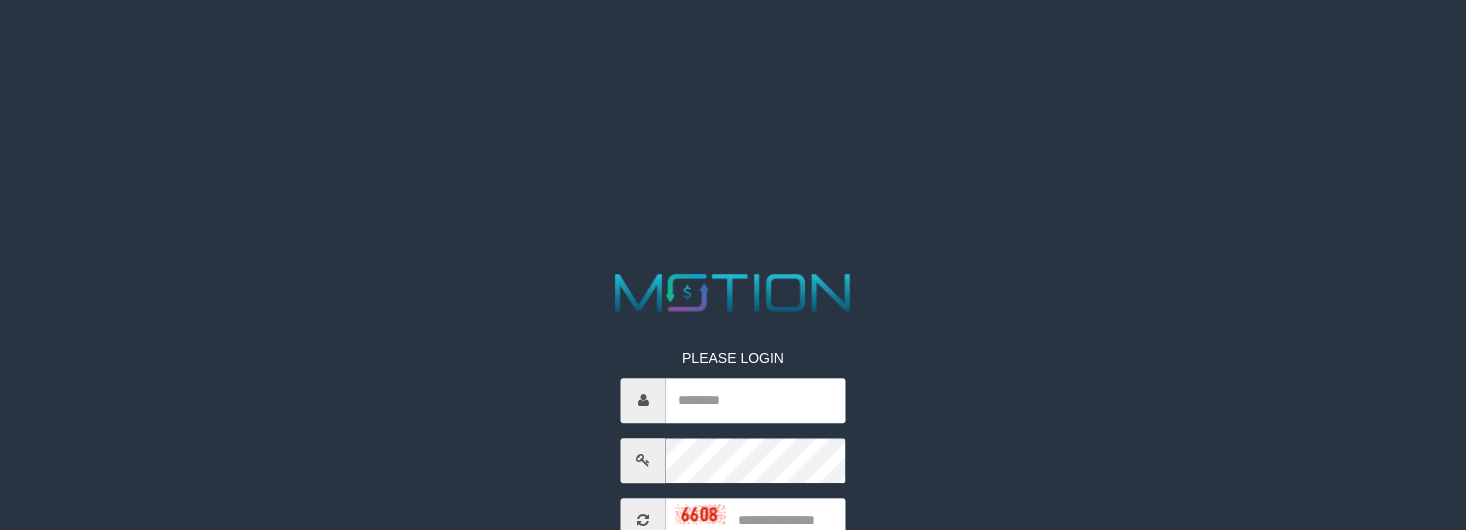 scroll, scrollTop: 0, scrollLeft: 0, axis: both 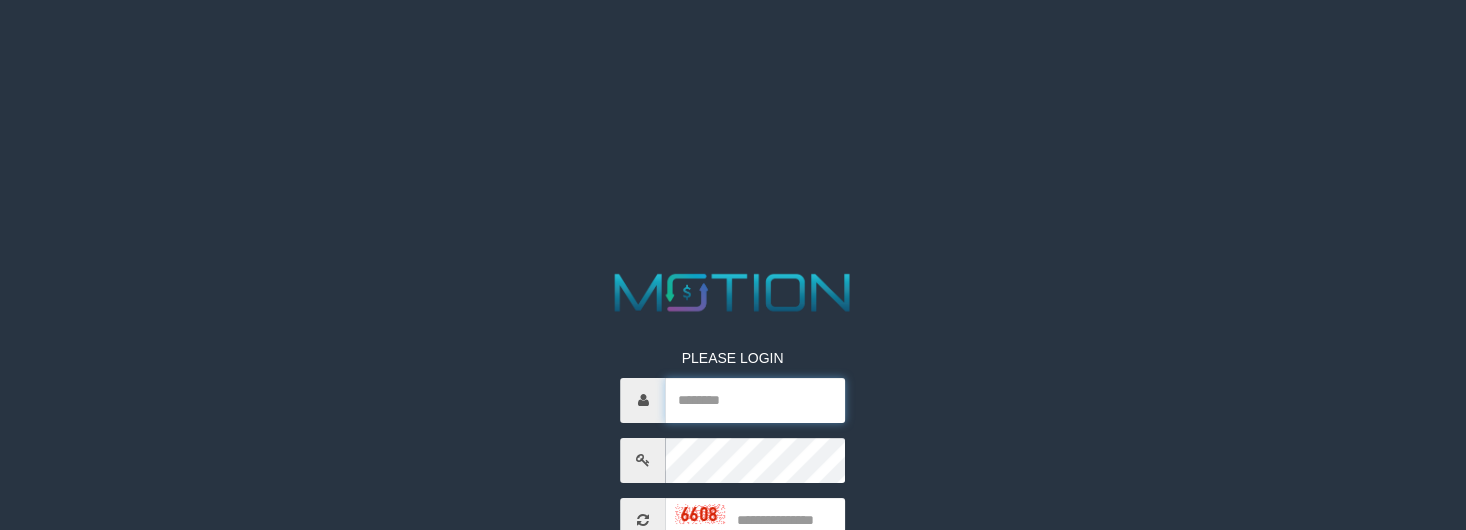type on "**********" 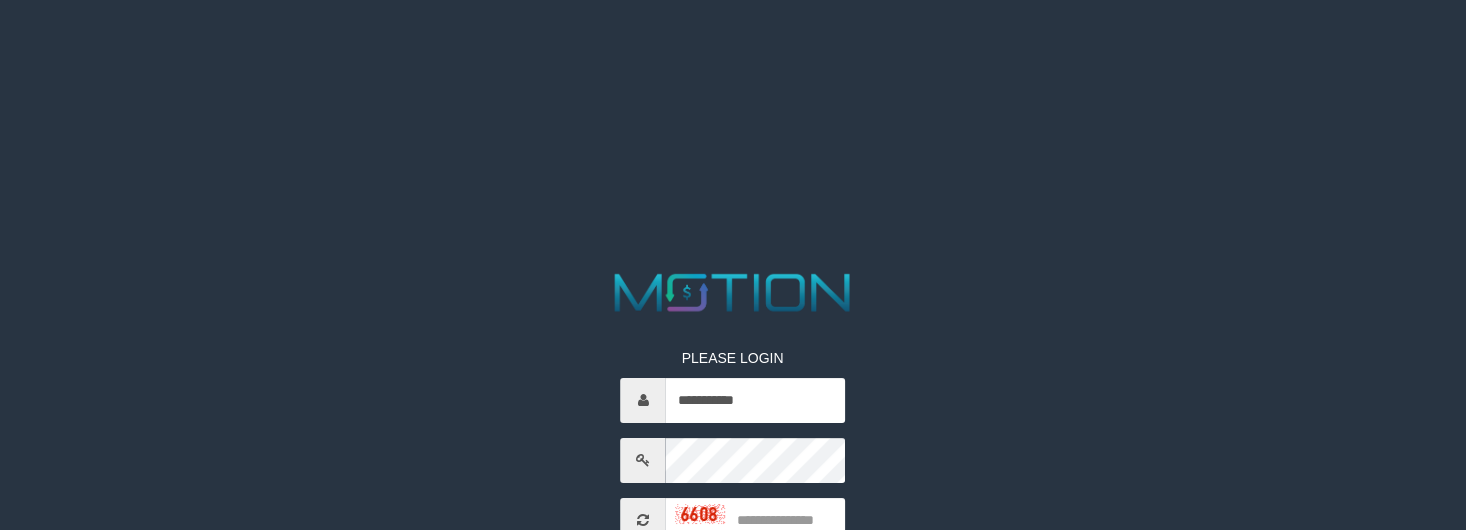 drag, startPoint x: 589, startPoint y: 198, endPoint x: 625, endPoint y: 210, distance: 37.94733 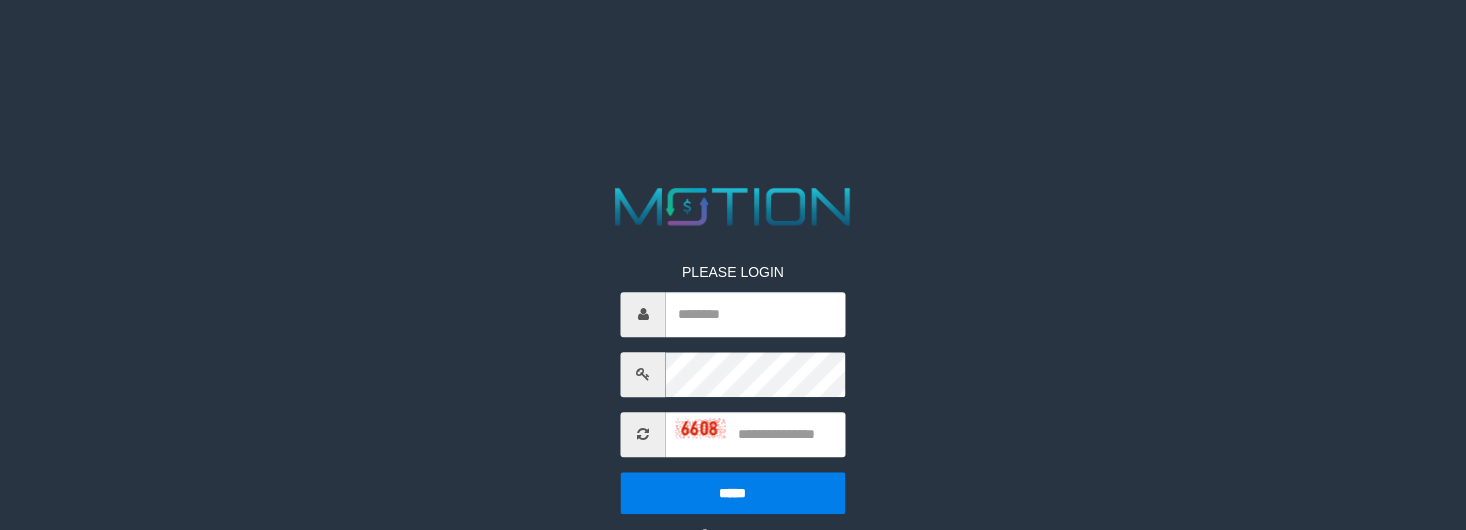 scroll, scrollTop: 0, scrollLeft: 0, axis: both 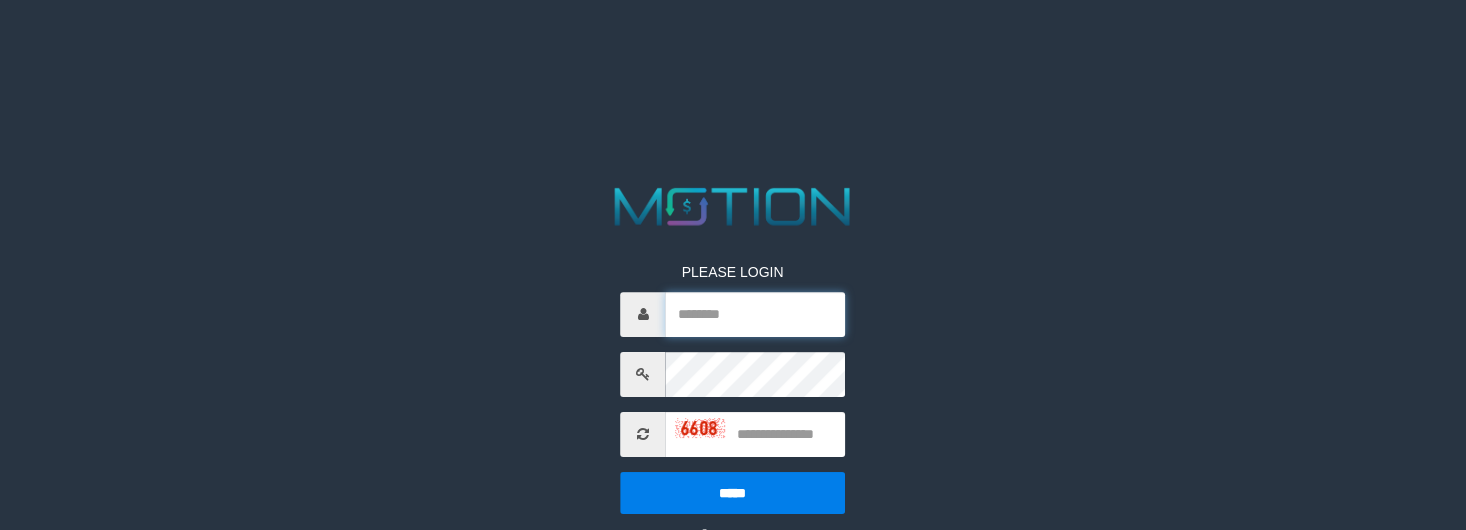 type on "**********" 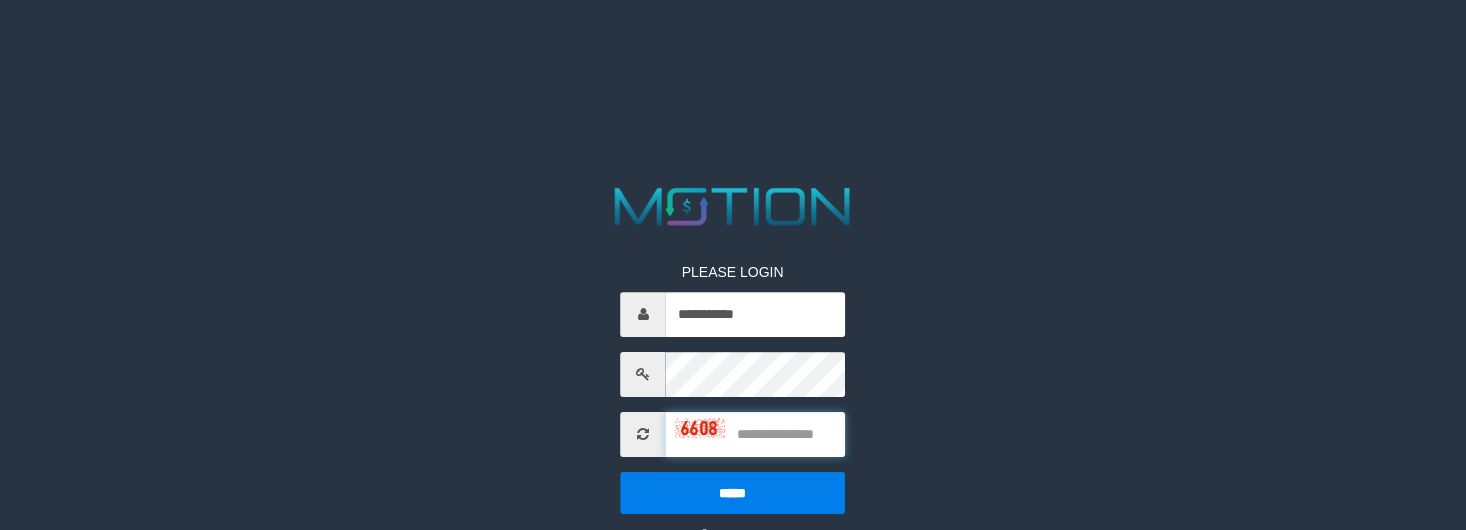click at bounding box center [755, 434] 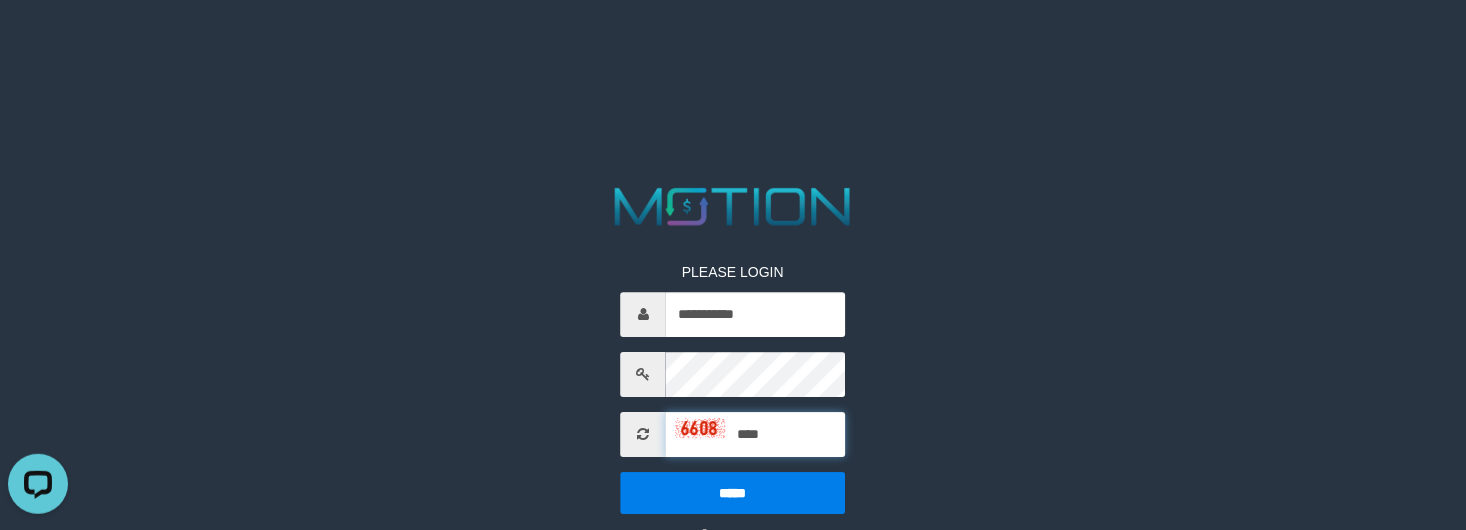 scroll, scrollTop: 0, scrollLeft: 0, axis: both 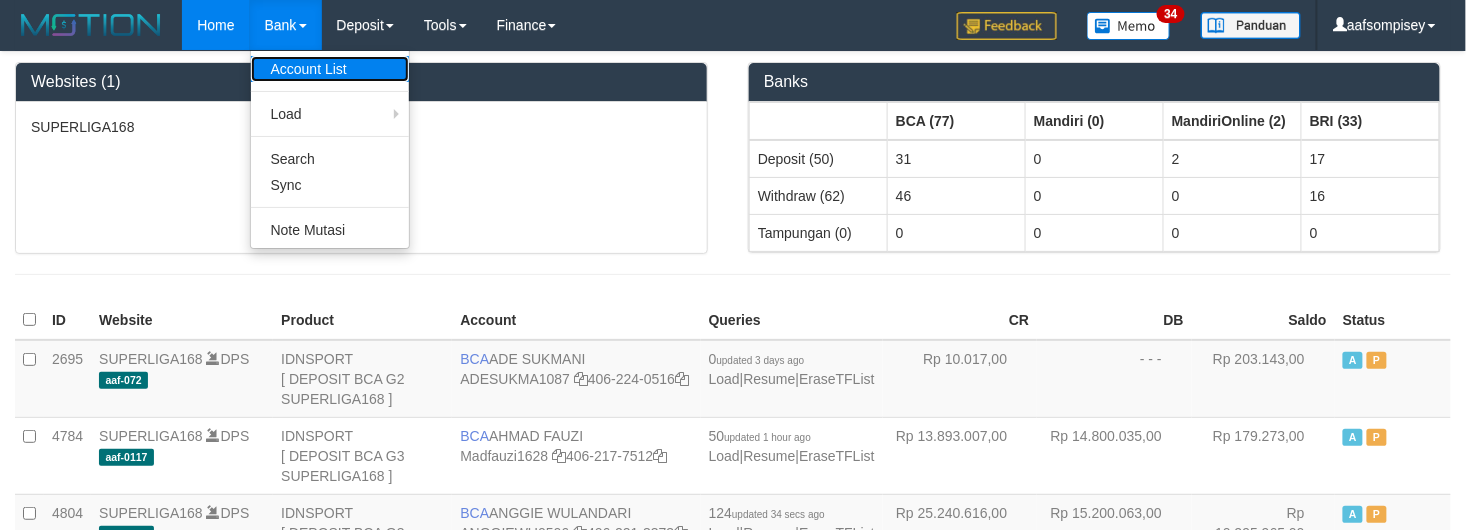 click on "Account List" at bounding box center [330, 69] 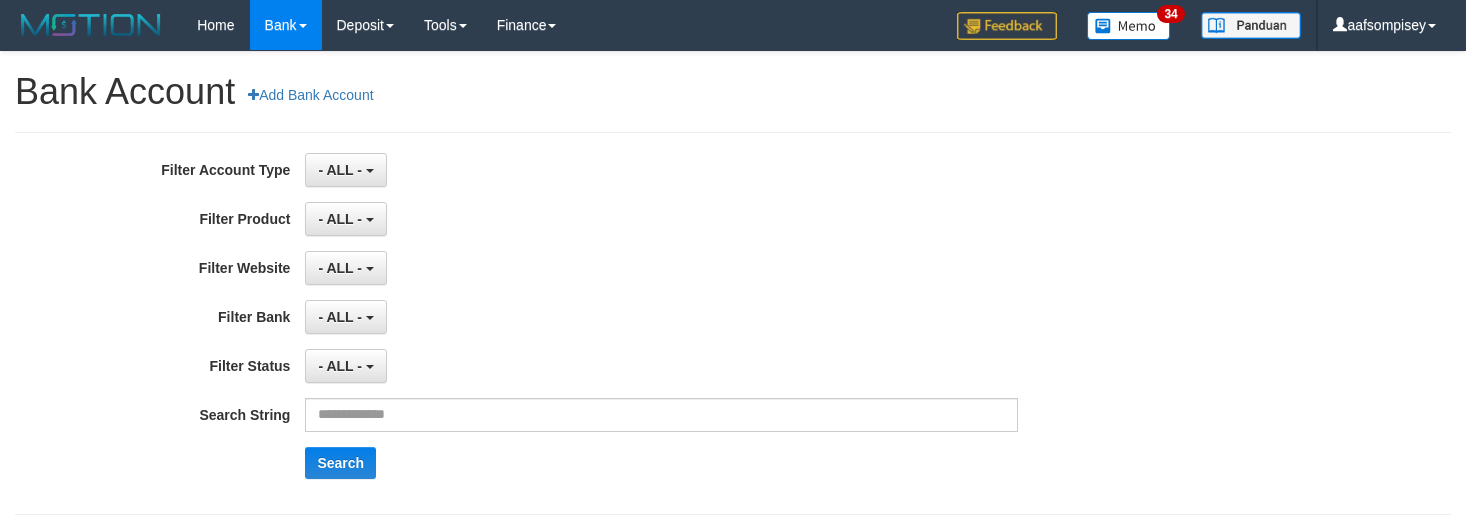 scroll, scrollTop: 0, scrollLeft: 0, axis: both 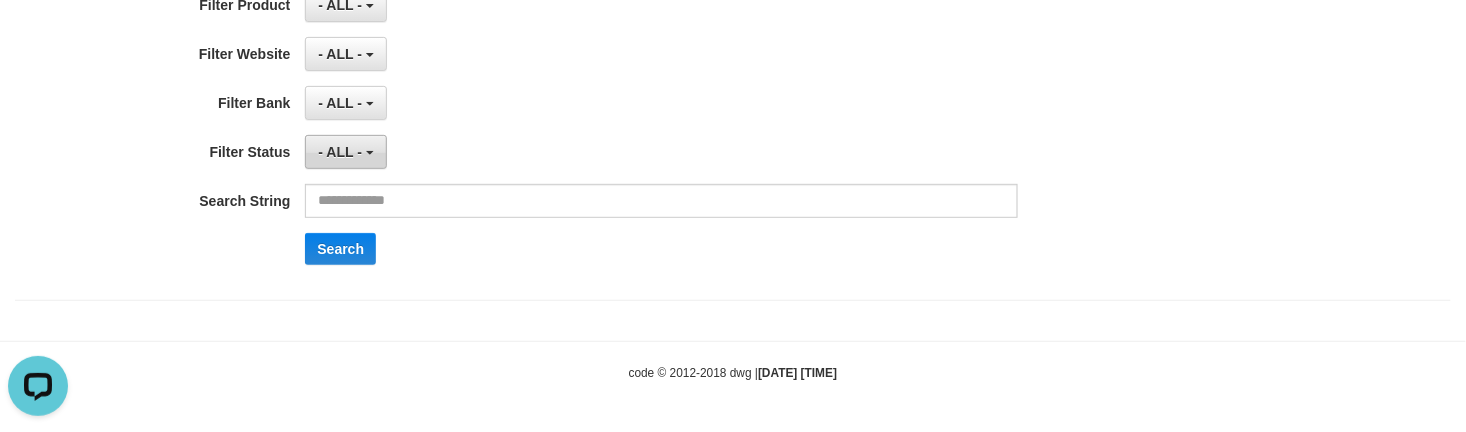 click on "- ALL -" at bounding box center [345, 152] 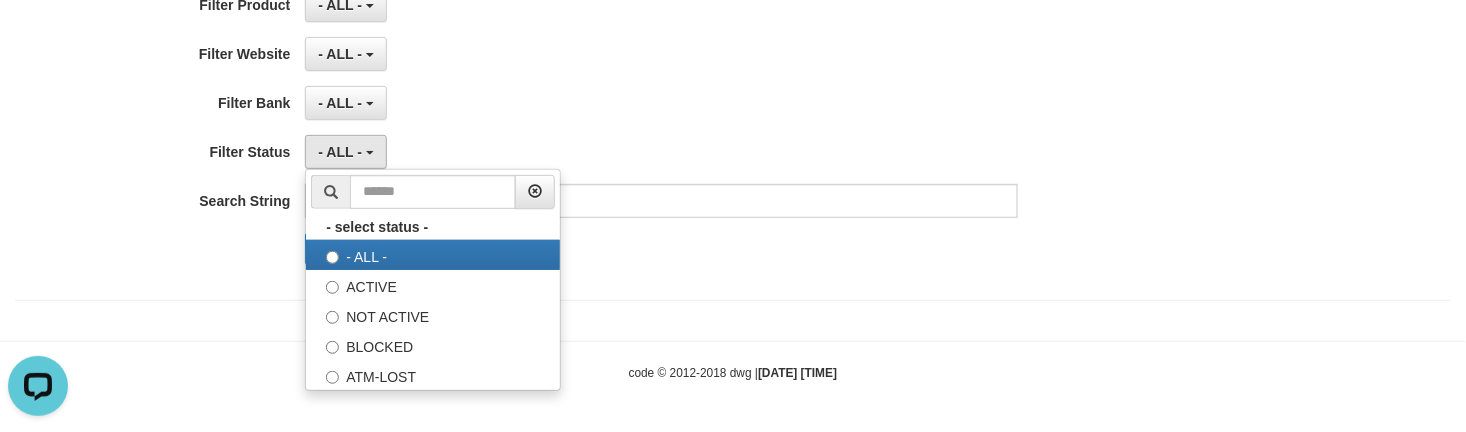 click on "- ALL -    SELECT ALL  SELECT BANK  - ALL -
BCA
MANDIRI
MANDIRIONLINE
BRI
BNI
MAYBANK
MEGA
PANIN
PERMATA
SINARMAS
MANDIRIBUSINESS
OVO
GOPAY
LINKAJA
DANA
SHOPEEPAY
SAKUKU
OCBC
JENIUS
BSI
DANAMON
CIMB
JAGO
SEABANK
PAPUA
NEO" at bounding box center (661, 103) 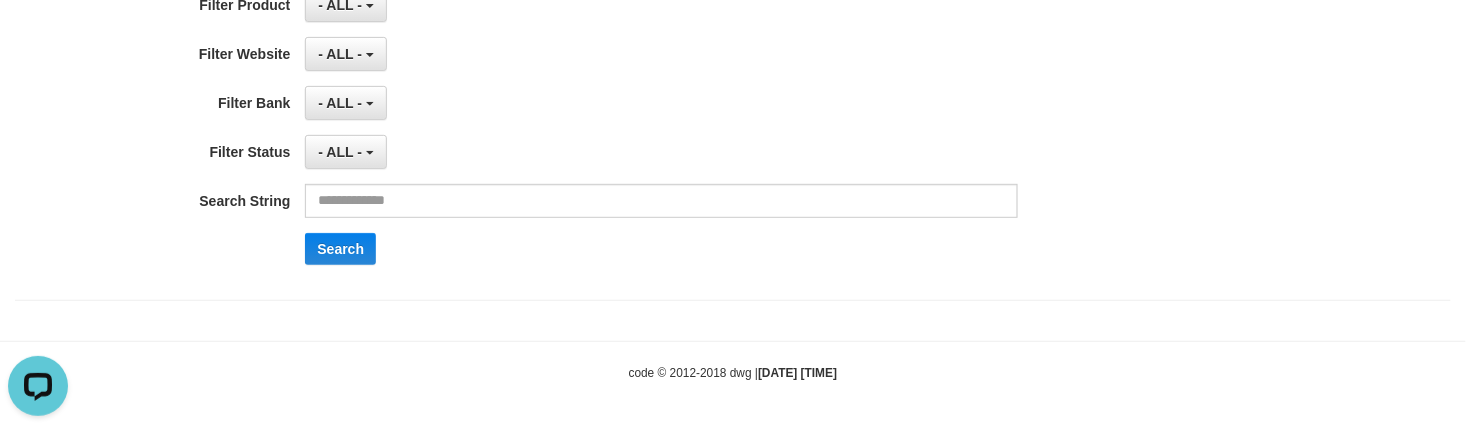 drag, startPoint x: 636, startPoint y: 180, endPoint x: 610, endPoint y: 224, distance: 51.10773 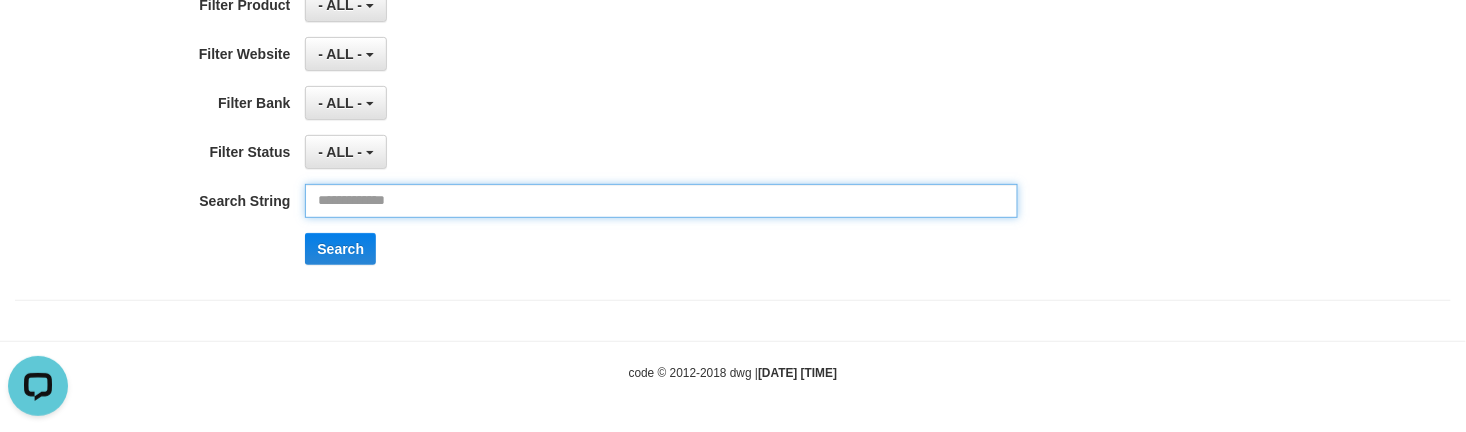 click at bounding box center (661, 201) 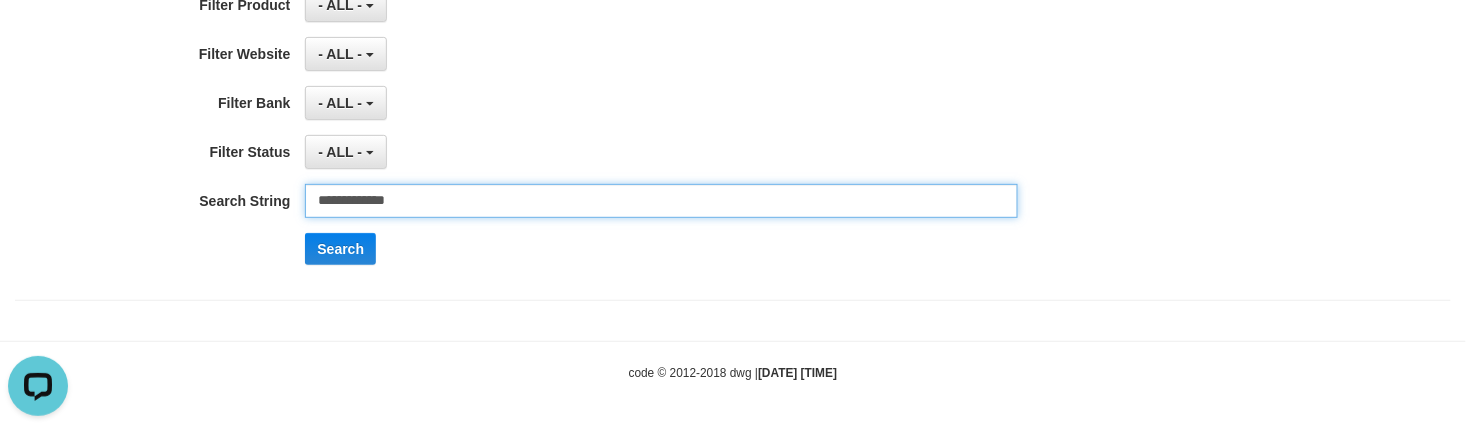type on "**********" 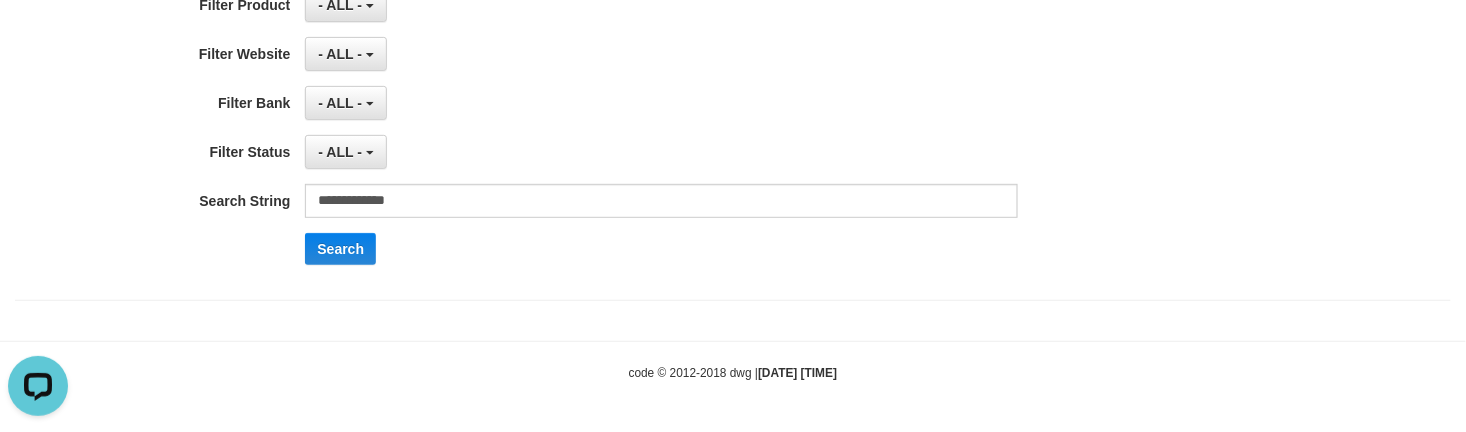 click on "**********" at bounding box center [611, 109] 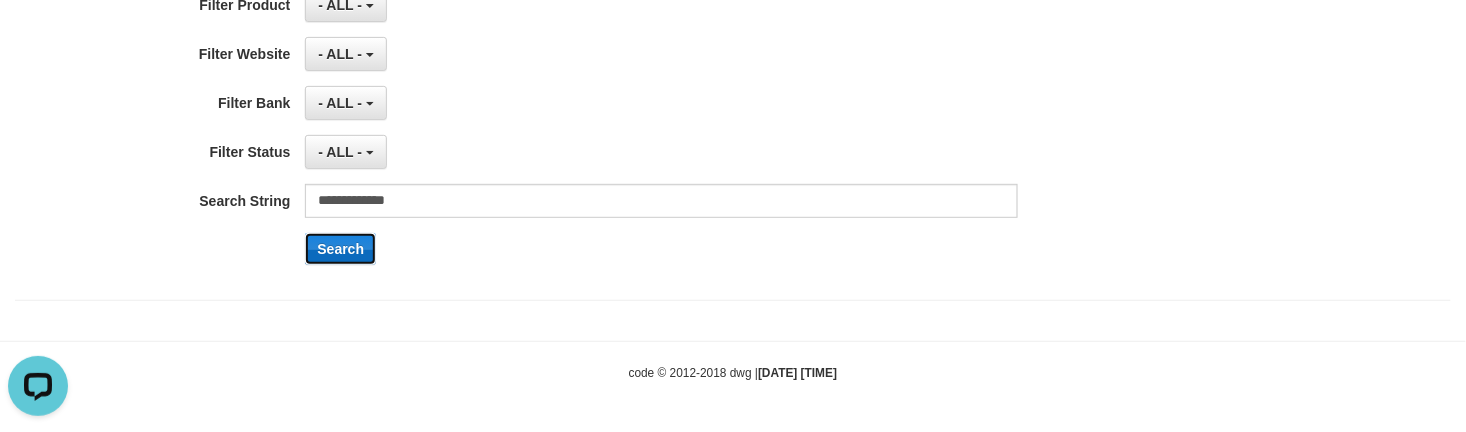 click on "Search" at bounding box center (340, 249) 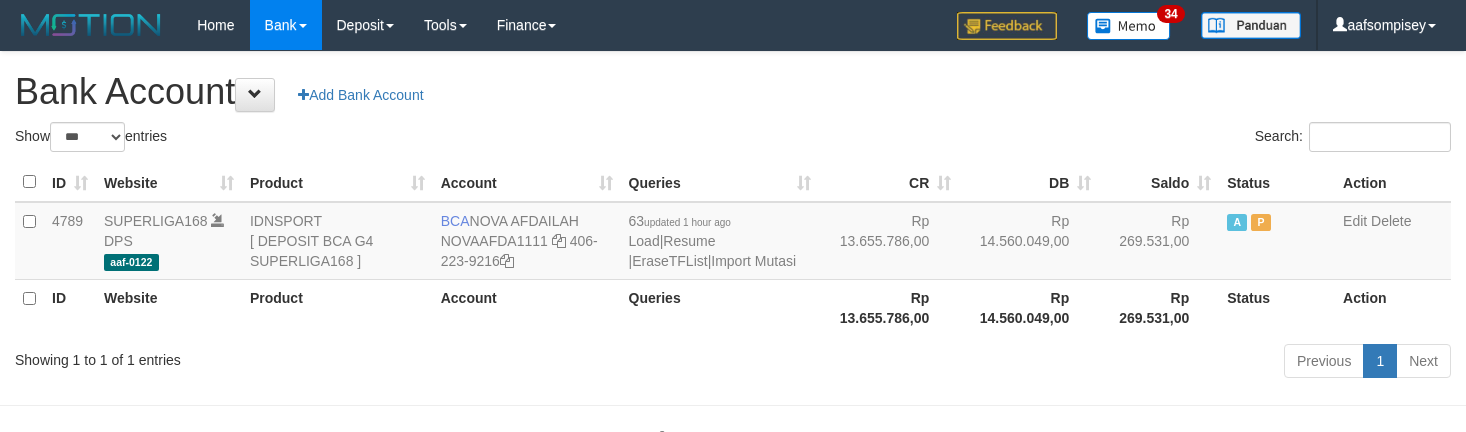 select on "***" 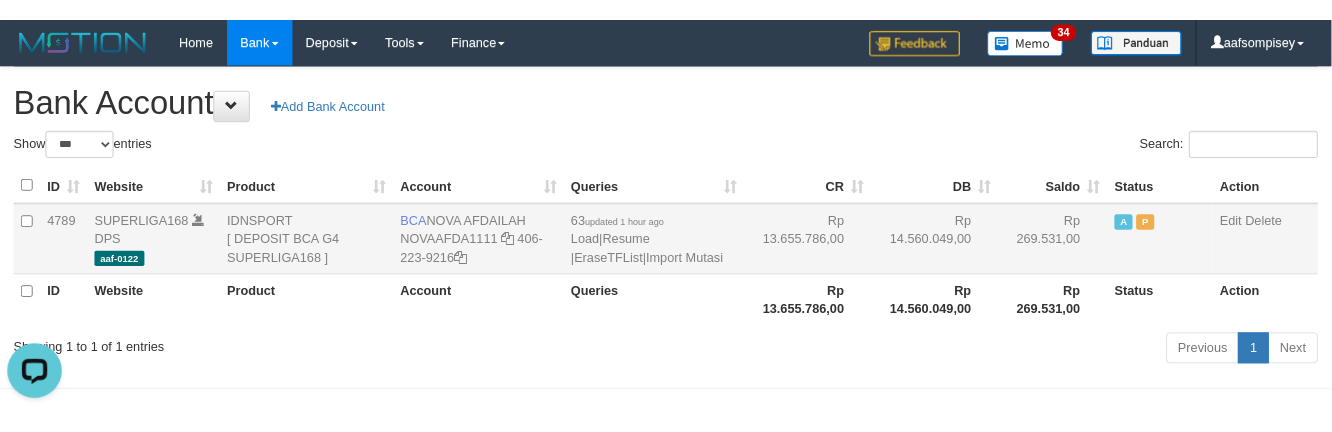 scroll, scrollTop: 0, scrollLeft: 0, axis: both 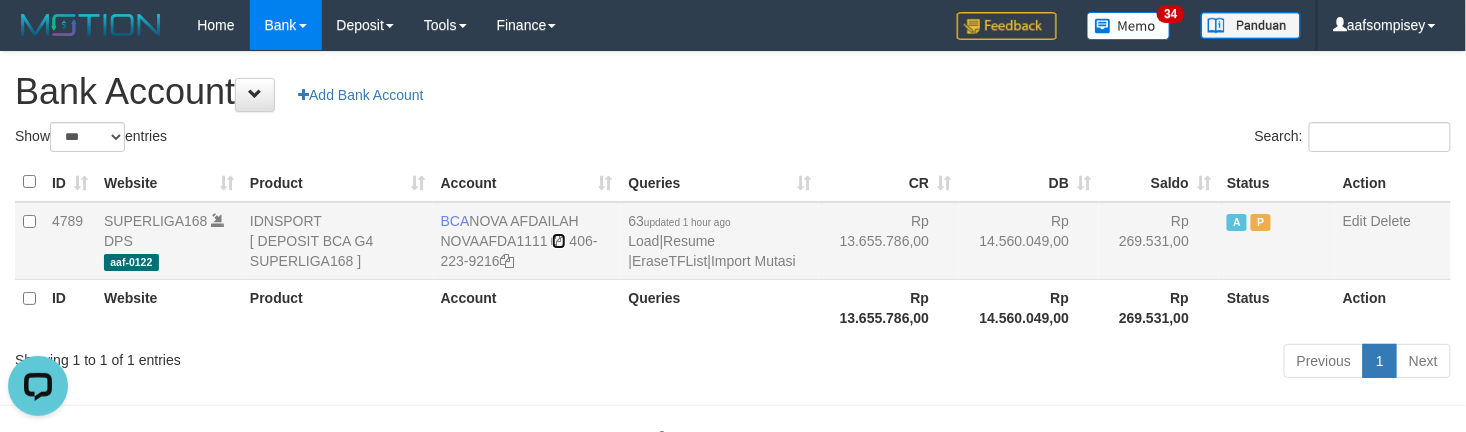 click at bounding box center [559, 241] 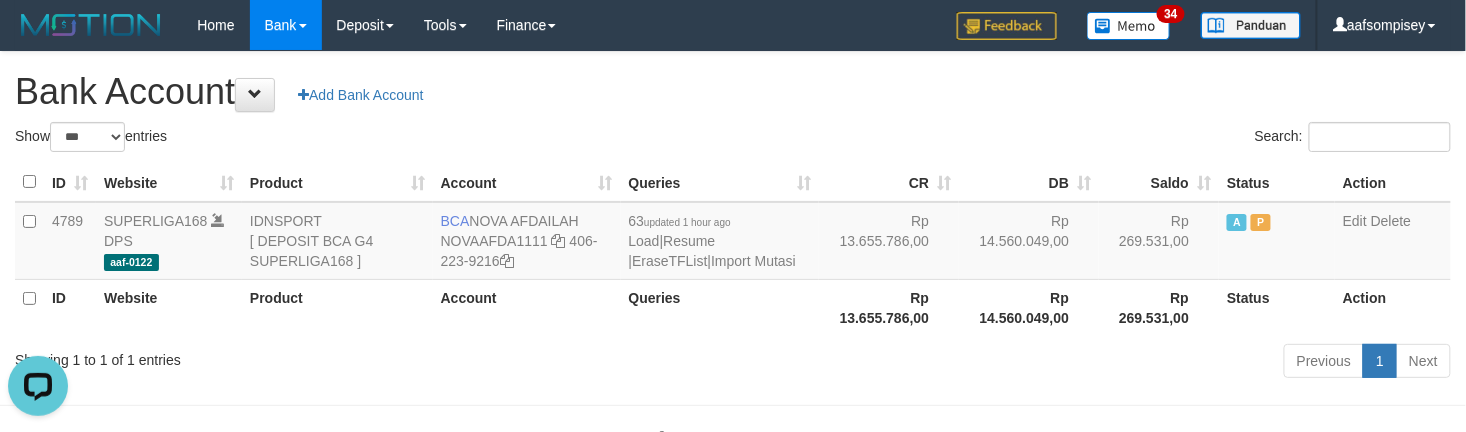 click on "Search:" at bounding box center [1099, 139] 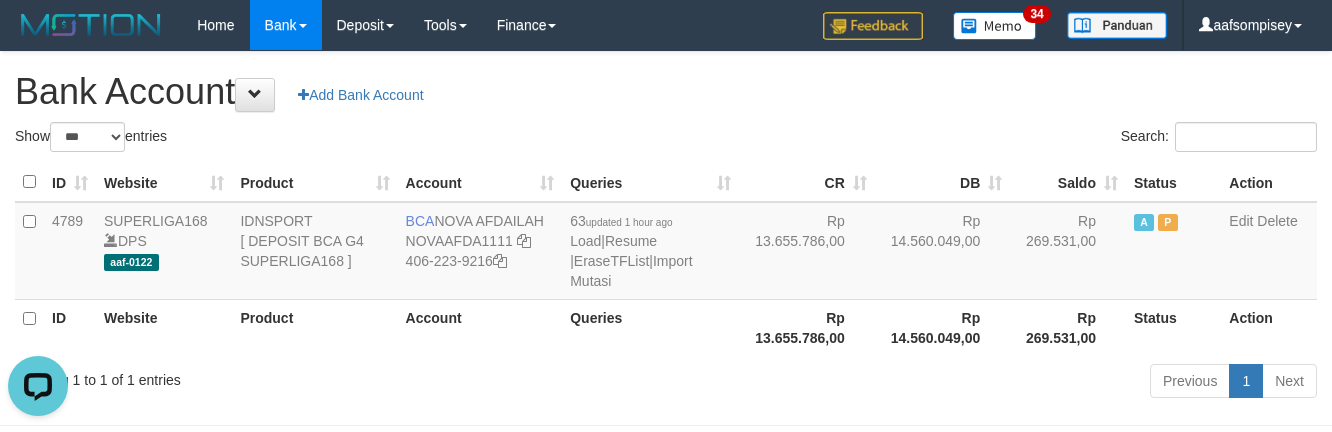 drag, startPoint x: 648, startPoint y: 342, endPoint x: 740, endPoint y: 353, distance: 92.65527 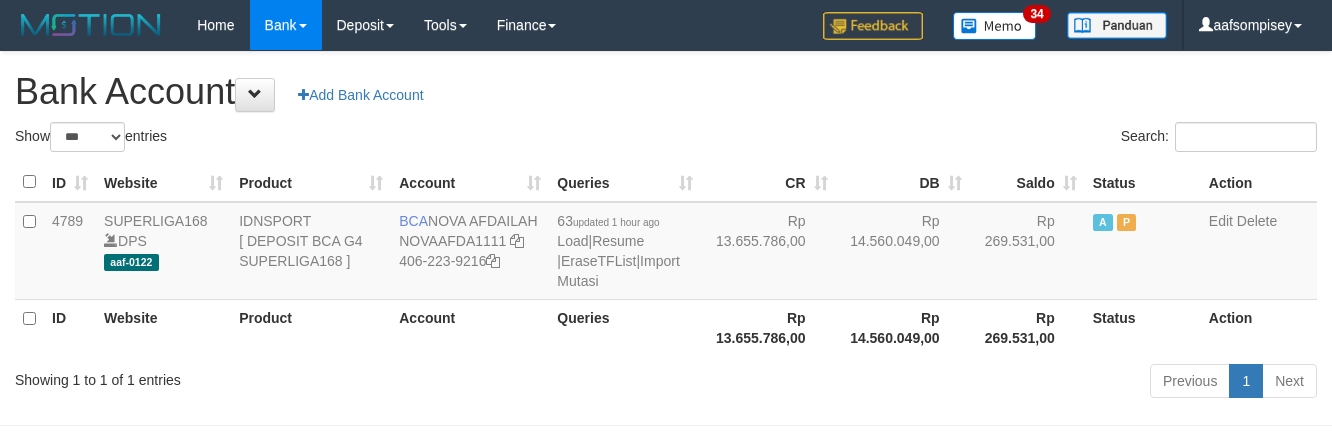 select on "***" 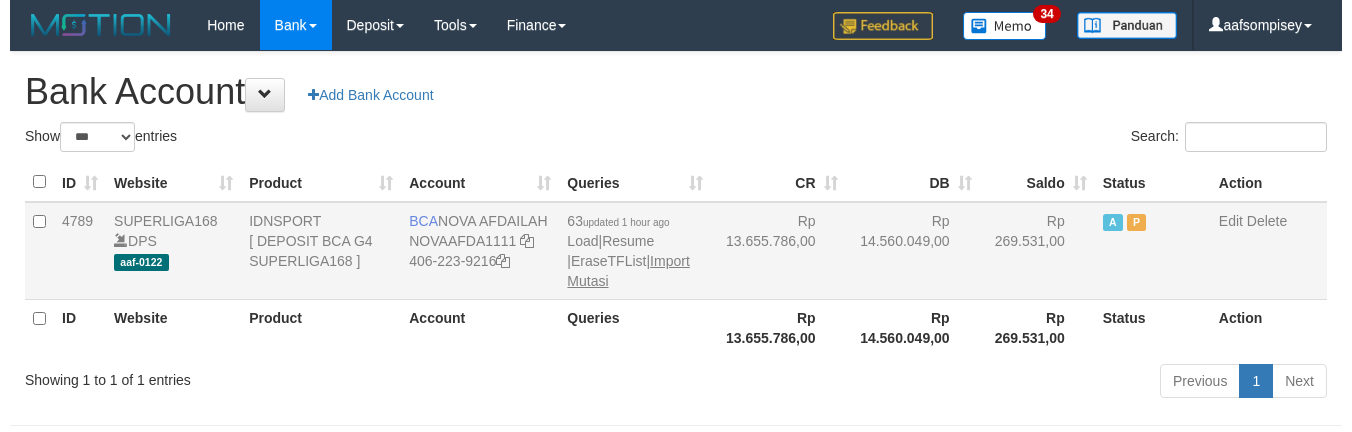 scroll, scrollTop: 0, scrollLeft: 0, axis: both 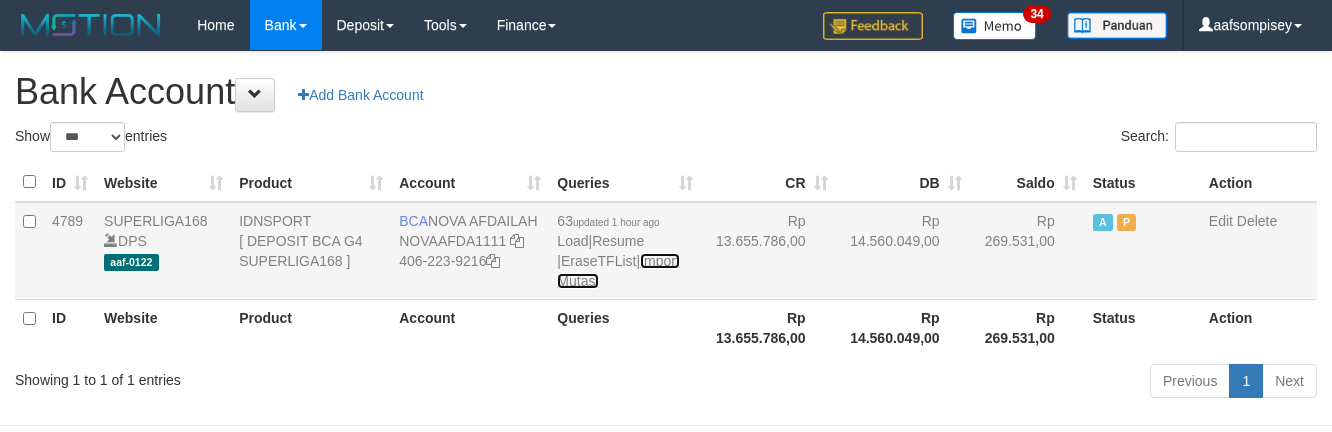 click on "Import Mutasi" at bounding box center [618, 271] 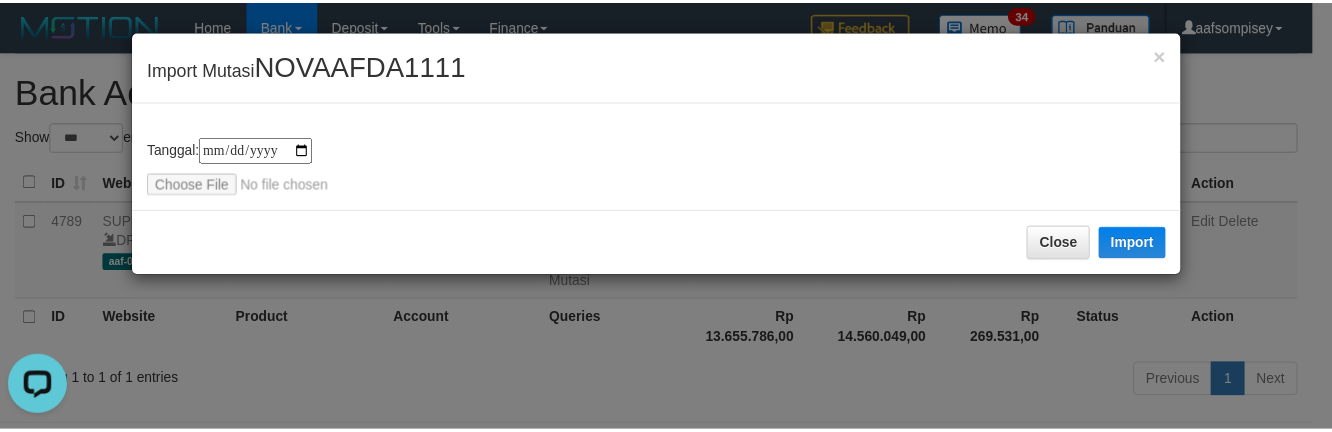 scroll, scrollTop: 0, scrollLeft: 0, axis: both 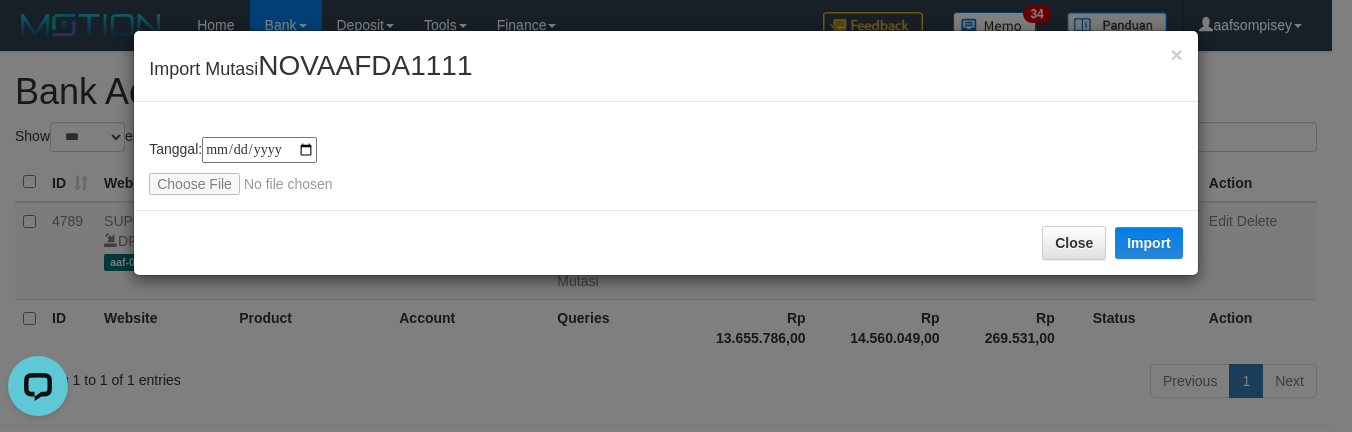 type on "**********" 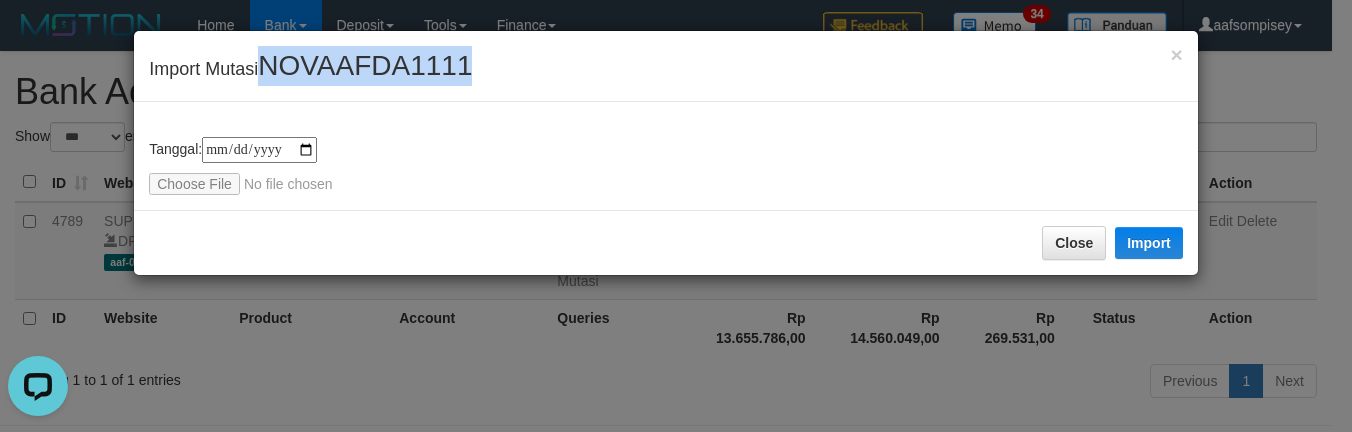 click on "×
Import Mutasi  NOVAAFDA1111" at bounding box center (666, 66) 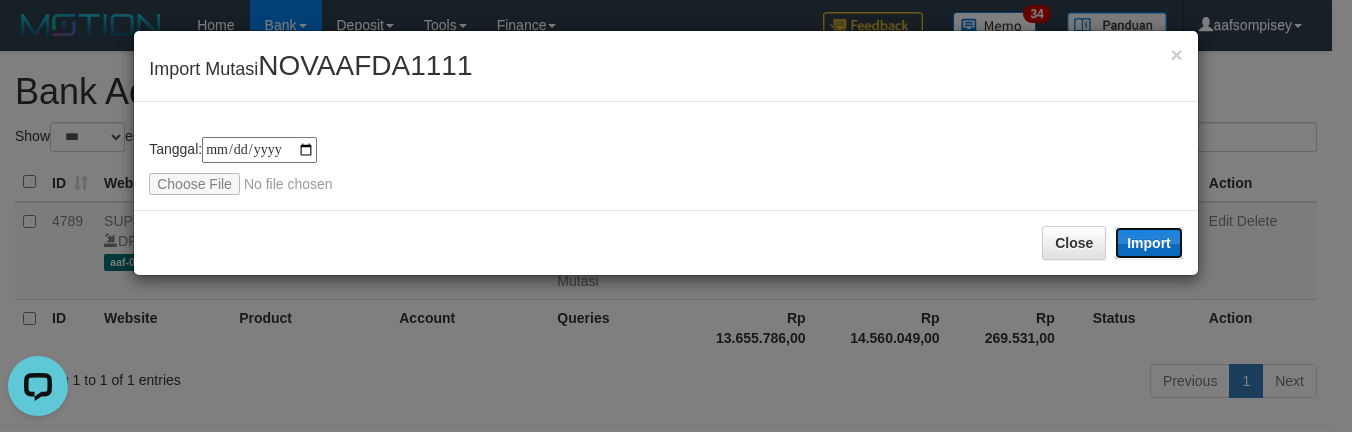 click on "Import" at bounding box center (1149, 243) 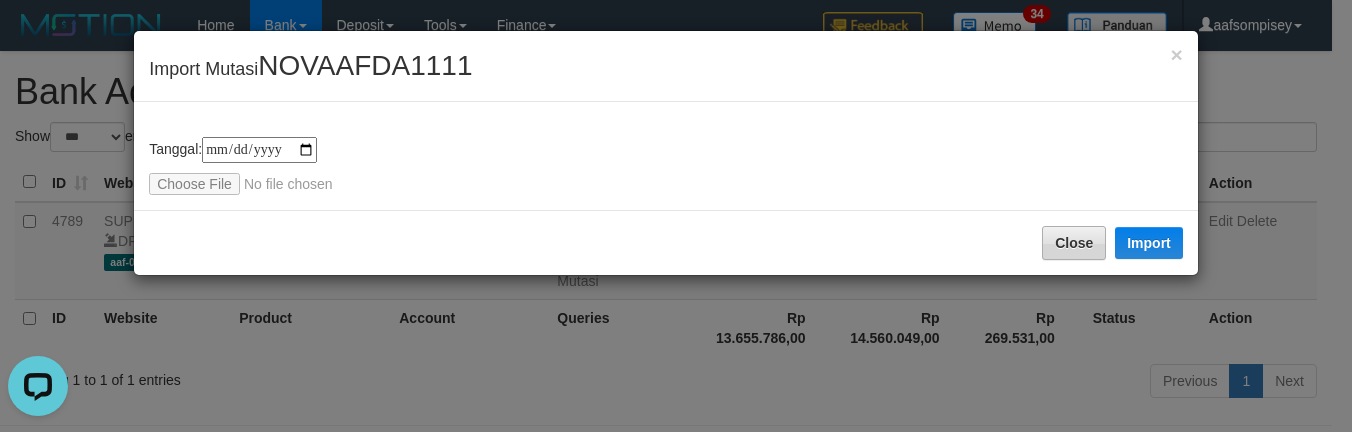 click on "Close
Import" at bounding box center [666, 242] 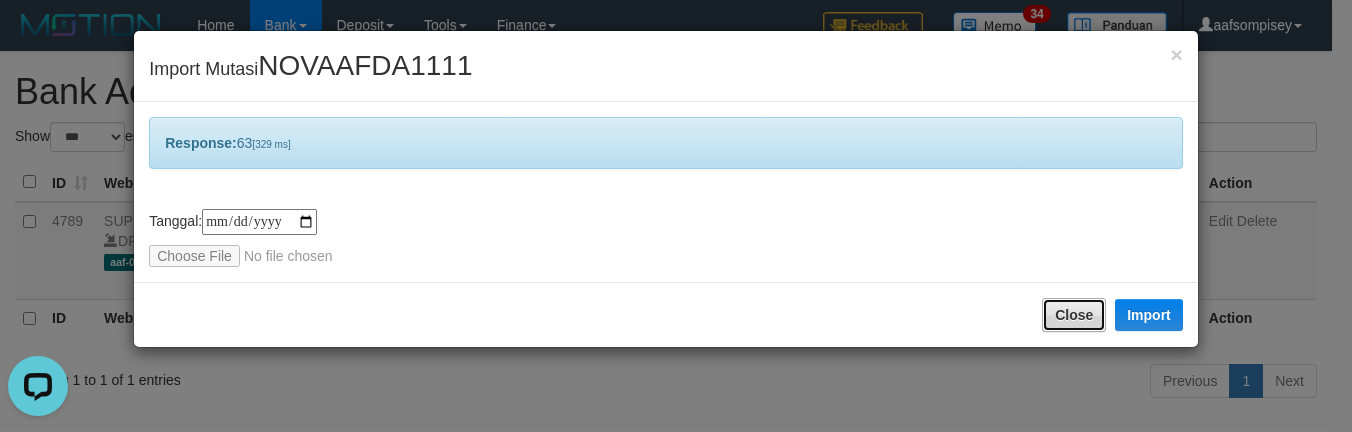 click on "Close" at bounding box center (1074, 315) 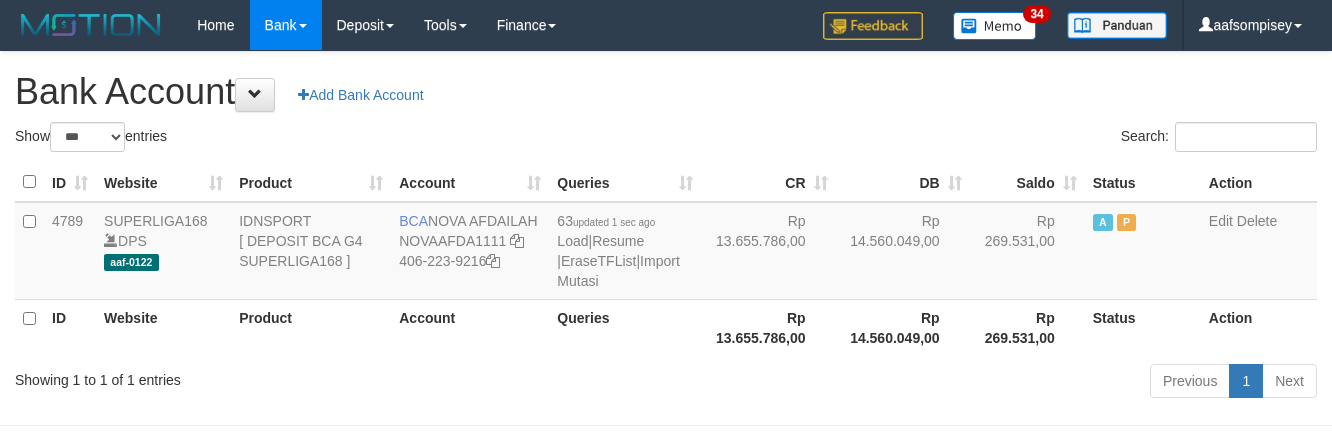 select on "***" 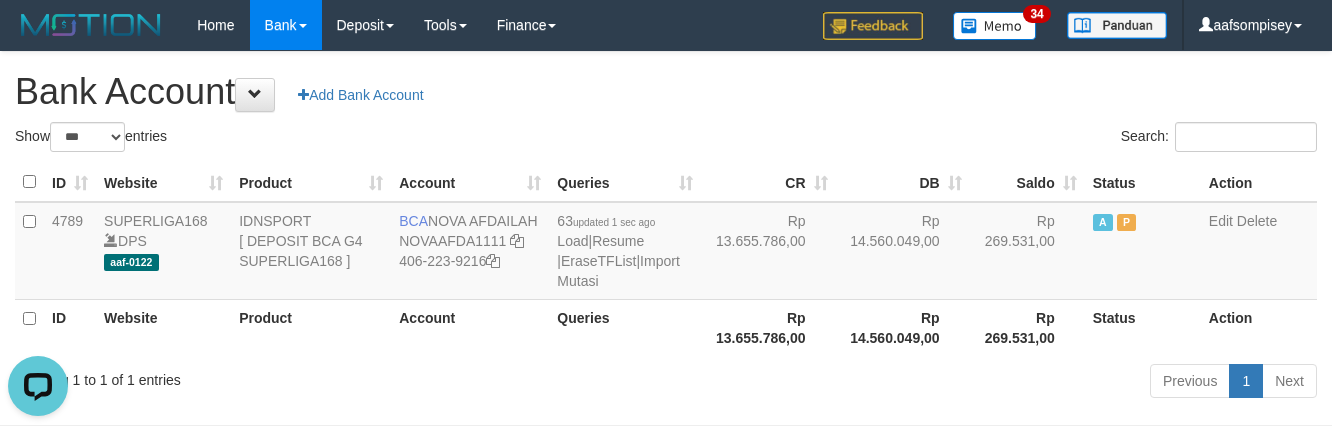scroll, scrollTop: 0, scrollLeft: 0, axis: both 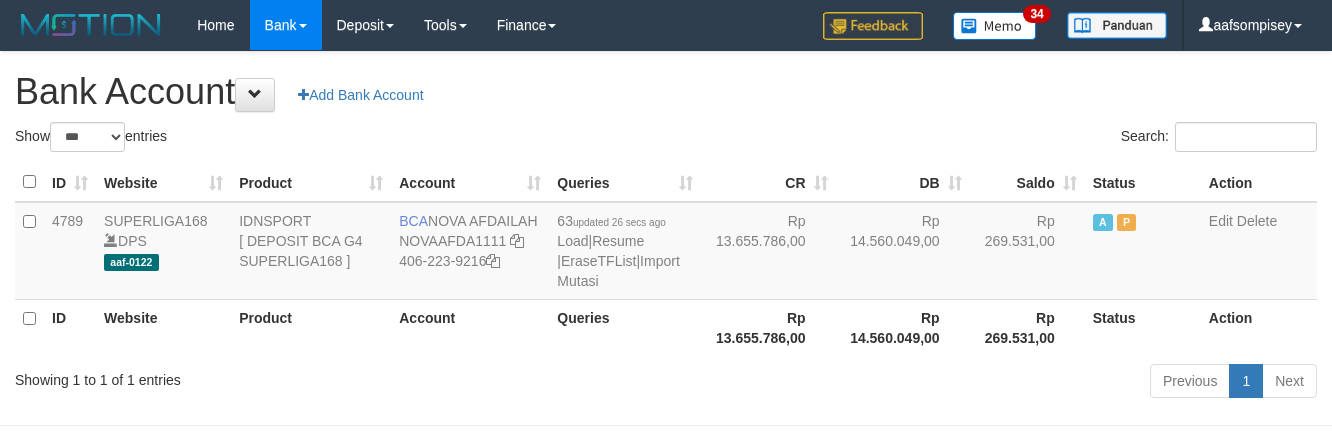 select on "***" 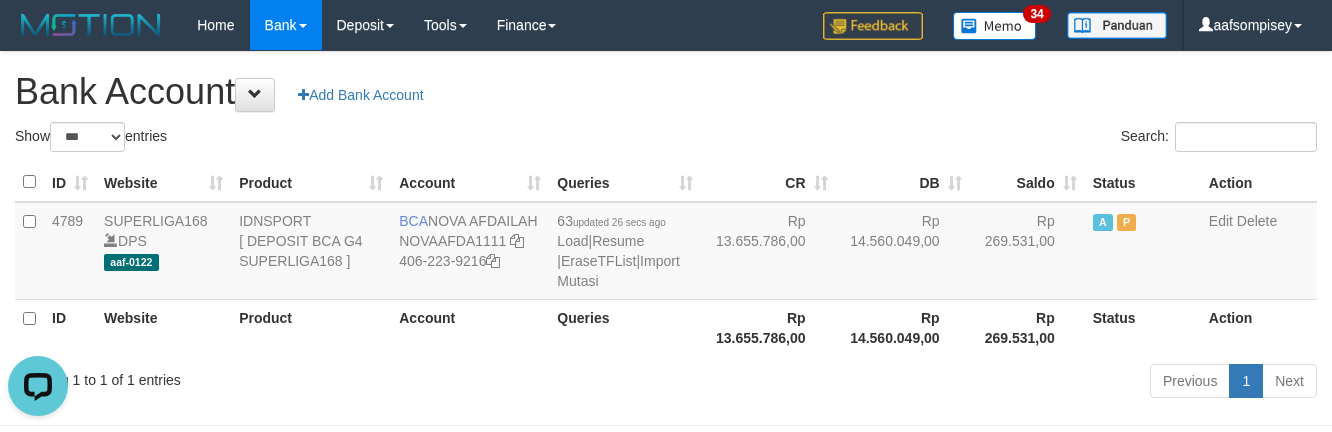 scroll, scrollTop: 0, scrollLeft: 0, axis: both 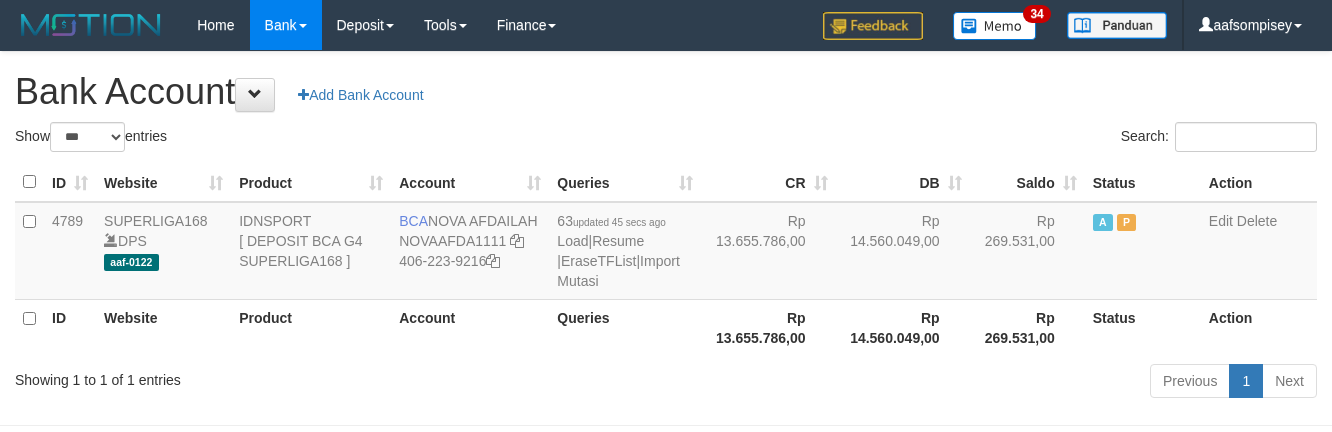 select on "***" 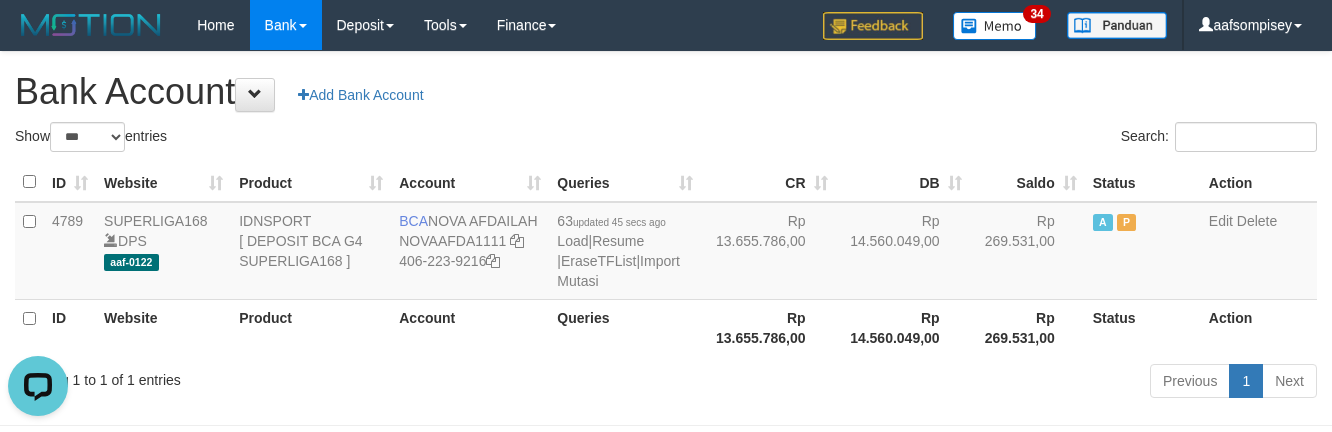 scroll, scrollTop: 0, scrollLeft: 0, axis: both 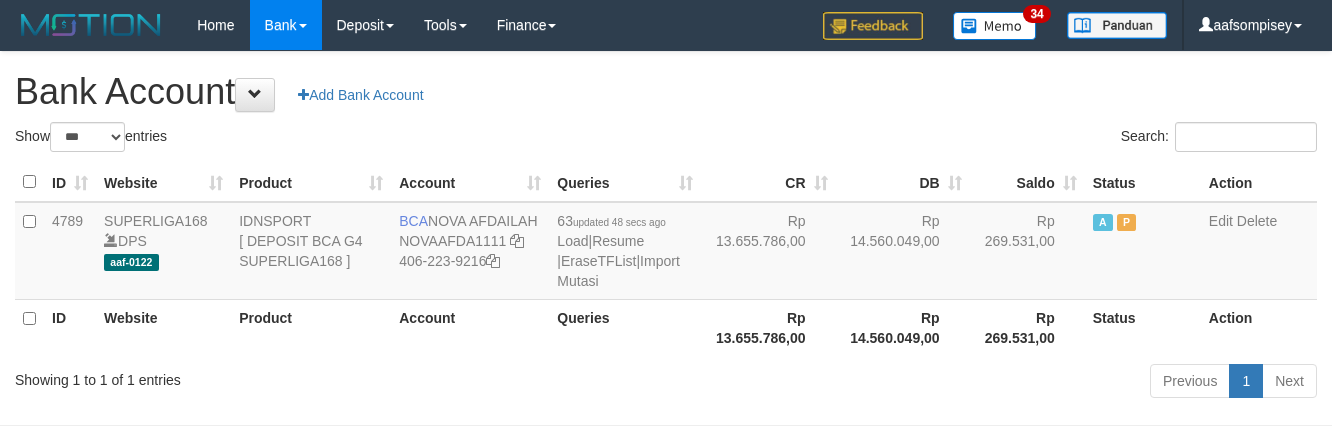 select on "***" 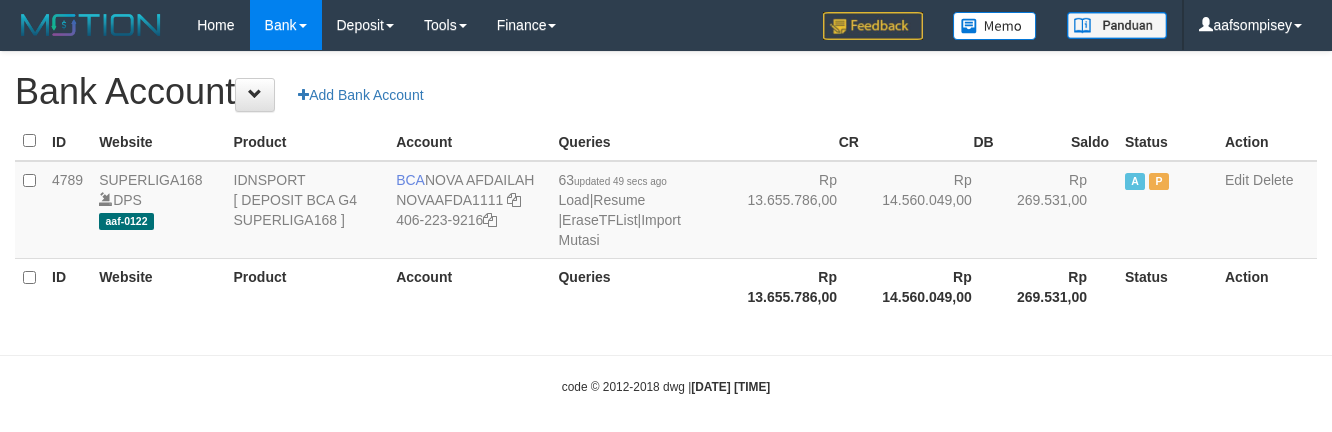 scroll, scrollTop: 0, scrollLeft: 0, axis: both 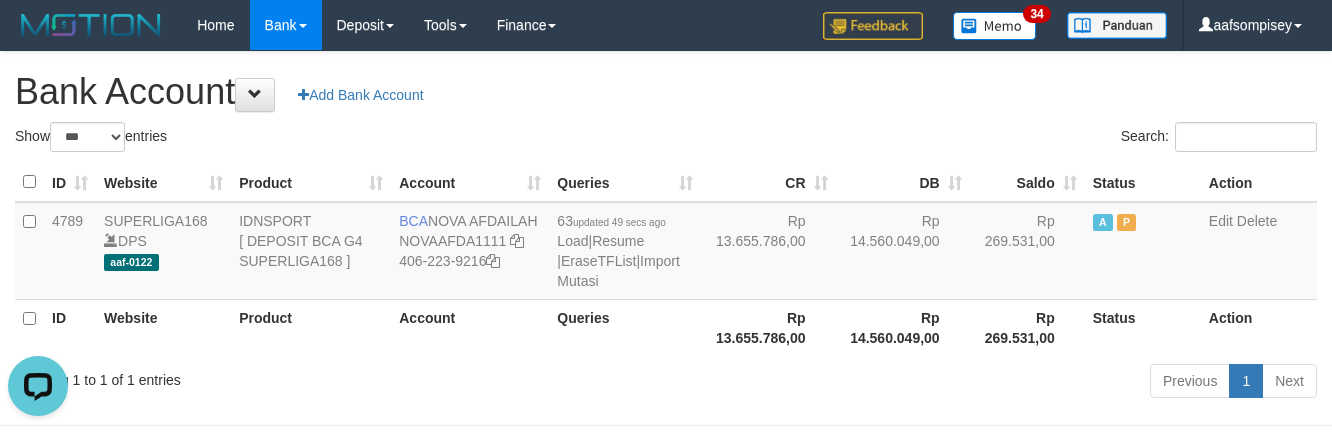 click on "**********" at bounding box center [666, 228] 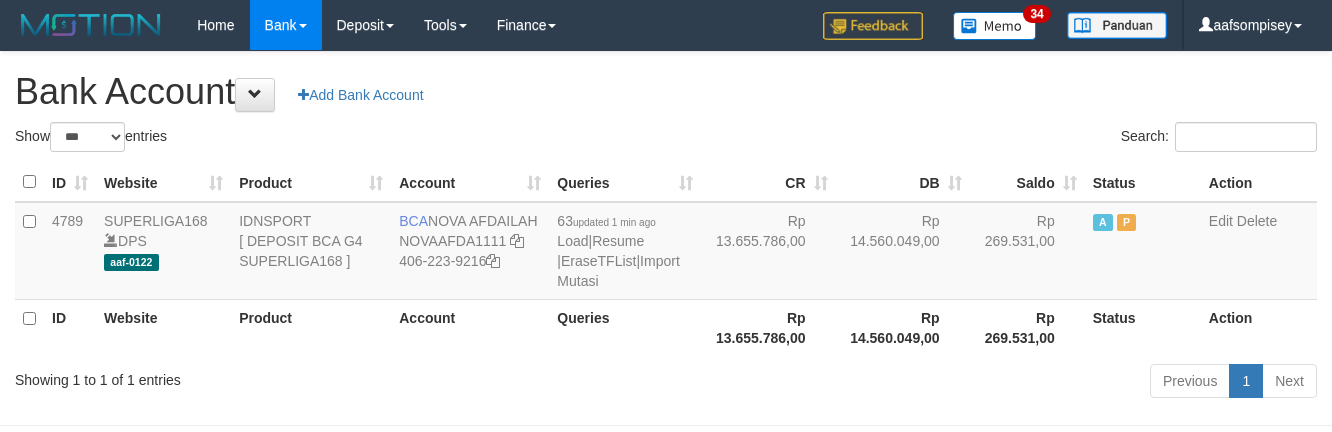 select on "***" 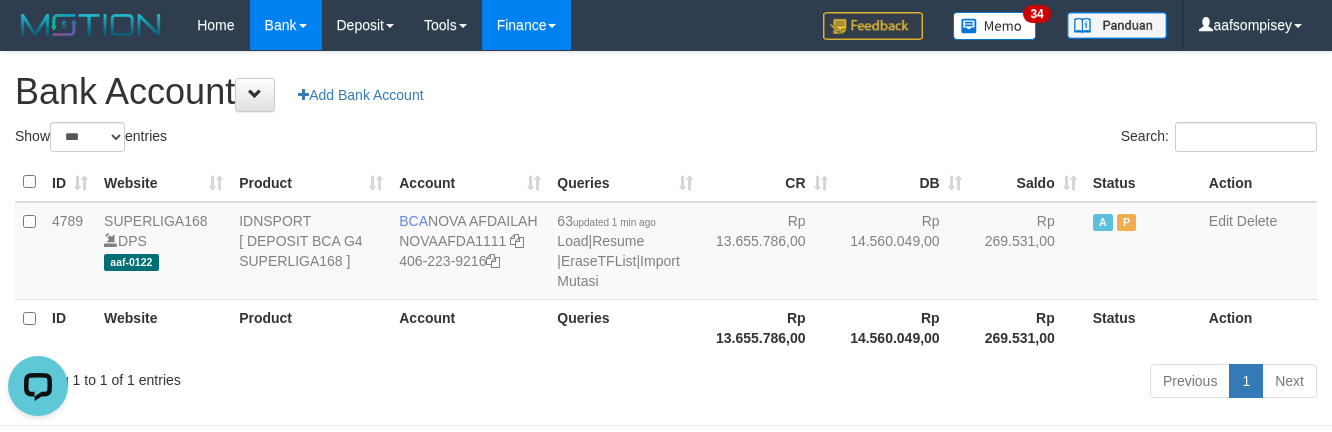 scroll, scrollTop: 0, scrollLeft: 0, axis: both 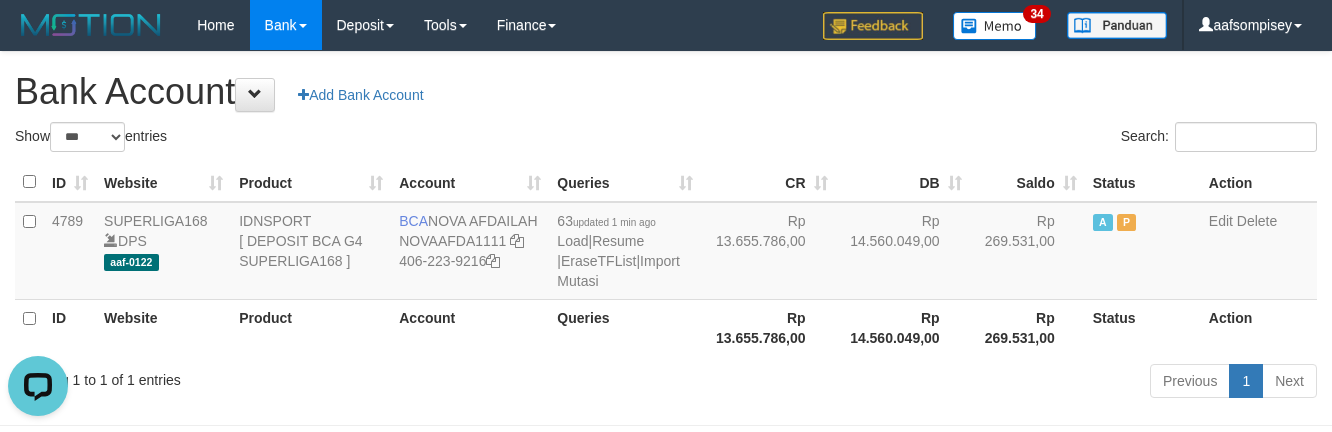 click on "Bank Account
Add Bank Account" at bounding box center (666, 92) 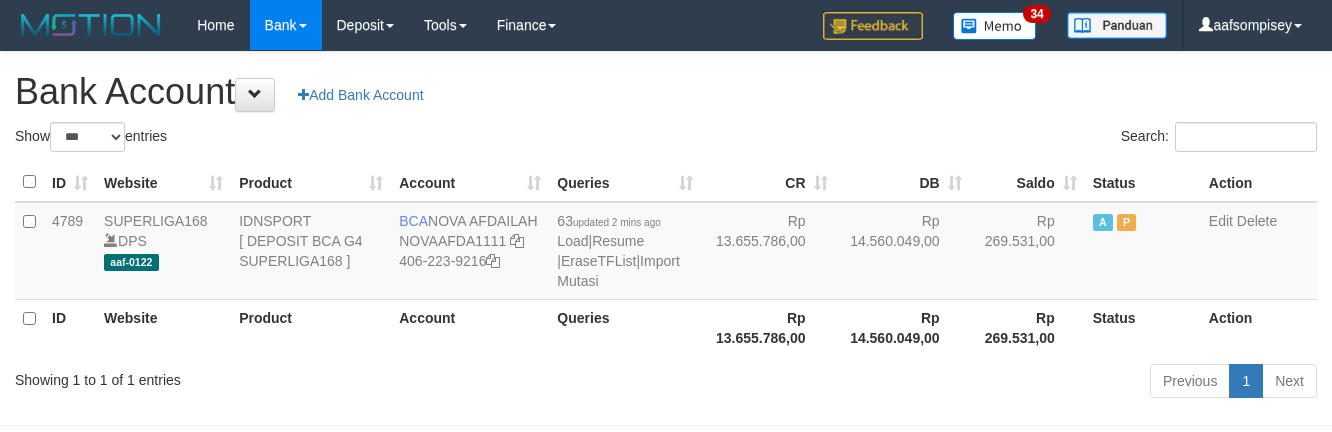 select on "***" 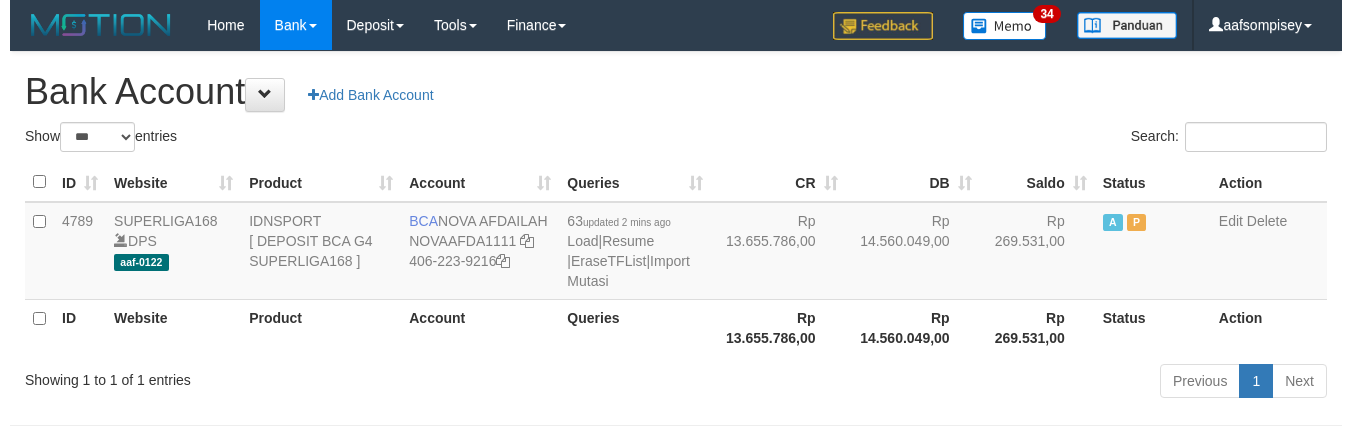 scroll, scrollTop: 0, scrollLeft: 0, axis: both 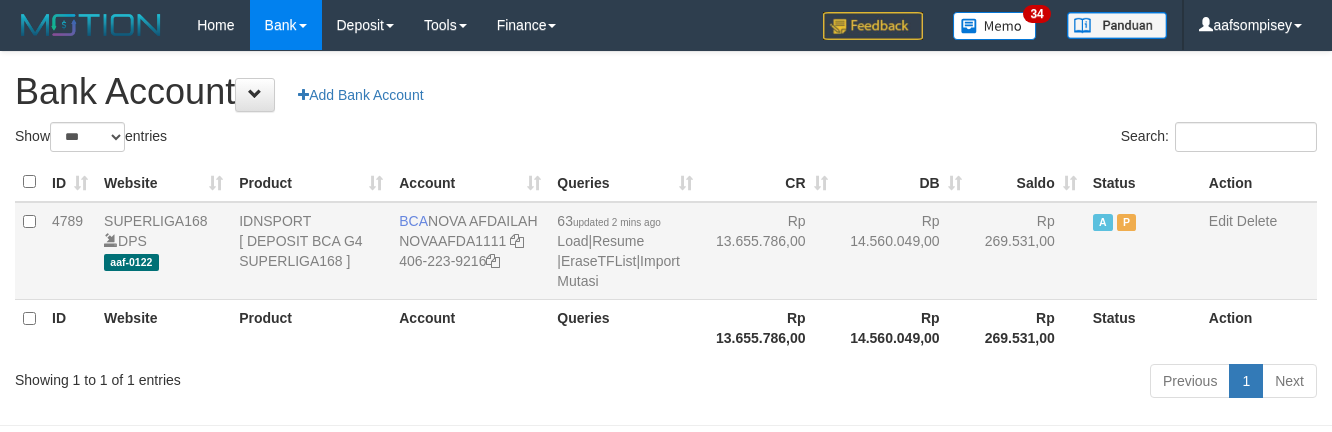 click on "63  updated 2 mins ago
Load
|
Resume
|
EraseTFList
|
Import Mutasi" at bounding box center [625, 251] 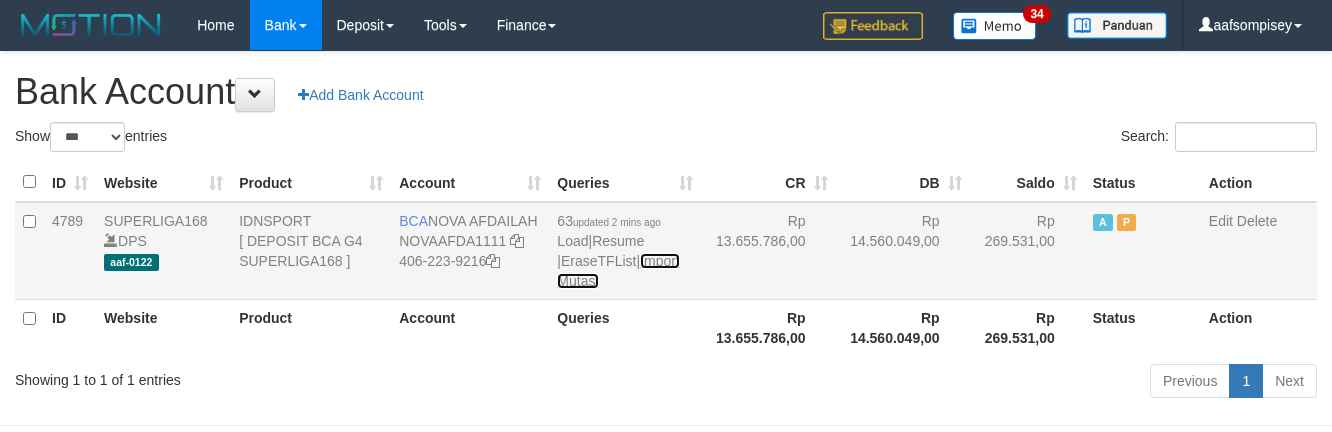 click on "Import Mutasi" at bounding box center (618, 271) 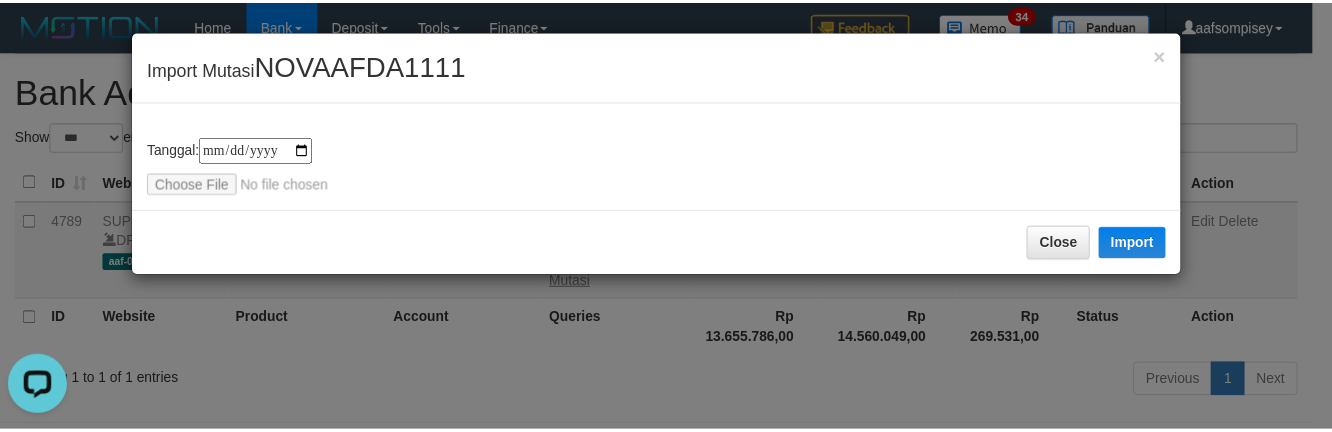 scroll, scrollTop: 0, scrollLeft: 0, axis: both 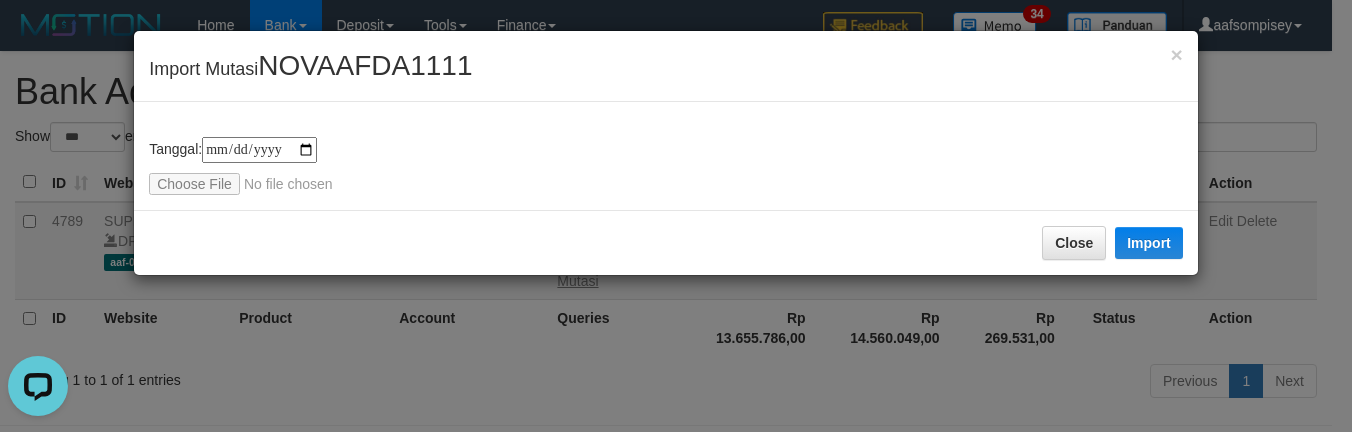 type on "**********" 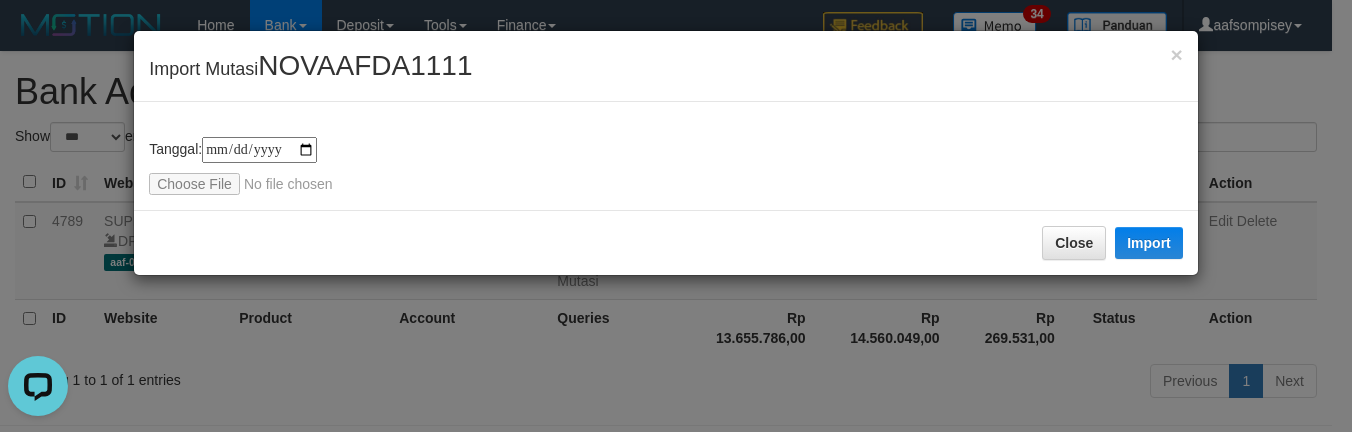 click on "NOVAAFDA1111" at bounding box center [365, 65] 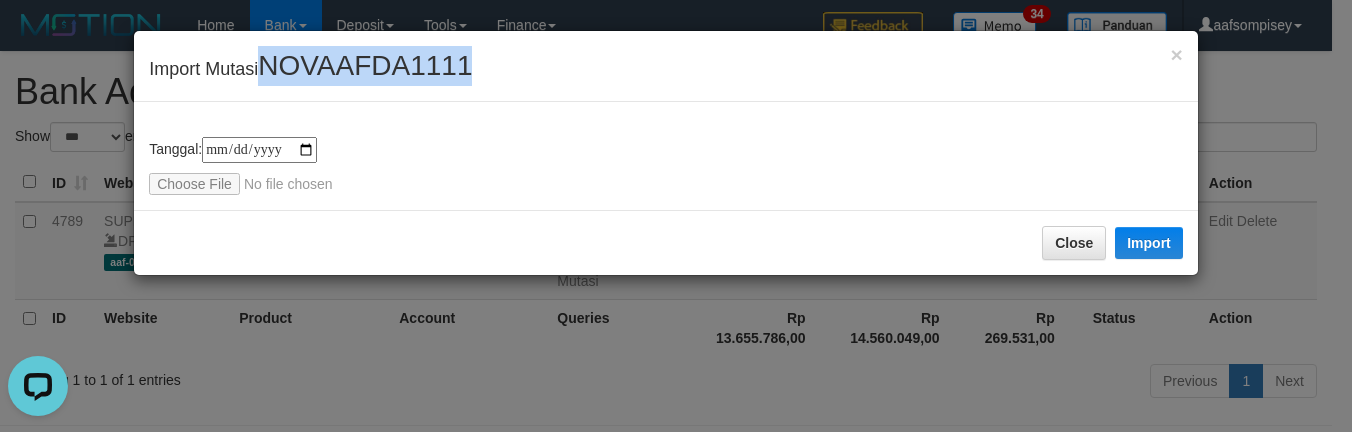 click on "NOVAAFDA1111" at bounding box center (365, 65) 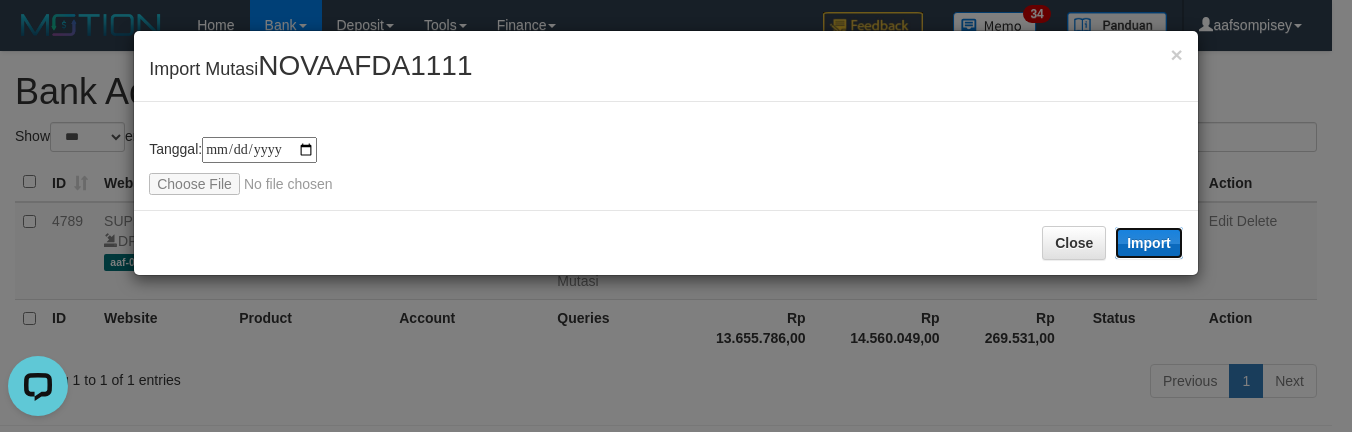 click on "Import" at bounding box center [1149, 243] 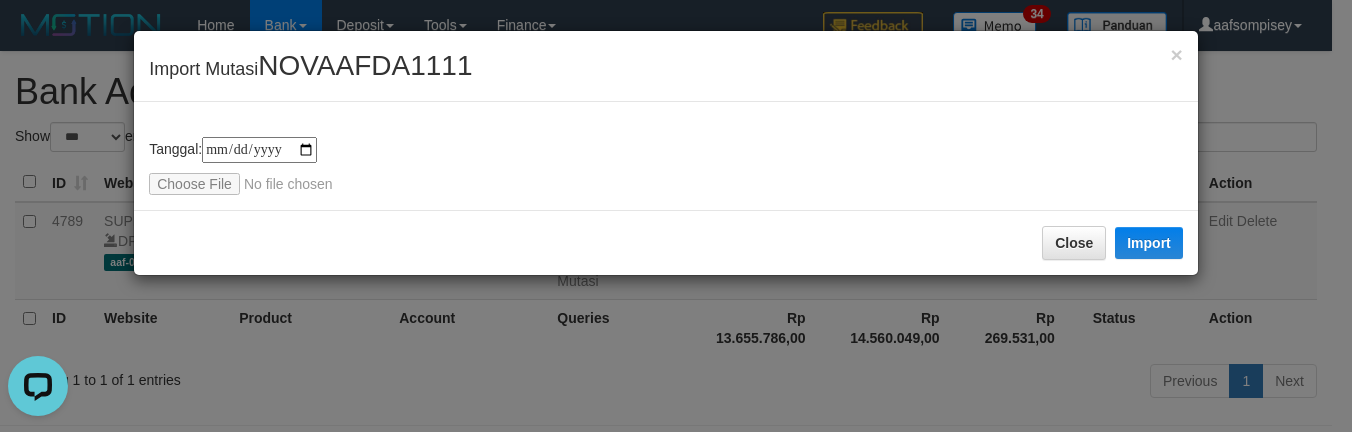 click on "Close
Import" at bounding box center [666, 242] 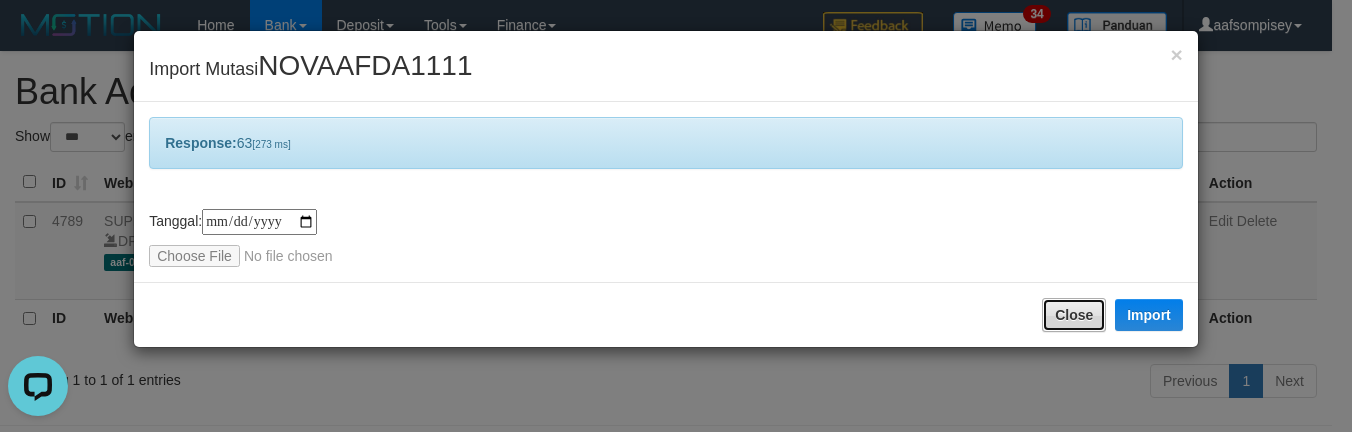 click on "Close" at bounding box center [1074, 315] 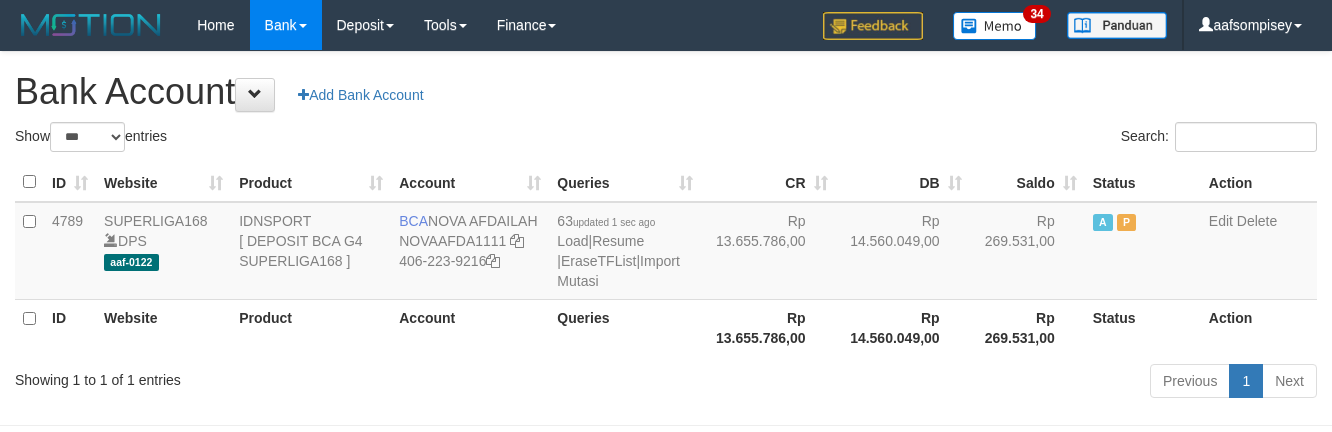 select on "***" 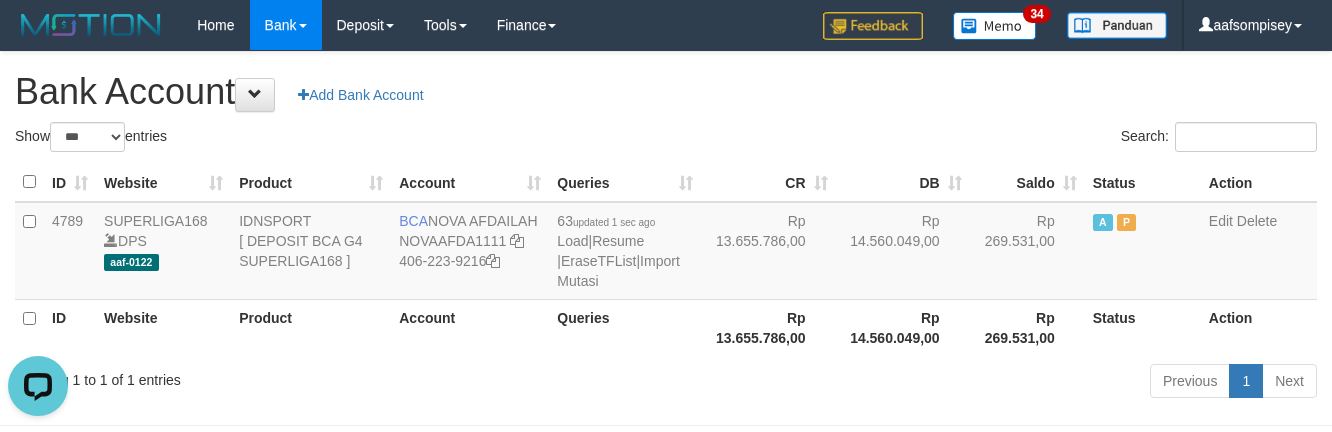 scroll, scrollTop: 0, scrollLeft: 0, axis: both 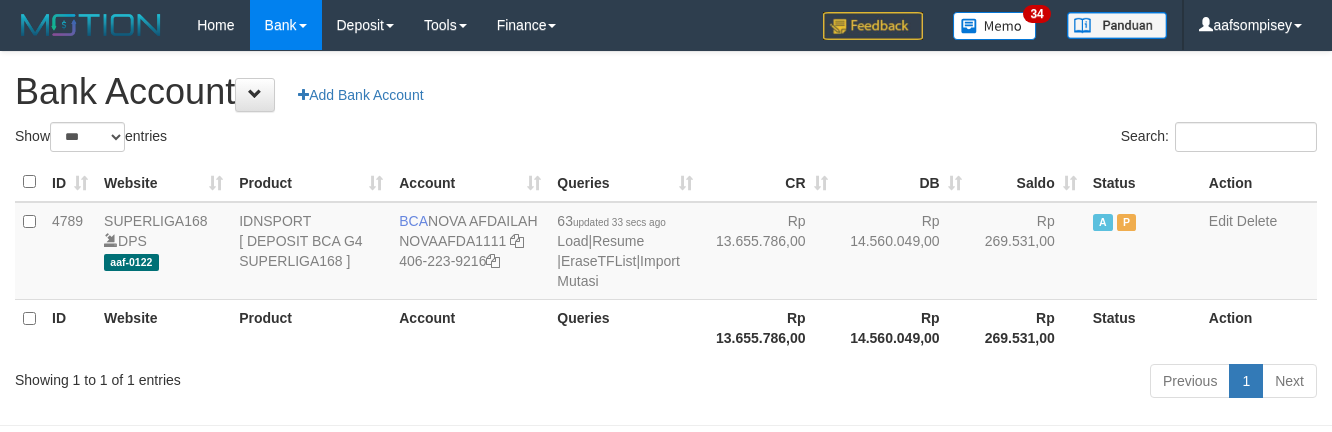 select on "***" 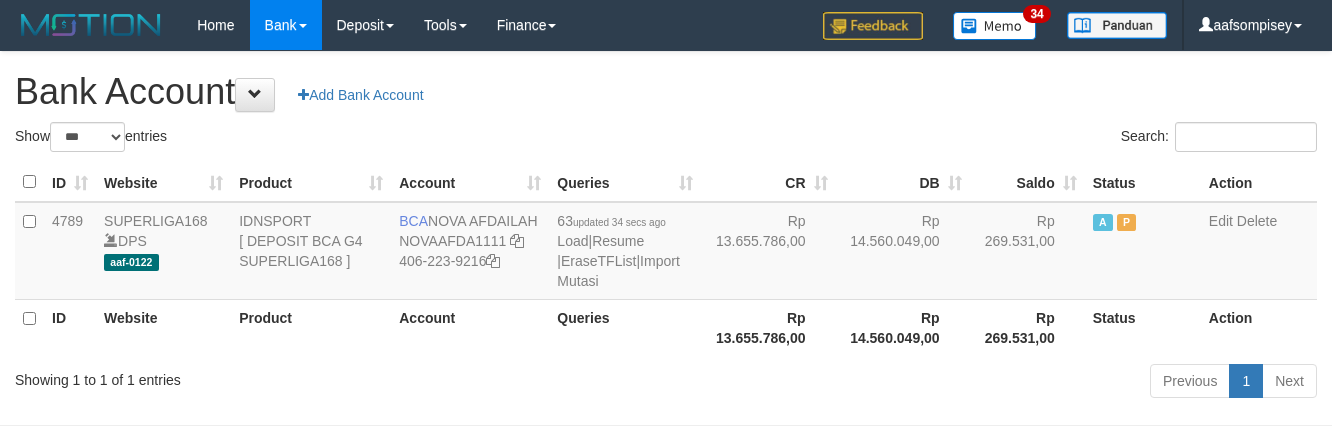 select on "***" 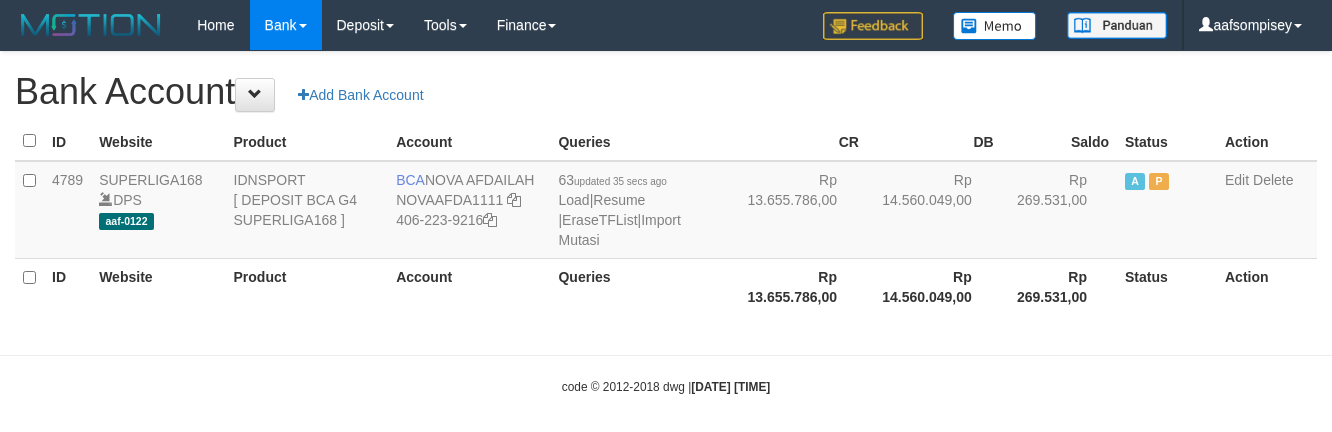 scroll, scrollTop: 0, scrollLeft: 0, axis: both 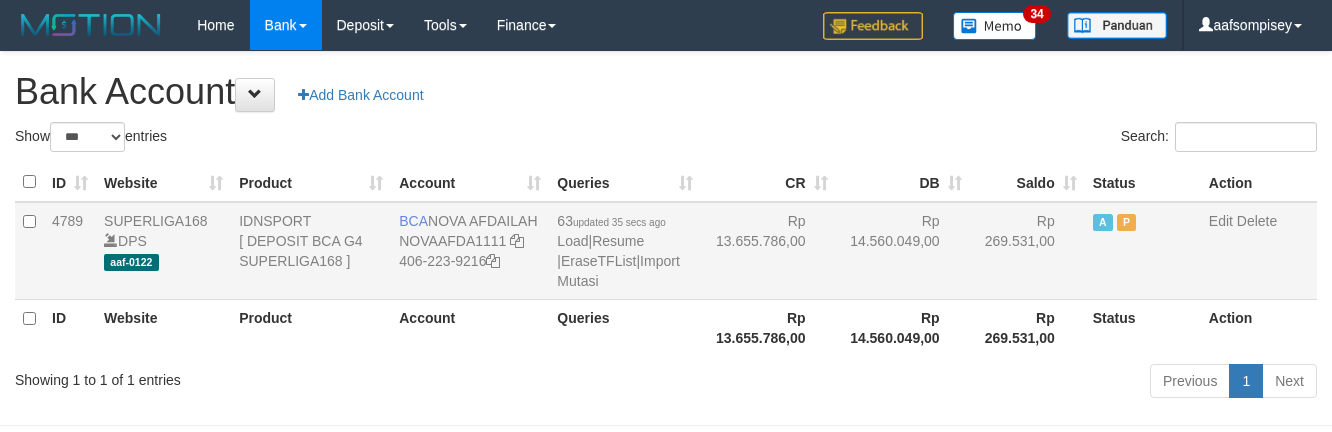 click on "63  updated 35 secs ago
Load
|
Resume
|
EraseTFList
|
Import Mutasi" at bounding box center (625, 251) 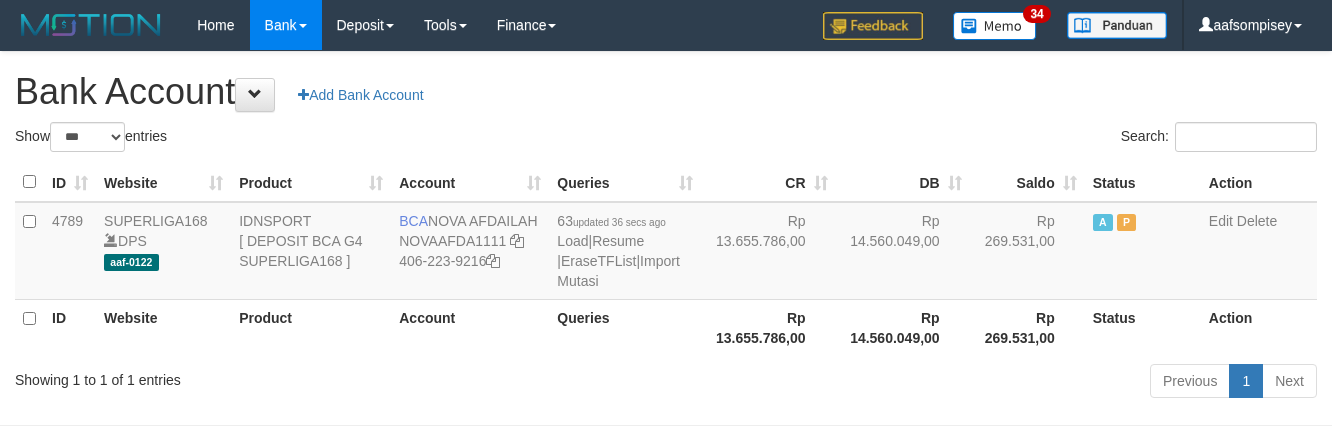 select on "***" 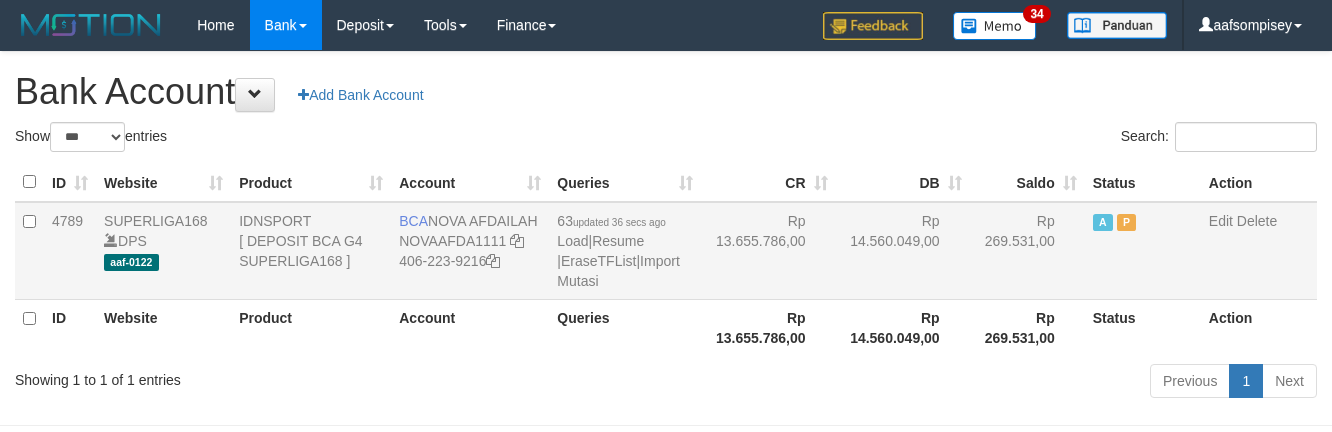 scroll, scrollTop: 0, scrollLeft: 0, axis: both 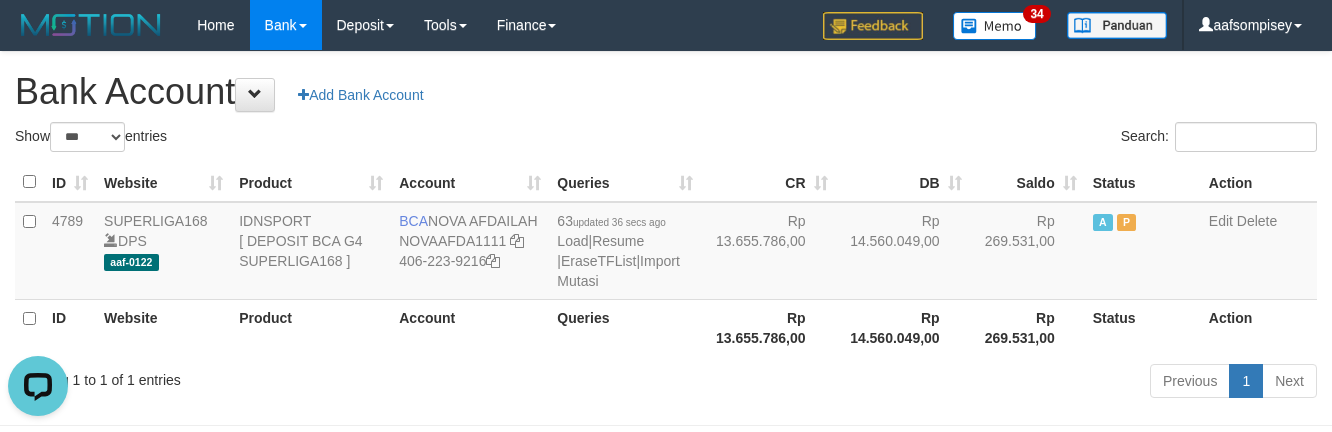 click on "Queries" at bounding box center (625, 327) 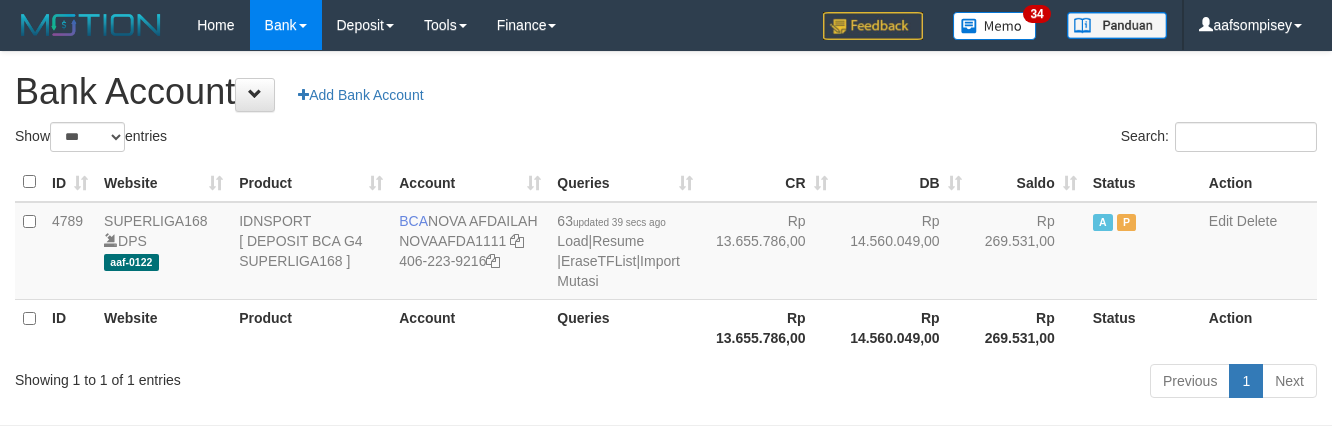 select on "***" 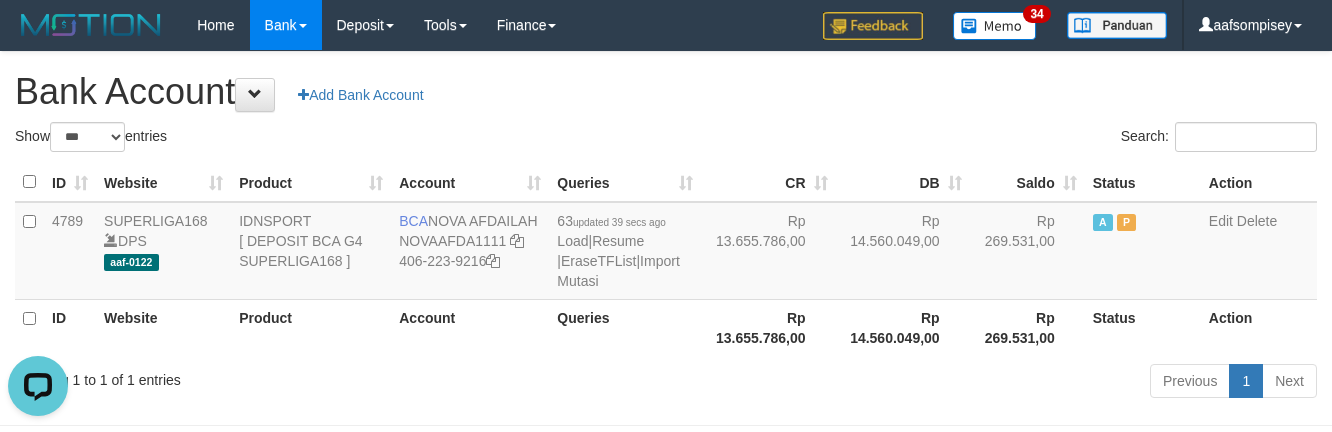 scroll, scrollTop: 0, scrollLeft: 0, axis: both 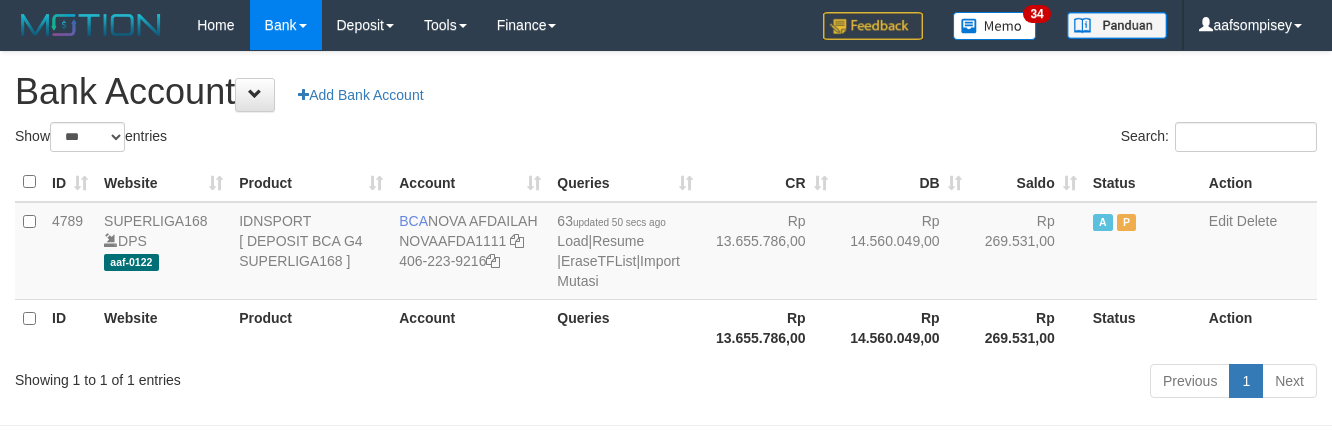select on "***" 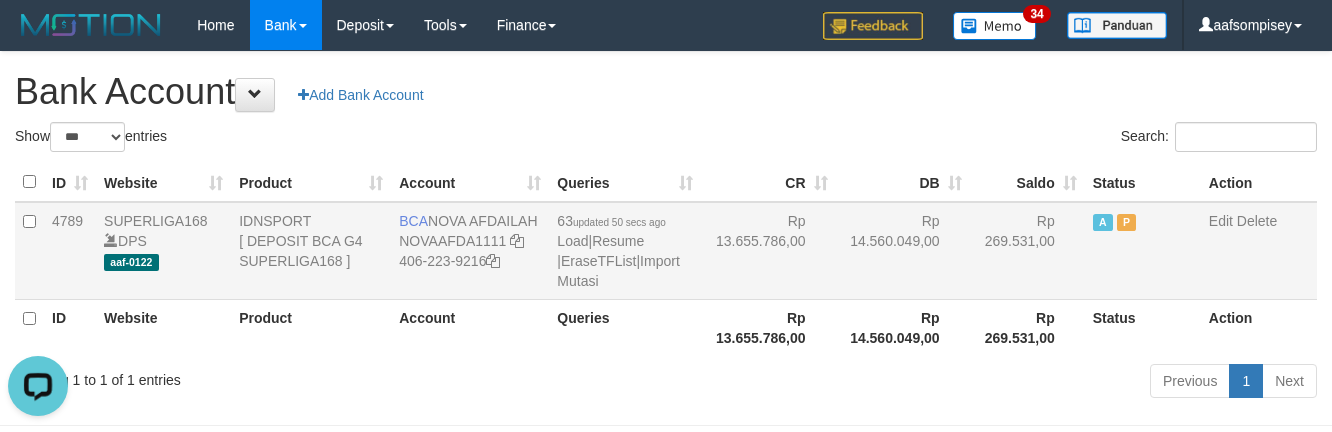 scroll, scrollTop: 0, scrollLeft: 0, axis: both 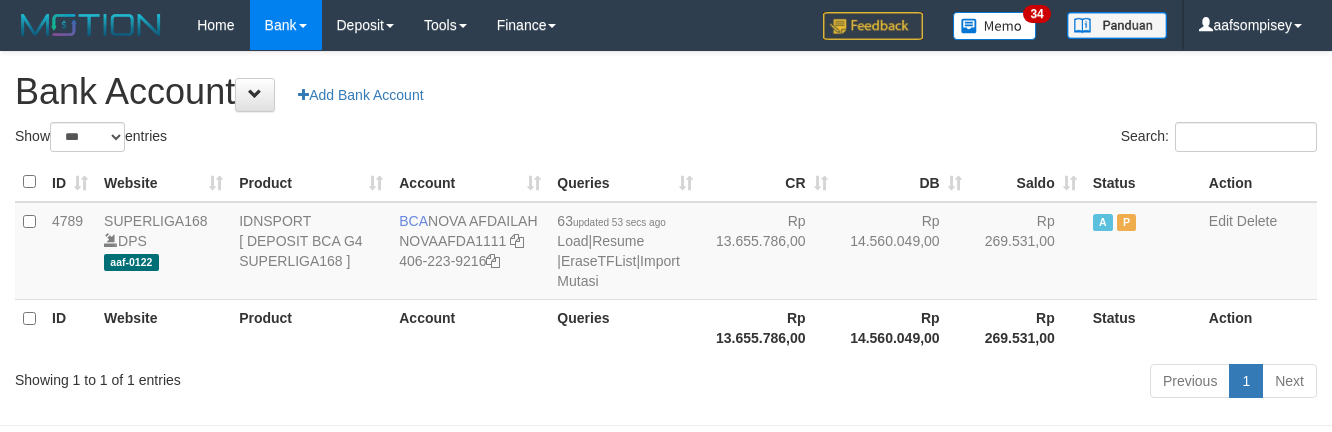 select on "***" 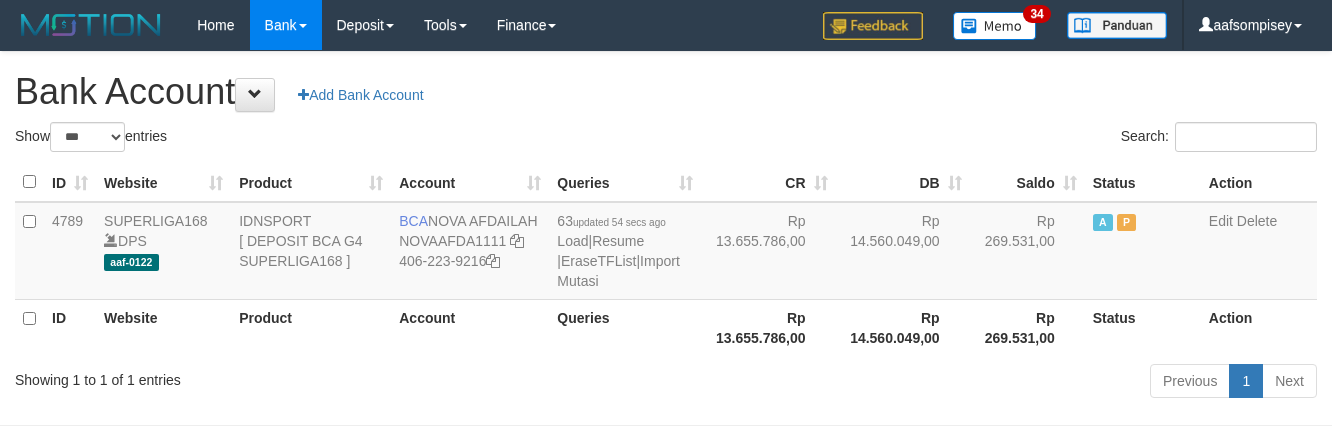 select on "***" 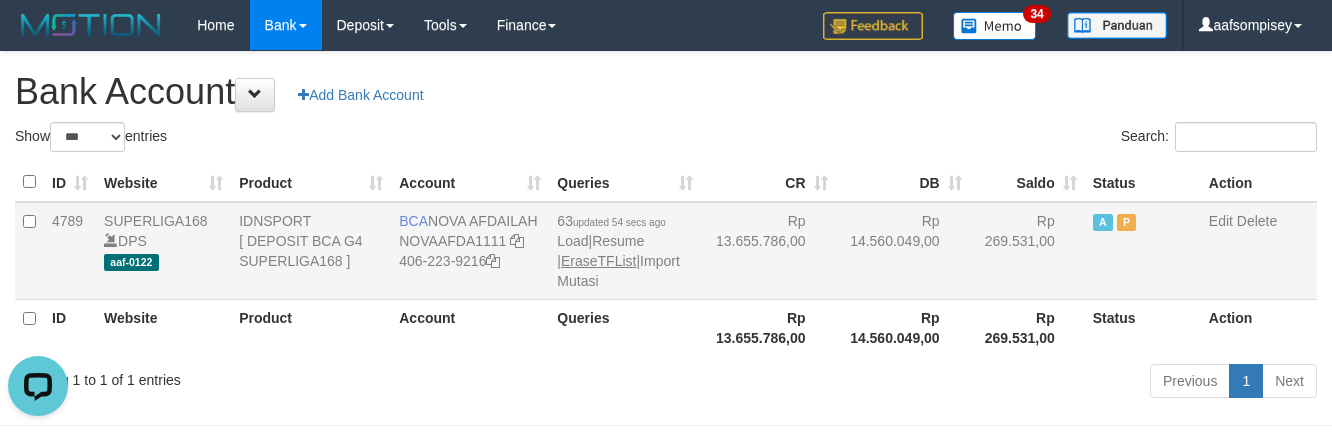 scroll, scrollTop: 0, scrollLeft: 0, axis: both 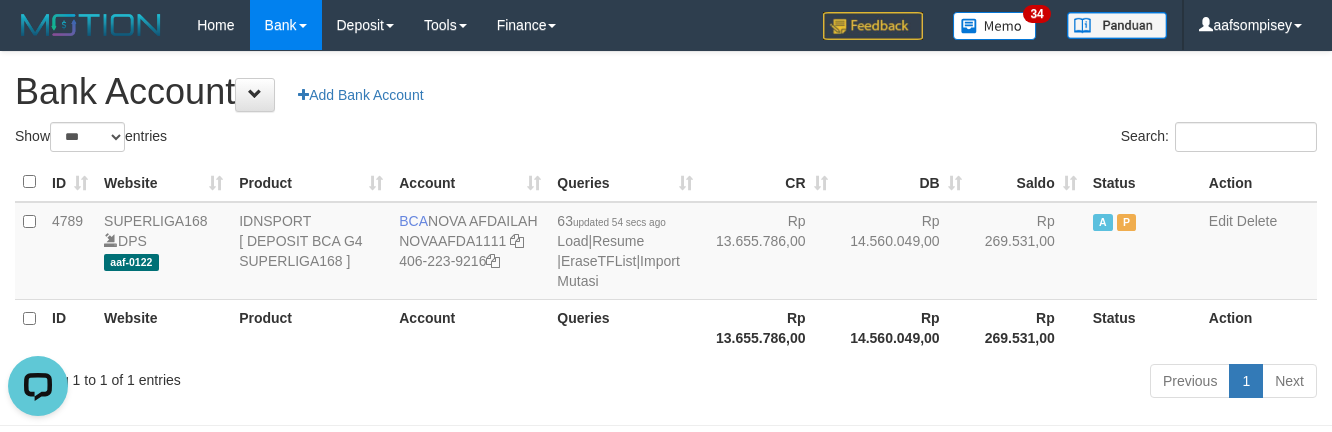 click on "Queries" at bounding box center (625, 182) 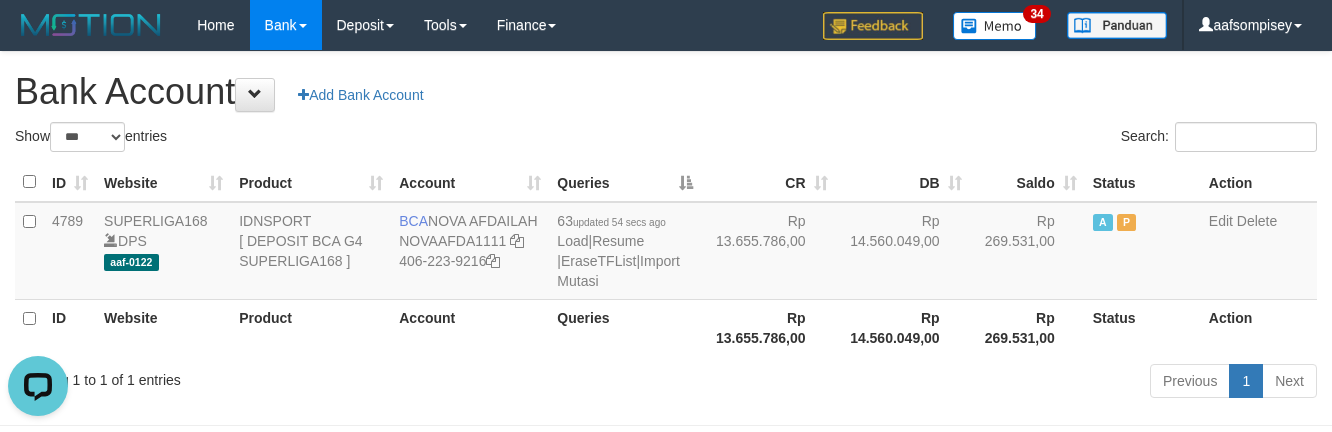click on "Queries" at bounding box center [625, 327] 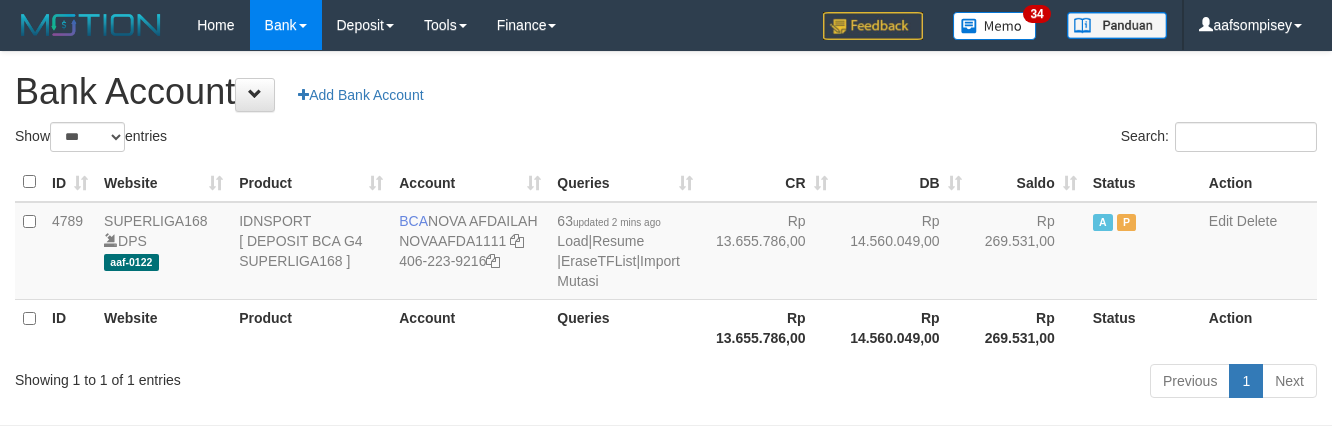 select on "***" 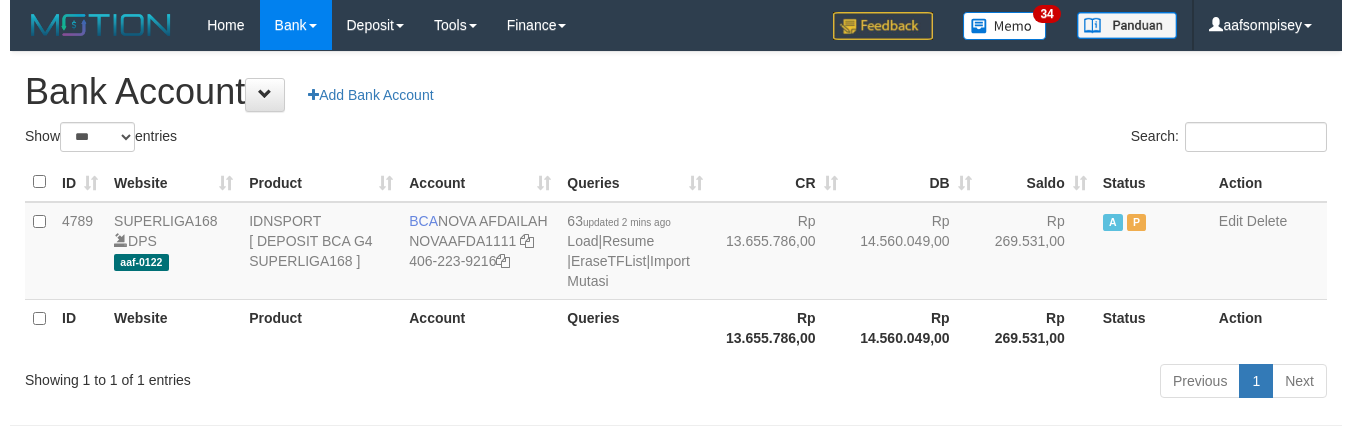 scroll, scrollTop: 0, scrollLeft: 0, axis: both 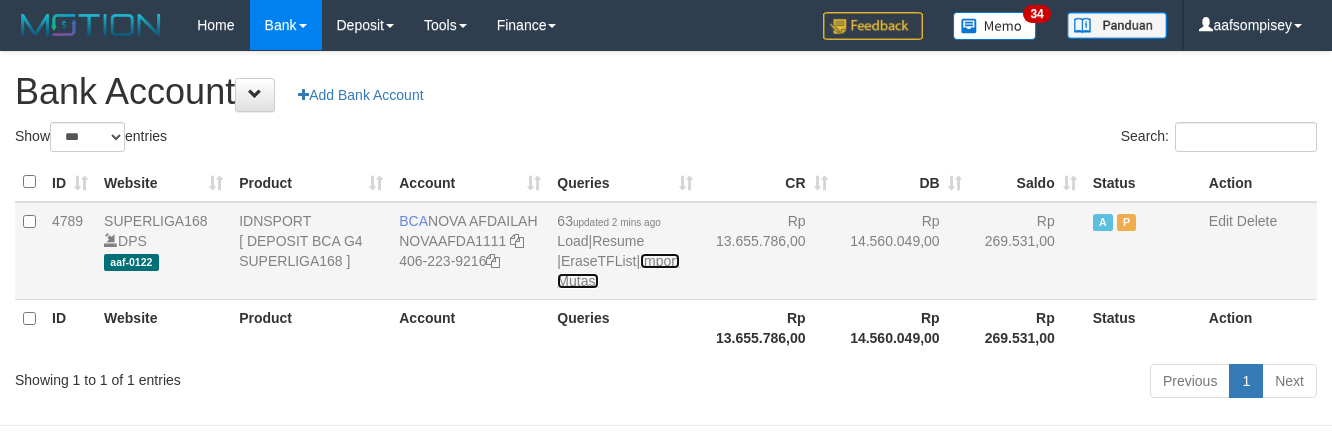 click on "Import Mutasi" at bounding box center [618, 271] 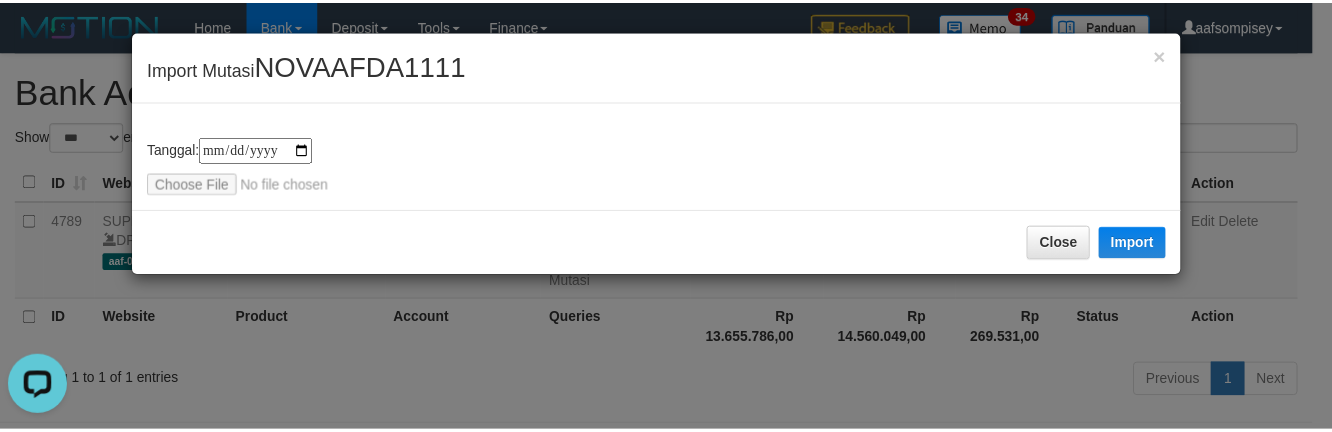 scroll, scrollTop: 0, scrollLeft: 0, axis: both 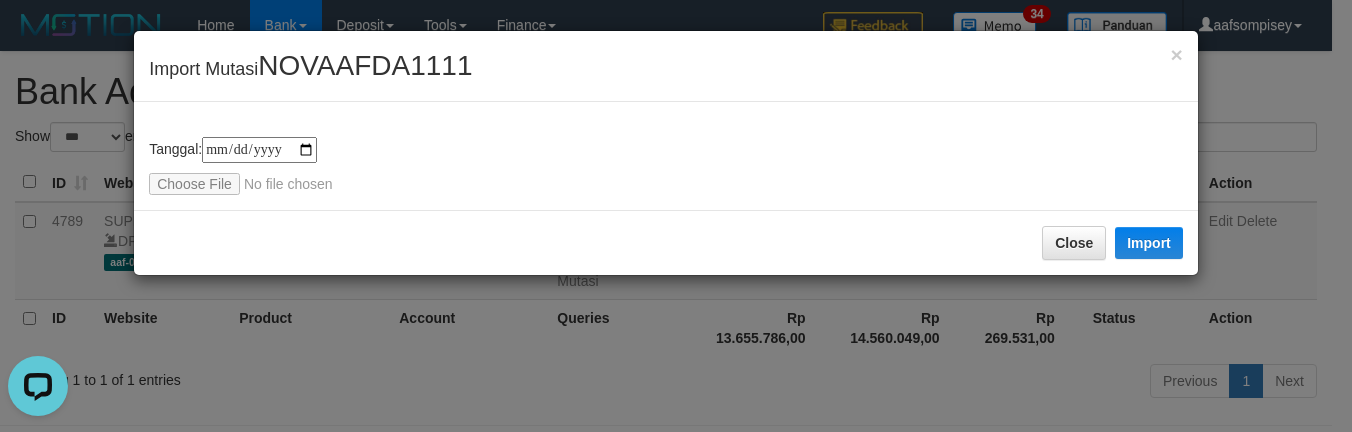 type on "**********" 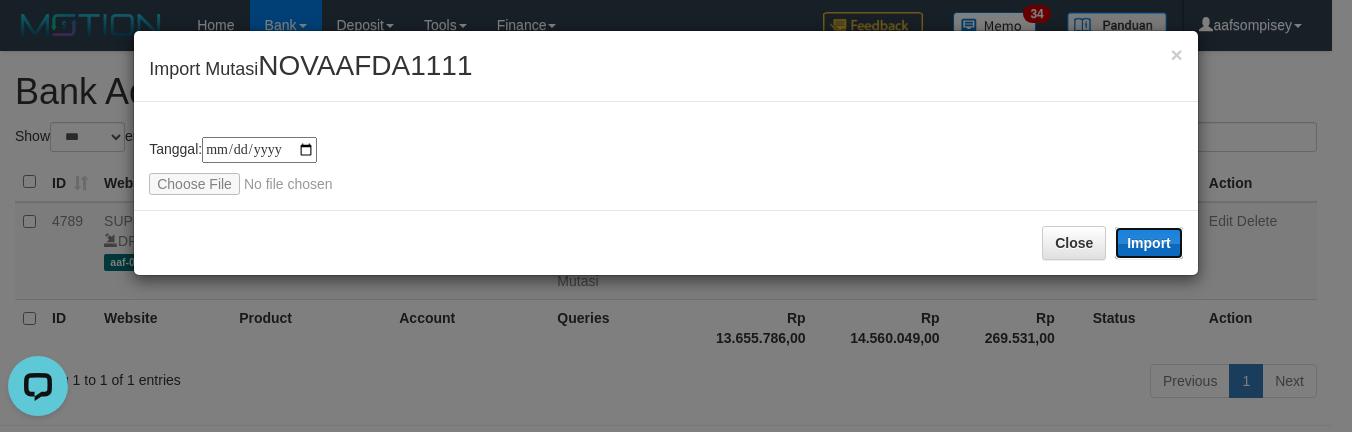 click on "Import" at bounding box center [1149, 243] 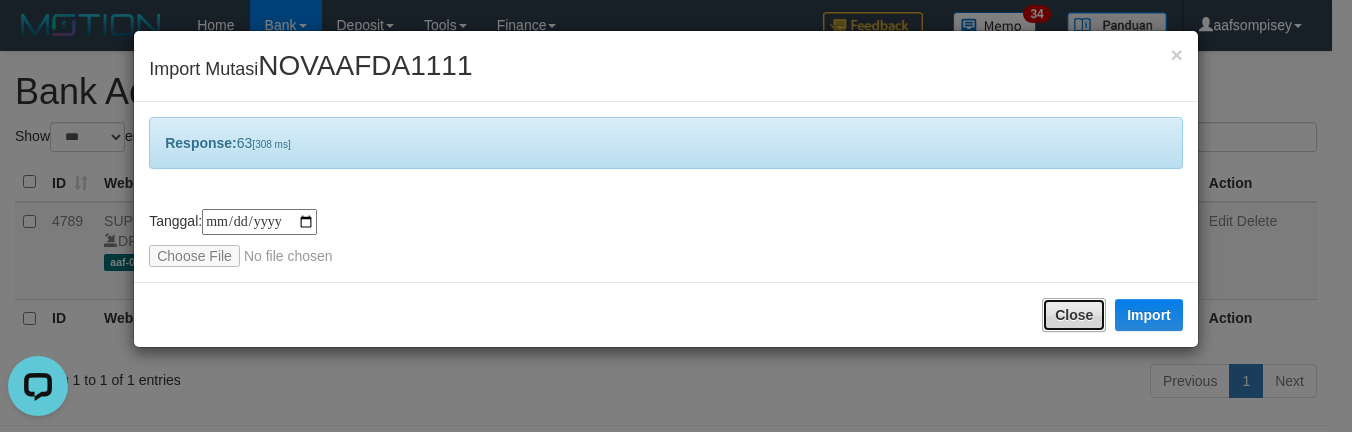 click on "Close" at bounding box center [1074, 315] 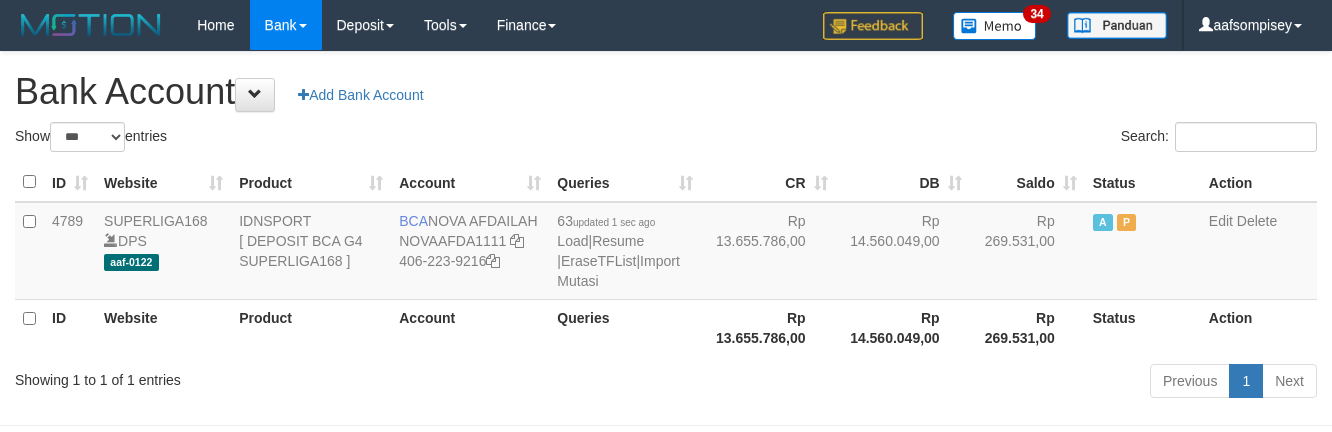 select on "***" 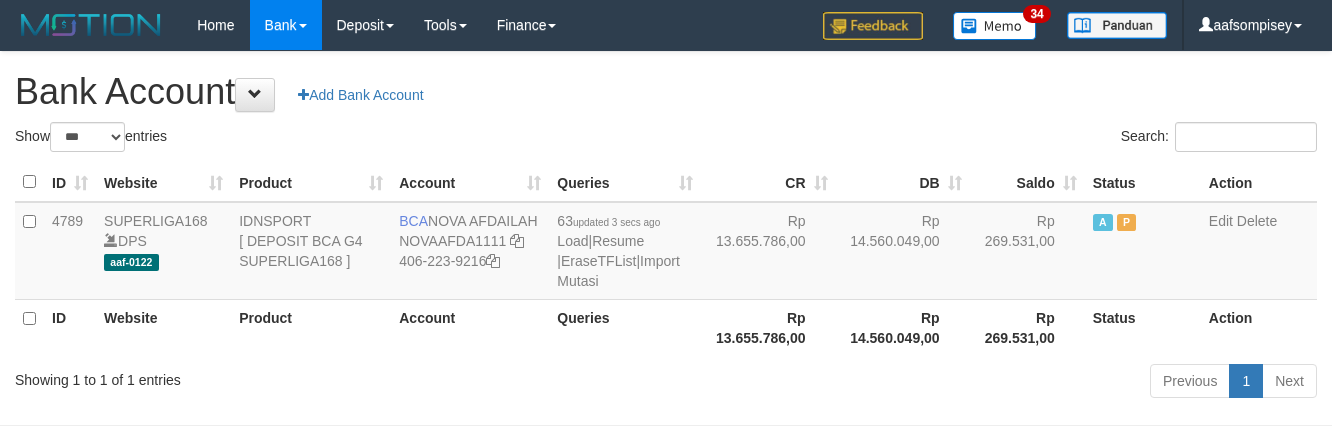 select on "***" 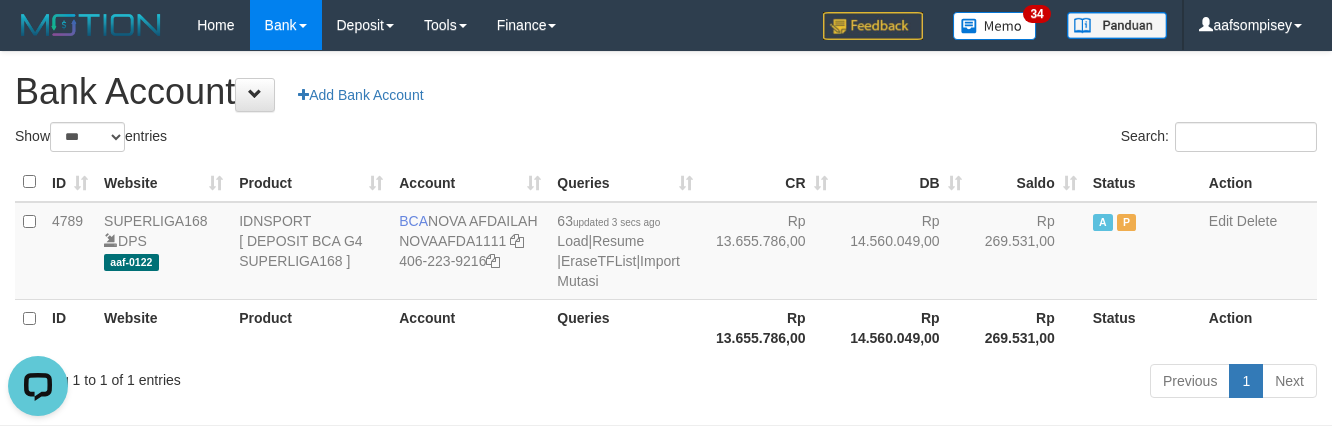 scroll, scrollTop: 0, scrollLeft: 0, axis: both 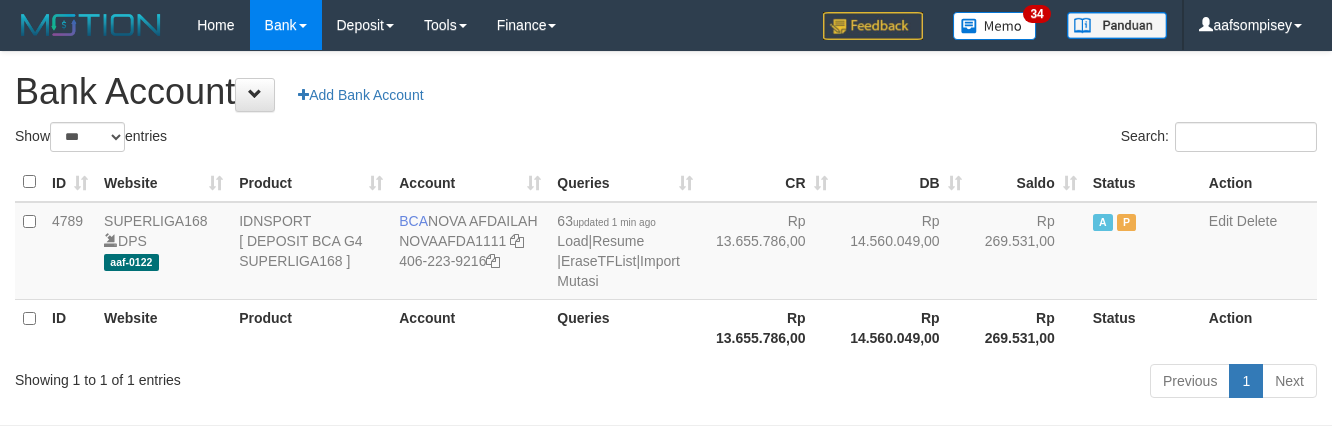select on "***" 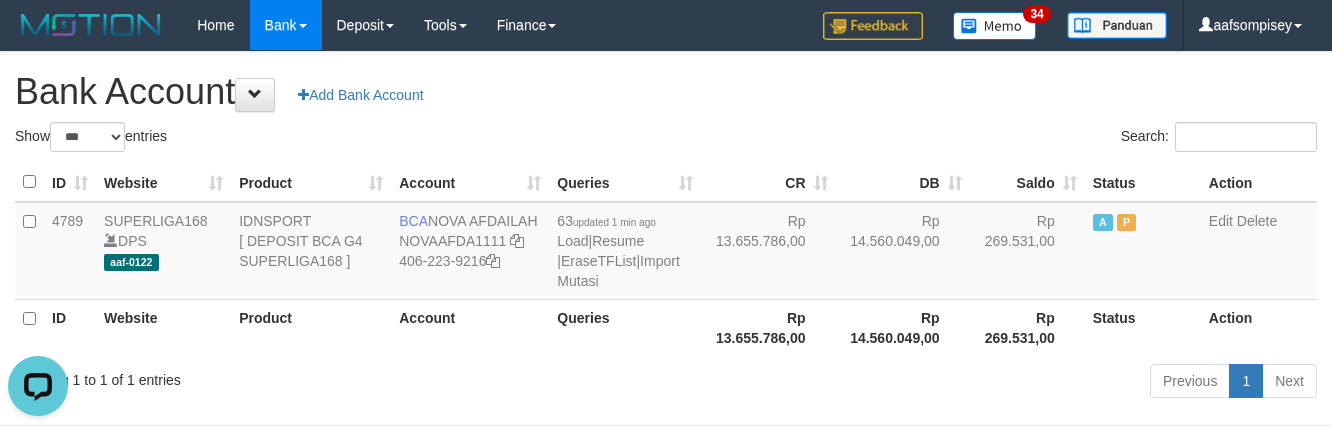 scroll, scrollTop: 0, scrollLeft: 0, axis: both 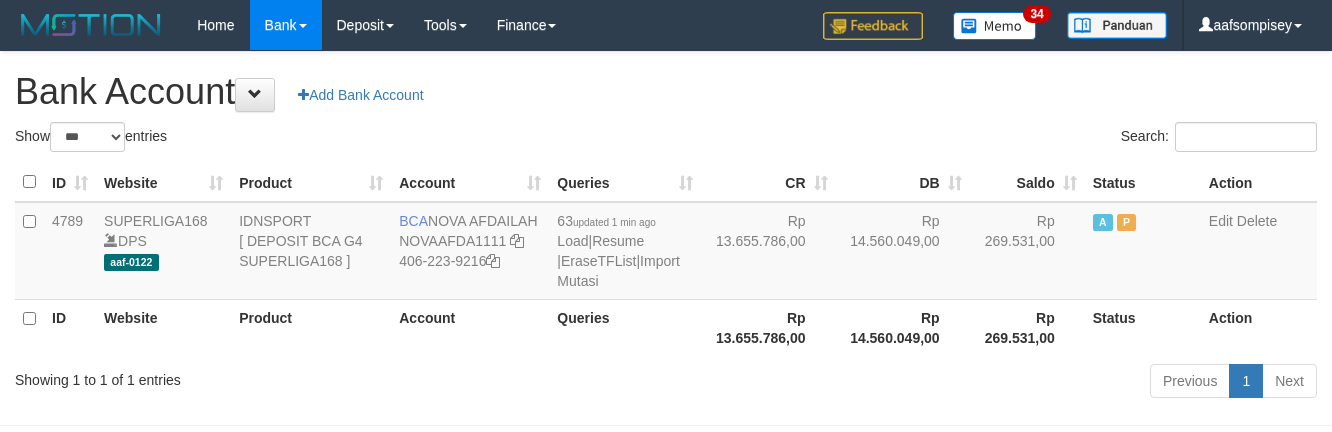 select on "***" 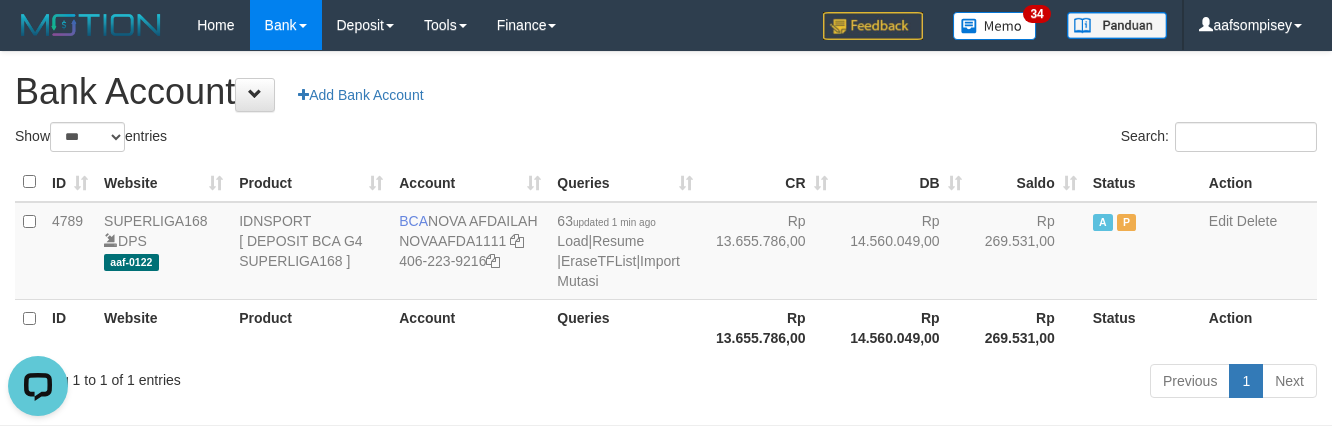 scroll, scrollTop: 0, scrollLeft: 0, axis: both 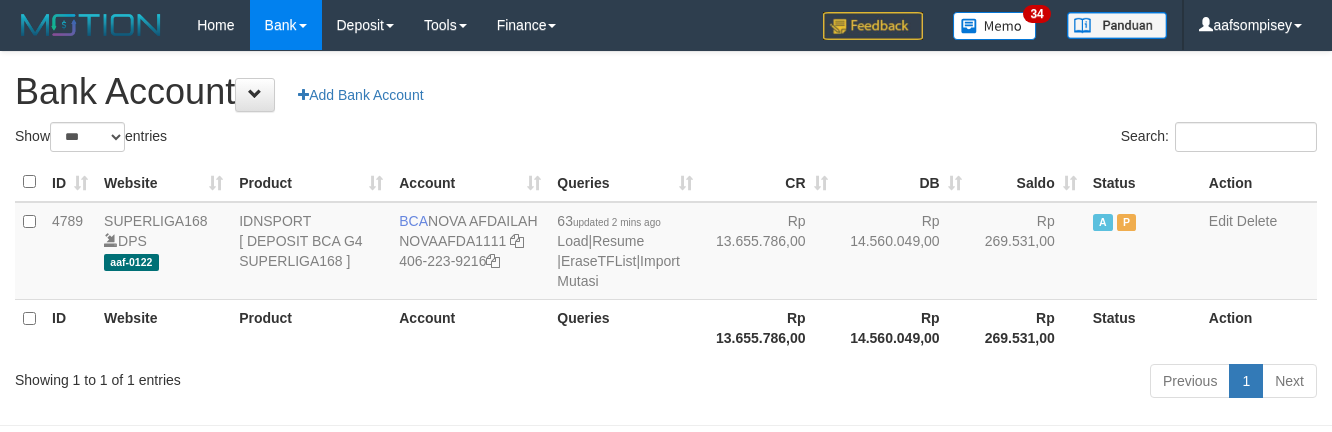 select on "***" 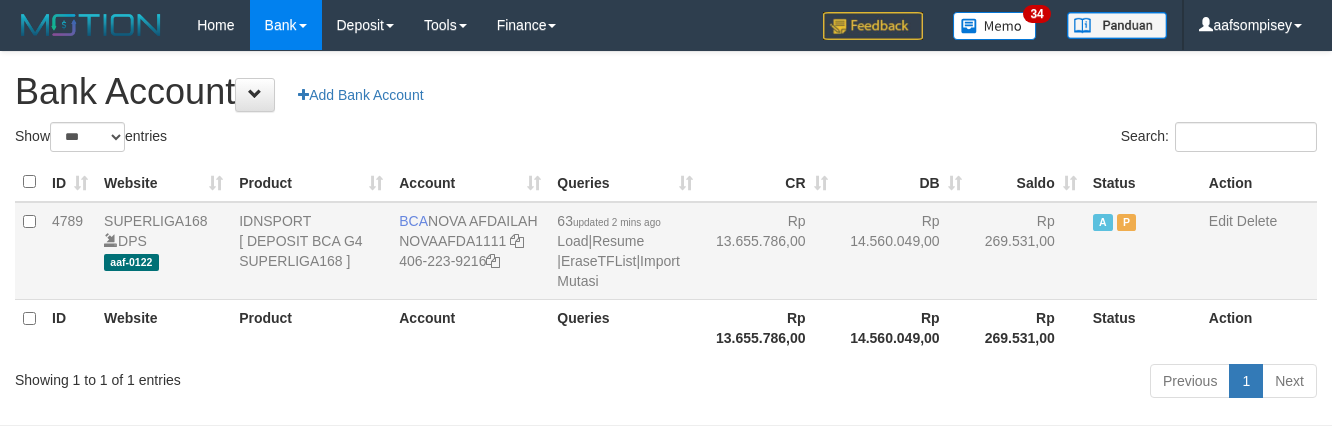 scroll, scrollTop: 0, scrollLeft: 0, axis: both 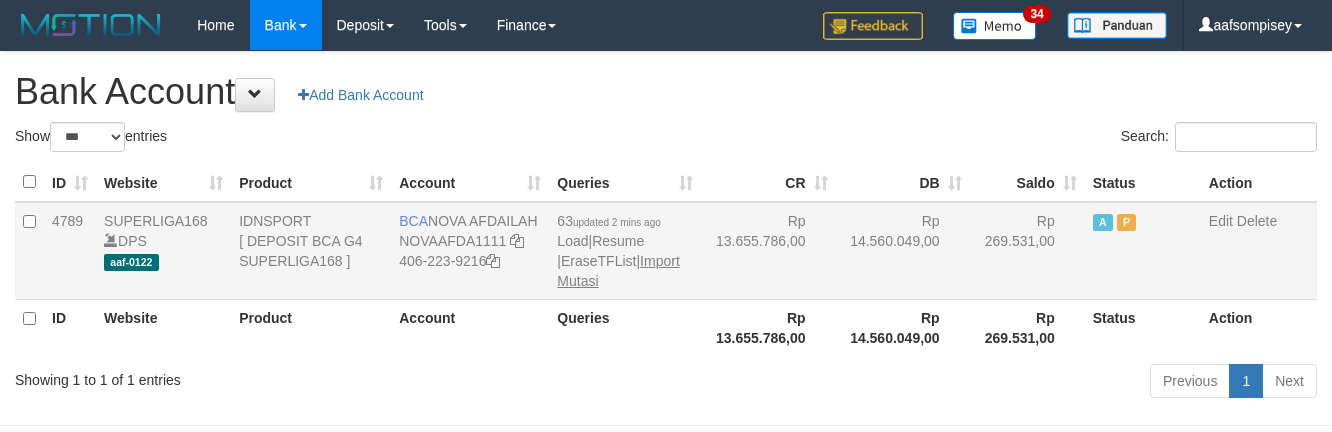 drag, startPoint x: 698, startPoint y: 269, endPoint x: 677, endPoint y: 256, distance: 24.698177 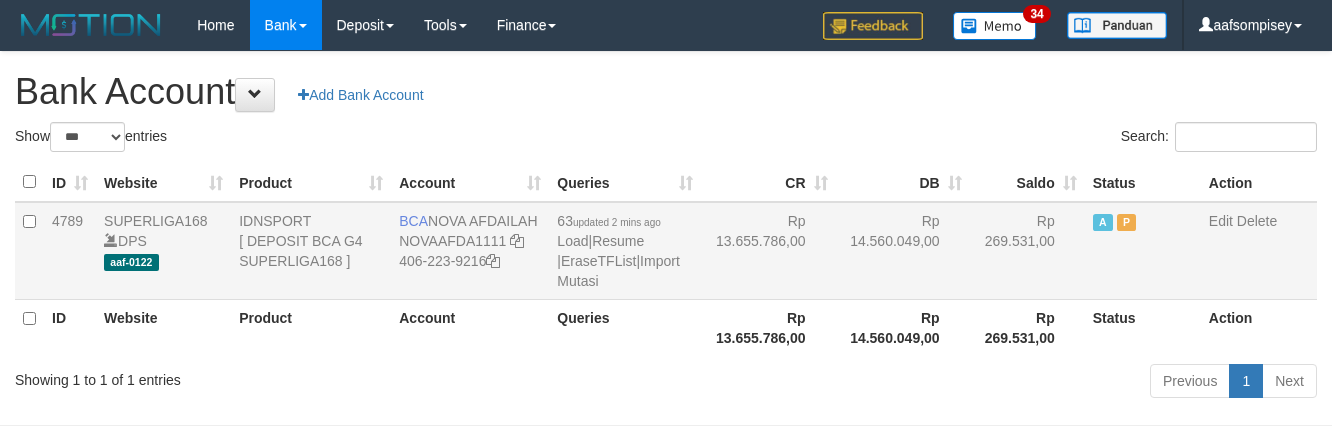 click on "63  updated 2 mins ago
Load
|
Resume
|
EraseTFList
|
Import Mutasi" at bounding box center (625, 251) 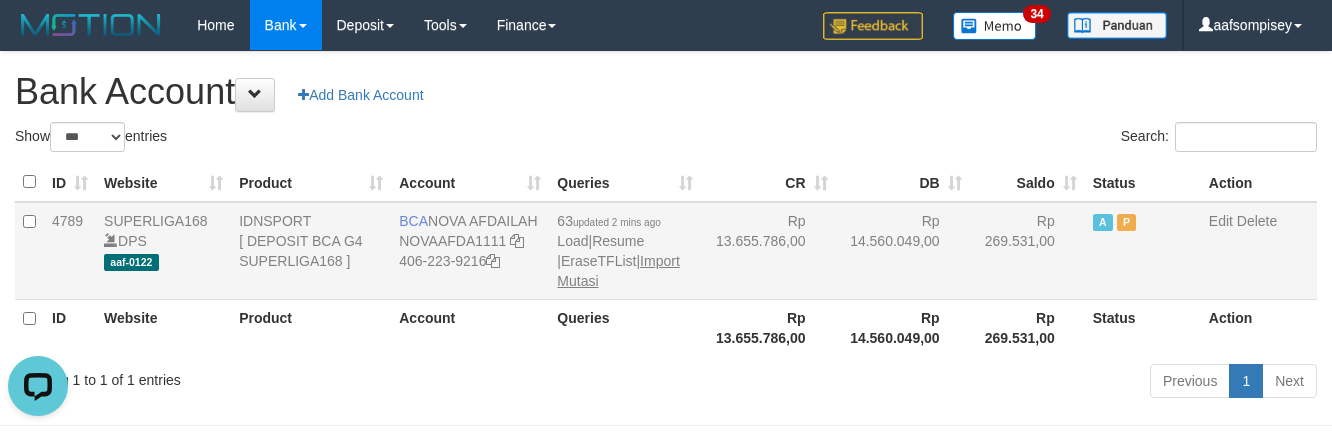 scroll, scrollTop: 0, scrollLeft: 0, axis: both 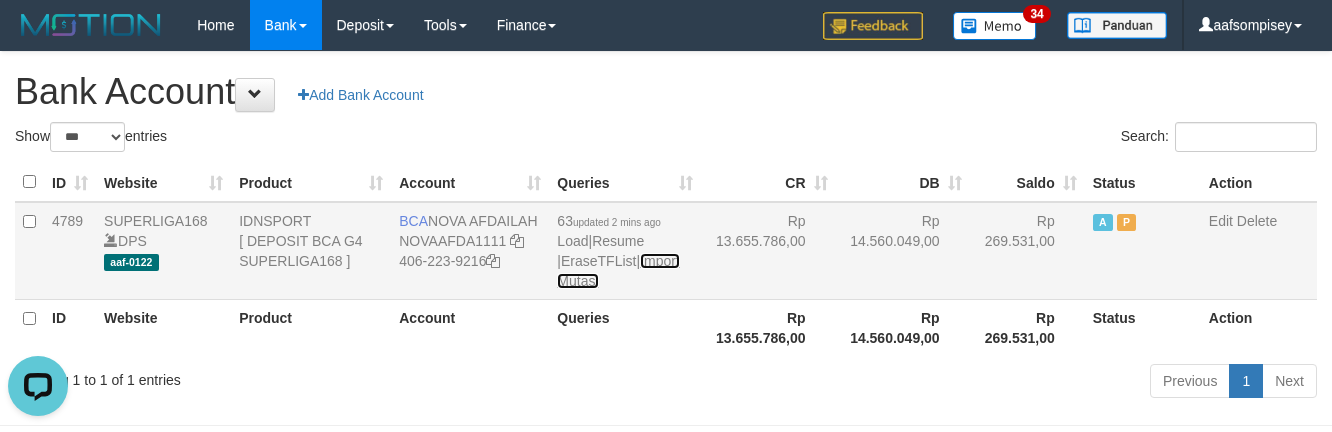 click on "Import Mutasi" at bounding box center (618, 271) 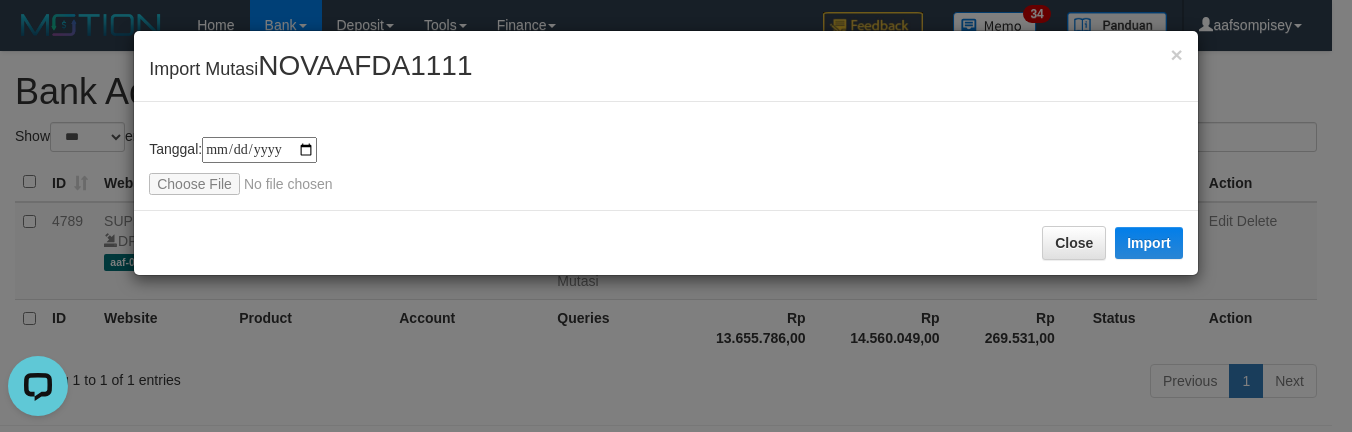type on "**********" 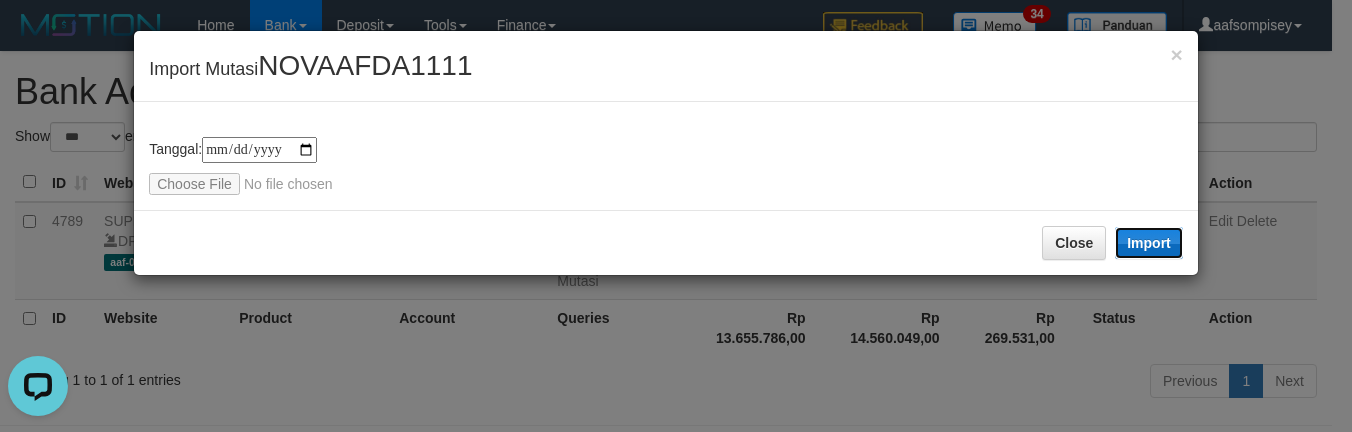 click on "Import" at bounding box center [1149, 243] 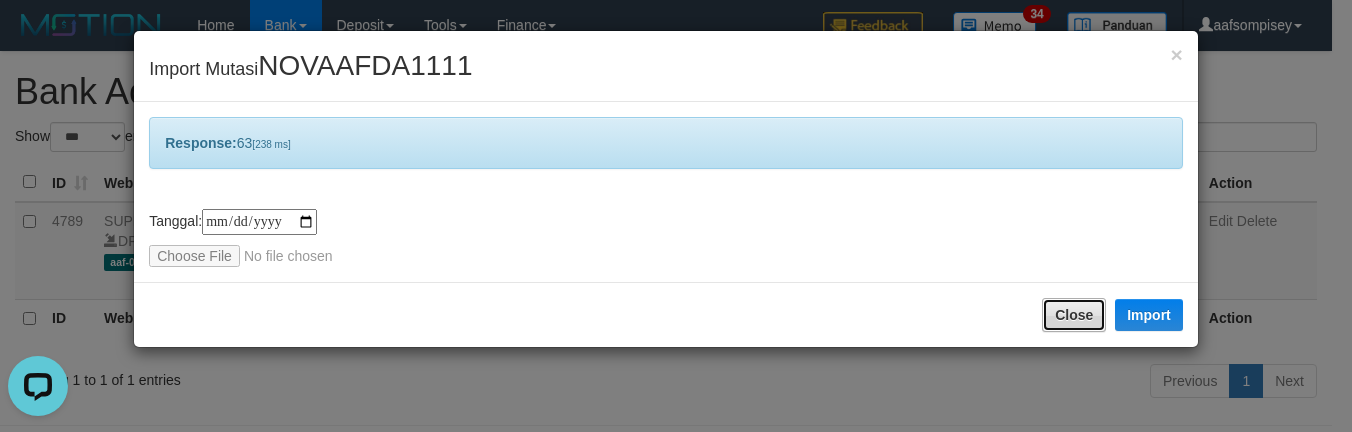 click on "Close" at bounding box center (1074, 315) 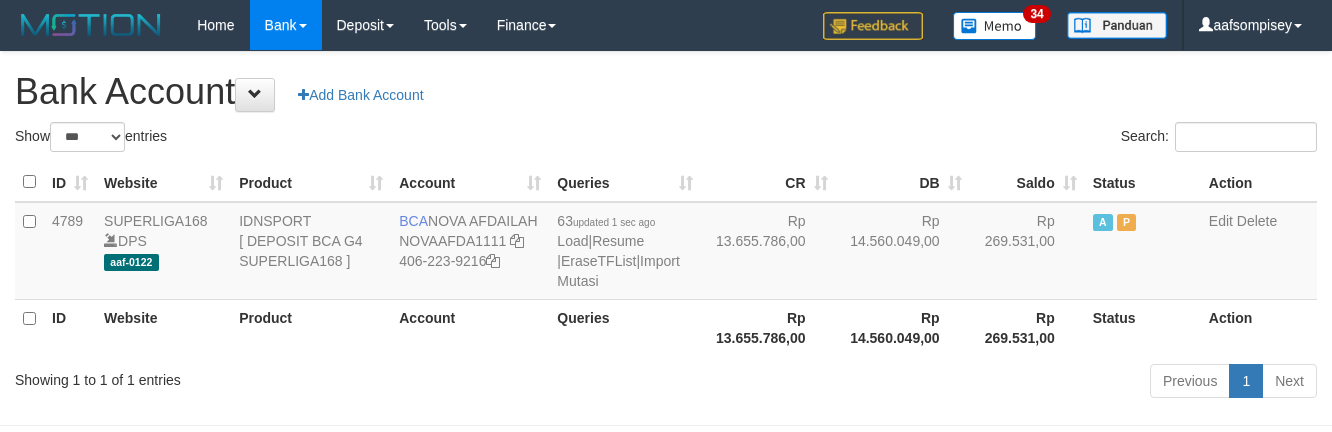 select on "***" 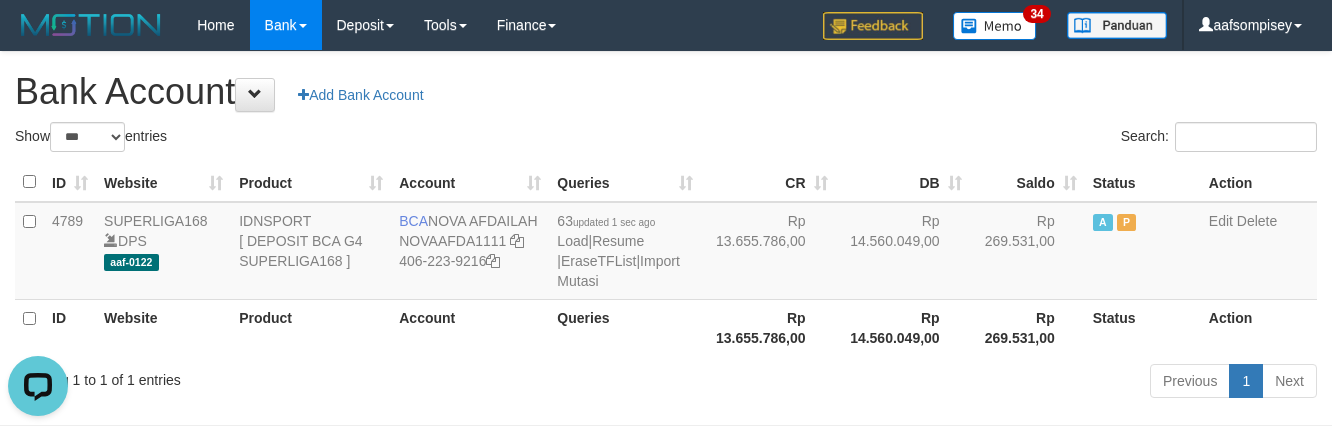 scroll, scrollTop: 0, scrollLeft: 0, axis: both 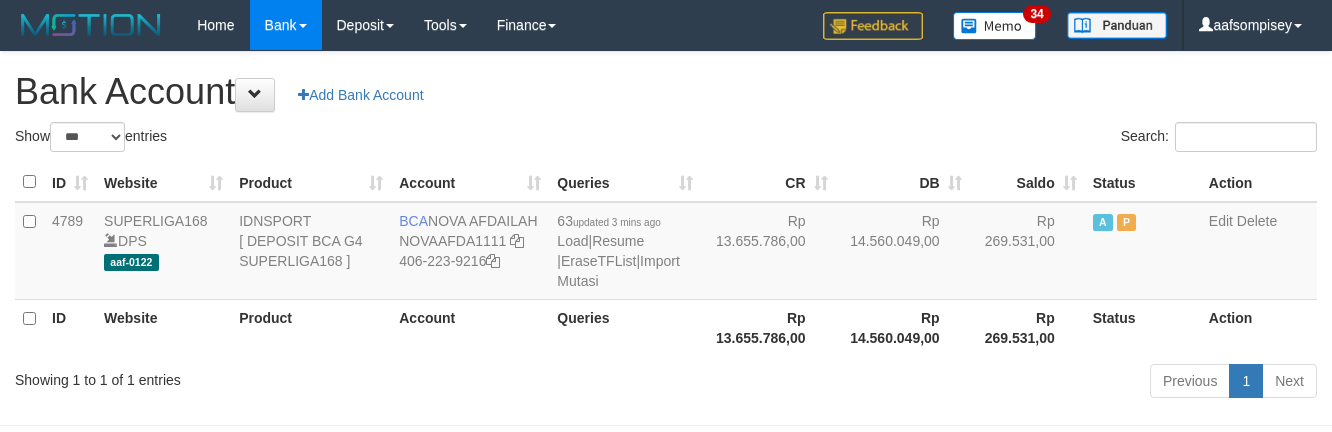 select on "***" 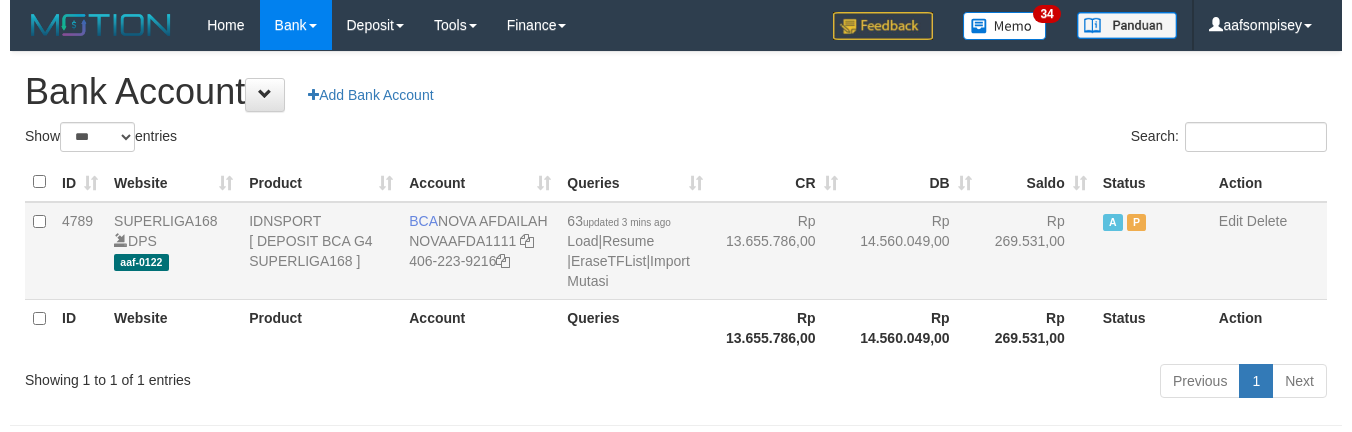 scroll, scrollTop: 0, scrollLeft: 0, axis: both 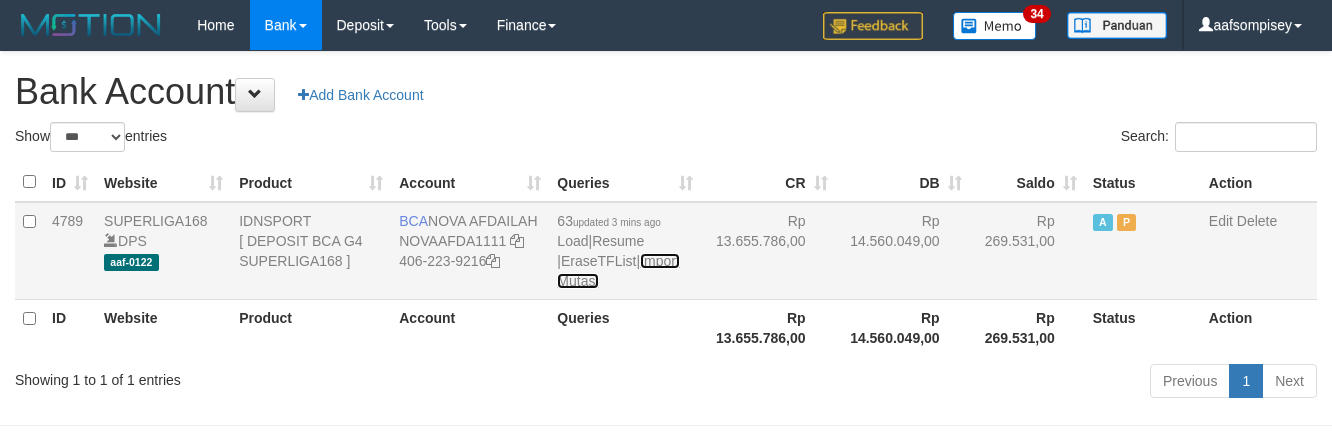 click on "Import Mutasi" at bounding box center [618, 271] 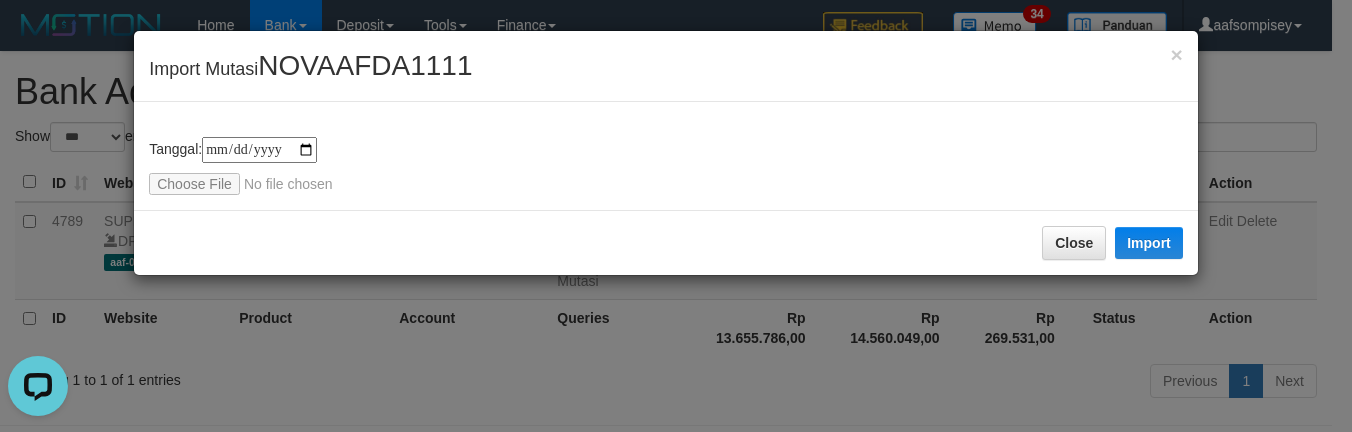 scroll, scrollTop: 0, scrollLeft: 0, axis: both 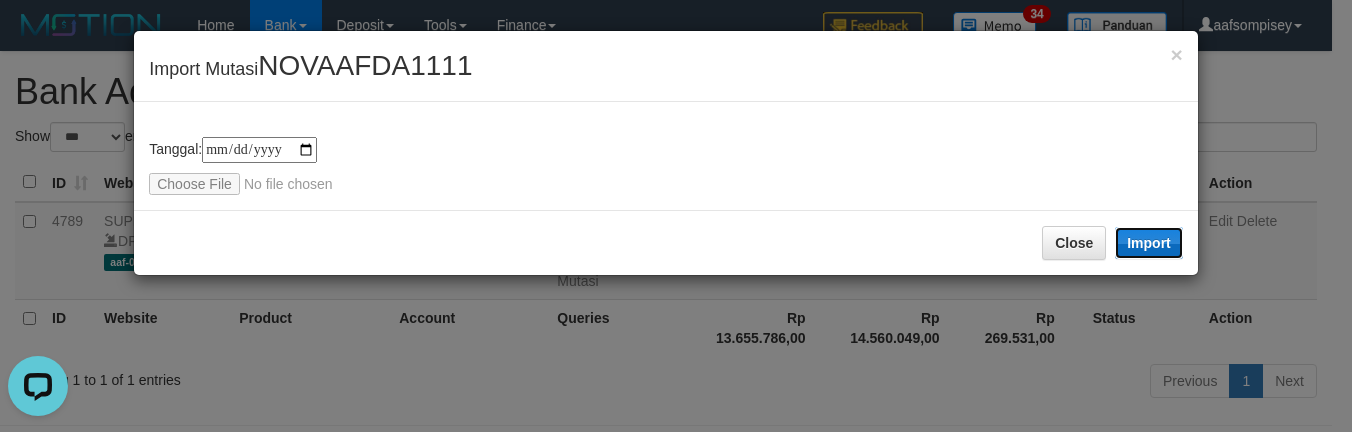 click on "Import" at bounding box center [1149, 243] 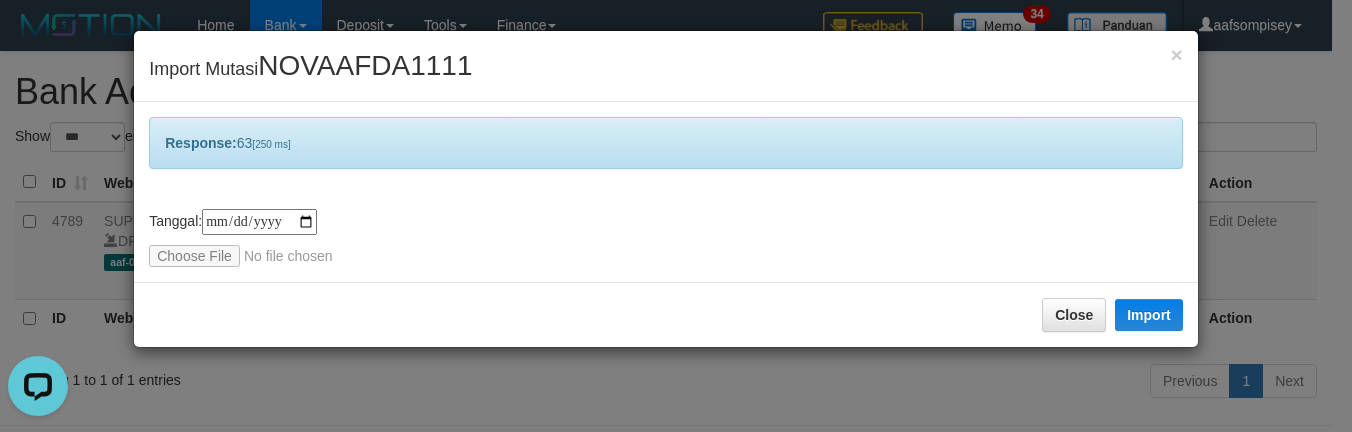 click on "Close
Import" at bounding box center (666, 314) 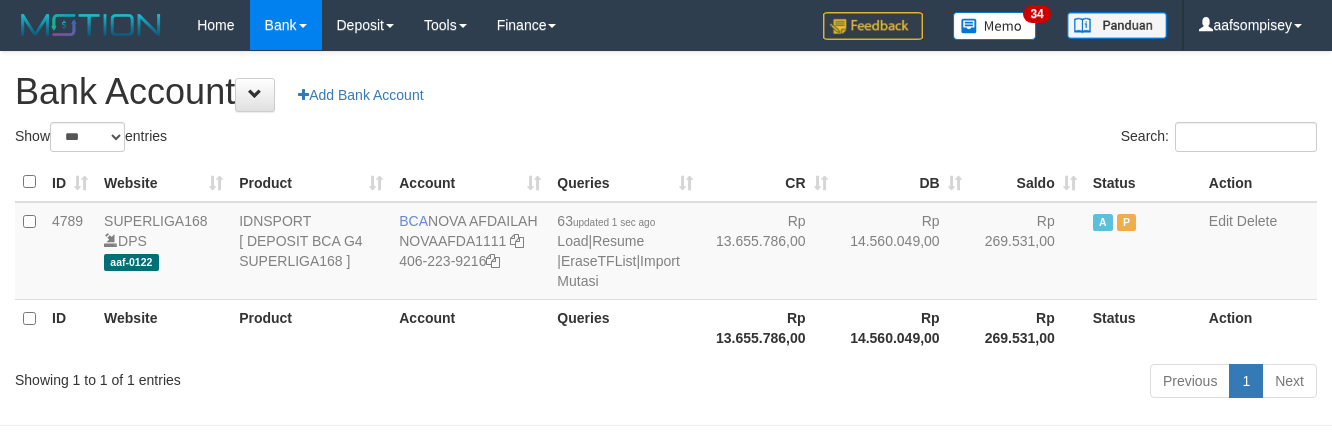 select on "***" 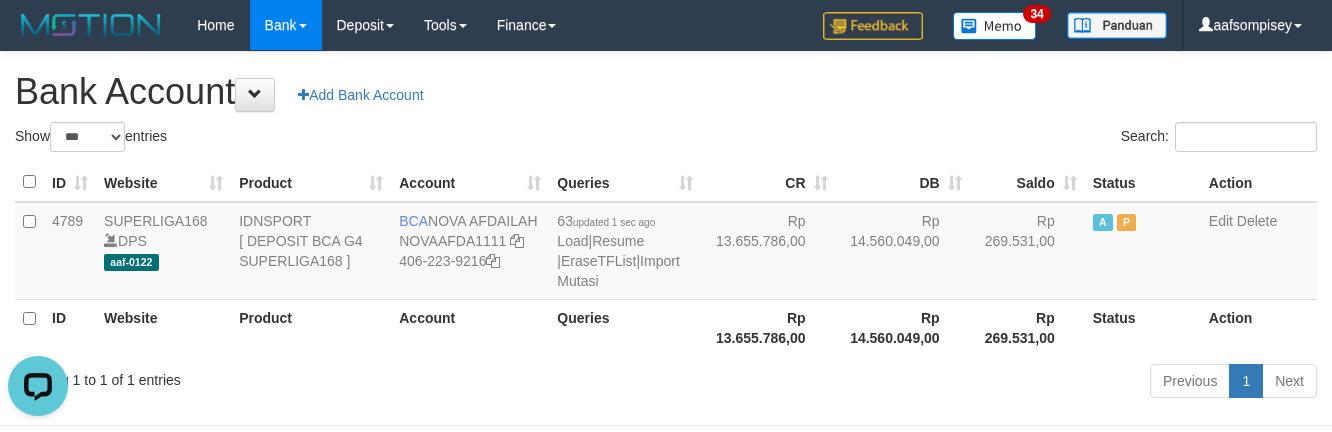 scroll, scrollTop: 0, scrollLeft: 0, axis: both 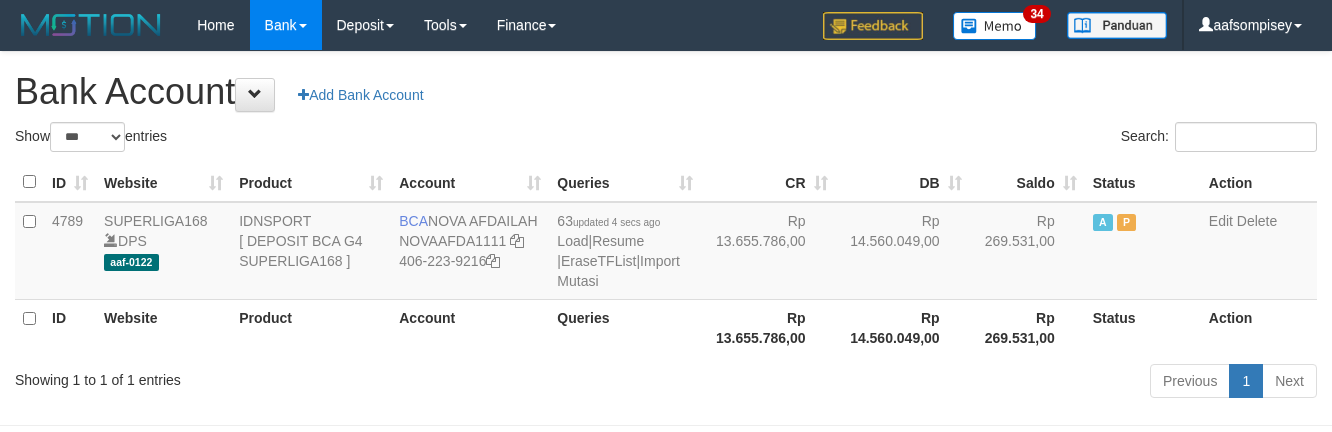 select on "***" 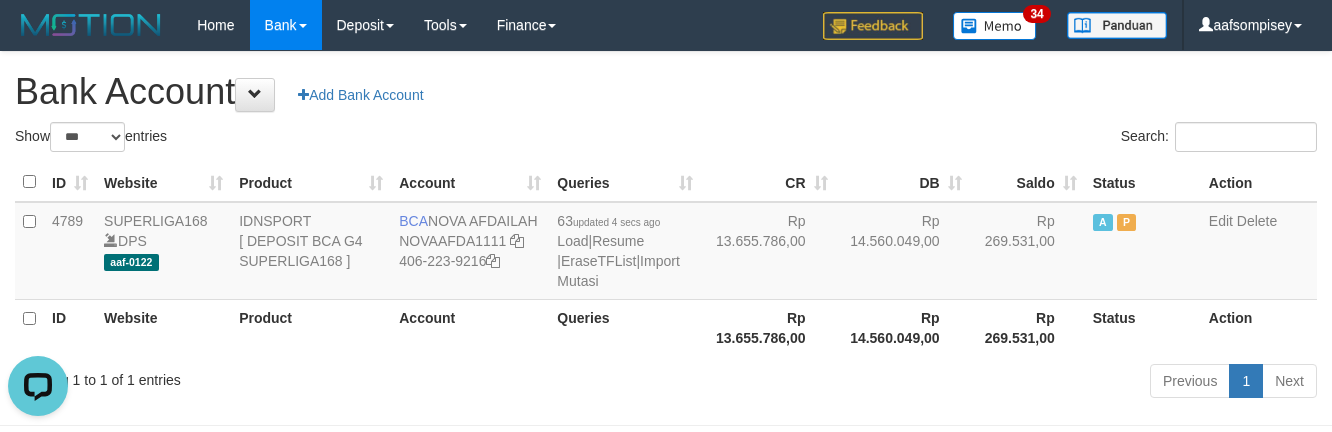 scroll, scrollTop: 0, scrollLeft: 0, axis: both 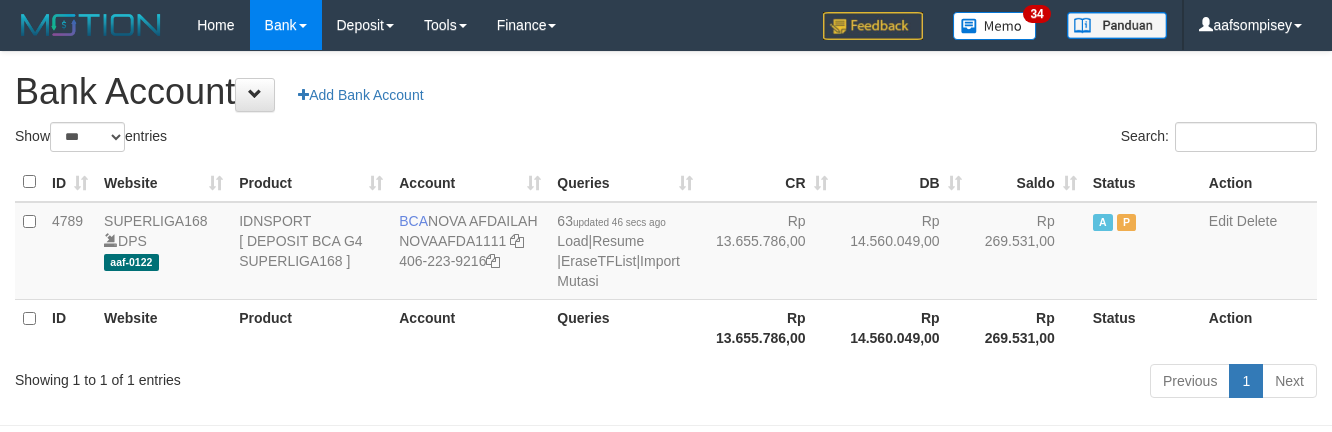 select on "***" 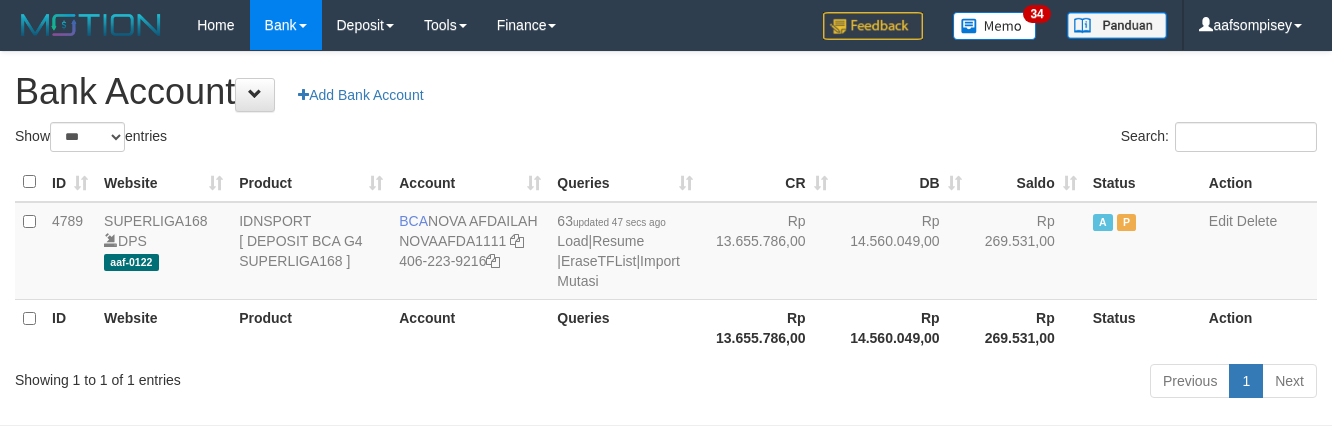 select on "***" 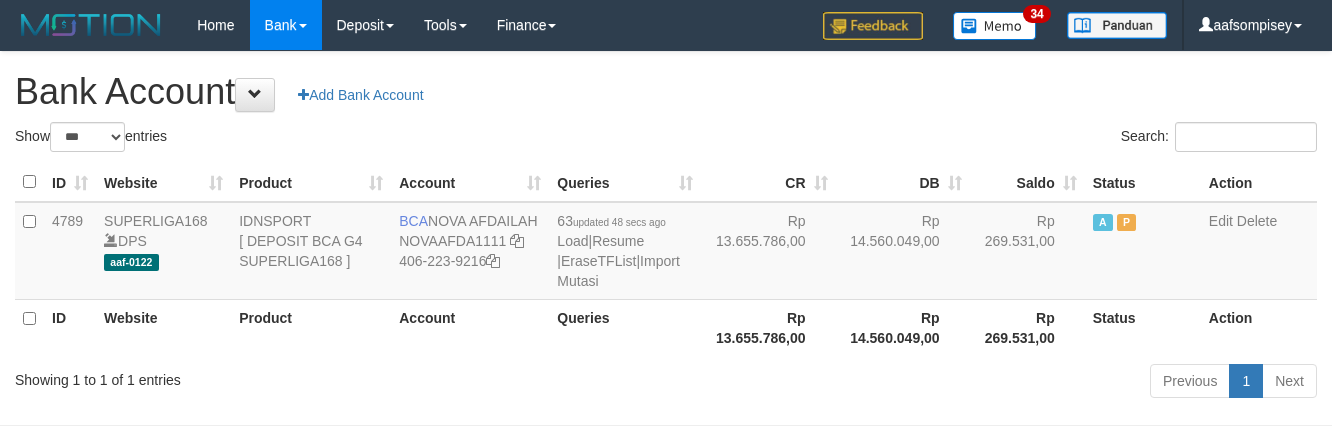 select on "***" 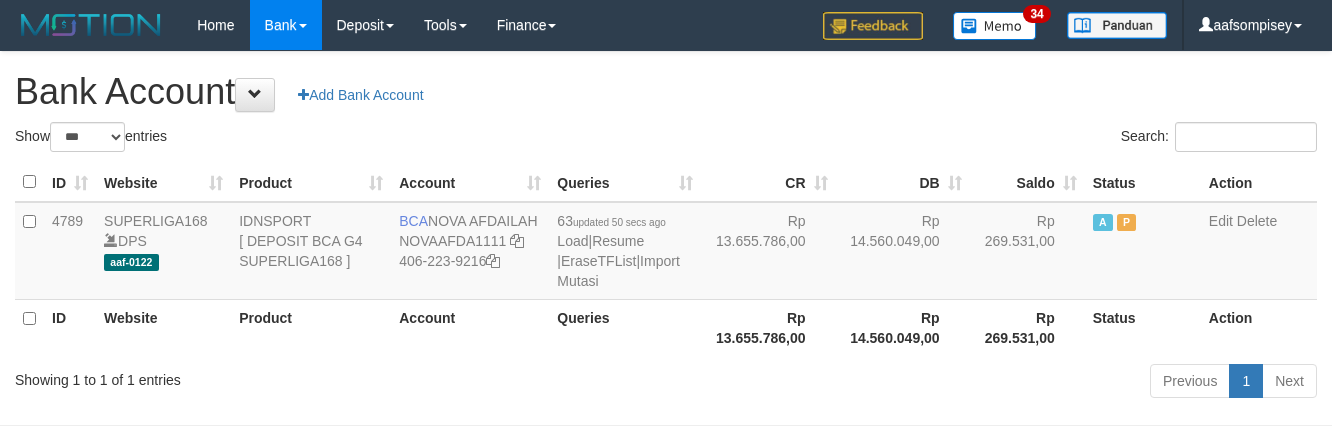 select on "***" 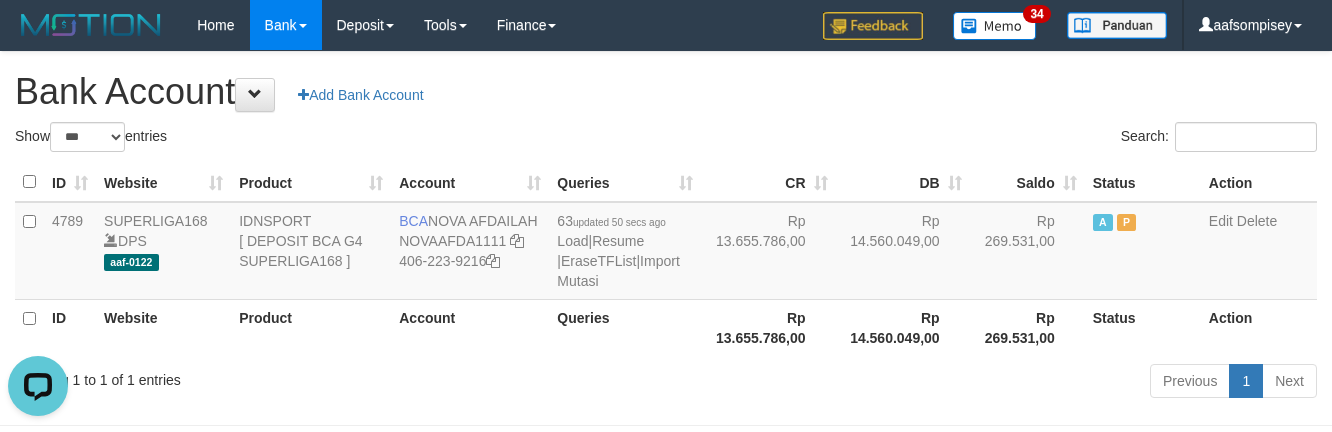 scroll, scrollTop: 0, scrollLeft: 0, axis: both 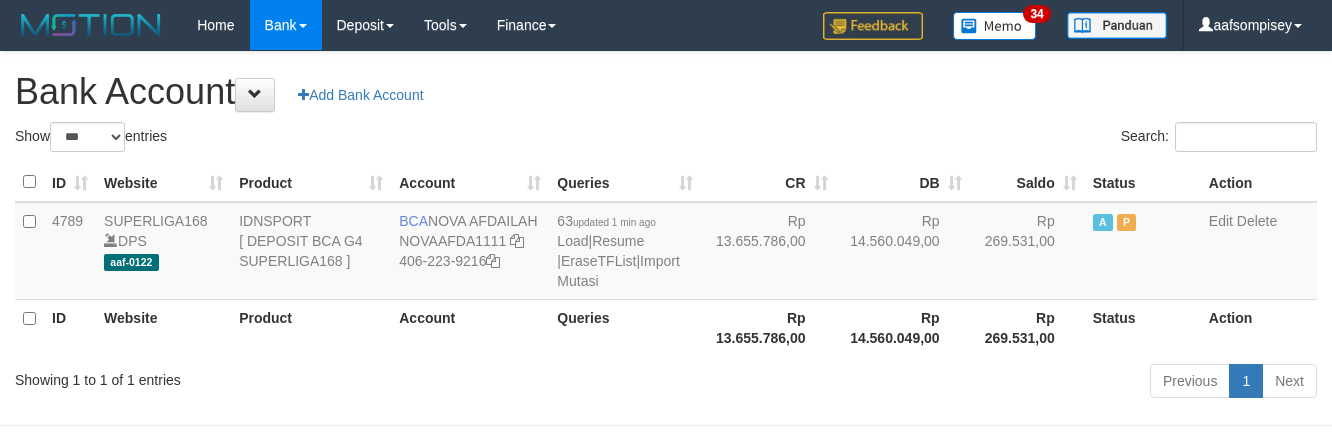 select on "***" 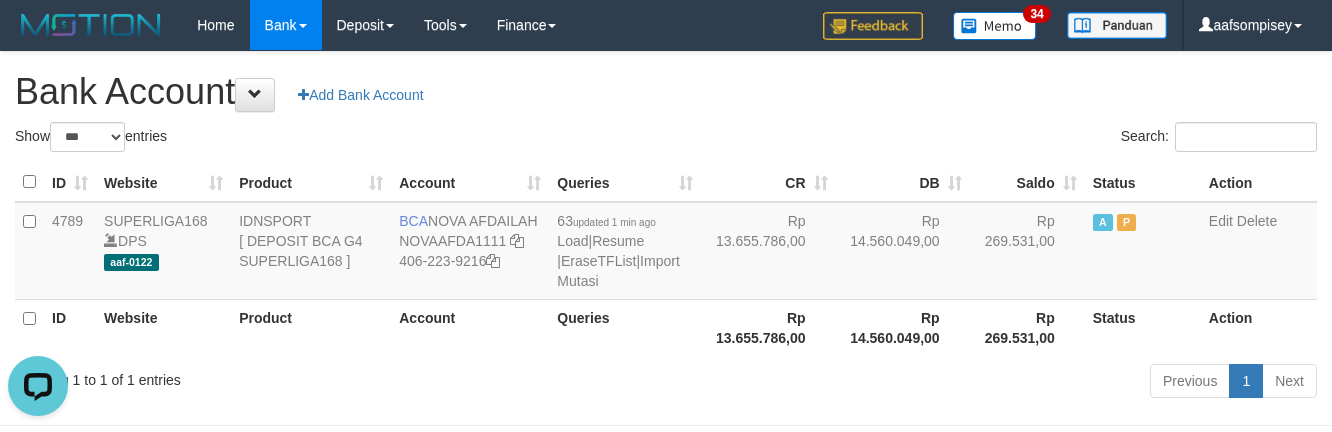scroll, scrollTop: 0, scrollLeft: 0, axis: both 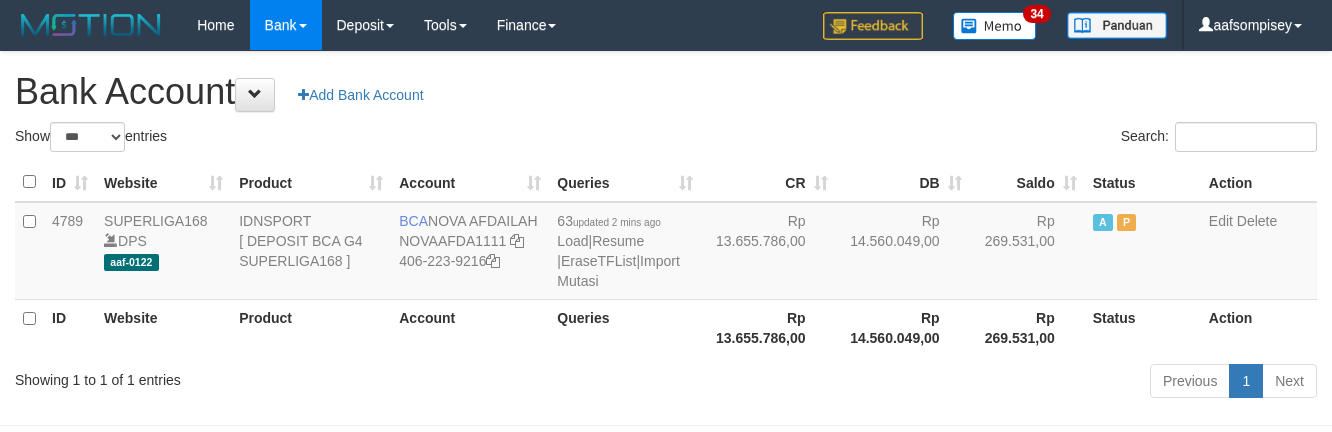 select on "***" 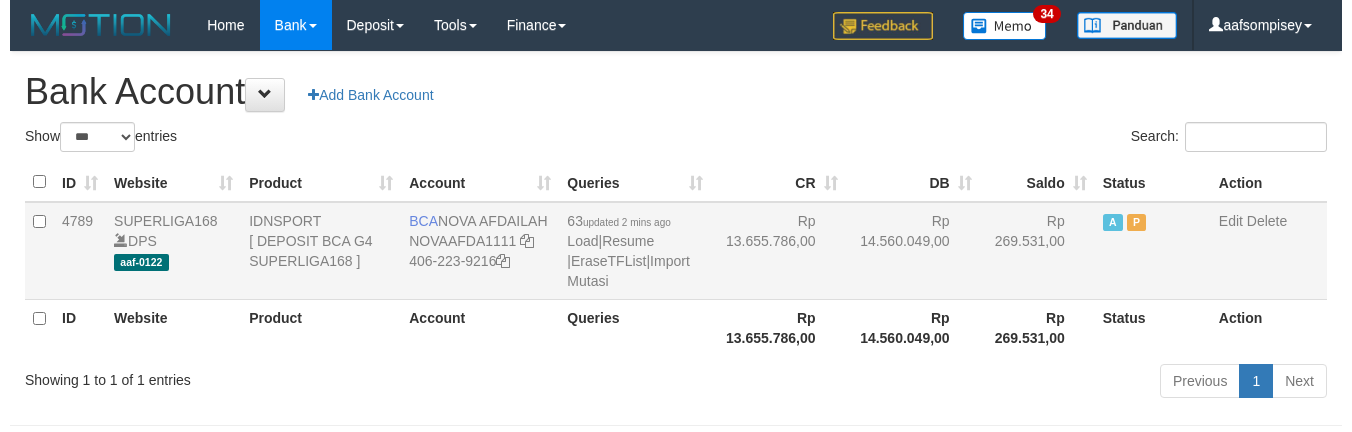 scroll, scrollTop: 0, scrollLeft: 0, axis: both 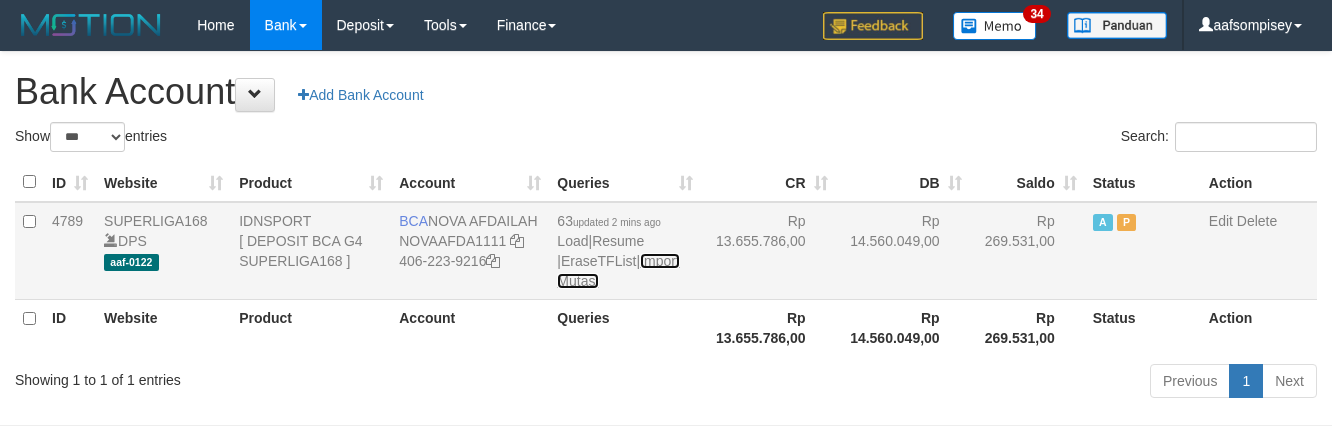 click on "Import Mutasi" at bounding box center [618, 271] 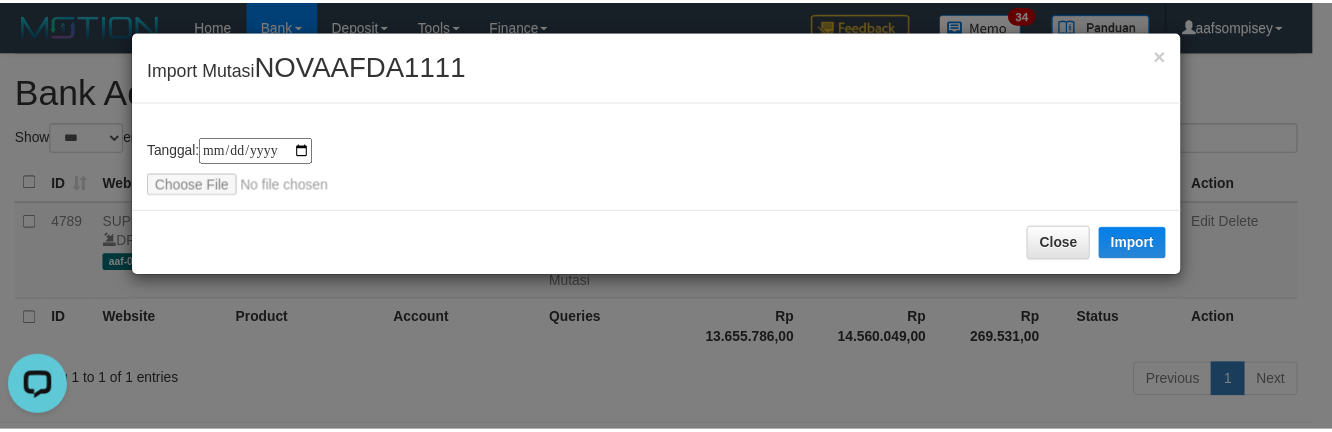 scroll, scrollTop: 0, scrollLeft: 0, axis: both 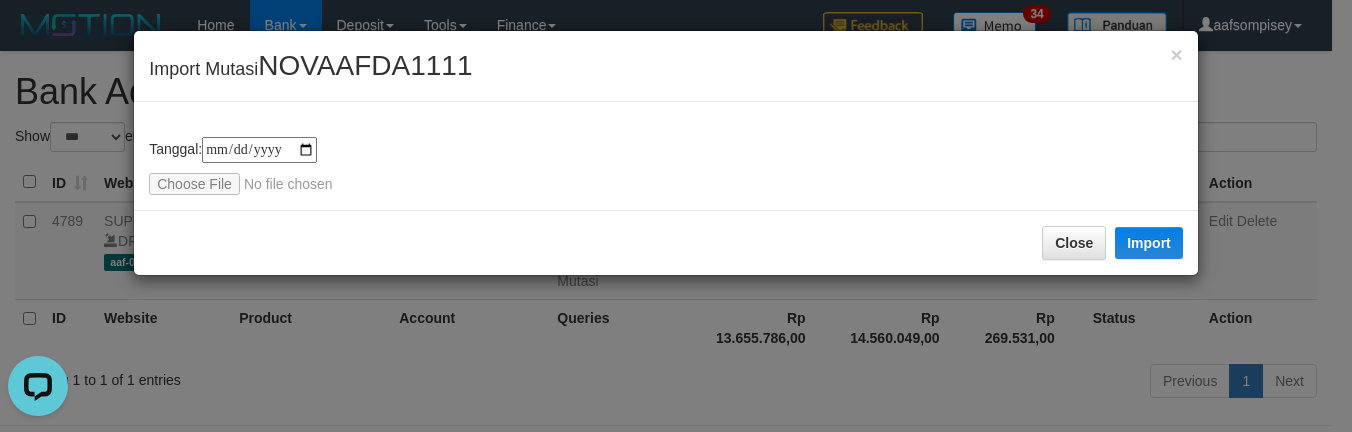 type on "**********" 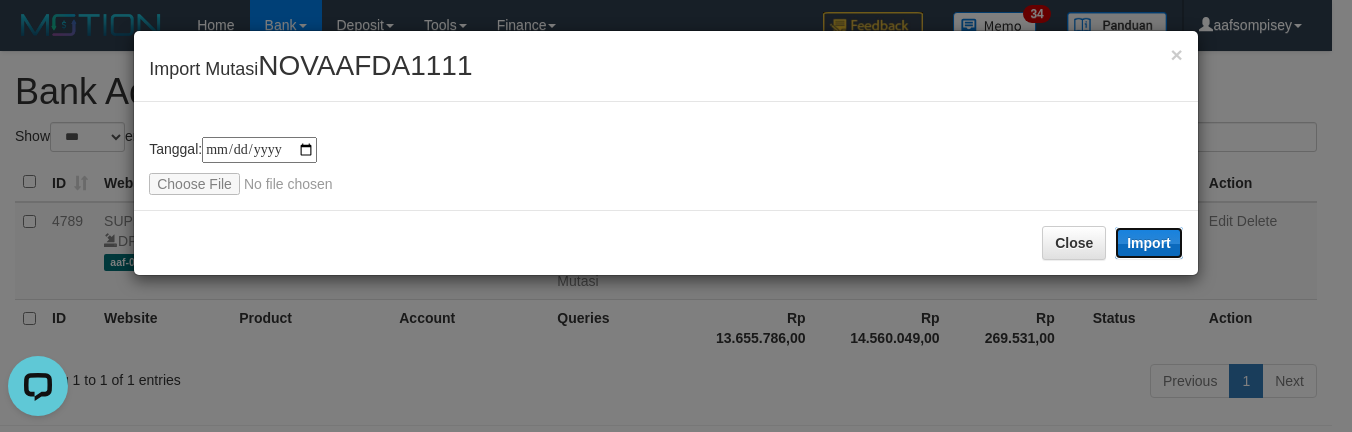 click on "Import" at bounding box center [1149, 243] 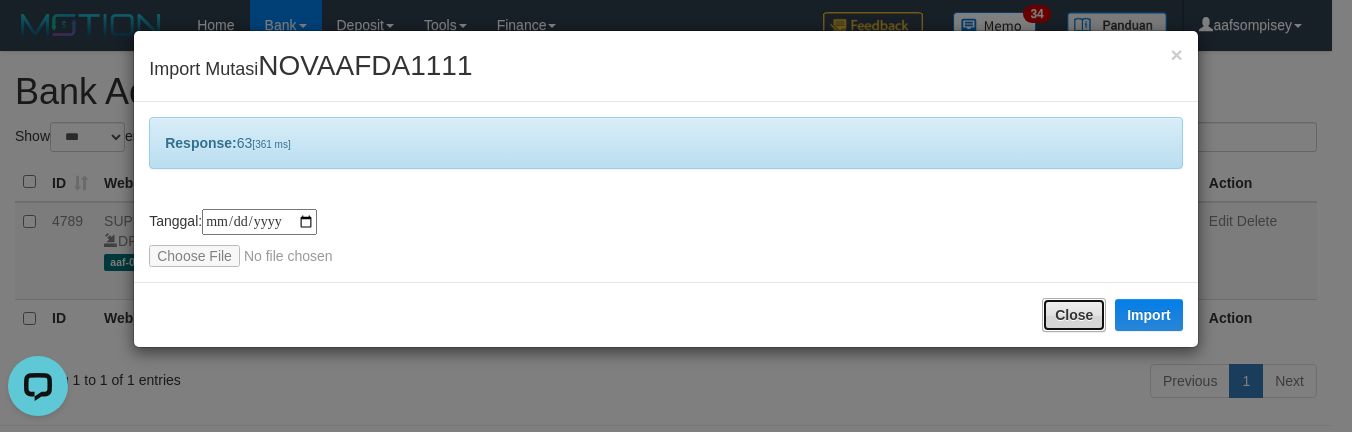 click on "Close" at bounding box center [1074, 315] 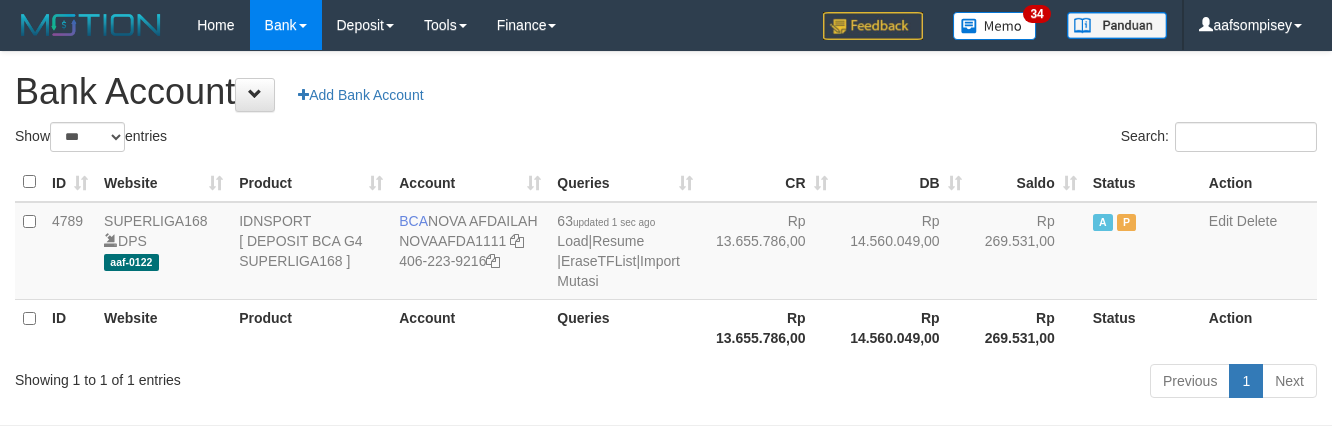 select on "***" 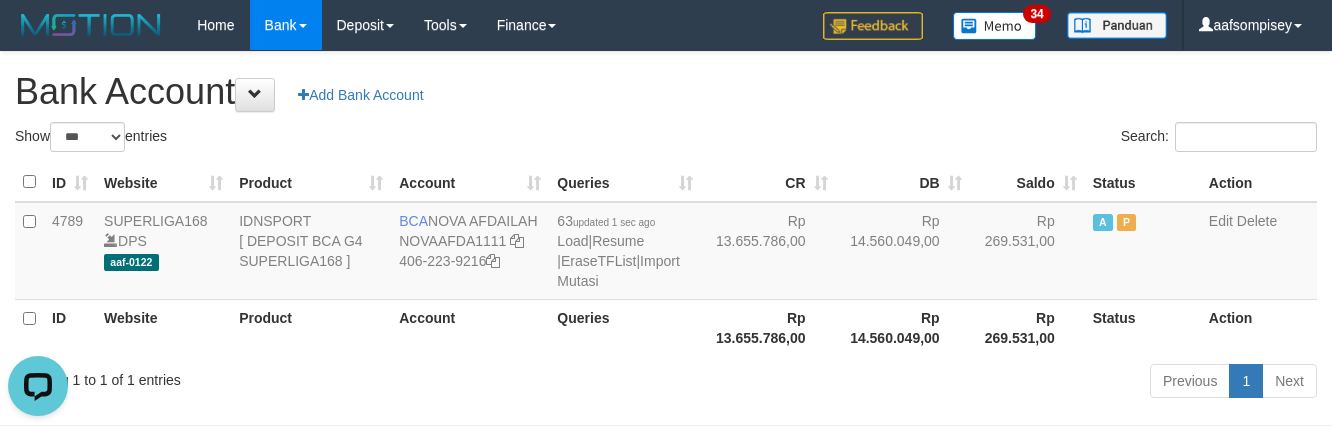 scroll, scrollTop: 0, scrollLeft: 0, axis: both 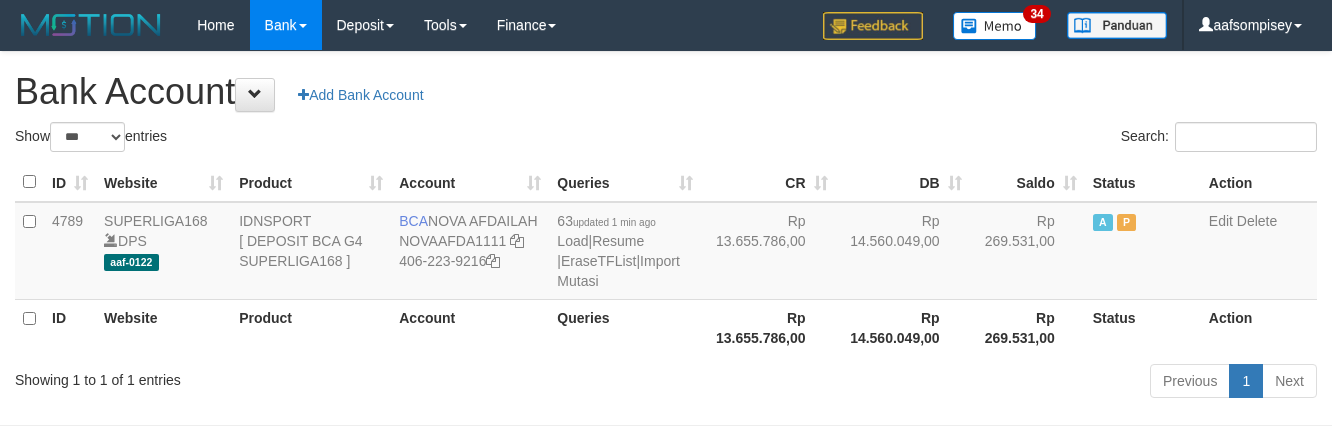 select on "***" 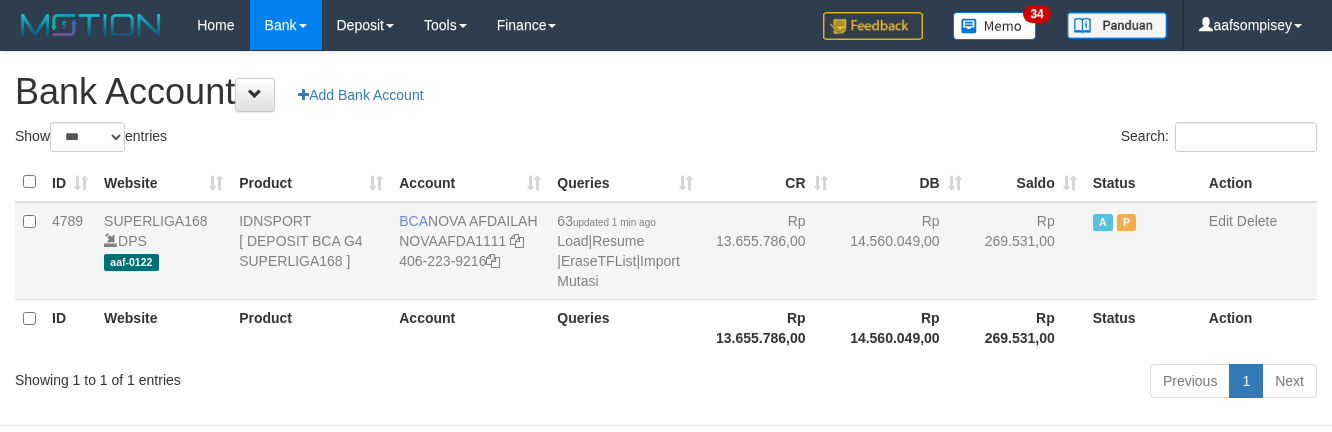 click on "63  updated 1 min ago
Load
|
Resume
|
EraseTFList
|
Import Mutasi" at bounding box center (625, 251) 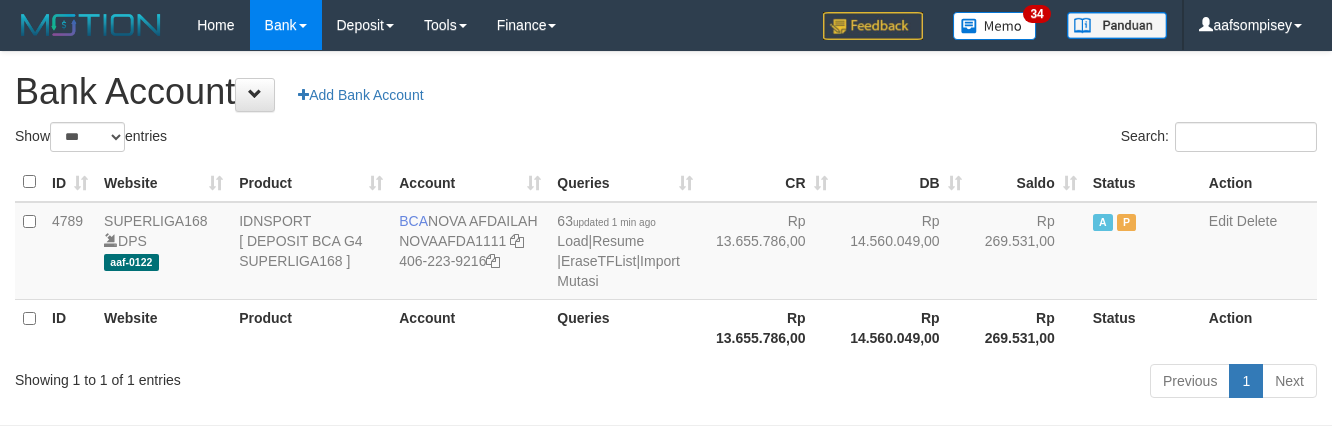 select on "***" 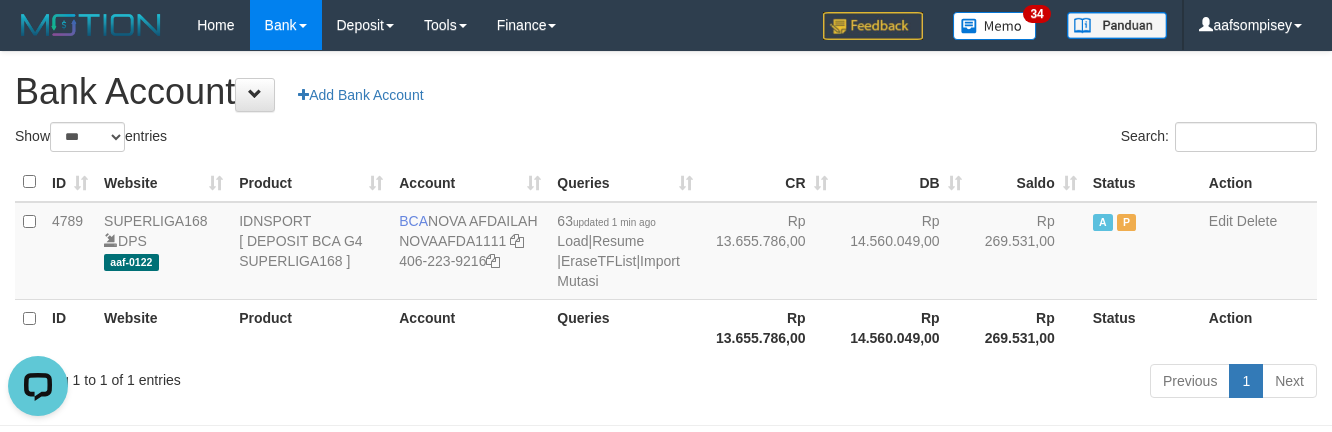 scroll, scrollTop: 0, scrollLeft: 0, axis: both 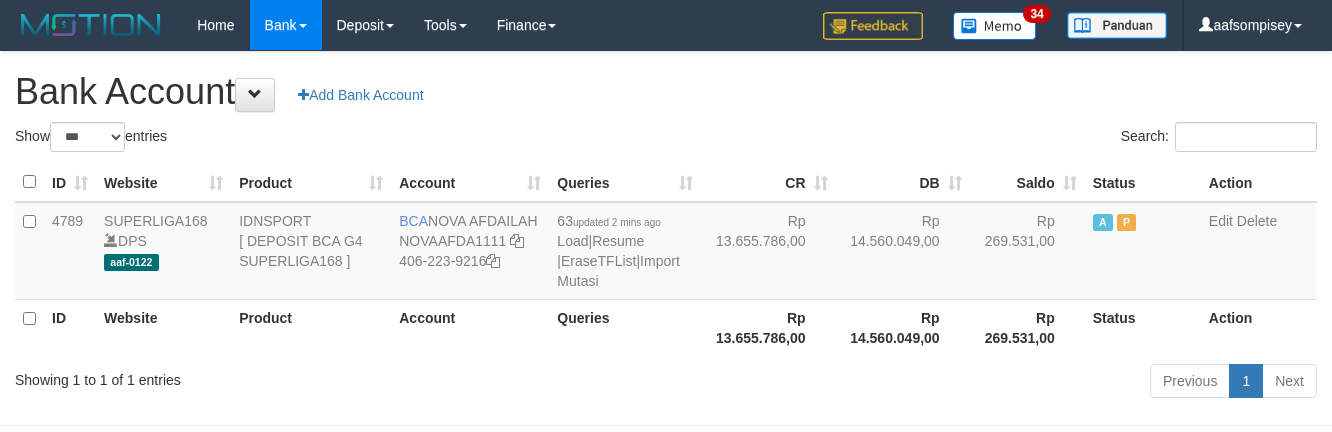 select on "***" 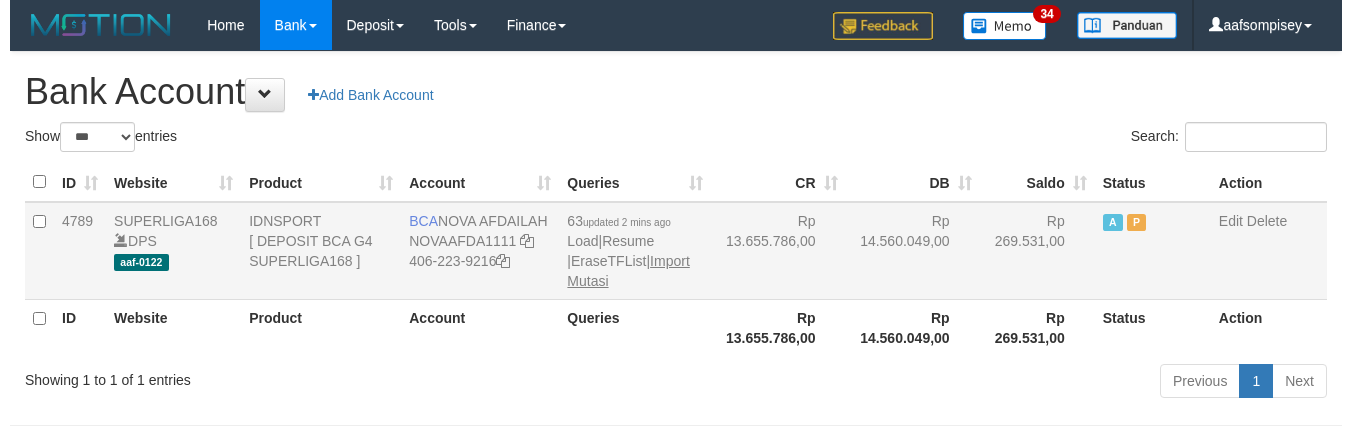 scroll, scrollTop: 0, scrollLeft: 0, axis: both 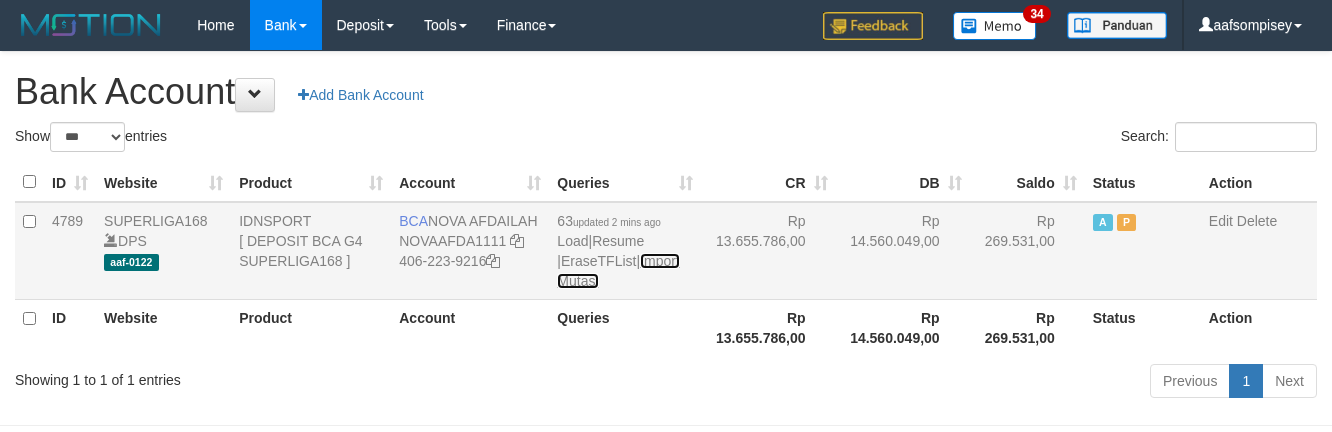click on "Import Mutasi" at bounding box center (618, 271) 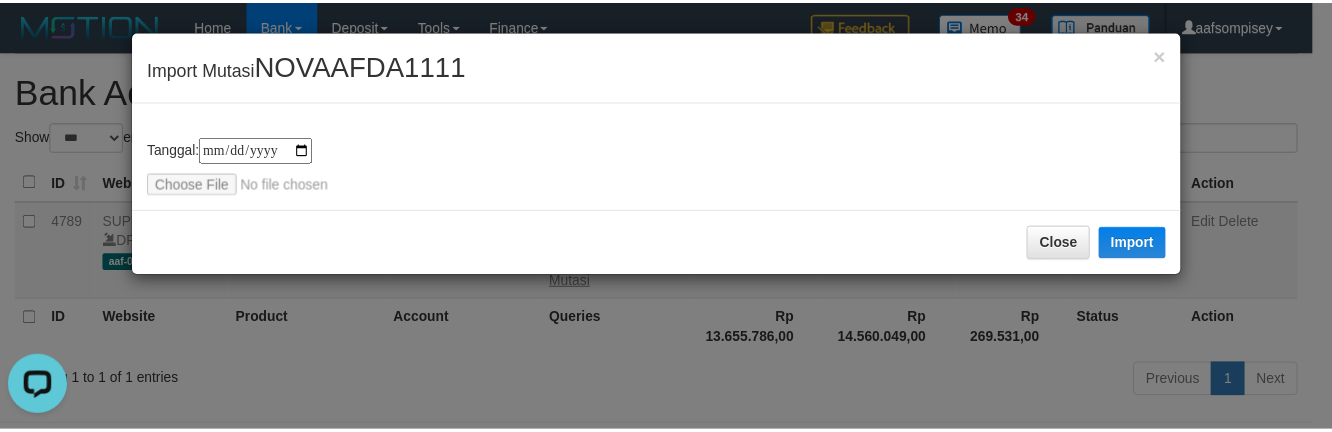 scroll, scrollTop: 0, scrollLeft: 0, axis: both 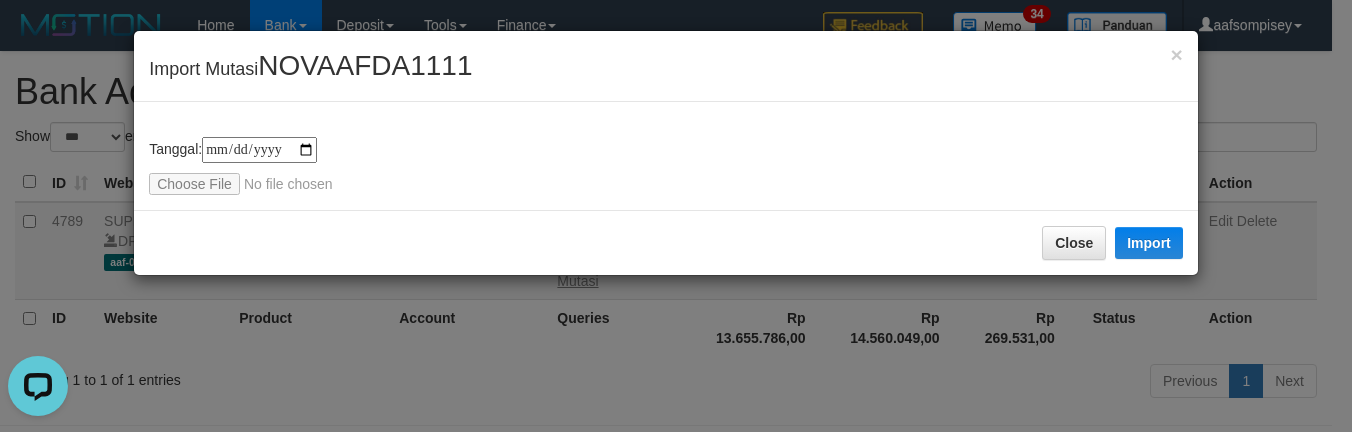 type on "**********" 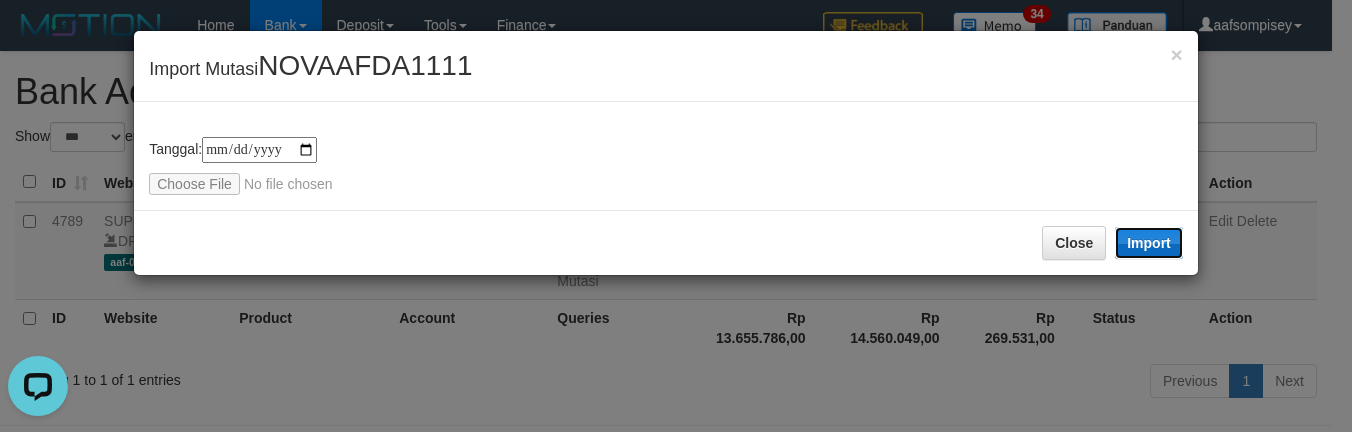 click on "Import" at bounding box center [1149, 243] 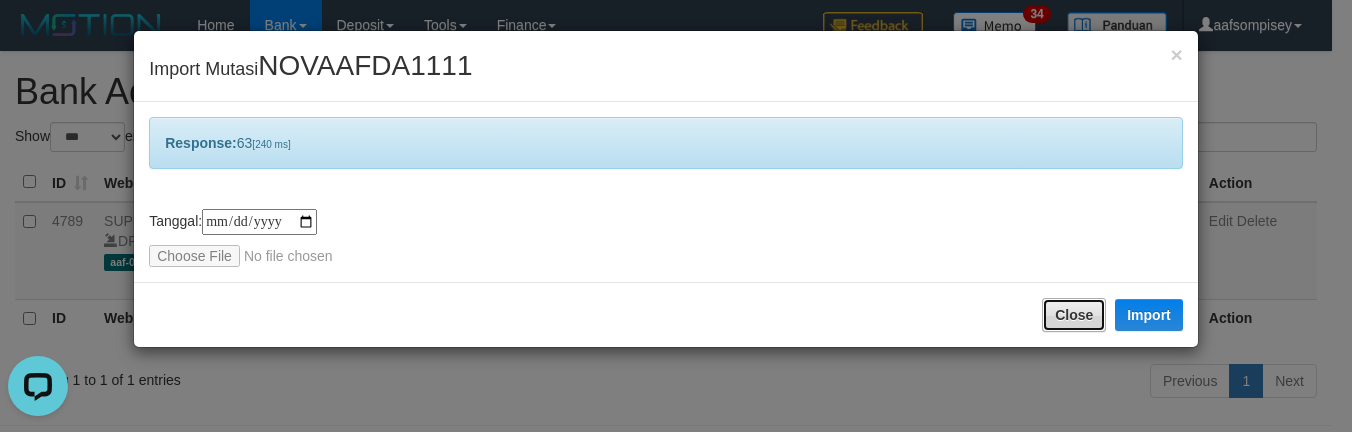click on "Close" at bounding box center [1074, 315] 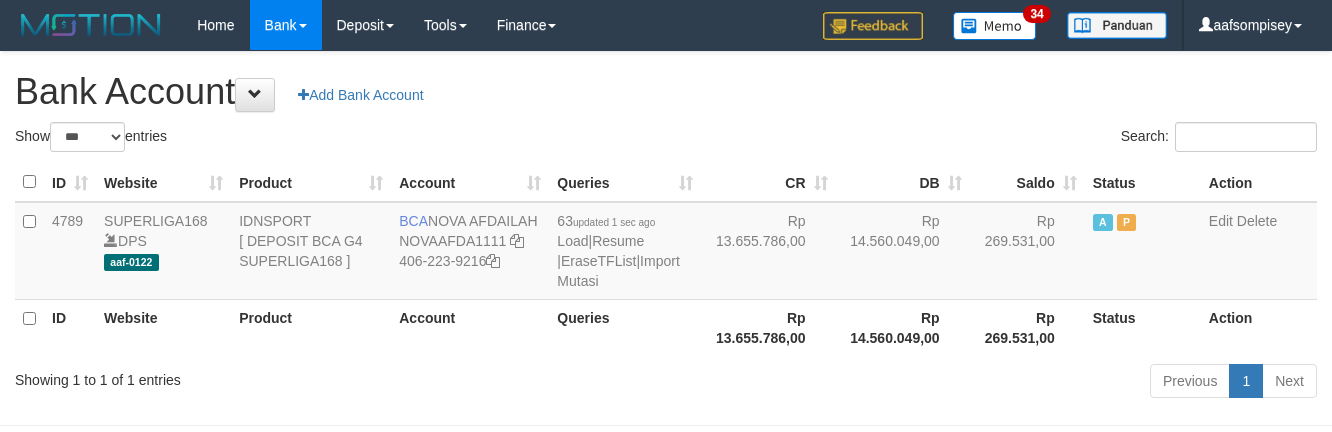 select on "***" 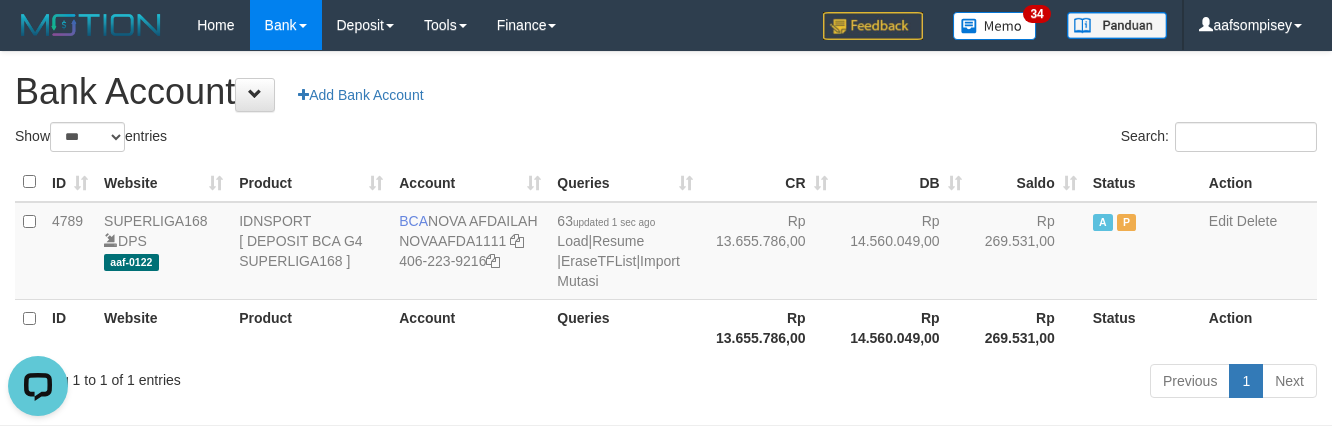 scroll, scrollTop: 0, scrollLeft: 0, axis: both 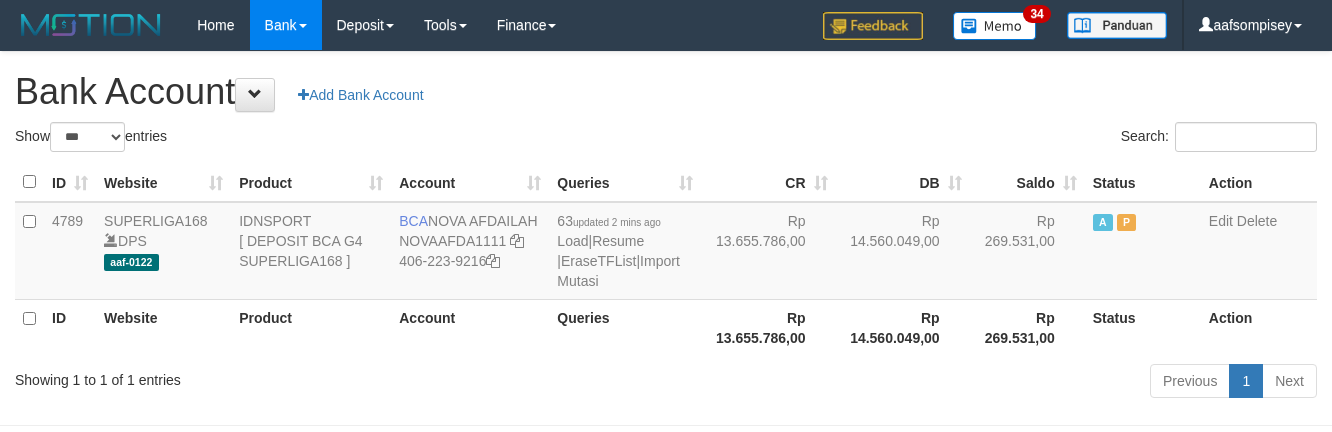 select on "***" 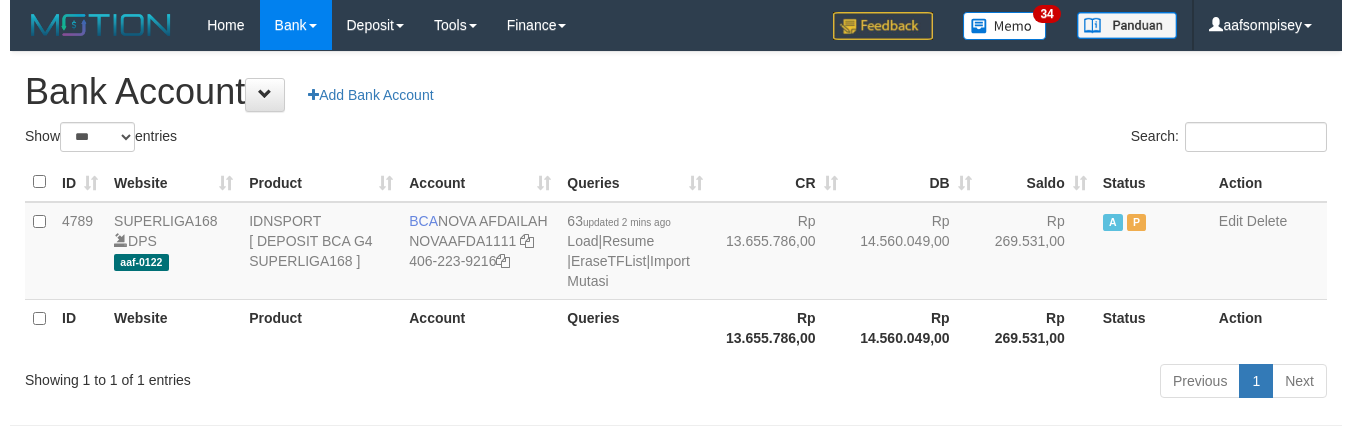 scroll, scrollTop: 0, scrollLeft: 0, axis: both 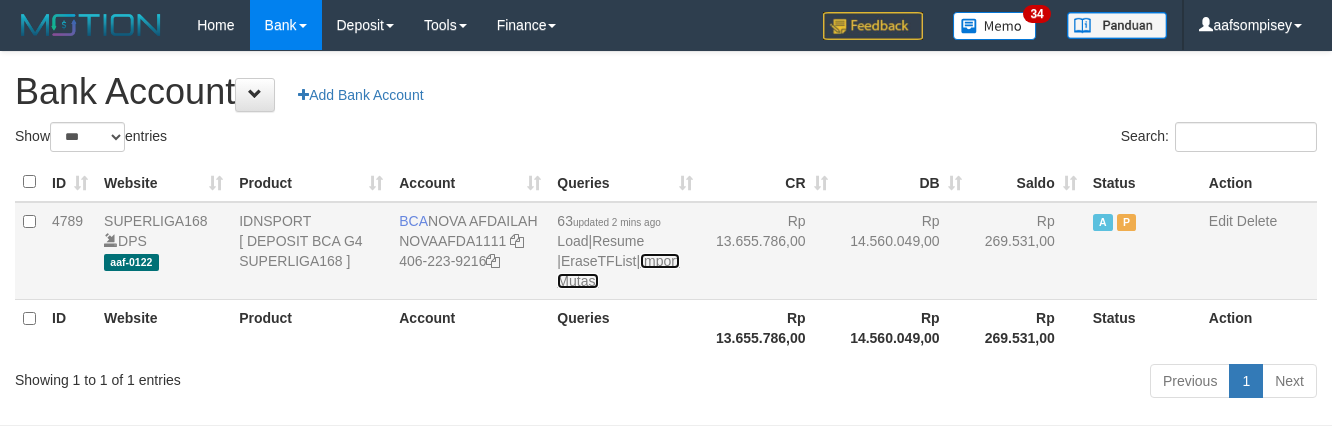 click on "Import Mutasi" at bounding box center (618, 271) 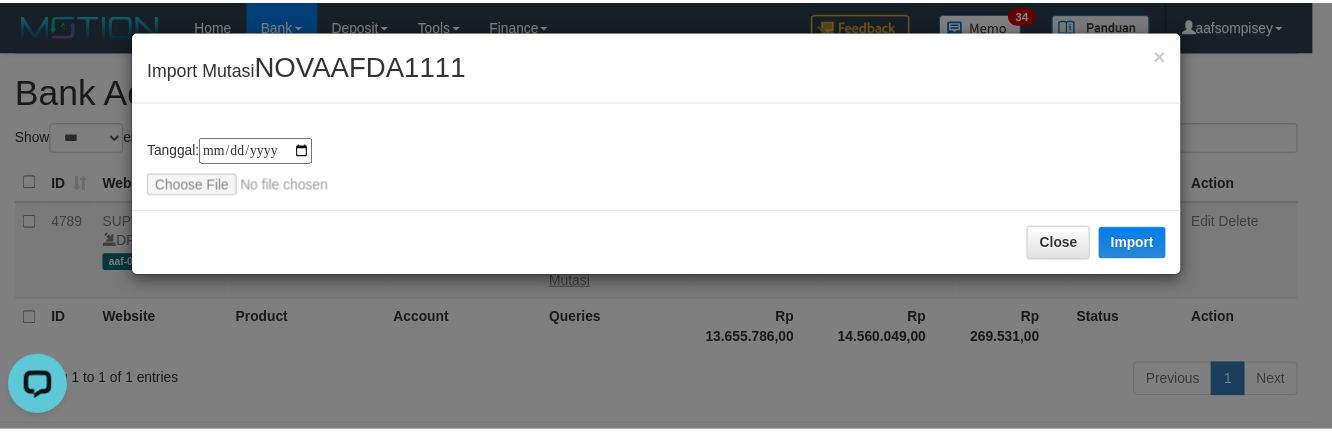 scroll, scrollTop: 0, scrollLeft: 0, axis: both 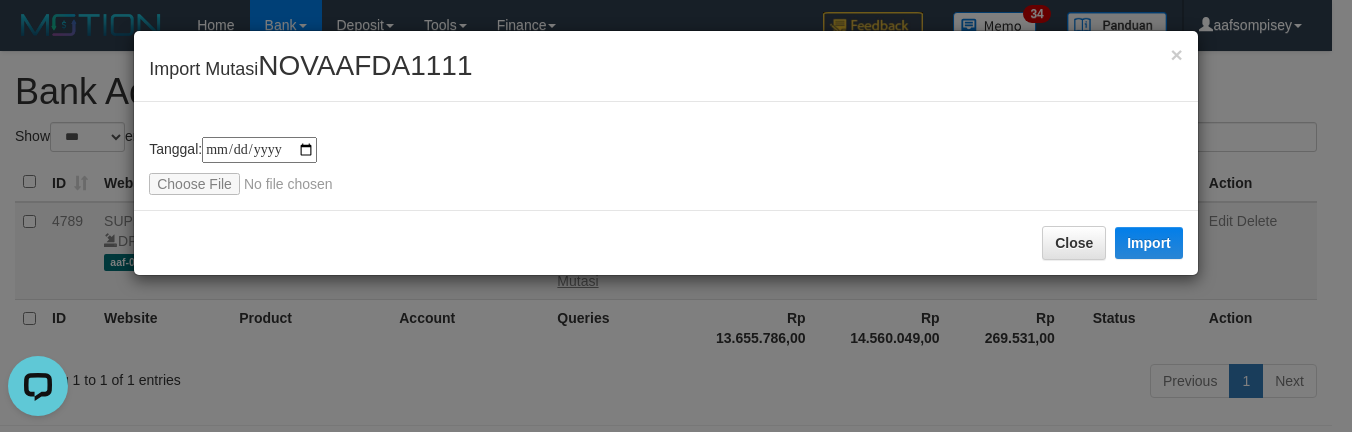 type on "**********" 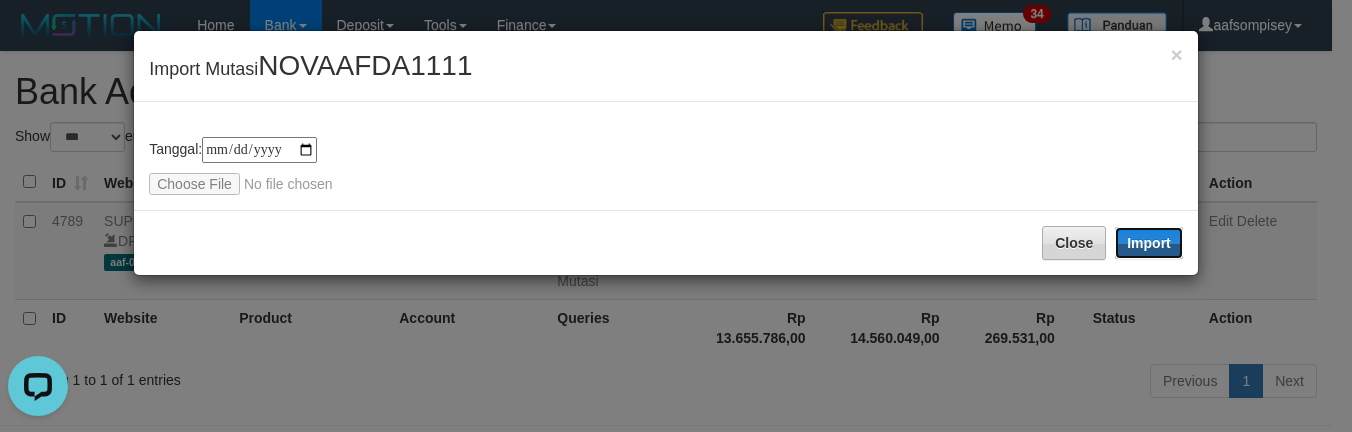 click on "Import" at bounding box center (1149, 243) 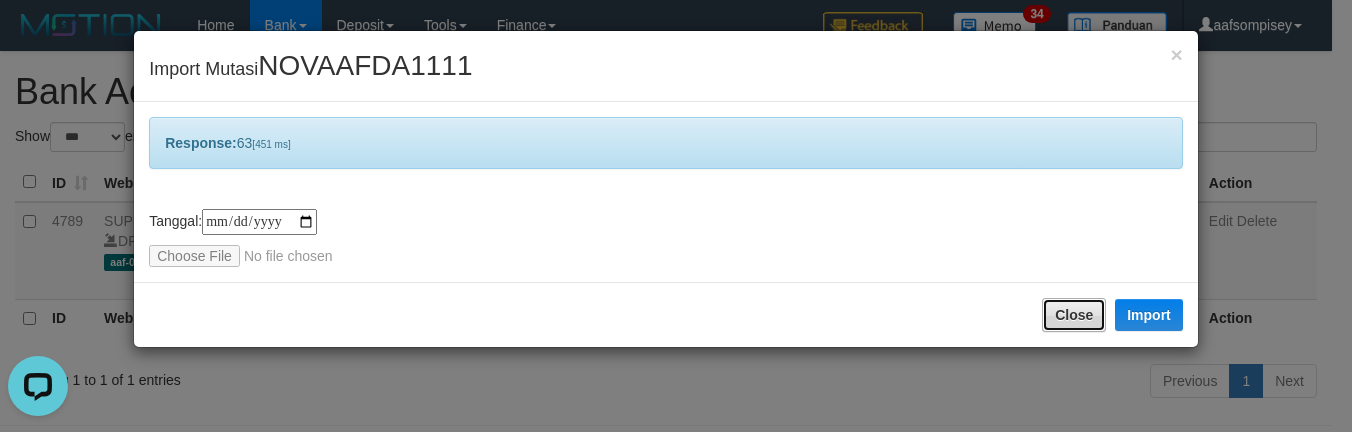 click on "Close" at bounding box center [1074, 315] 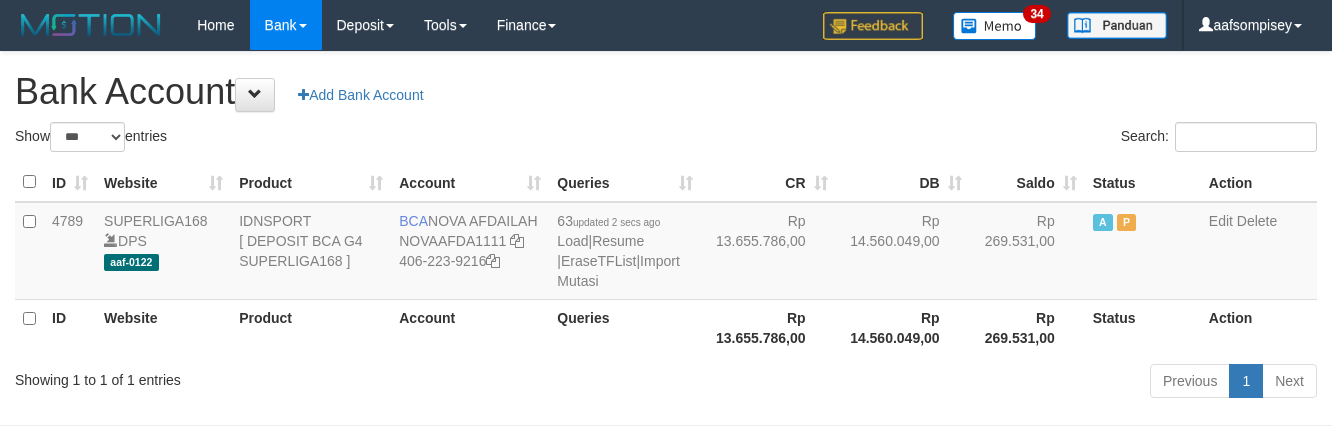 select on "***" 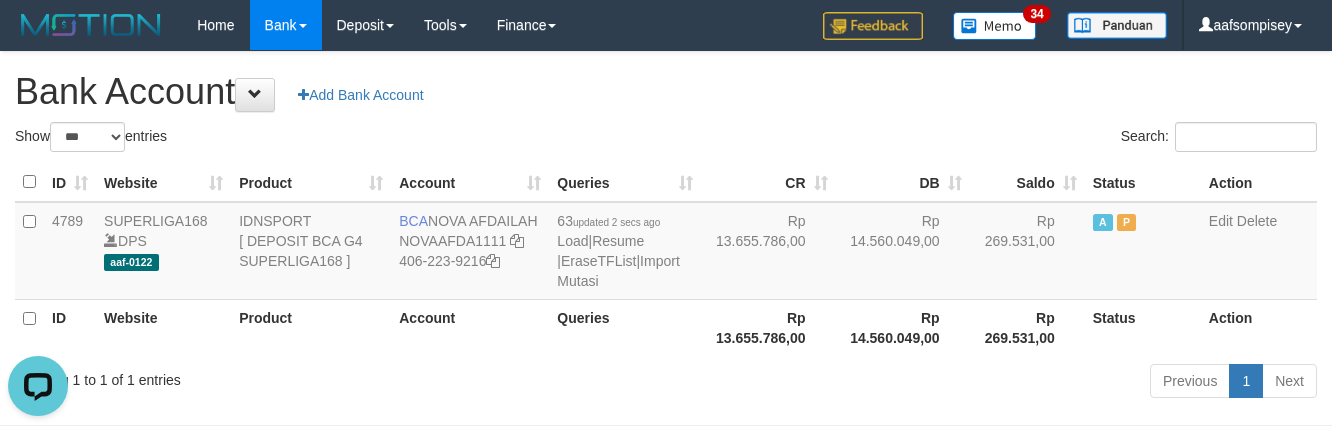 scroll, scrollTop: 0, scrollLeft: 0, axis: both 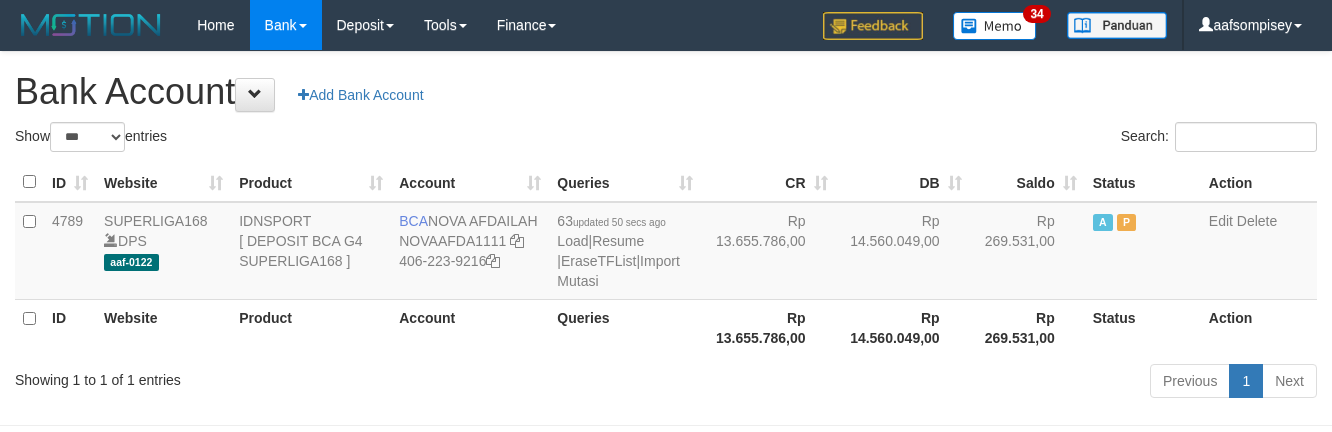 select on "***" 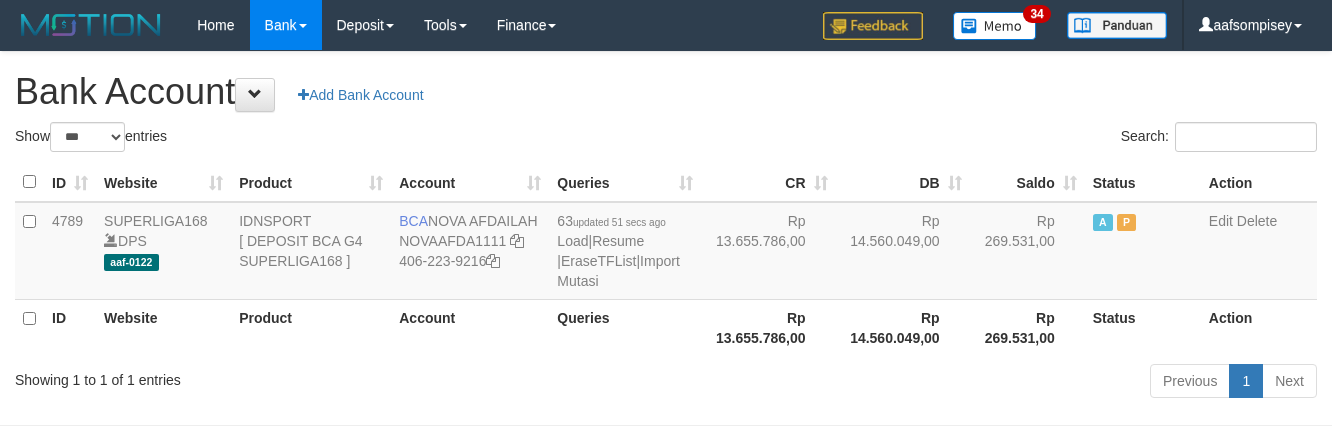 select on "***" 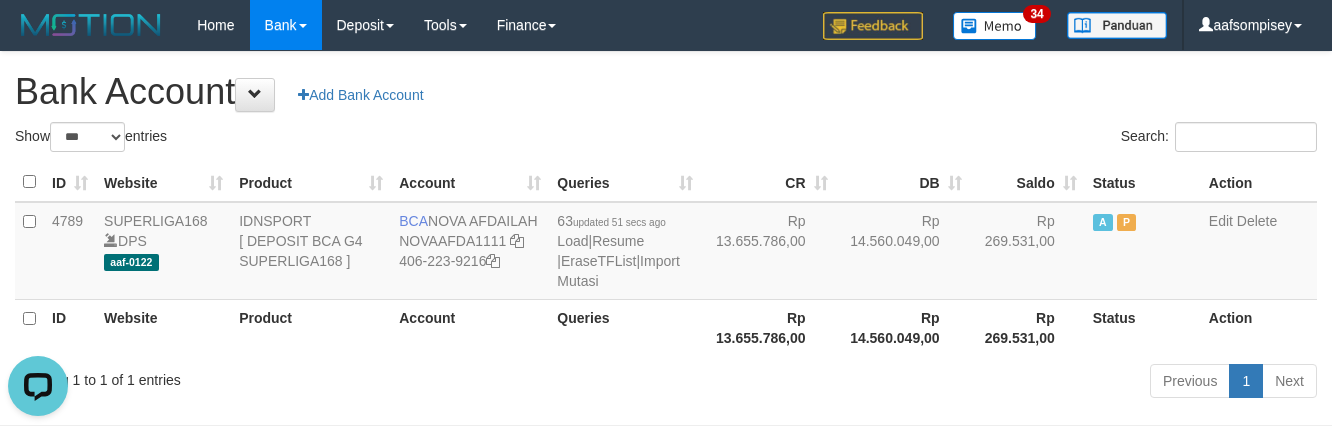 scroll, scrollTop: 0, scrollLeft: 0, axis: both 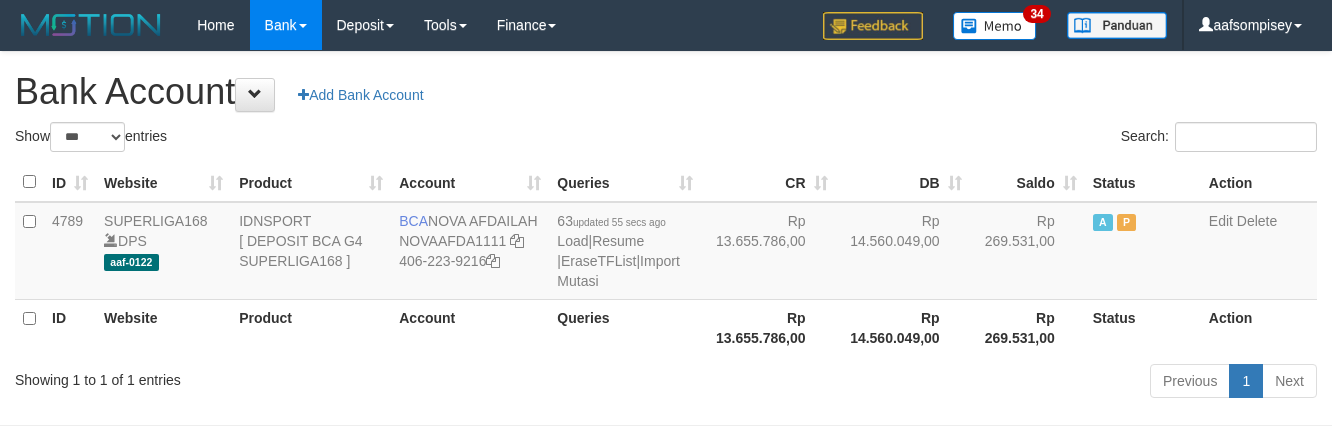 select on "***" 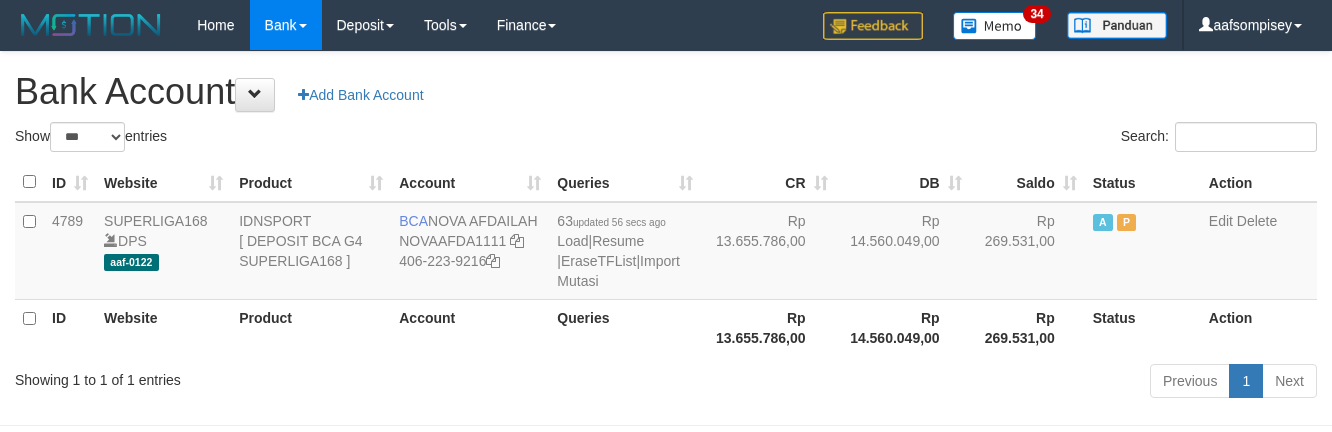 select on "***" 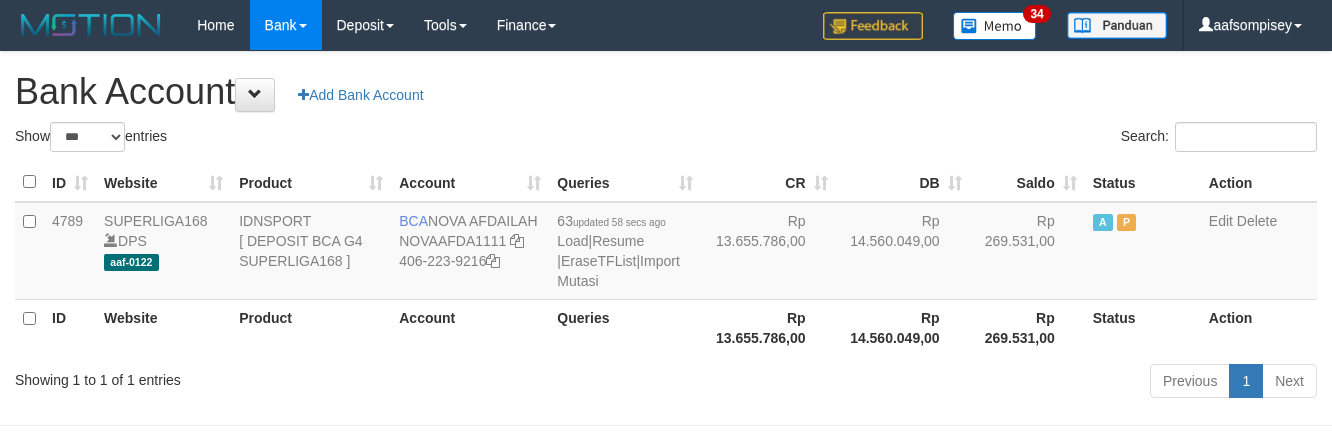 select on "***" 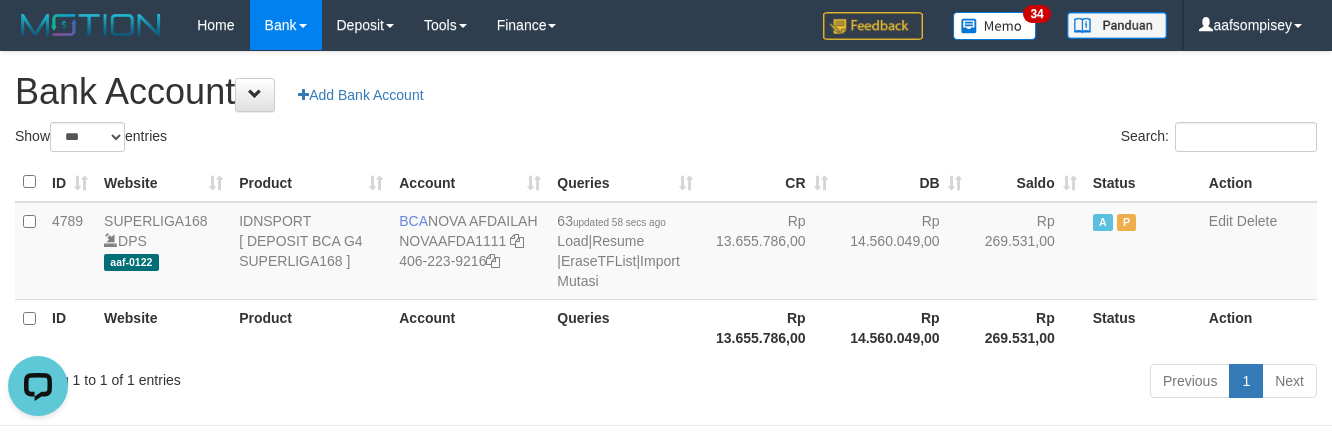 scroll, scrollTop: 0, scrollLeft: 0, axis: both 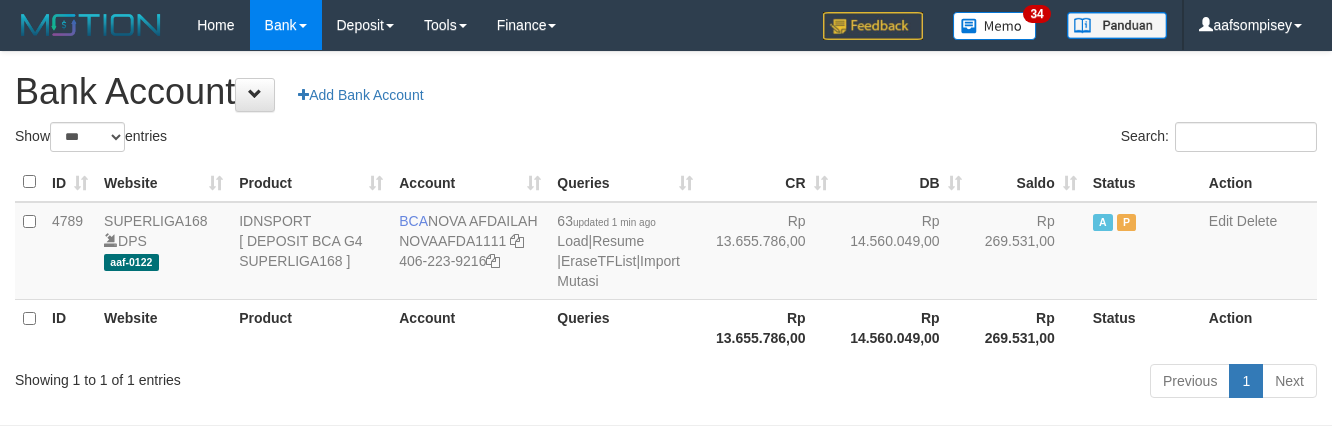 select on "***" 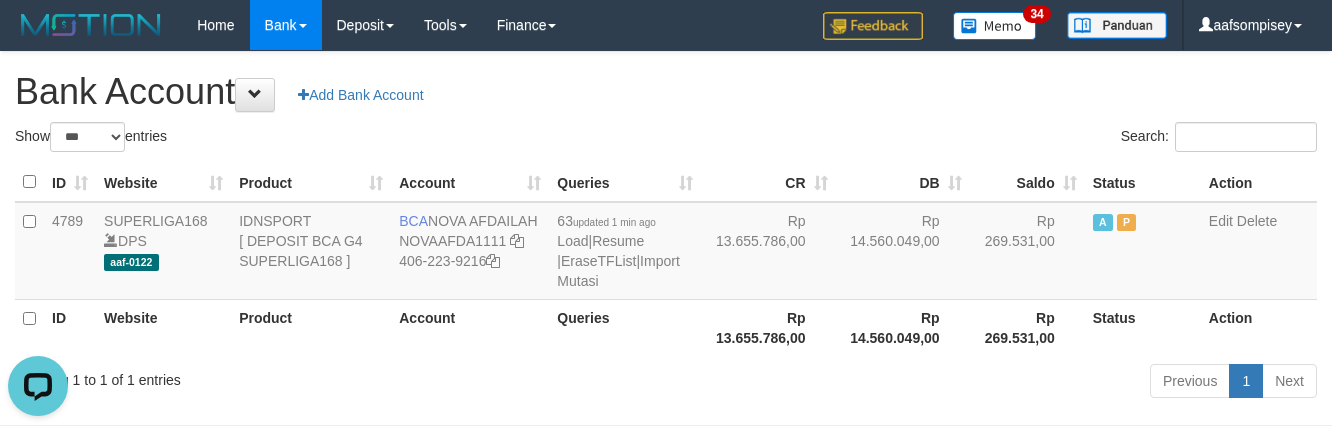 scroll, scrollTop: 0, scrollLeft: 0, axis: both 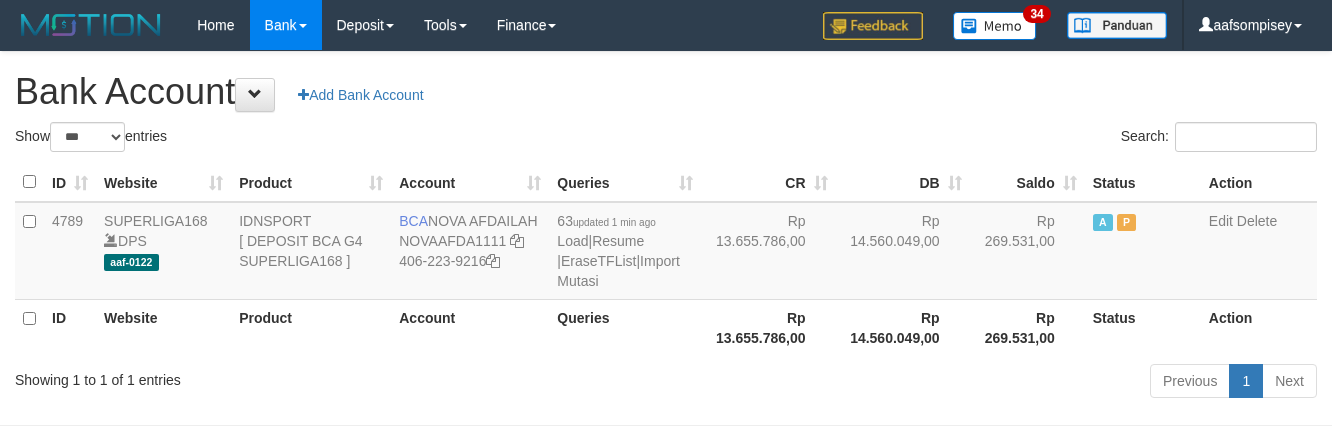 select on "***" 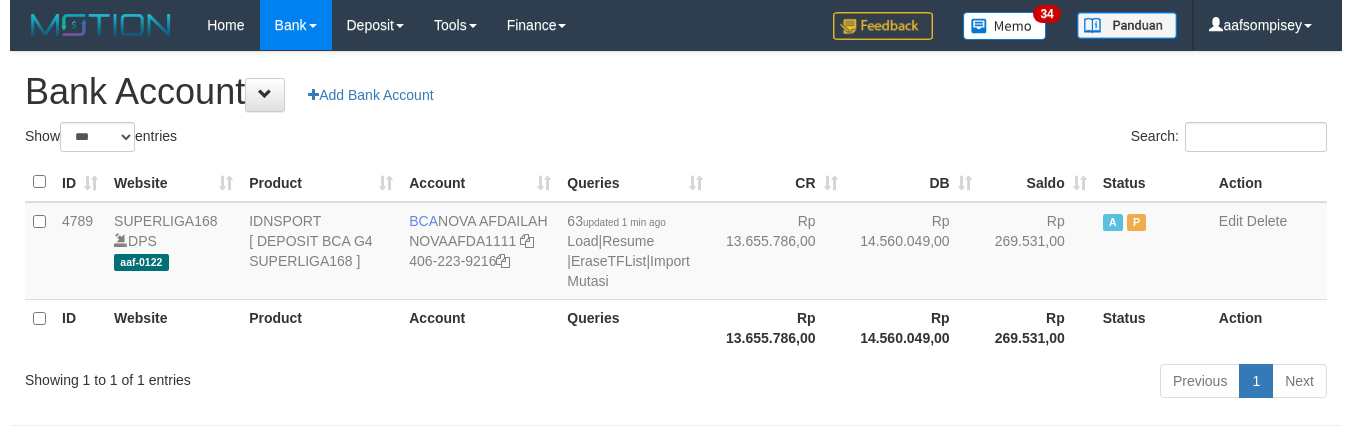 scroll, scrollTop: 0, scrollLeft: 0, axis: both 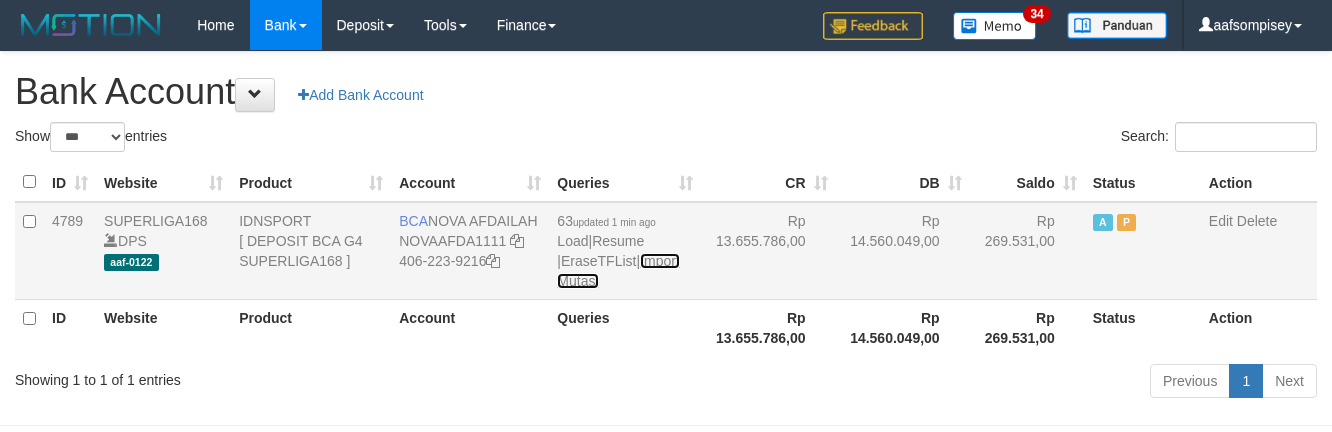 click on "Import Mutasi" at bounding box center (618, 271) 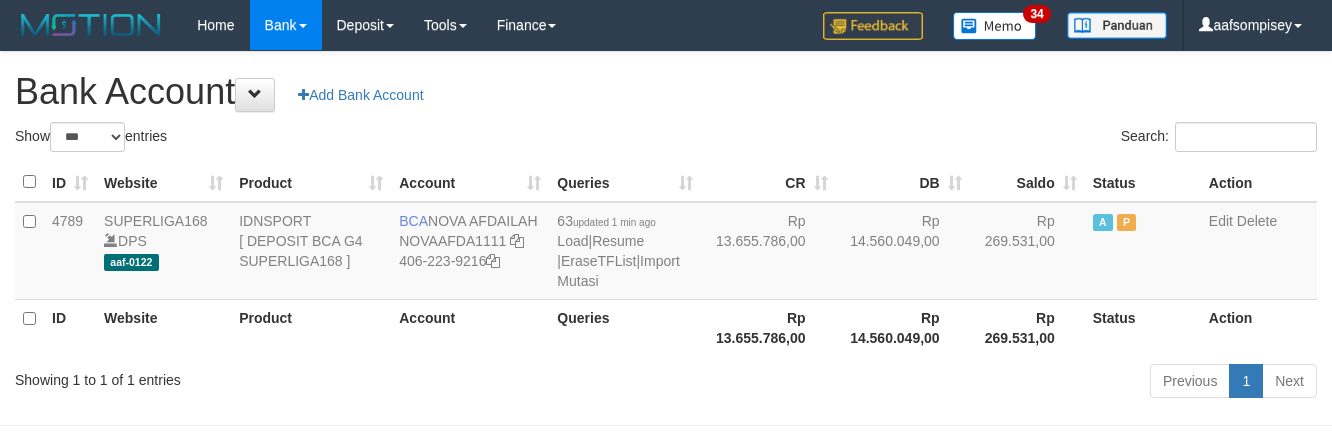select on "***" 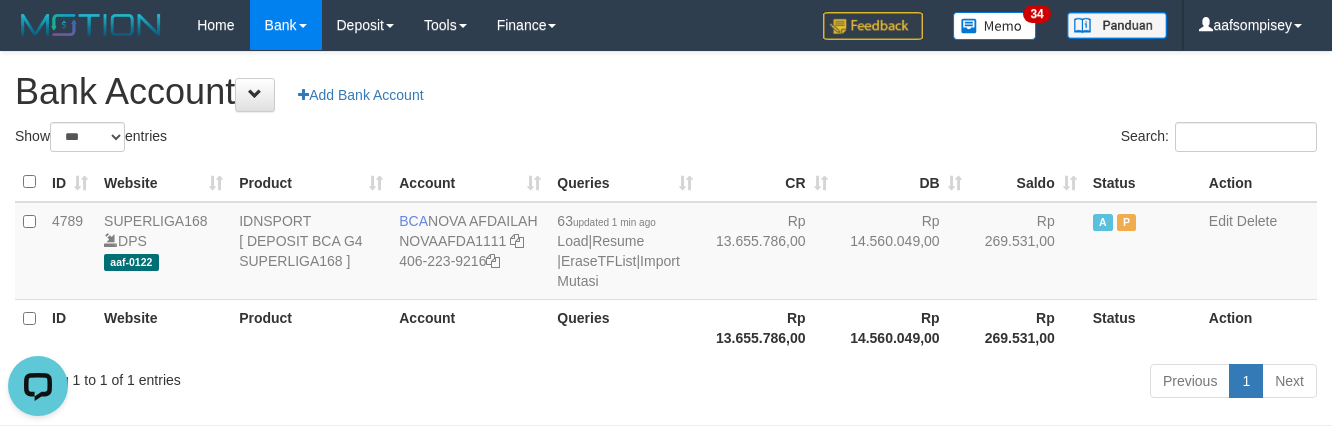 scroll, scrollTop: 0, scrollLeft: 0, axis: both 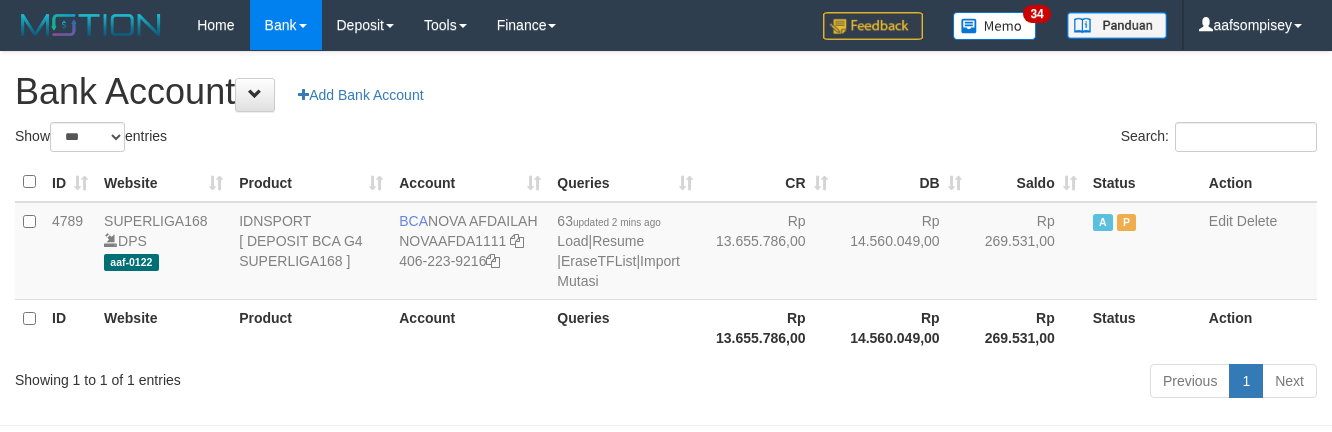 select on "***" 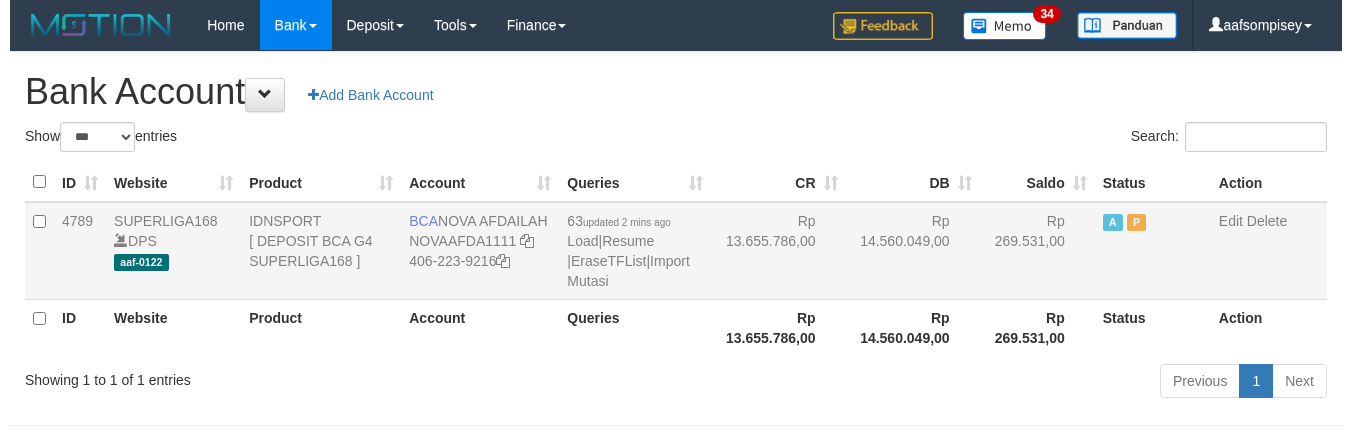 scroll, scrollTop: 0, scrollLeft: 0, axis: both 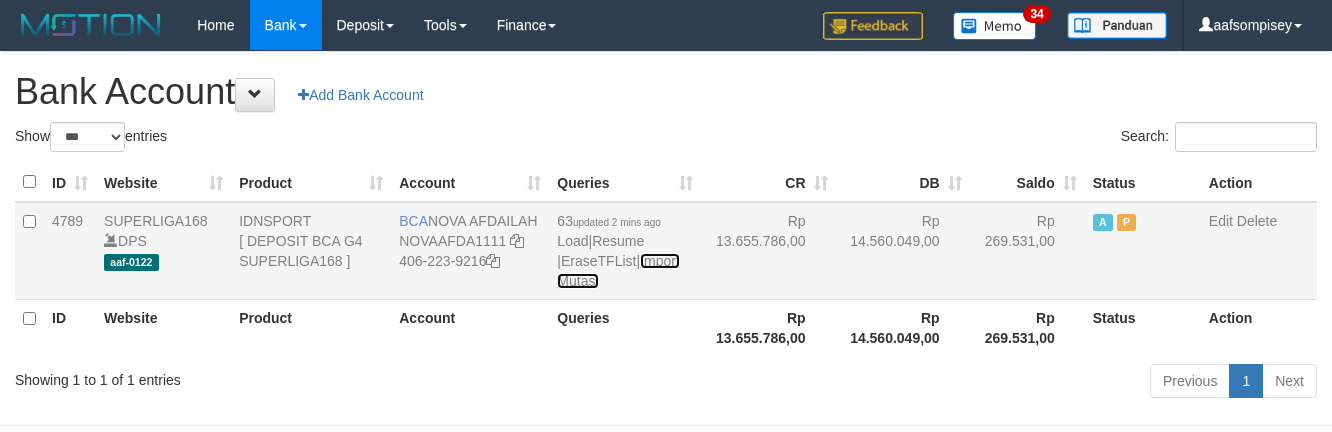 click on "Import Mutasi" at bounding box center (618, 271) 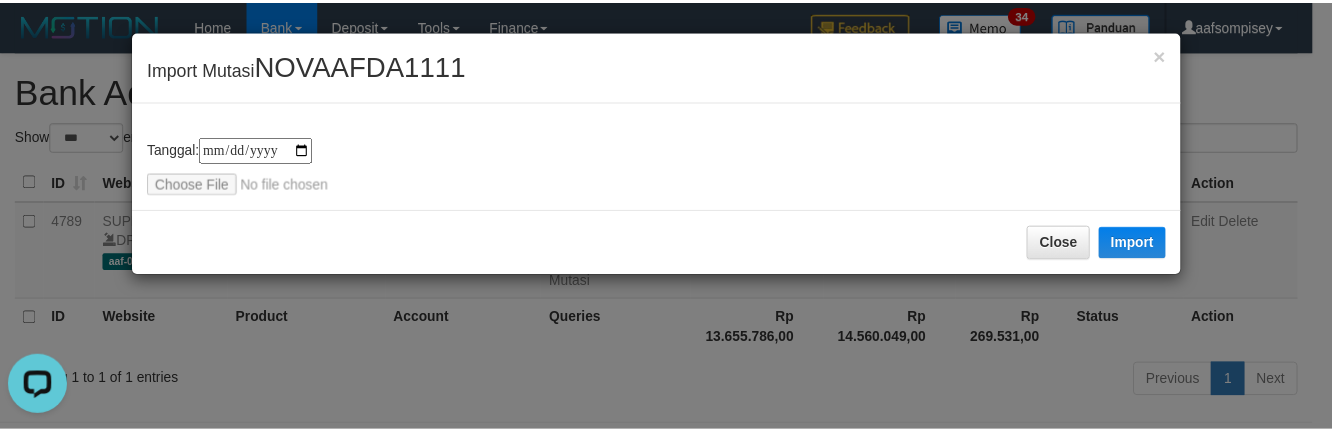 scroll, scrollTop: 0, scrollLeft: 0, axis: both 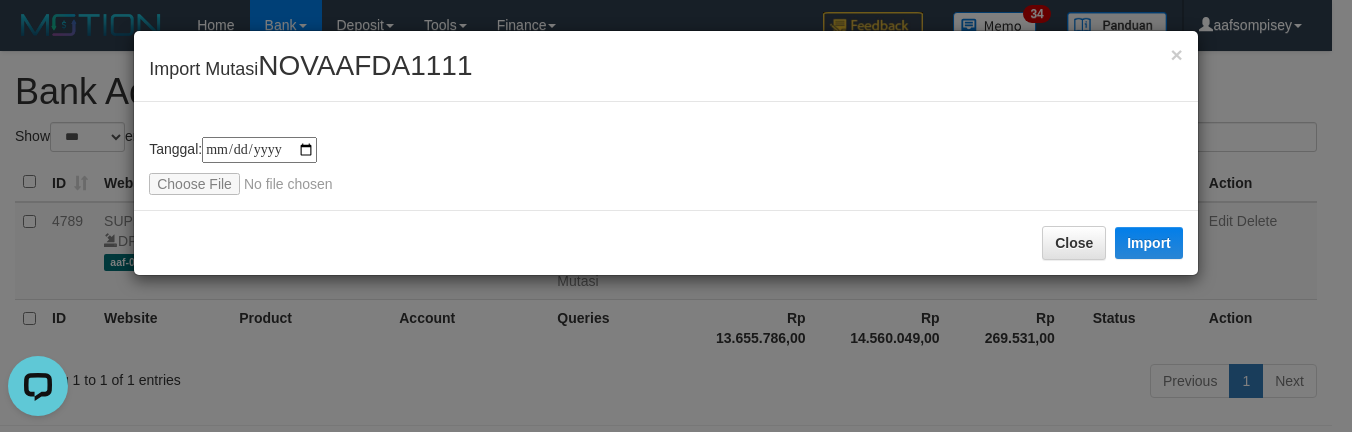 type on "**********" 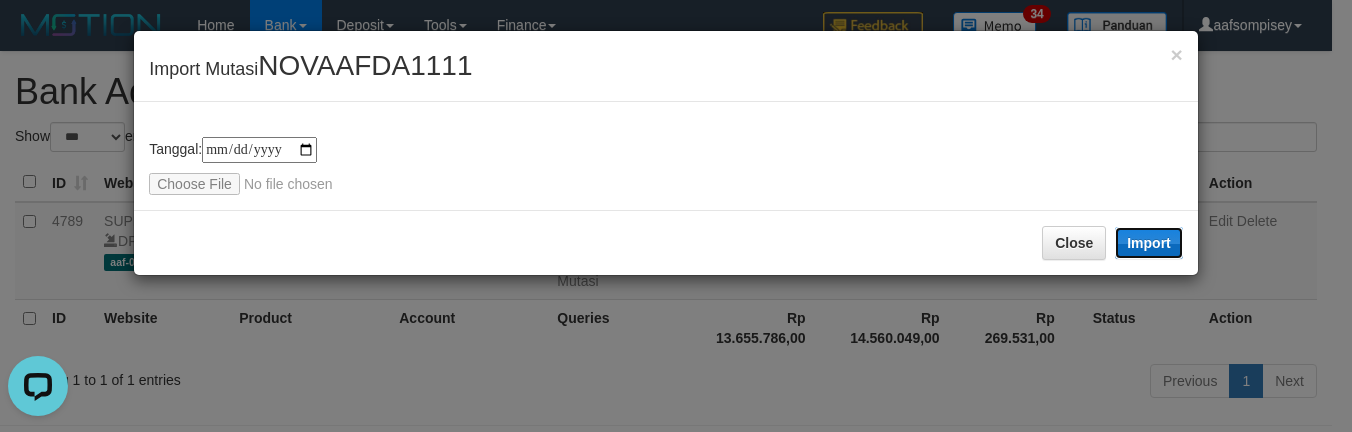 drag, startPoint x: 1134, startPoint y: 248, endPoint x: 1082, endPoint y: 317, distance: 86.40023 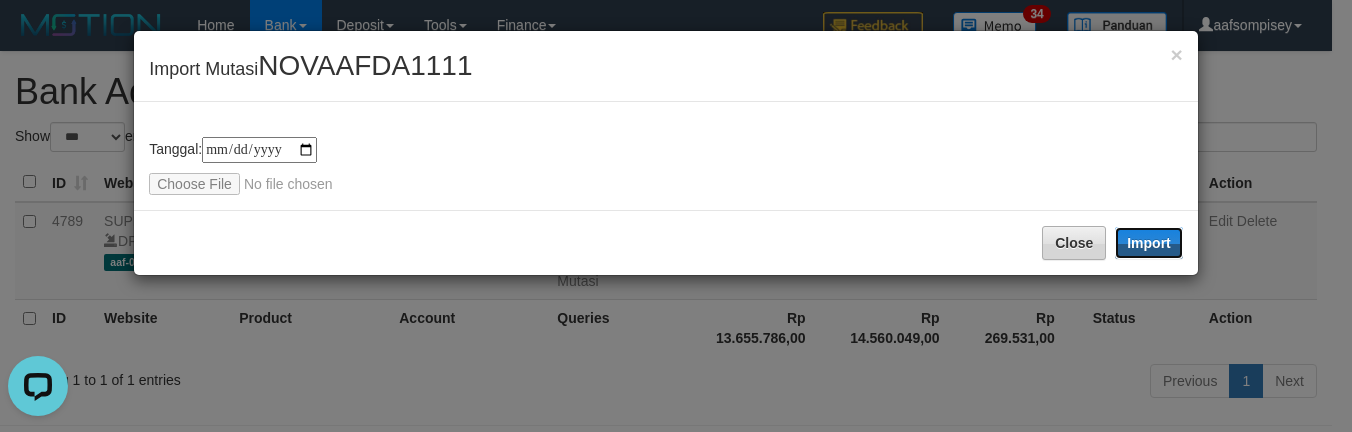 click on "Import" at bounding box center (1149, 243) 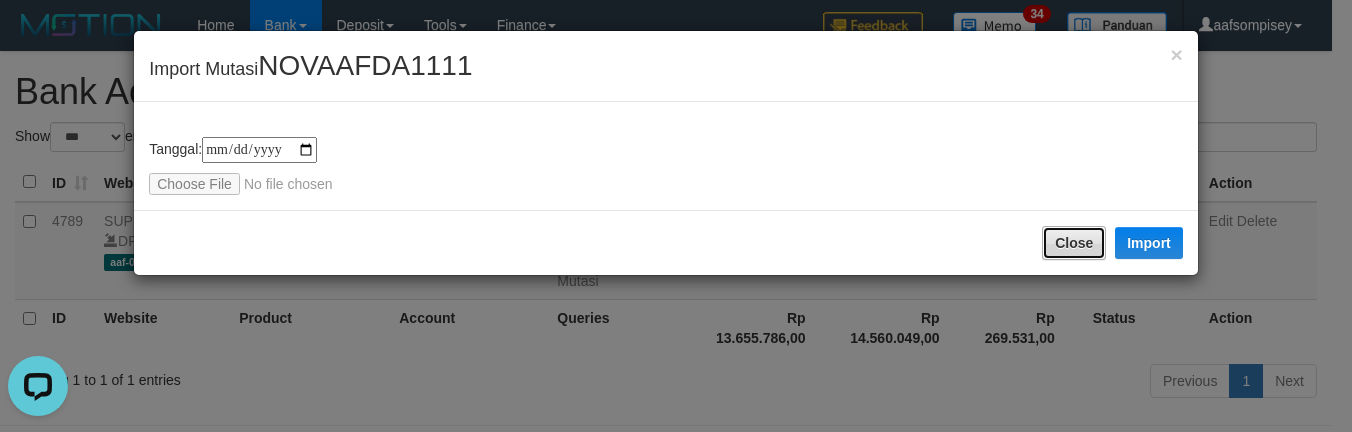 click on "Close" at bounding box center (1074, 243) 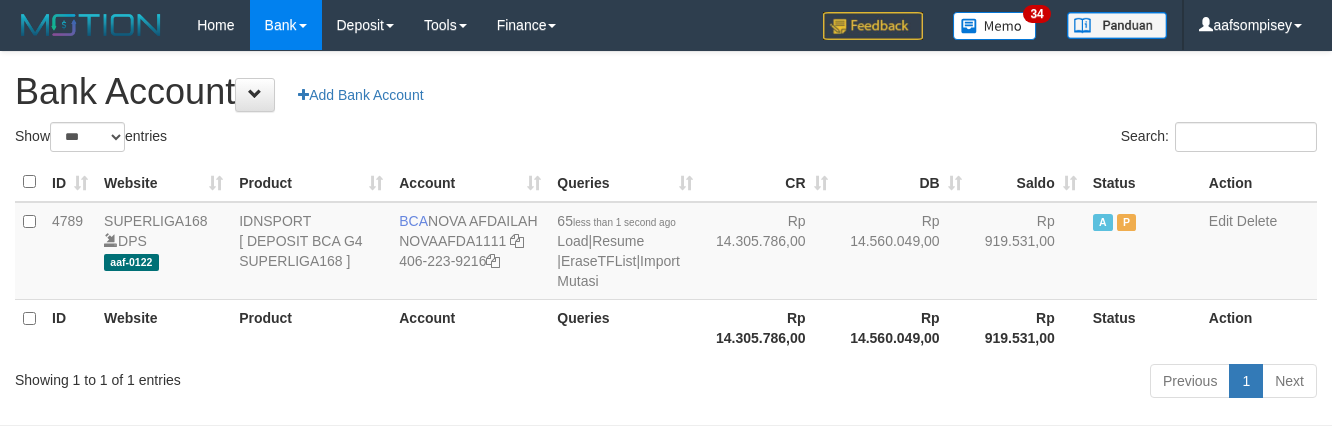 select on "***" 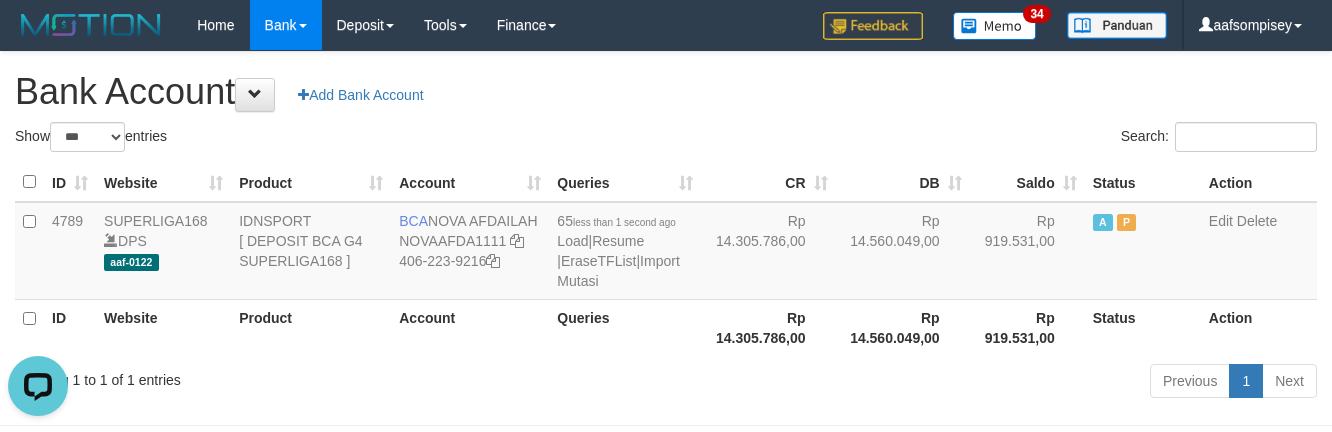 scroll, scrollTop: 0, scrollLeft: 0, axis: both 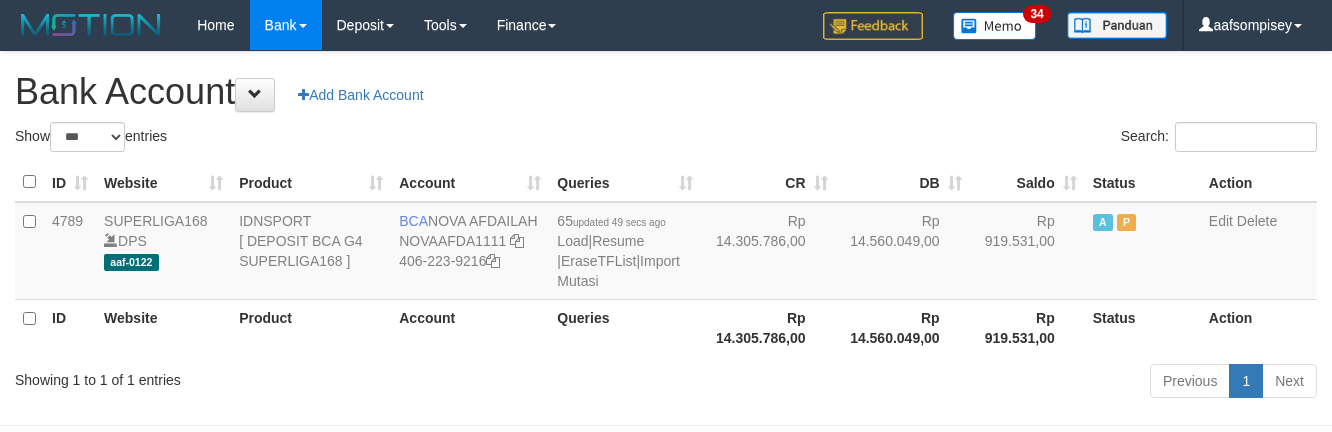 select on "***" 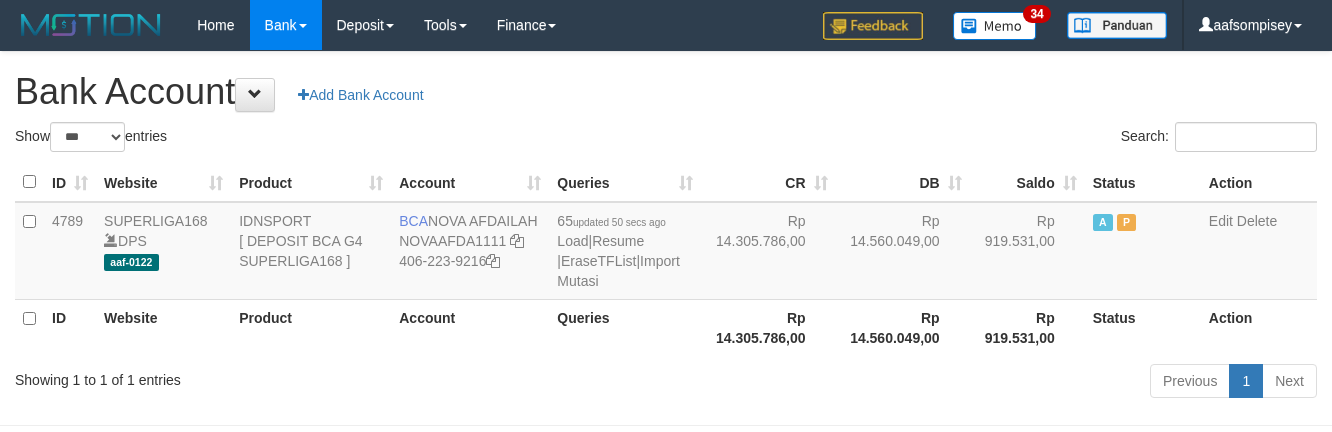 select on "***" 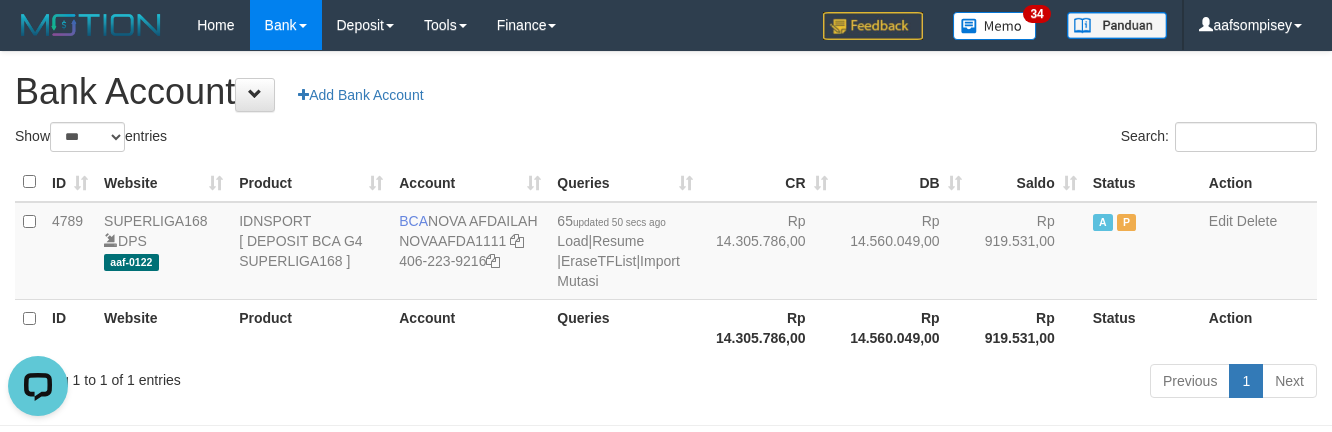 scroll, scrollTop: 0, scrollLeft: 0, axis: both 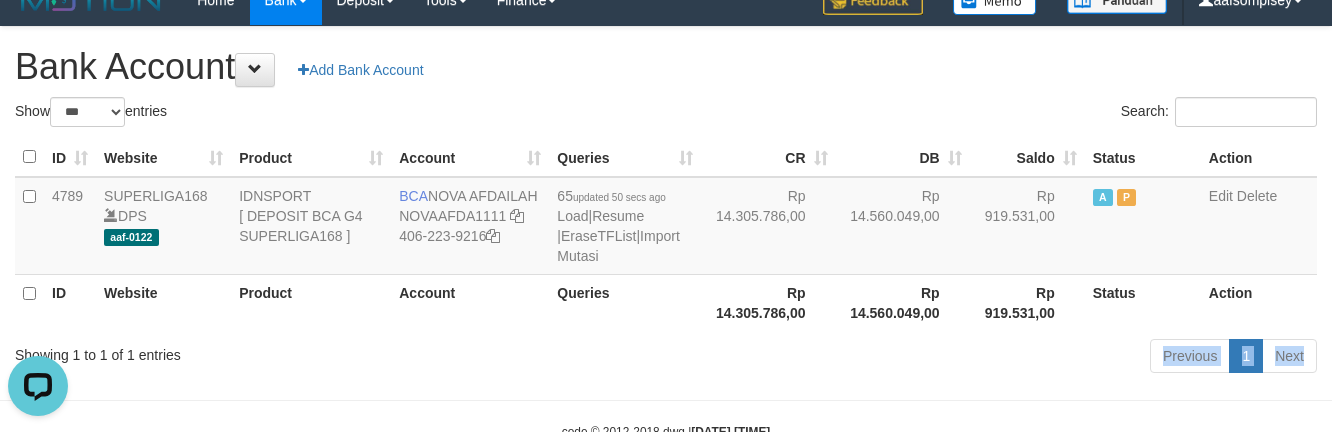 drag, startPoint x: 760, startPoint y: 406, endPoint x: 778, endPoint y: 429, distance: 29.206163 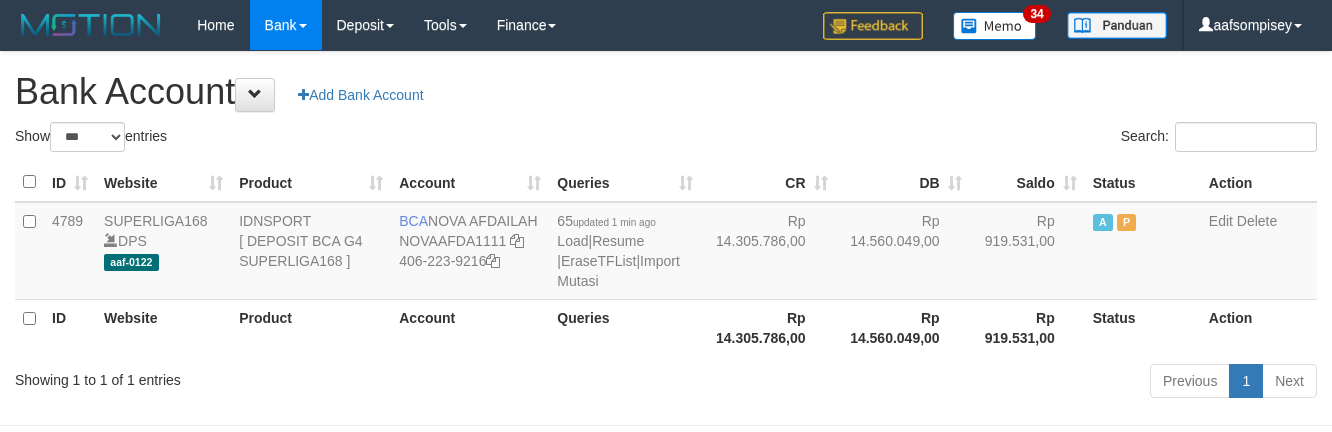 select on "***" 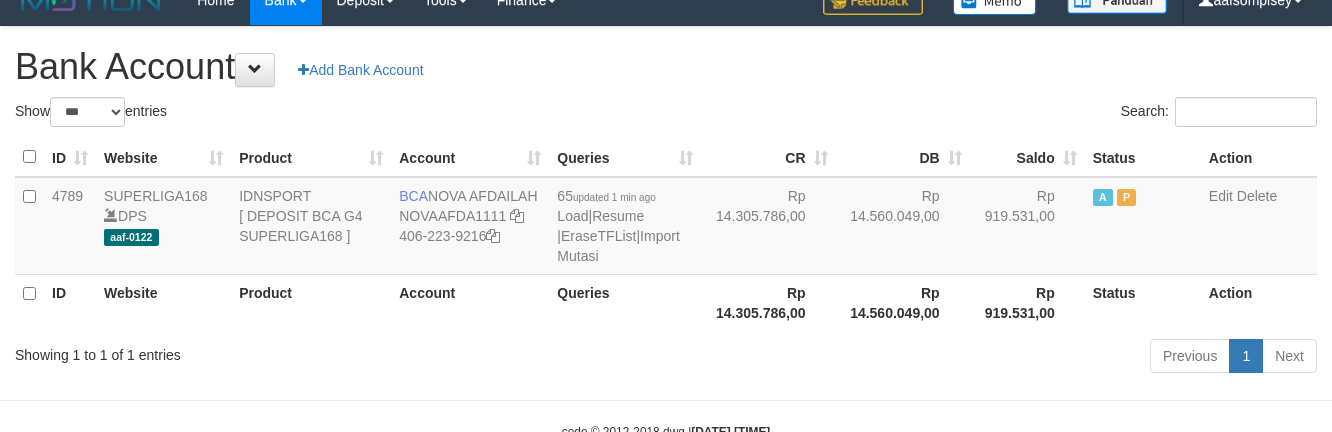 click on "Previous 1 Next" at bounding box center (943, 358) 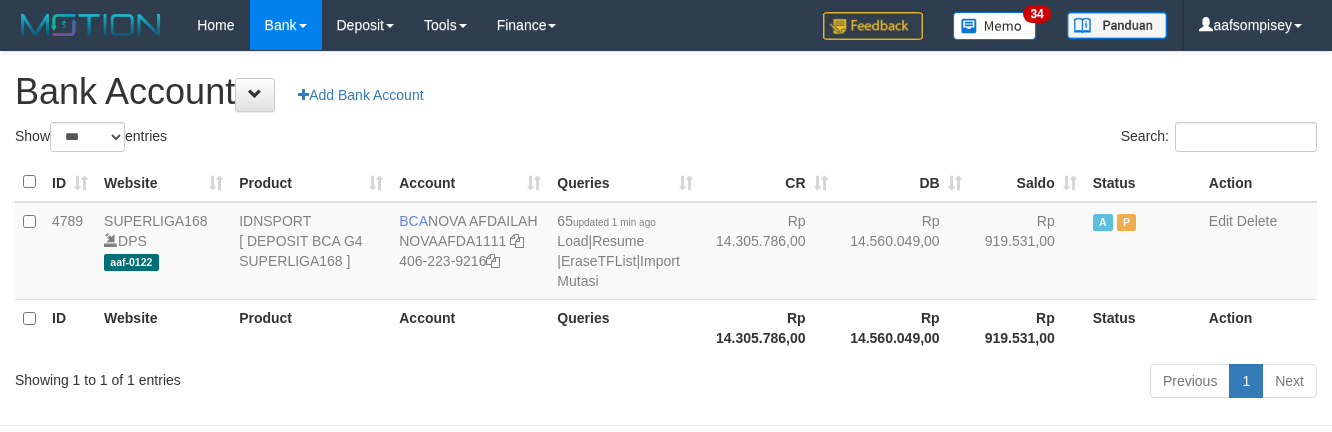 select on "***" 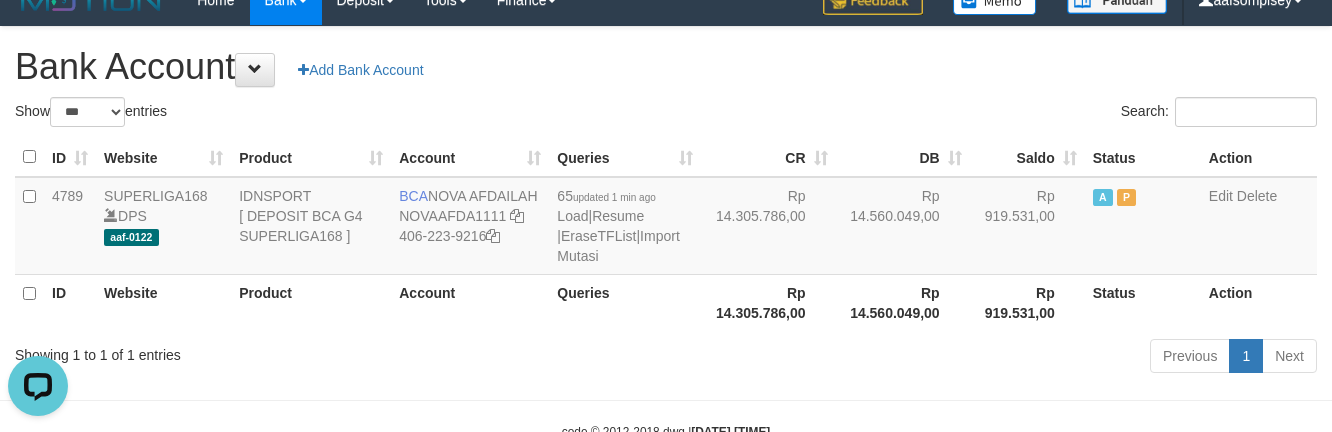 scroll, scrollTop: 0, scrollLeft: 0, axis: both 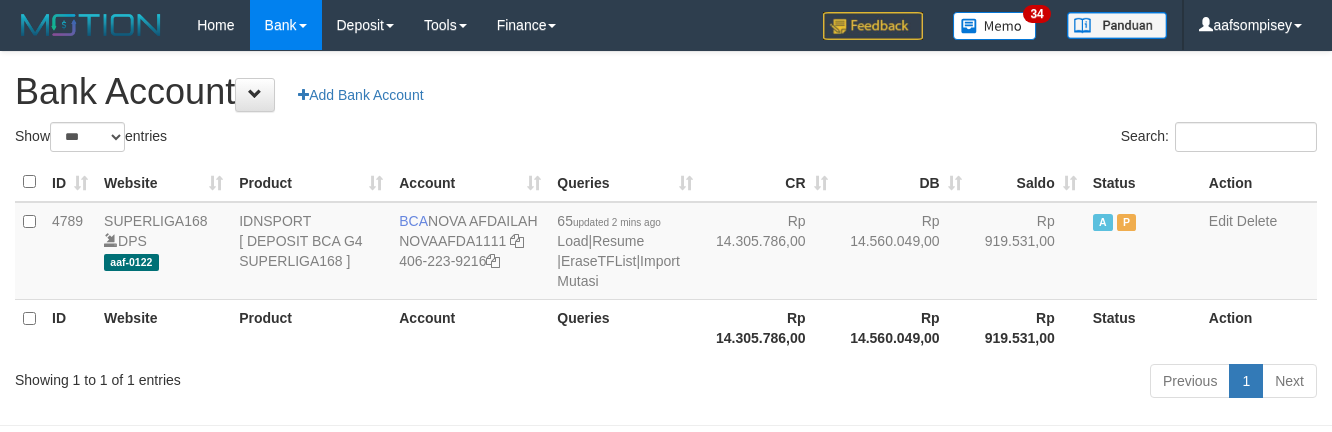 select on "***" 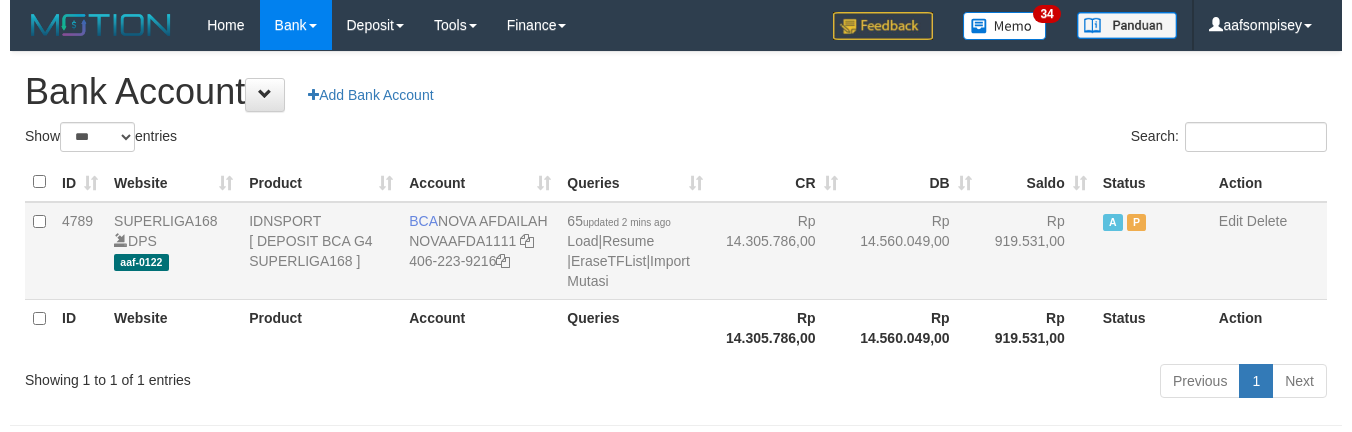 scroll, scrollTop: 25, scrollLeft: 0, axis: vertical 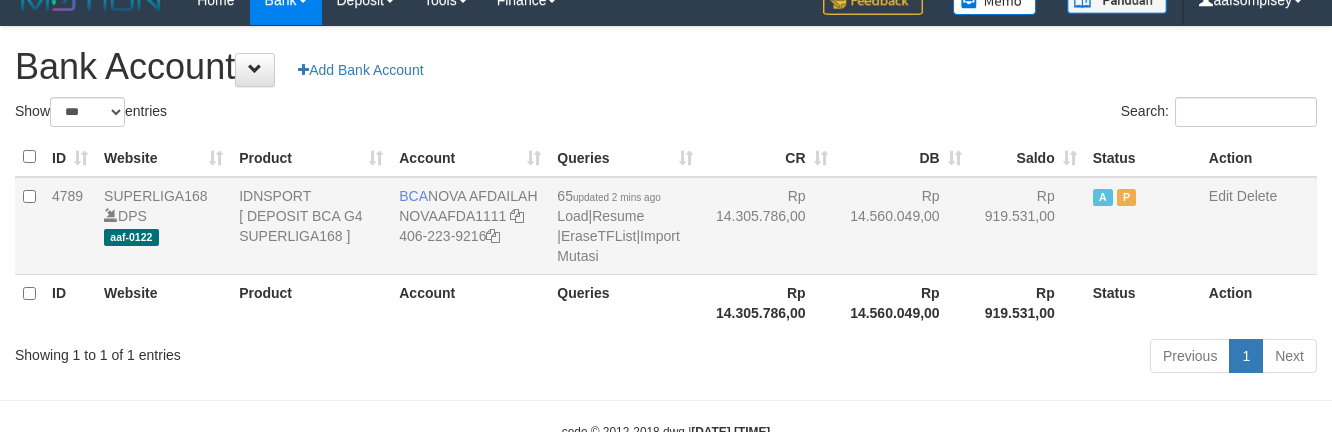 click on "65  updated 2 mins ago
Load
|
Resume
|
EraseTFList
|
Import Mutasi" at bounding box center [625, 226] 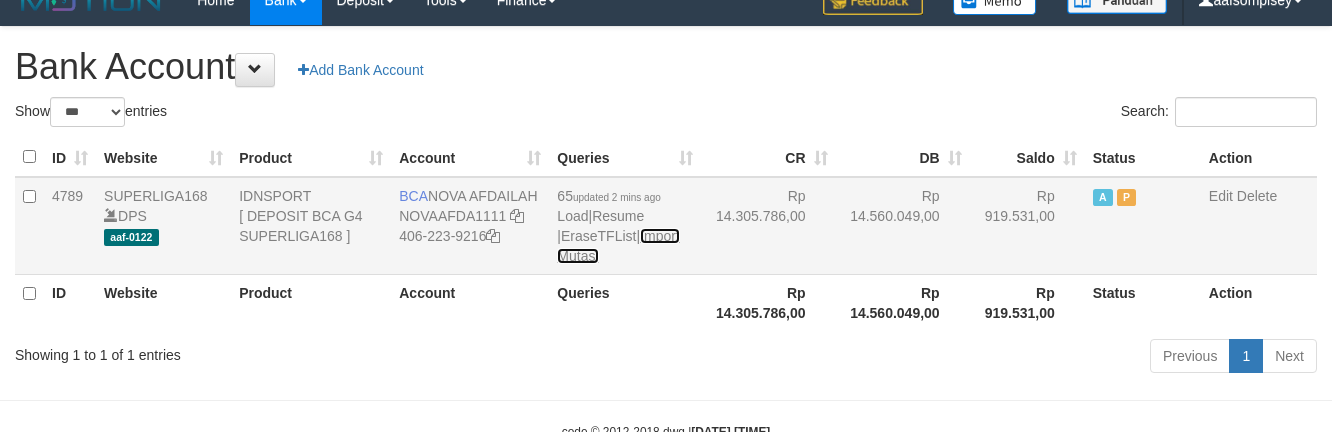 click on "Import Mutasi" at bounding box center (618, 246) 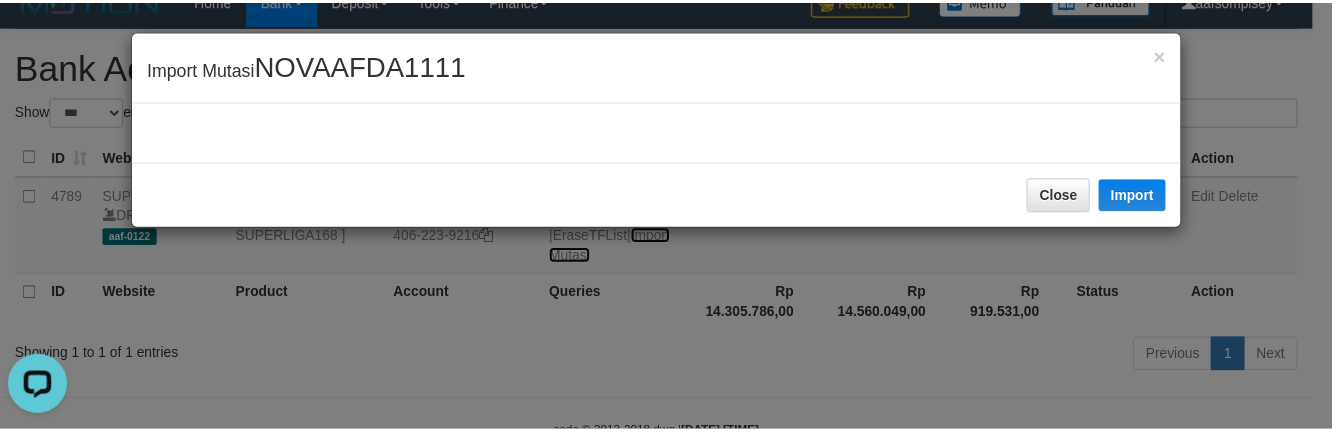 scroll, scrollTop: 0, scrollLeft: 0, axis: both 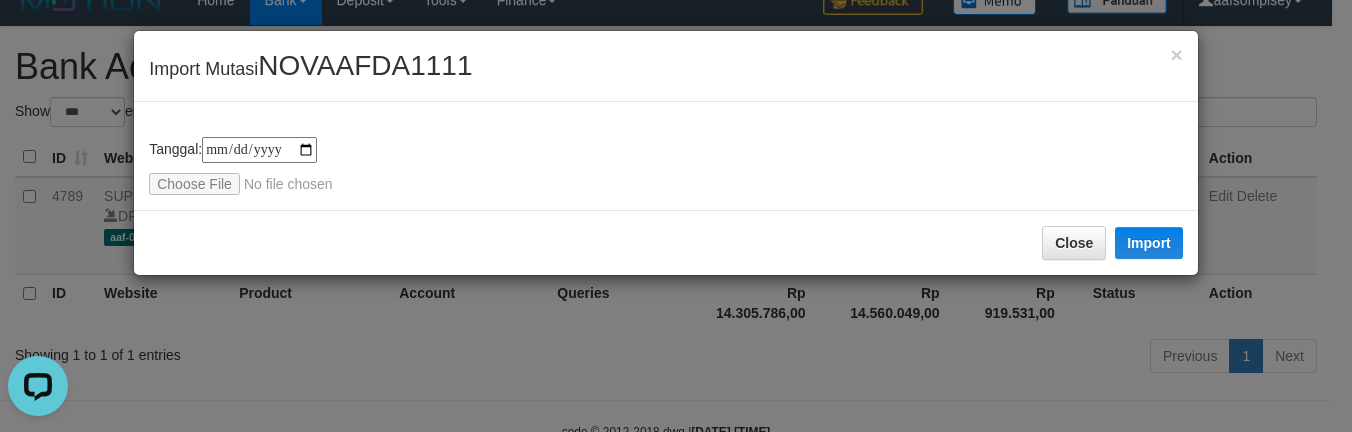 type on "**********" 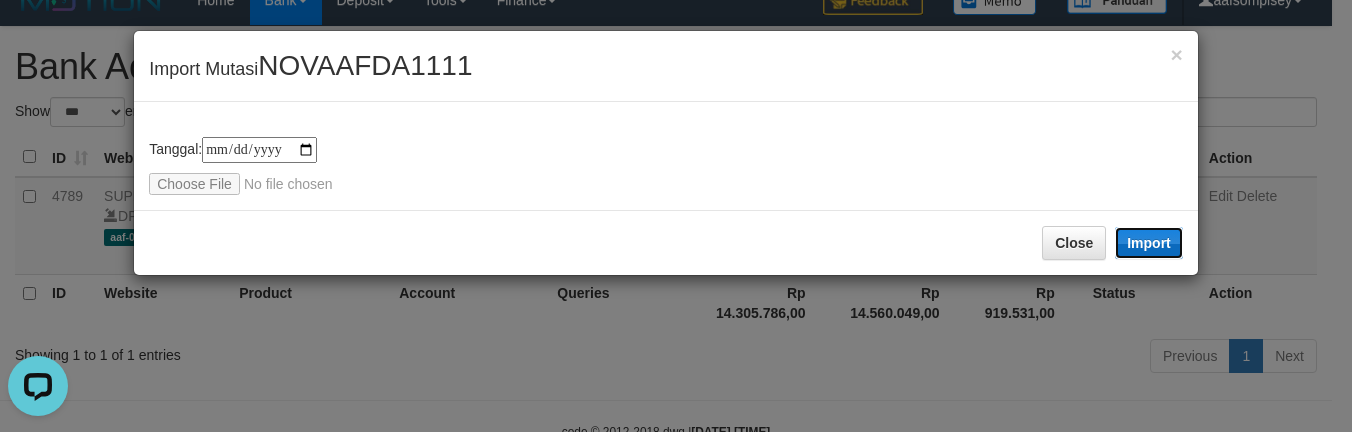 click on "Import" at bounding box center [1149, 243] 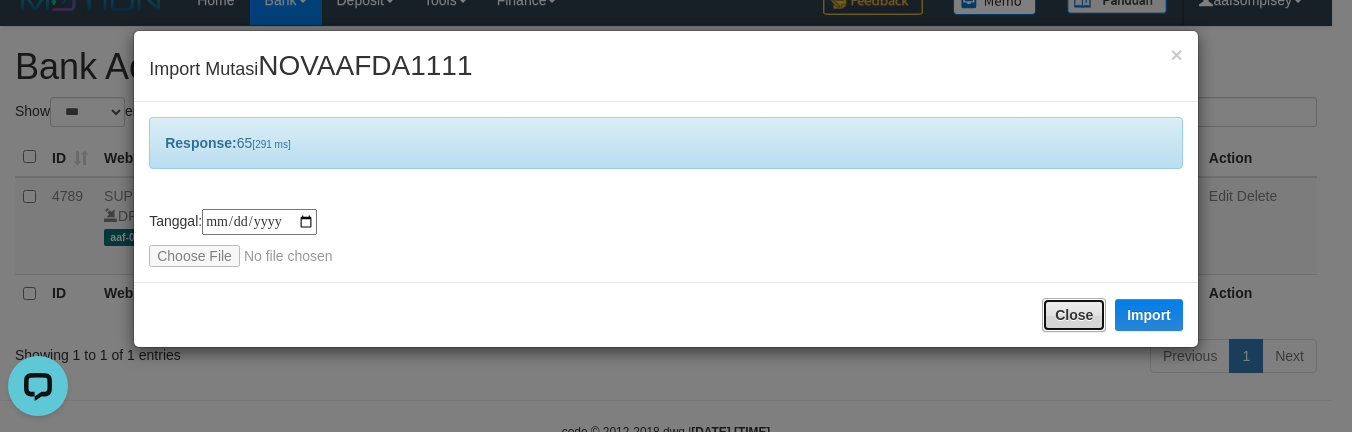 click on "Close" at bounding box center (1074, 315) 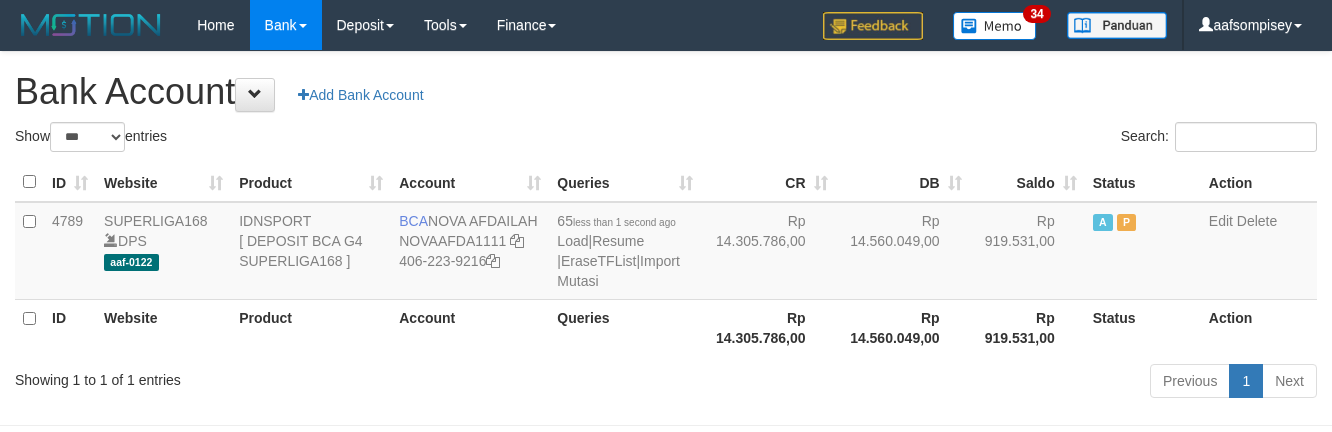 select on "***" 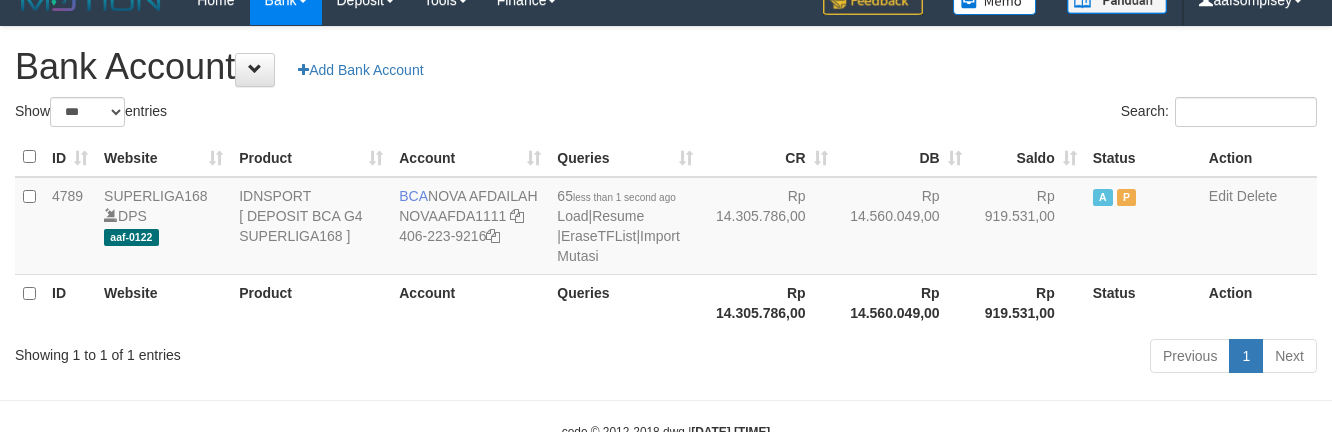 drag, startPoint x: 682, startPoint y: 332, endPoint x: 673, endPoint y: 322, distance: 13.453624 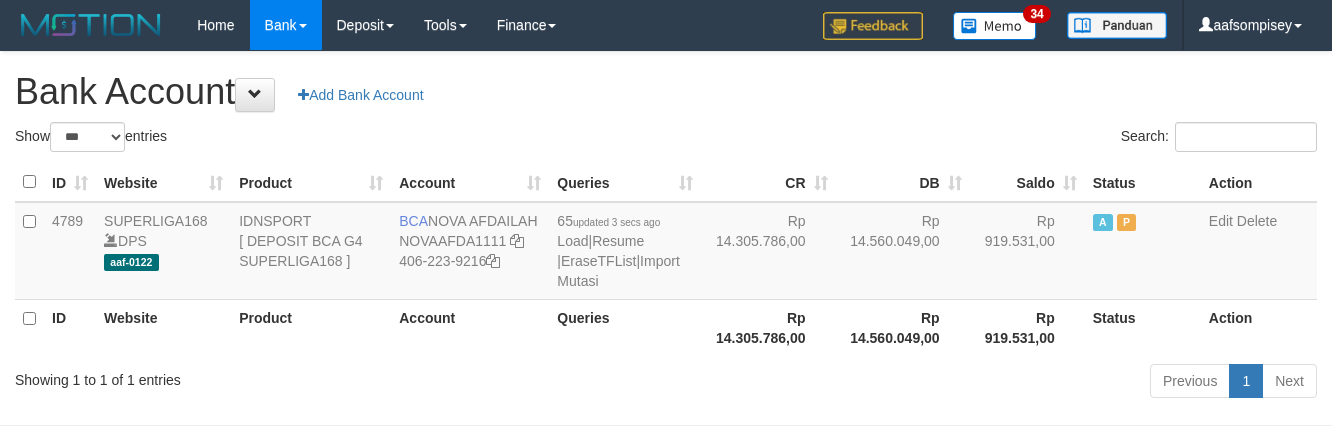 select on "***" 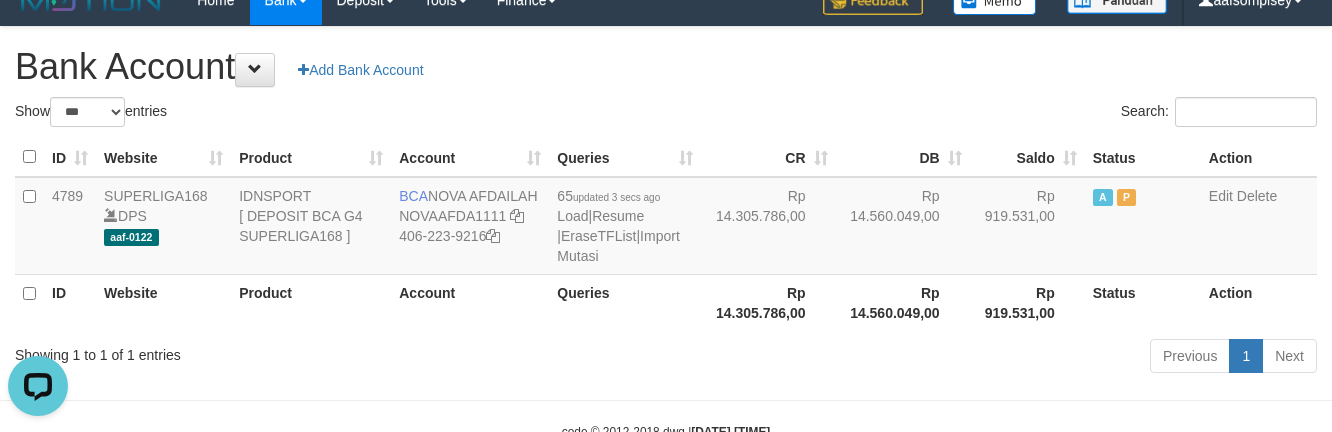 scroll, scrollTop: 0, scrollLeft: 0, axis: both 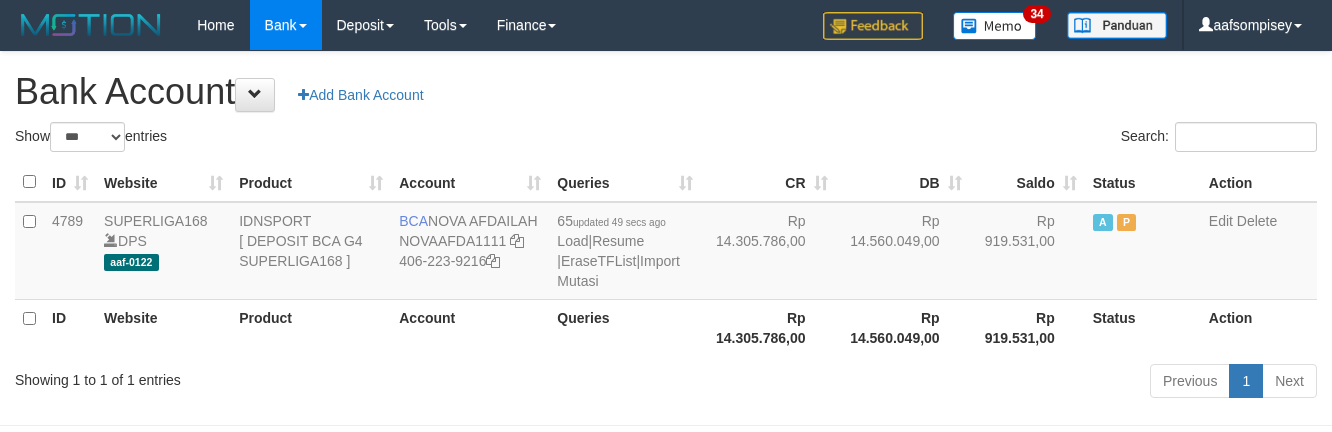 select on "***" 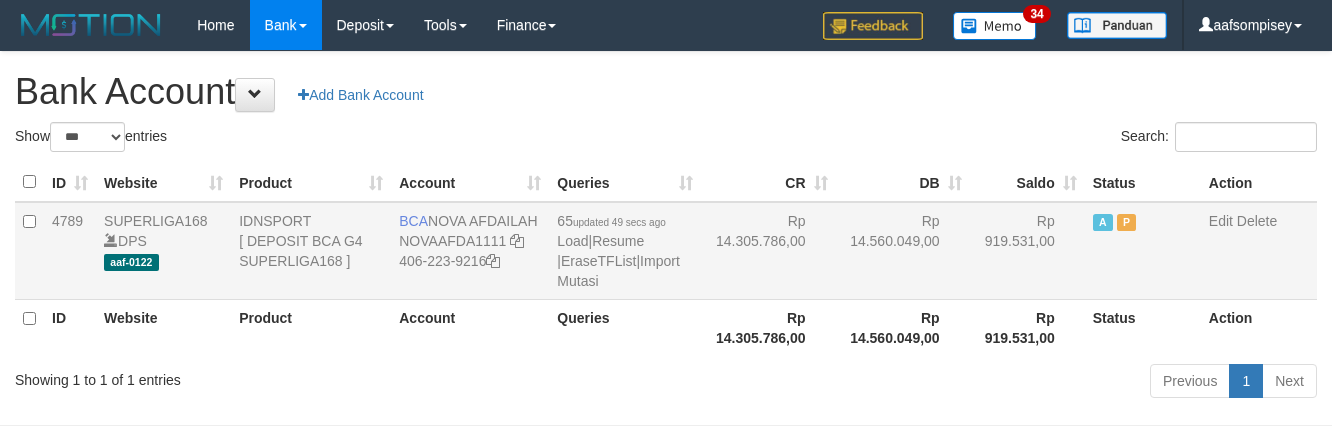 scroll, scrollTop: 25, scrollLeft: 0, axis: vertical 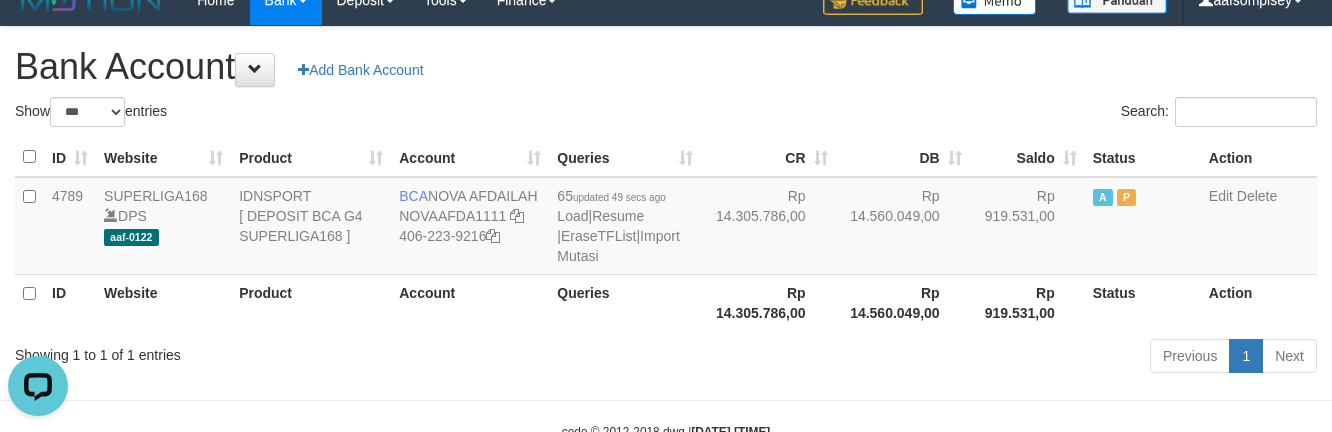 click on "Bank Account
Add Bank Account" at bounding box center (666, 67) 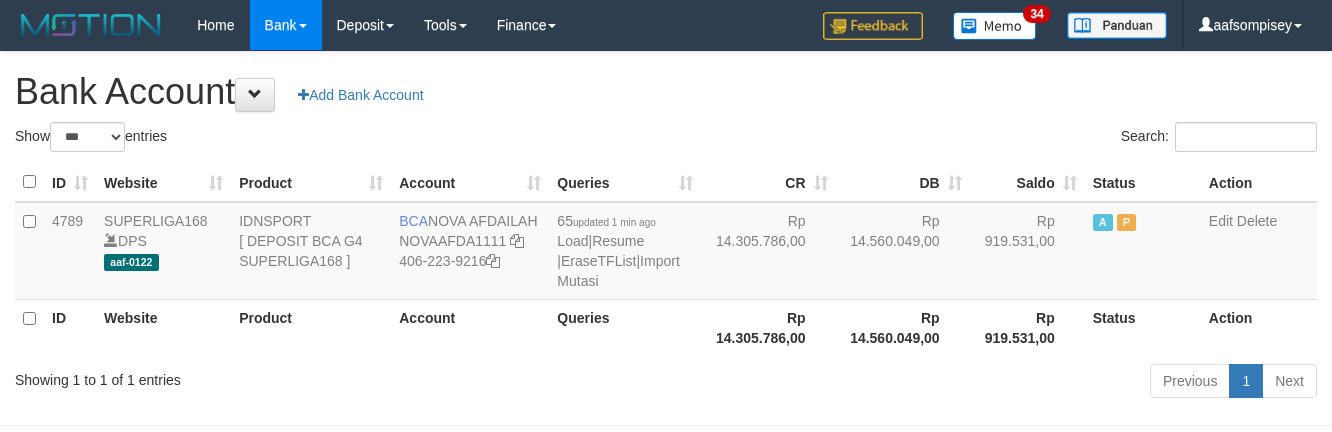 select on "***" 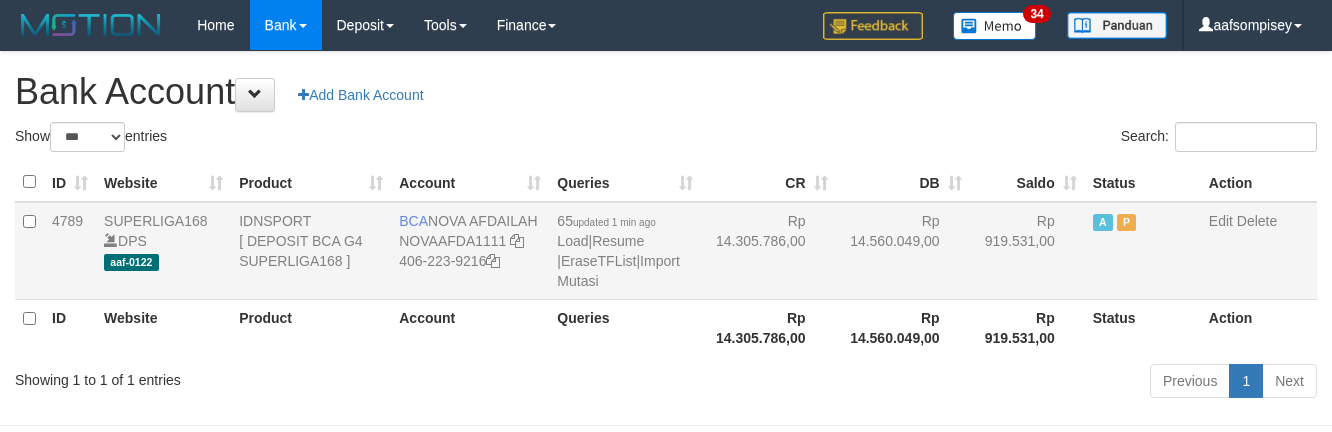 scroll, scrollTop: 25, scrollLeft: 0, axis: vertical 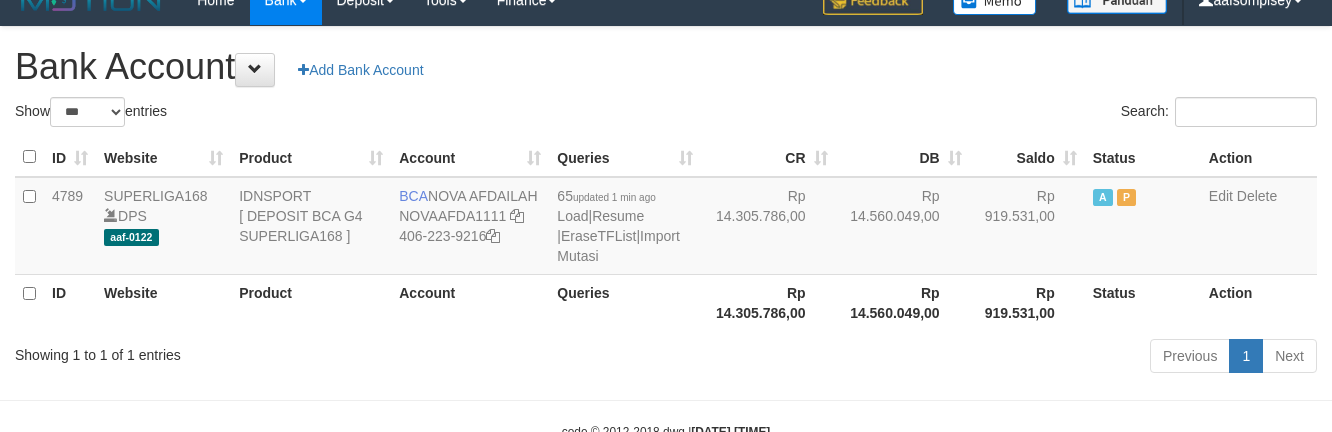 click on "Queries" at bounding box center [625, 302] 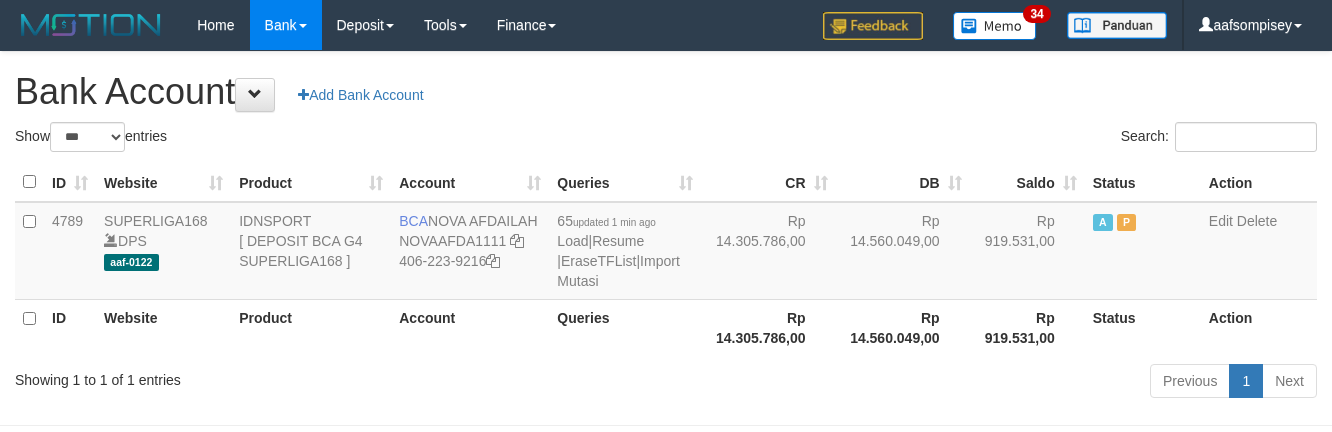 select on "***" 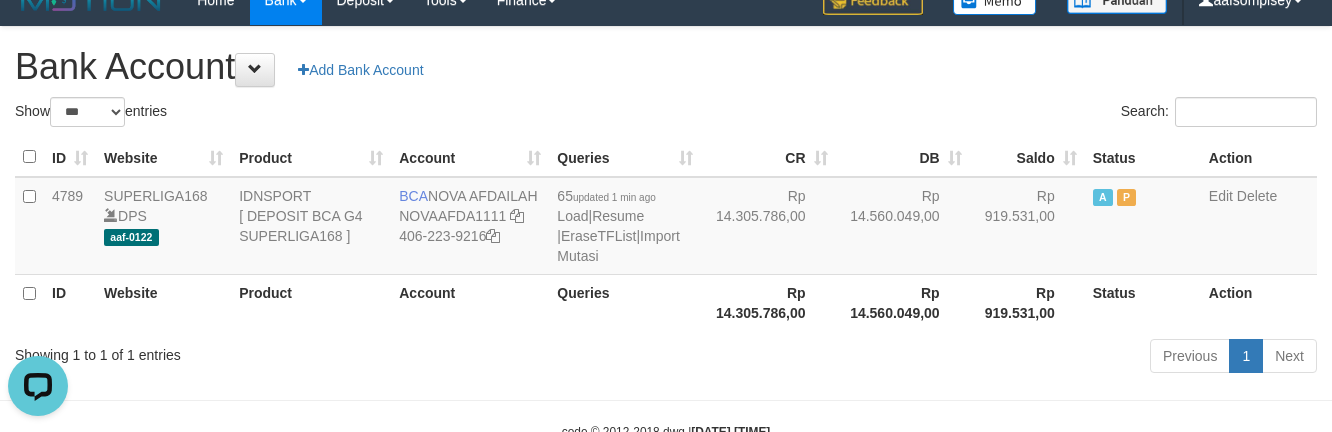 scroll, scrollTop: 0, scrollLeft: 0, axis: both 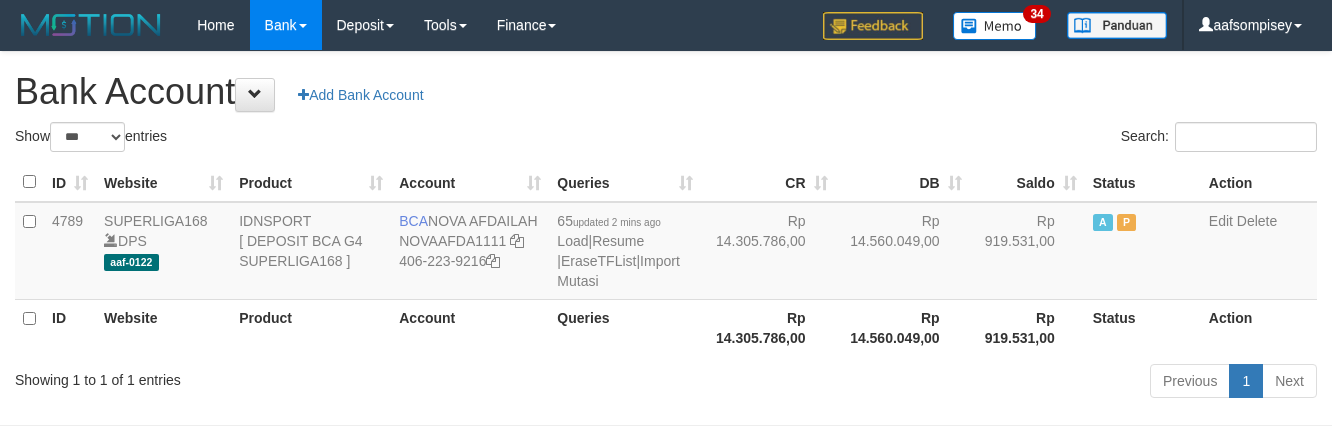 select on "***" 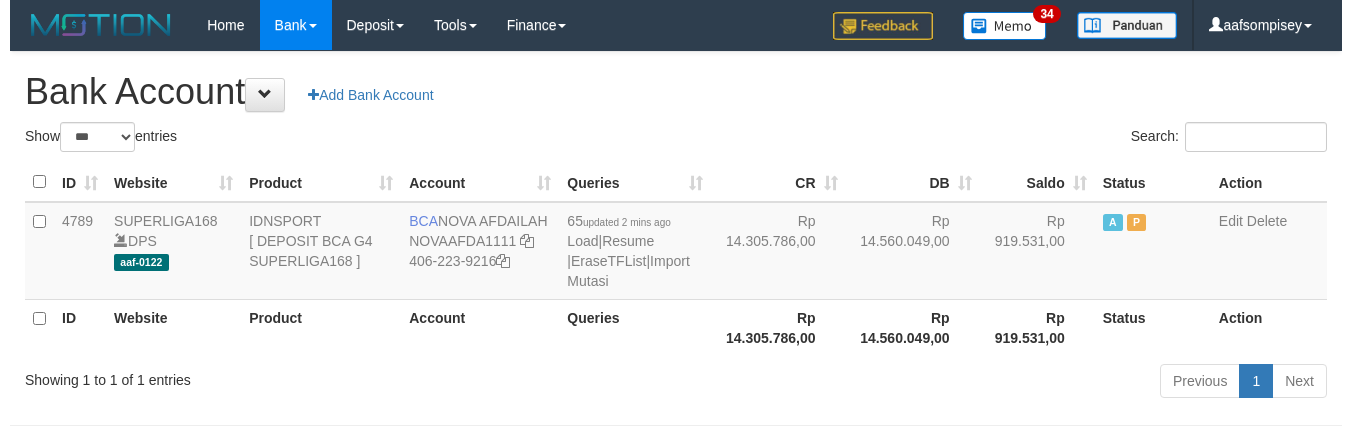 scroll, scrollTop: 25, scrollLeft: 0, axis: vertical 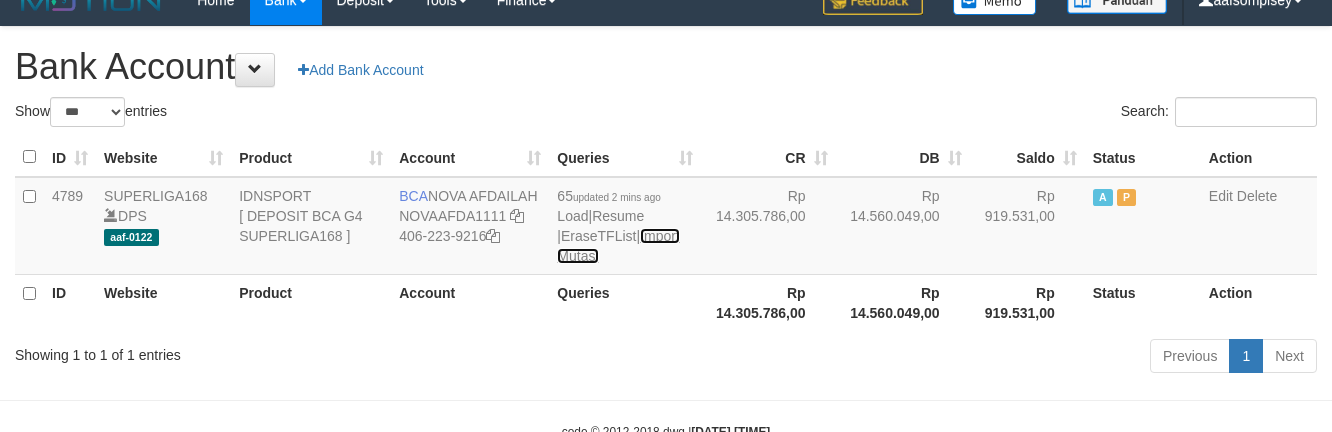 click on "Import Mutasi" at bounding box center (618, 246) 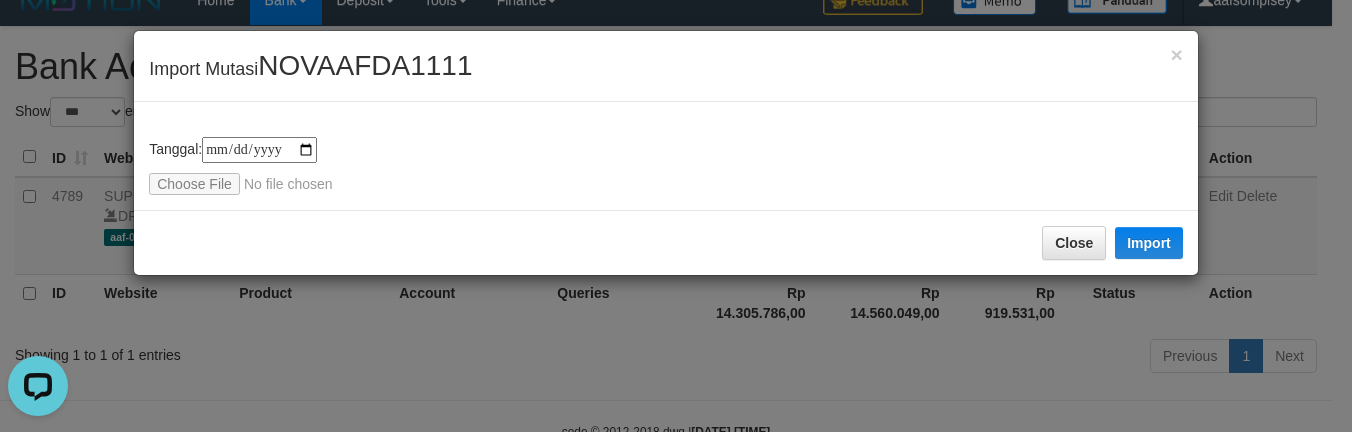scroll, scrollTop: 0, scrollLeft: 0, axis: both 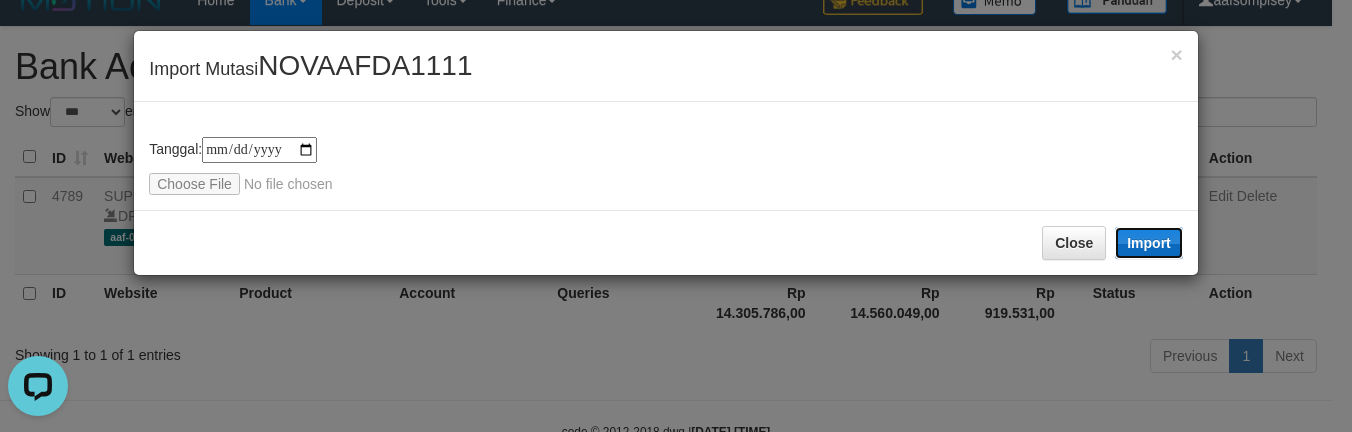 click on "Import" at bounding box center [1149, 243] 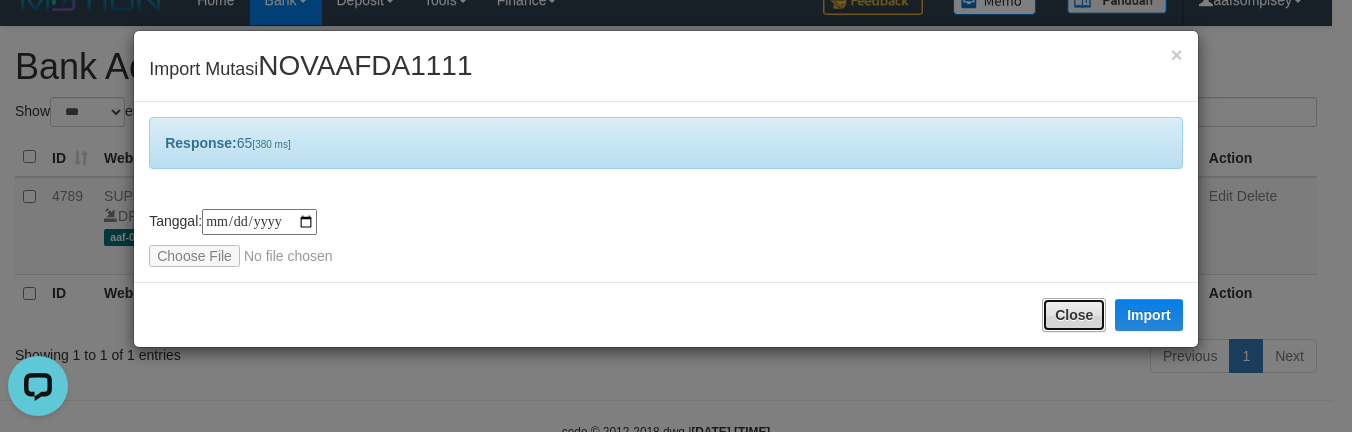 click on "Close" at bounding box center (1074, 315) 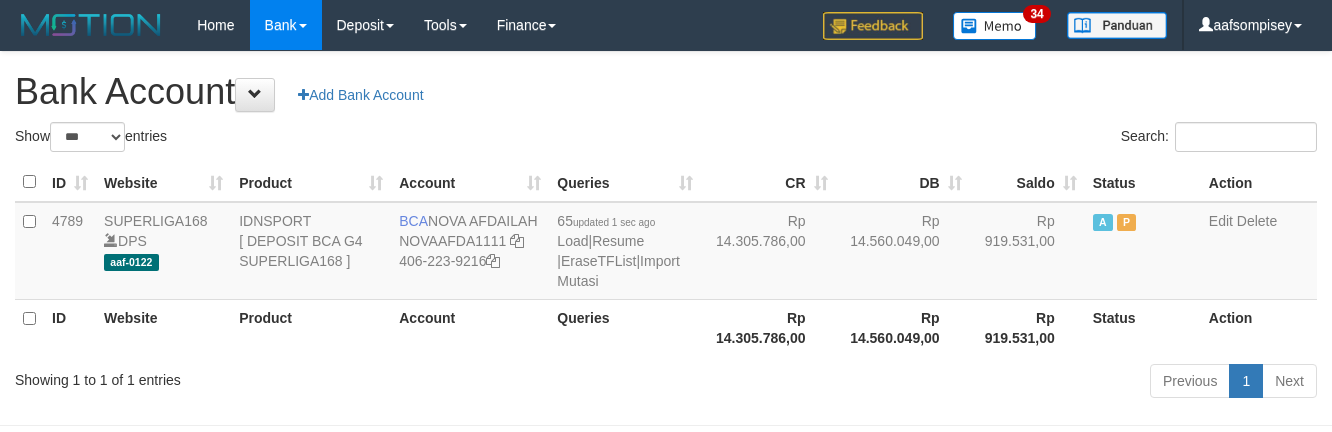 select on "***" 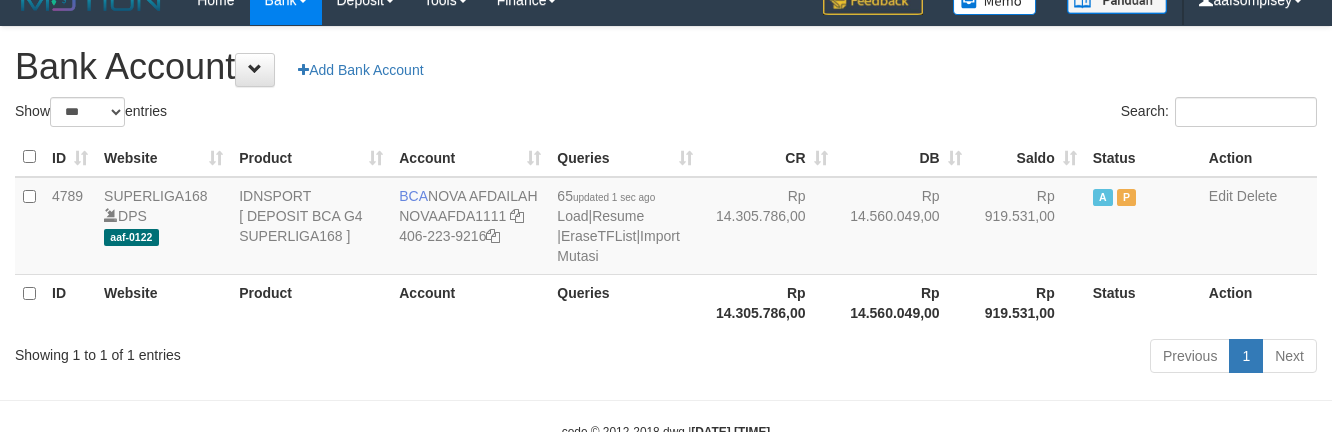 drag, startPoint x: 713, startPoint y: 132, endPoint x: 757, endPoint y: 130, distance: 44.04543 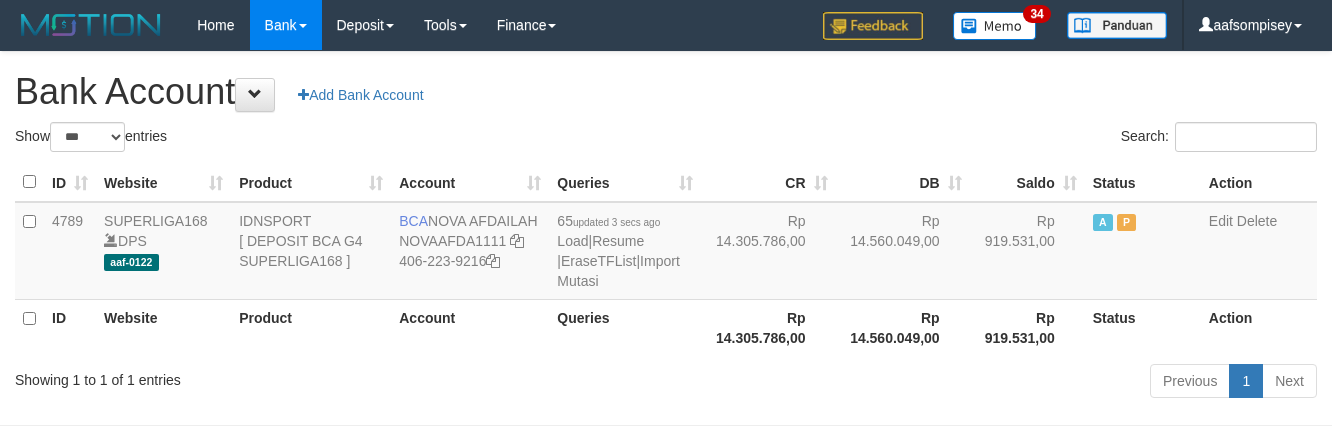 select on "***" 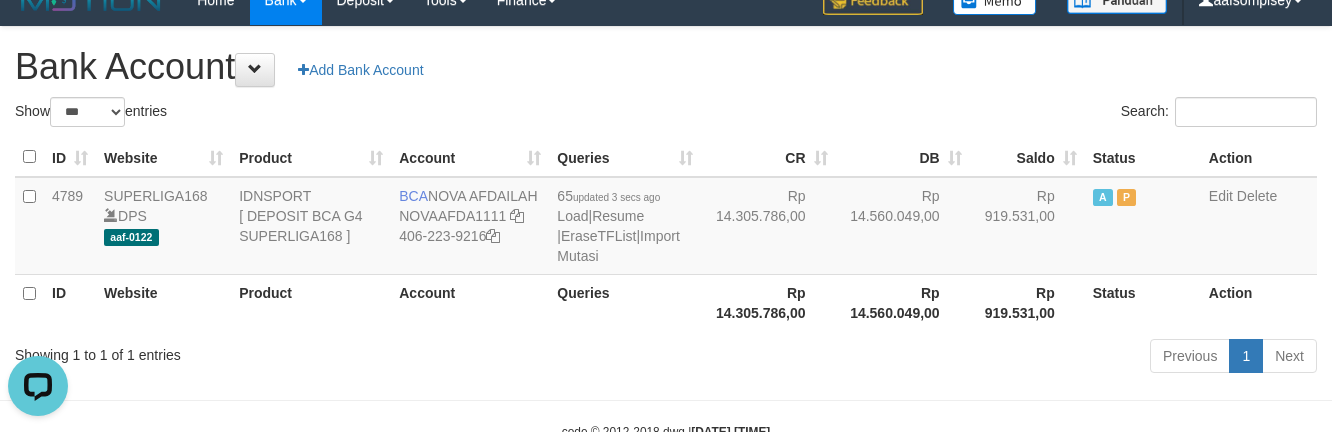 scroll, scrollTop: 0, scrollLeft: 0, axis: both 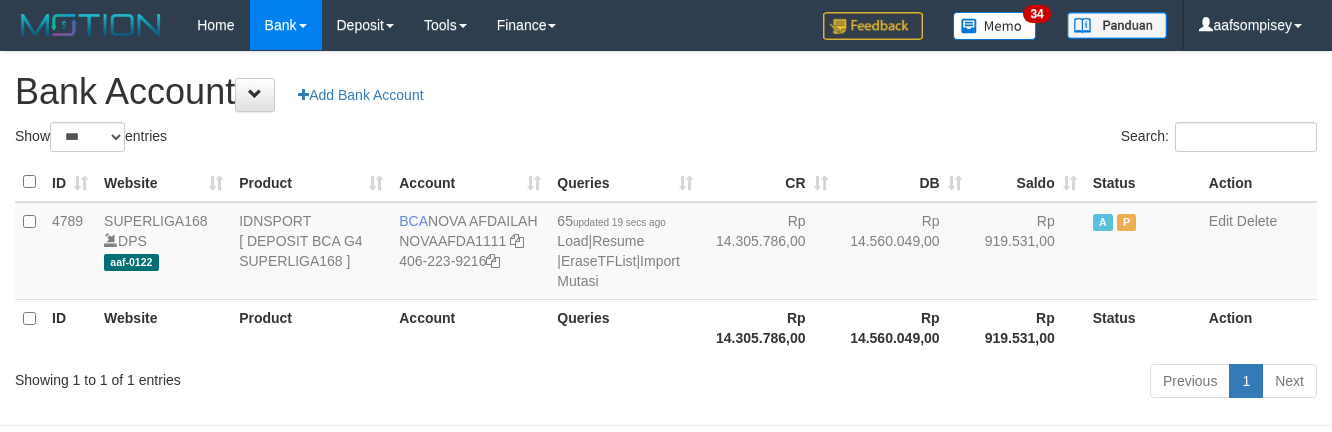 select on "***" 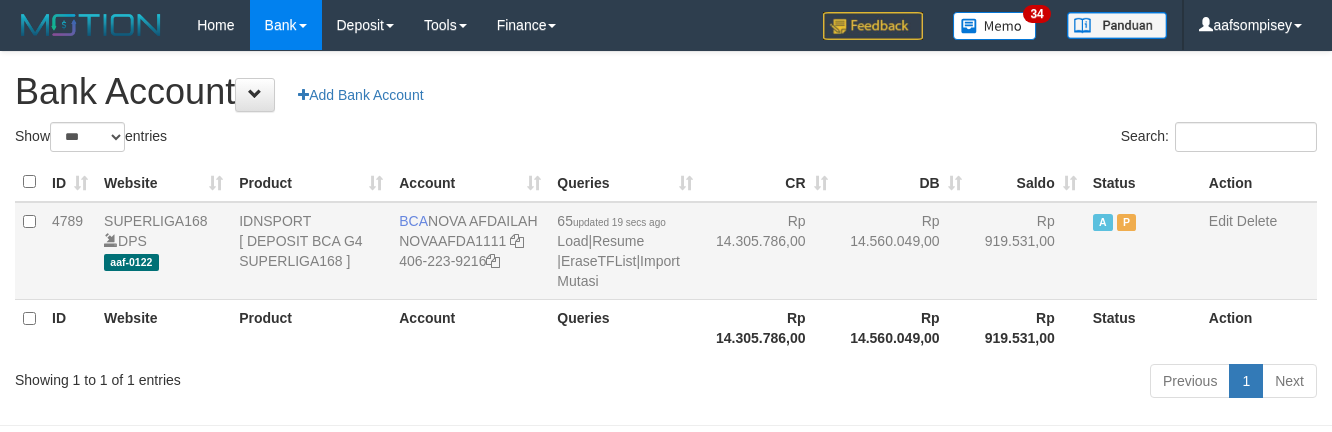 scroll, scrollTop: 25, scrollLeft: 0, axis: vertical 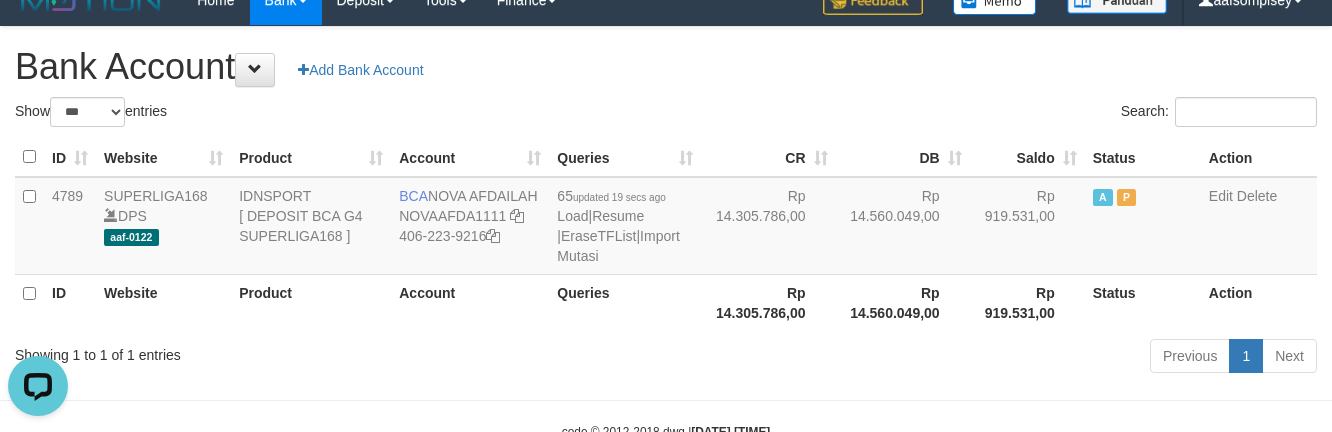 click on "Queries" at bounding box center (625, 302) 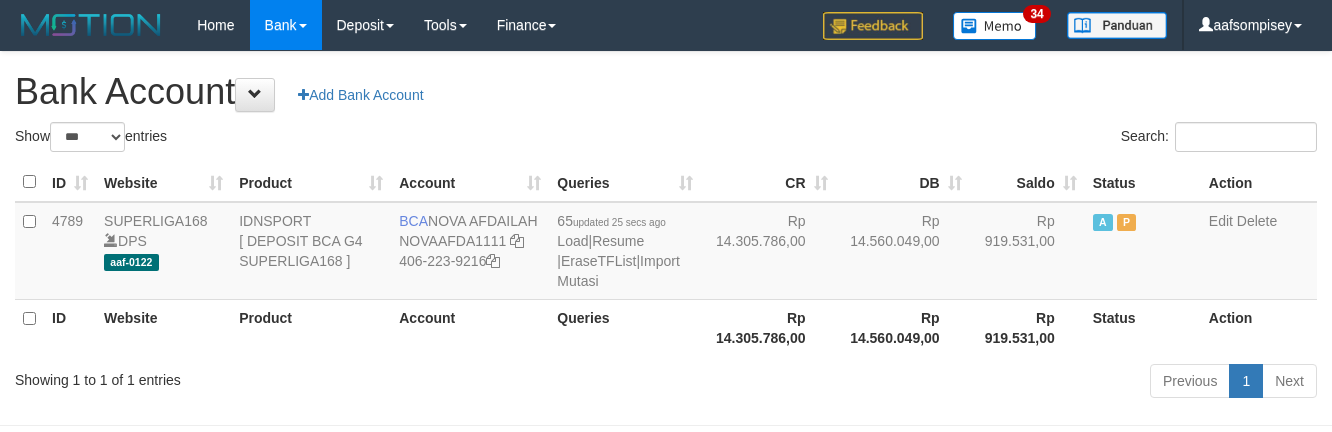 select on "***" 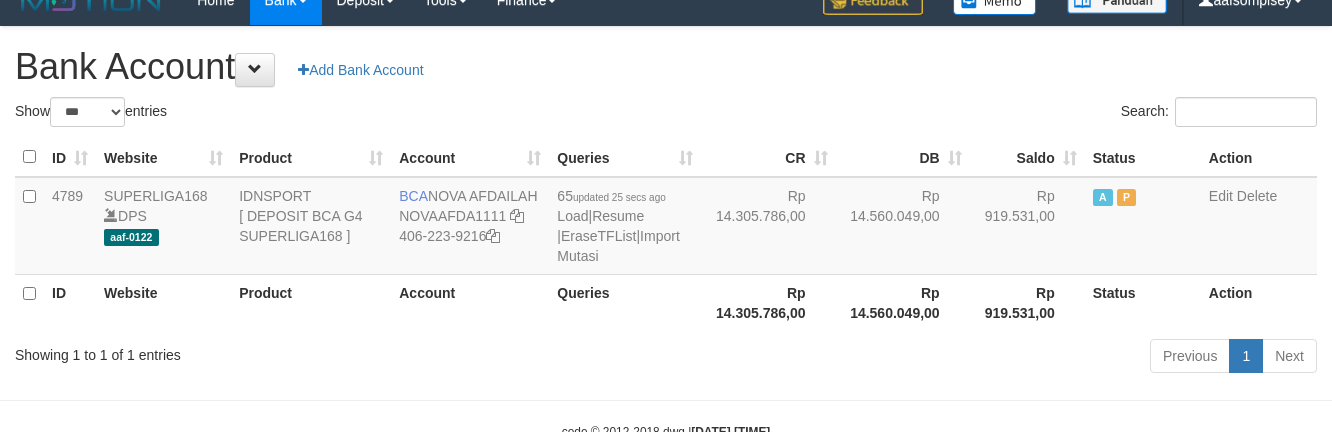 click on "ID Website Product Account Queries CR DB Saldo Status Action
[NUMBER]
SUPERLIGA168
DPS
aaf-0122
IDNSPORT
[ DEPOSIT BCA G4 SUPERLIGA168 ]
BCA
[FIRST] [LAST]
NOVAAFDA1111
[PHONE]
[NUMBER]  updated [TIME] ago
Load
|
Resume
|
EraseTFList
|
Import Mutasi
Rp [PRICE]
Rp [PRICE]
Rp [PRICE]
A
P
Edit
Delete
ID Website Product Account Queries Rp [PRICE] Rp [PRICE]" at bounding box center [666, 234] 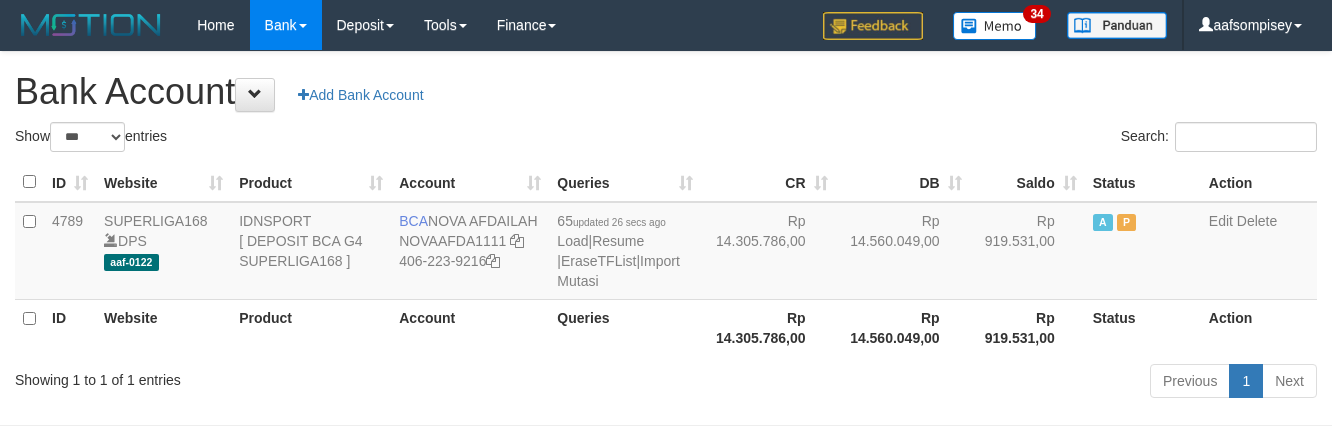 select on "***" 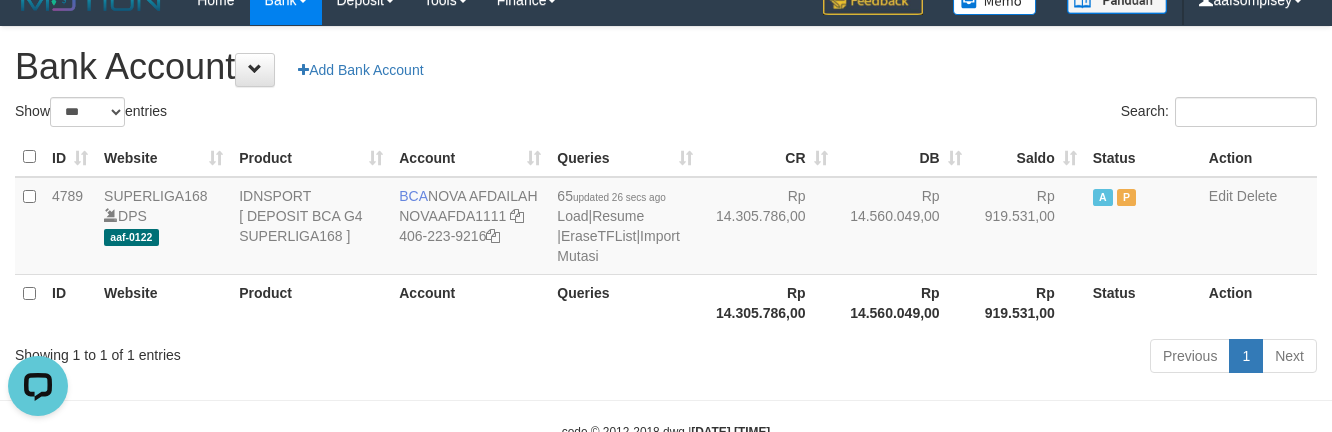 scroll, scrollTop: 0, scrollLeft: 0, axis: both 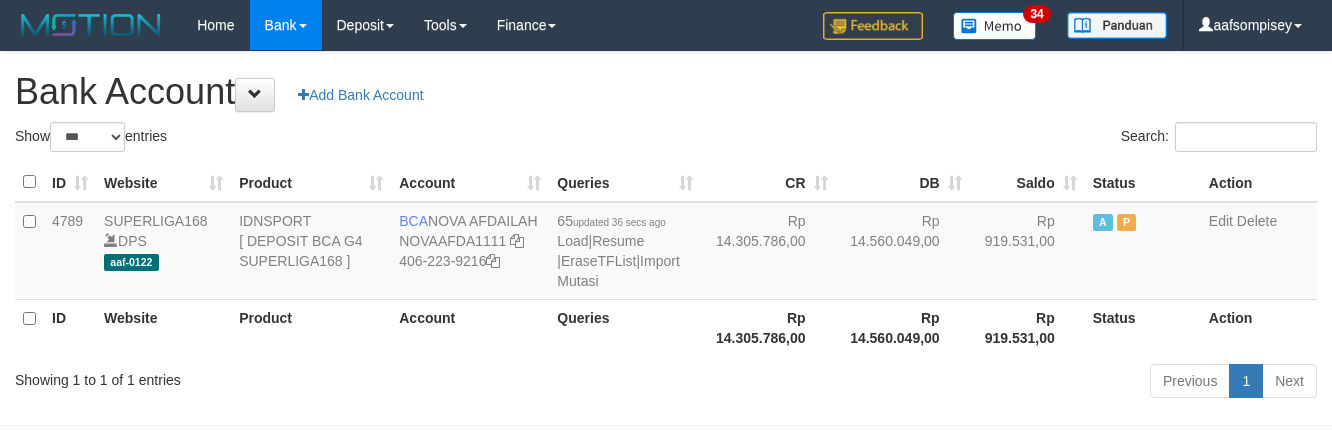 select on "***" 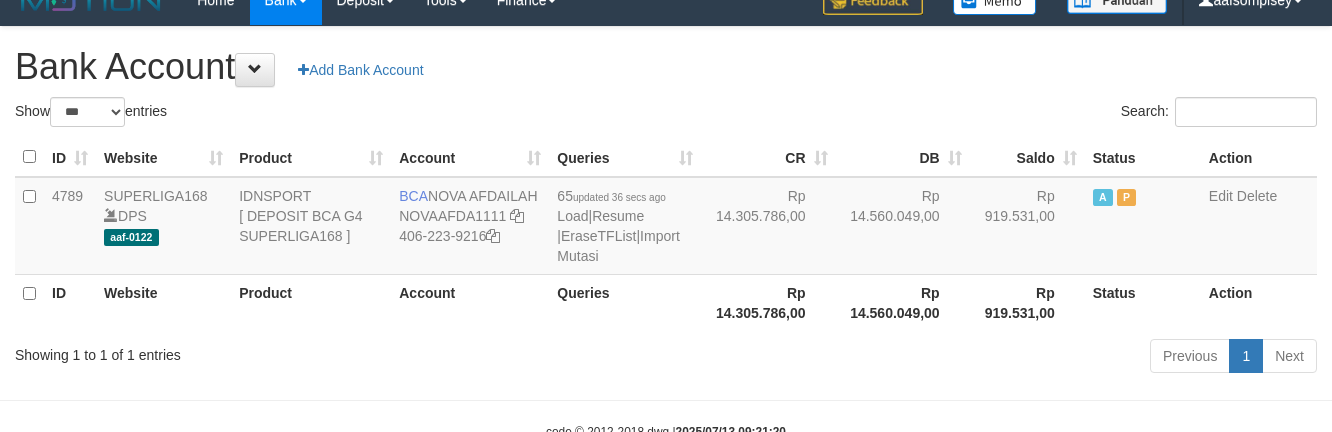 click on "Queries" at bounding box center (625, 302) 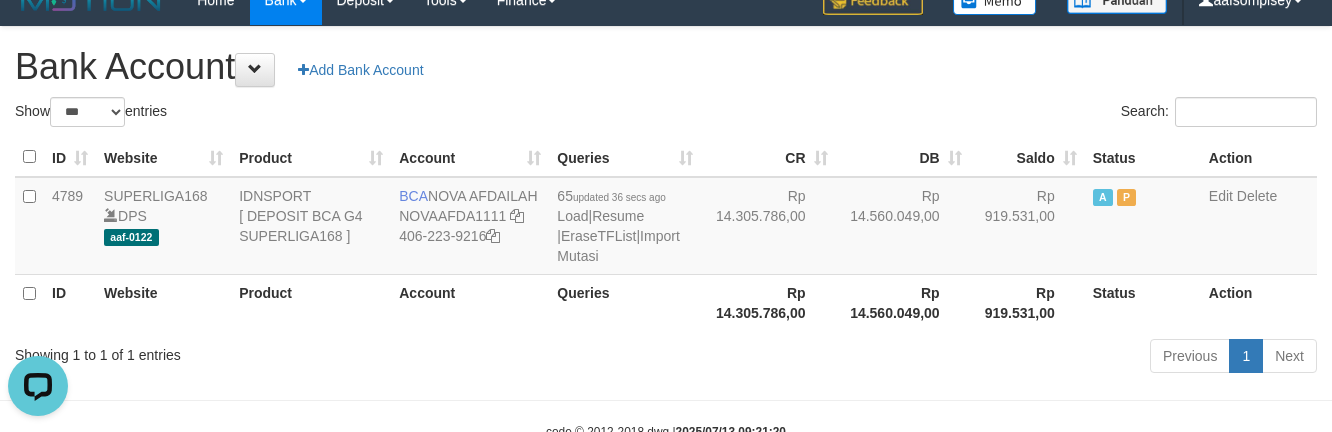 scroll, scrollTop: 0, scrollLeft: 0, axis: both 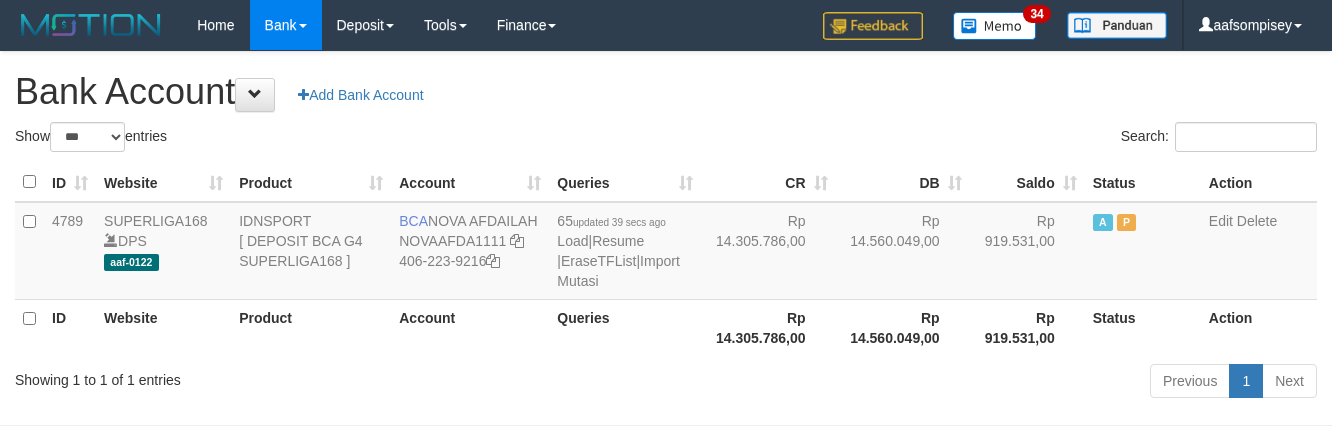 select on "***" 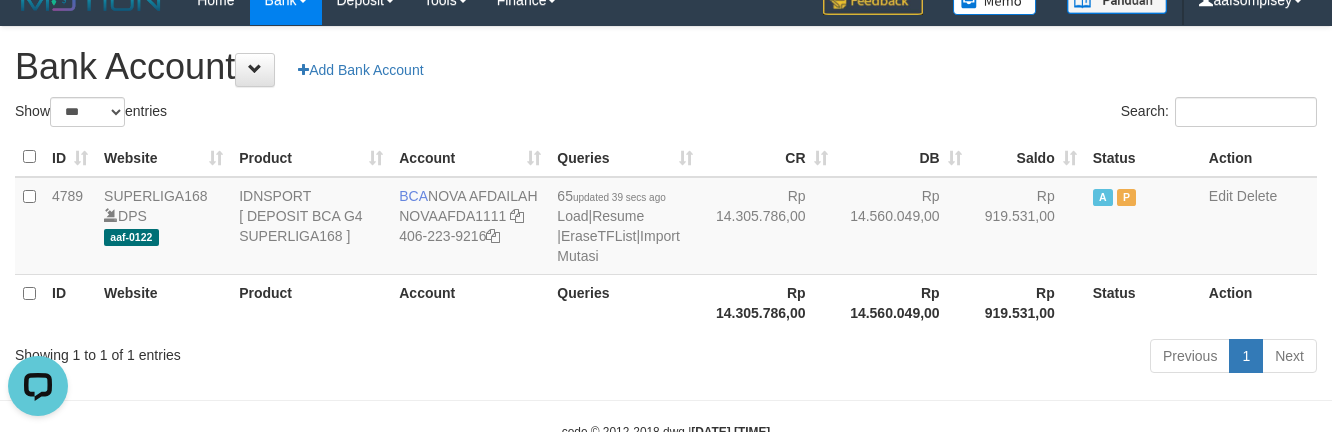 scroll, scrollTop: 0, scrollLeft: 0, axis: both 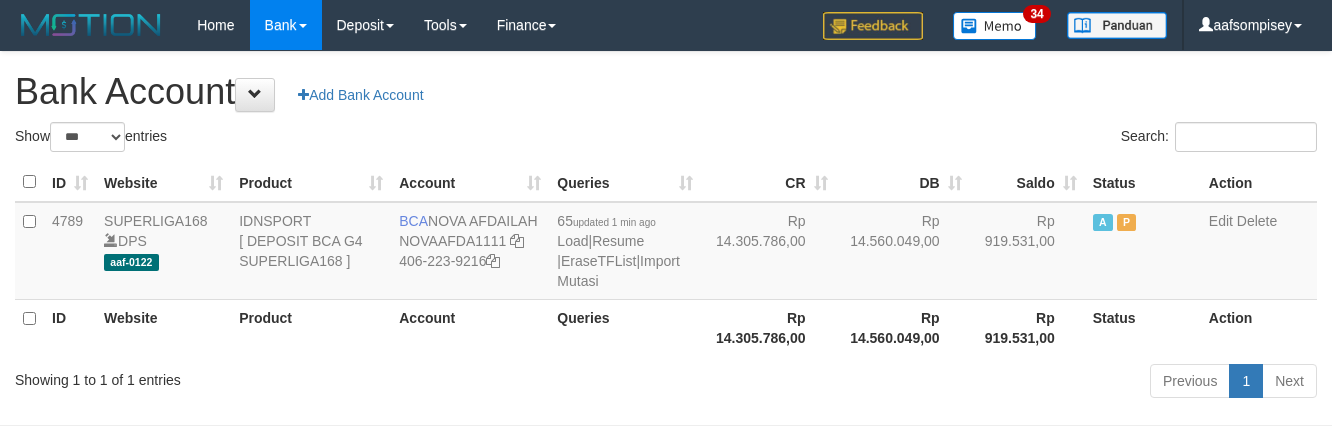 select on "***" 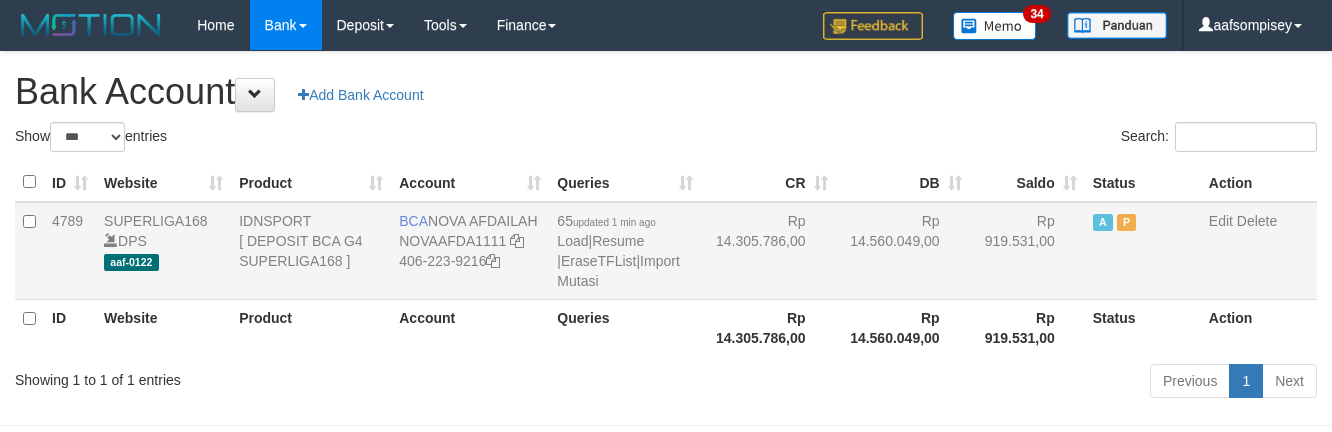 scroll, scrollTop: 25, scrollLeft: 0, axis: vertical 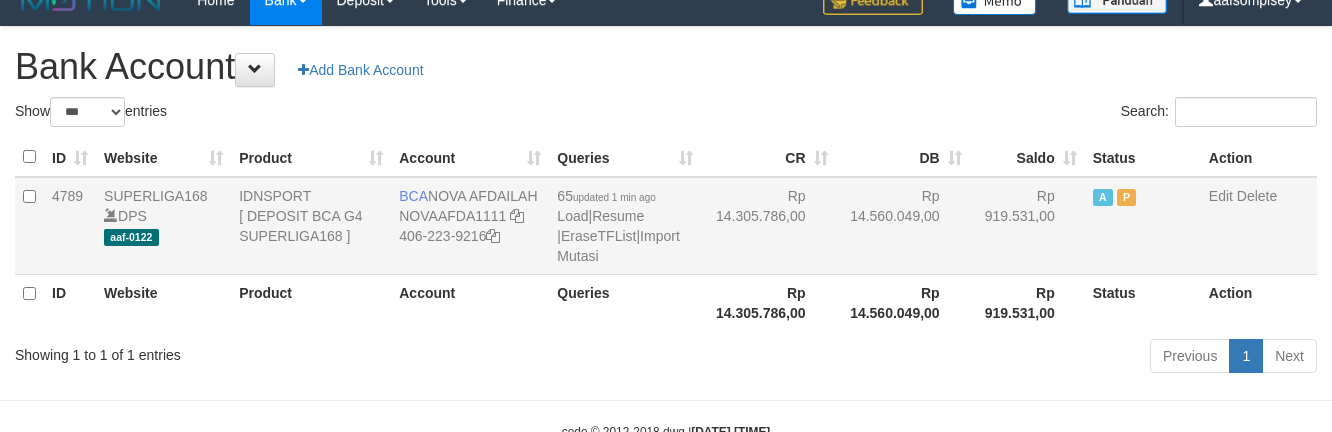 click on "65  updated 1 min ago
Load
|
Resume
|
EraseTFList
|
Import Mutasi" at bounding box center (625, 226) 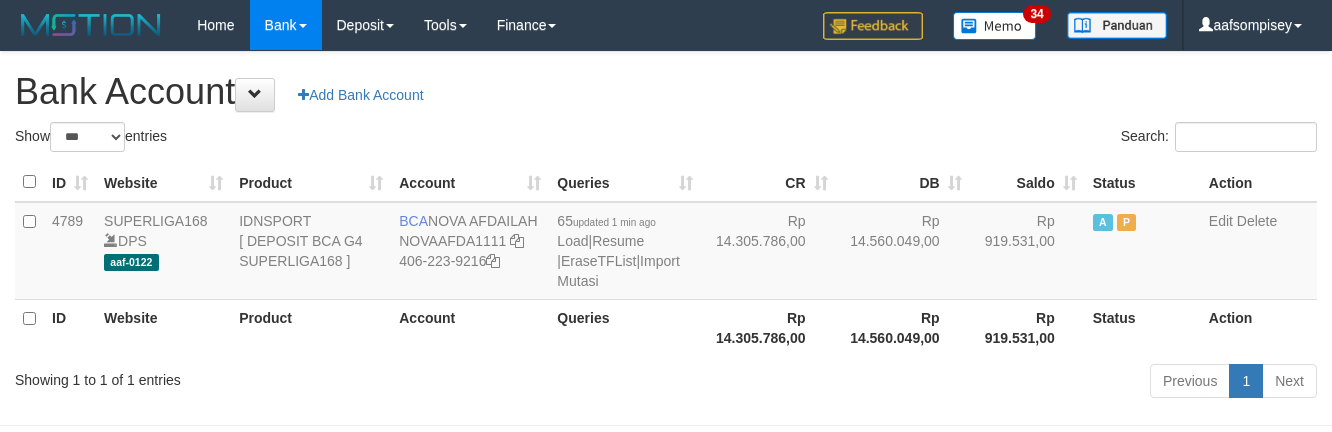 select on "***" 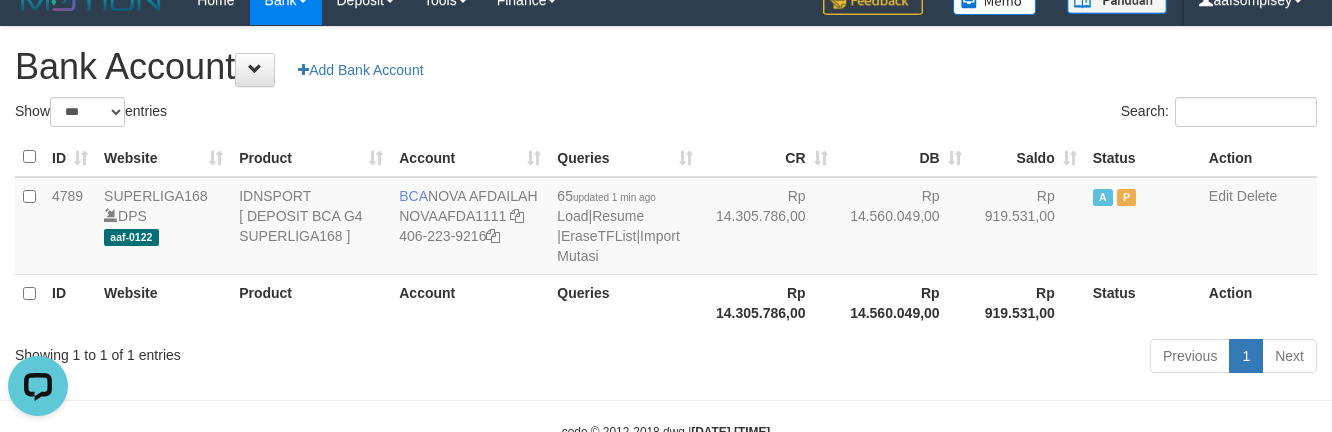 scroll, scrollTop: 0, scrollLeft: 0, axis: both 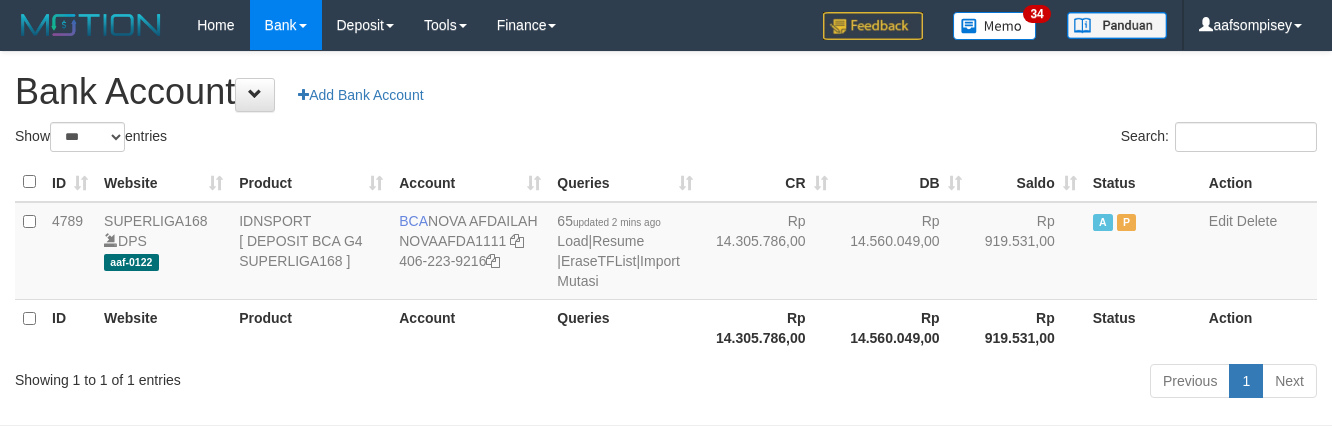select on "***" 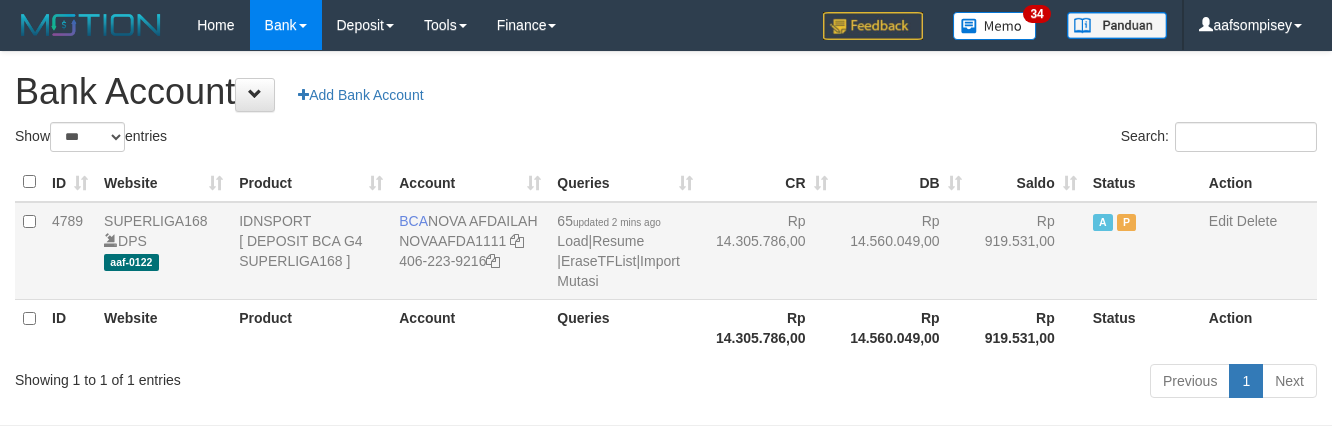 scroll, scrollTop: 25, scrollLeft: 0, axis: vertical 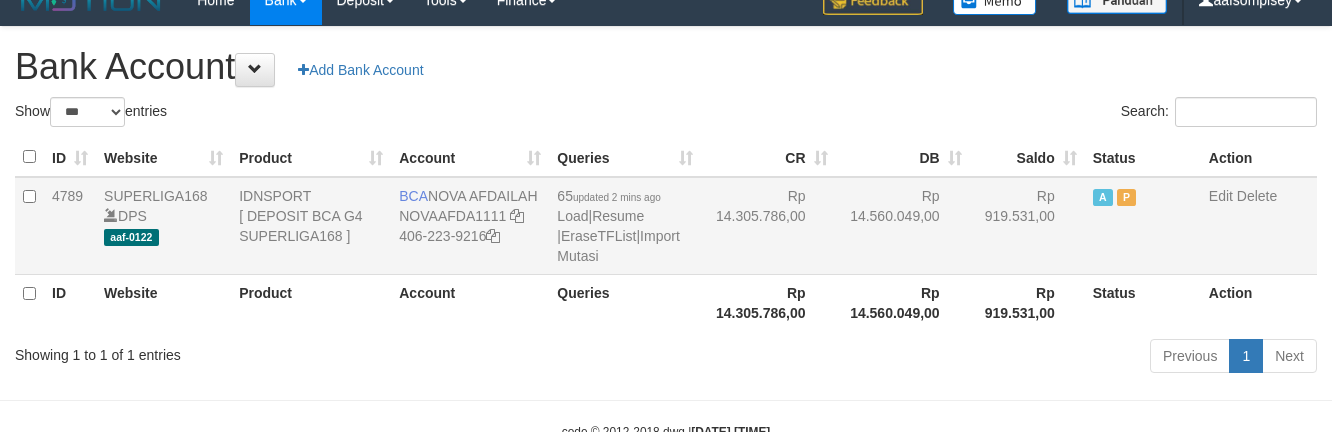 click on "65  updated 2 mins ago
Load
|
Resume
|
EraseTFList
|
Import Mutasi" at bounding box center (625, 226) 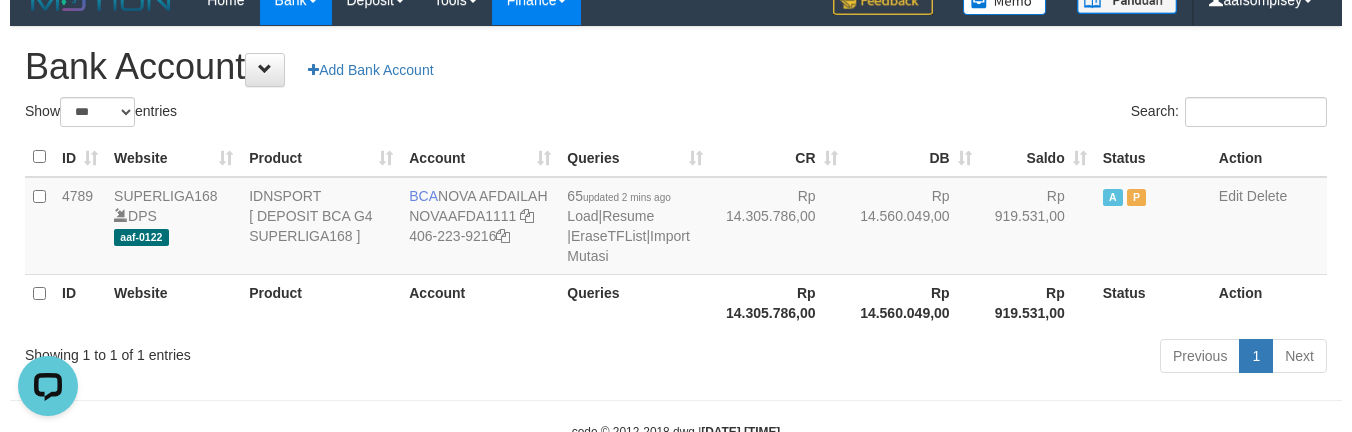 scroll, scrollTop: 0, scrollLeft: 0, axis: both 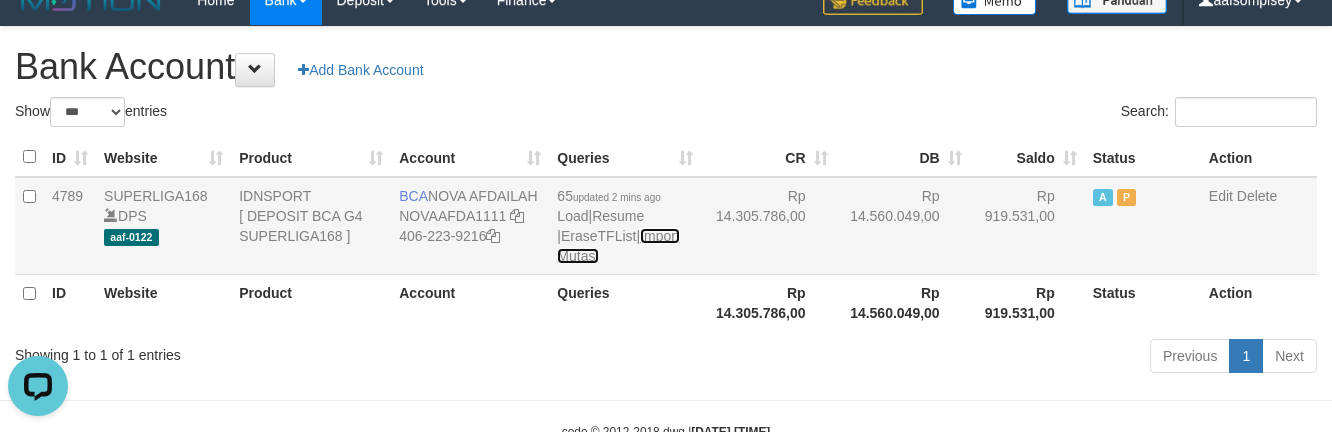 click on "Import Mutasi" at bounding box center (618, 246) 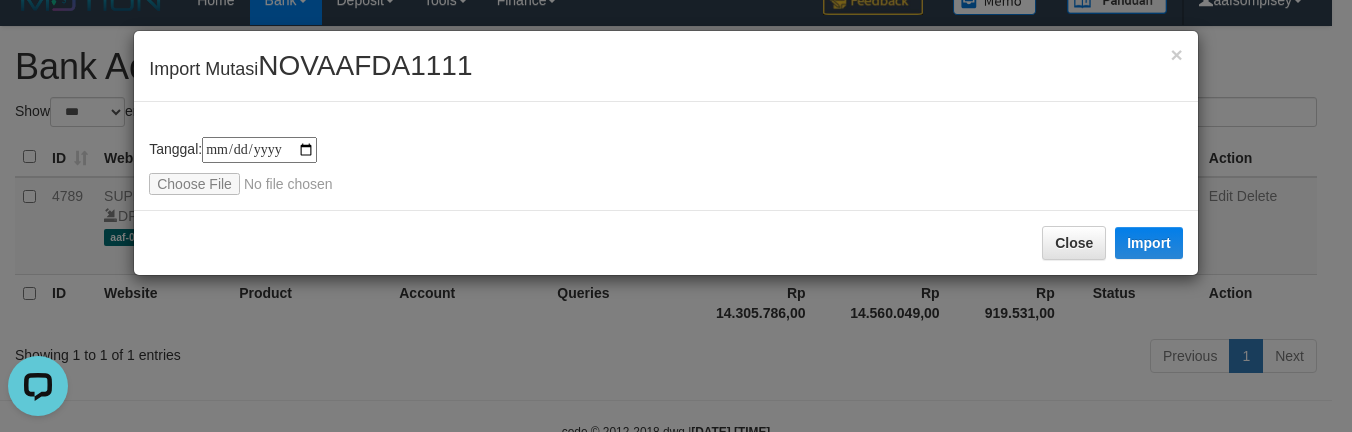 type on "**********" 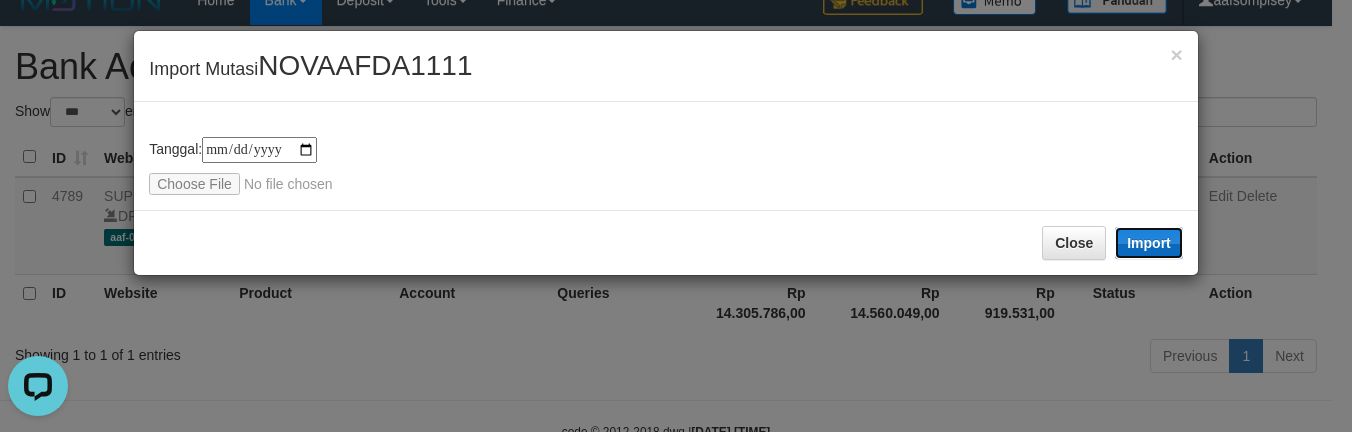 click on "Import" at bounding box center [1149, 243] 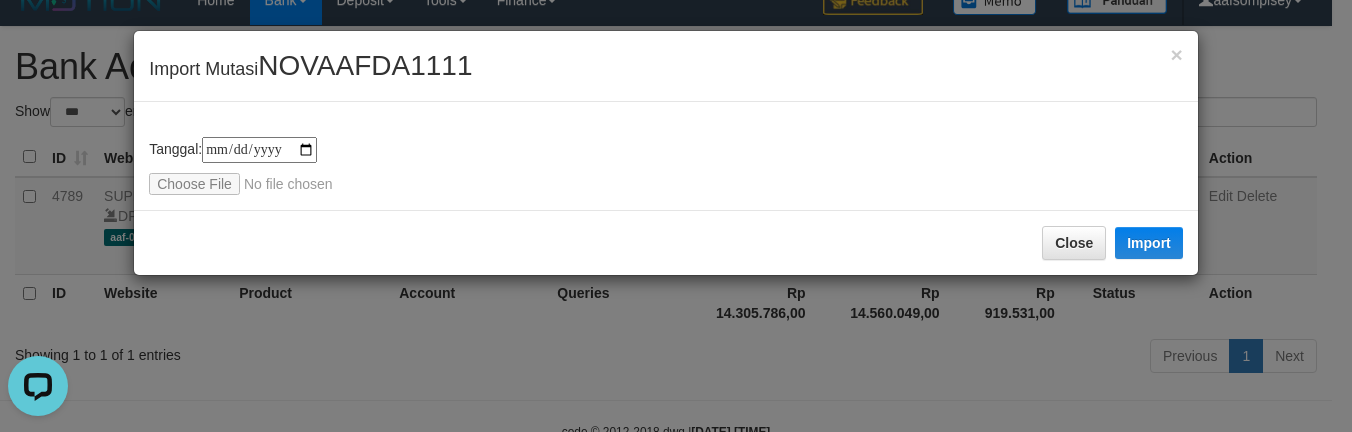 click on "Close
Import" at bounding box center [666, 242] 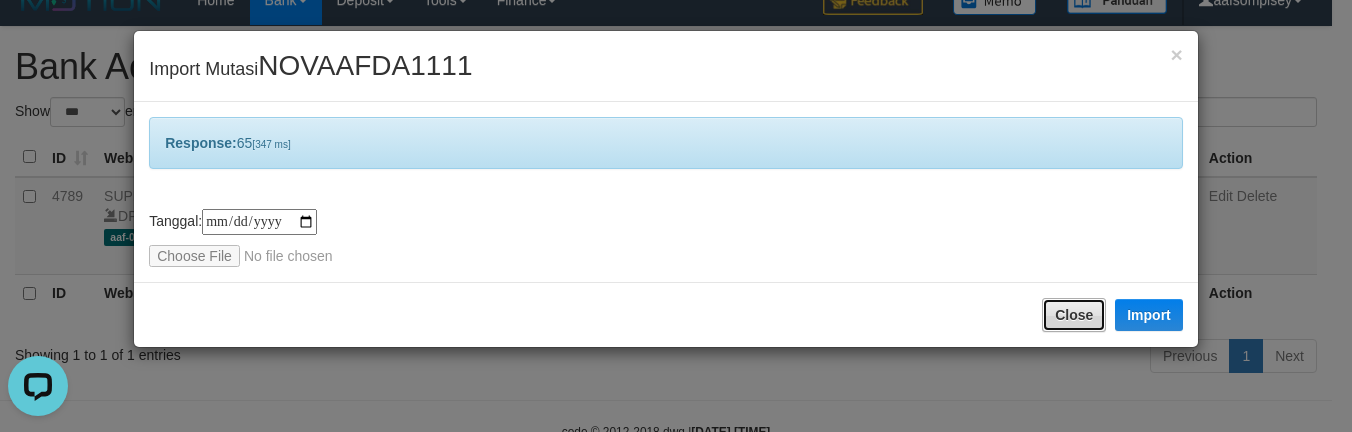 click on "Close" at bounding box center (1074, 315) 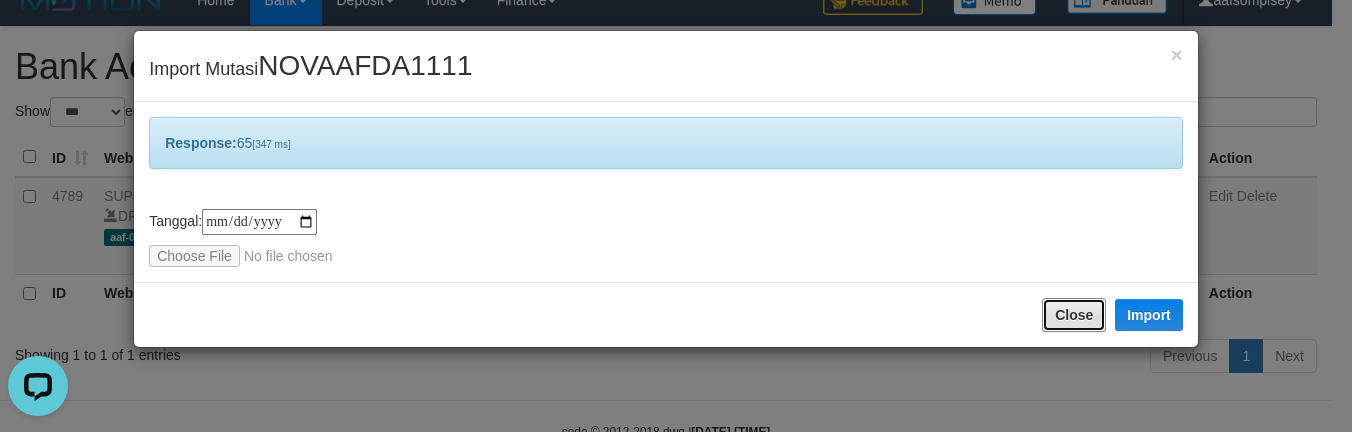 type 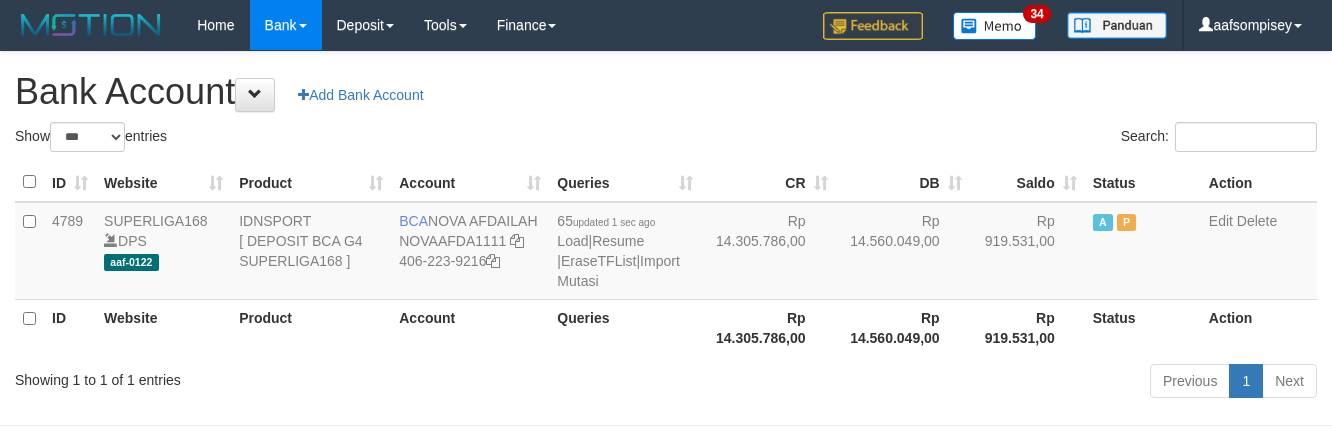 select on "***" 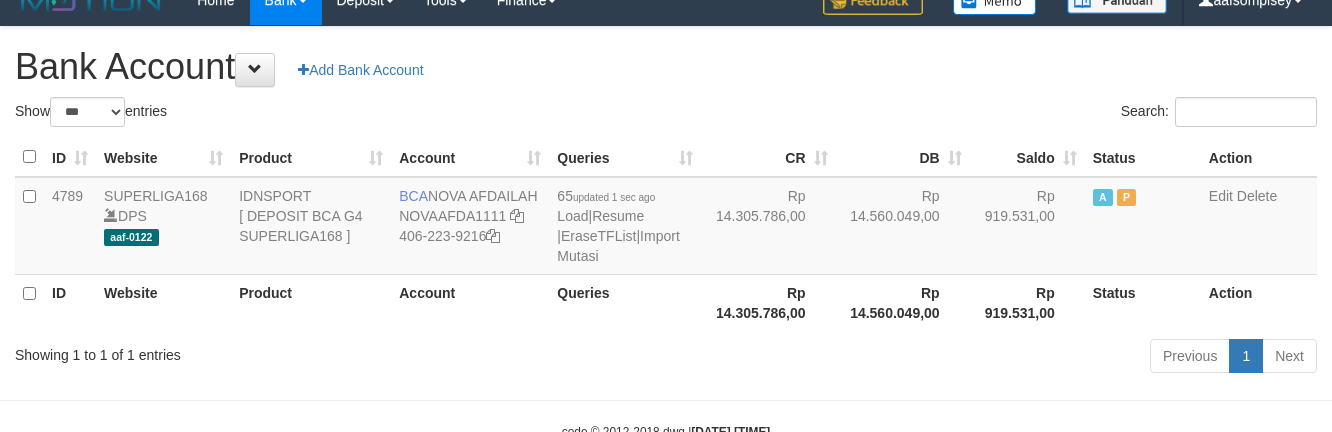 click on "Previous 1 Next" at bounding box center [943, 358] 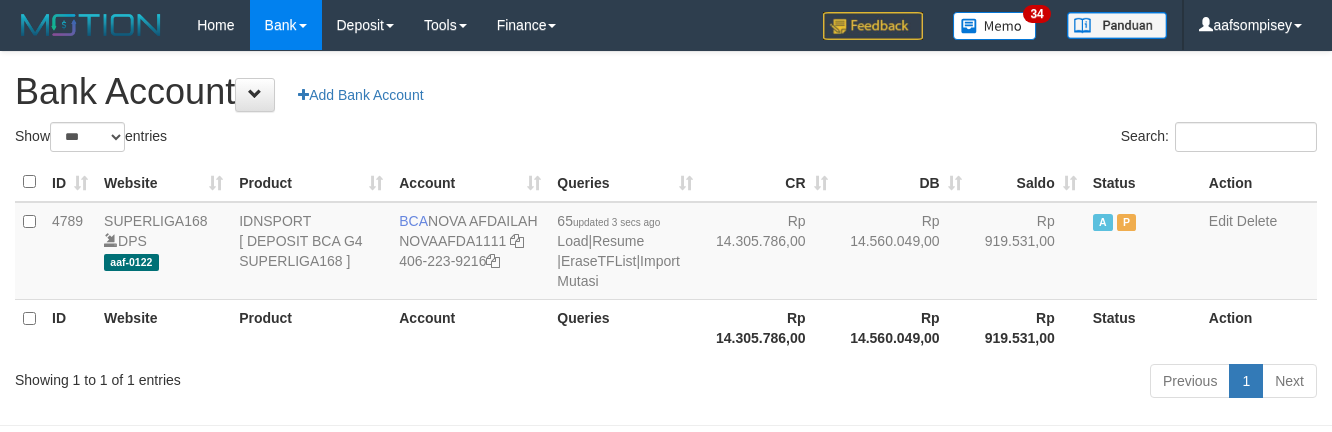 select on "***" 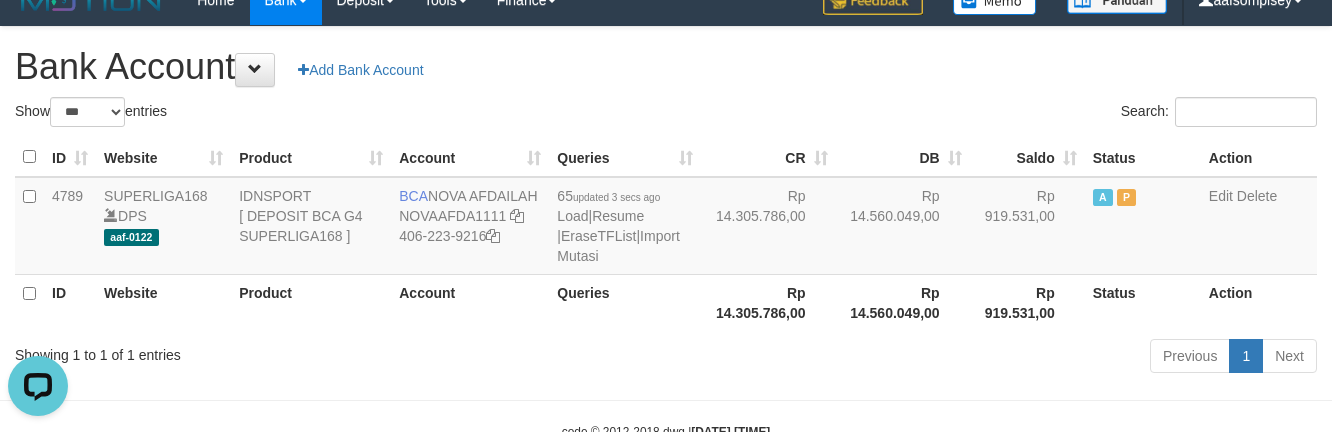 scroll, scrollTop: 0, scrollLeft: 0, axis: both 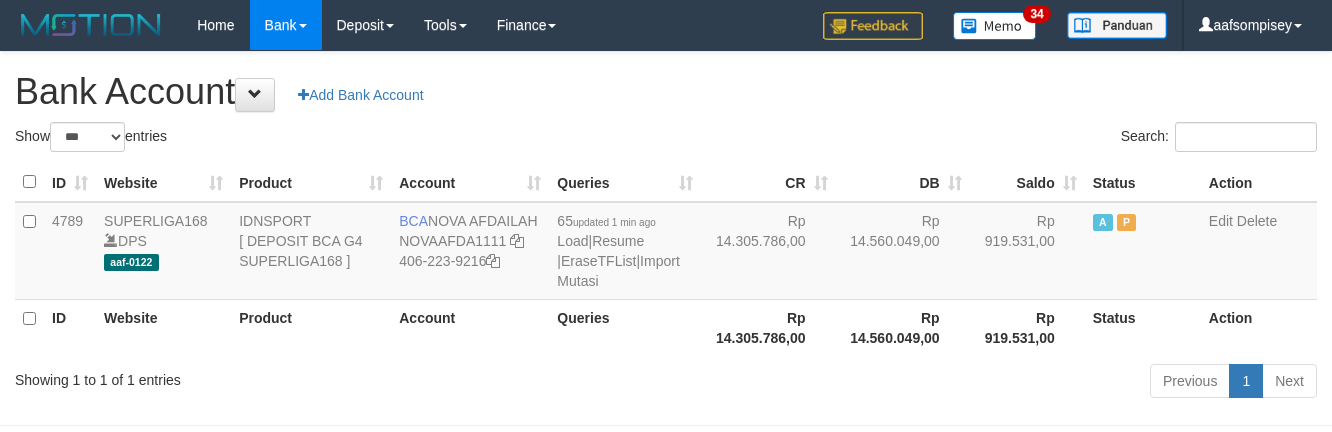 select on "***" 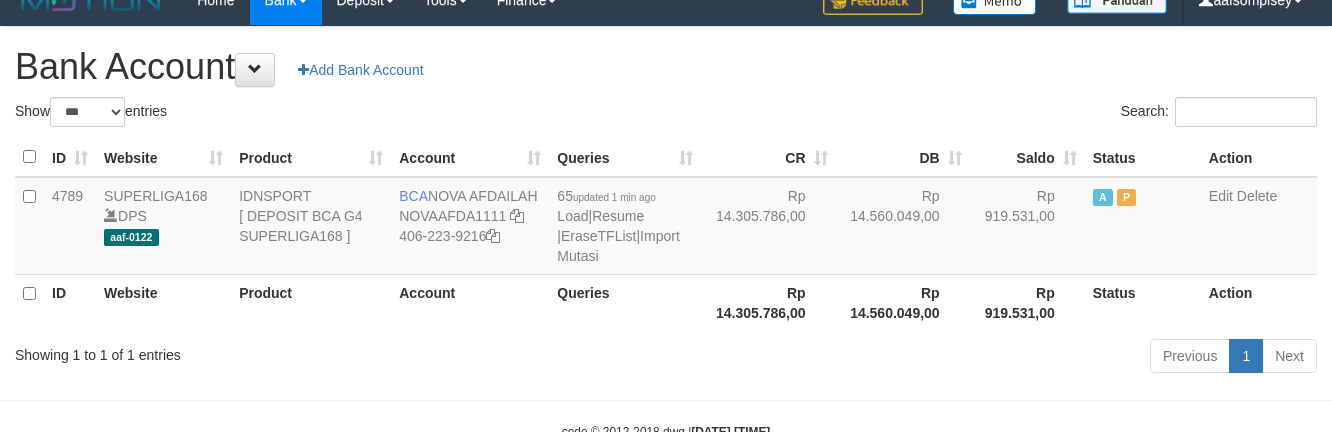 drag, startPoint x: 645, startPoint y: 301, endPoint x: 656, endPoint y: 314, distance: 17.029387 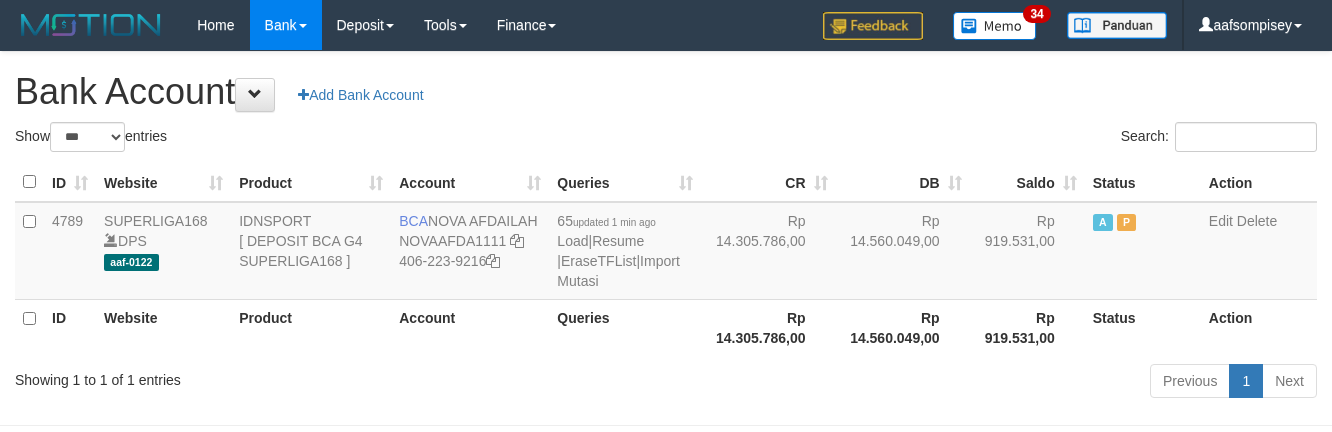 select on "***" 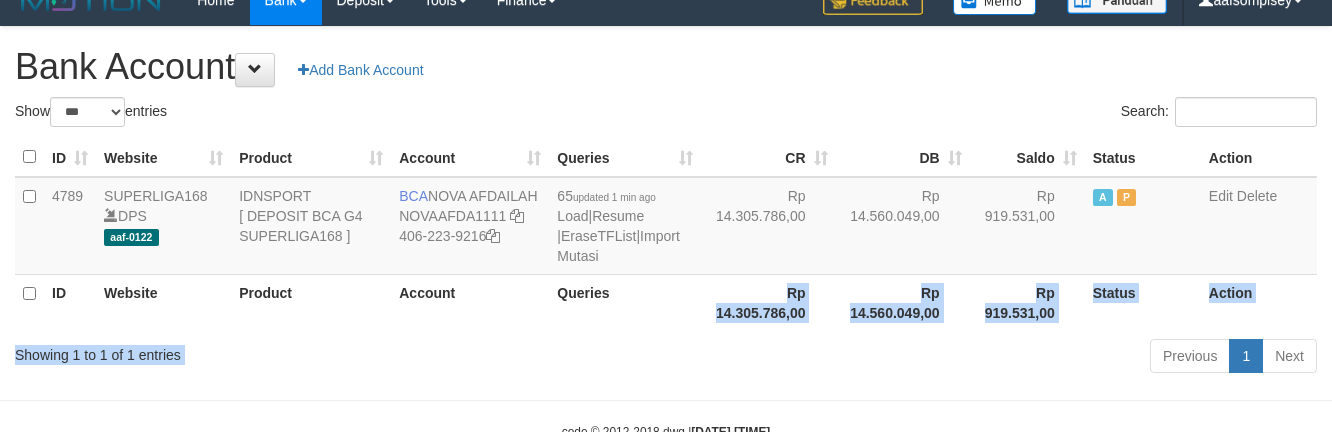 drag, startPoint x: 669, startPoint y: 358, endPoint x: 674, endPoint y: 378, distance: 20.615528 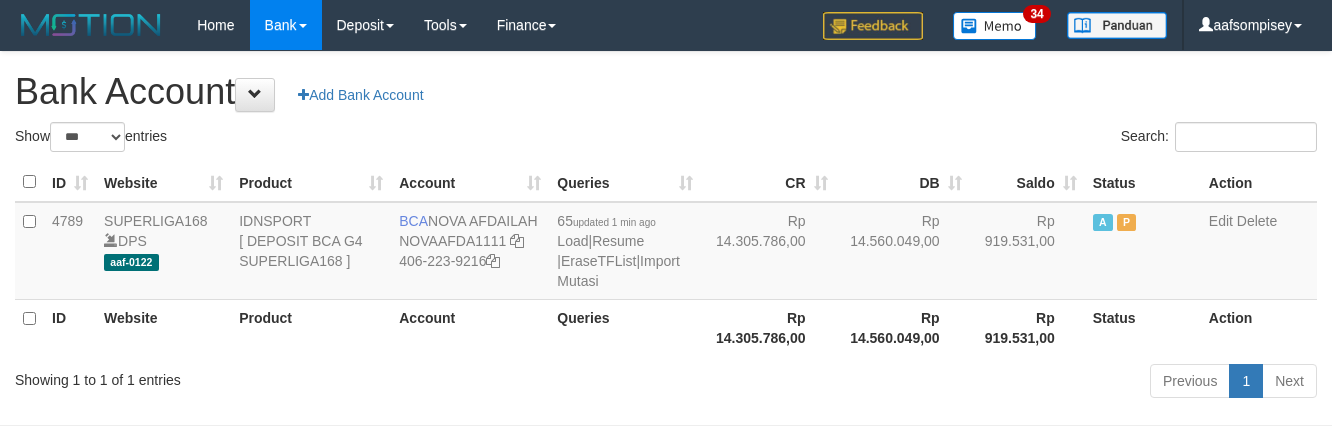 select on "***" 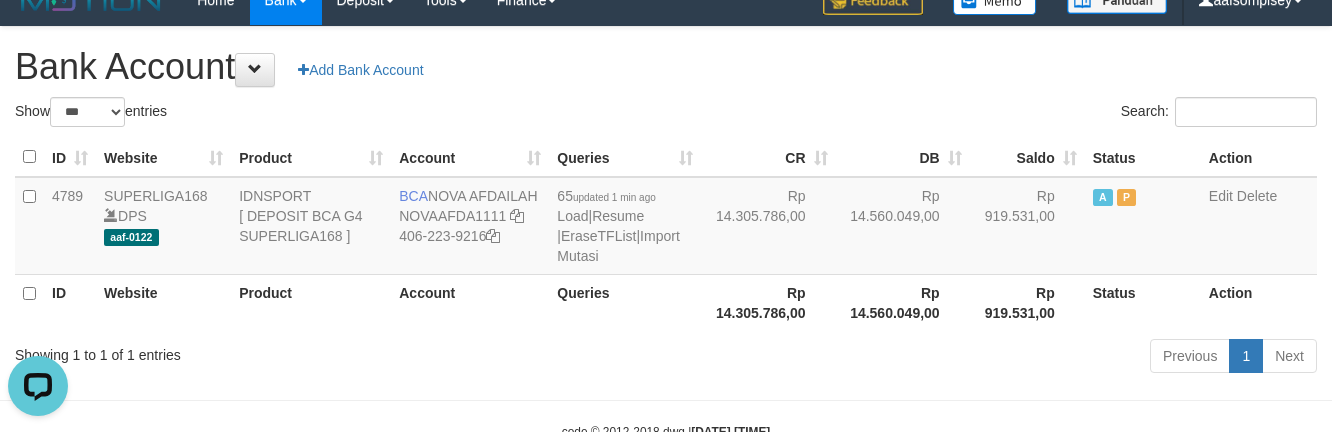 scroll, scrollTop: 0, scrollLeft: 0, axis: both 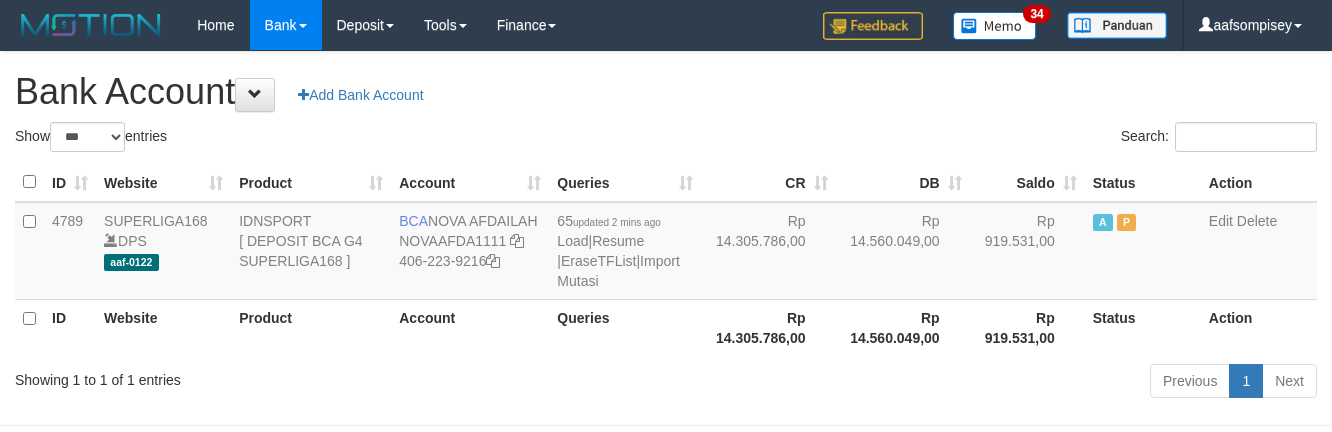 select on "***" 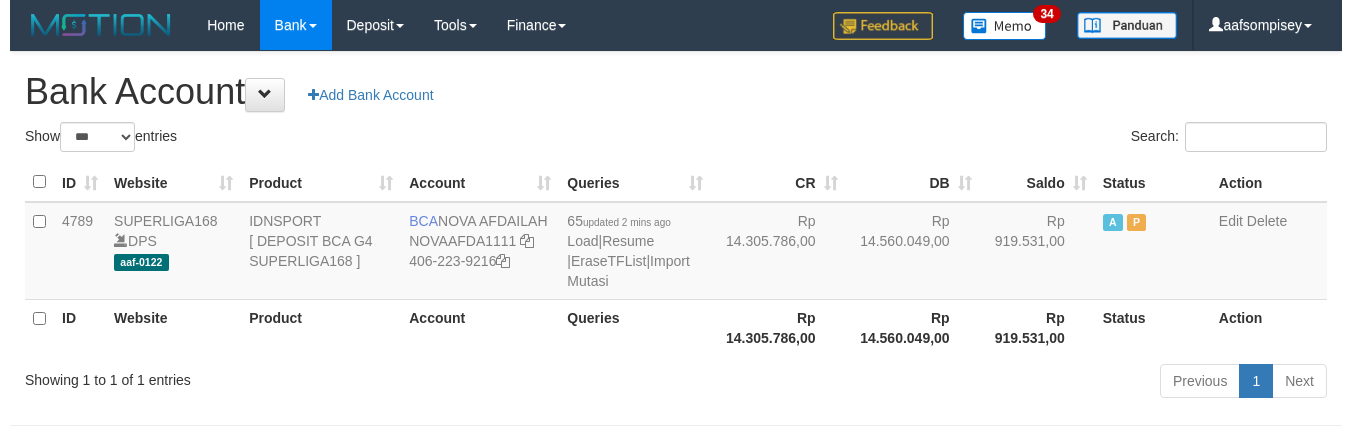 scroll, scrollTop: 25, scrollLeft: 0, axis: vertical 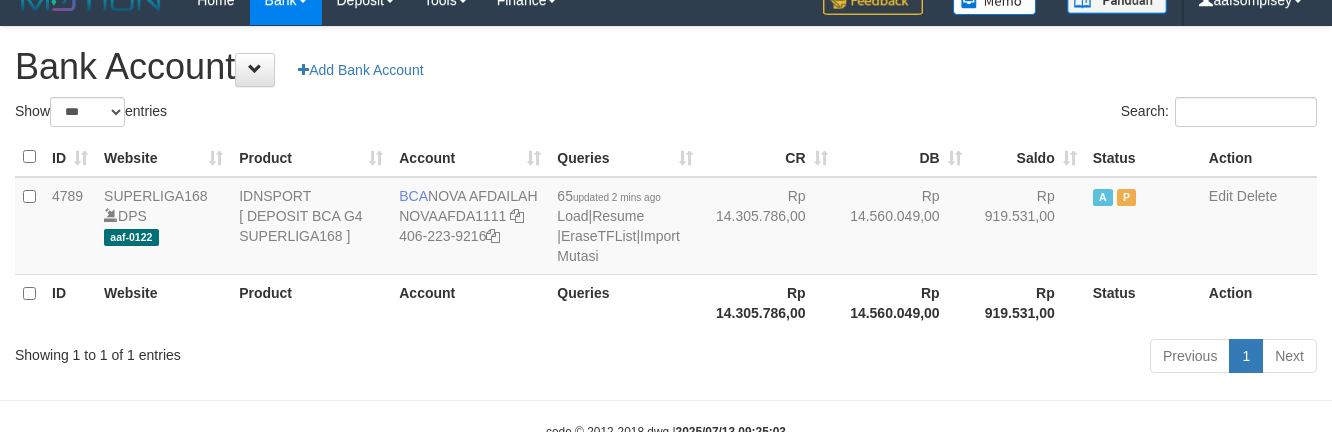 click on "65  updated 2 mins ago
Load
|
Resume
|
EraseTFList
|
Import Mutasi" at bounding box center [625, 226] 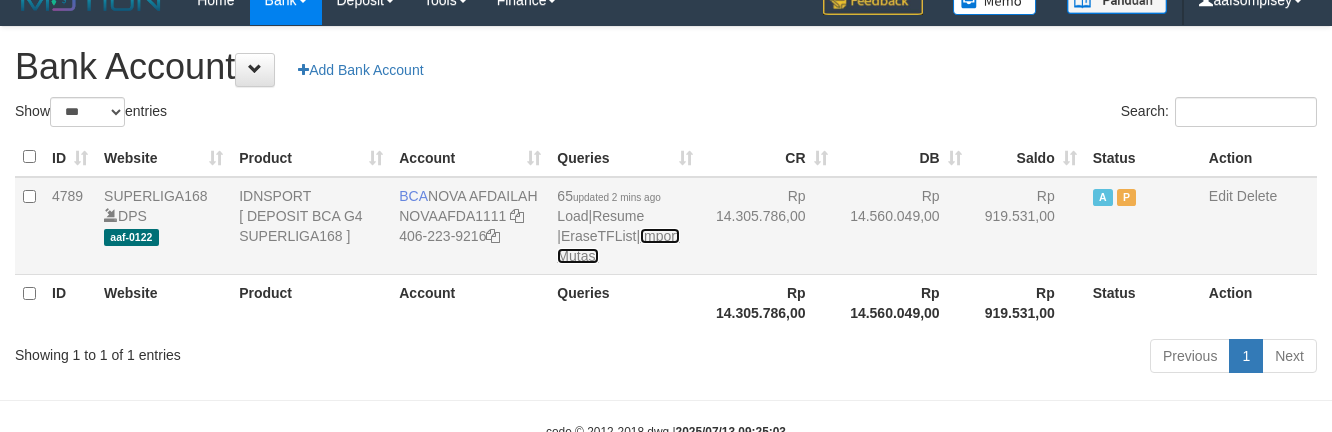 click on "Import Mutasi" at bounding box center (618, 246) 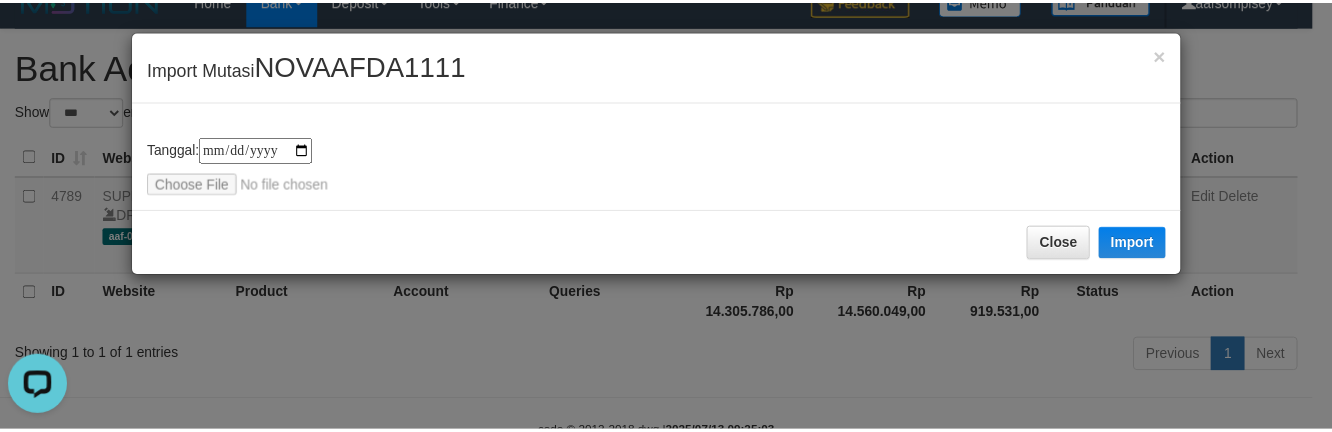 scroll, scrollTop: 0, scrollLeft: 0, axis: both 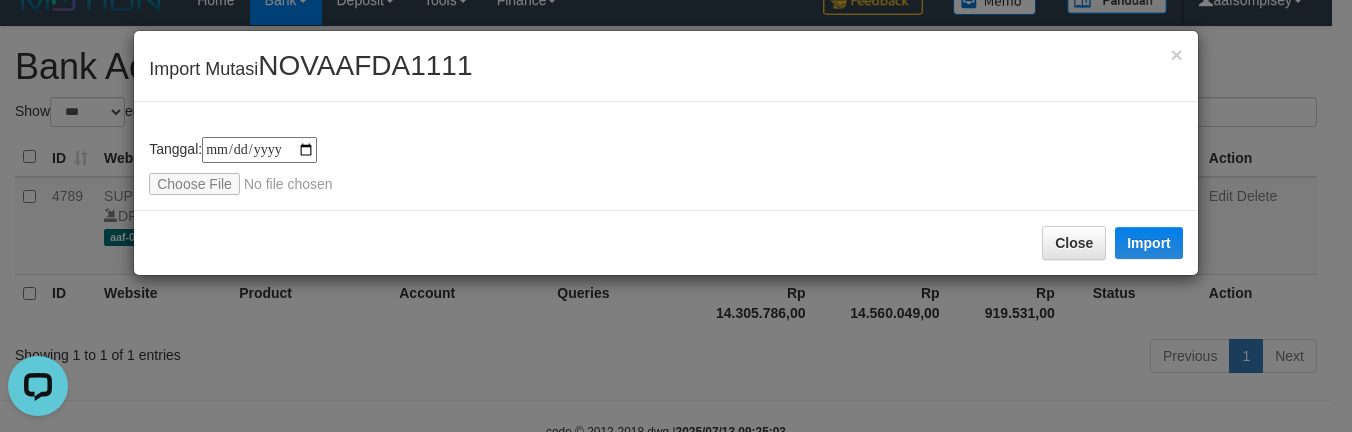 type on "**********" 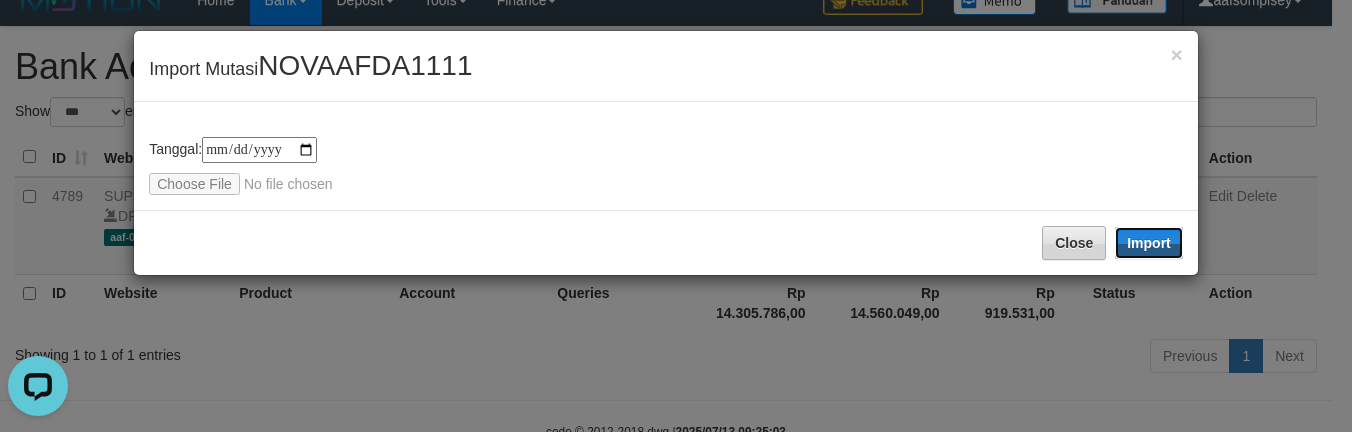 drag, startPoint x: 1116, startPoint y: 226, endPoint x: 1054, endPoint y: 317, distance: 110.11358 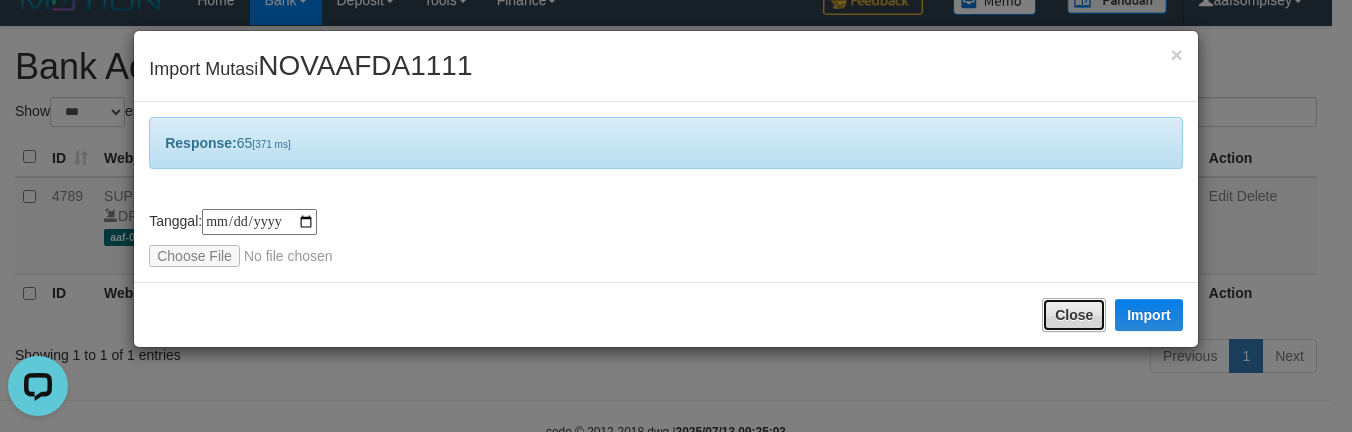 click on "Close" at bounding box center [1074, 315] 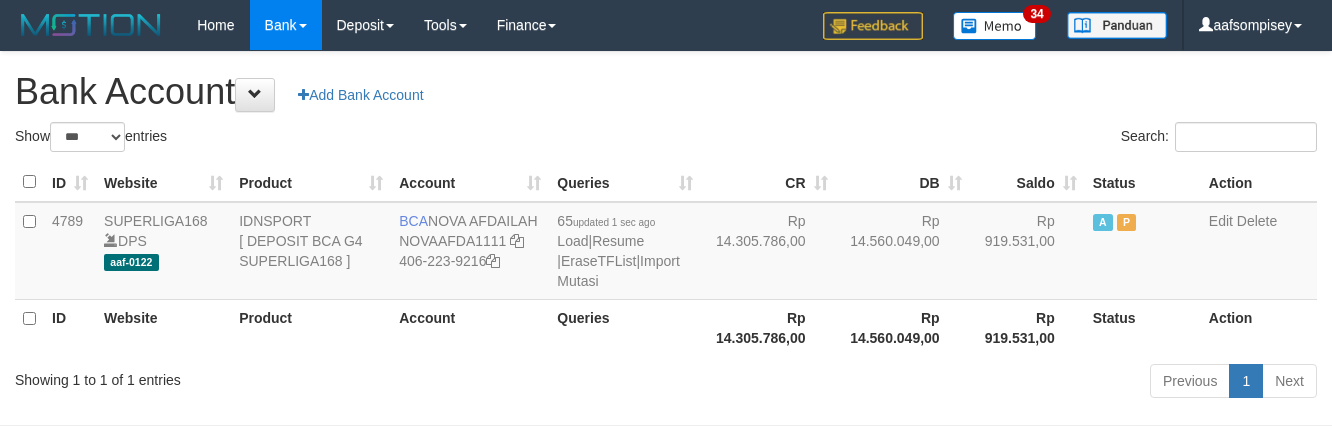 select on "***" 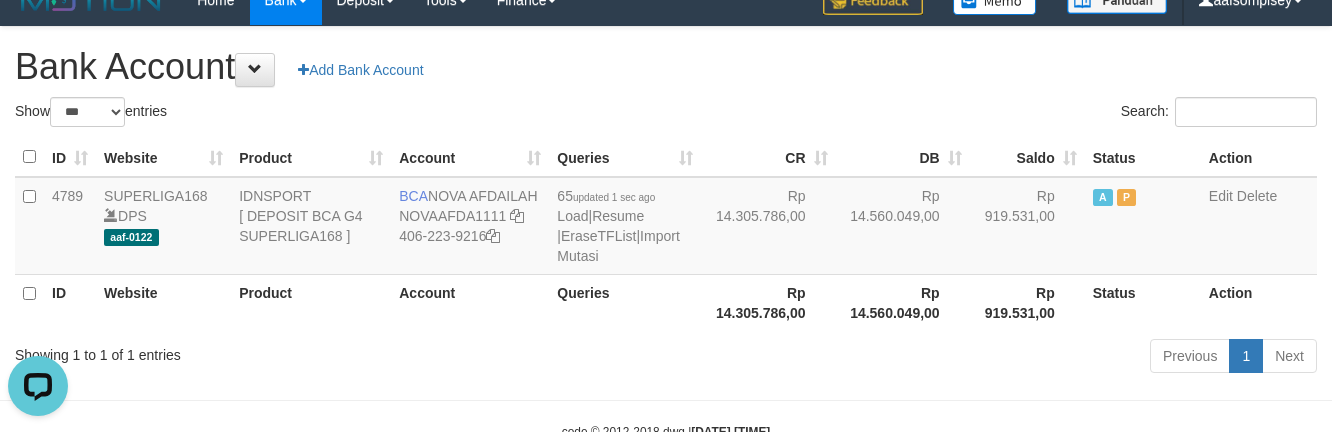 scroll, scrollTop: 0, scrollLeft: 0, axis: both 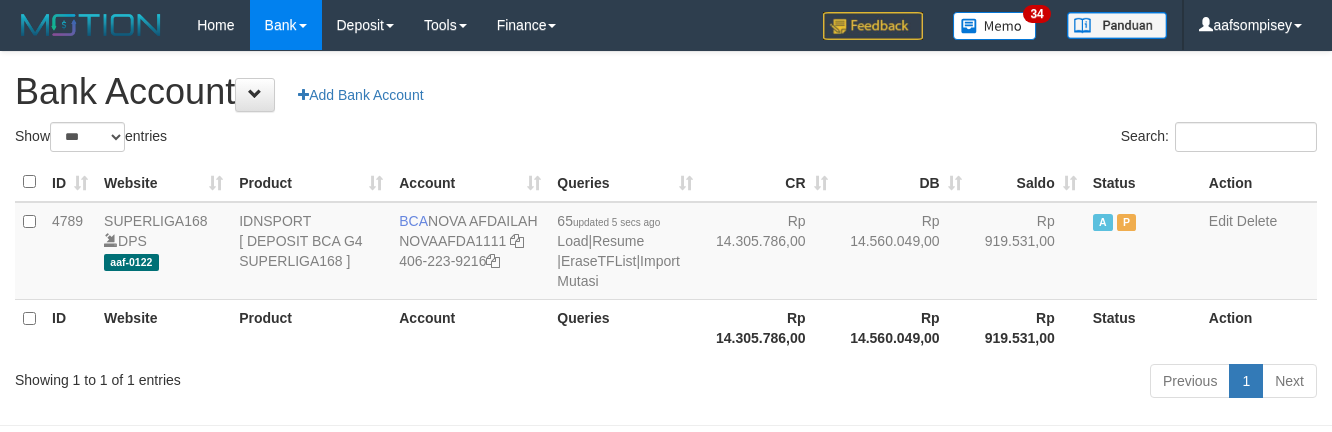 select on "***" 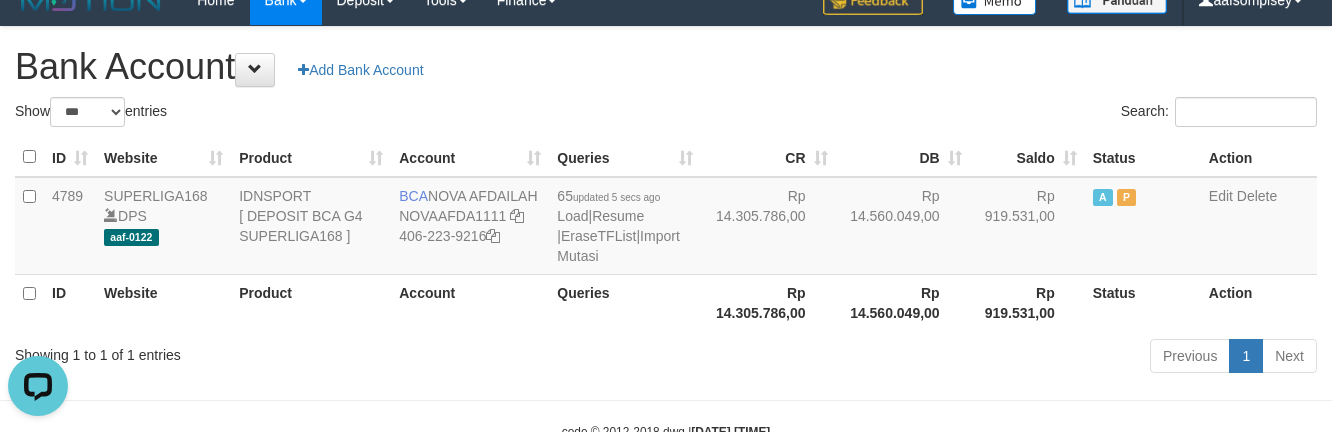scroll, scrollTop: 0, scrollLeft: 0, axis: both 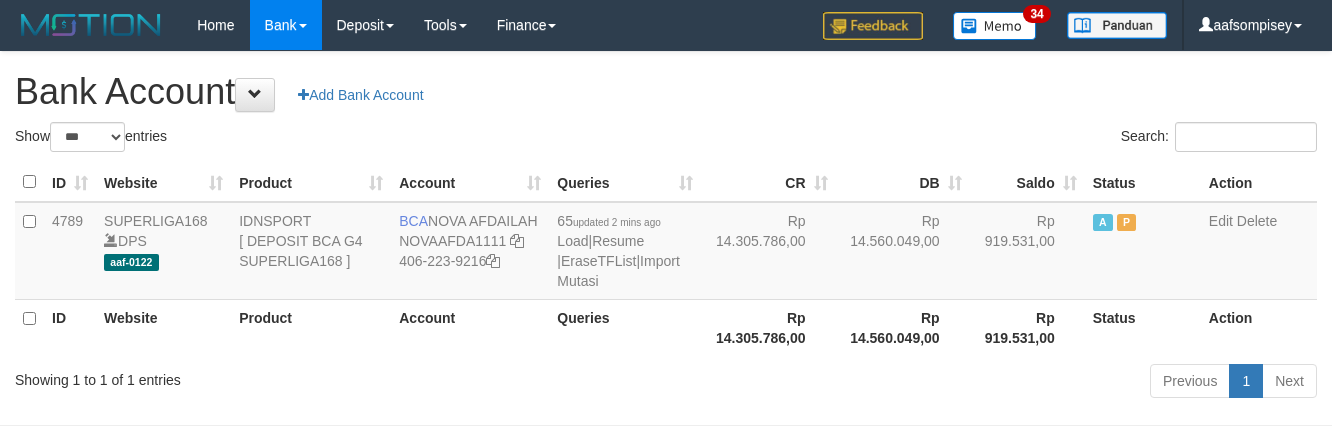 select on "***" 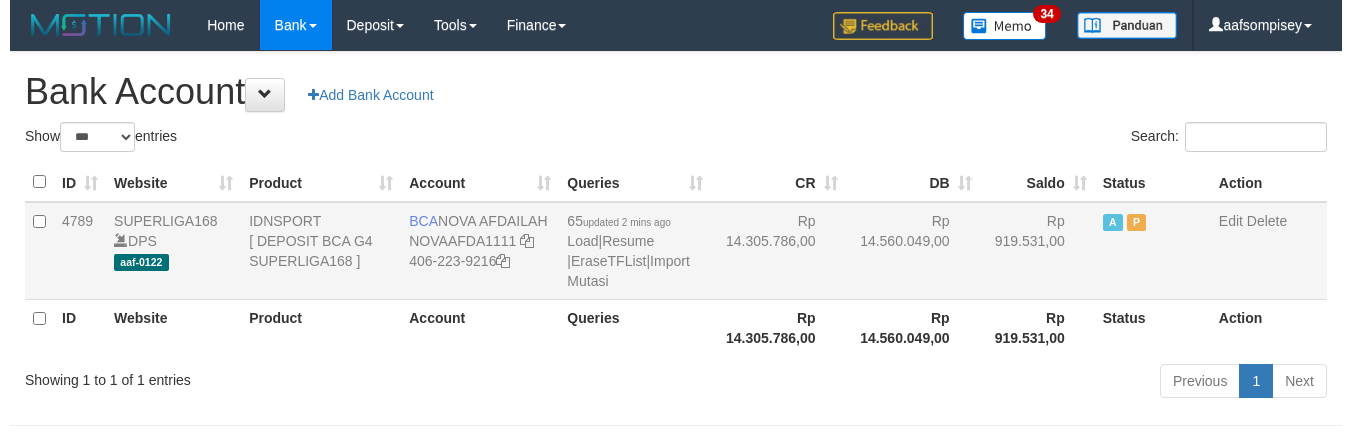 scroll, scrollTop: 25, scrollLeft: 0, axis: vertical 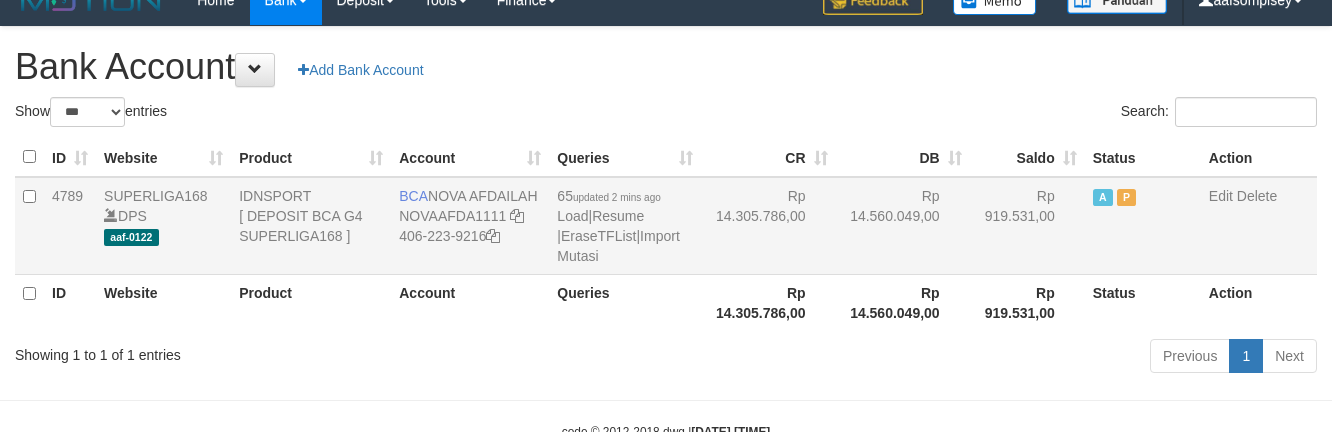 click on "65  updated 2 mins ago
Load
|
Resume
|
EraseTFList
|
Import Mutasi" at bounding box center [625, 226] 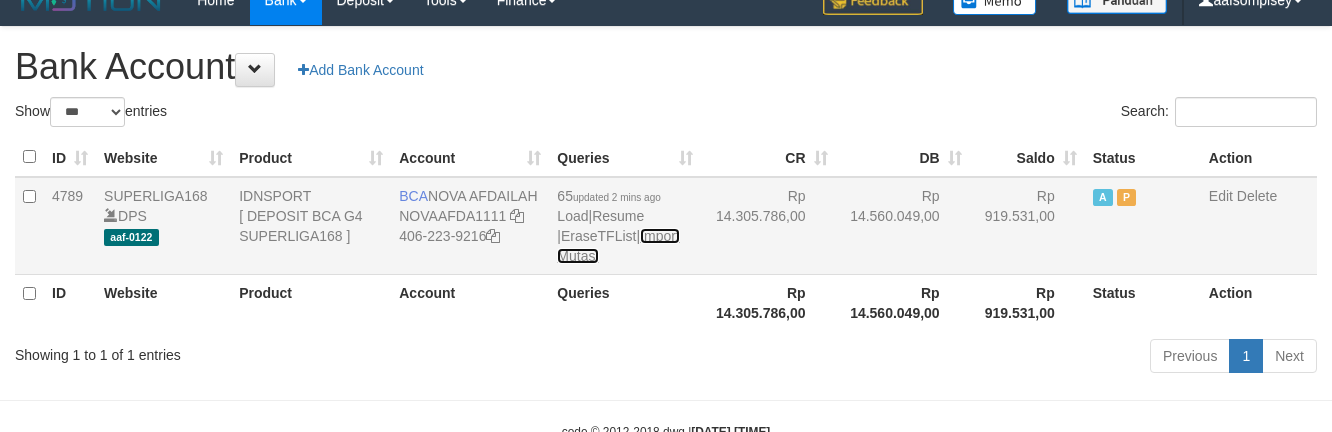 click on "Import Mutasi" at bounding box center (618, 246) 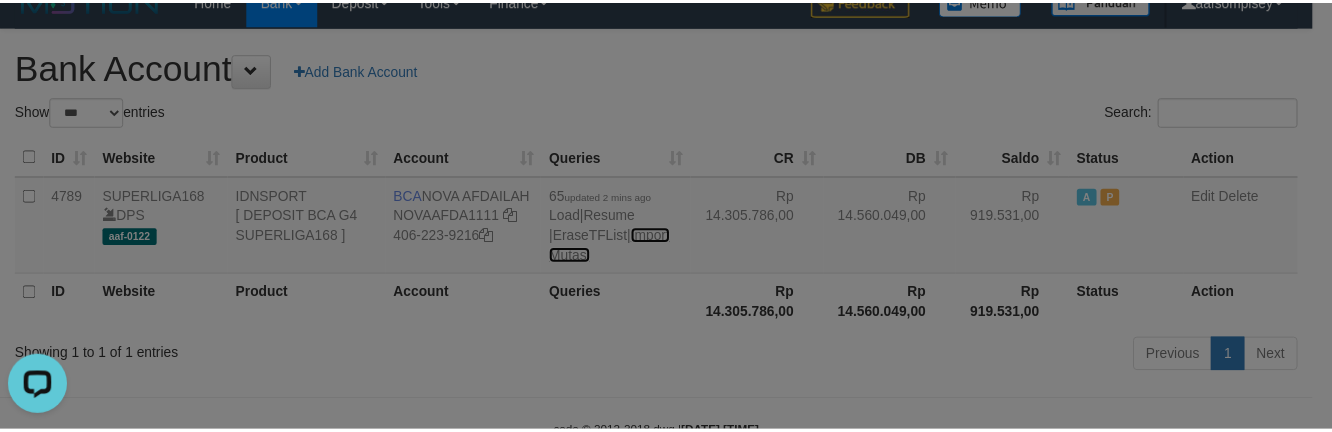 scroll, scrollTop: 0, scrollLeft: 0, axis: both 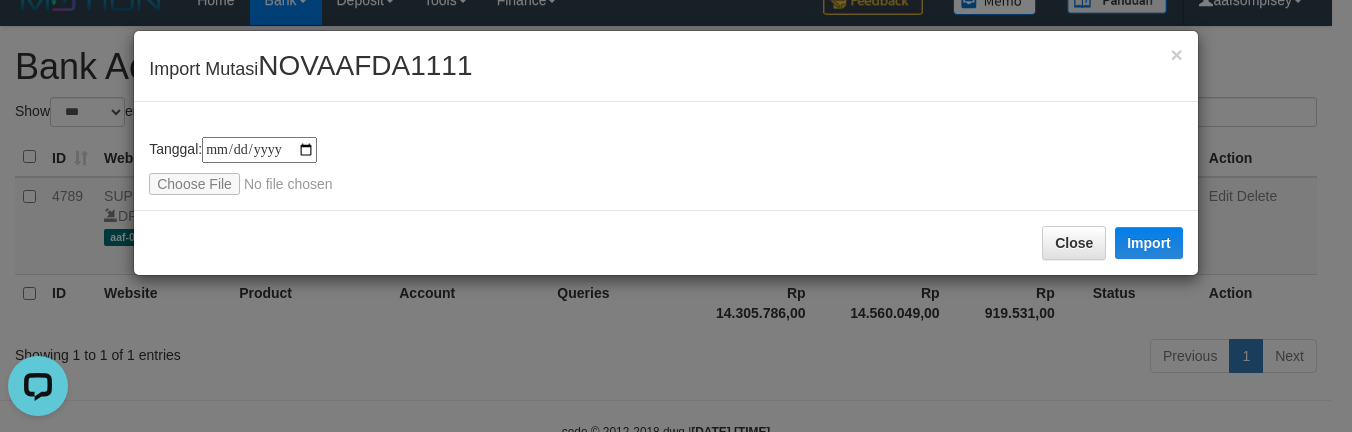 type on "**********" 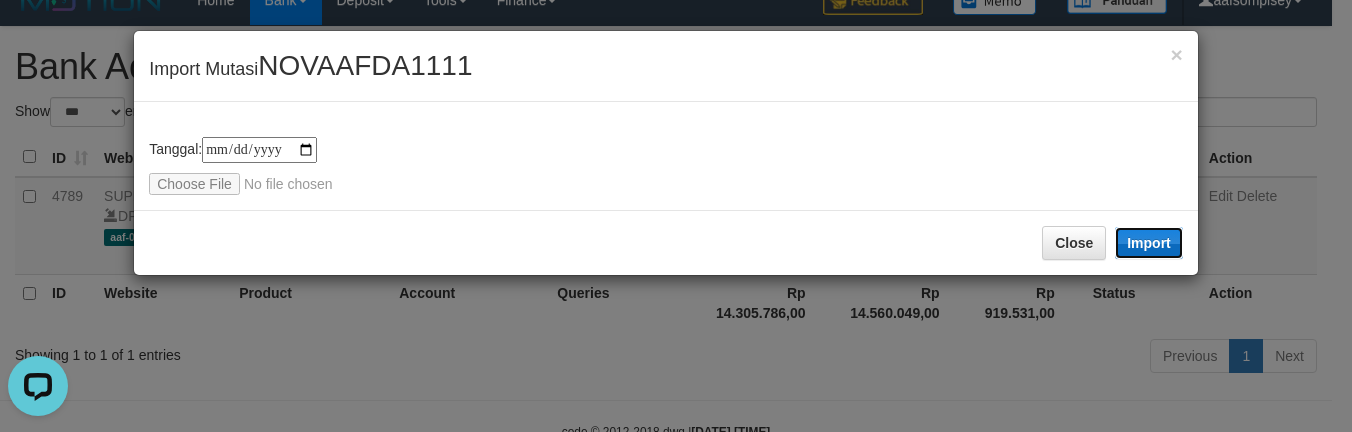 click on "Import" at bounding box center (1149, 243) 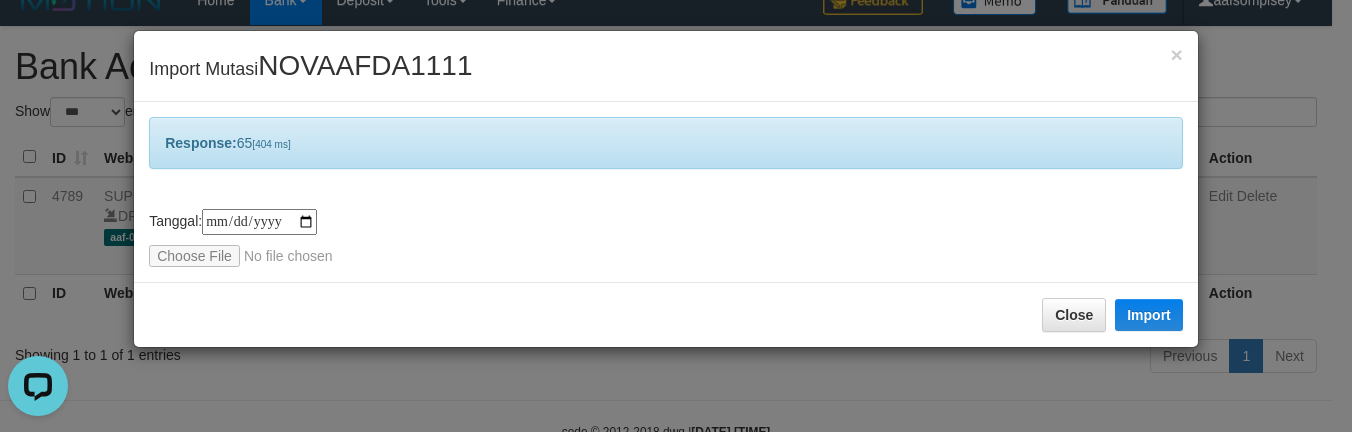 click on "Close
Import" at bounding box center (666, 314) 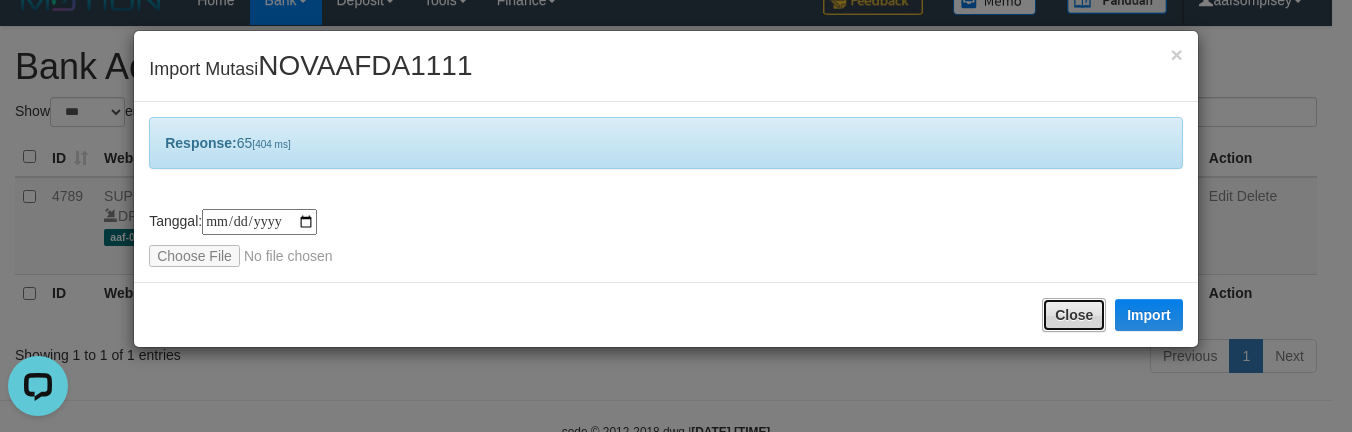 click on "Close" at bounding box center [1074, 315] 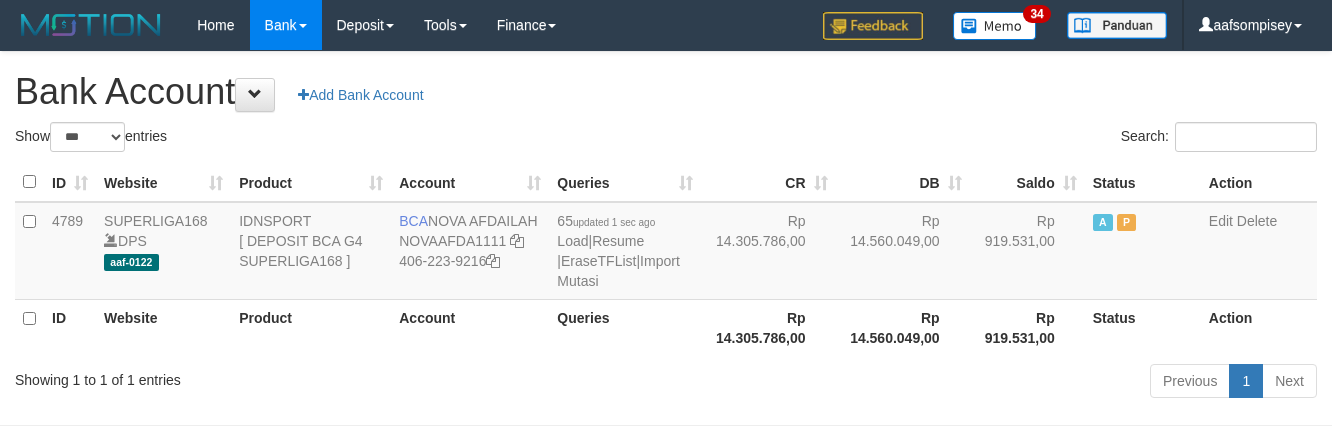 select on "***" 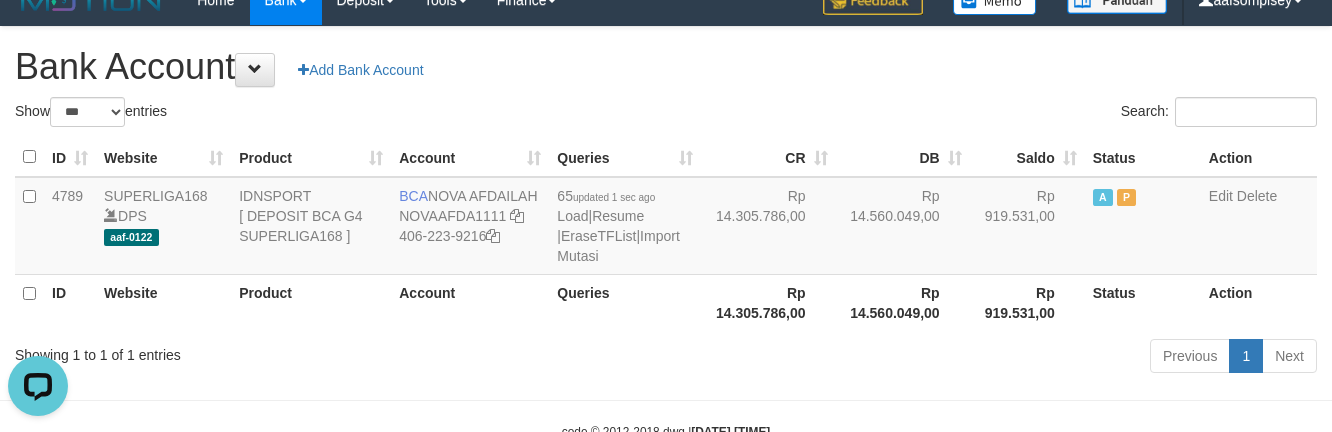 scroll, scrollTop: 0, scrollLeft: 0, axis: both 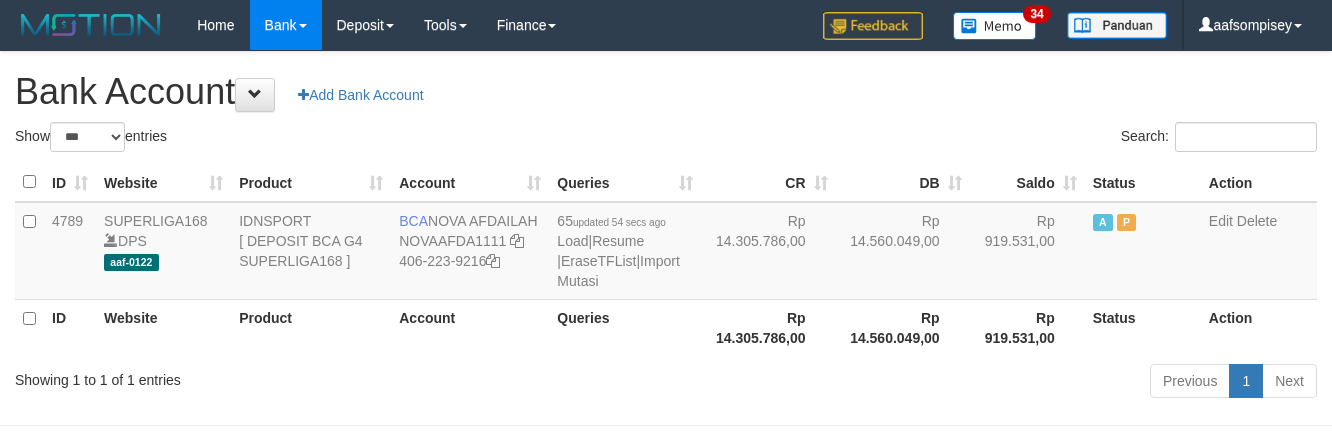 select on "***" 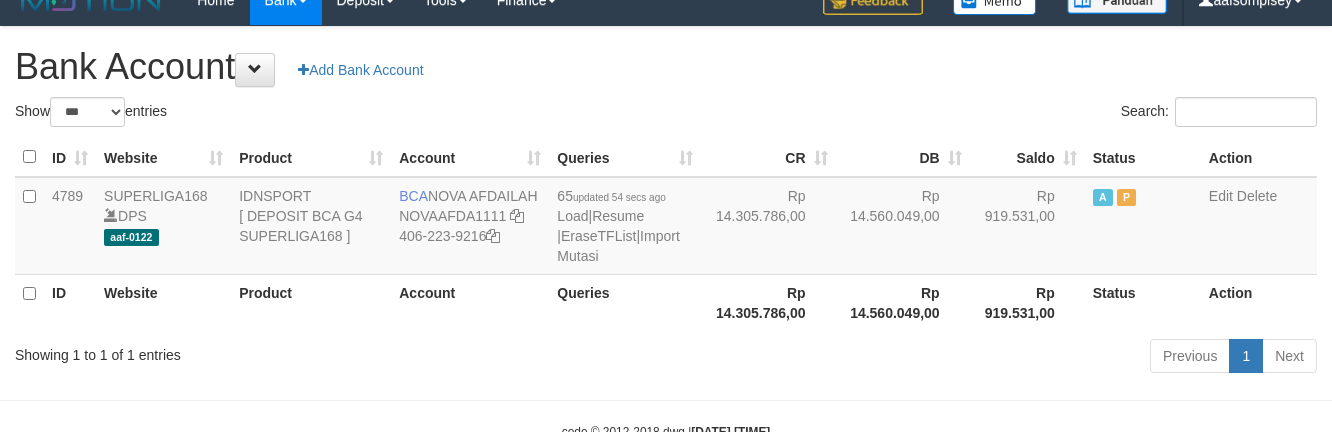 click on "Queries" at bounding box center (625, 302) 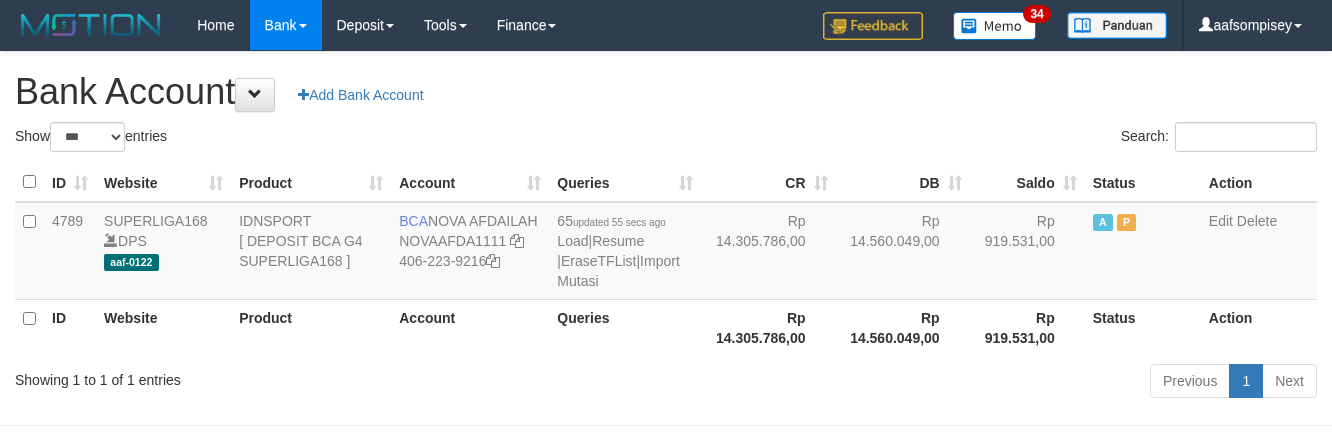 select on "***" 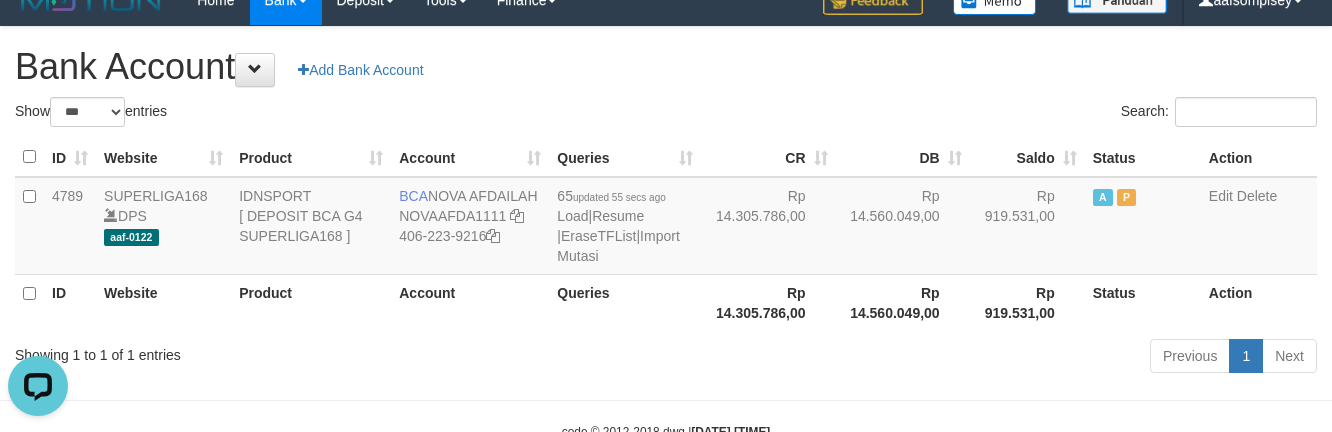 scroll, scrollTop: 0, scrollLeft: 0, axis: both 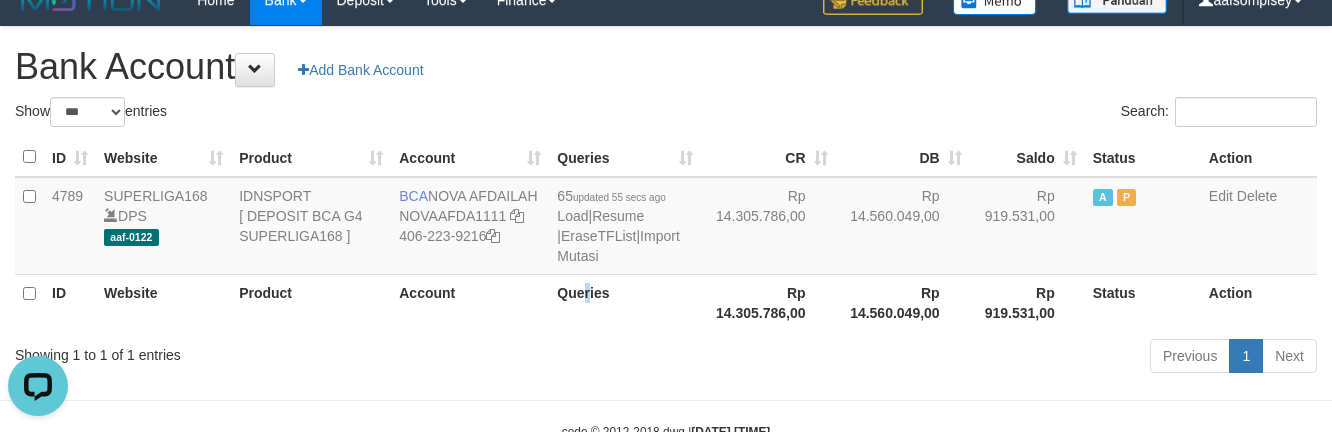 drag, startPoint x: 590, startPoint y: 285, endPoint x: 576, endPoint y: 356, distance: 72.36712 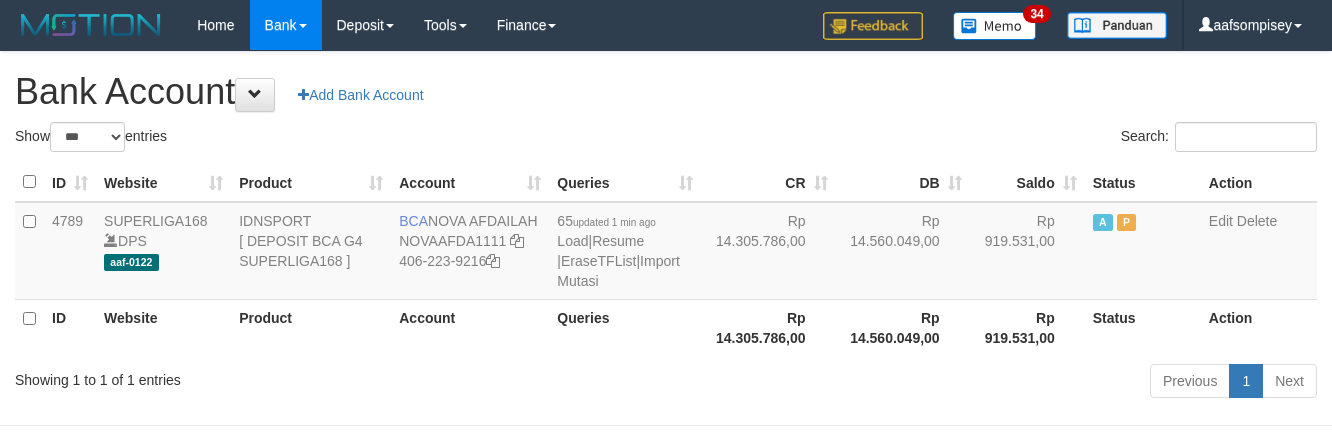 select on "***" 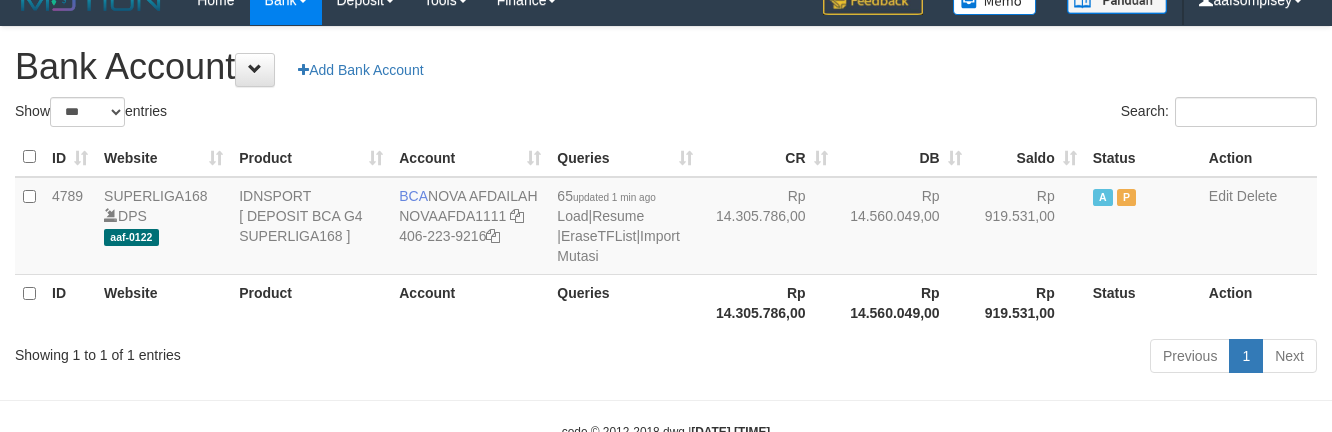 click on "Queries" at bounding box center [625, 302] 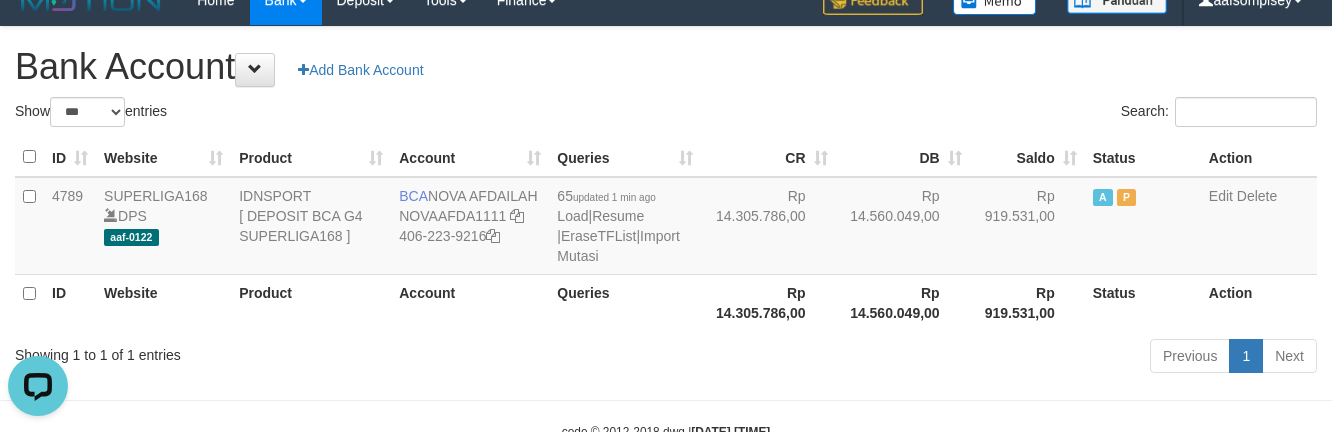scroll, scrollTop: 0, scrollLeft: 0, axis: both 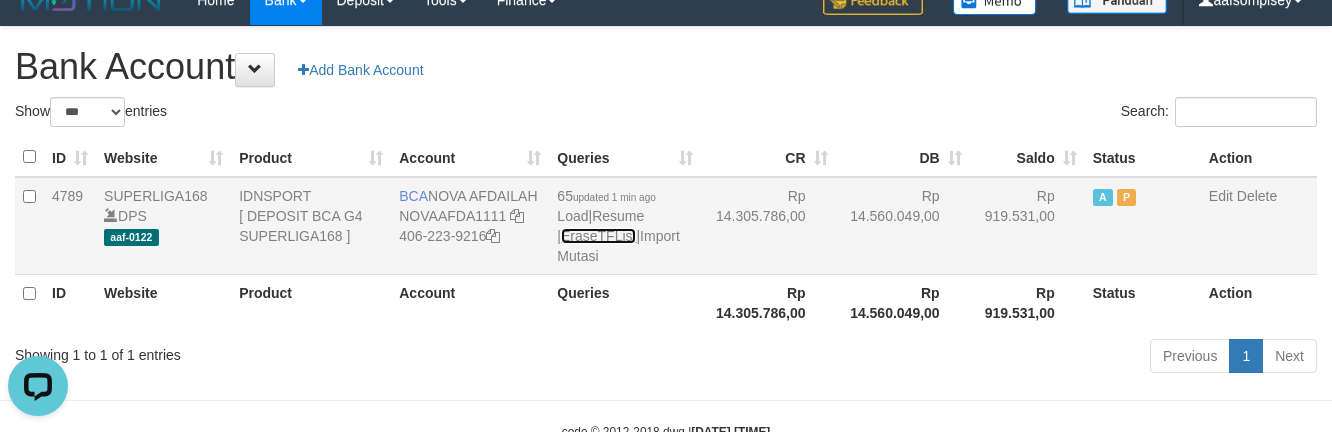 click on "EraseTFList" at bounding box center [598, 236] 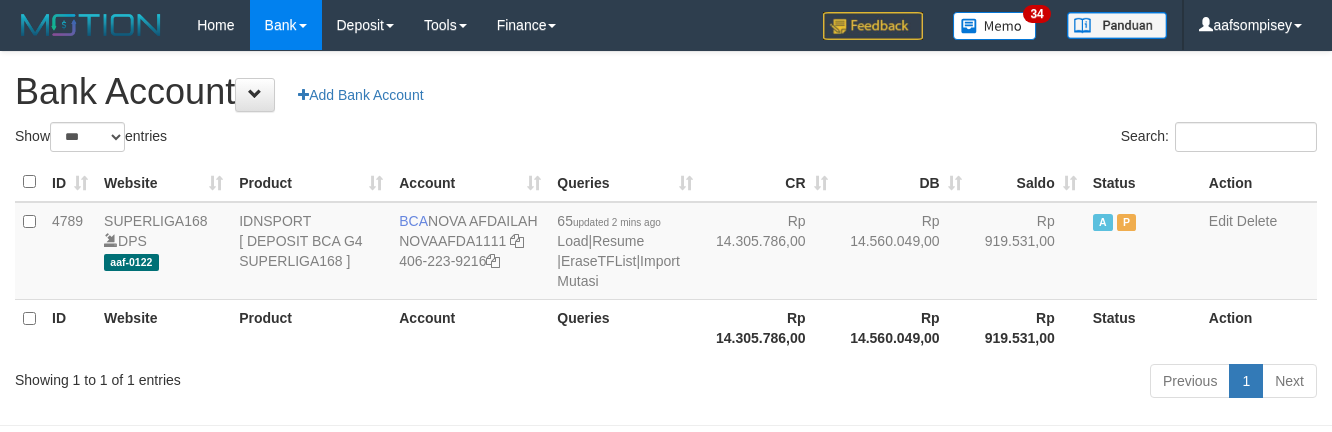 select on "***" 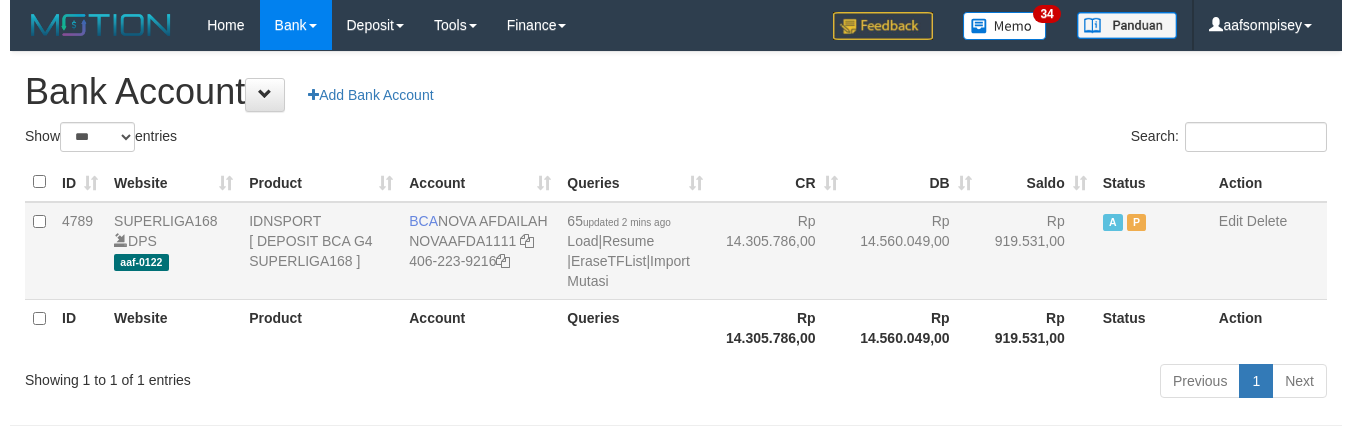 scroll, scrollTop: 25, scrollLeft: 0, axis: vertical 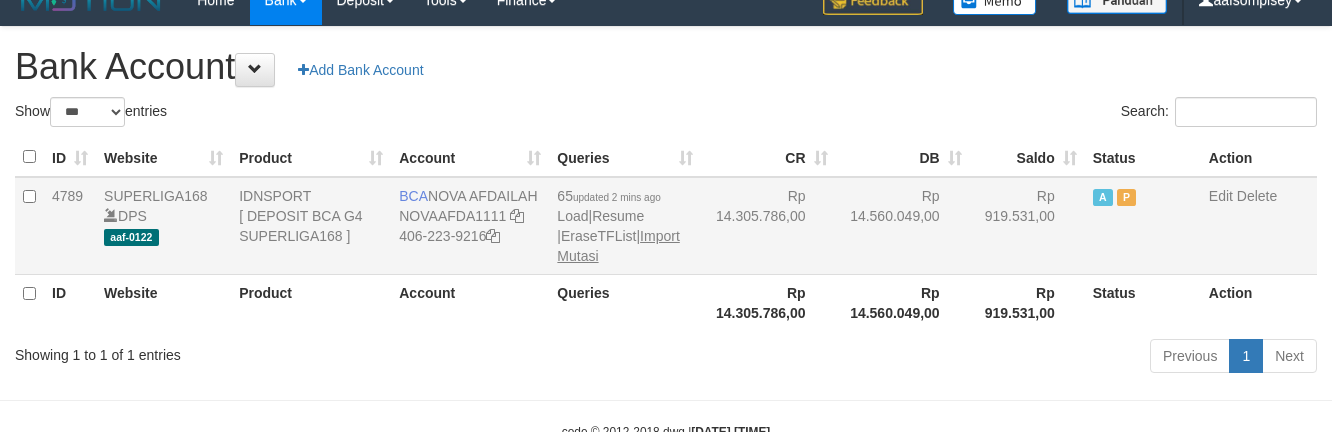 click on "Import Mutasi" at bounding box center [618, 246] 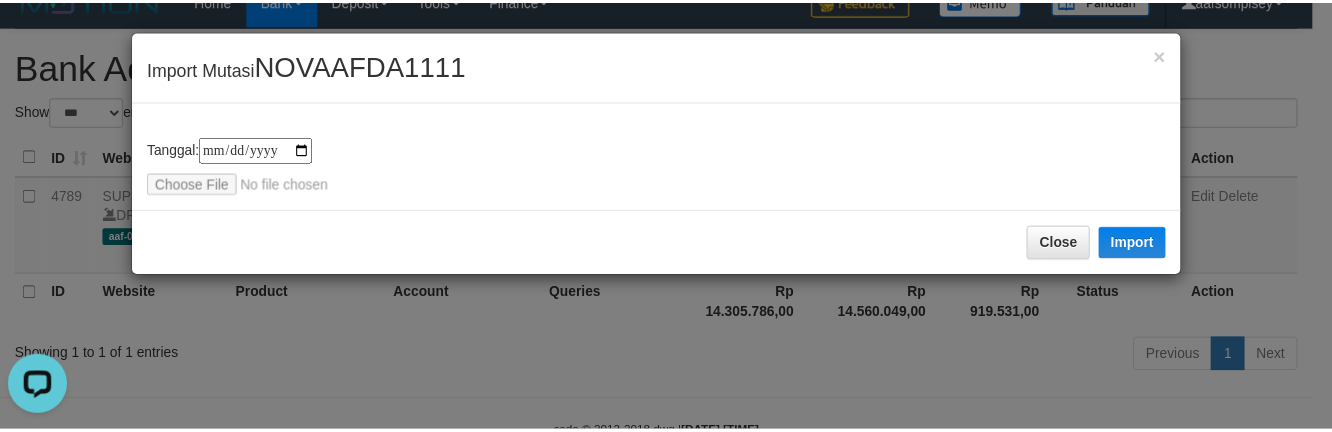 scroll, scrollTop: 0, scrollLeft: 0, axis: both 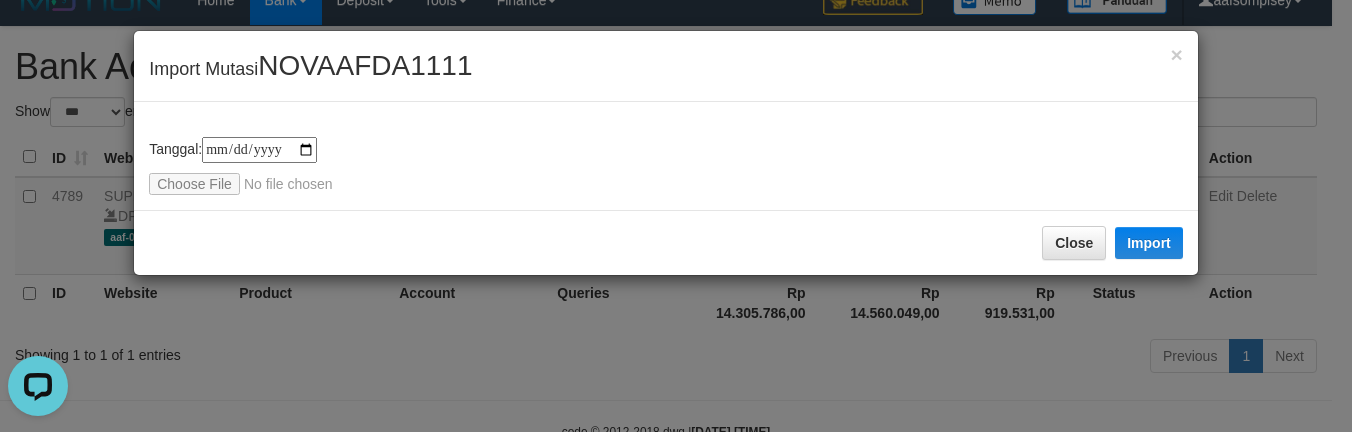 type on "**********" 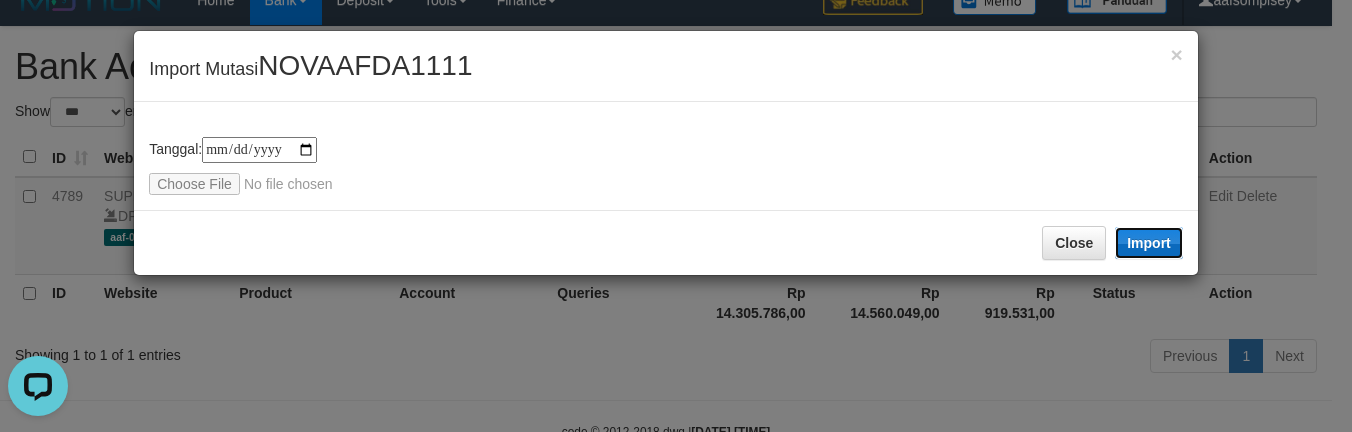 click on "Import" at bounding box center [1149, 243] 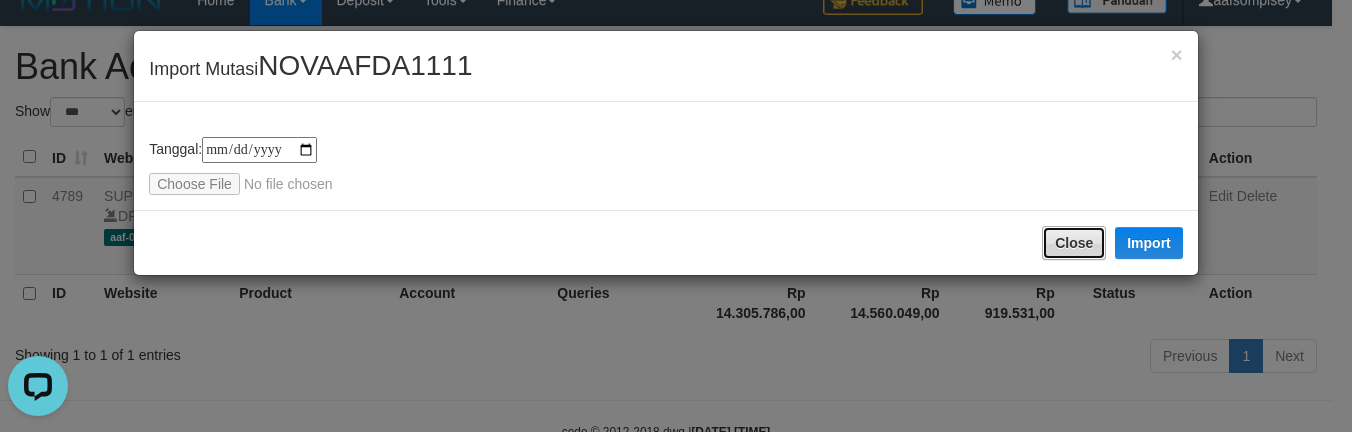 click on "Close" at bounding box center (1074, 243) 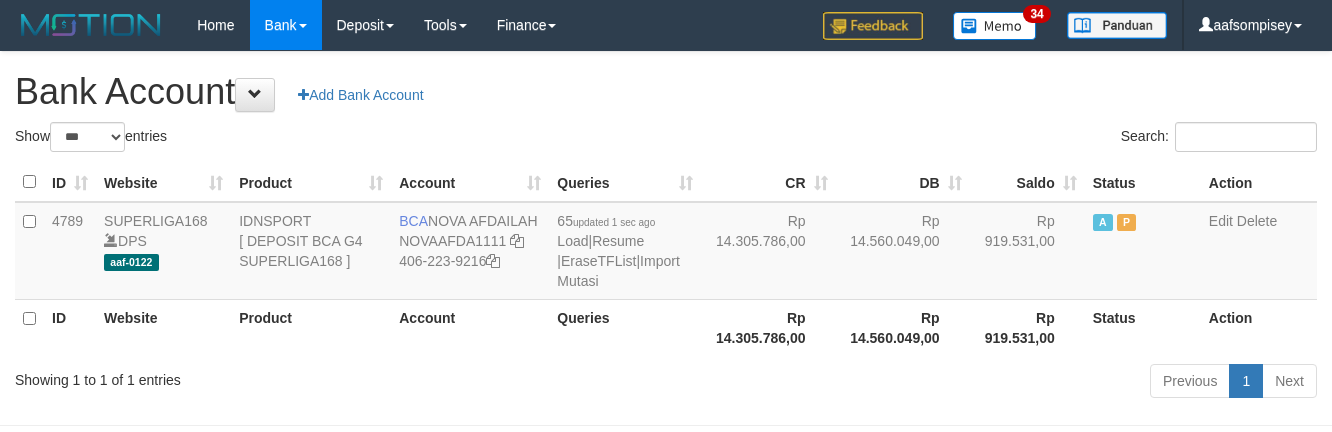 select on "***" 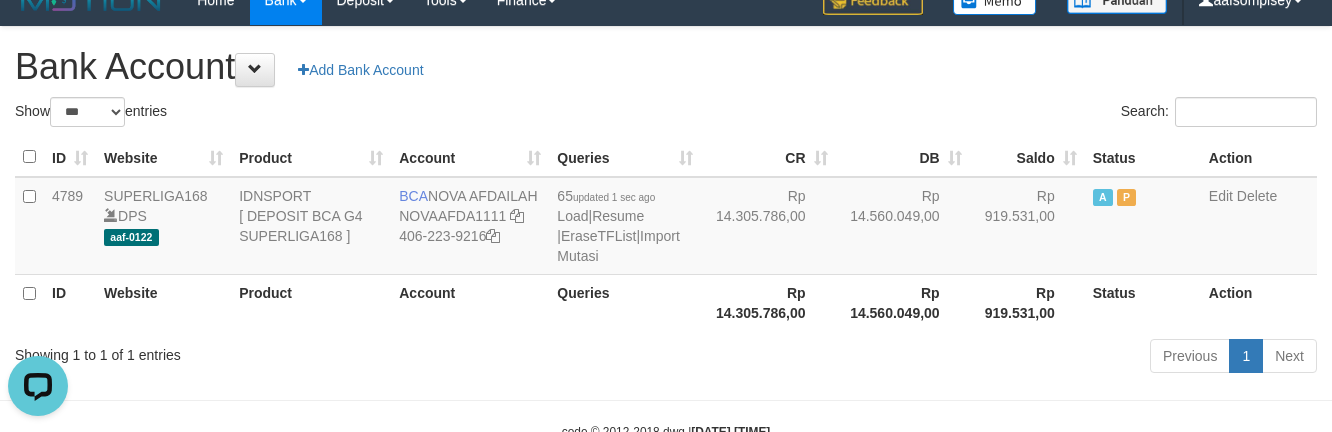 scroll, scrollTop: 0, scrollLeft: 0, axis: both 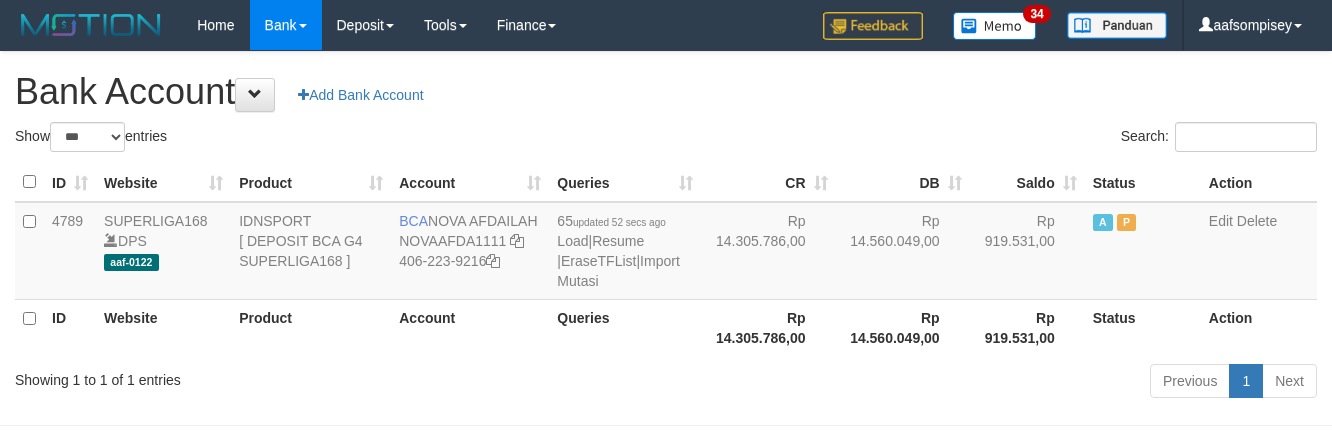 select on "***" 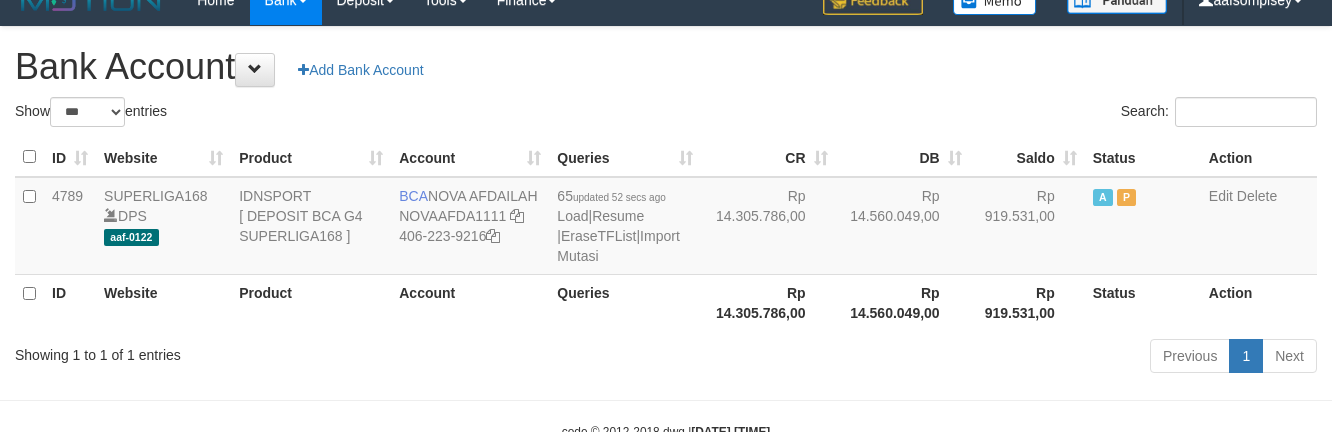 click on "Queries" at bounding box center [625, 302] 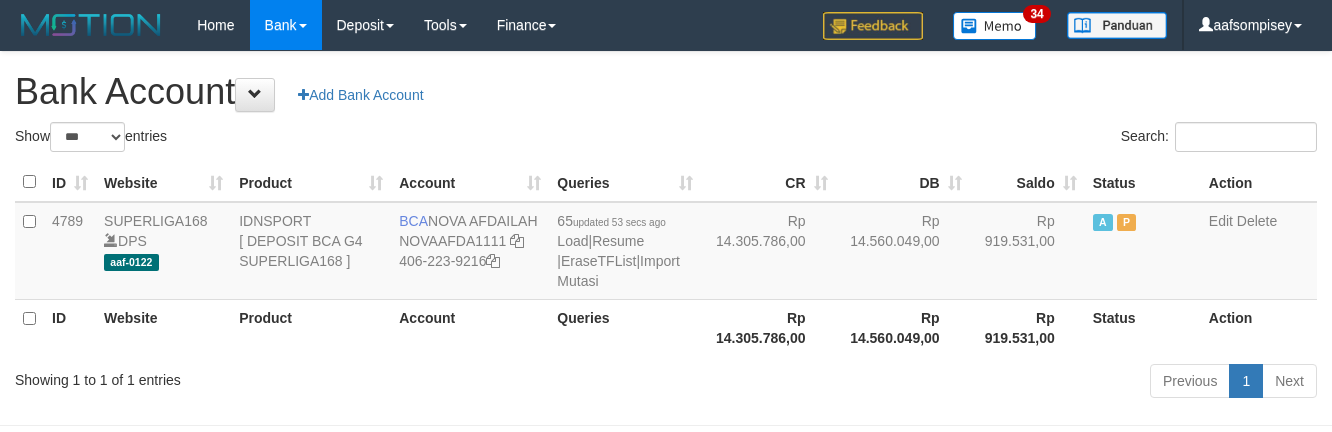 select on "***" 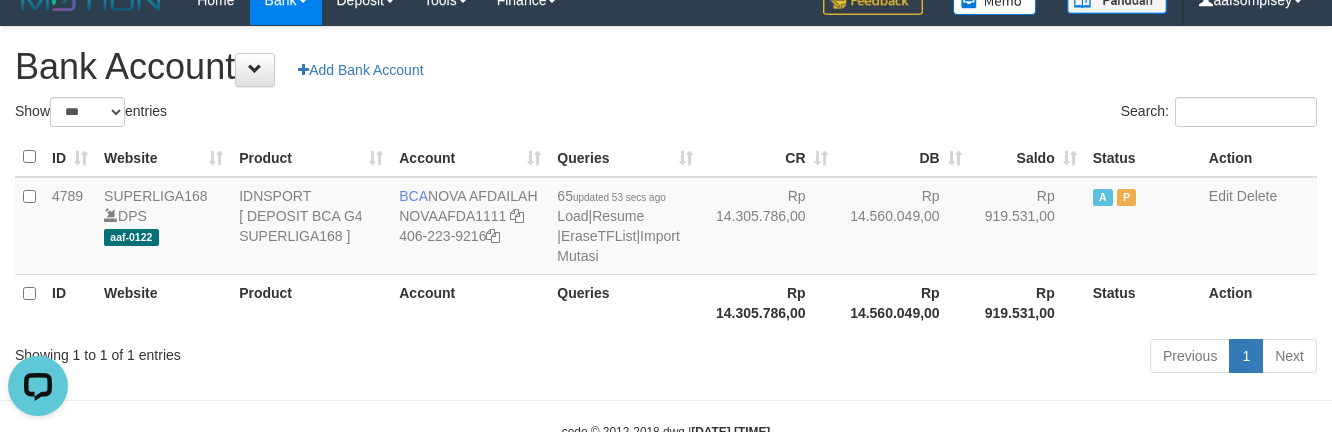 scroll, scrollTop: 0, scrollLeft: 0, axis: both 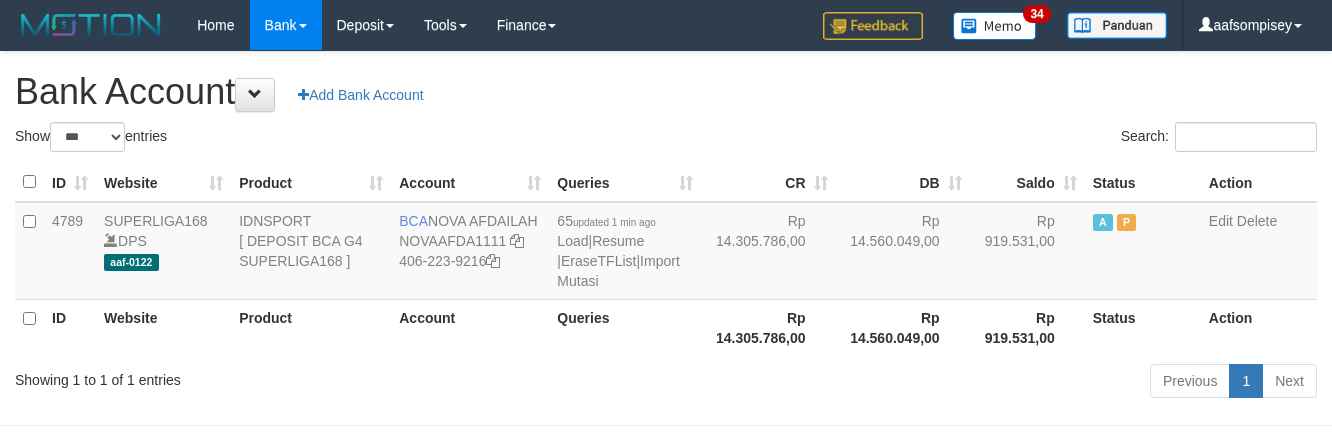 select on "***" 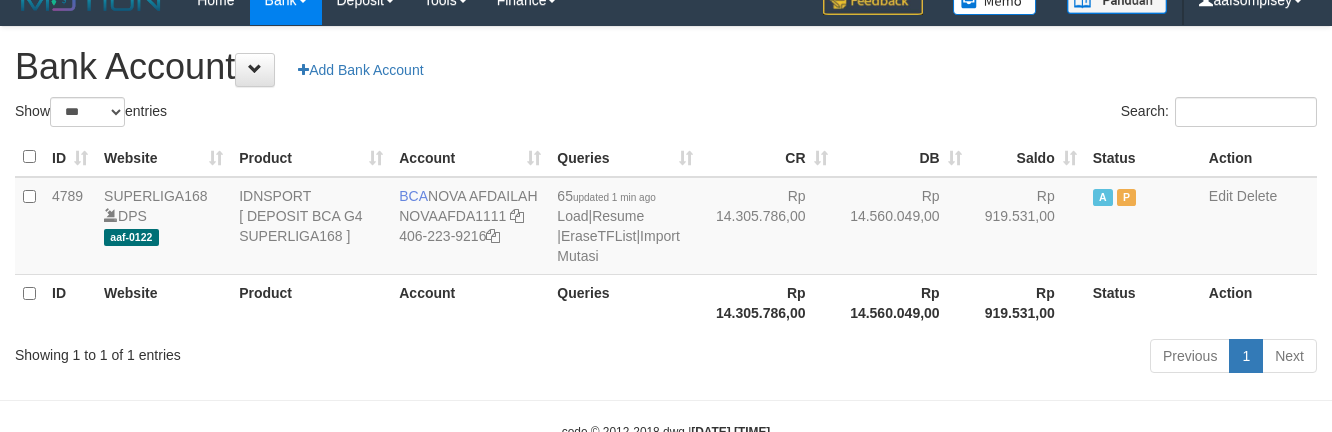 click on "65  updated 1 min ago
Load
|
Resume
|
EraseTFList
|
Import Mutasi" at bounding box center (625, 226) 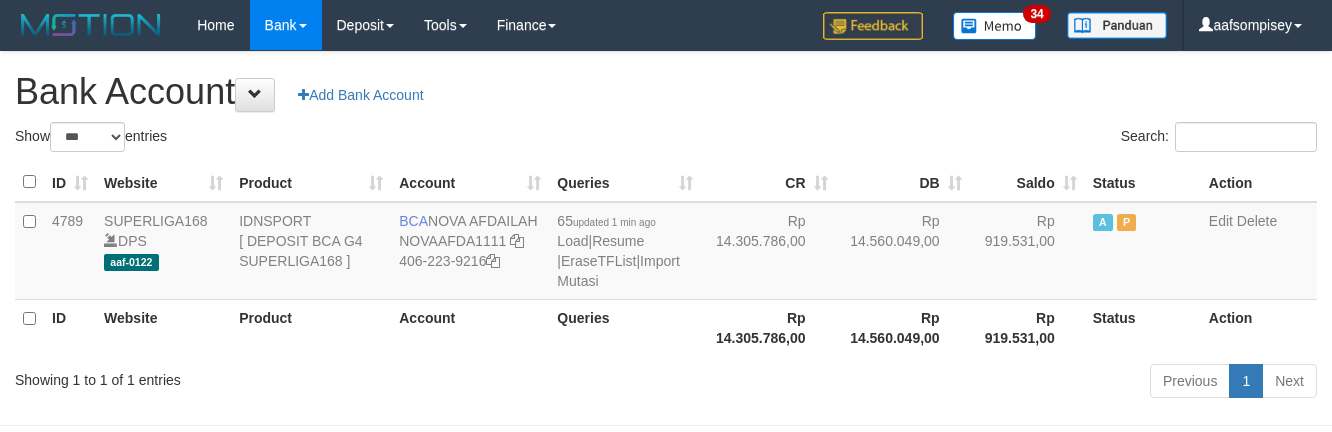 select on "***" 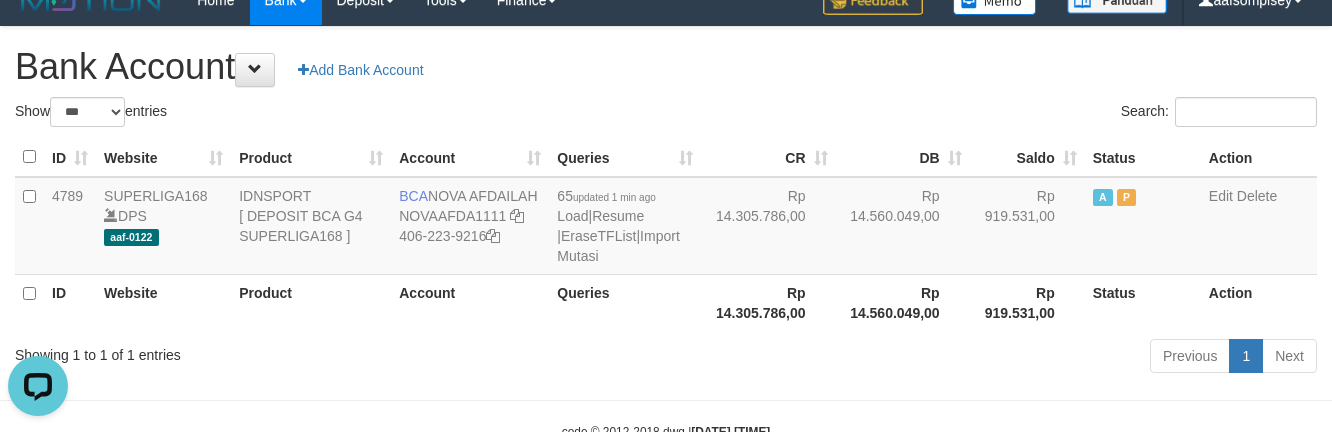 scroll, scrollTop: 0, scrollLeft: 0, axis: both 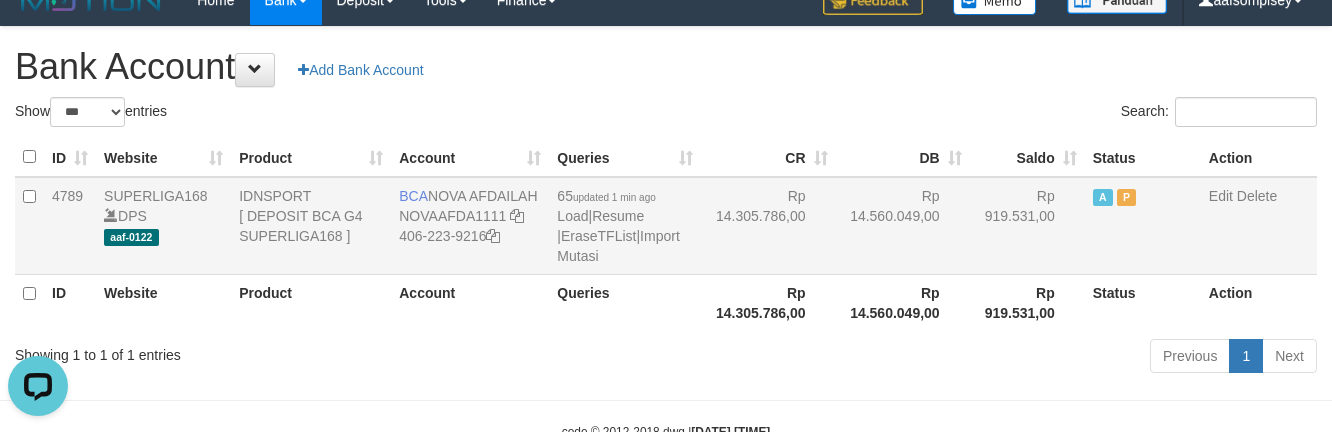 click on "Rp 14.305.786,00" at bounding box center [768, 302] 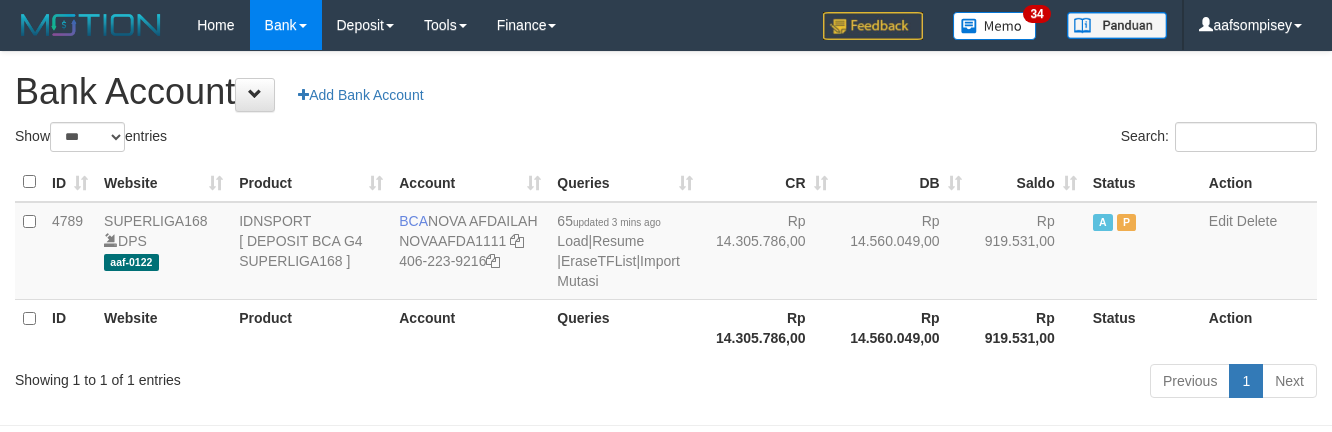 select on "***" 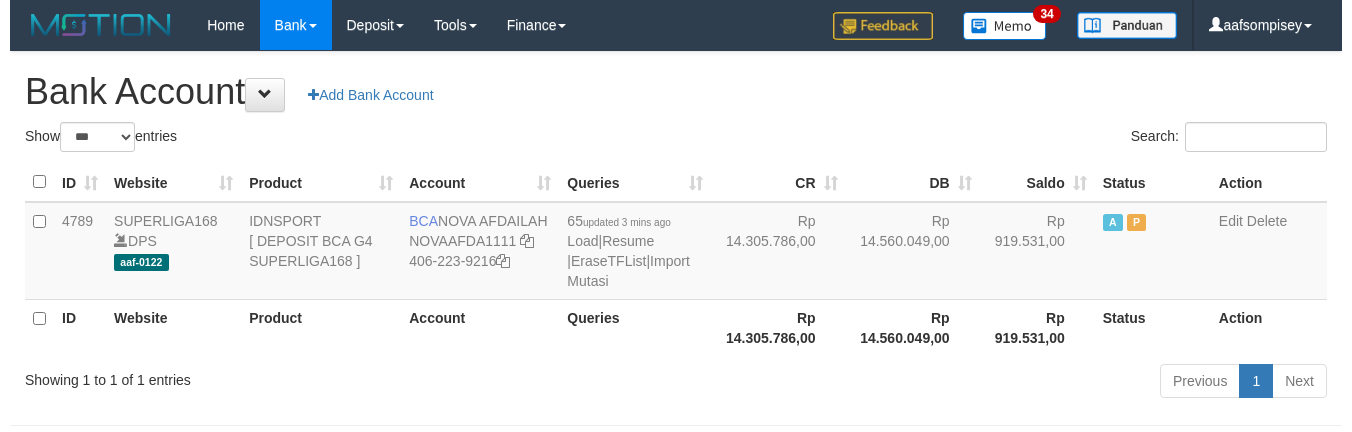 scroll, scrollTop: 25, scrollLeft: 0, axis: vertical 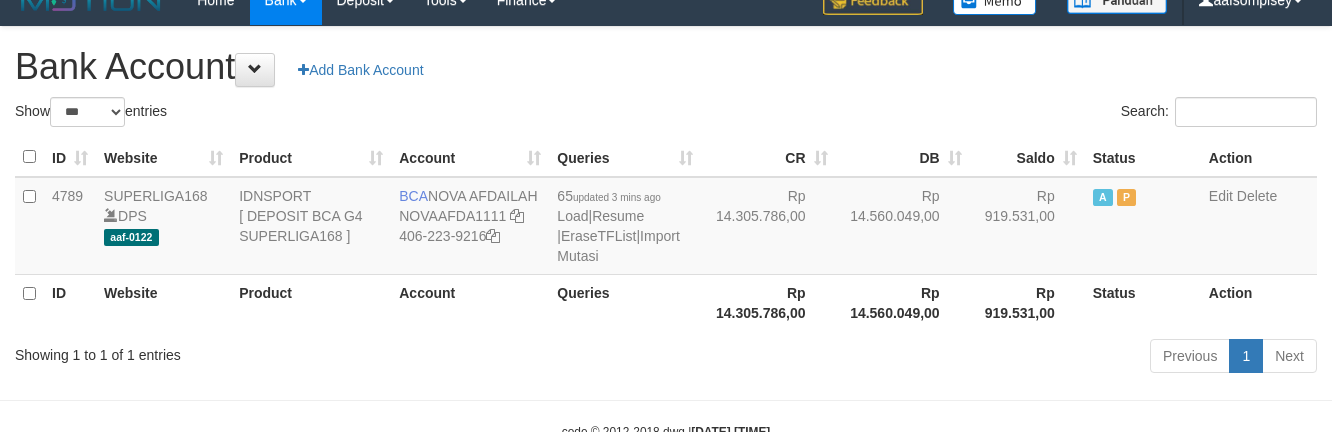 click on "65  updated 3 mins ago
Load
|
Resume
|
EraseTFList
|
Import Mutasi" at bounding box center (625, 226) 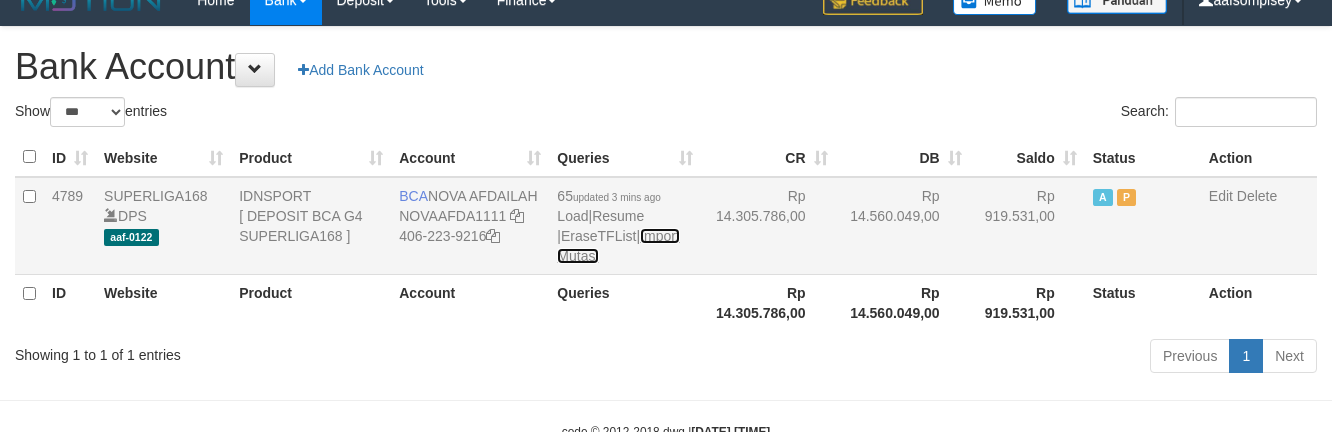 click on "Import Mutasi" at bounding box center [618, 246] 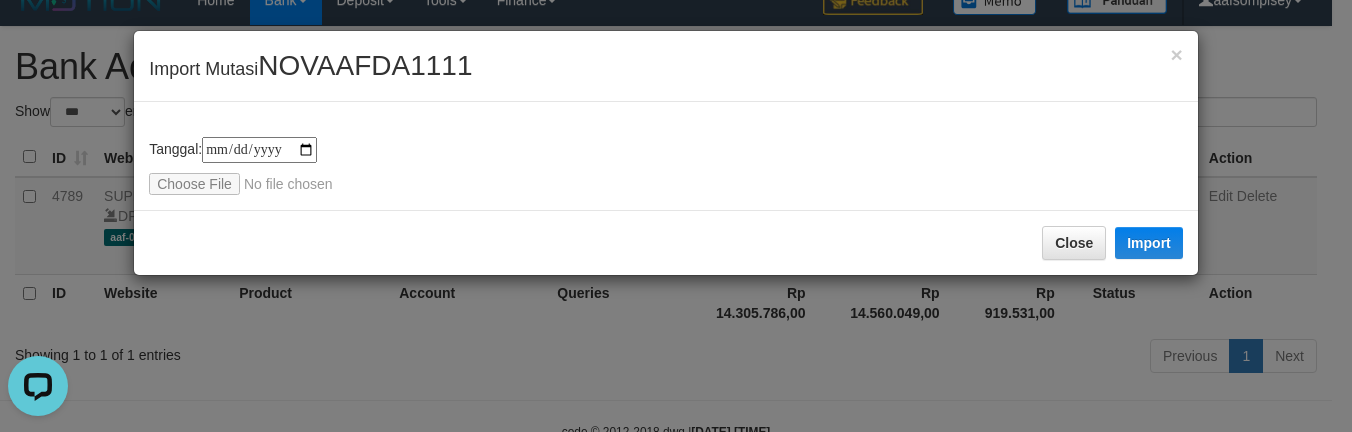 scroll, scrollTop: 0, scrollLeft: 0, axis: both 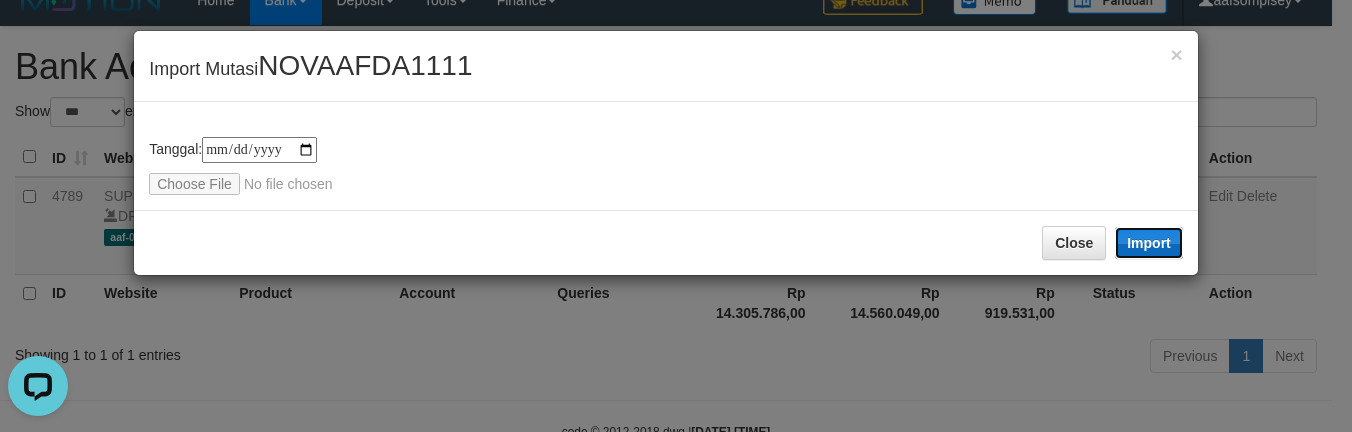 click on "Import" at bounding box center (1149, 243) 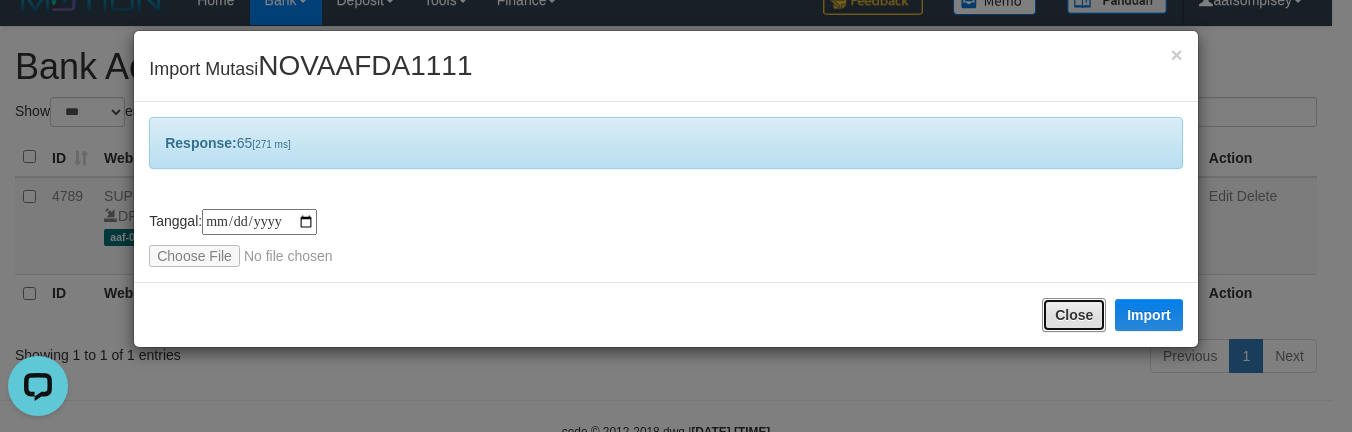 click on "Close" at bounding box center [1074, 315] 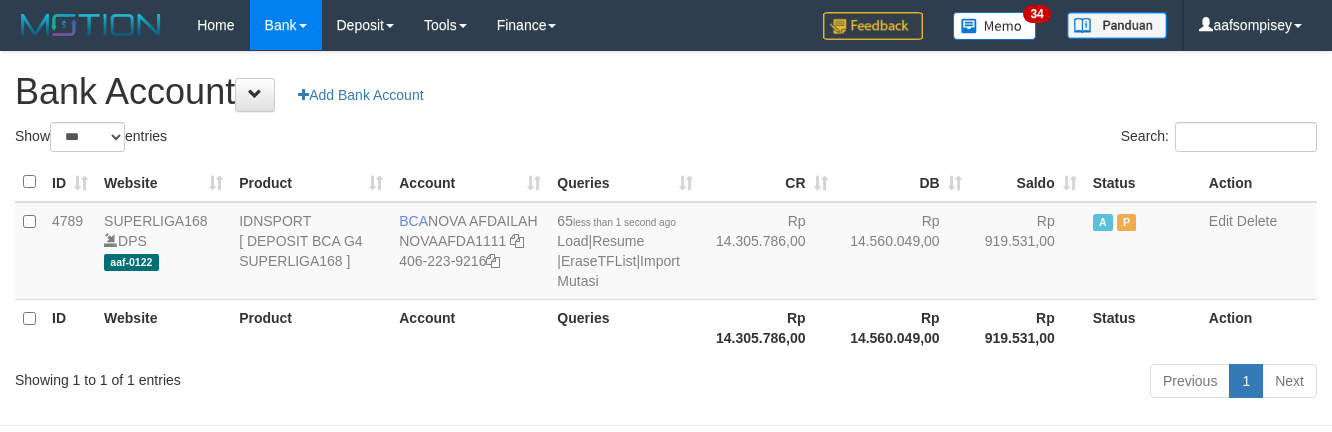 select on "***" 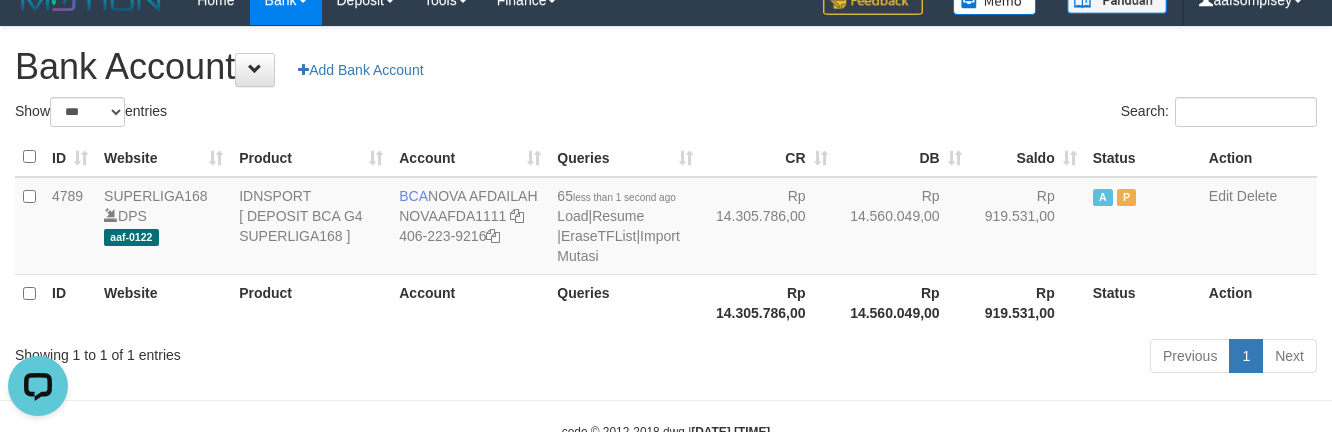 scroll, scrollTop: 0, scrollLeft: 0, axis: both 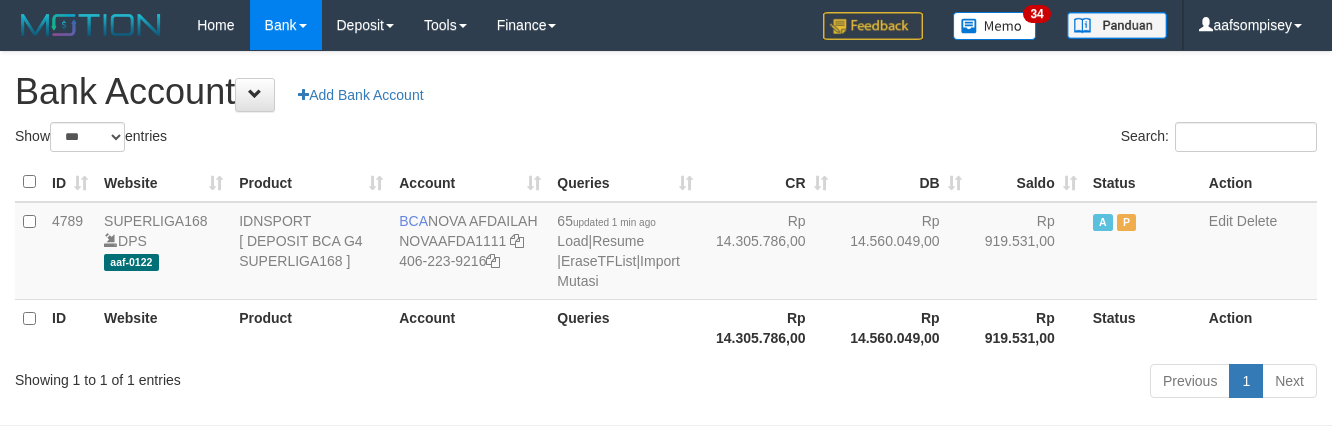 select on "***" 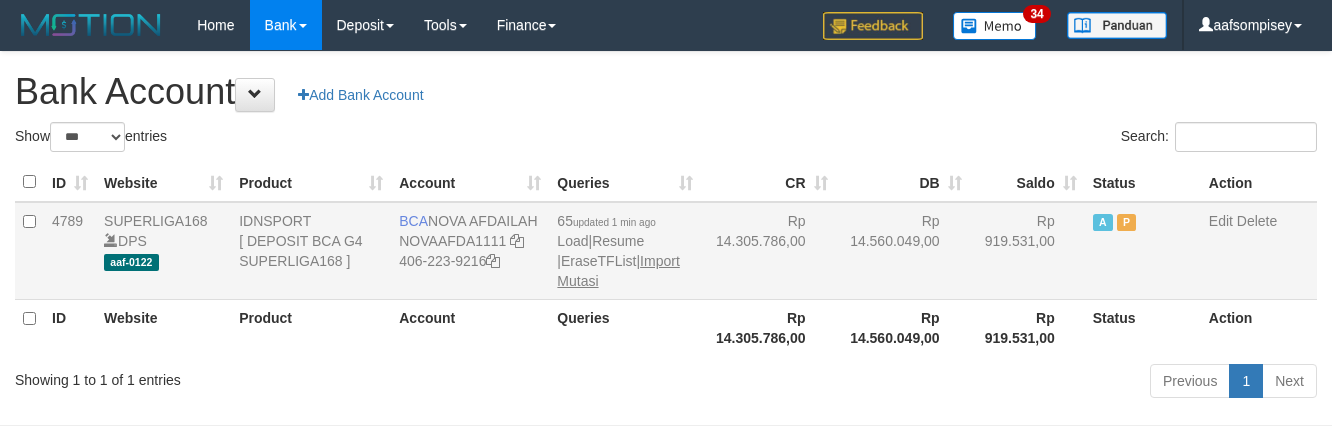 scroll, scrollTop: 25, scrollLeft: 0, axis: vertical 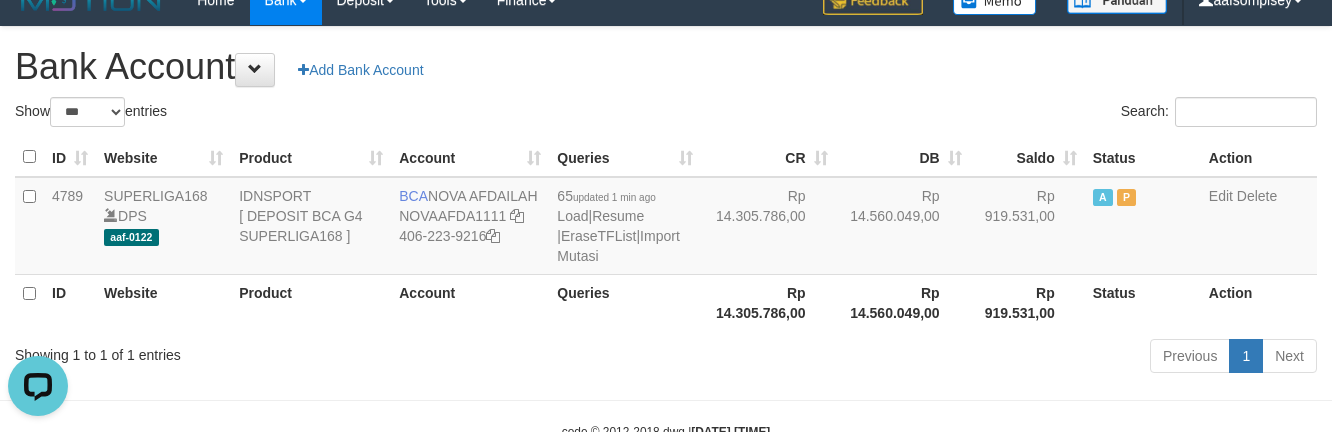 click on "CR" at bounding box center [768, 157] 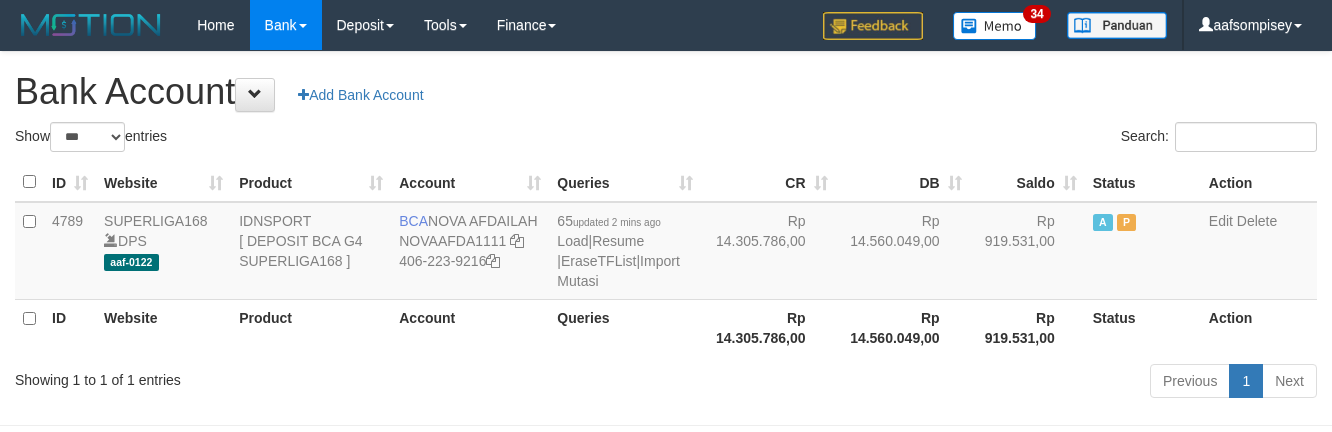 select on "***" 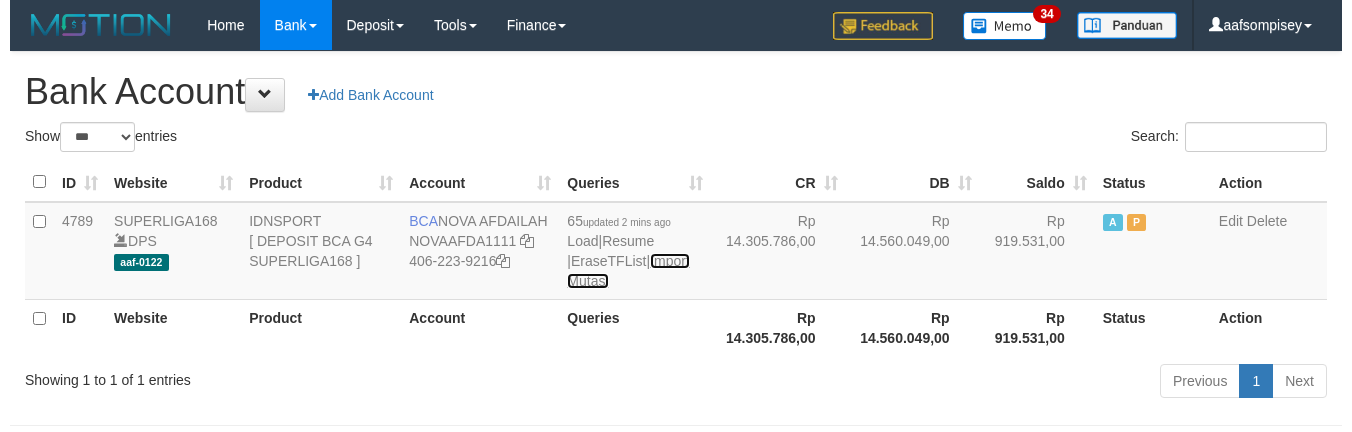 scroll, scrollTop: 25, scrollLeft: 0, axis: vertical 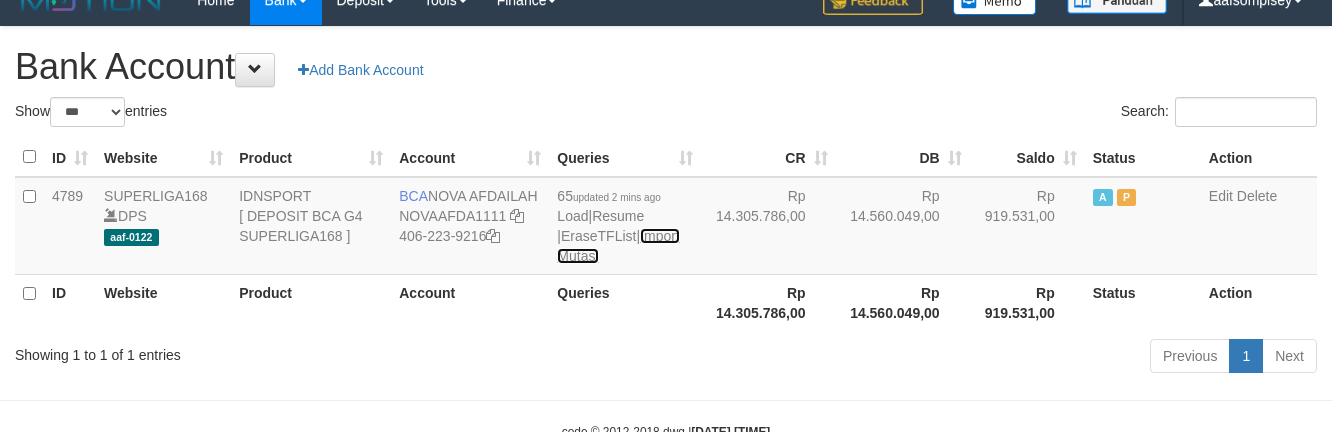 click on "Import Mutasi" at bounding box center (618, 246) 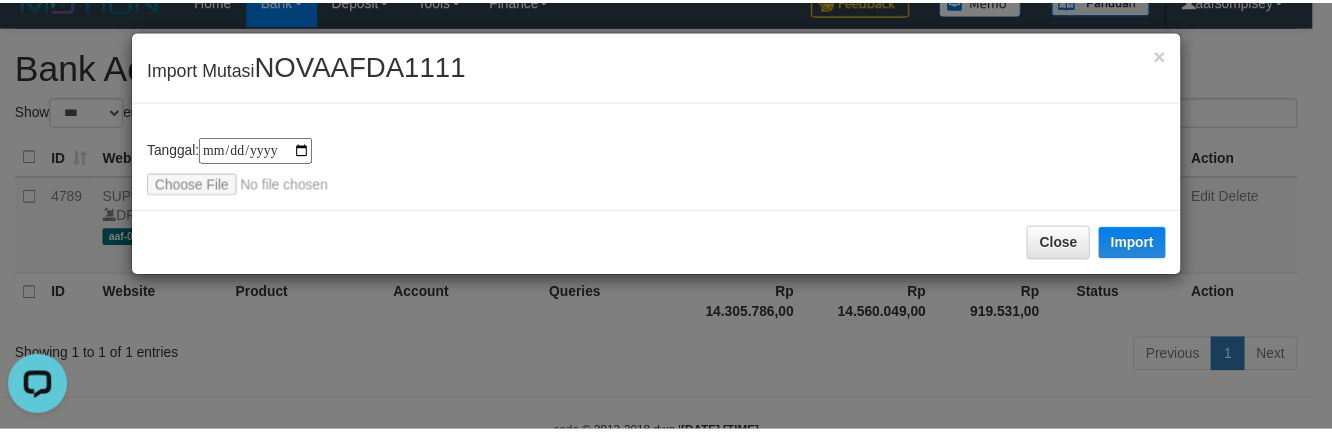 scroll, scrollTop: 0, scrollLeft: 0, axis: both 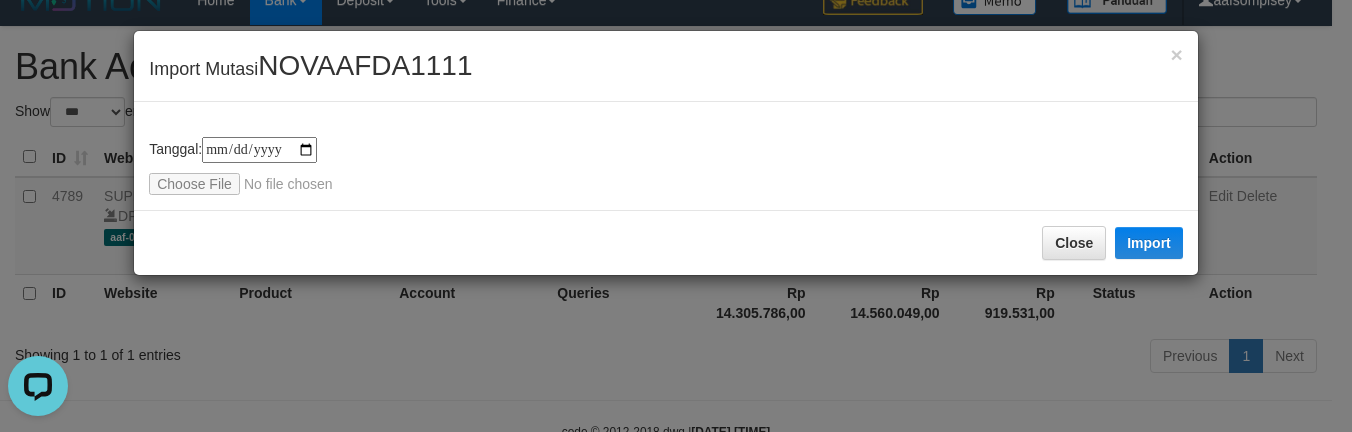 type on "**********" 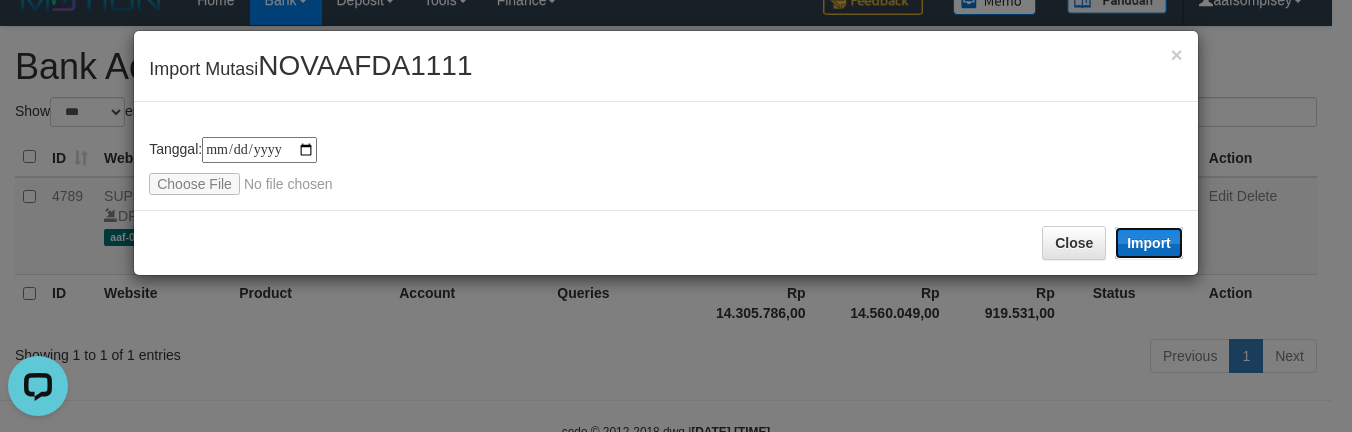click on "Import" at bounding box center (1149, 243) 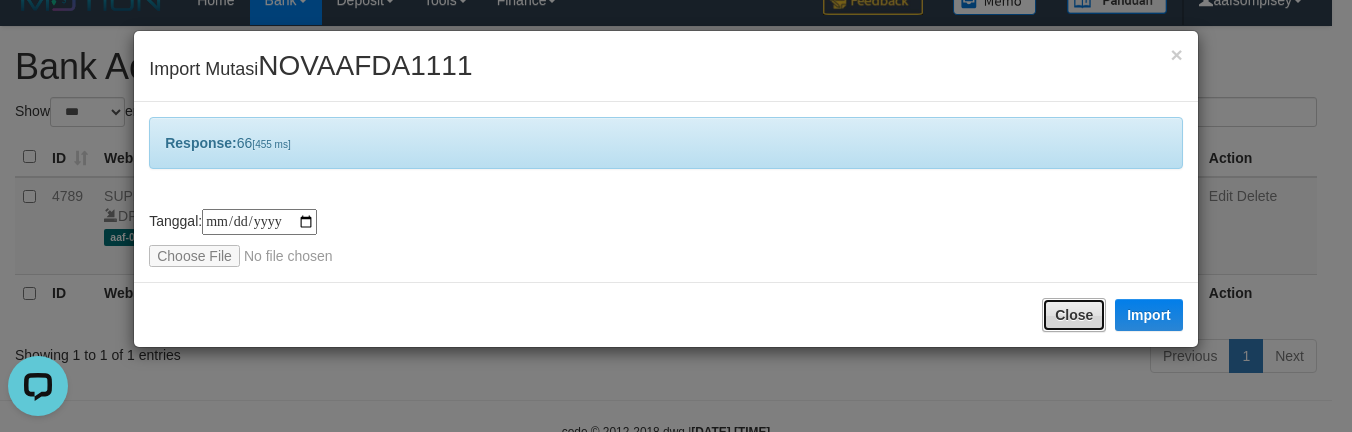 click on "Close" at bounding box center (1074, 315) 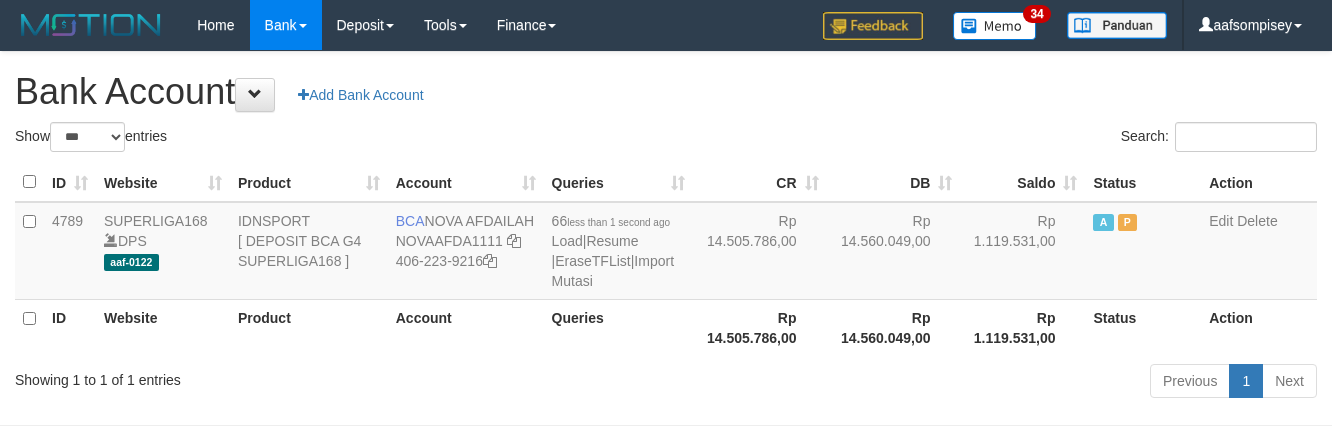 select on "***" 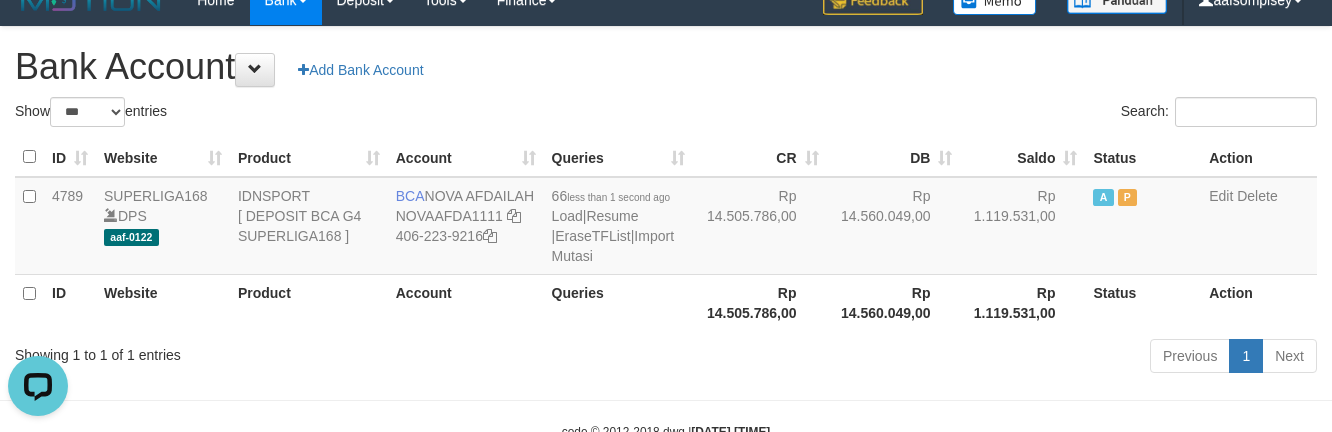 scroll, scrollTop: 0, scrollLeft: 0, axis: both 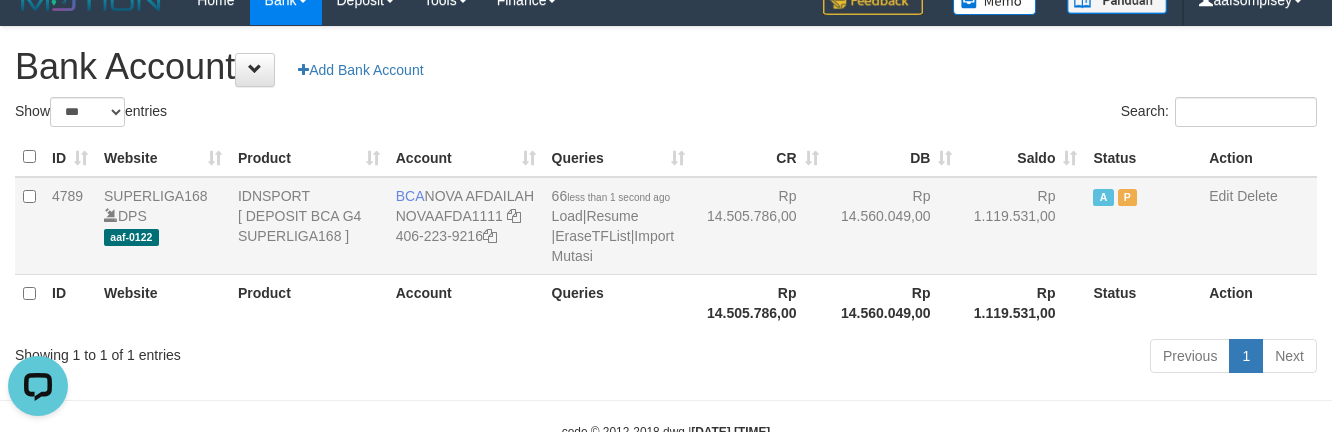 click on "Rp 14.505.786,00" at bounding box center (760, 226) 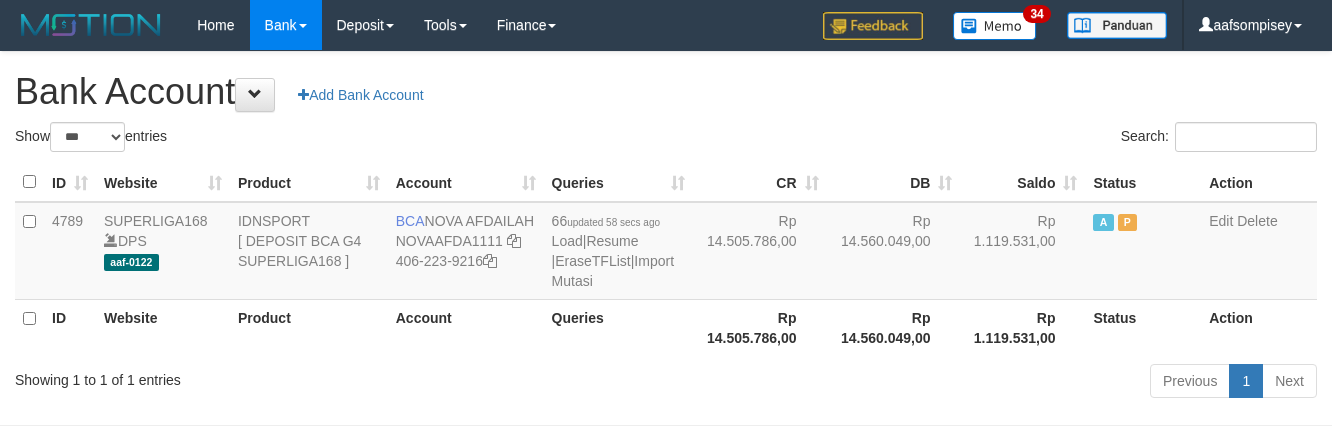 select on "***" 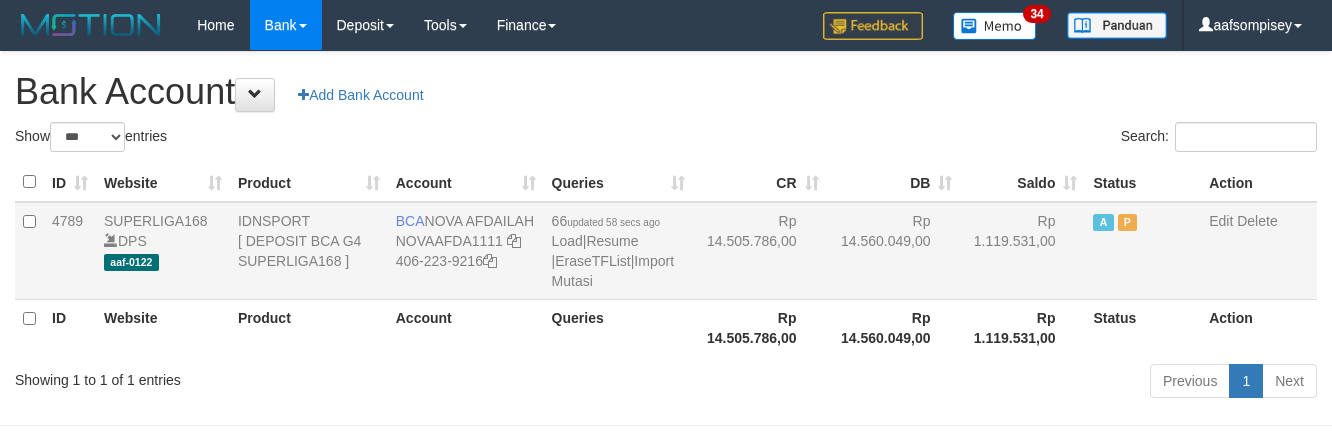 scroll, scrollTop: 25, scrollLeft: 0, axis: vertical 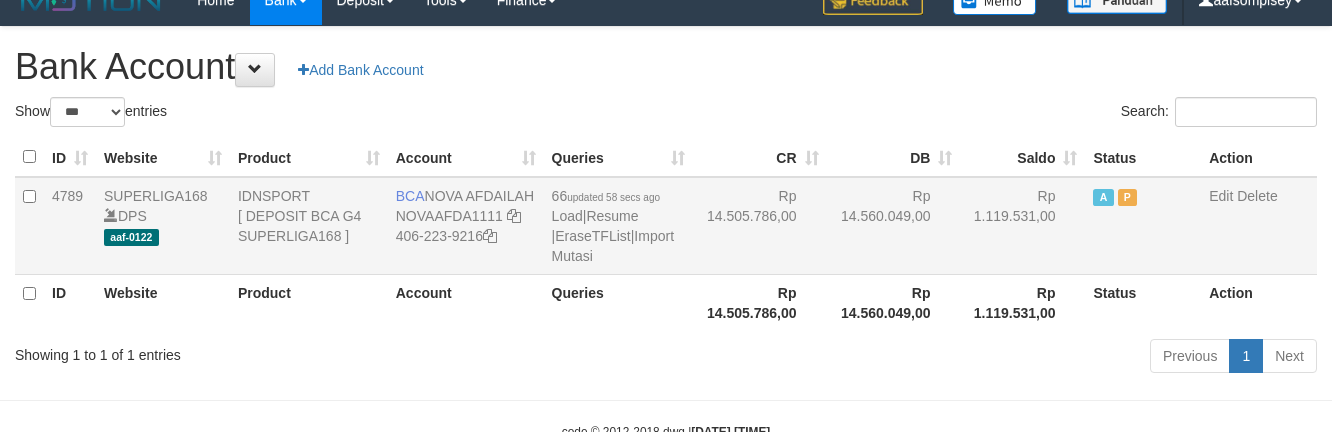 click on "Rp 14.505.786,00" at bounding box center [760, 226] 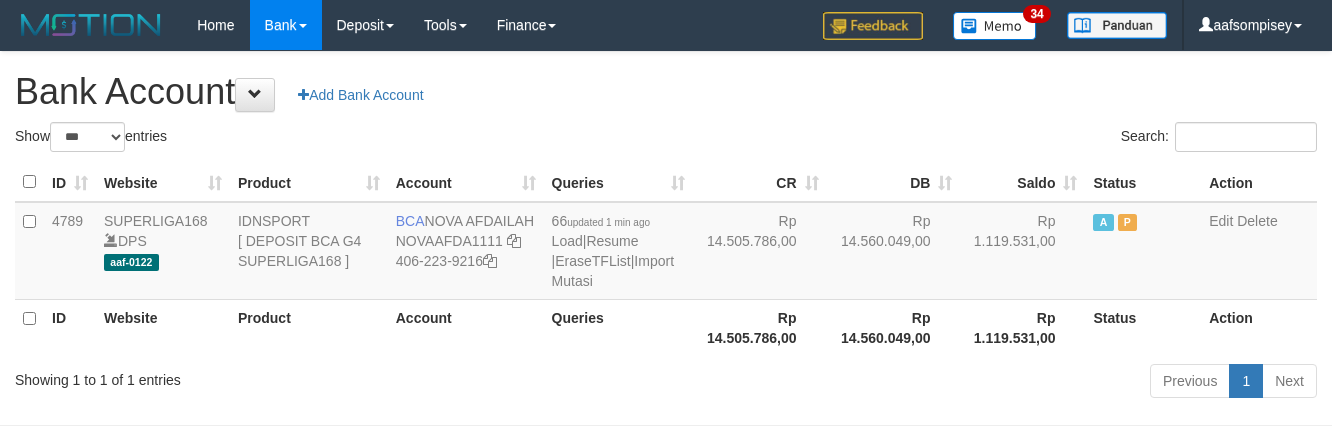 select on "***" 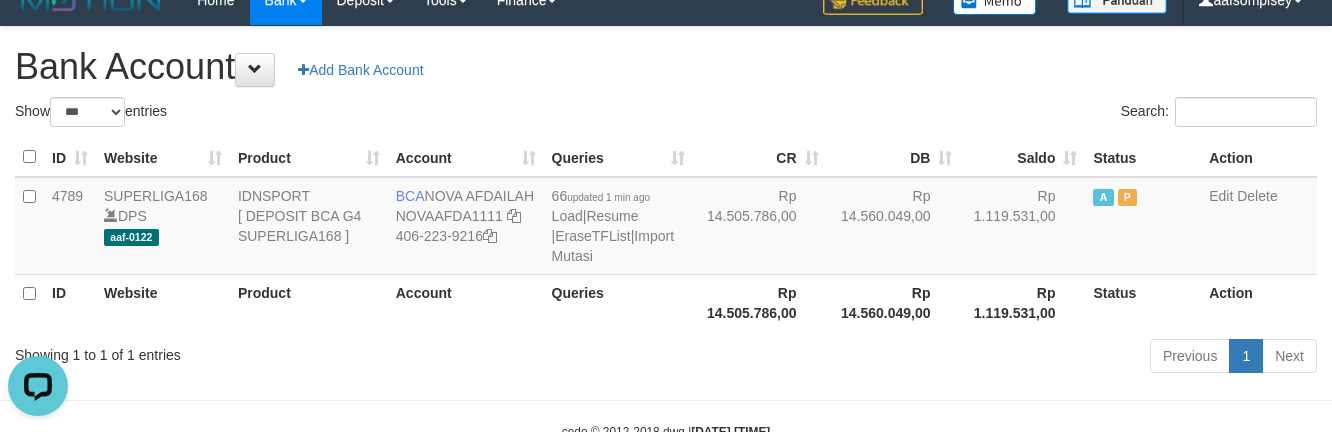 scroll, scrollTop: 0, scrollLeft: 0, axis: both 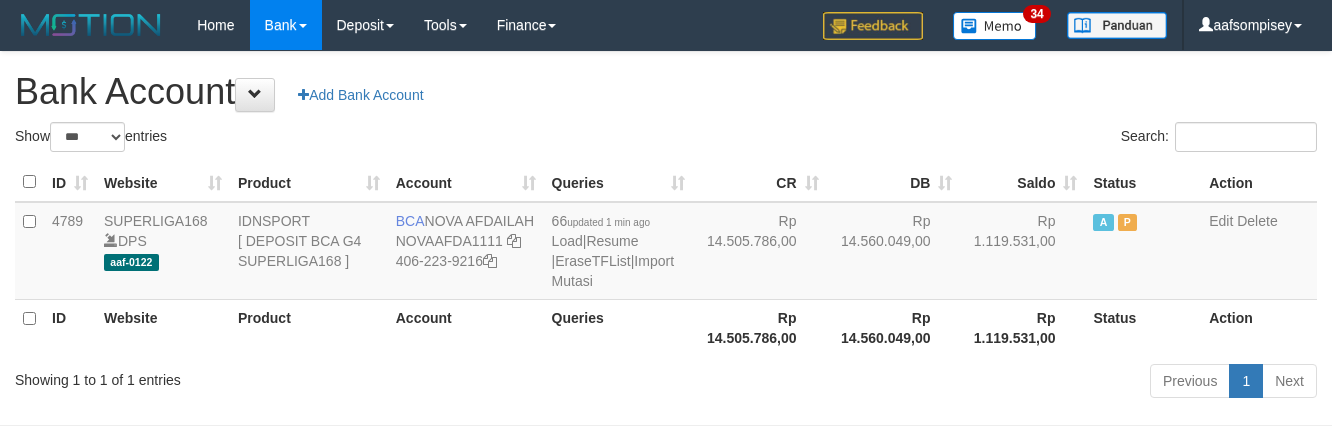 select on "***" 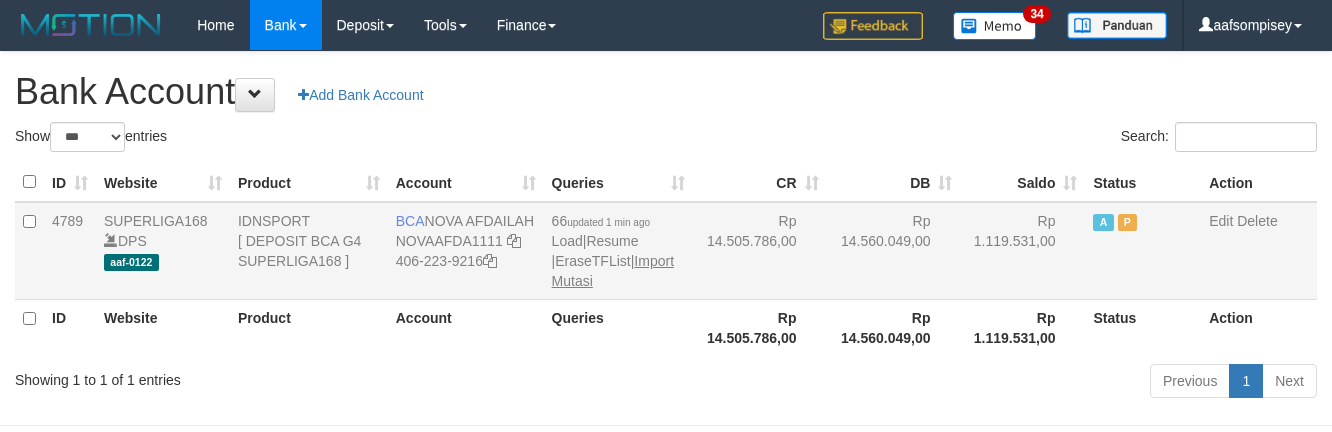 scroll, scrollTop: 25, scrollLeft: 0, axis: vertical 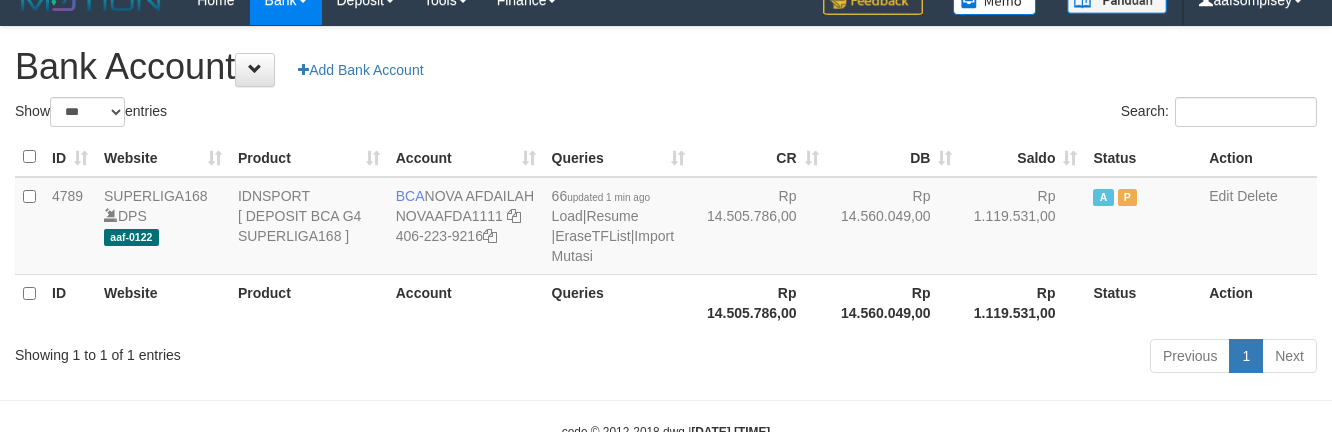 click on "Queries" at bounding box center [618, 302] 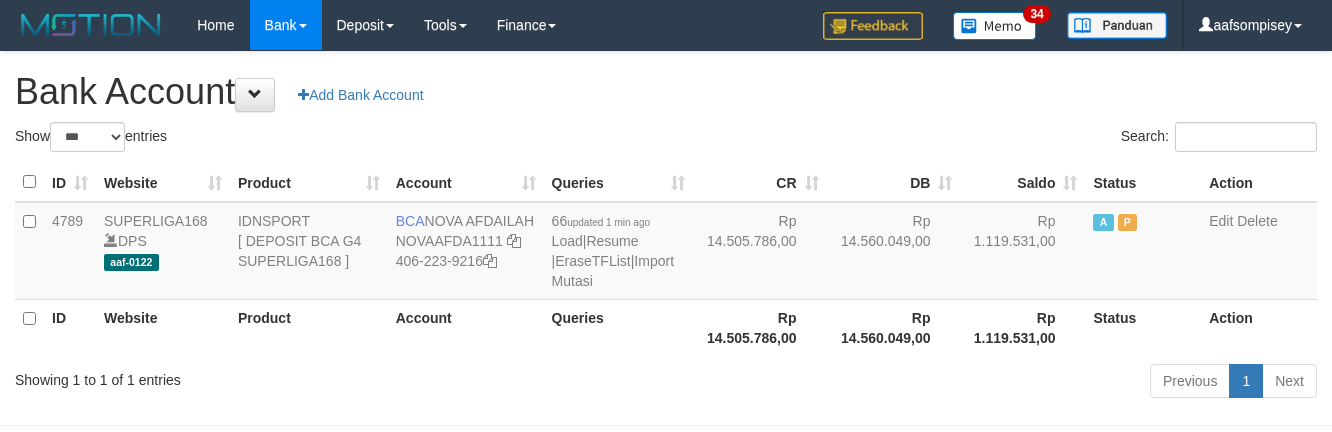 select on "***" 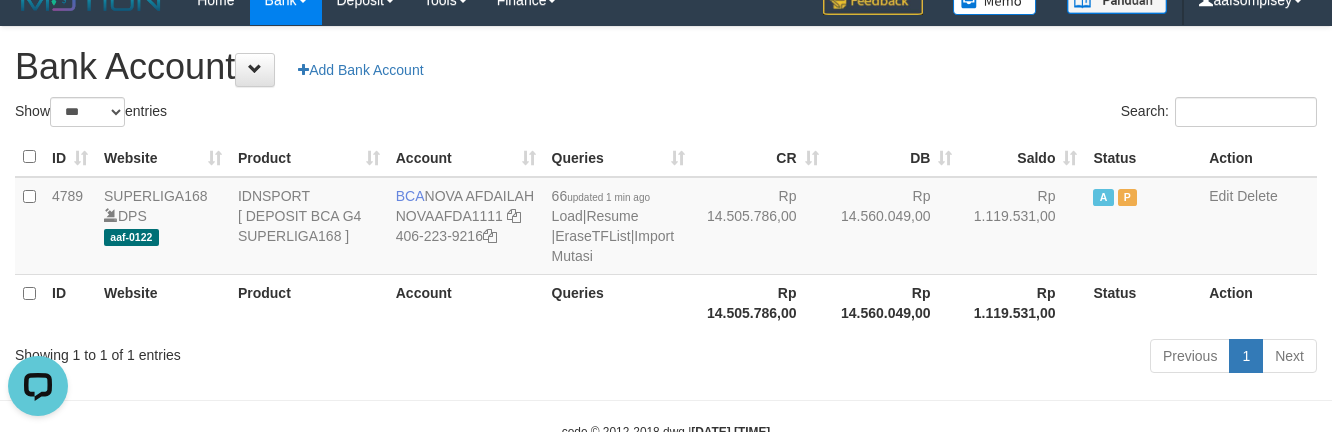 scroll, scrollTop: 0, scrollLeft: 0, axis: both 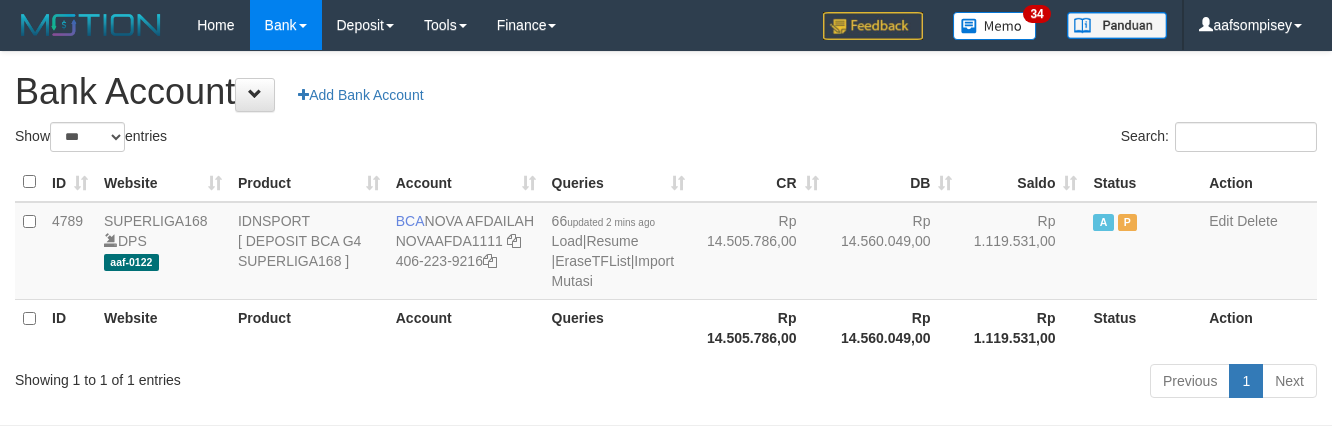 select on "***" 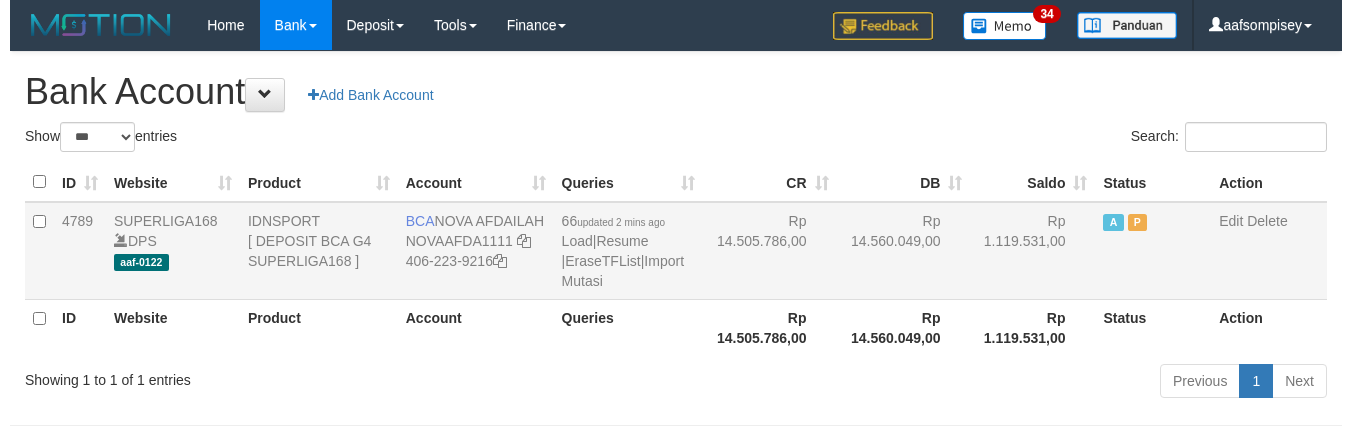 scroll, scrollTop: 25, scrollLeft: 0, axis: vertical 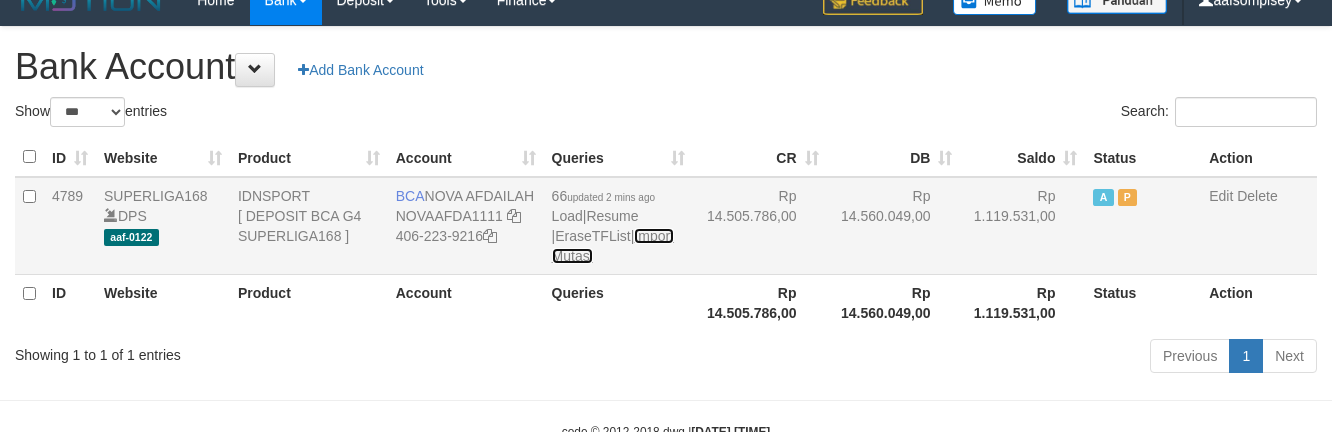 click on "Import Mutasi" at bounding box center [613, 246] 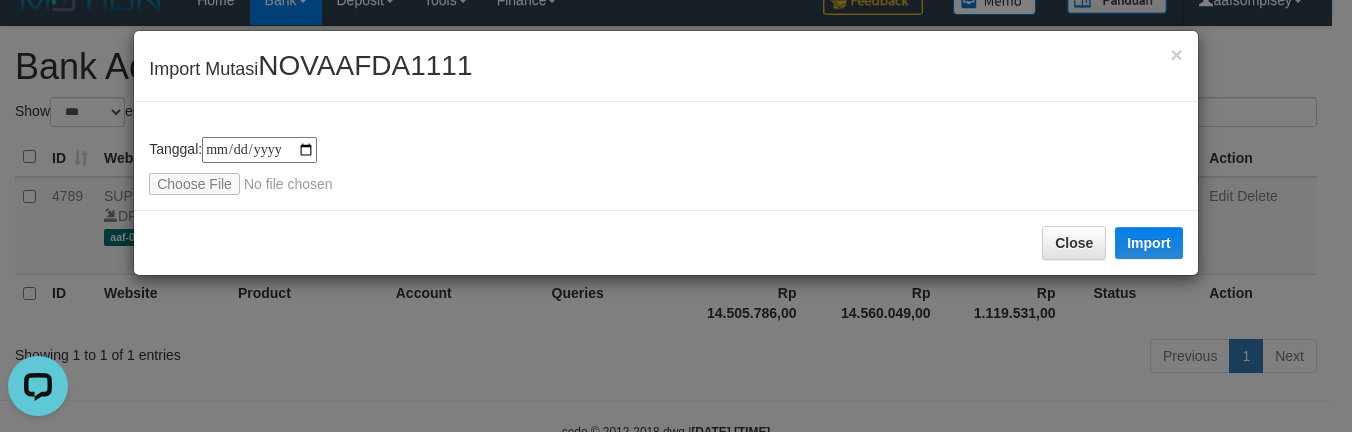 scroll, scrollTop: 0, scrollLeft: 0, axis: both 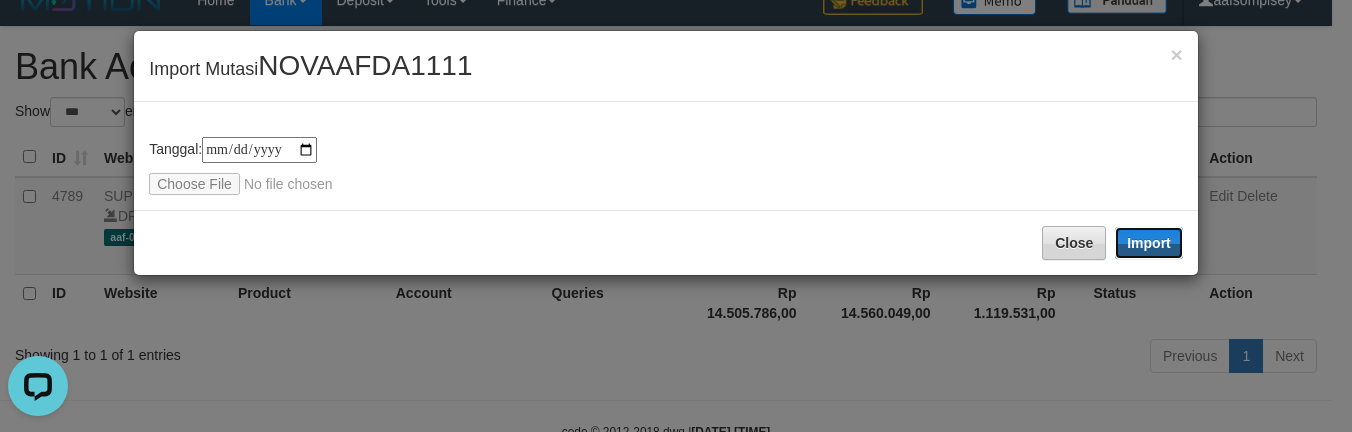 click on "Import" at bounding box center (1149, 243) 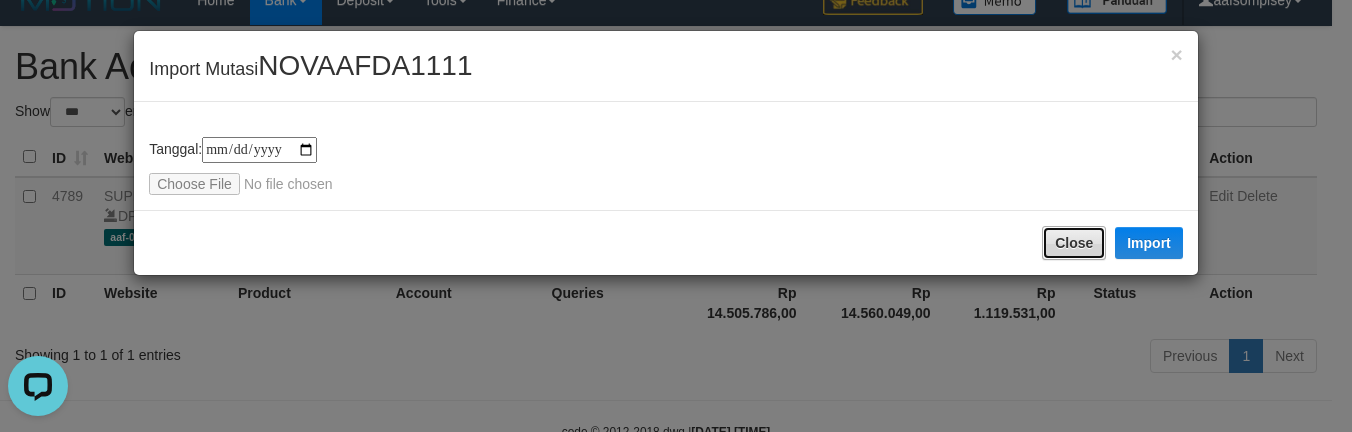 click on "Close" at bounding box center [1074, 243] 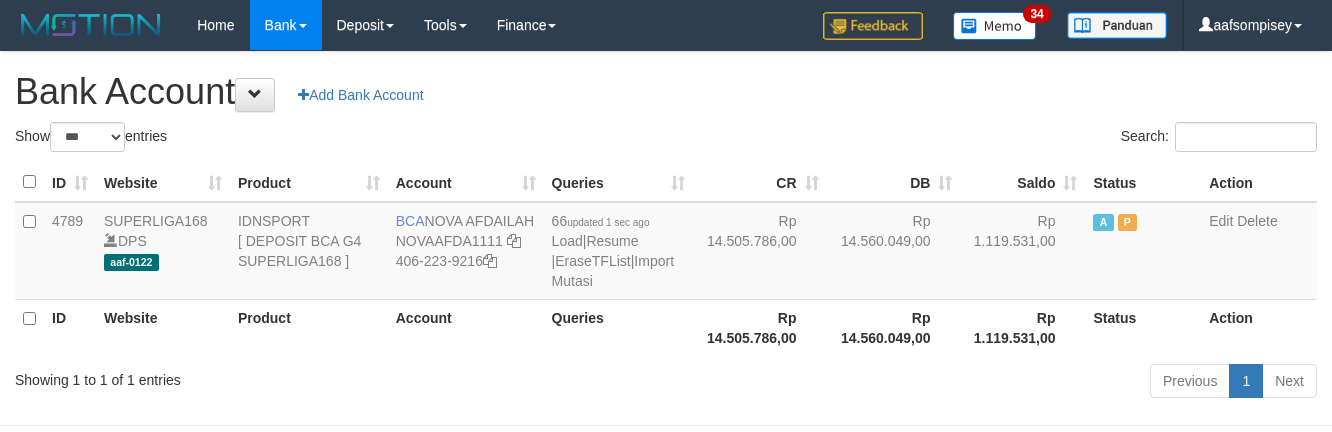 select on "***" 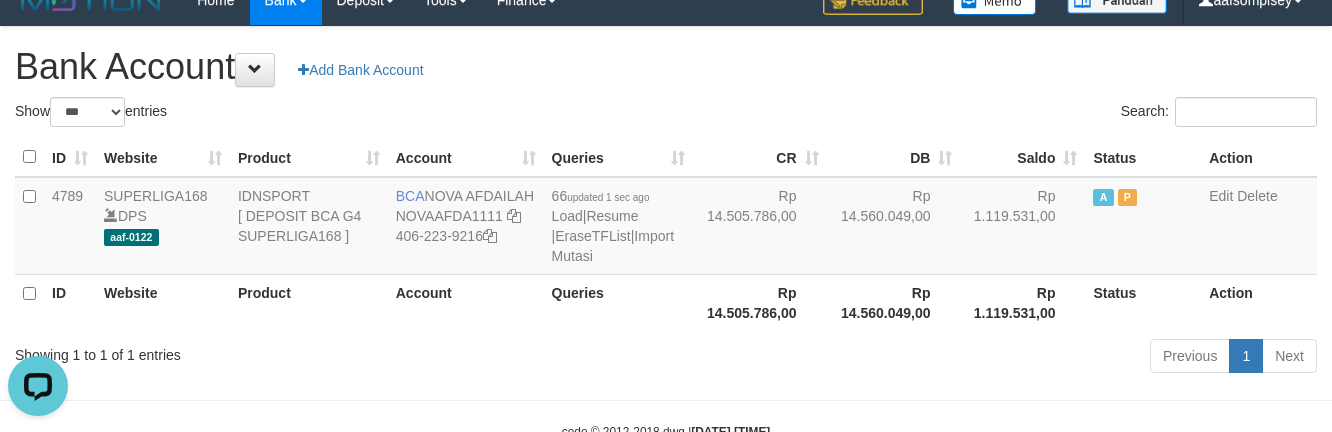 scroll, scrollTop: 0, scrollLeft: 0, axis: both 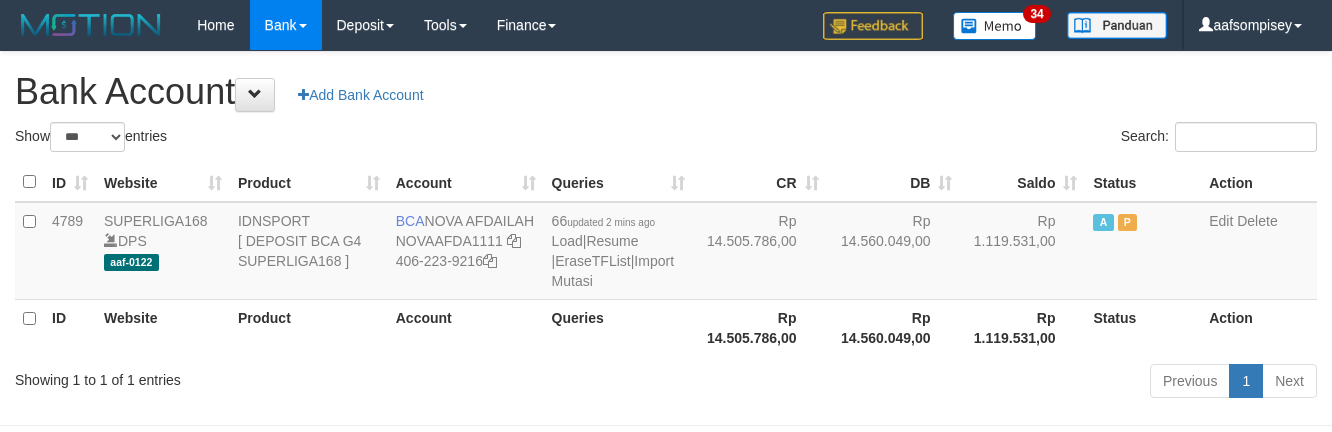 select on "***" 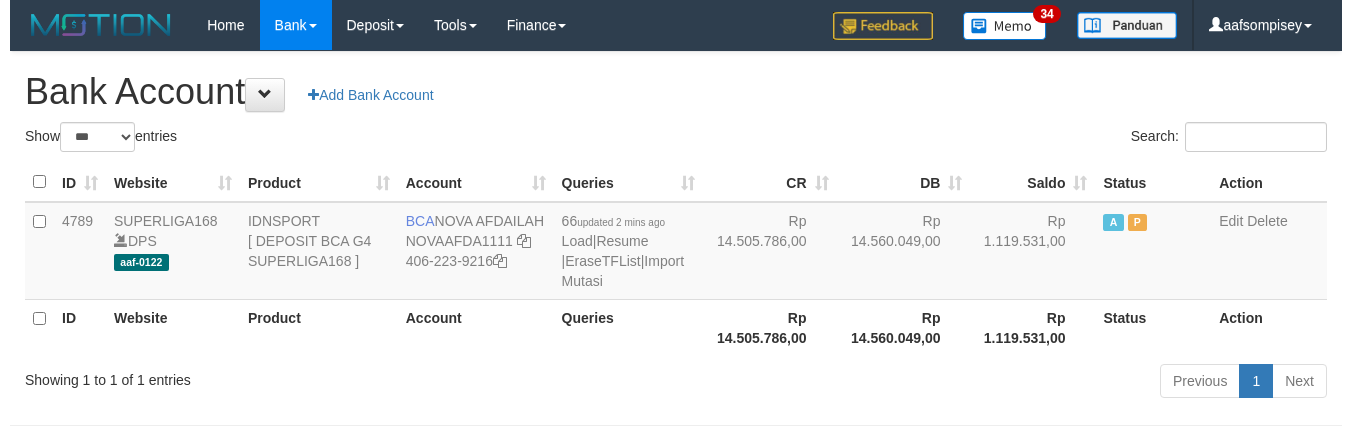 scroll, scrollTop: 25, scrollLeft: 0, axis: vertical 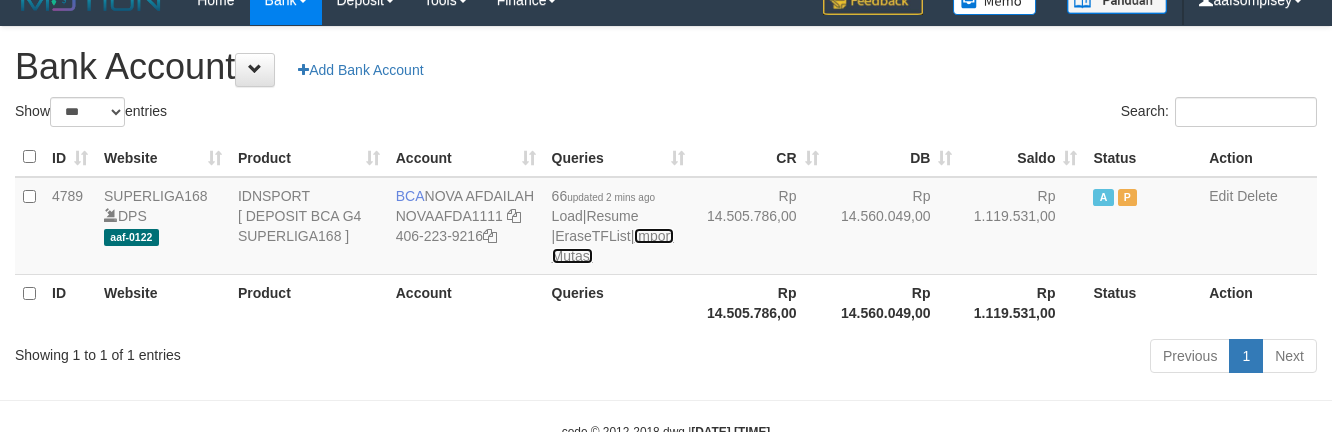 click on "Import Mutasi" at bounding box center (613, 246) 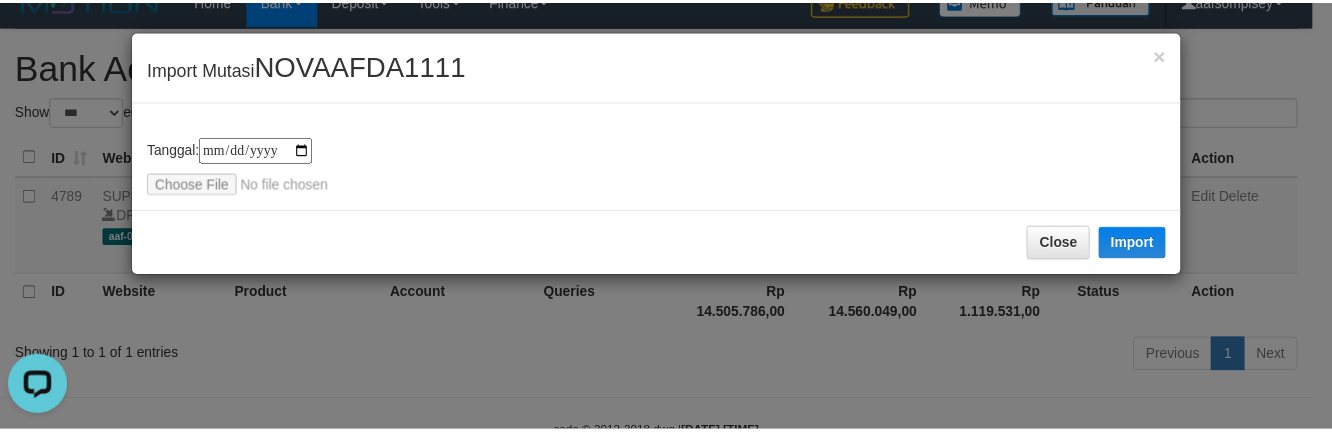 scroll, scrollTop: 0, scrollLeft: 0, axis: both 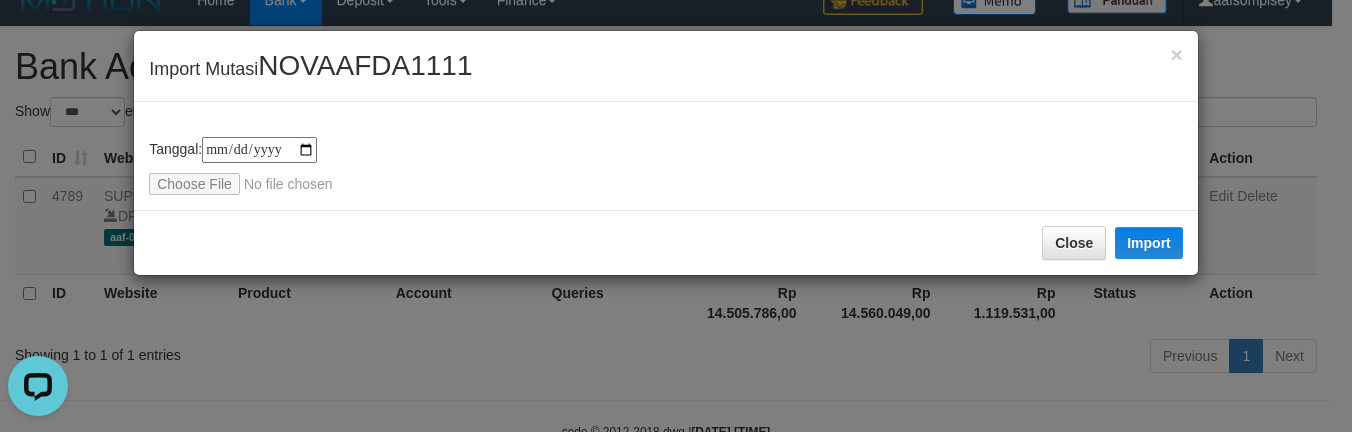 type on "**********" 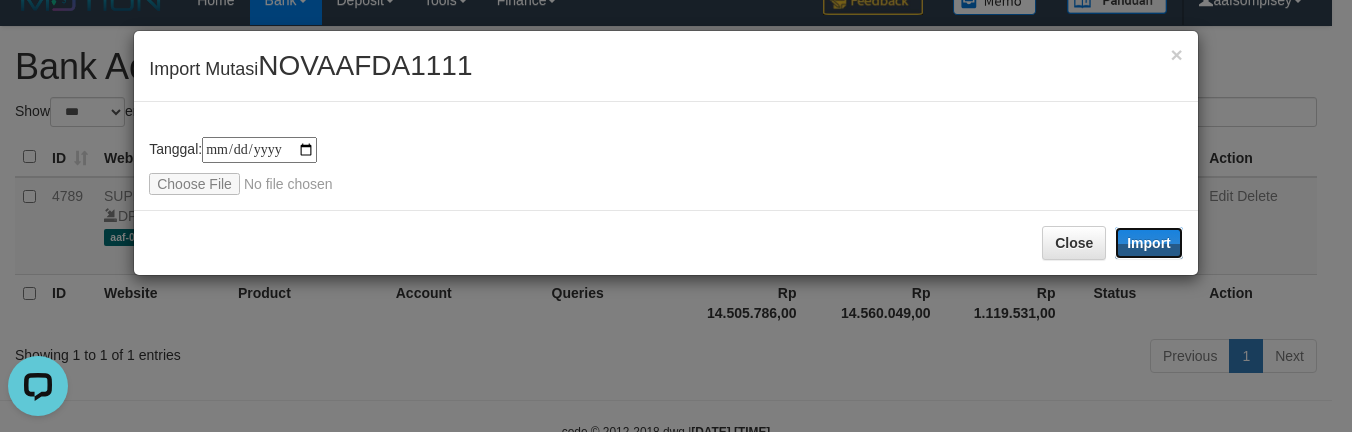 drag, startPoint x: 1161, startPoint y: 252, endPoint x: 1097, endPoint y: 298, distance: 78.81624 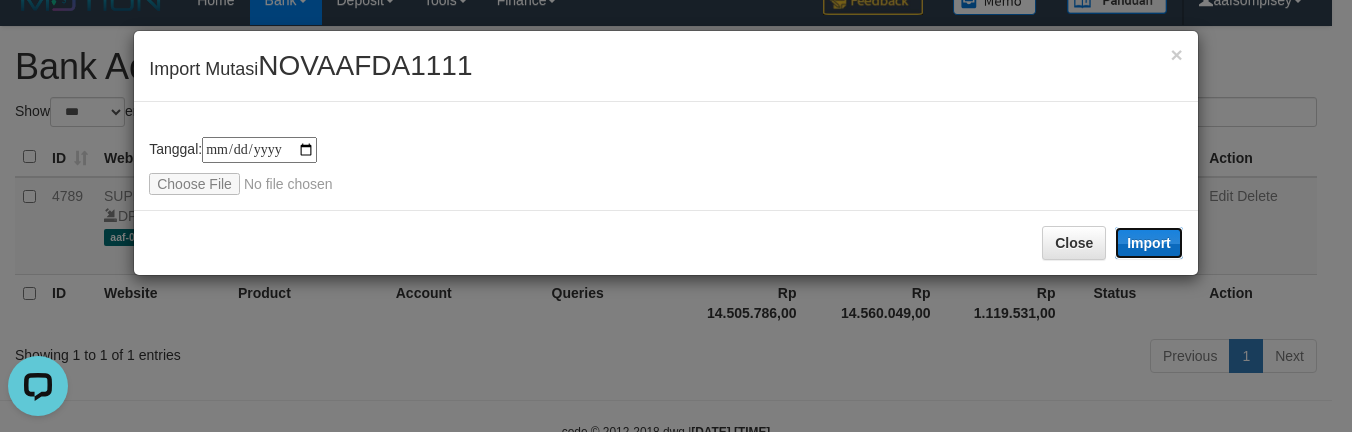 drag, startPoint x: 1132, startPoint y: 225, endPoint x: 597, endPoint y: 265, distance: 536.4932 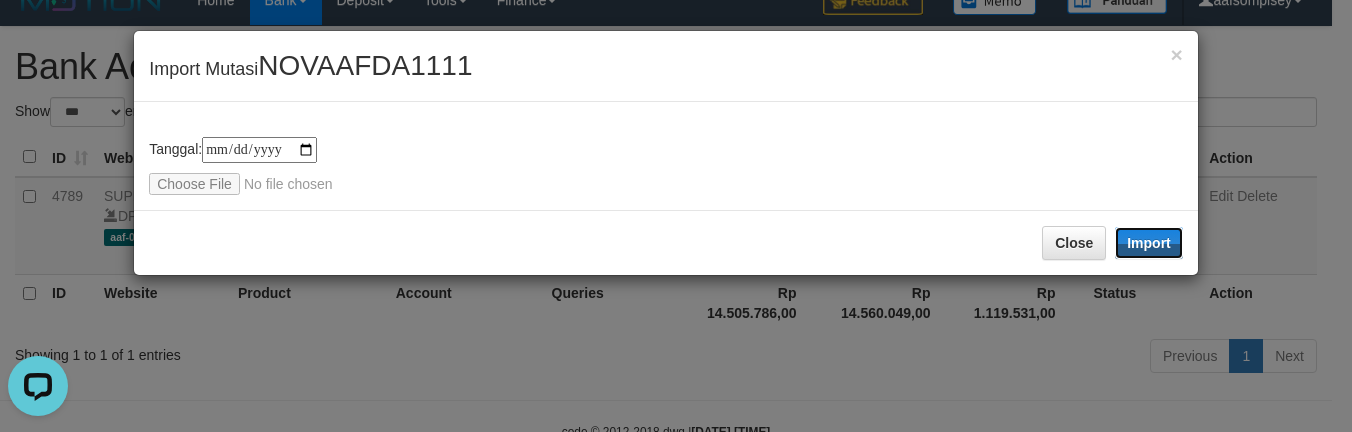 click on "Import" at bounding box center (1149, 243) 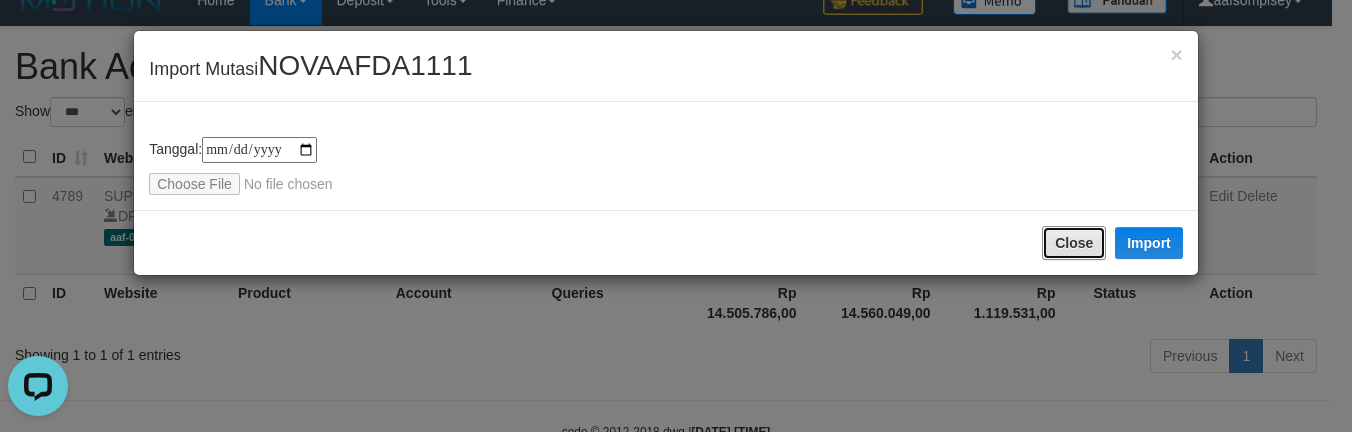 click on "Close" at bounding box center (1074, 243) 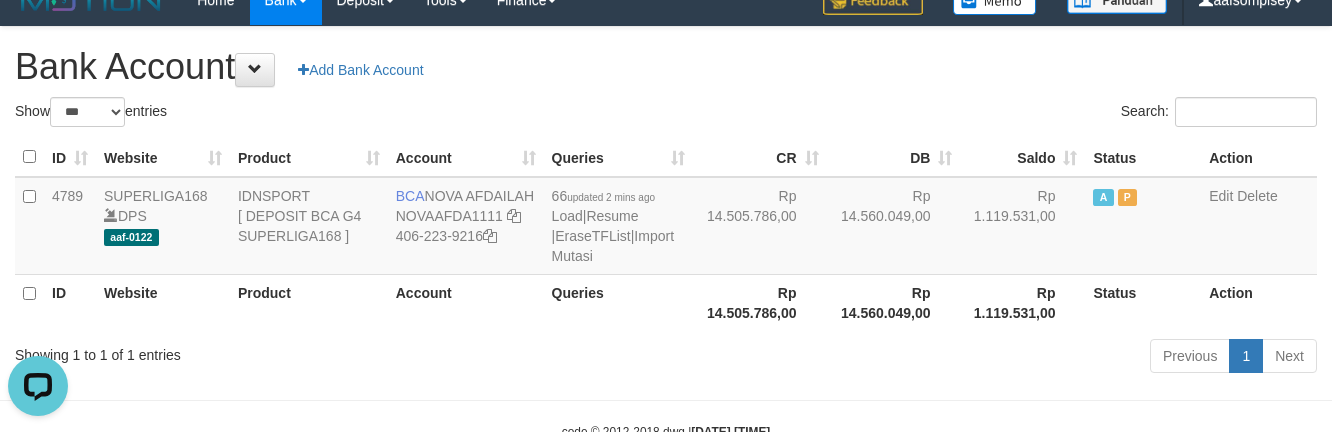 click on "Previous 1 Next" at bounding box center [943, 358] 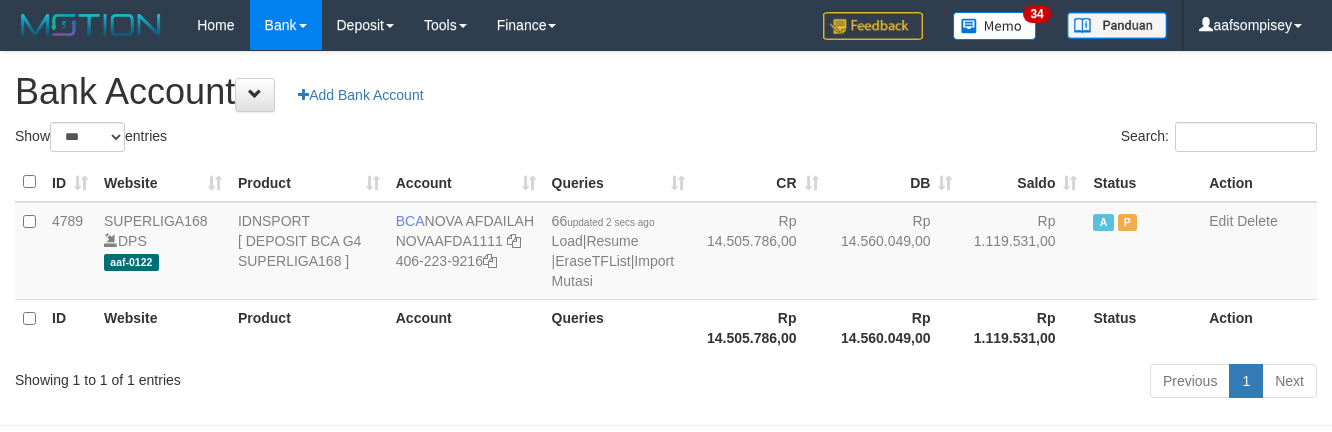 select on "***" 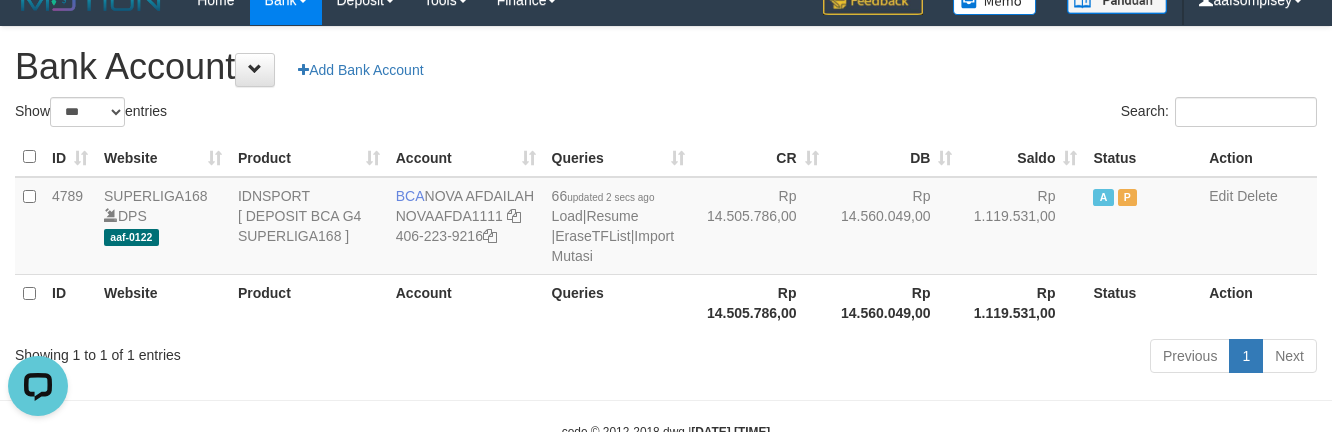 scroll, scrollTop: 0, scrollLeft: 0, axis: both 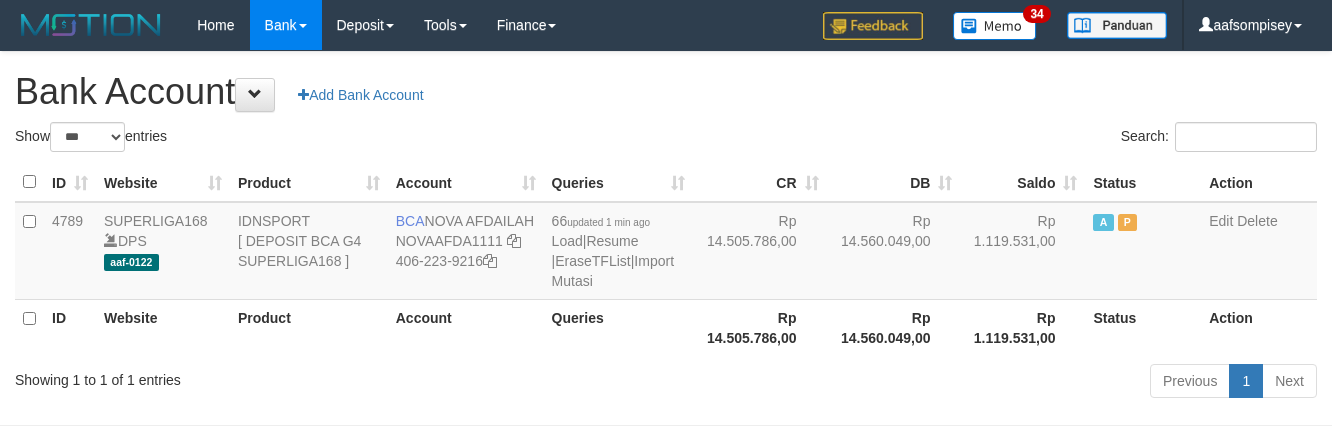 select on "***" 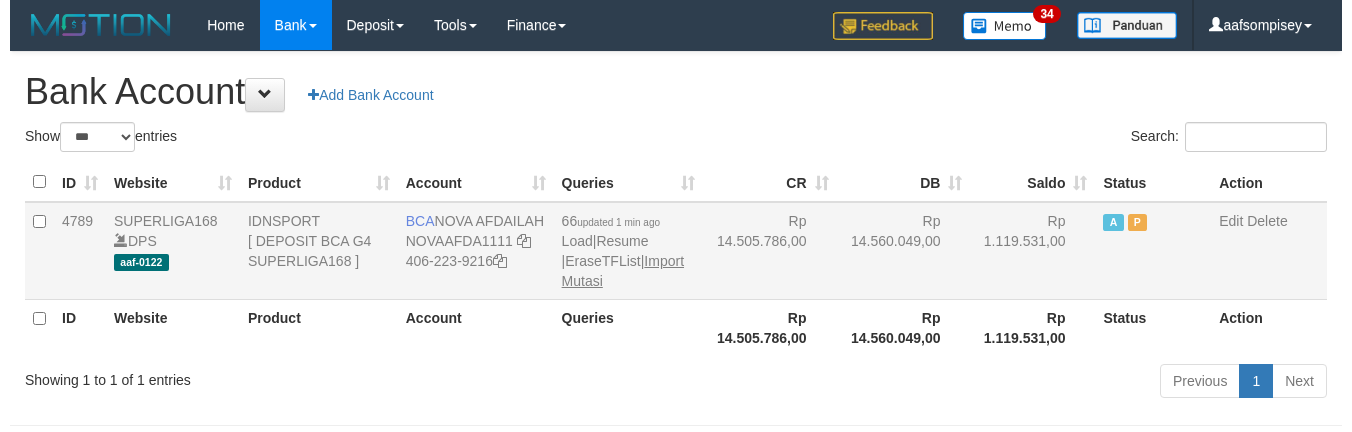 scroll, scrollTop: 25, scrollLeft: 0, axis: vertical 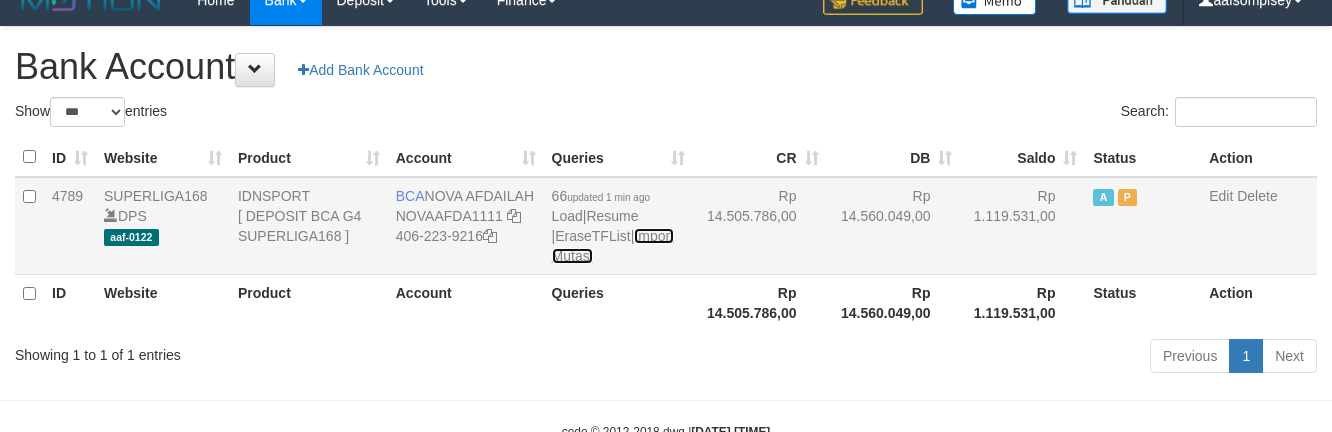 click on "Import Mutasi" at bounding box center (613, 246) 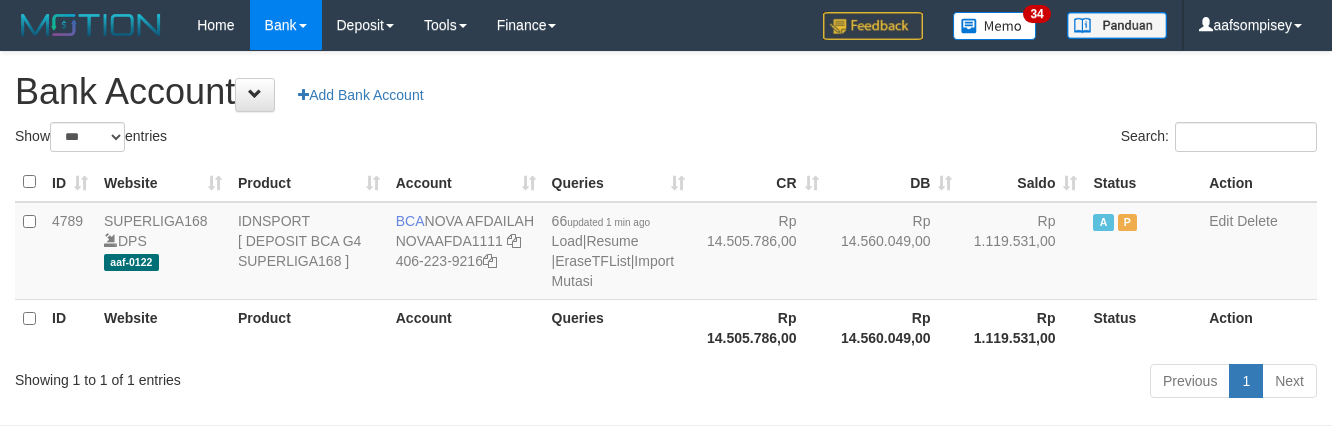 select on "***" 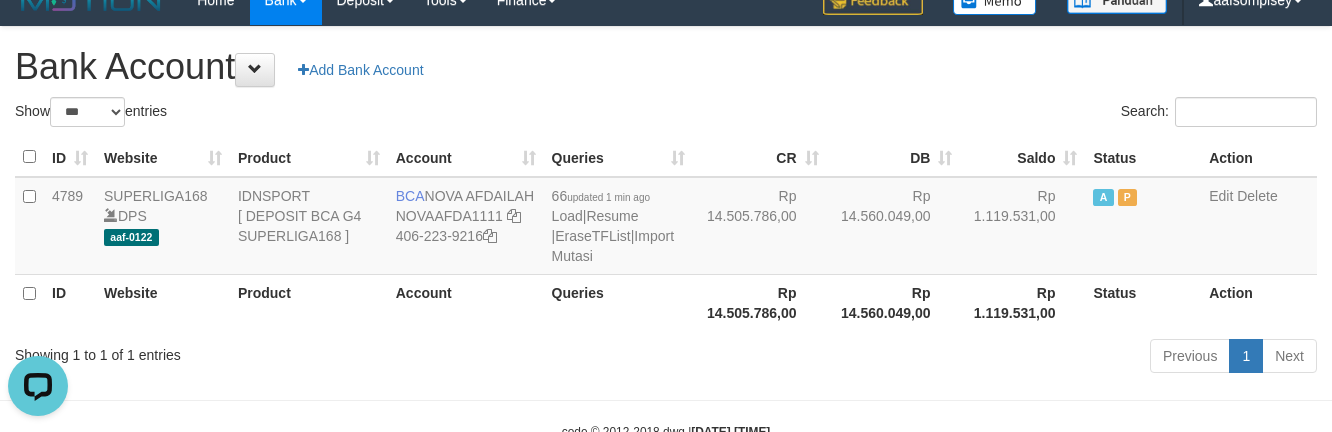 scroll, scrollTop: 0, scrollLeft: 0, axis: both 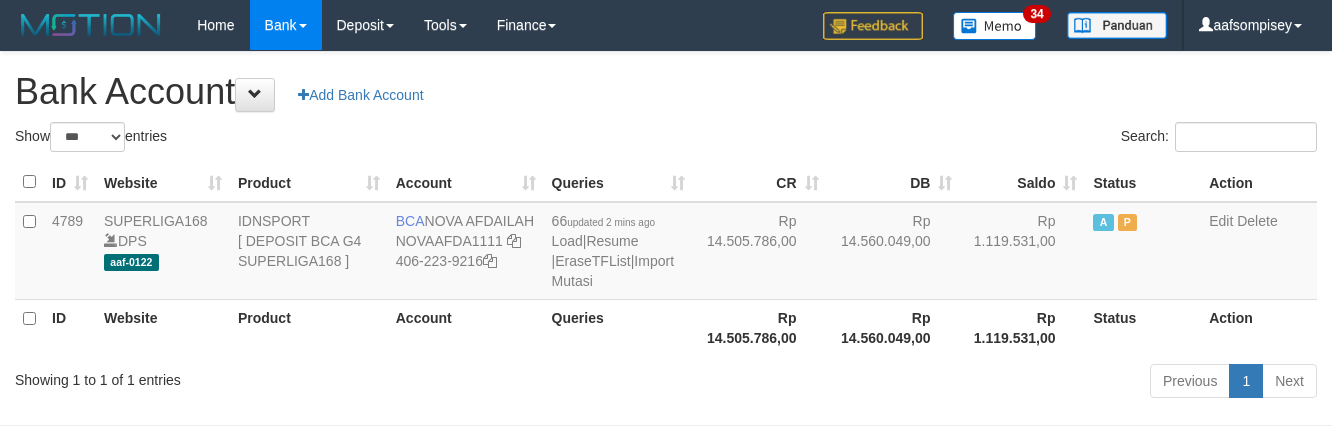 select on "***" 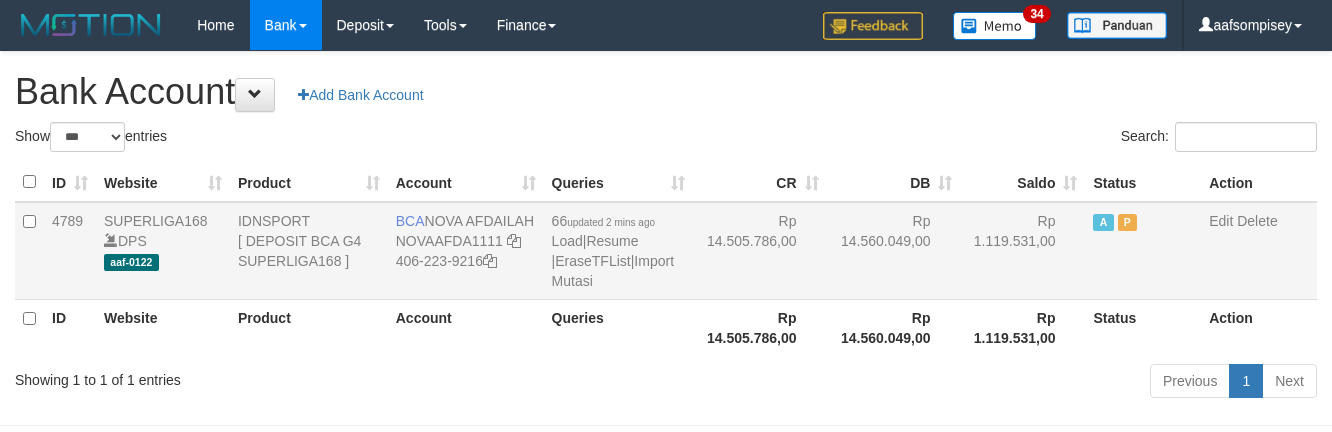 scroll, scrollTop: 25, scrollLeft: 0, axis: vertical 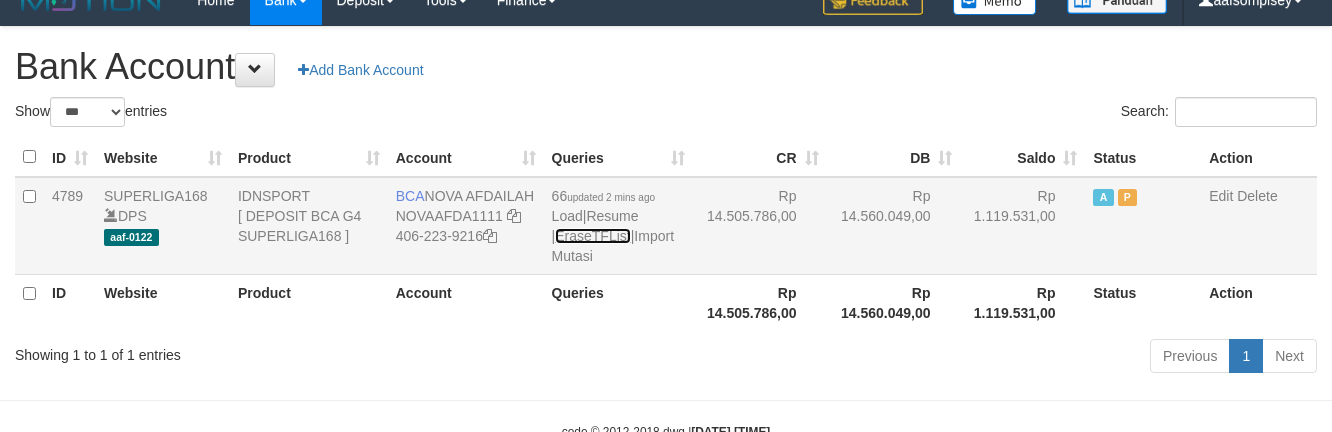 click on "EraseTFList" at bounding box center [592, 236] 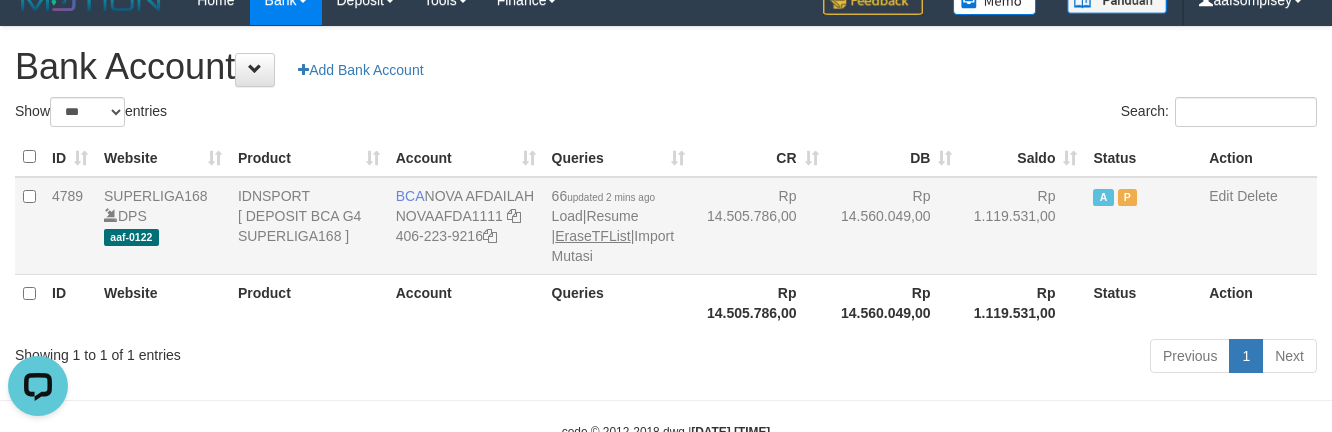 scroll, scrollTop: 0, scrollLeft: 0, axis: both 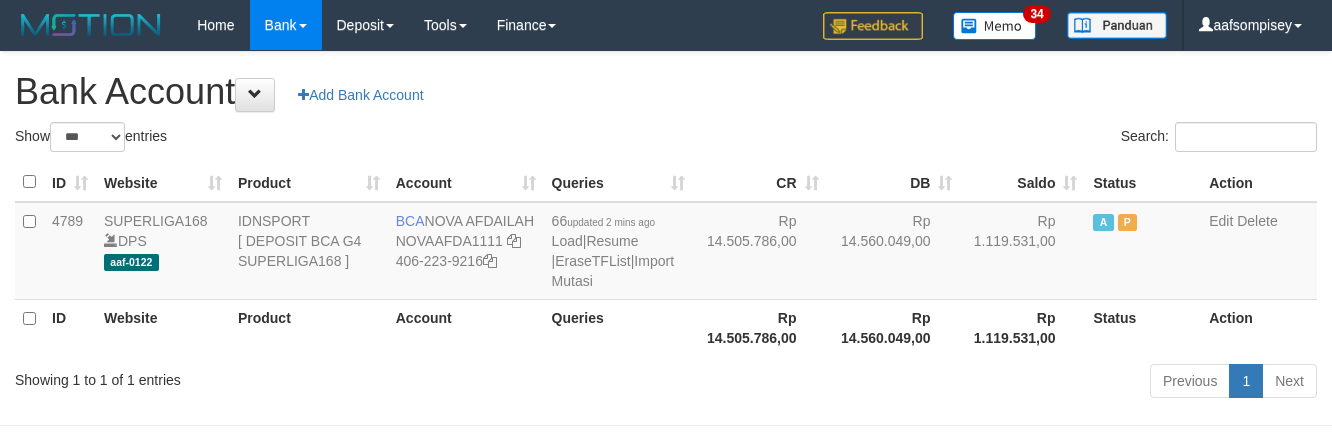 select on "***" 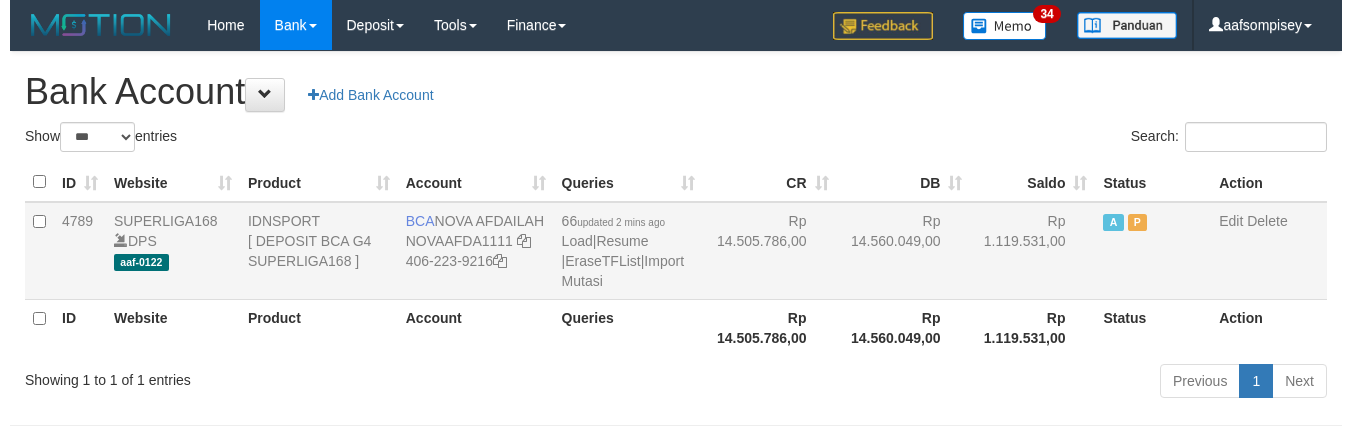 scroll, scrollTop: 25, scrollLeft: 0, axis: vertical 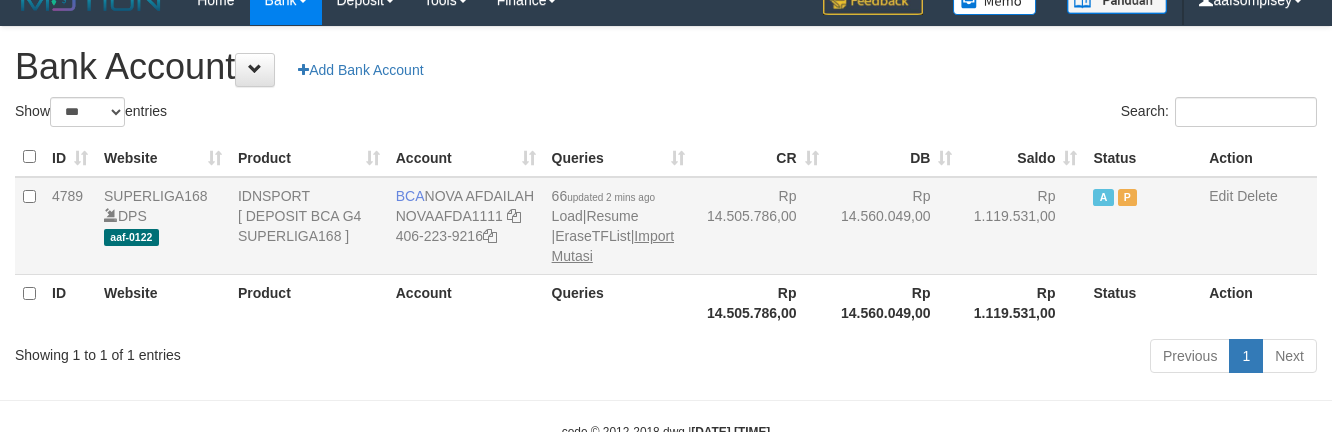 click on "Import Mutasi" at bounding box center (613, 246) 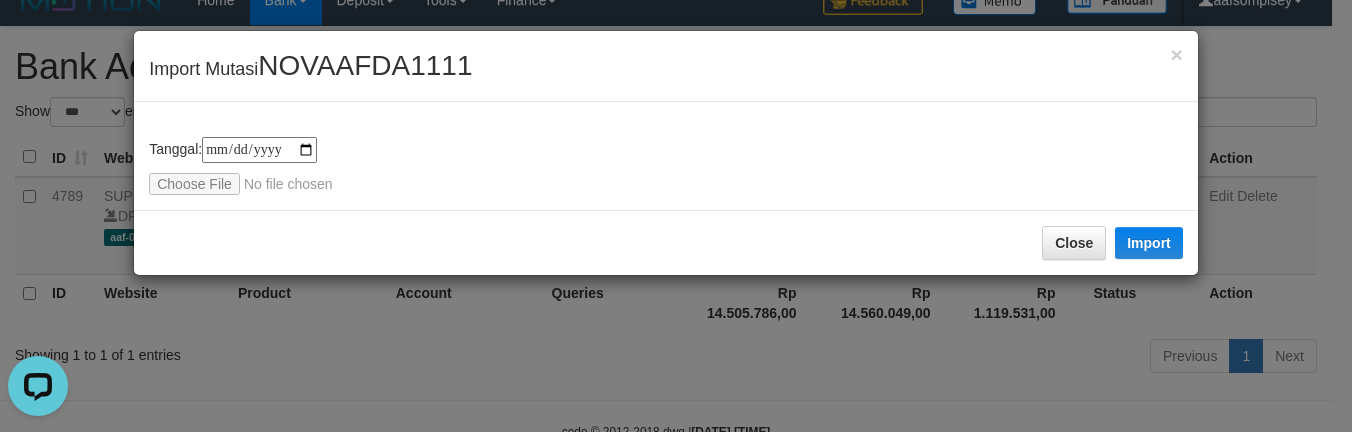 scroll, scrollTop: 0, scrollLeft: 0, axis: both 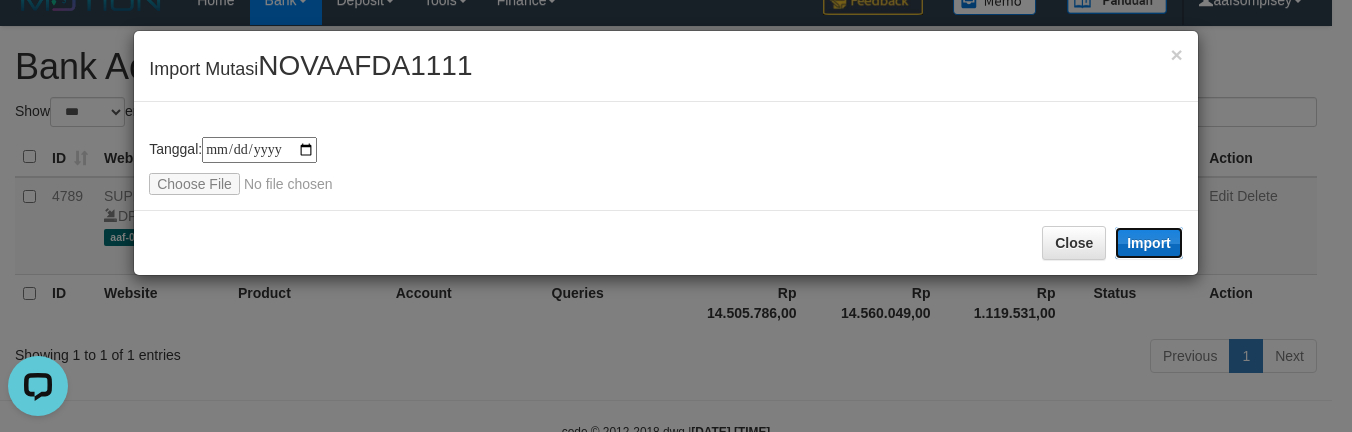 click on "Import" at bounding box center (1149, 243) 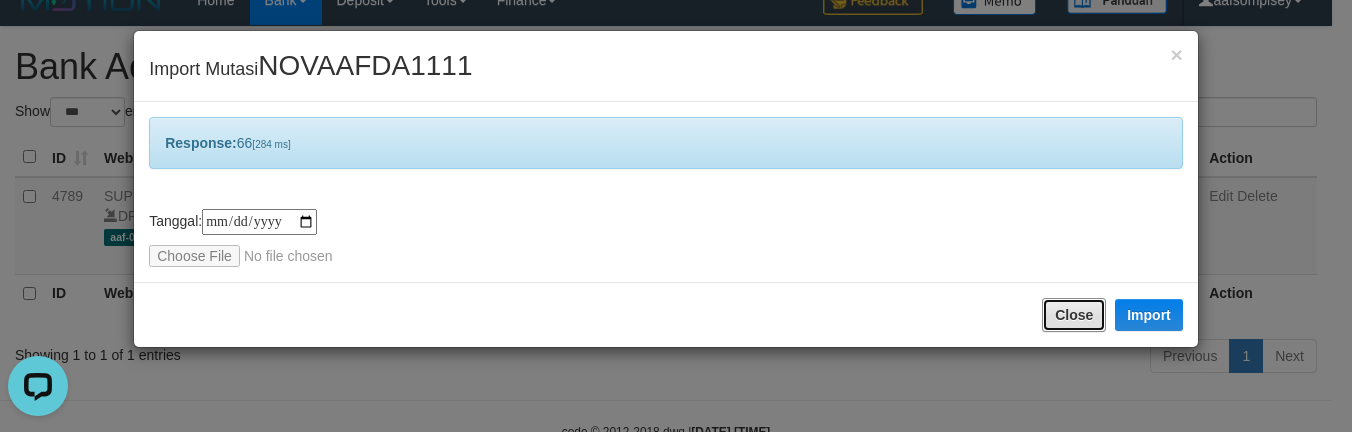 drag, startPoint x: 1070, startPoint y: 322, endPoint x: 1048, endPoint y: 314, distance: 23.409399 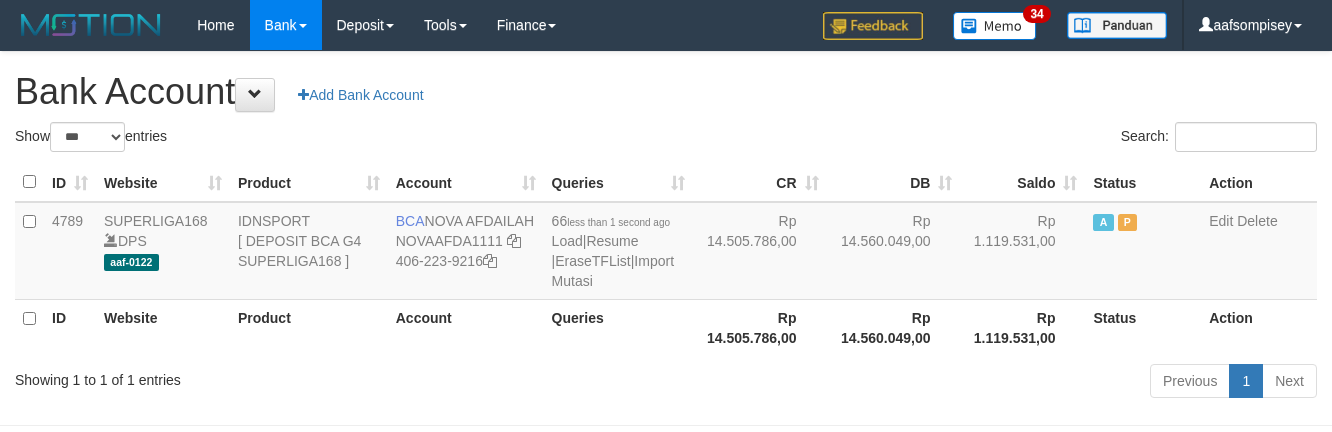 select on "***" 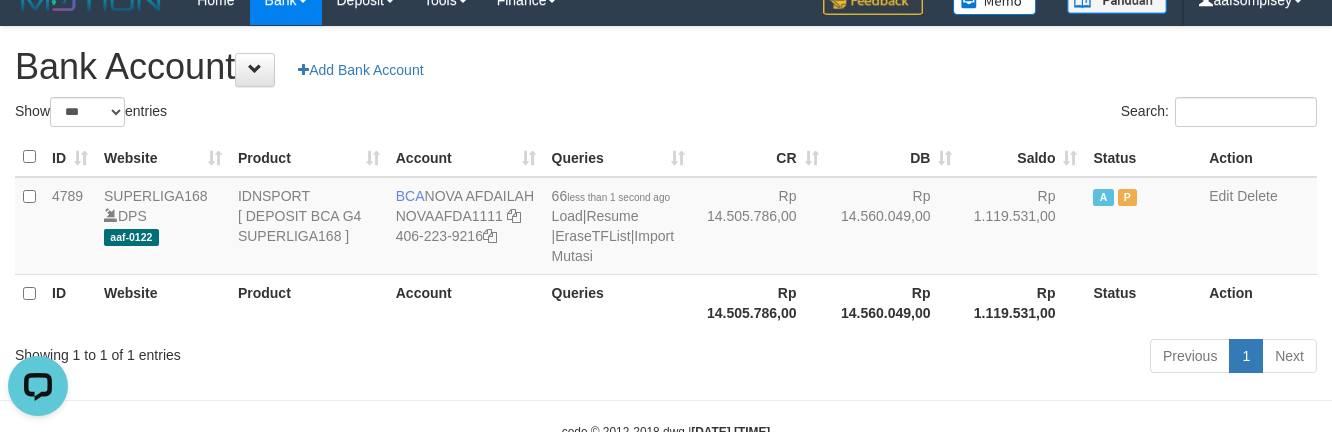 scroll, scrollTop: 0, scrollLeft: 0, axis: both 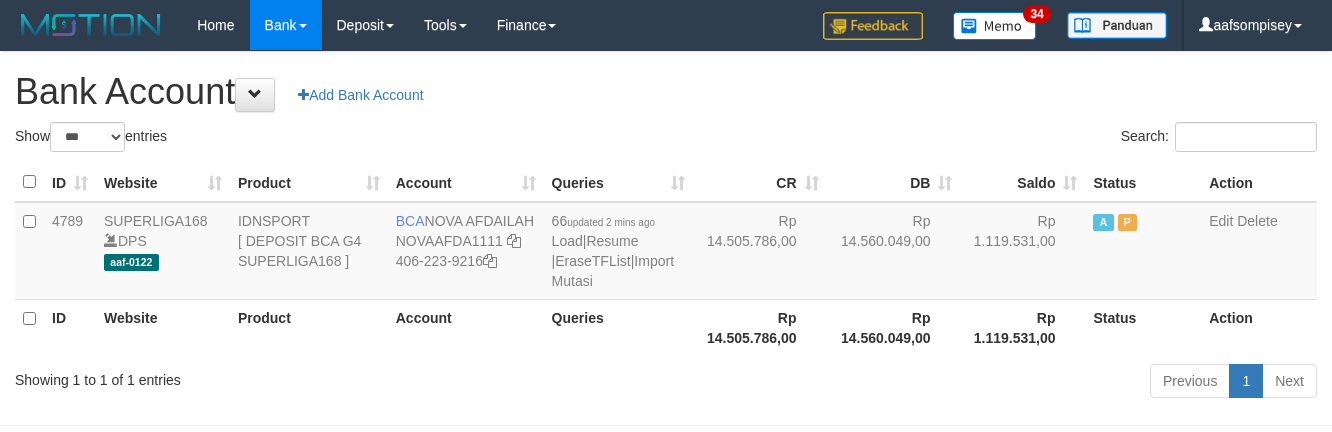 select on "***" 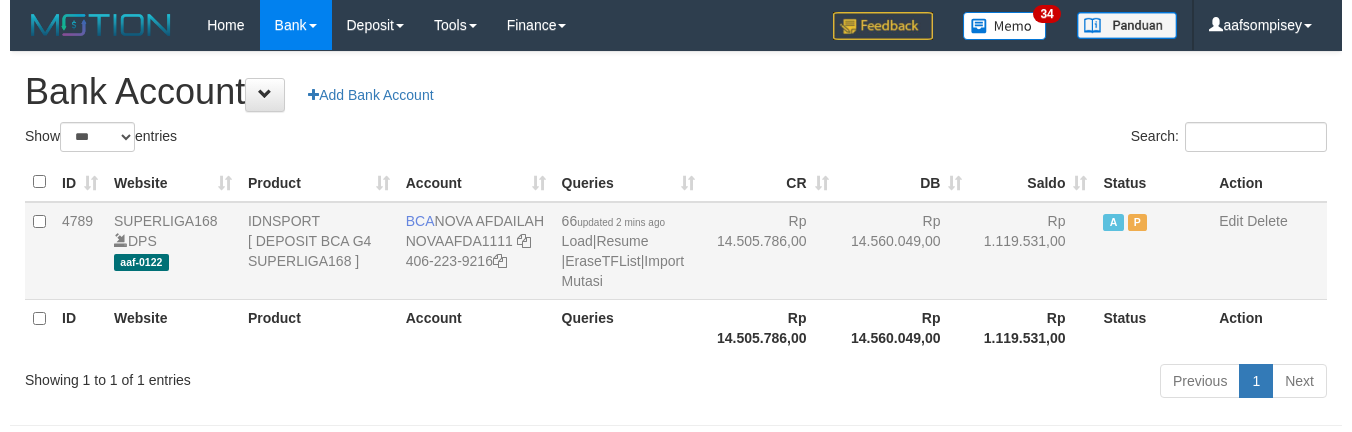 scroll, scrollTop: 25, scrollLeft: 0, axis: vertical 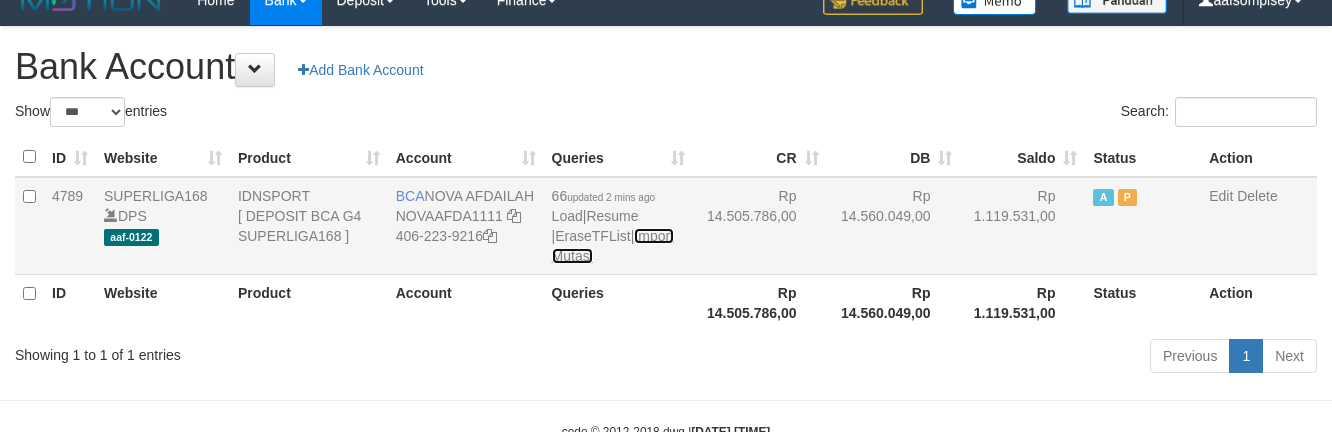 click on "Import Mutasi" at bounding box center [613, 246] 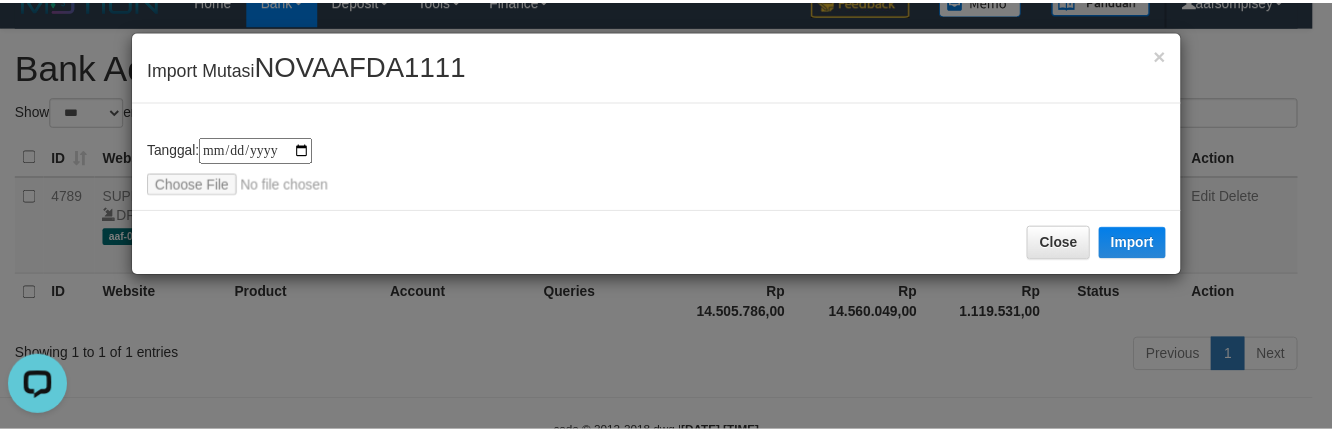 scroll, scrollTop: 0, scrollLeft: 0, axis: both 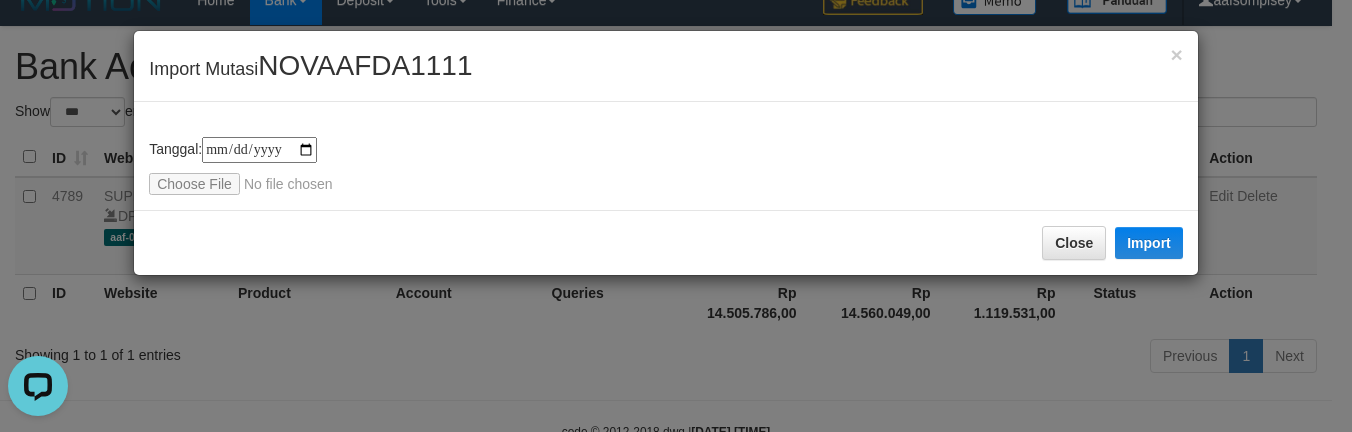 type on "**********" 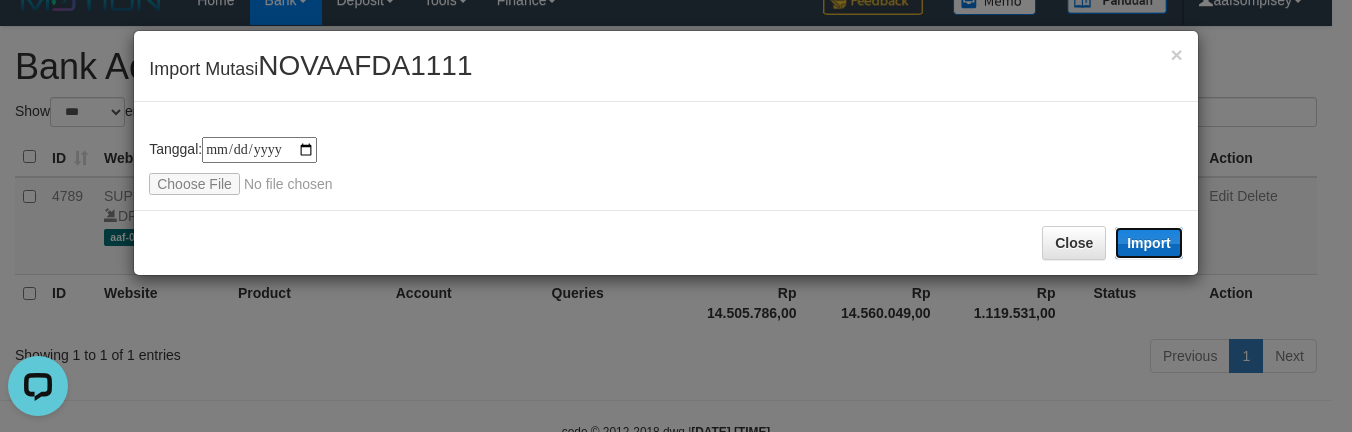 click on "Import" at bounding box center (1149, 243) 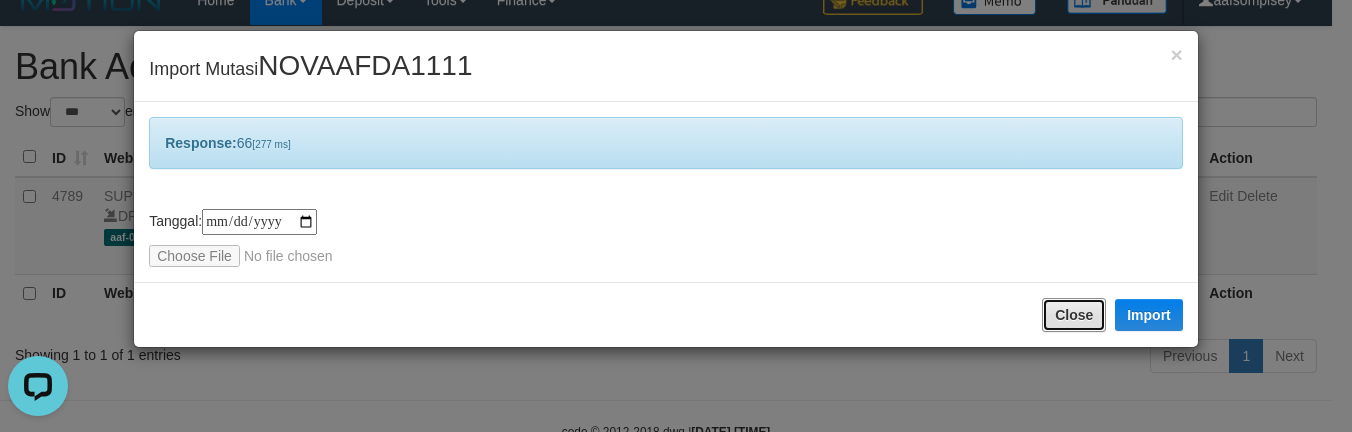click on "Close" at bounding box center [1074, 315] 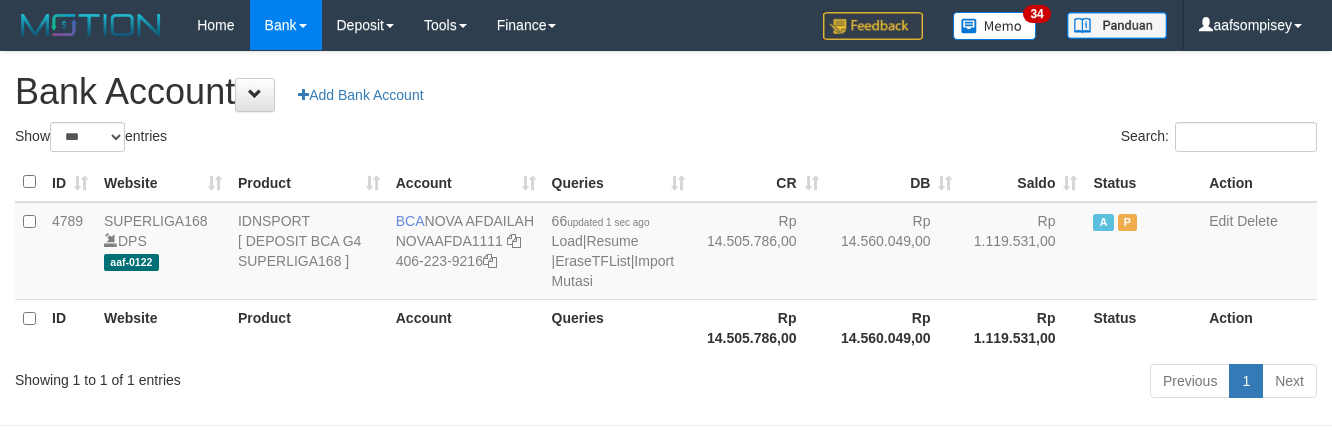 select on "***" 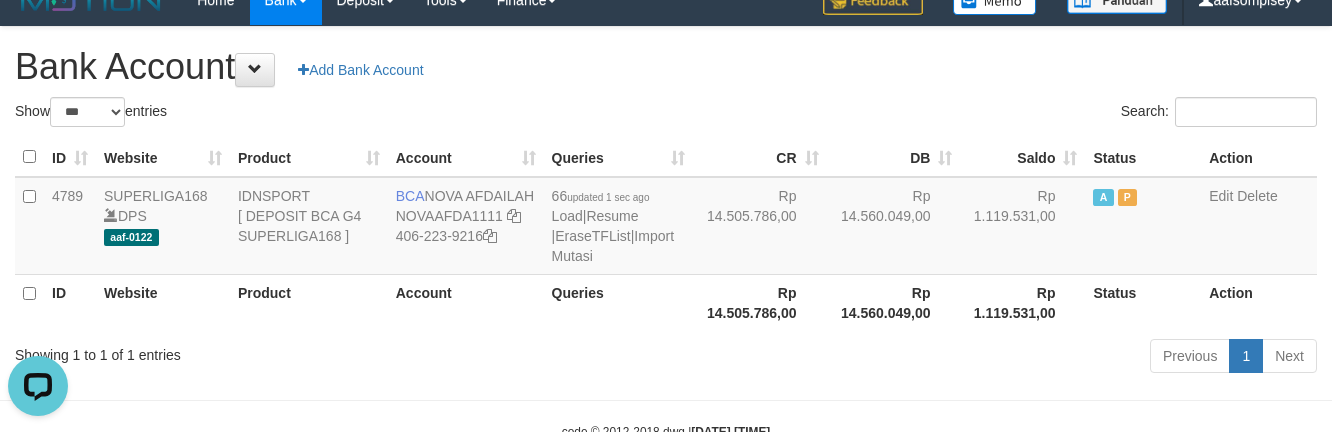 scroll, scrollTop: 0, scrollLeft: 0, axis: both 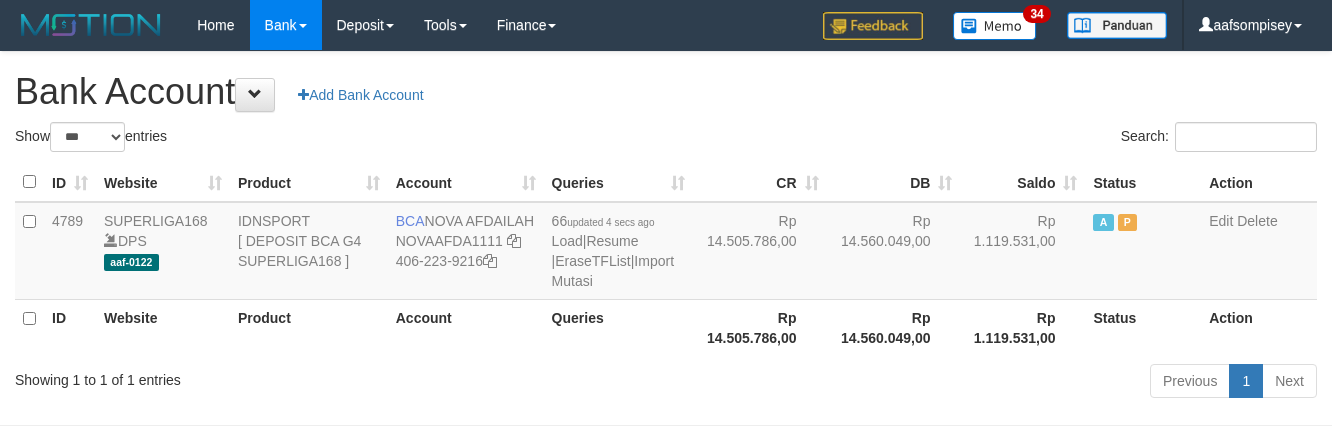 select on "***" 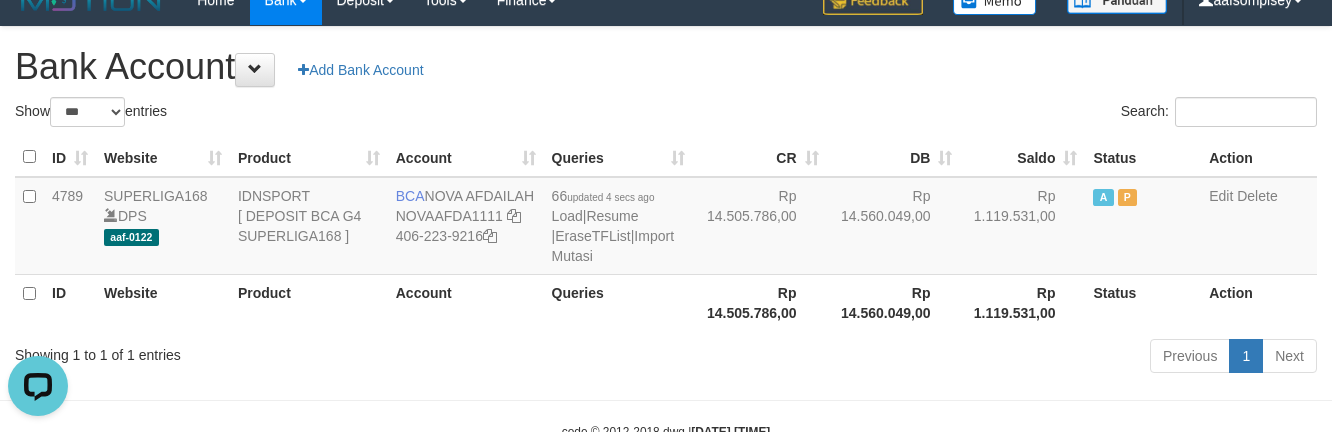 scroll, scrollTop: 0, scrollLeft: 0, axis: both 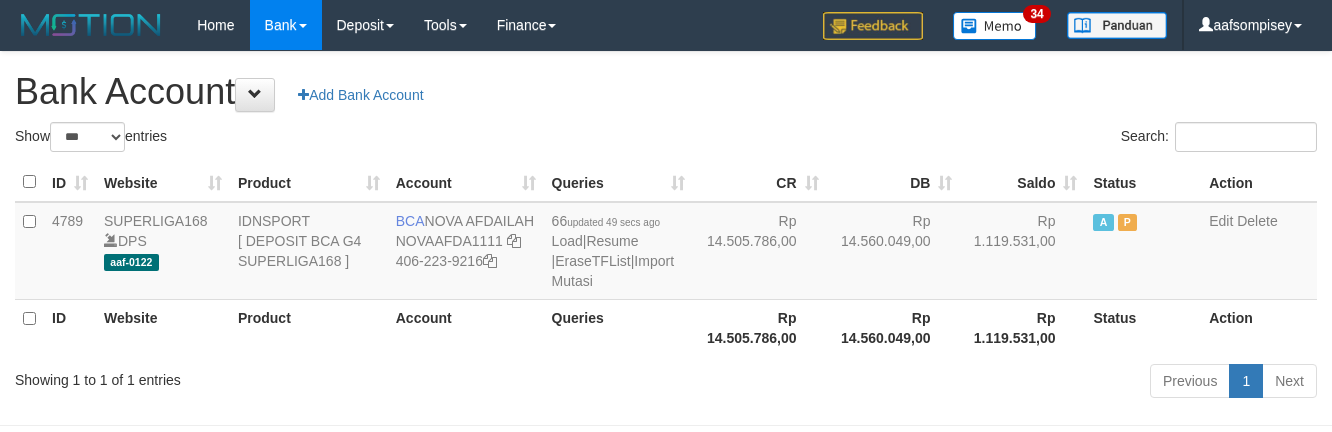 select on "***" 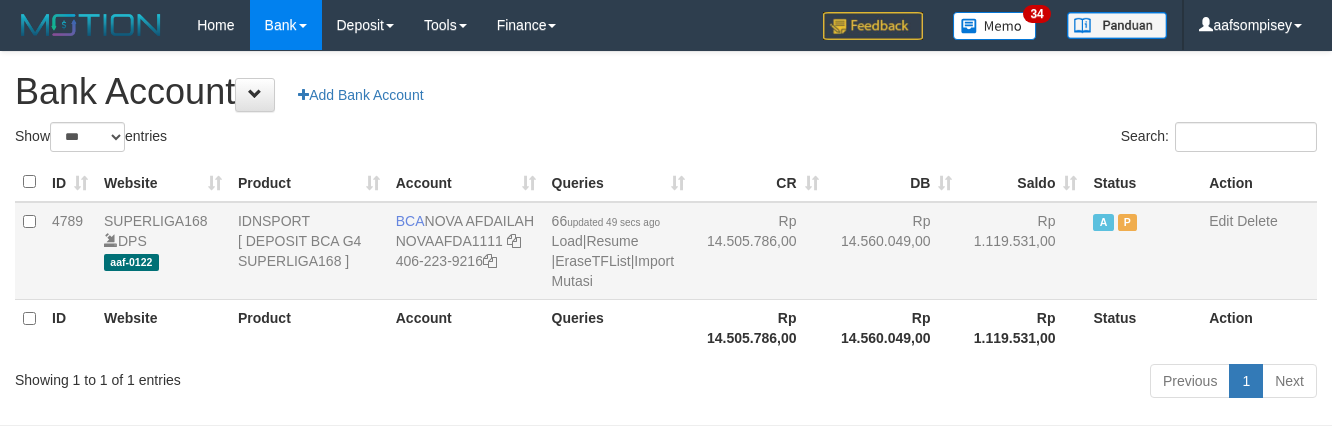 scroll, scrollTop: 25, scrollLeft: 0, axis: vertical 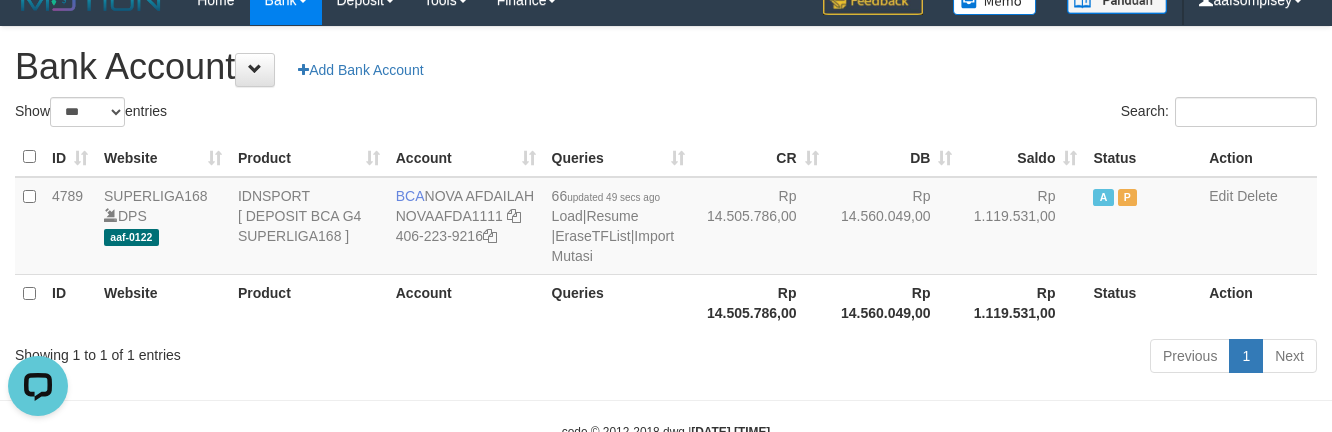 click on "Show  ** ** ** *** ***  entries" at bounding box center (333, 114) 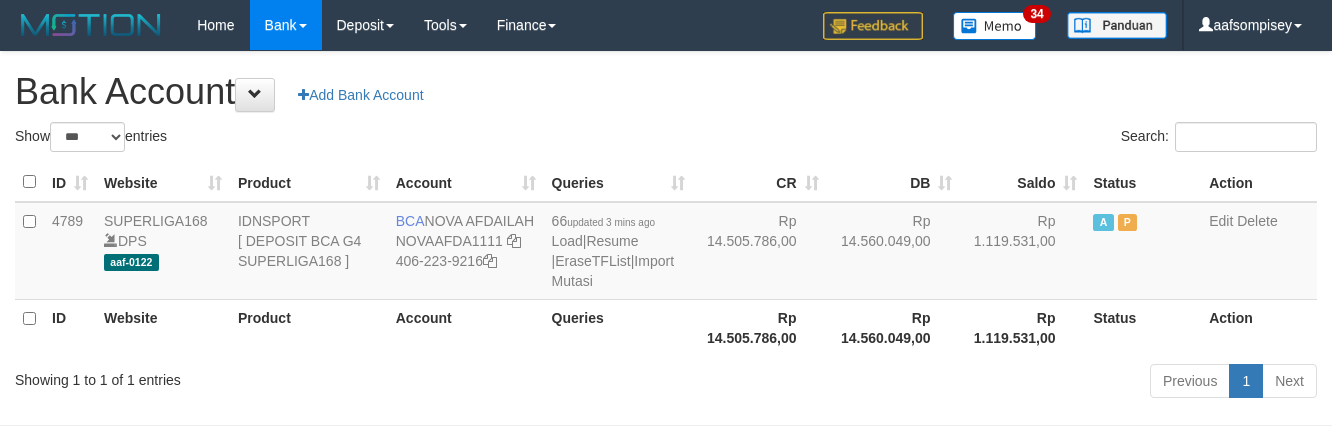 select on "***" 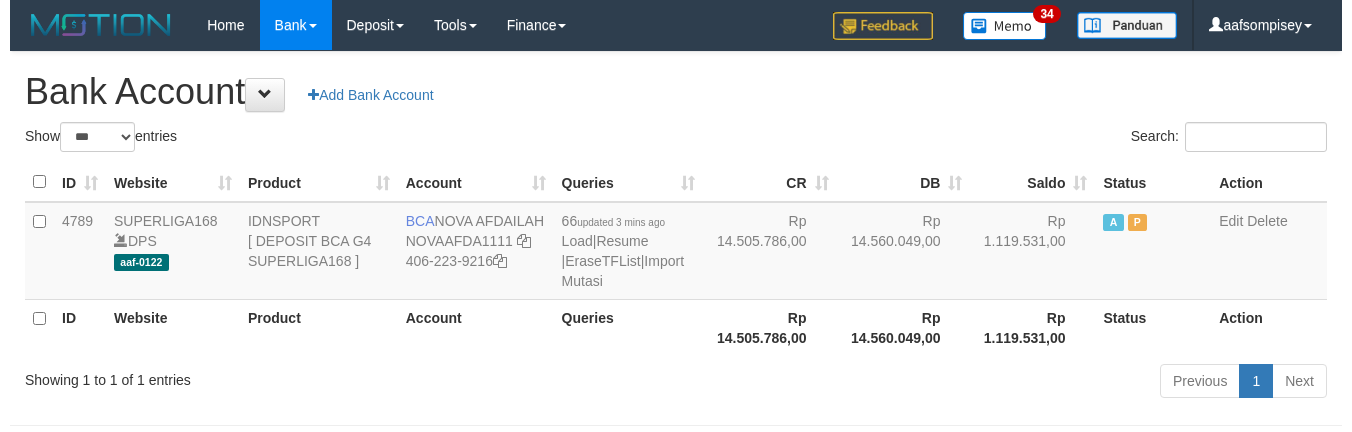 scroll, scrollTop: 25, scrollLeft: 0, axis: vertical 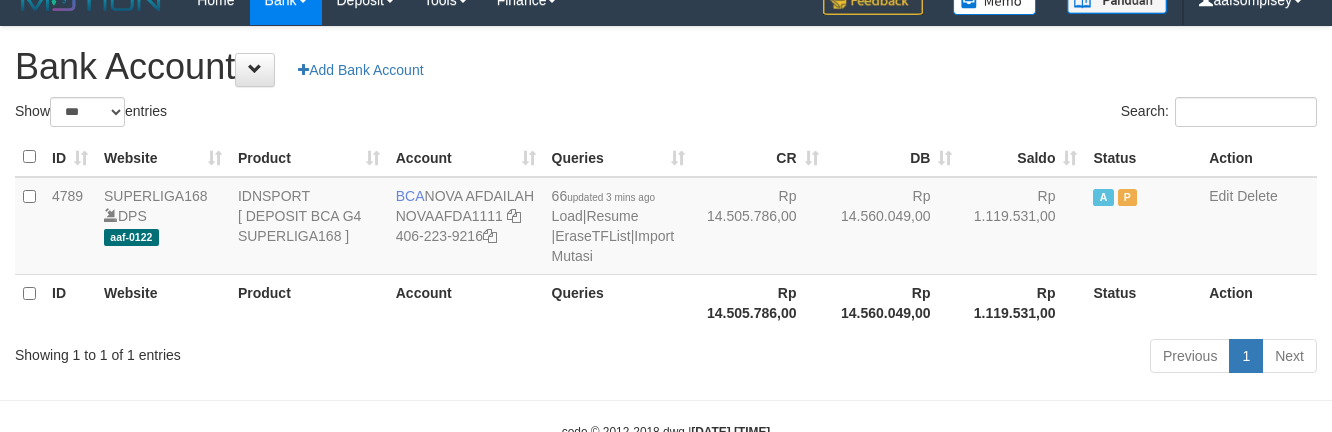click on "66  updated 3 mins ago
Load
|
Resume
|
EraseTFList
|
Import Mutasi" at bounding box center (618, 226) 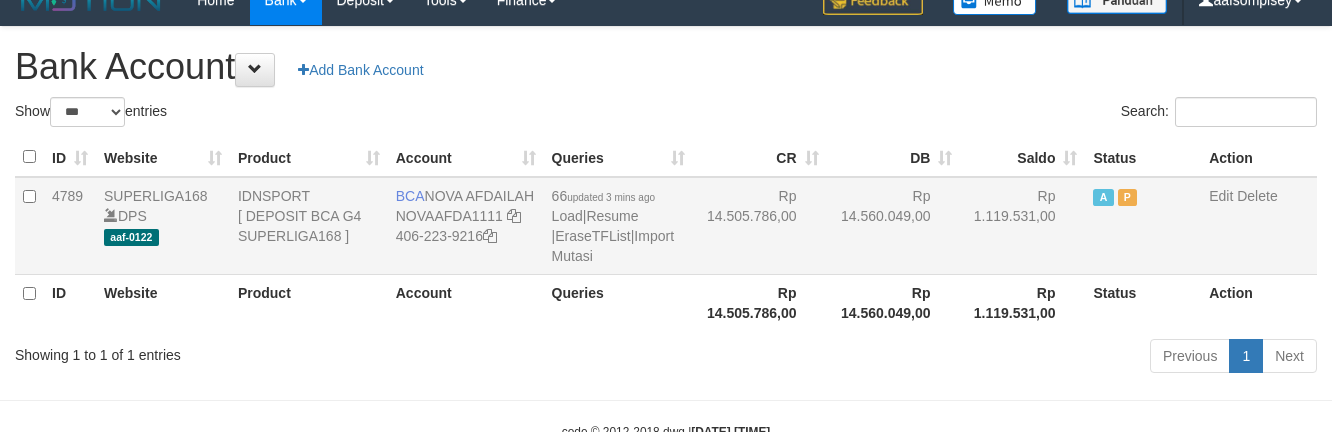 click on "66  updated 3 mins ago
Load
|
Resume
|
EraseTFList
|
Import Mutasi" at bounding box center [618, 226] 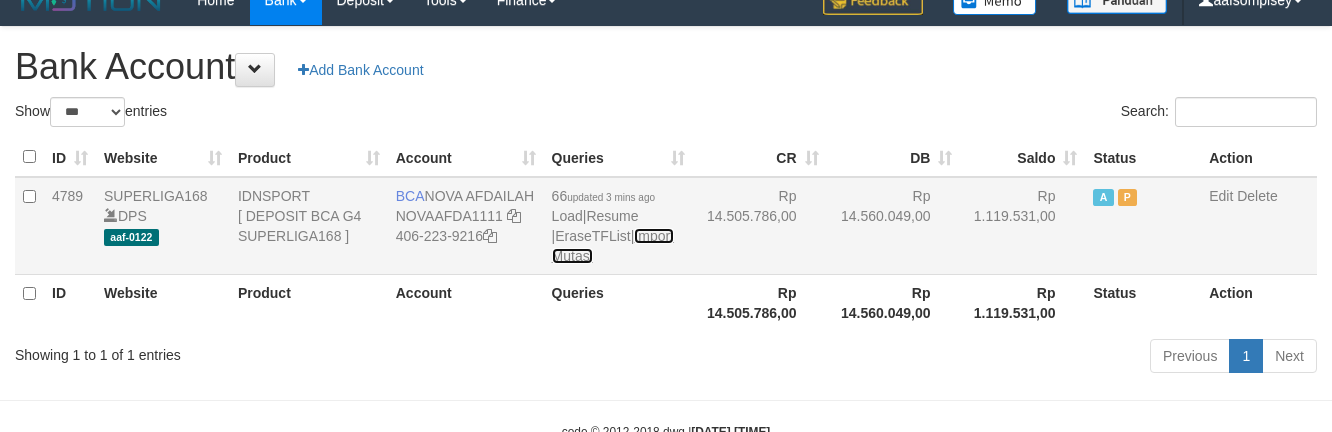 click on "Import Mutasi" at bounding box center (613, 246) 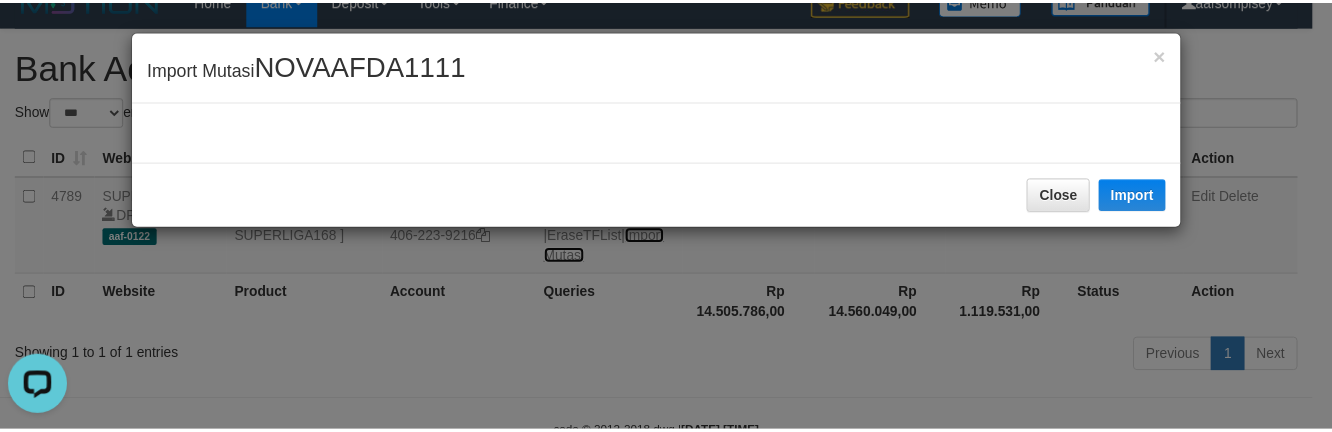 scroll, scrollTop: 0, scrollLeft: 0, axis: both 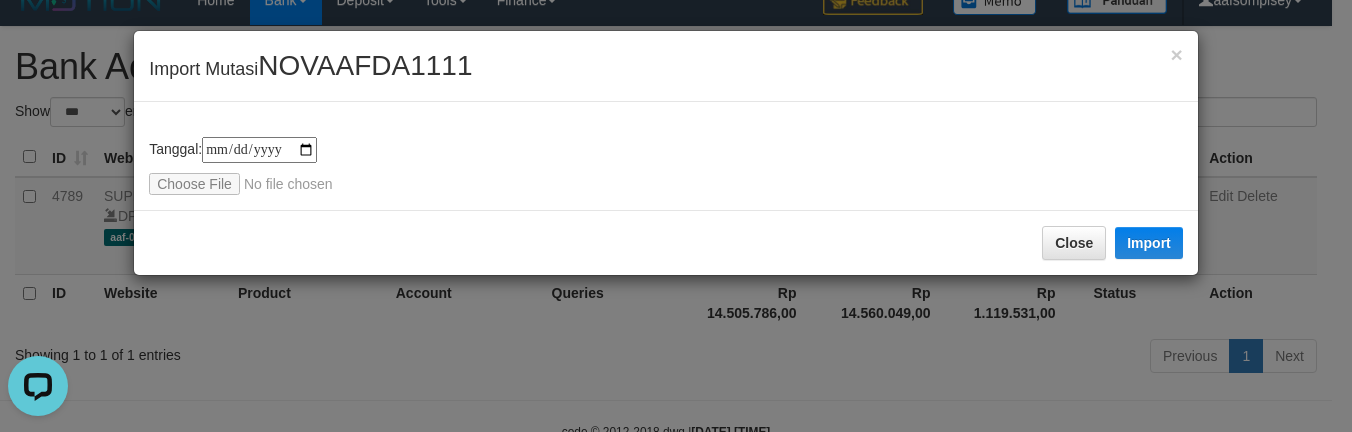 type on "**********" 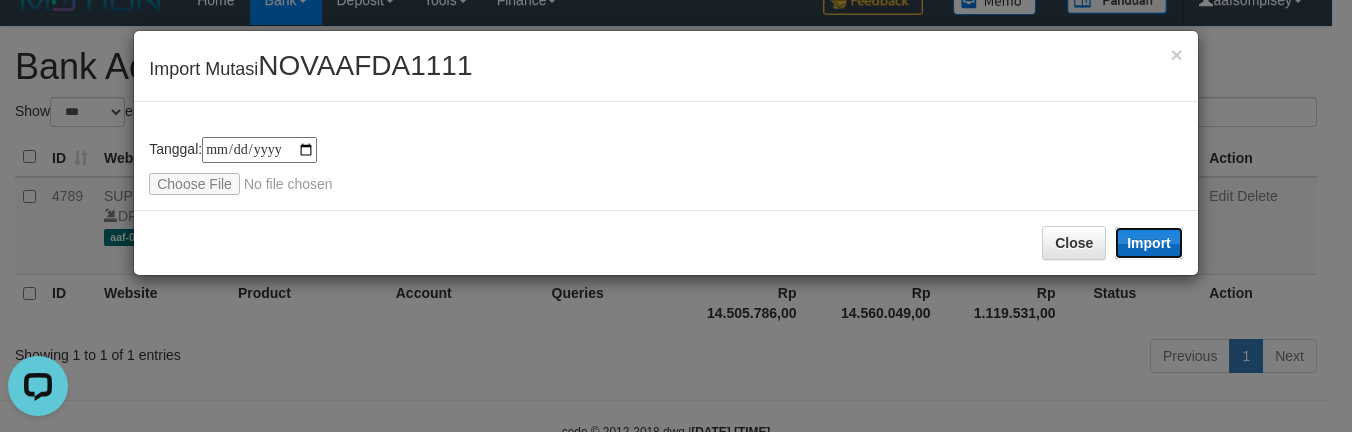 click on "Import" at bounding box center [1149, 243] 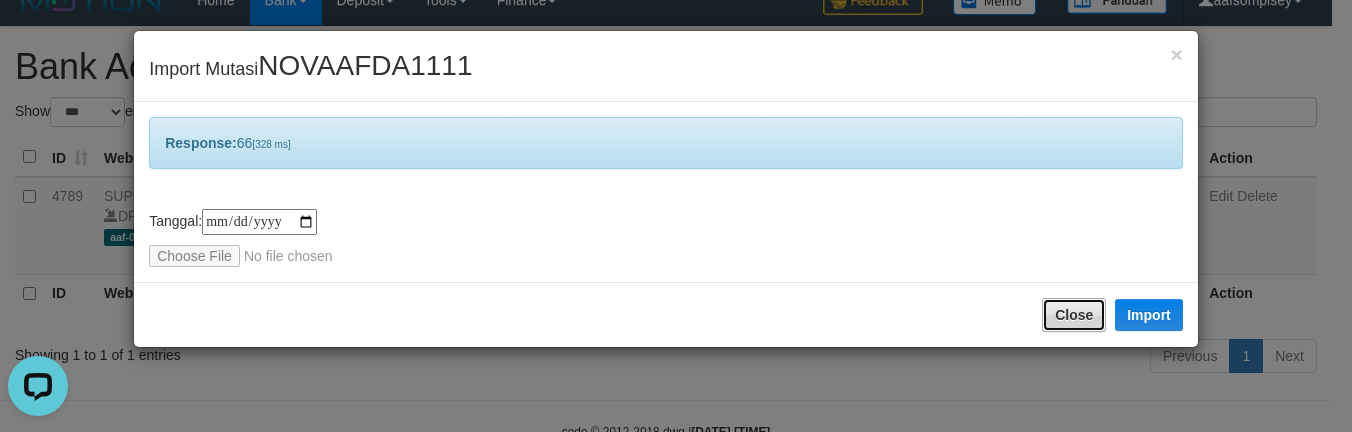click on "Close" at bounding box center [1074, 315] 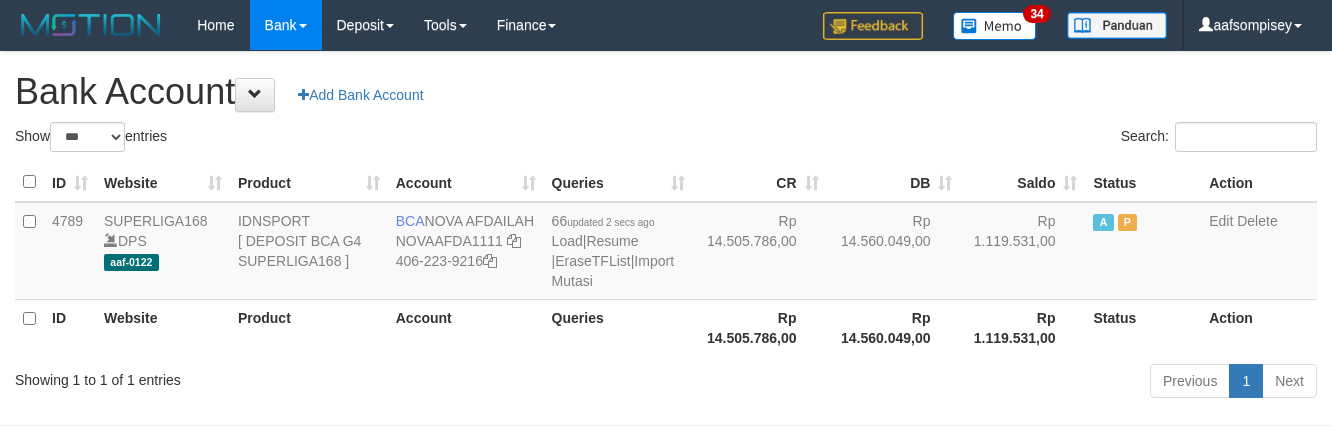 select on "***" 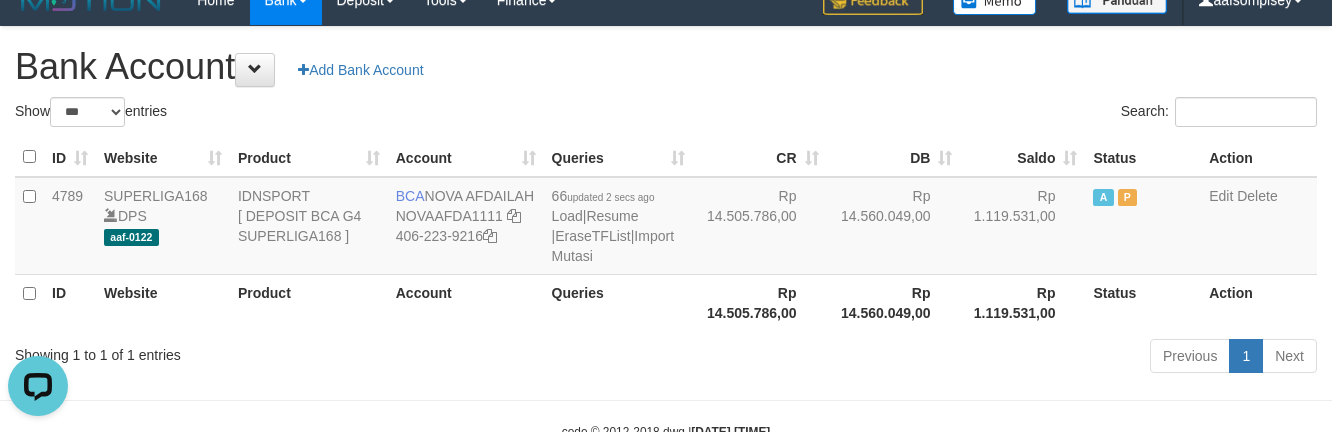 scroll, scrollTop: 0, scrollLeft: 0, axis: both 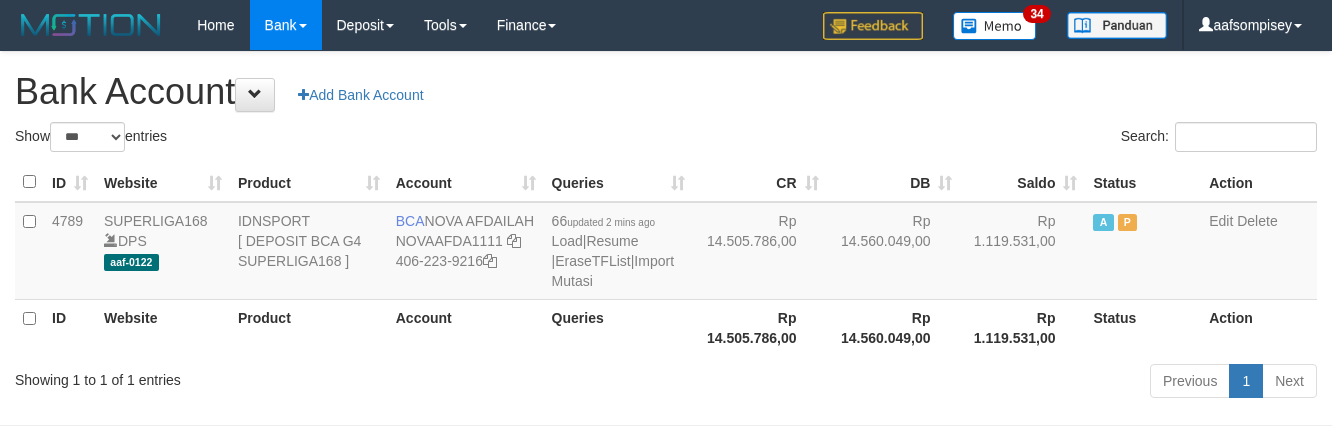select on "***" 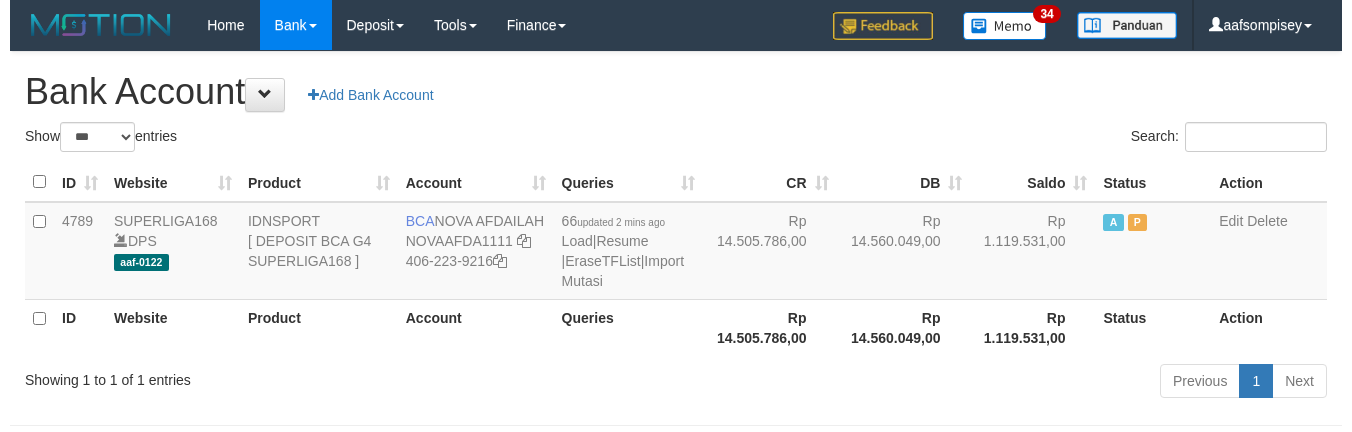 scroll, scrollTop: 25, scrollLeft: 0, axis: vertical 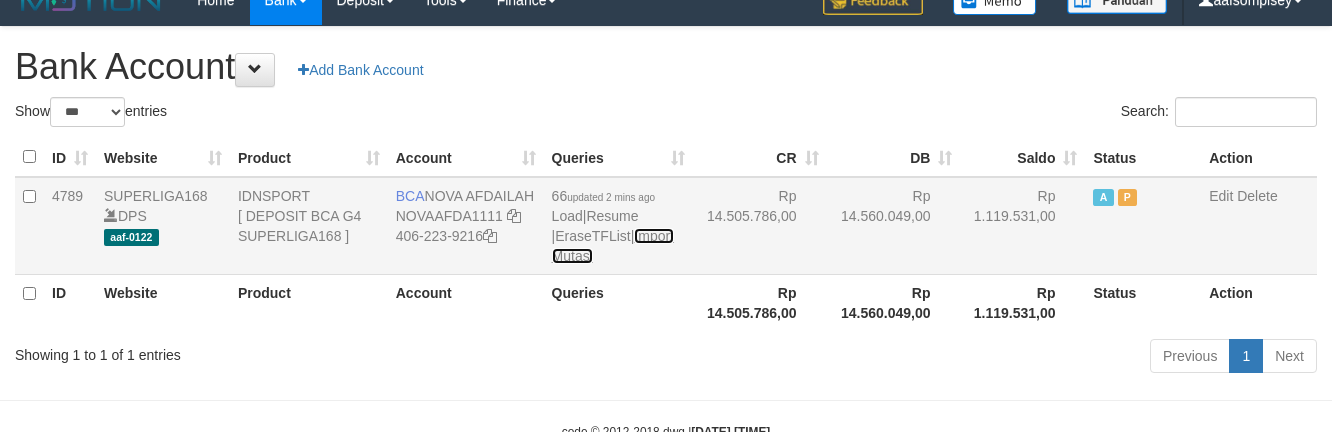 click on "Import Mutasi" at bounding box center [613, 246] 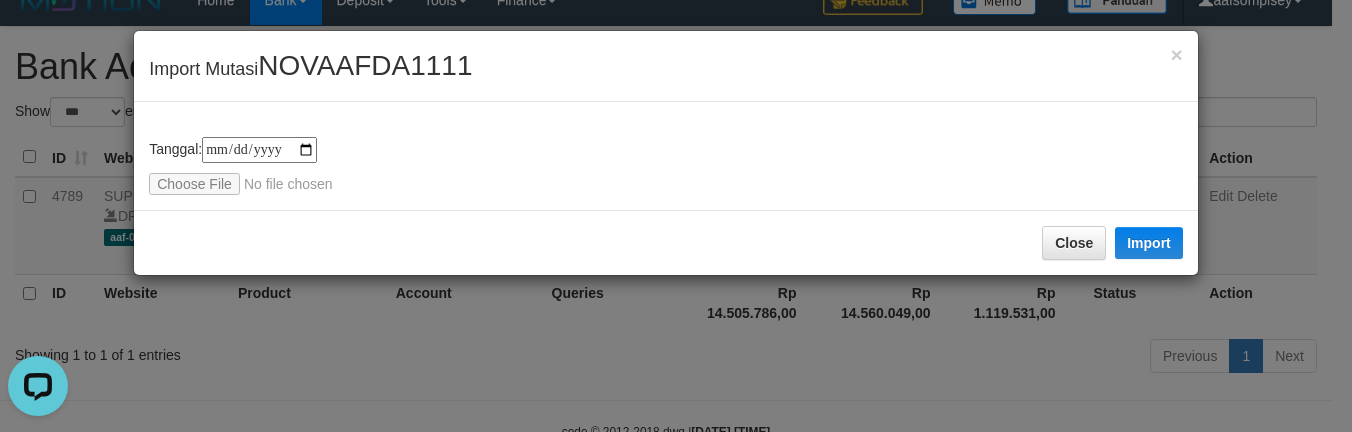 scroll, scrollTop: 0, scrollLeft: 0, axis: both 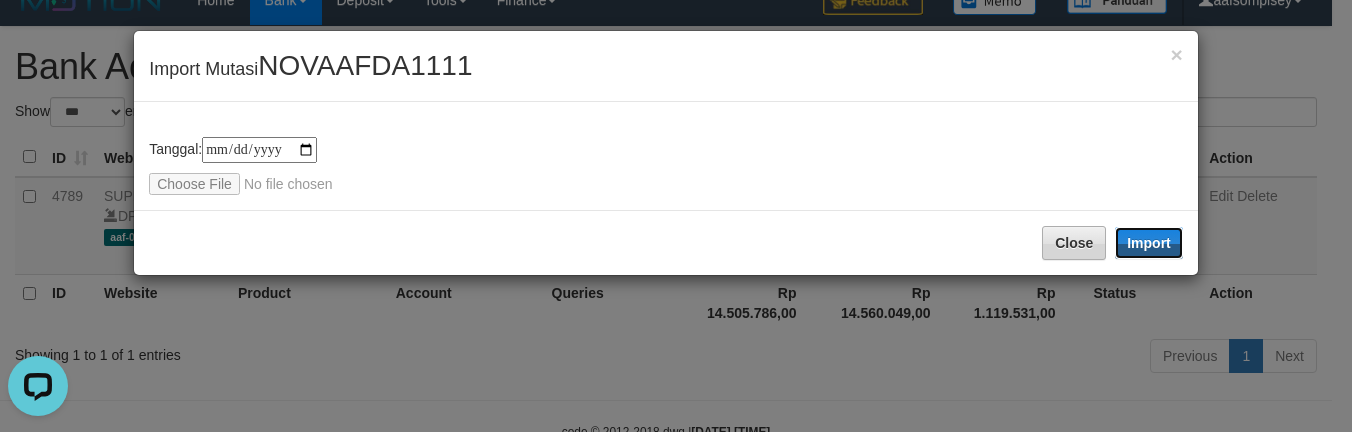 drag, startPoint x: 1160, startPoint y: 250, endPoint x: 1064, endPoint y: 321, distance: 119.40268 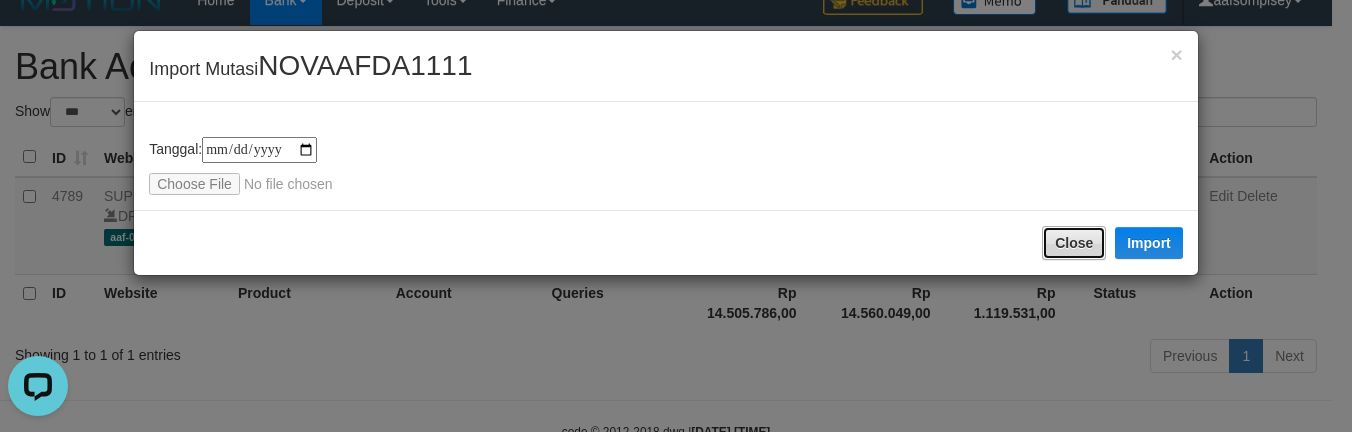 click on "Close" at bounding box center [1074, 243] 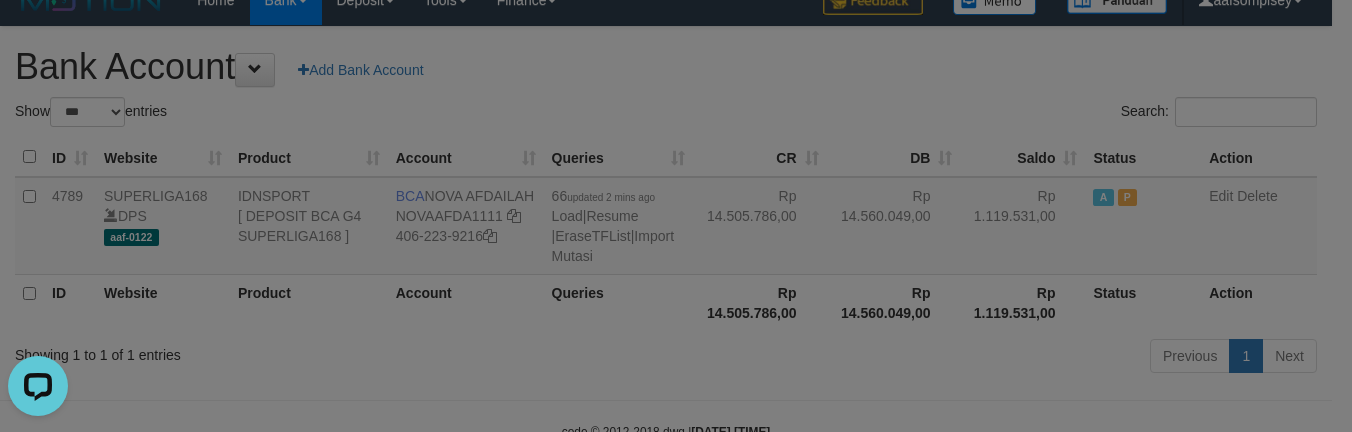 type 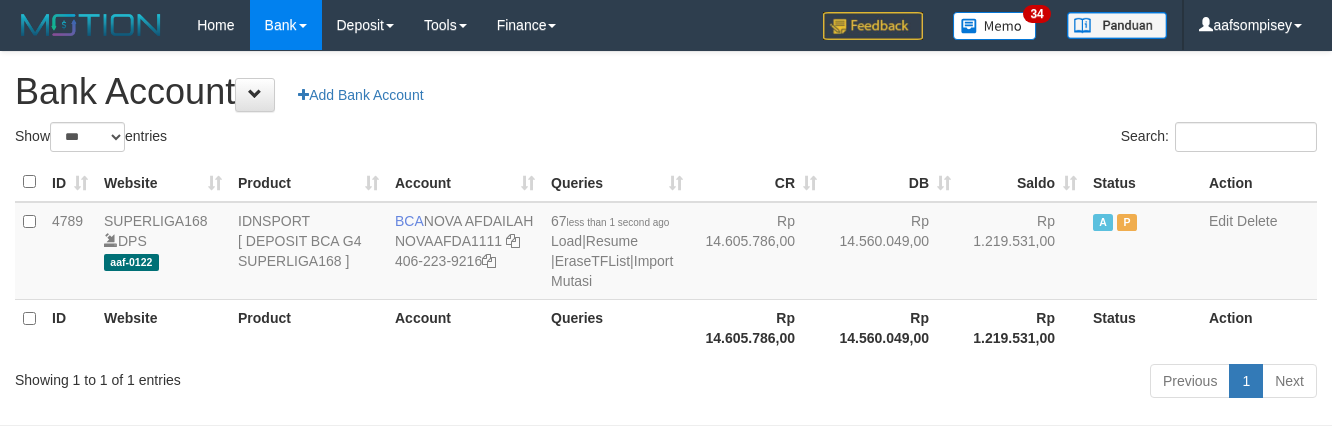 select on "***" 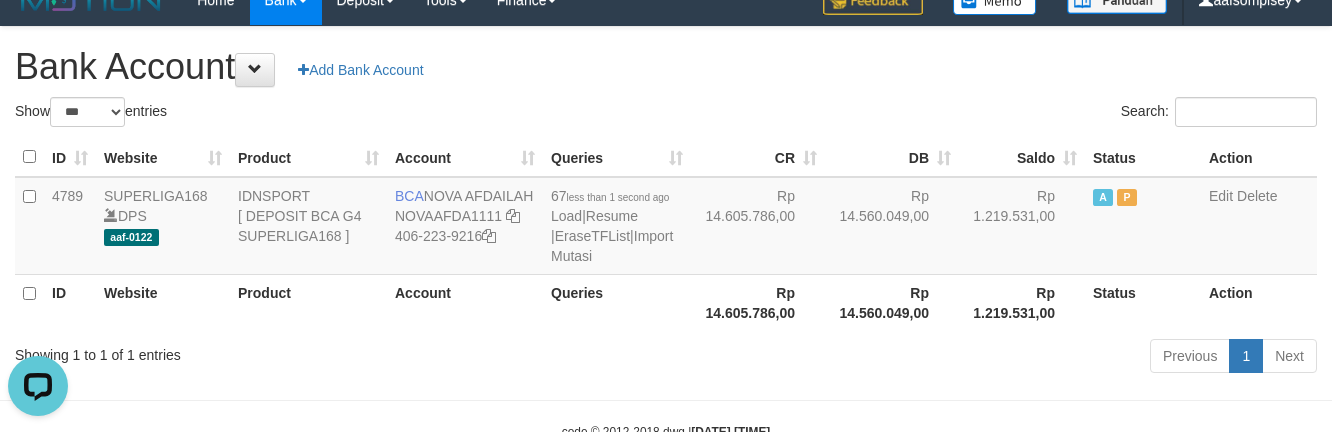 scroll, scrollTop: 0, scrollLeft: 0, axis: both 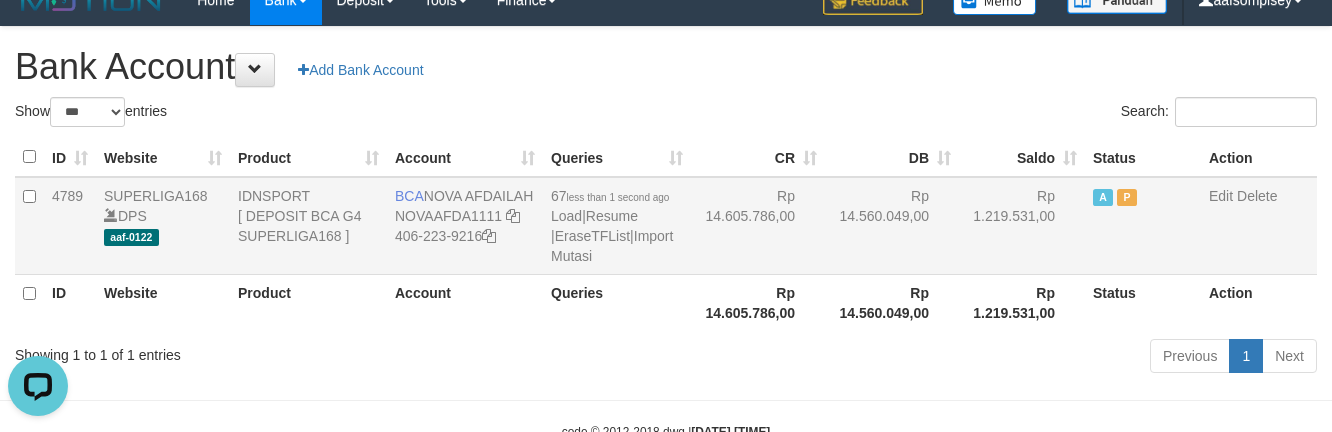 click on "67  less than 1 second ago
Load
|
Resume
|
EraseTFList
|
Import Mutasi" at bounding box center [617, 226] 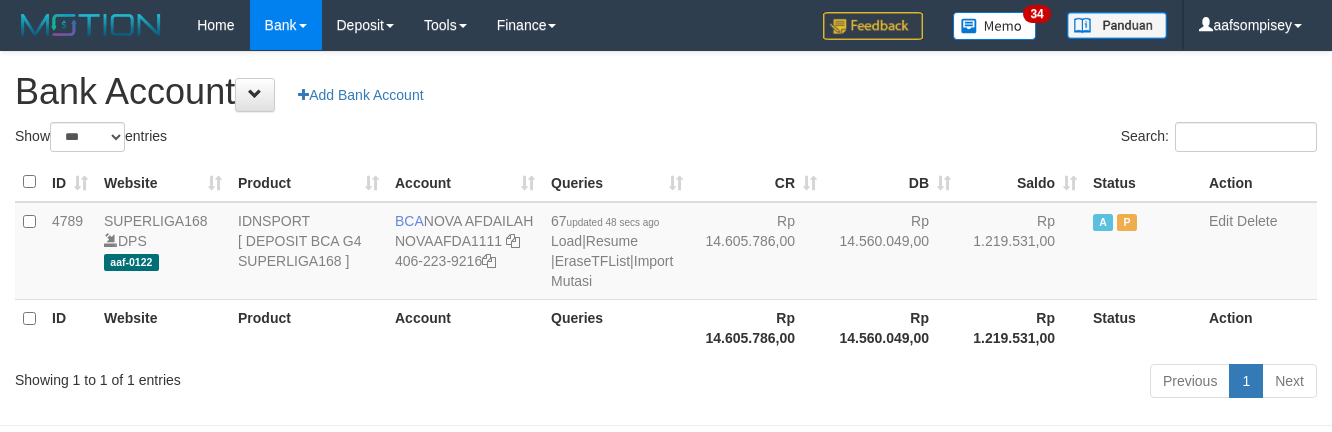 select on "***" 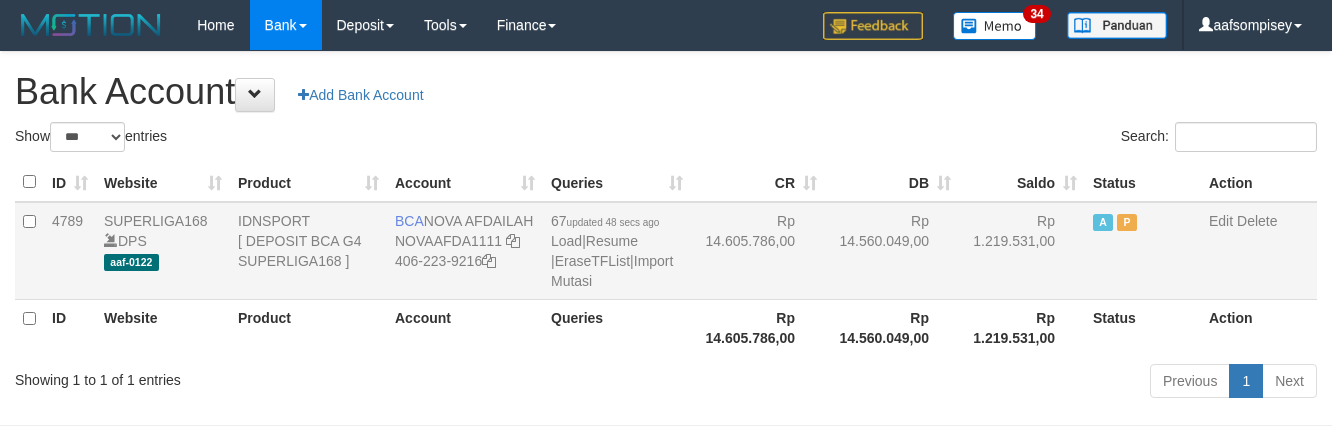 scroll, scrollTop: 25, scrollLeft: 0, axis: vertical 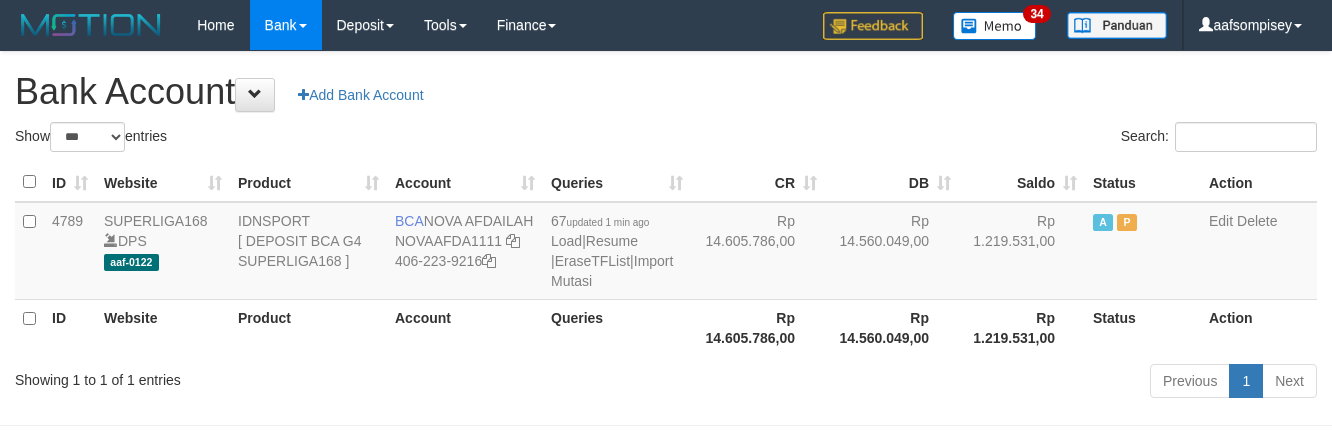 select on "***" 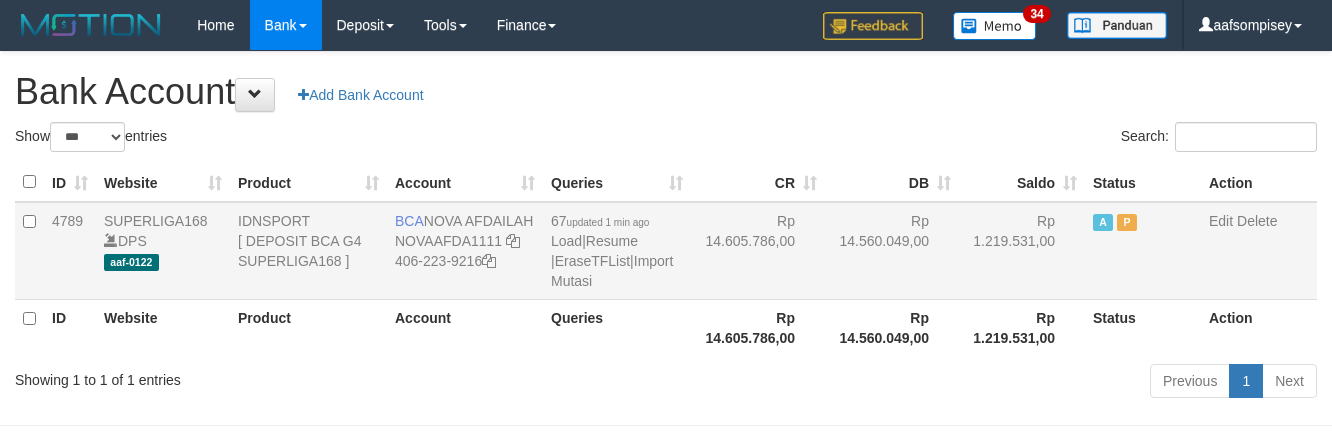 scroll, scrollTop: 25, scrollLeft: 0, axis: vertical 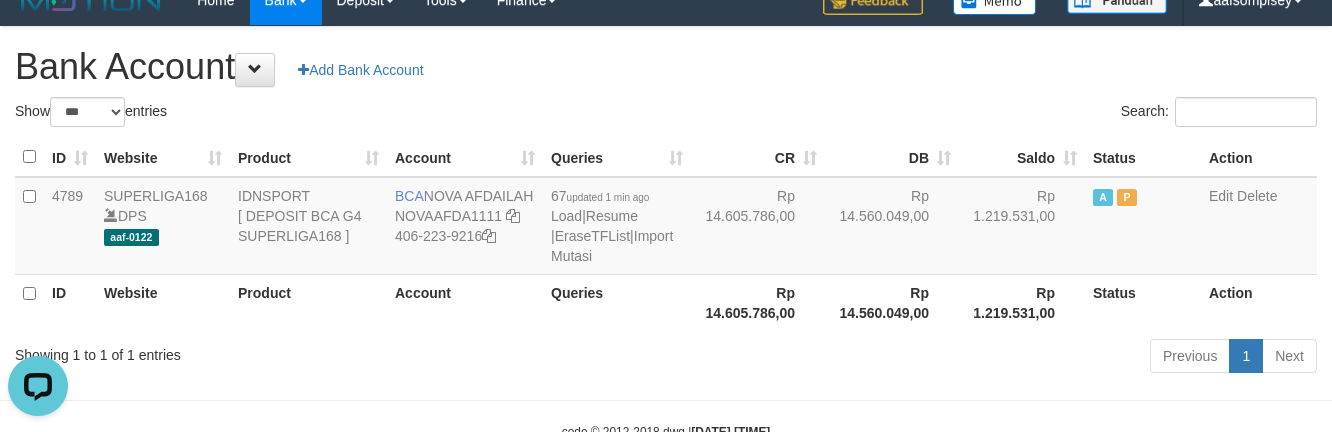 click on "Previous 1 Next" at bounding box center (943, 358) 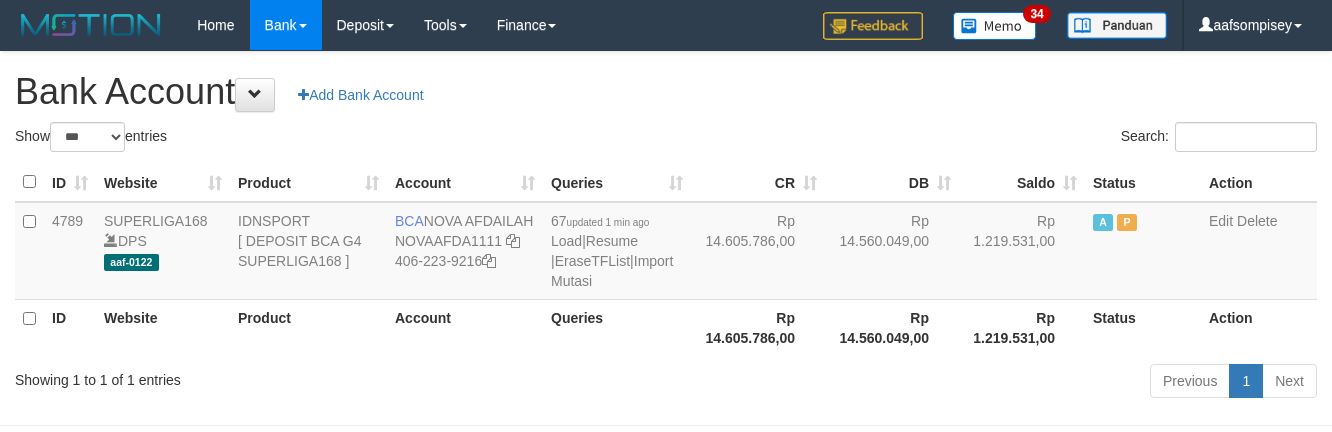 select on "***" 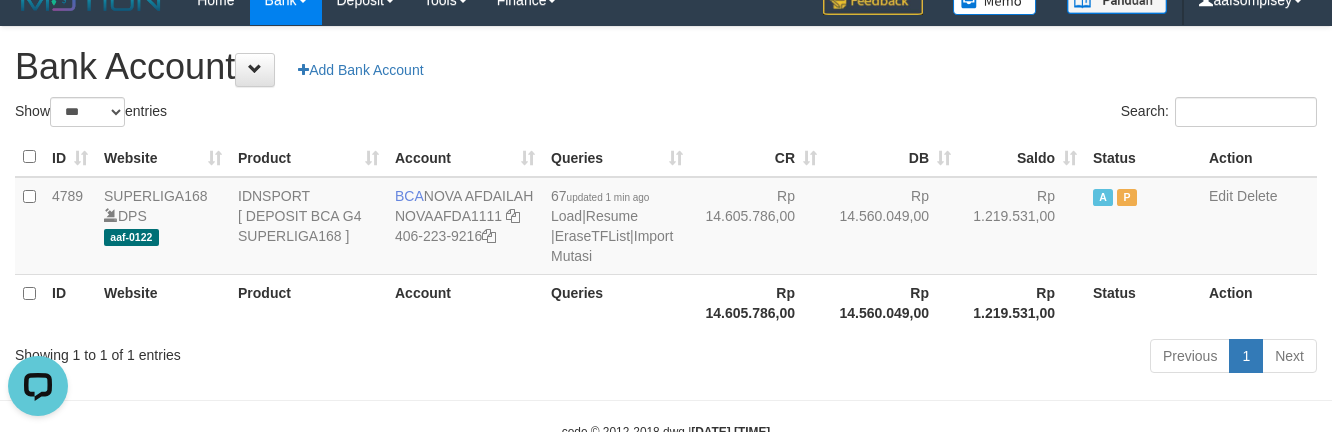 scroll, scrollTop: 0, scrollLeft: 0, axis: both 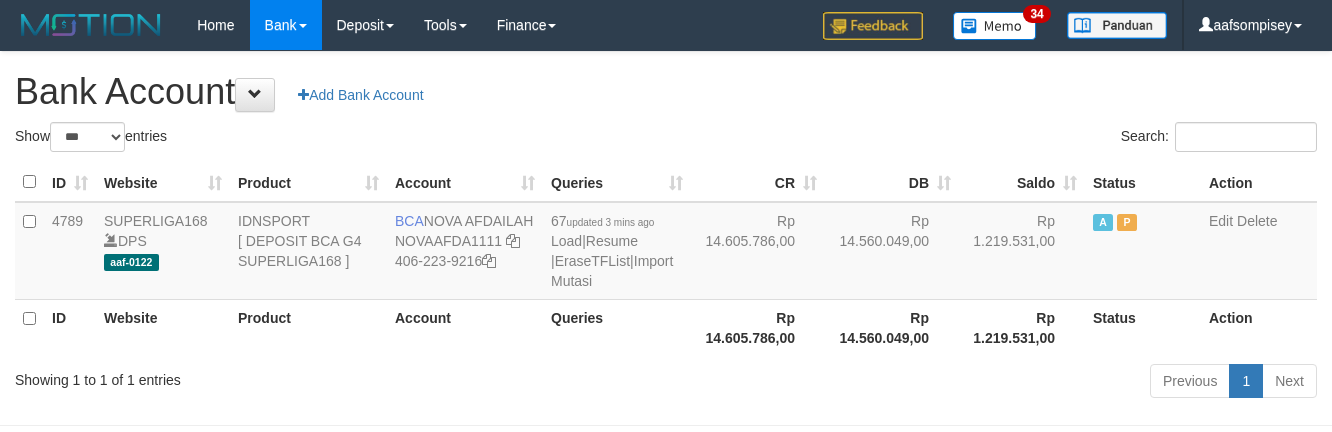 select on "***" 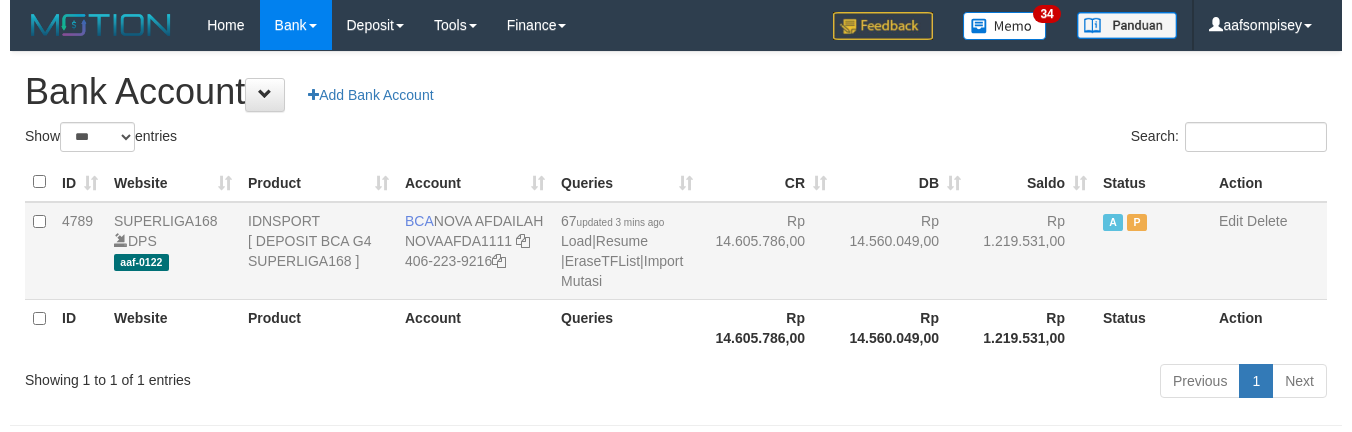 scroll, scrollTop: 25, scrollLeft: 0, axis: vertical 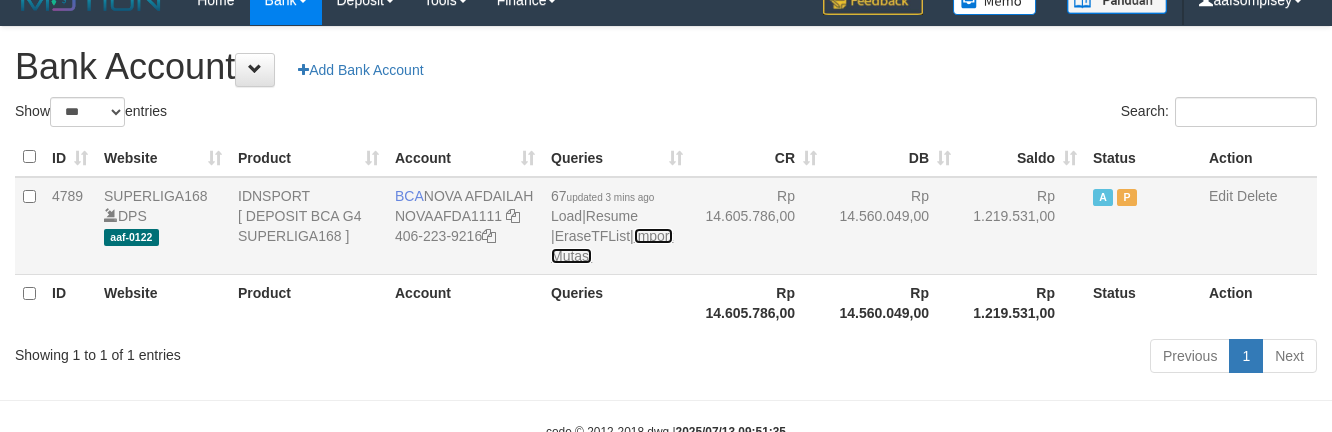 click on "Import Mutasi" at bounding box center [612, 246] 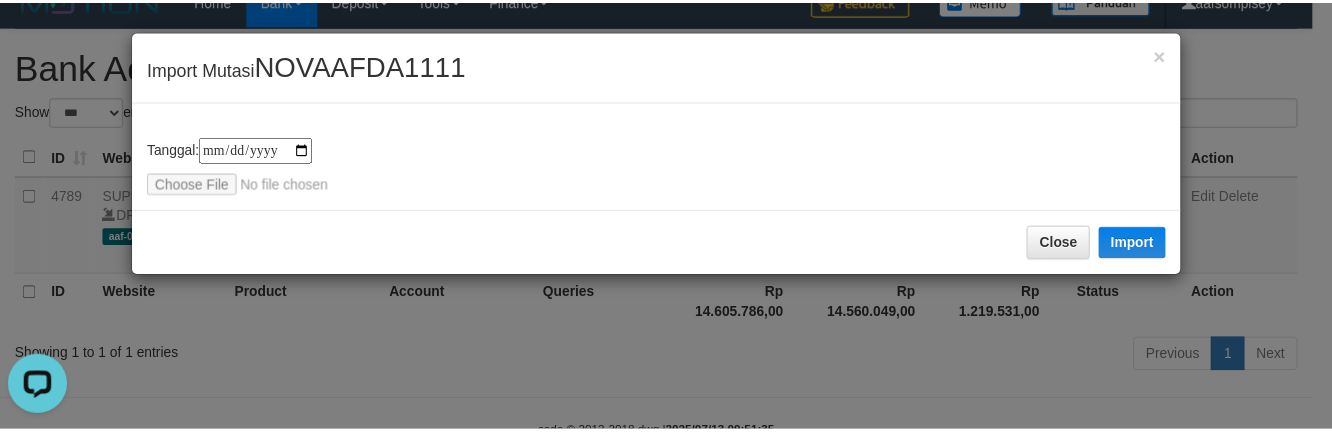 scroll, scrollTop: 0, scrollLeft: 0, axis: both 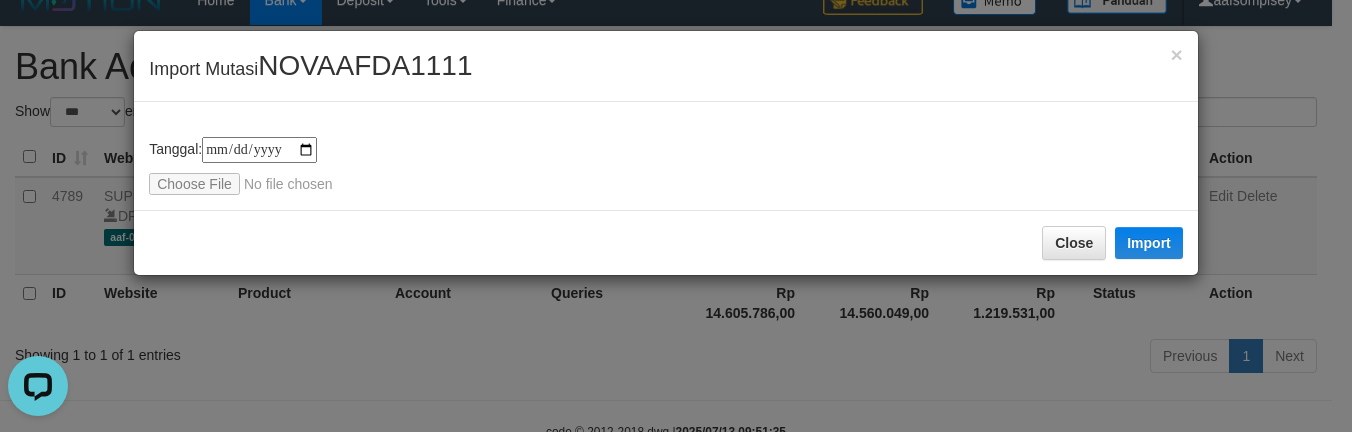 type on "**********" 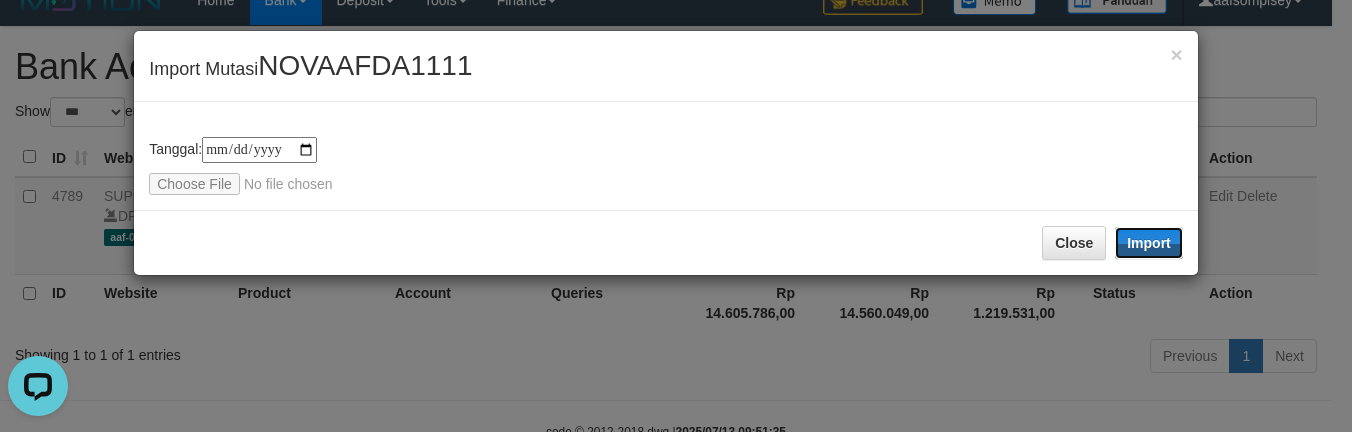 drag, startPoint x: 1158, startPoint y: 234, endPoint x: 1106, endPoint y: 328, distance: 107.42439 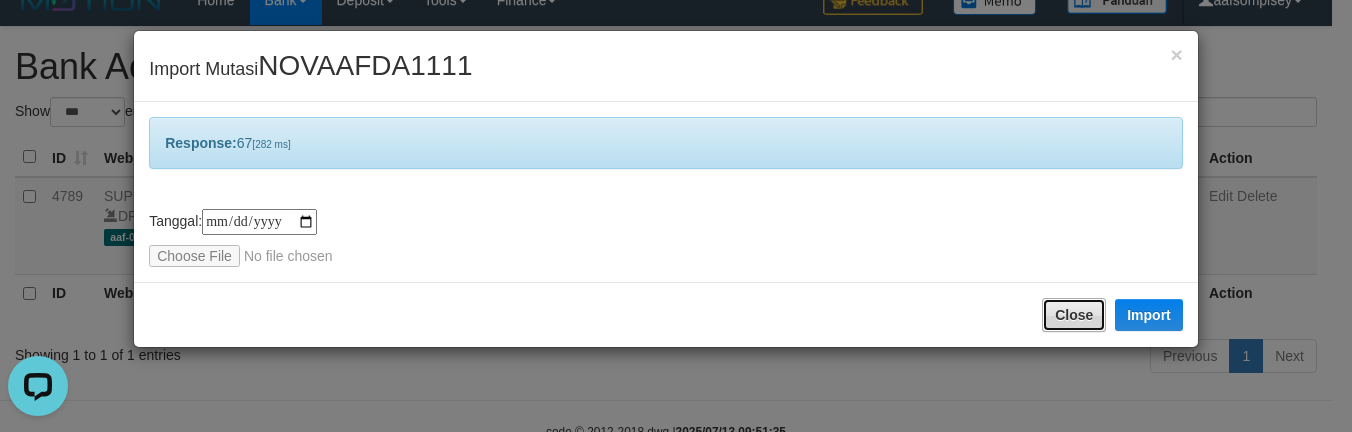 click on "Close" at bounding box center [1074, 315] 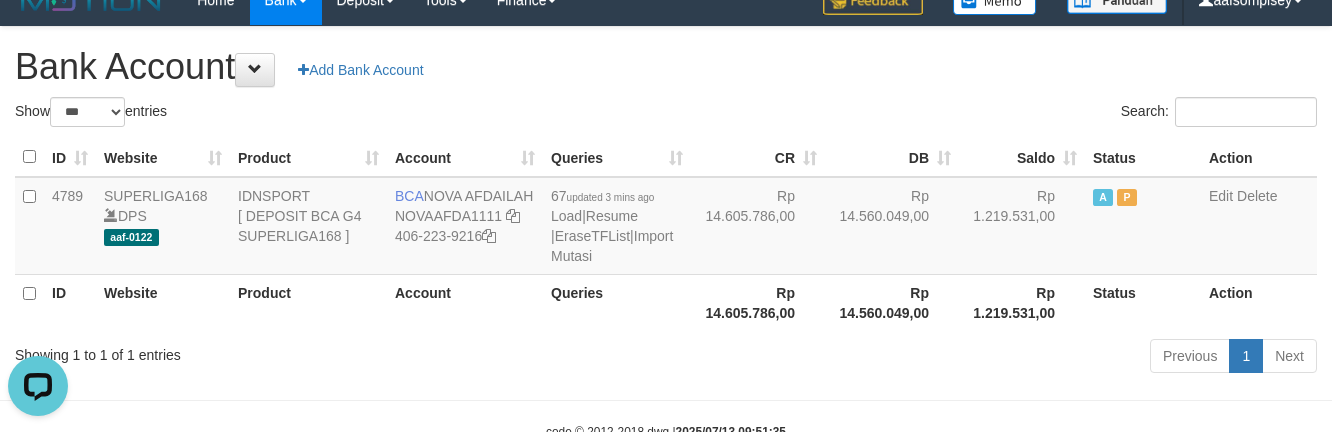click on "Status" at bounding box center (1143, 302) 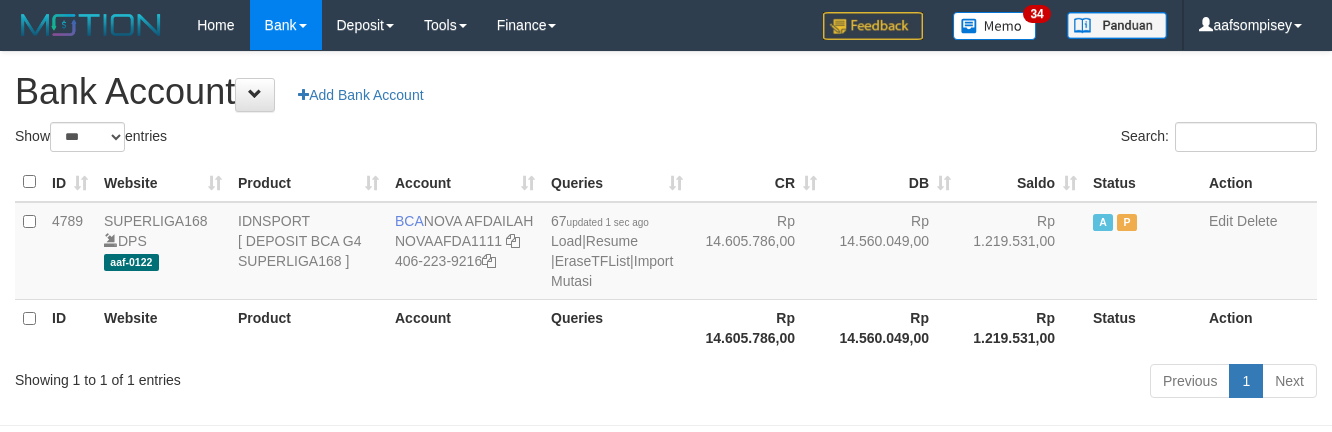 select on "***" 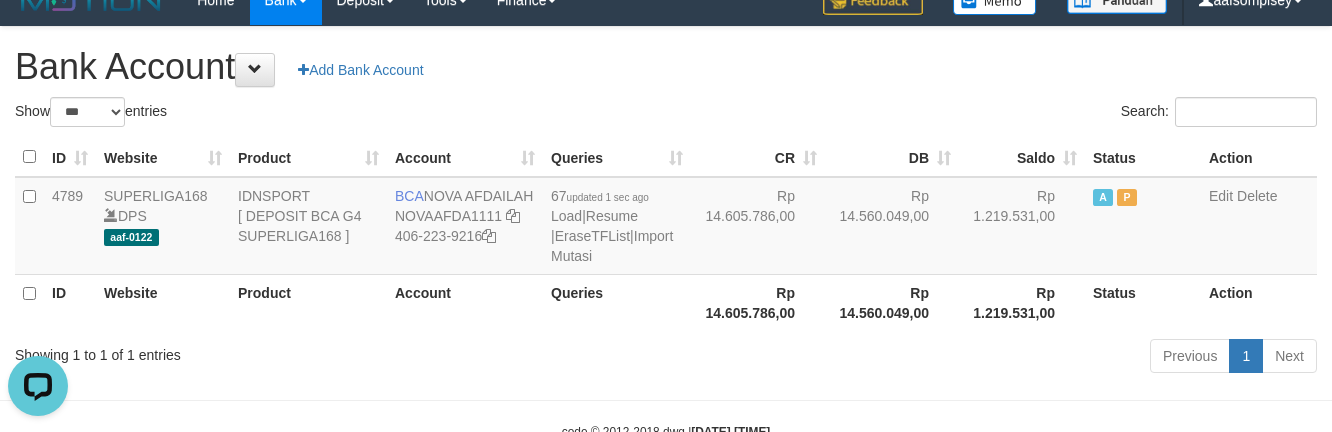 scroll, scrollTop: 0, scrollLeft: 0, axis: both 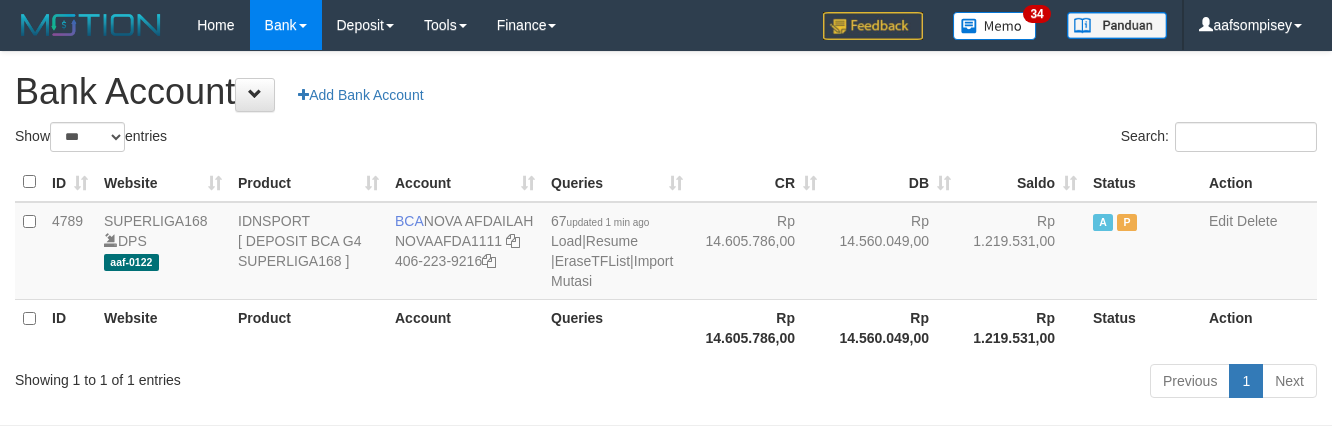 select on "***" 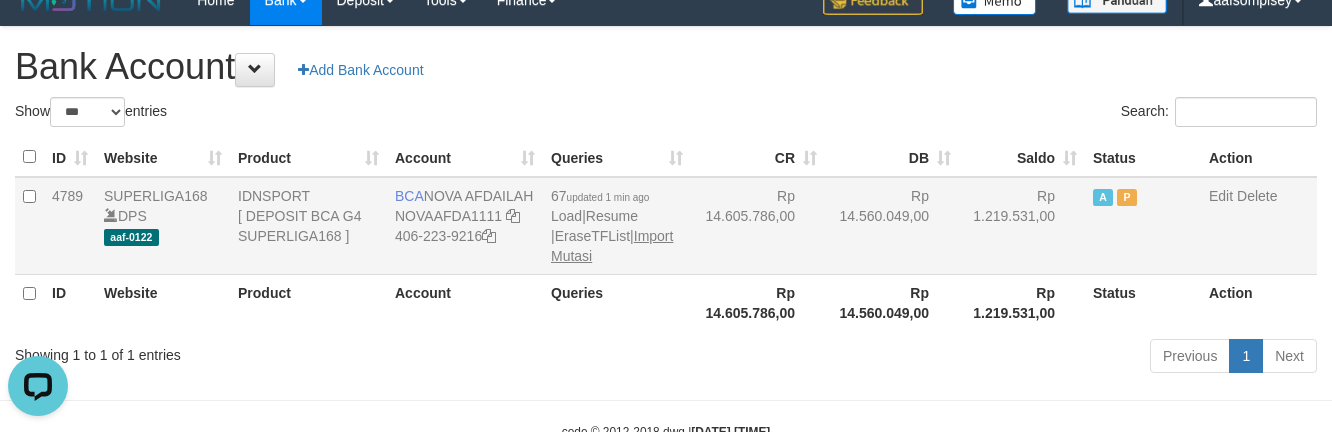 scroll, scrollTop: 0, scrollLeft: 0, axis: both 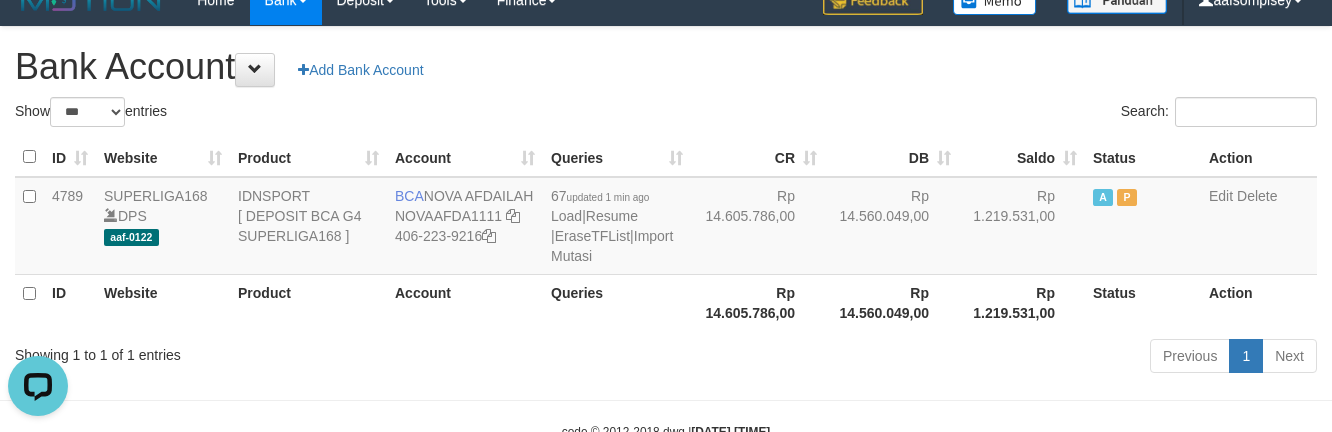 click on "Queries" at bounding box center [617, 302] 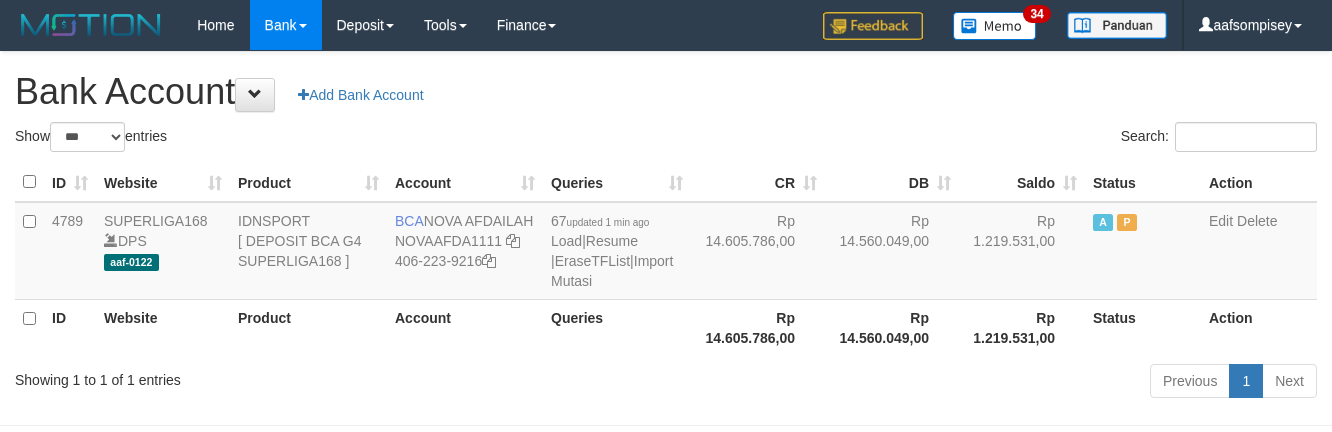 select on "***" 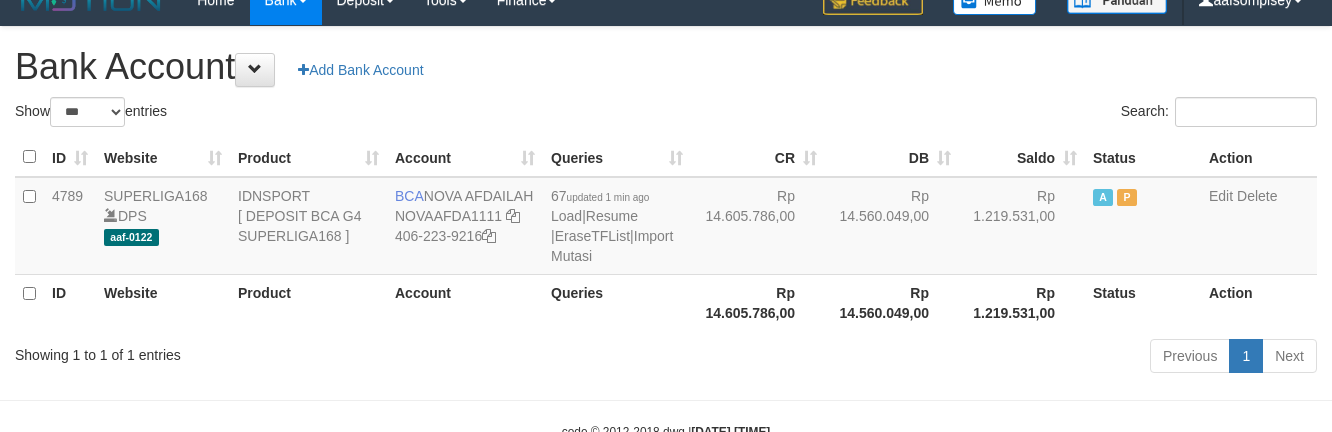 drag, startPoint x: 646, startPoint y: 298, endPoint x: 636, endPoint y: 294, distance: 10.770329 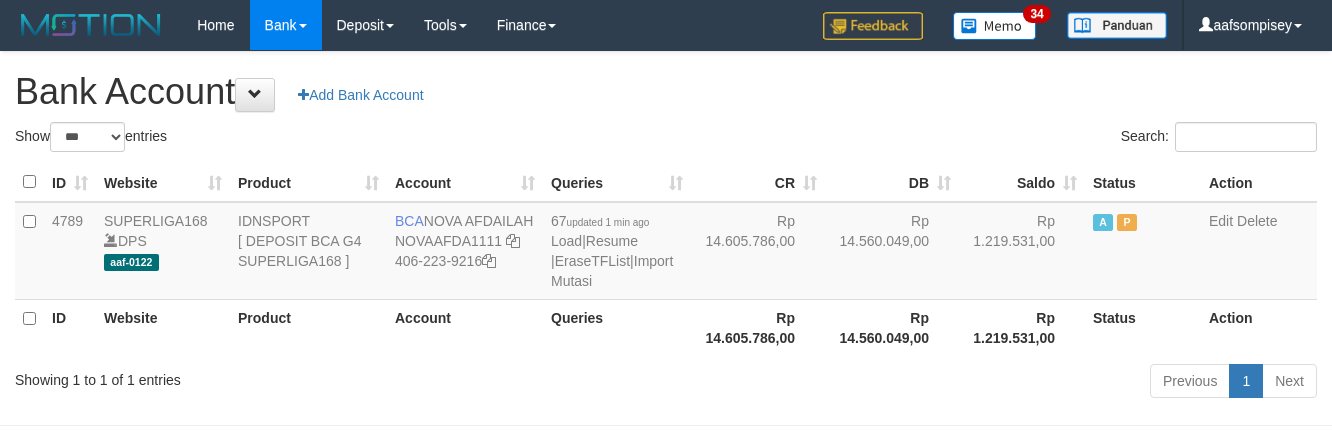 select on "***" 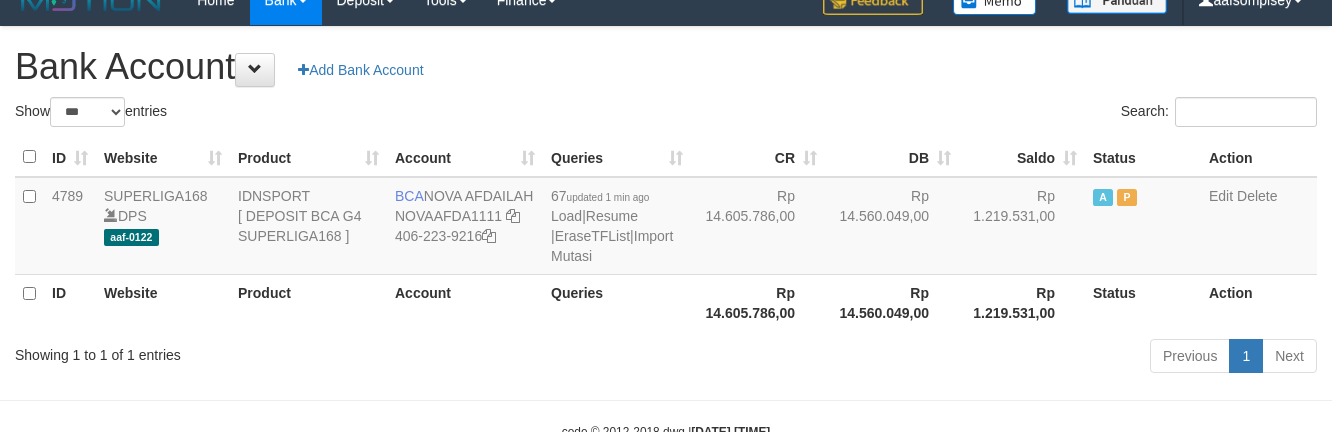 click on "Queries" at bounding box center (617, 302) 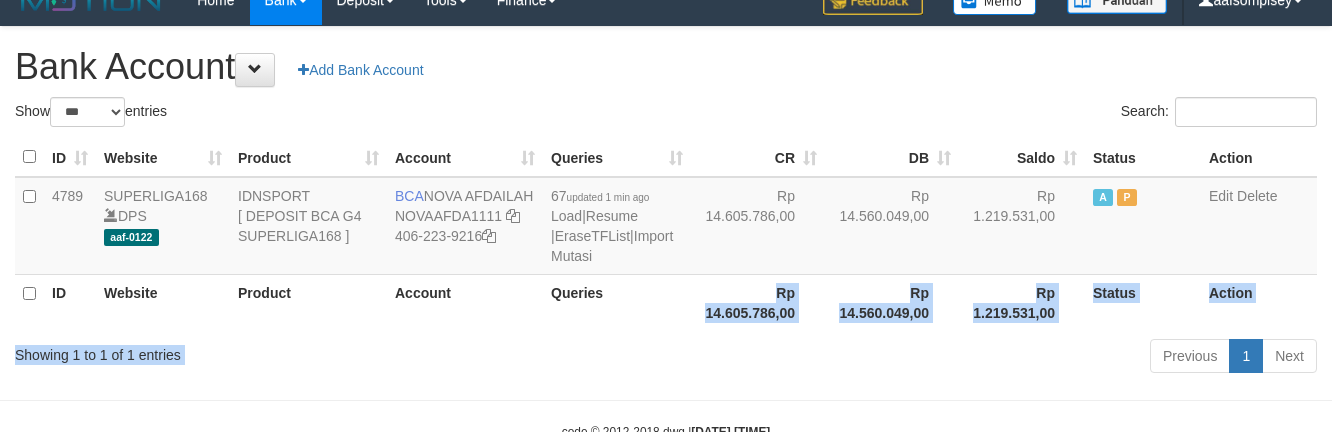 drag, startPoint x: 657, startPoint y: 320, endPoint x: 661, endPoint y: 350, distance: 30.265491 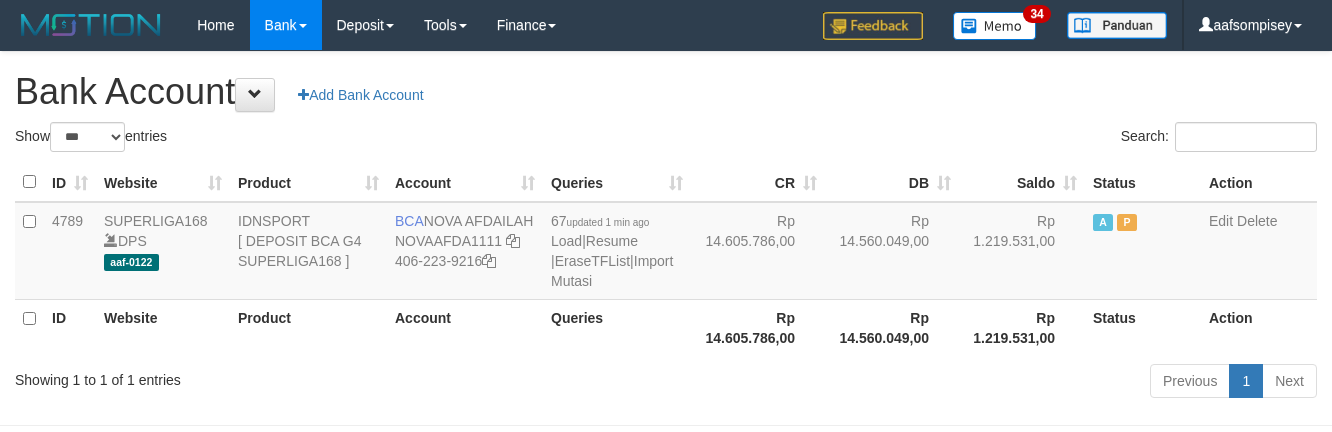 select on "***" 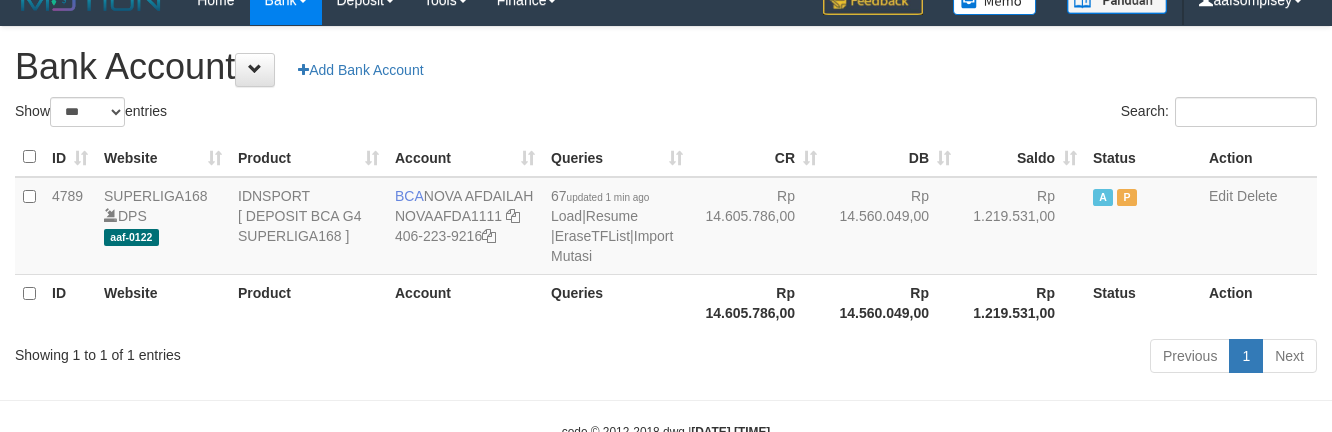 click on "Previous 1 Next" at bounding box center [943, 358] 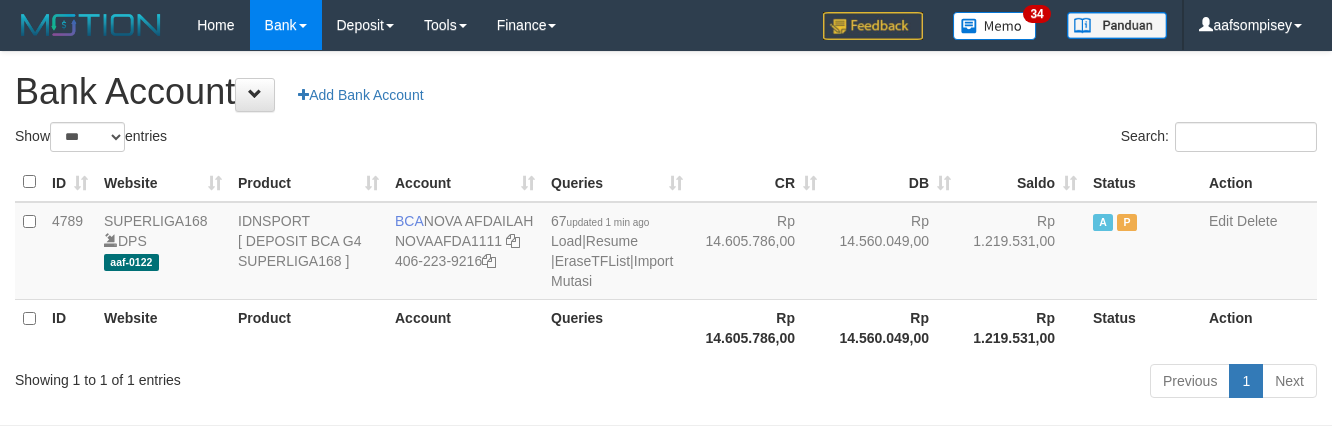 select on "***" 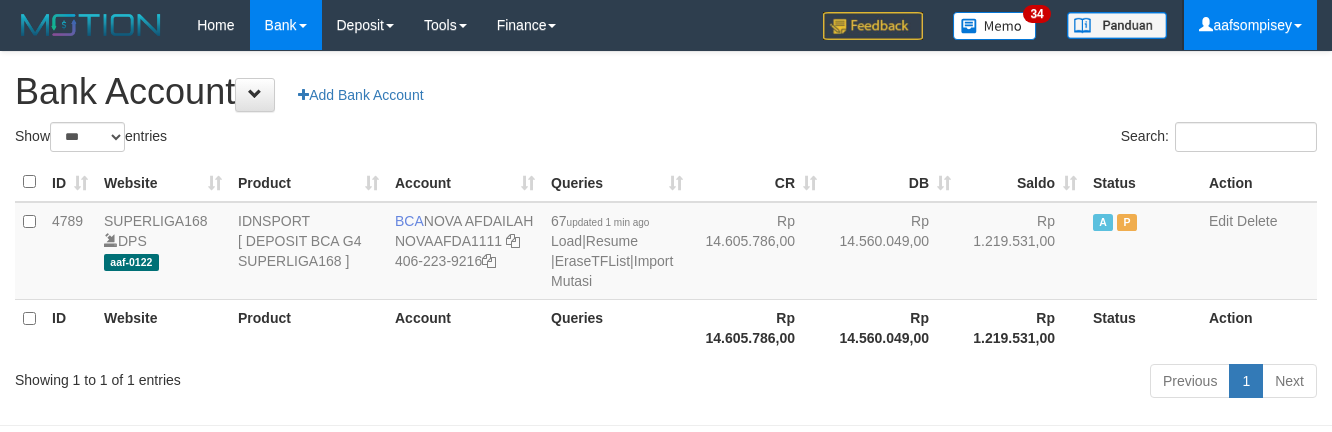 scroll, scrollTop: 25, scrollLeft: 0, axis: vertical 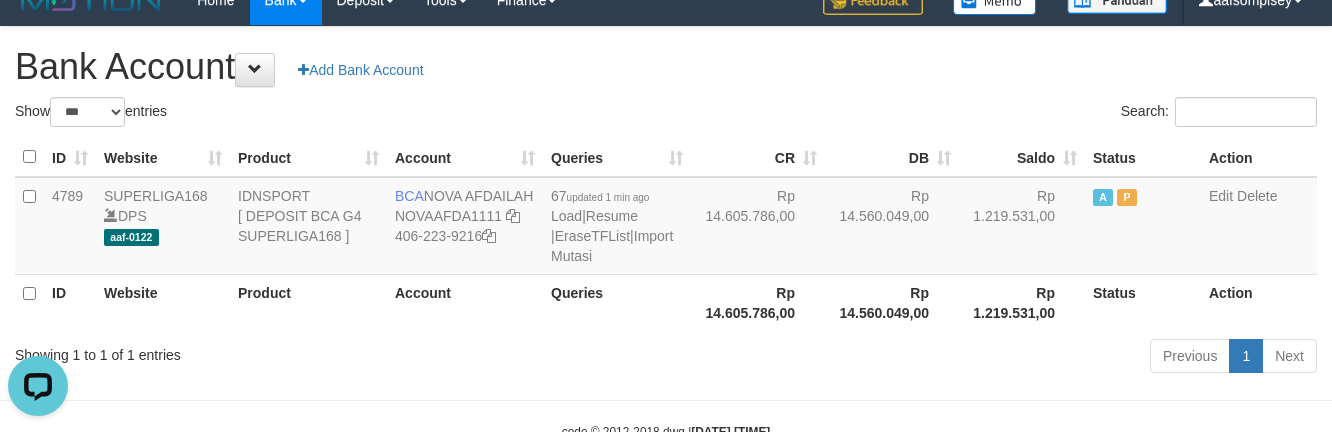 click on "Account" at bounding box center [465, 302] 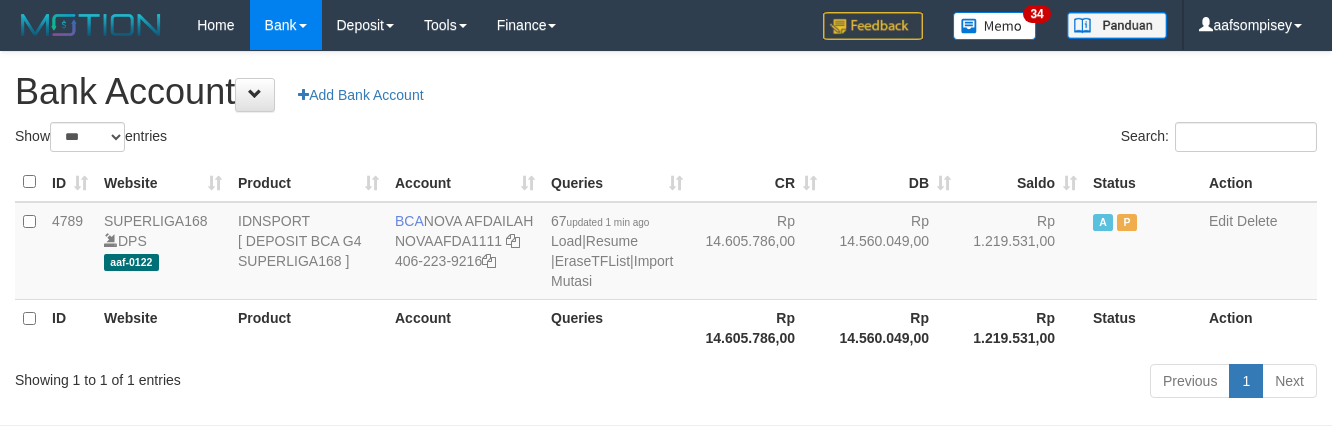 select on "***" 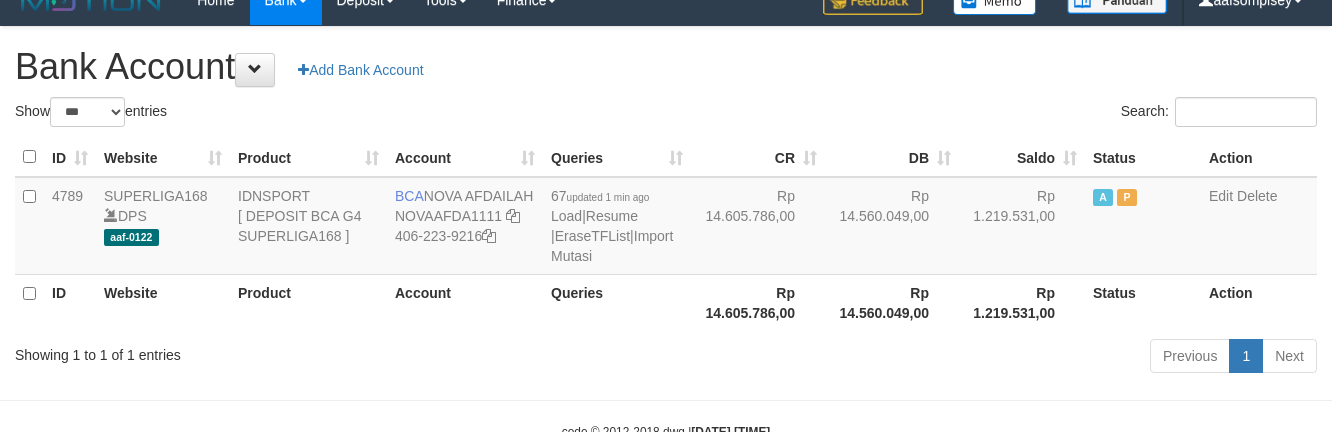 click on "Queries" at bounding box center (617, 302) 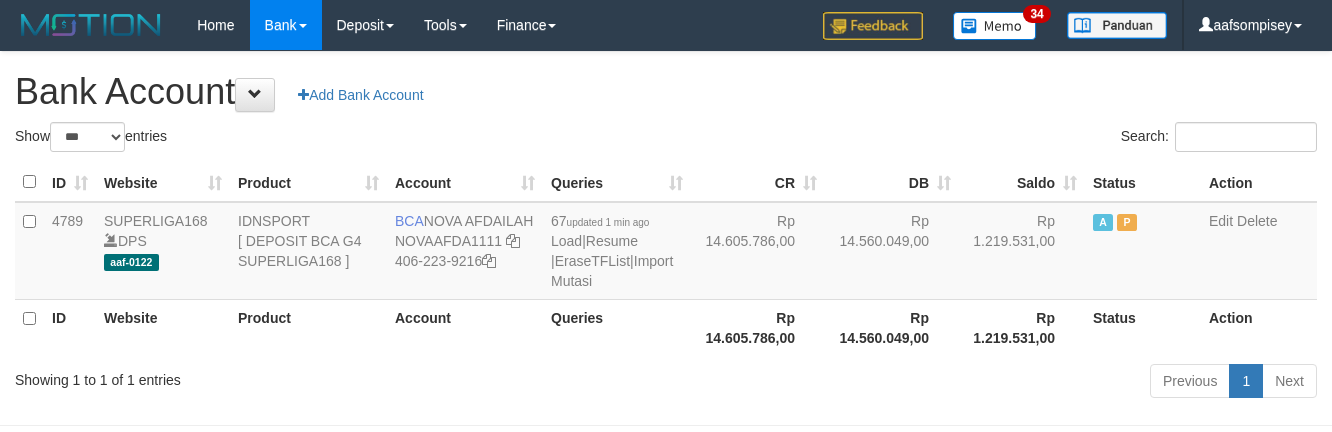 select on "***" 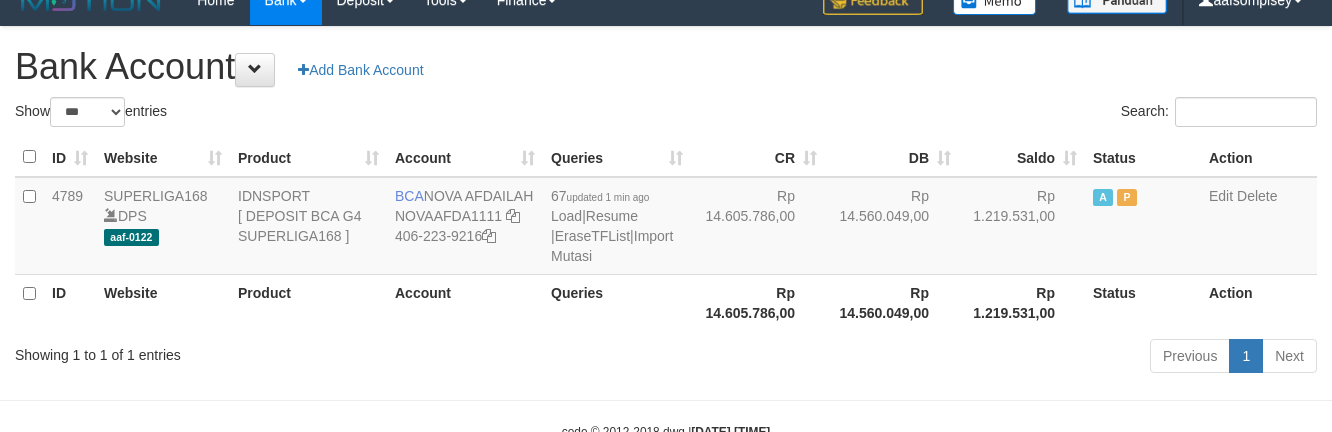 click on "Queries" at bounding box center (617, 302) 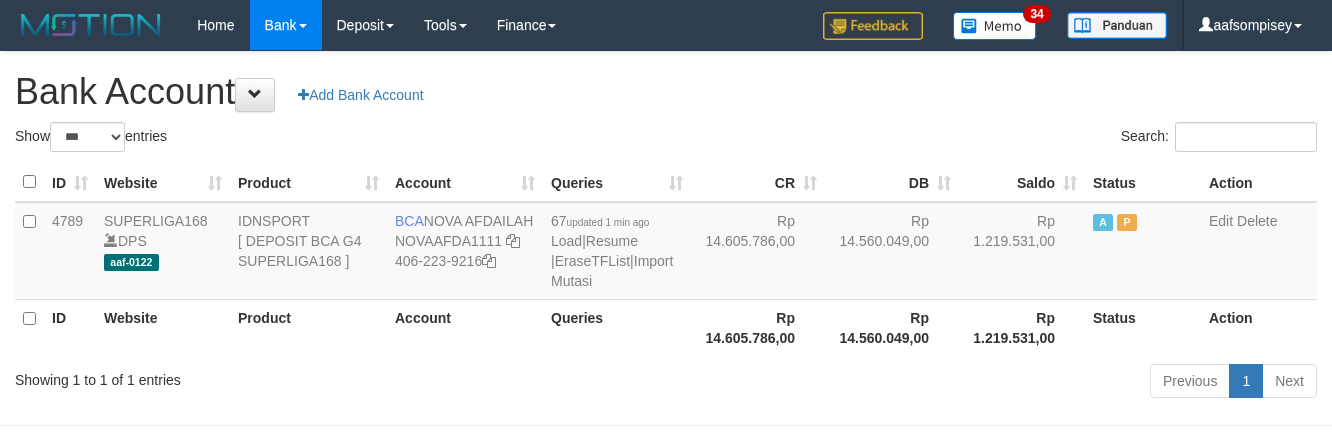 select on "***" 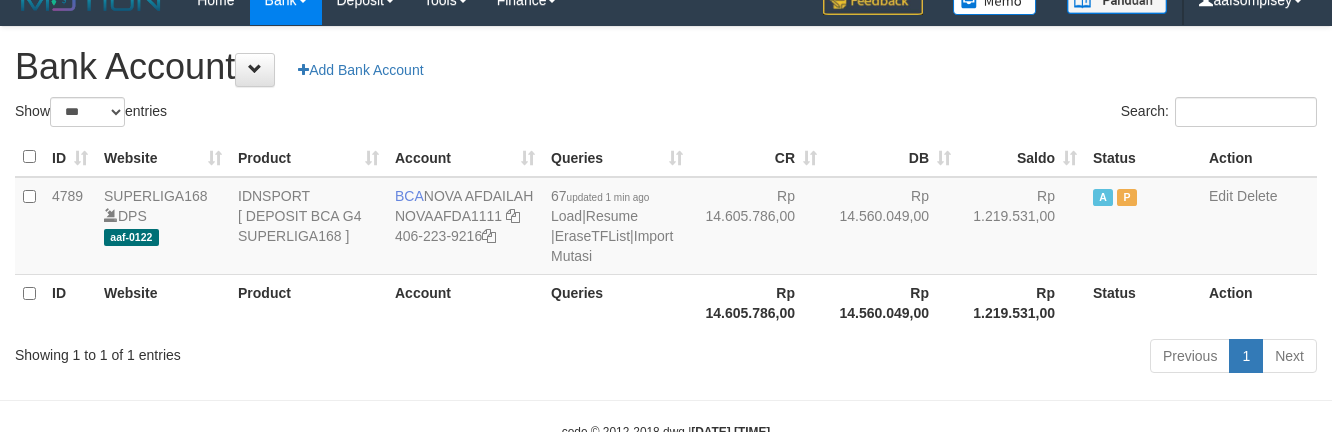 click on "67  updated 1 min ago
Load
|
Resume
|
EraseTFList
|
Import Mutasi" at bounding box center (617, 226) 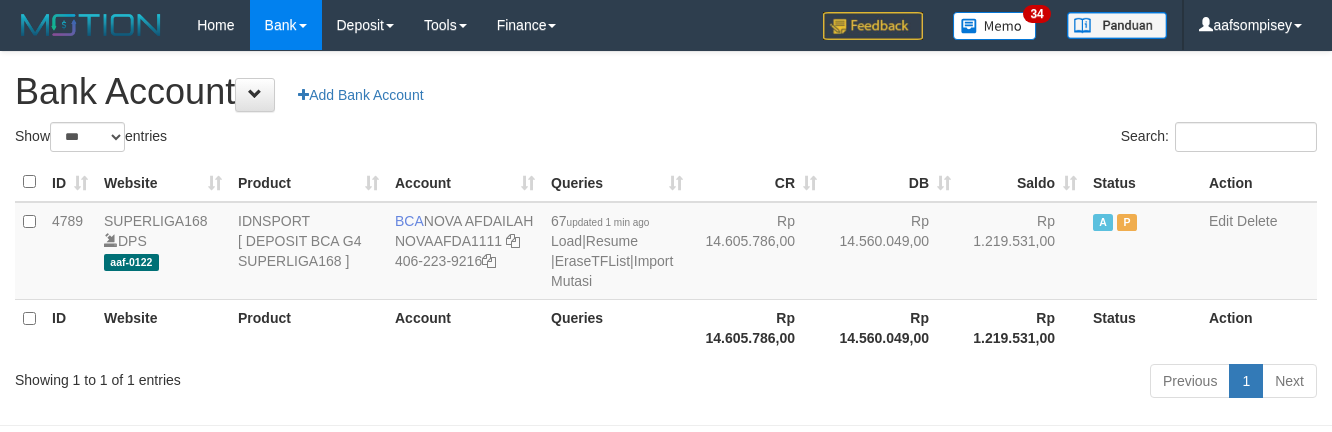 select on "***" 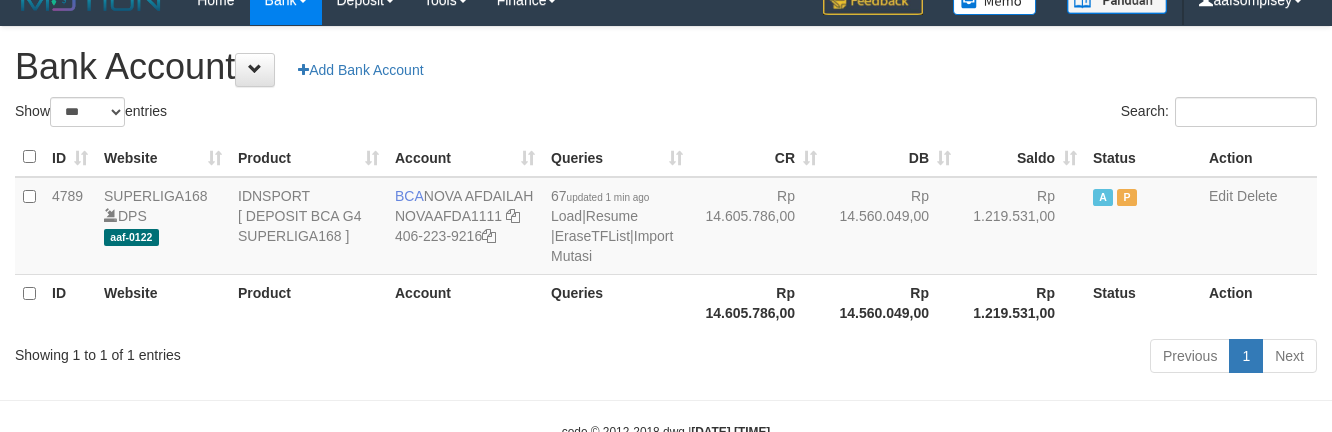 click on "Previous 1 Next" at bounding box center (943, 358) 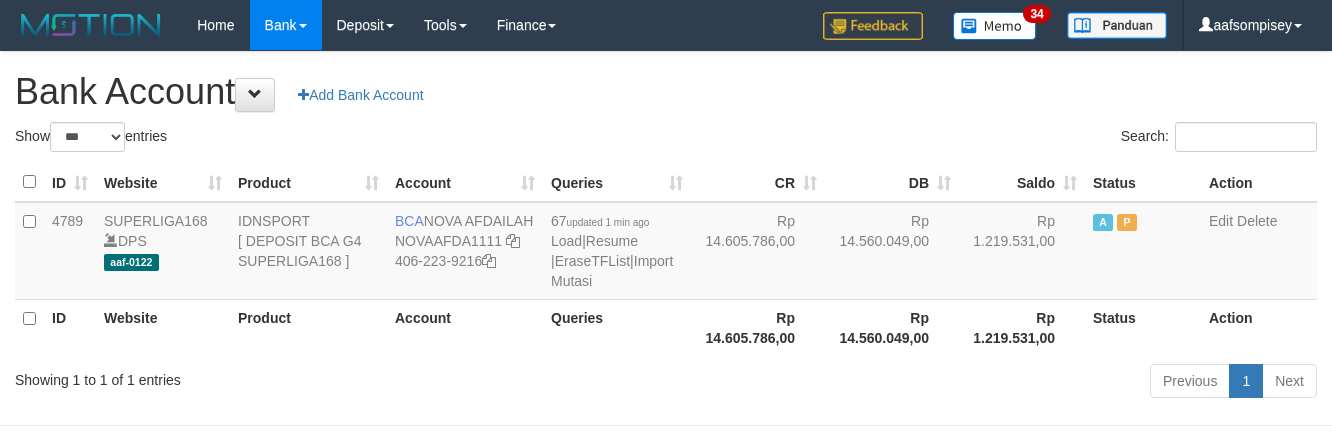 select on "***" 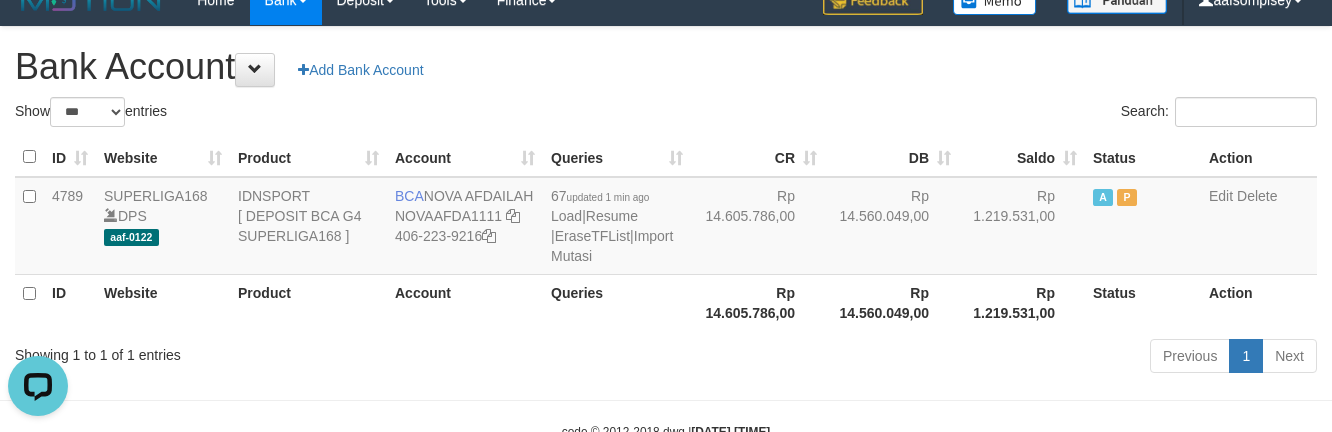 scroll, scrollTop: 0, scrollLeft: 0, axis: both 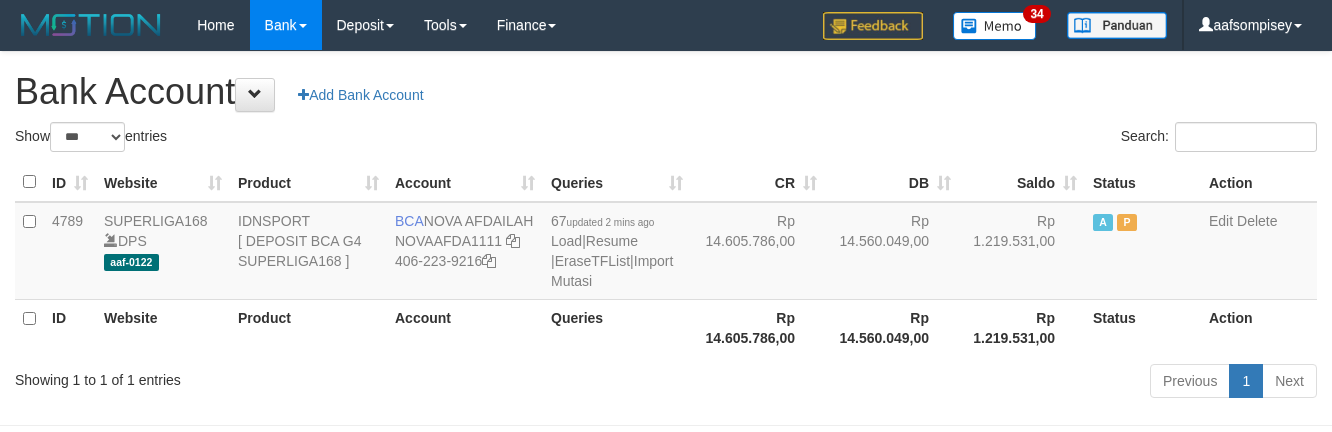 select on "***" 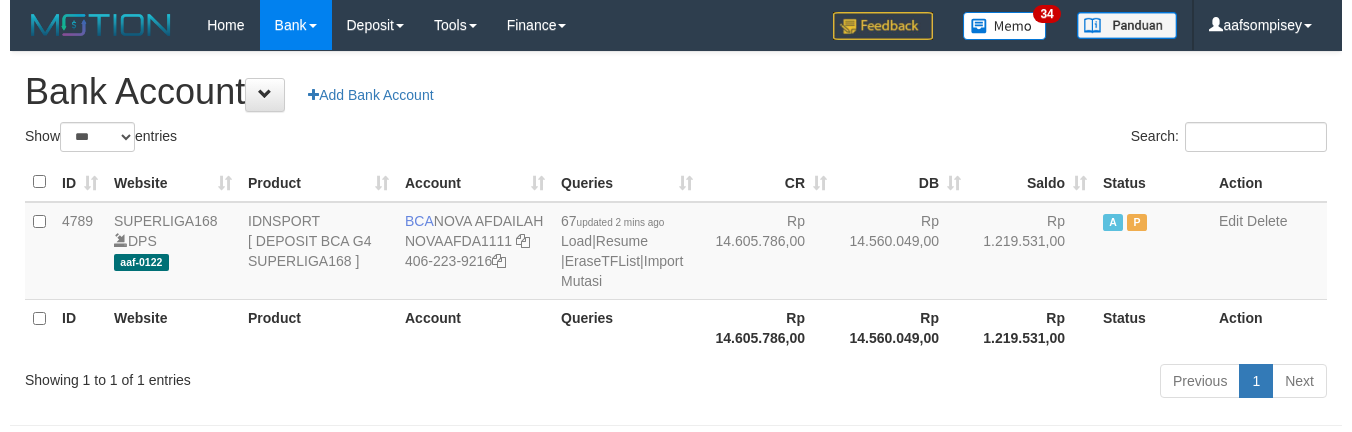 scroll, scrollTop: 25, scrollLeft: 0, axis: vertical 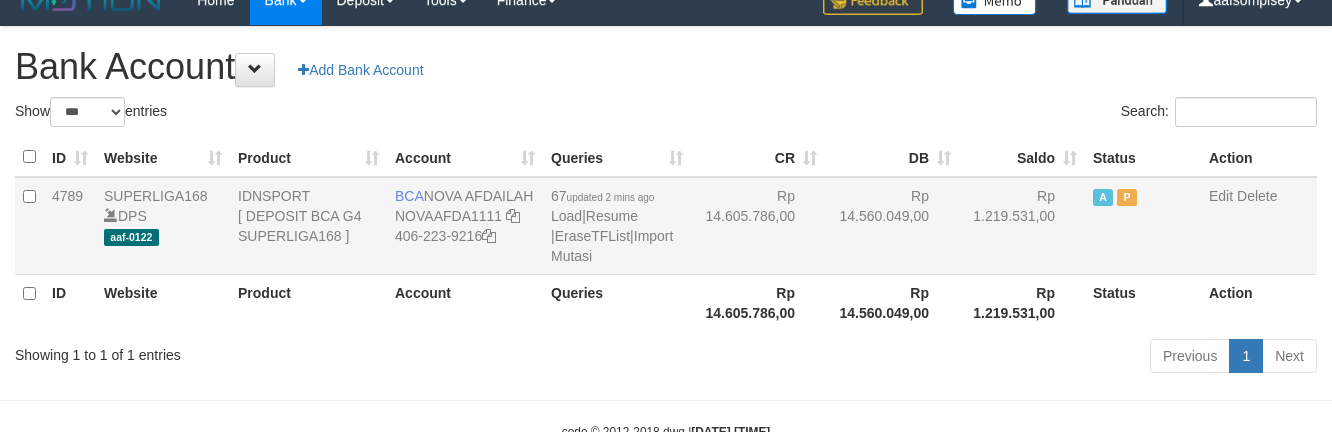 click on "67  updated 2 mins ago
Load
|
Resume
|
EraseTFList
|
Import Mutasi" at bounding box center [617, 226] 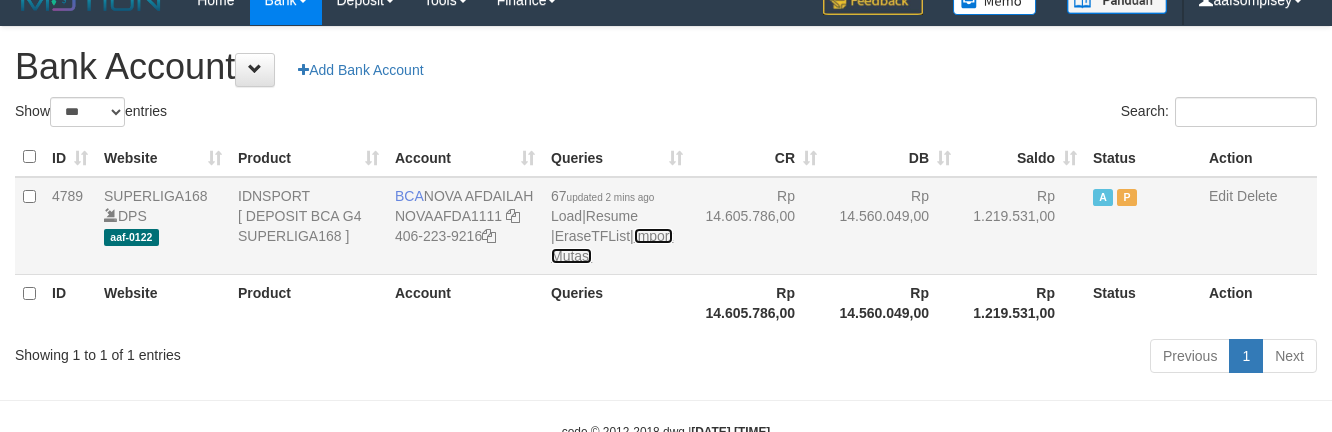 click on "Import Mutasi" at bounding box center [612, 246] 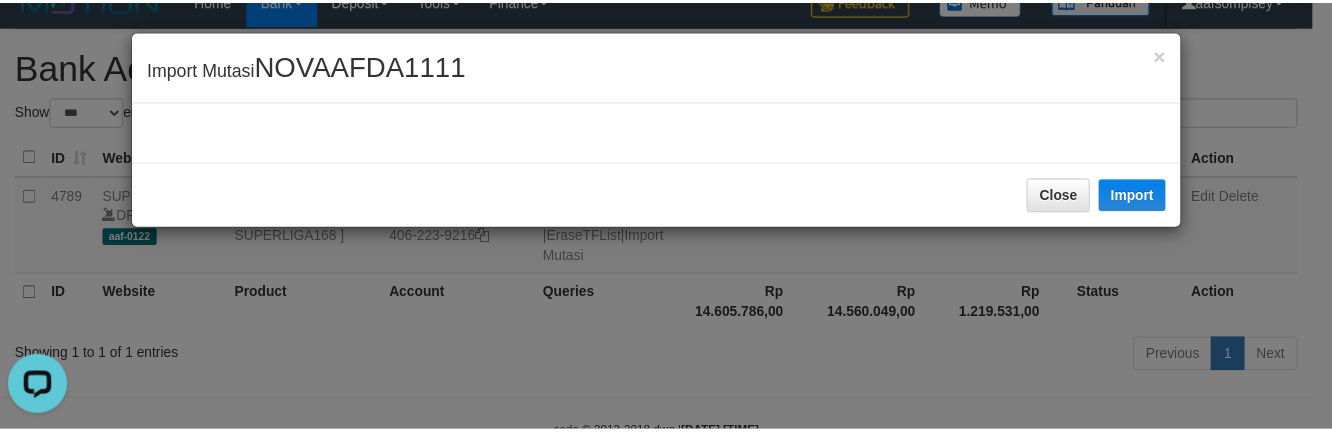 scroll, scrollTop: 0, scrollLeft: 0, axis: both 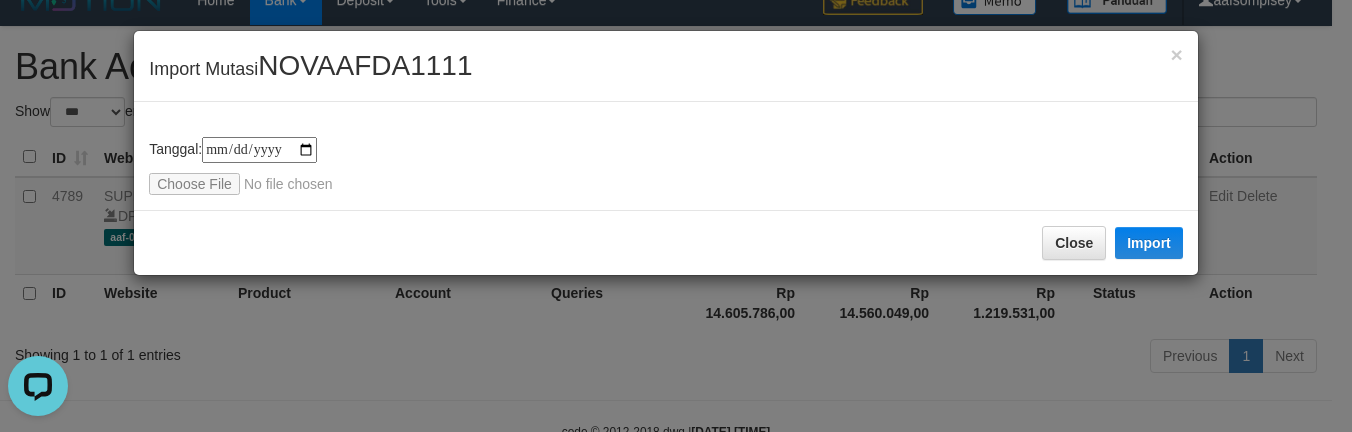 type on "**********" 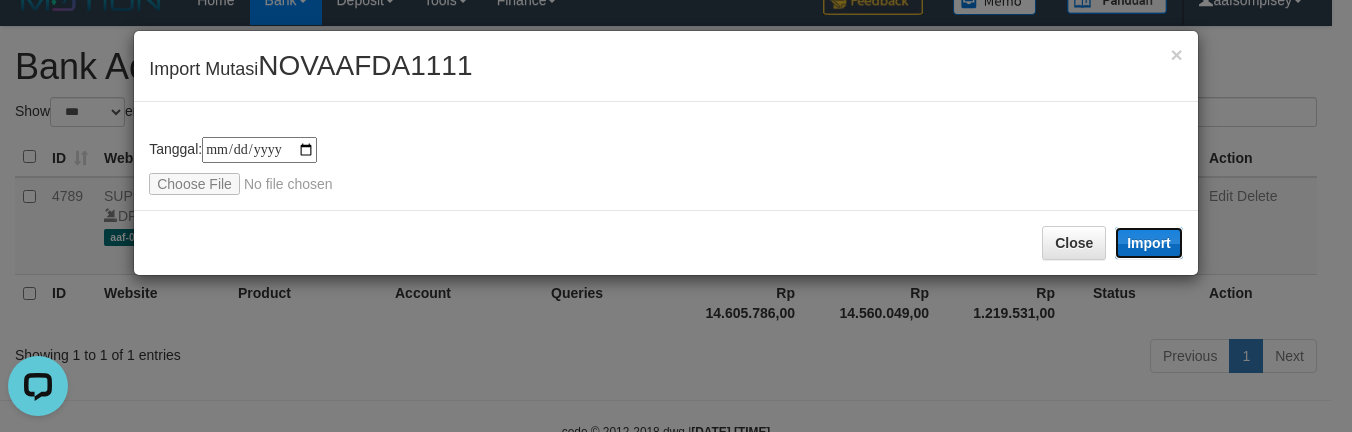 click on "Import" at bounding box center (1149, 243) 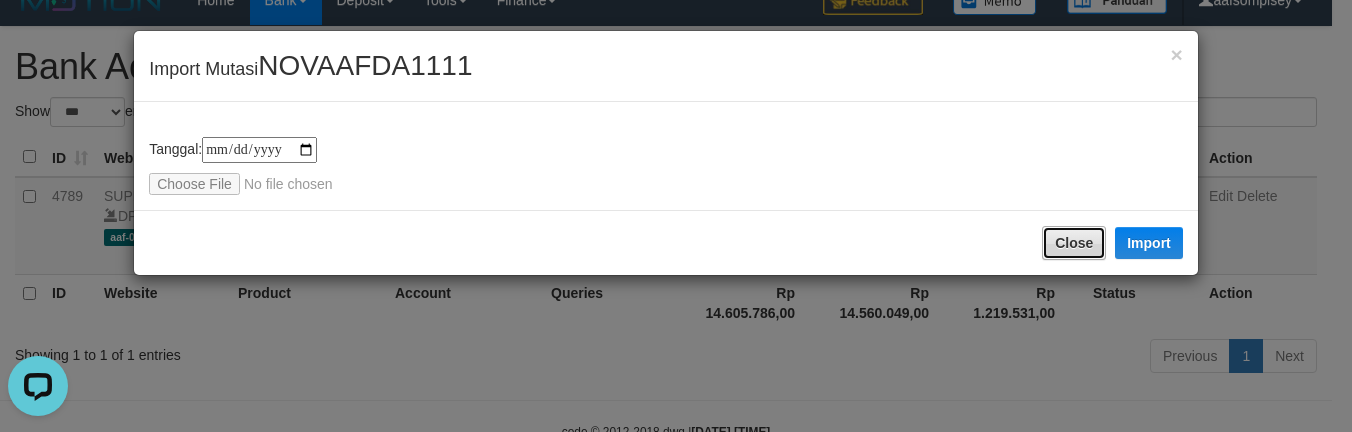 click on "Close" at bounding box center [1074, 243] 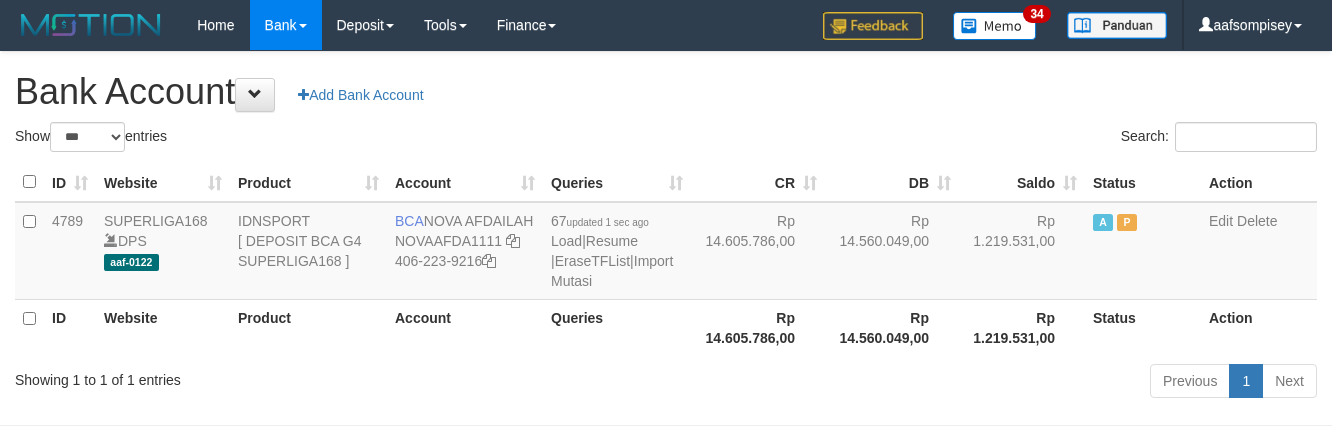 select on "***" 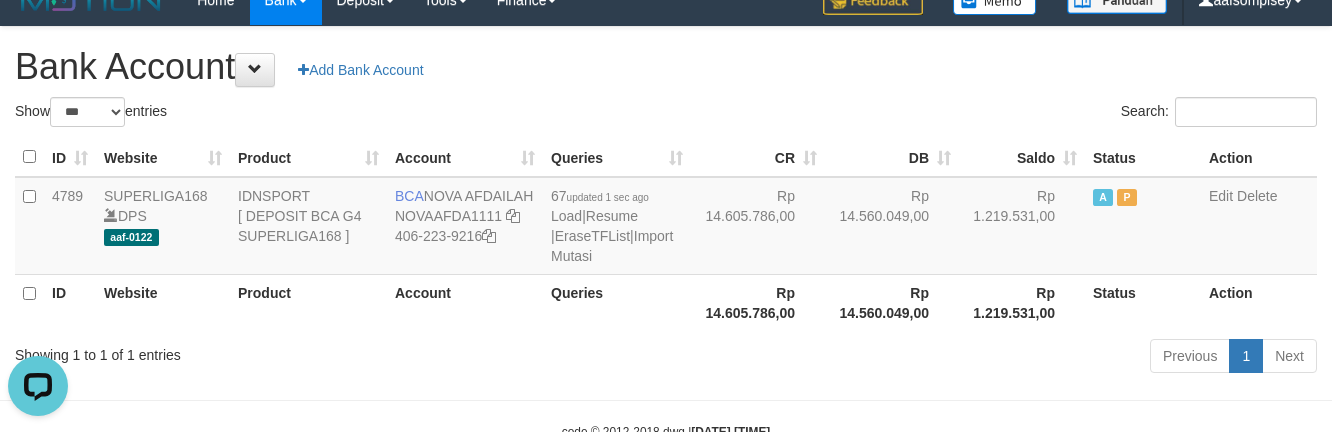 scroll, scrollTop: 0, scrollLeft: 0, axis: both 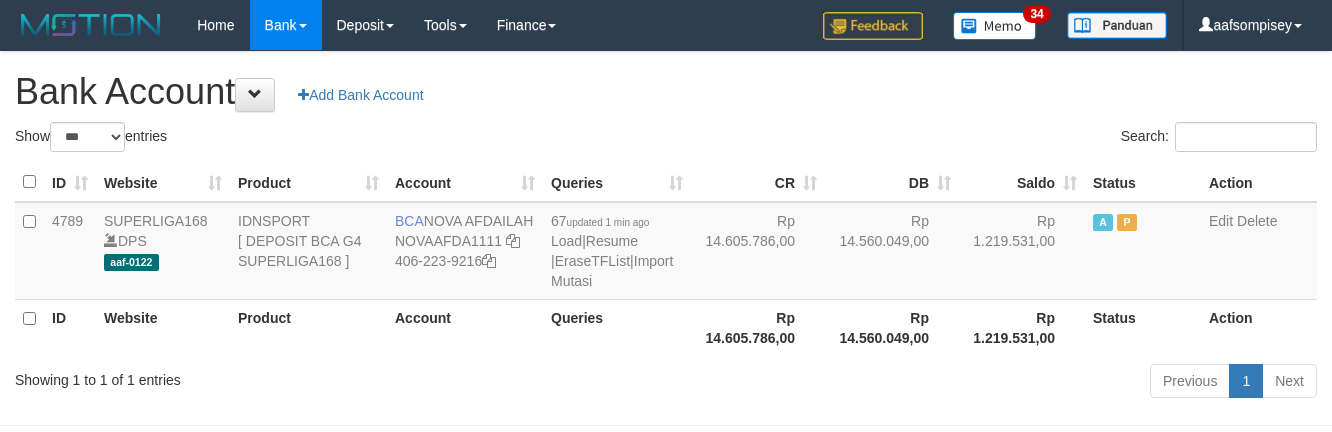 select on "***" 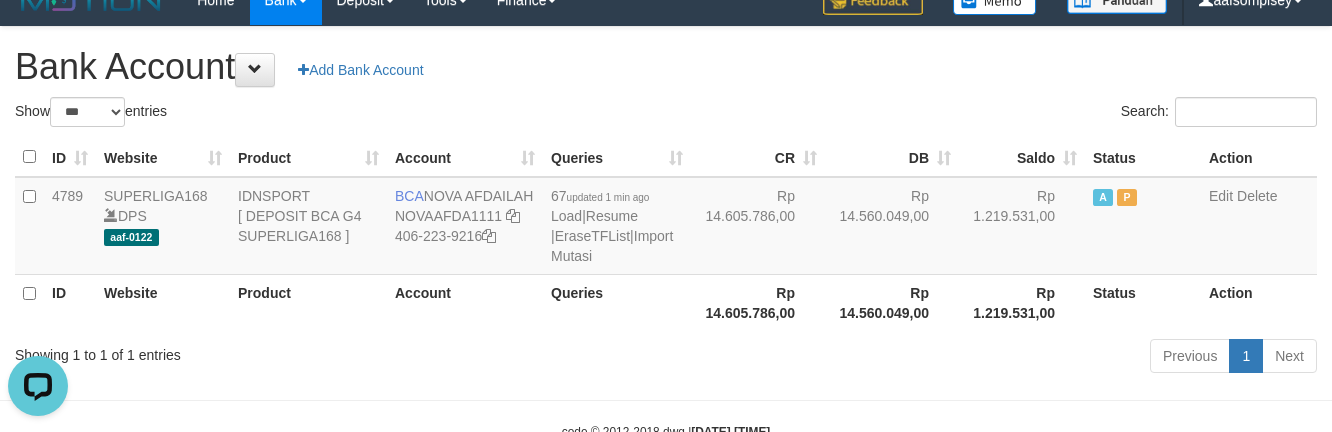 scroll, scrollTop: 0, scrollLeft: 0, axis: both 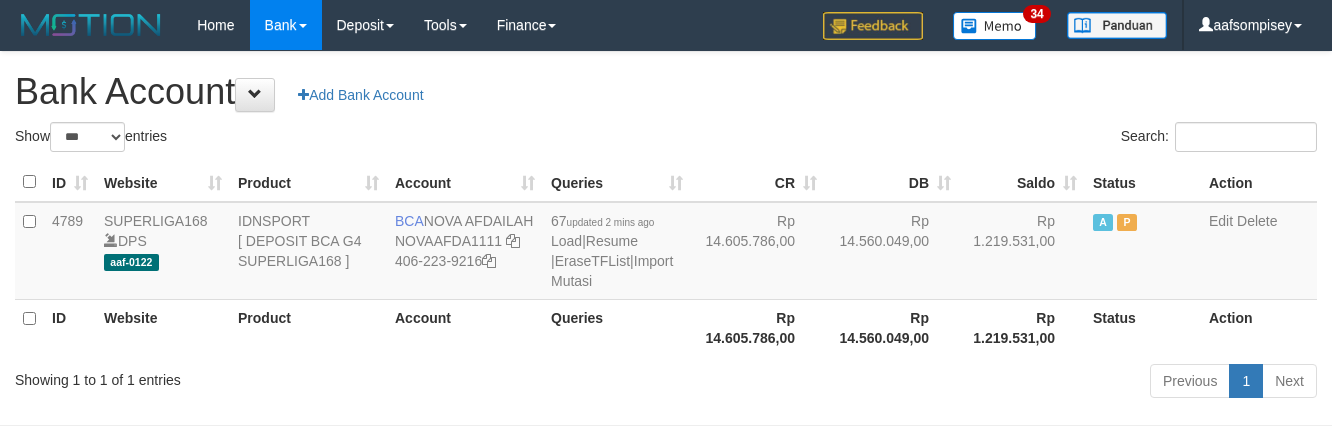 select on "***" 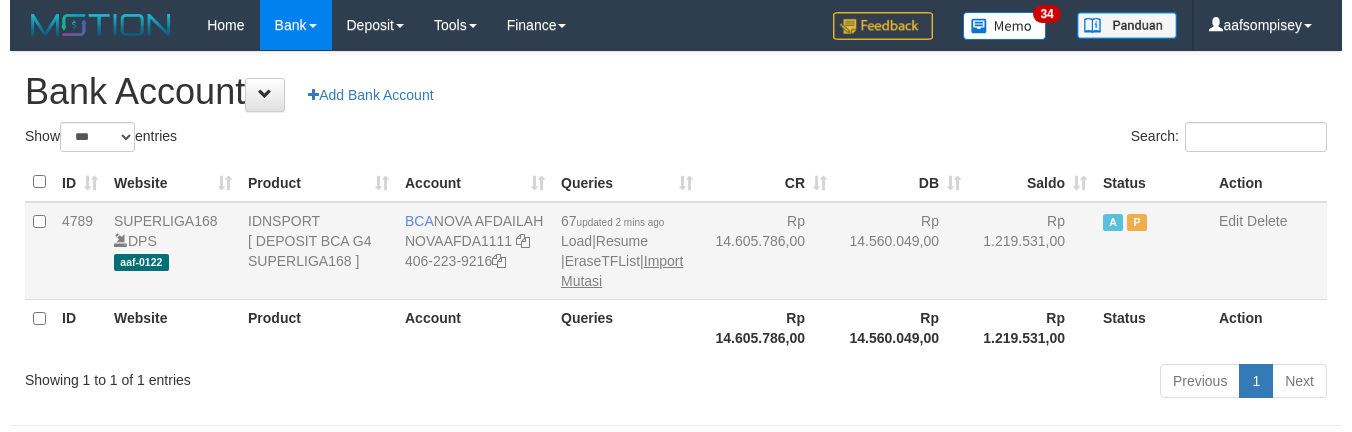 scroll, scrollTop: 25, scrollLeft: 0, axis: vertical 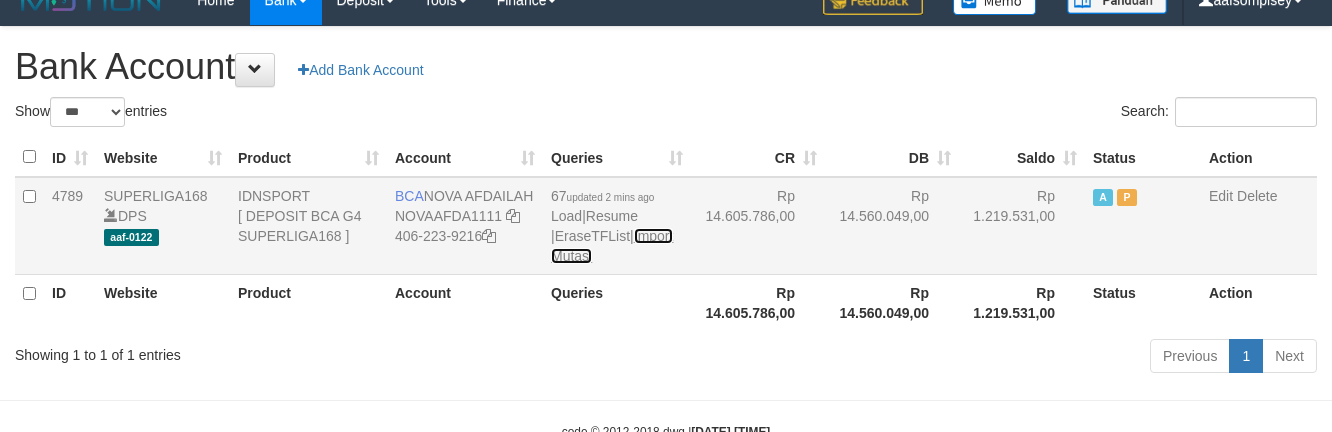click on "Import Mutasi" at bounding box center [612, 246] 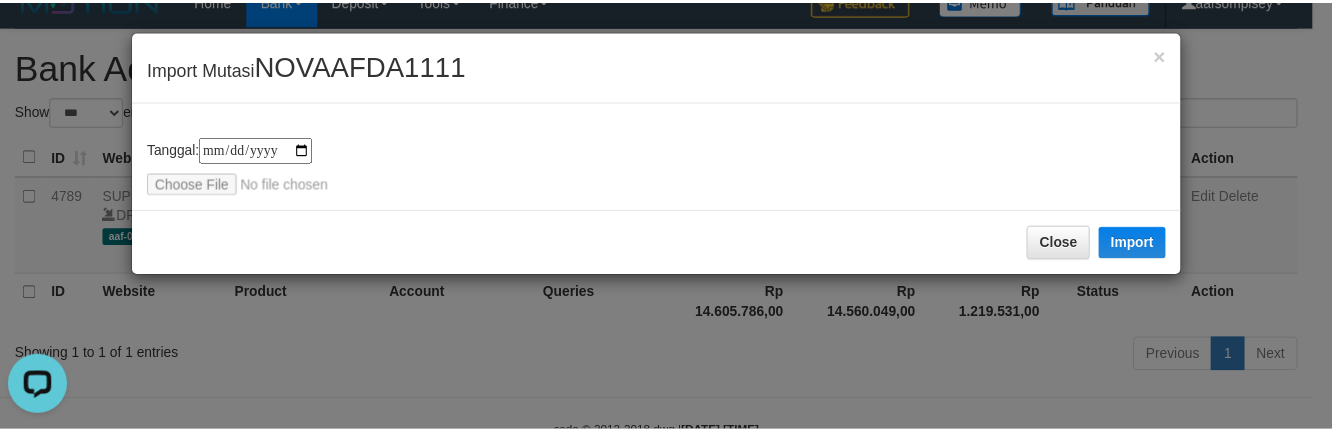 scroll, scrollTop: 0, scrollLeft: 0, axis: both 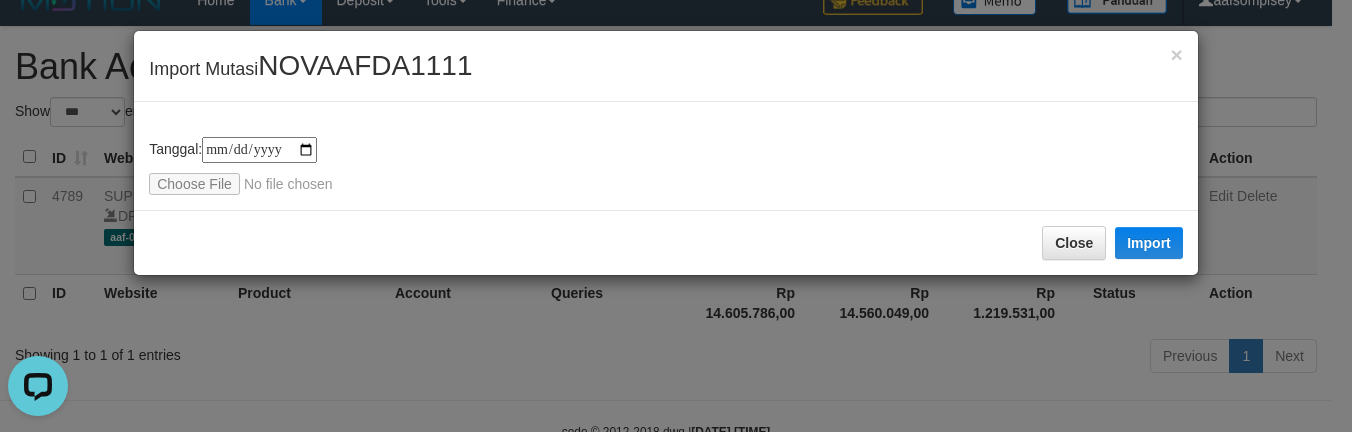 type on "**********" 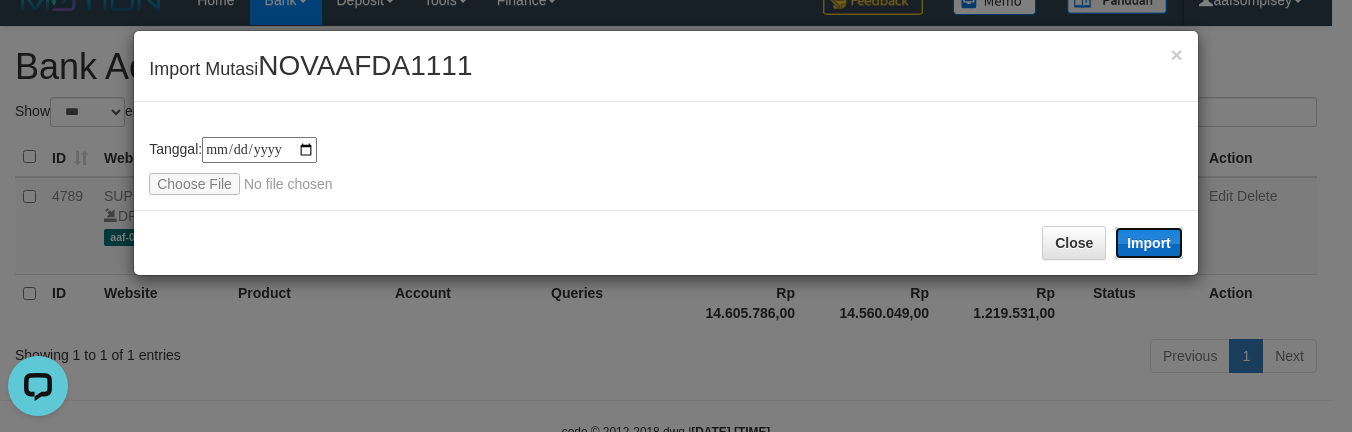 click on "Import" at bounding box center (1149, 243) 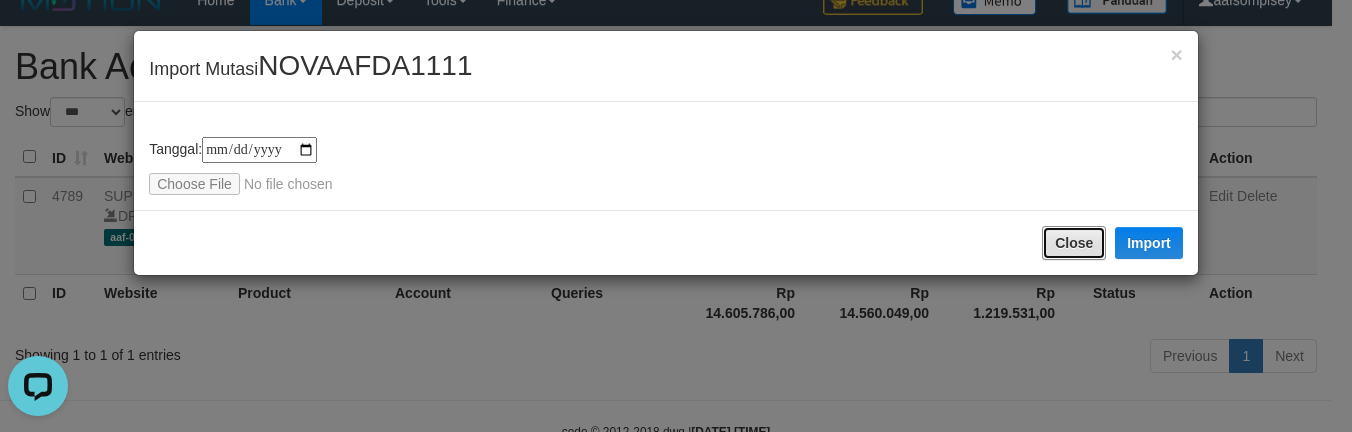 click on "Close" at bounding box center (1074, 243) 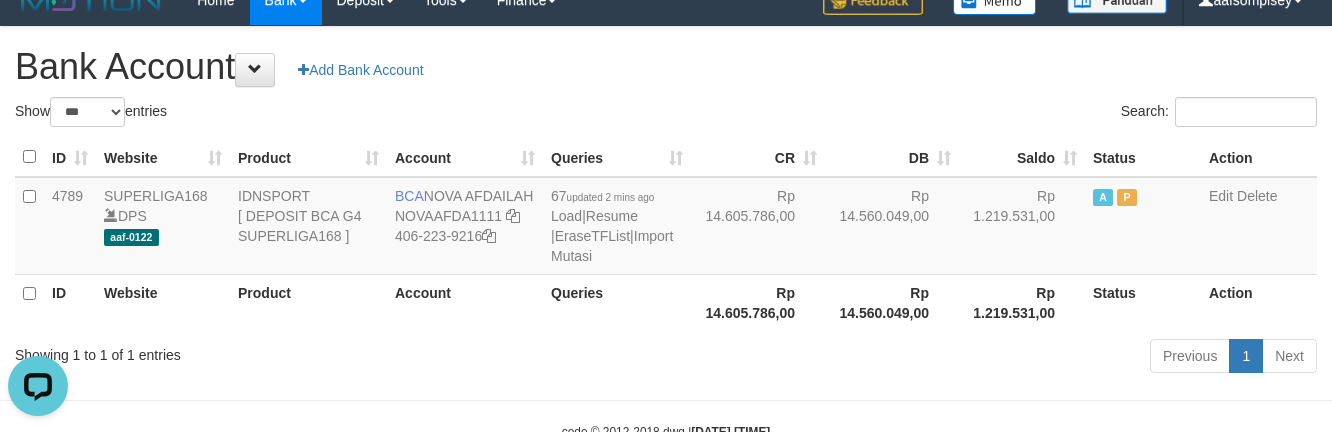 drag, startPoint x: 748, startPoint y: 173, endPoint x: 821, endPoint y: 170, distance: 73.061615 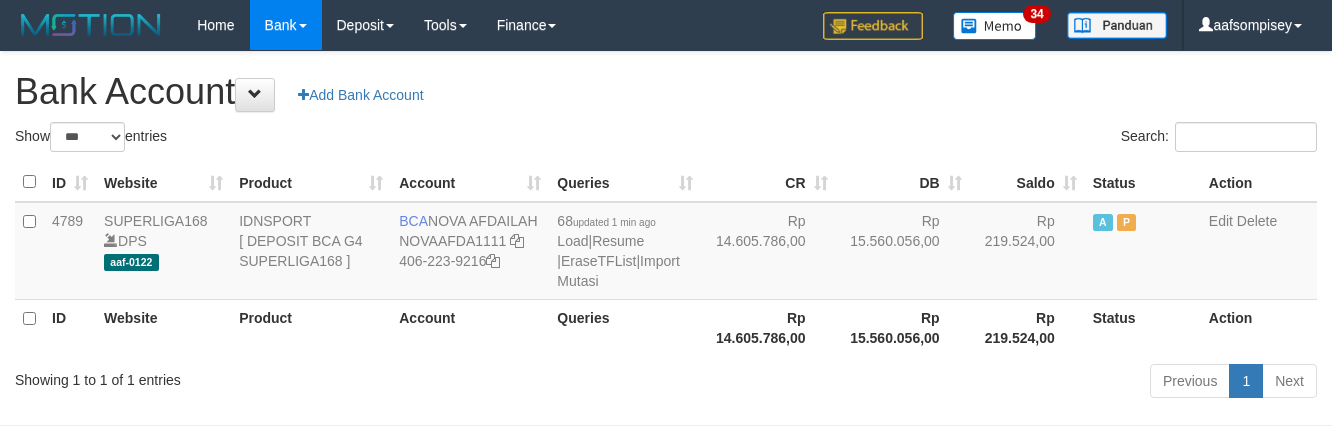 select on "***" 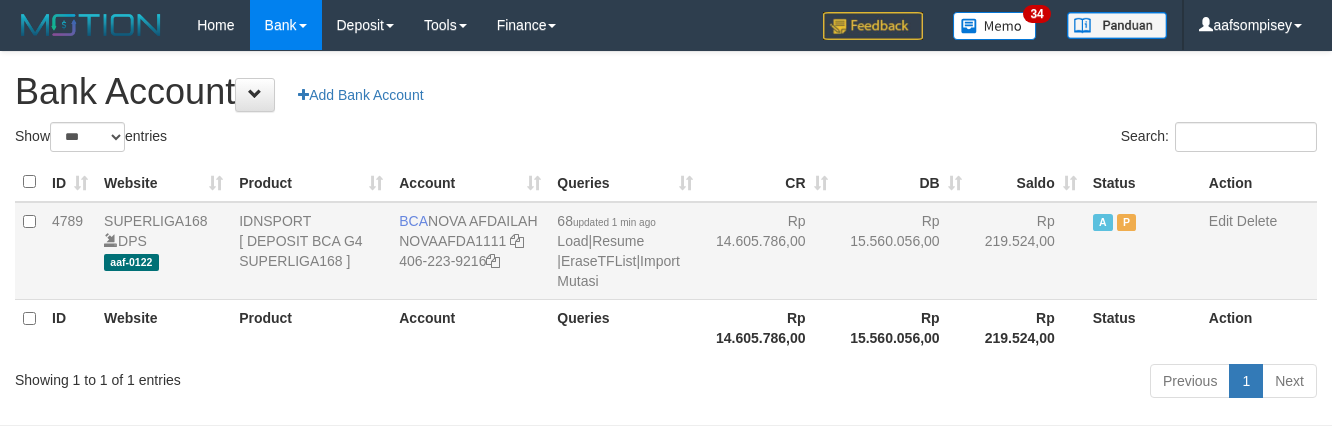 scroll, scrollTop: 25, scrollLeft: 0, axis: vertical 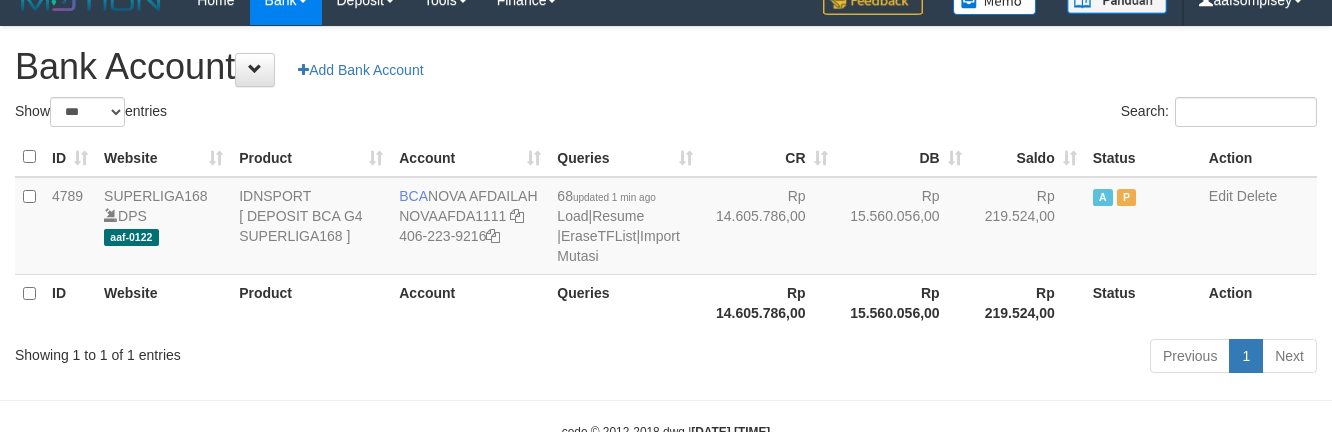 drag, startPoint x: 688, startPoint y: 137, endPoint x: 750, endPoint y: 120, distance: 64.288414 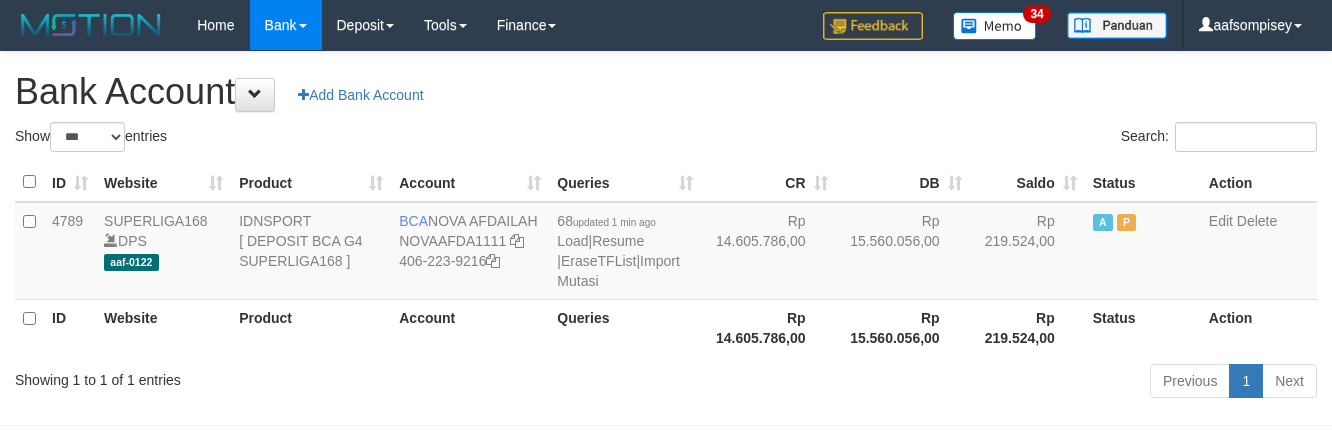 select on "***" 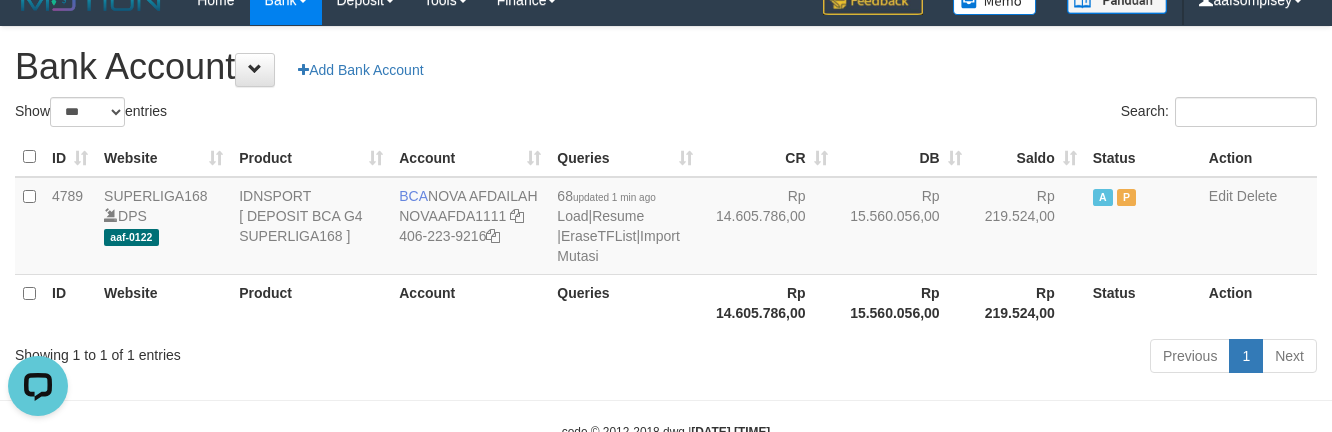scroll, scrollTop: 0, scrollLeft: 0, axis: both 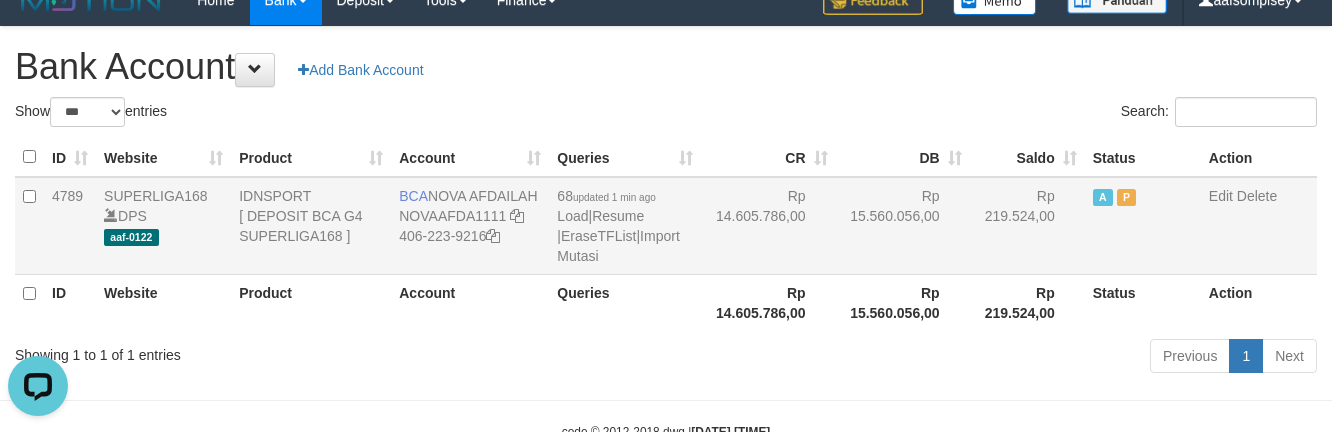 click on "Rp 14.605.786,00" at bounding box center [768, 226] 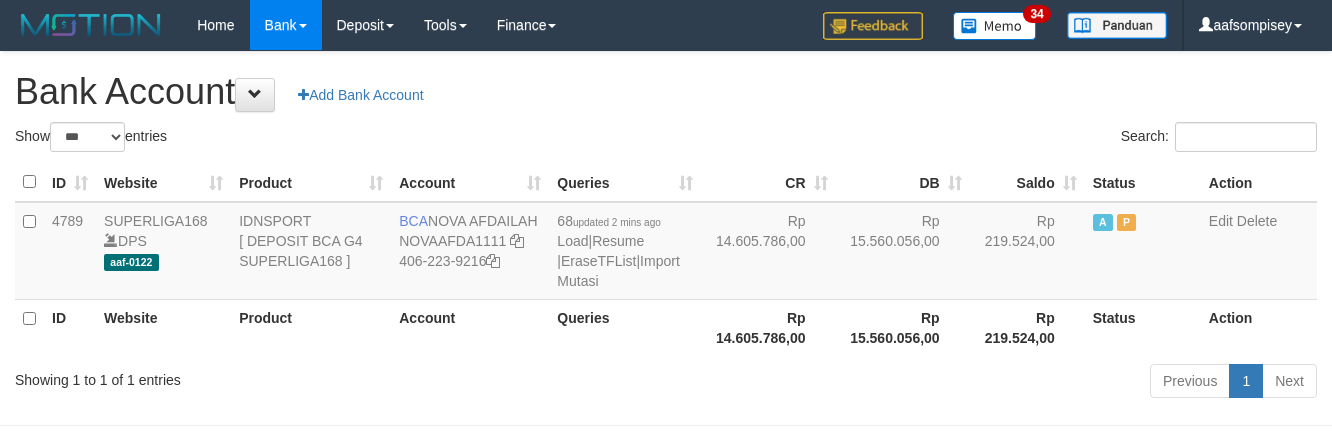 select on "***" 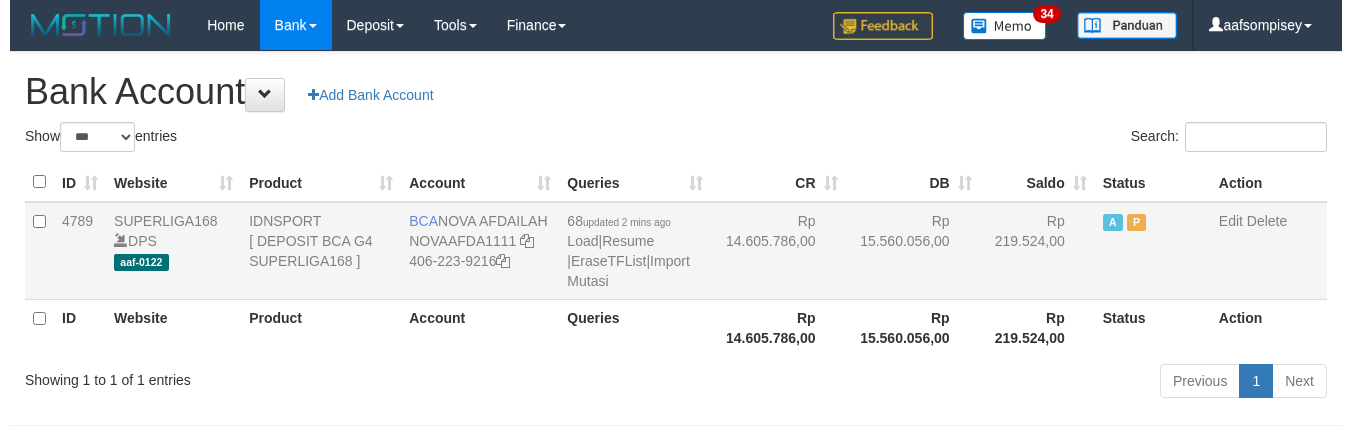 scroll, scrollTop: 25, scrollLeft: 0, axis: vertical 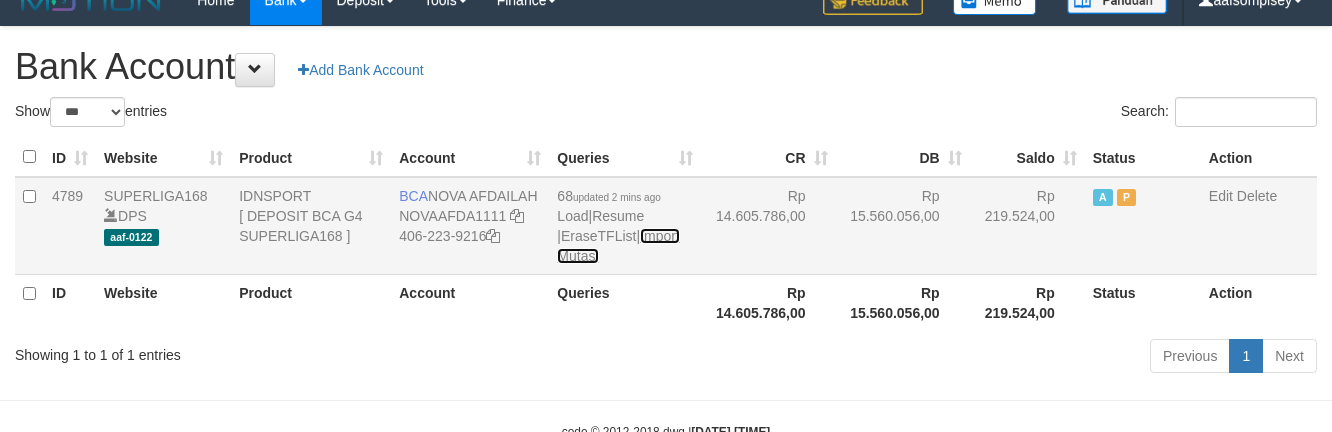 click on "Import Mutasi" at bounding box center [618, 246] 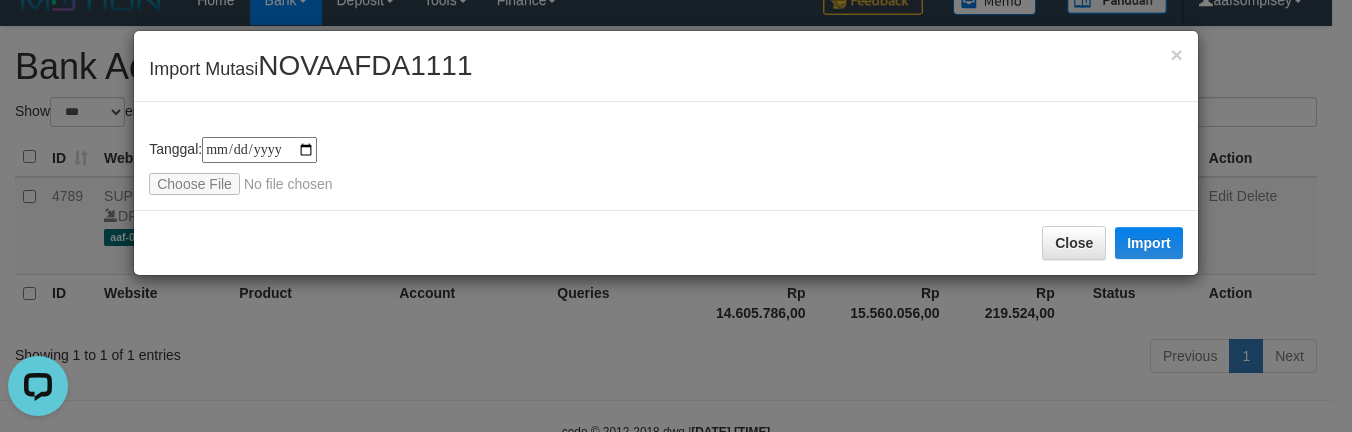 scroll, scrollTop: 0, scrollLeft: 0, axis: both 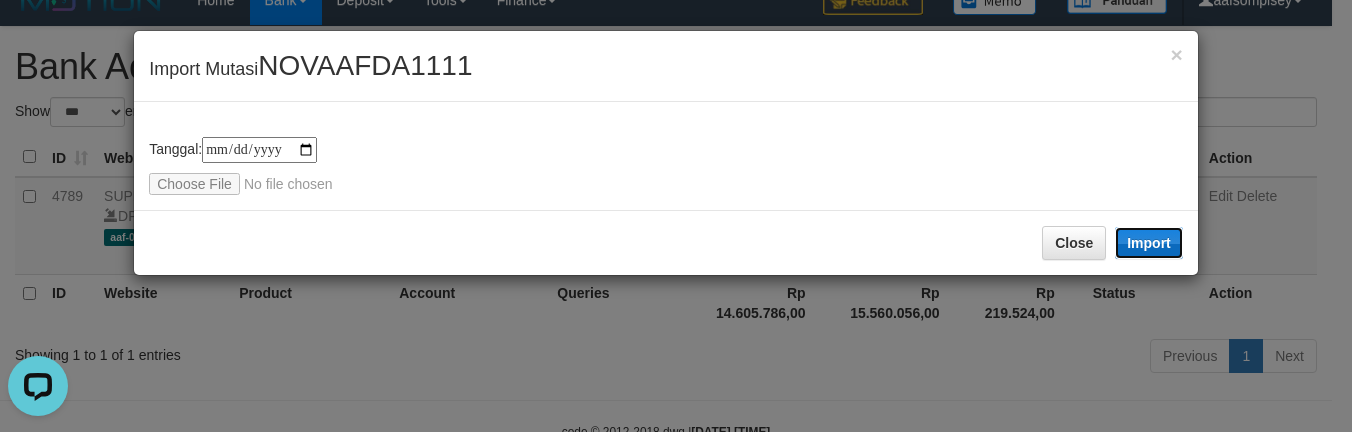 click on "Import" at bounding box center [1149, 243] 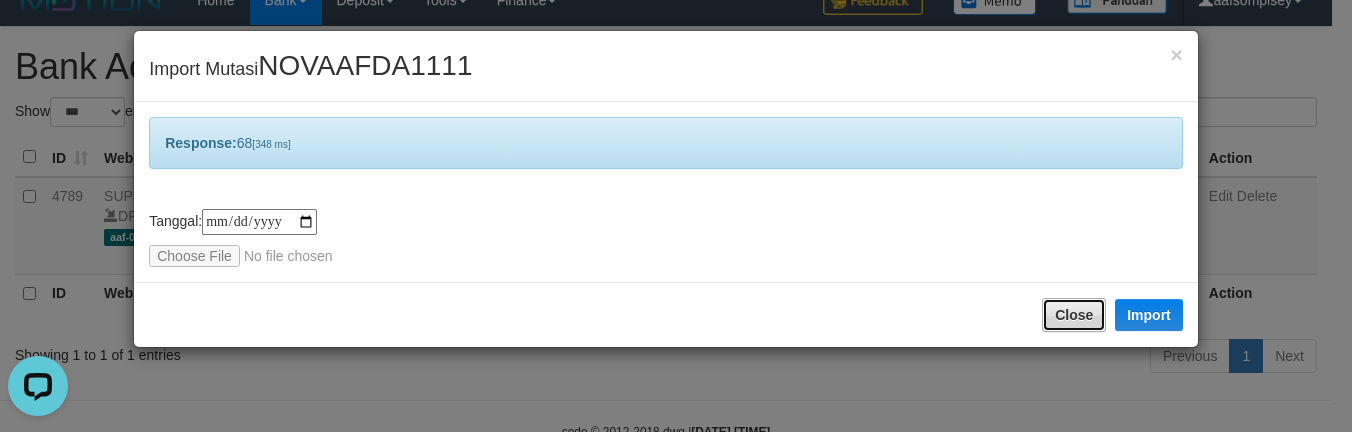 click on "Close" at bounding box center [1074, 315] 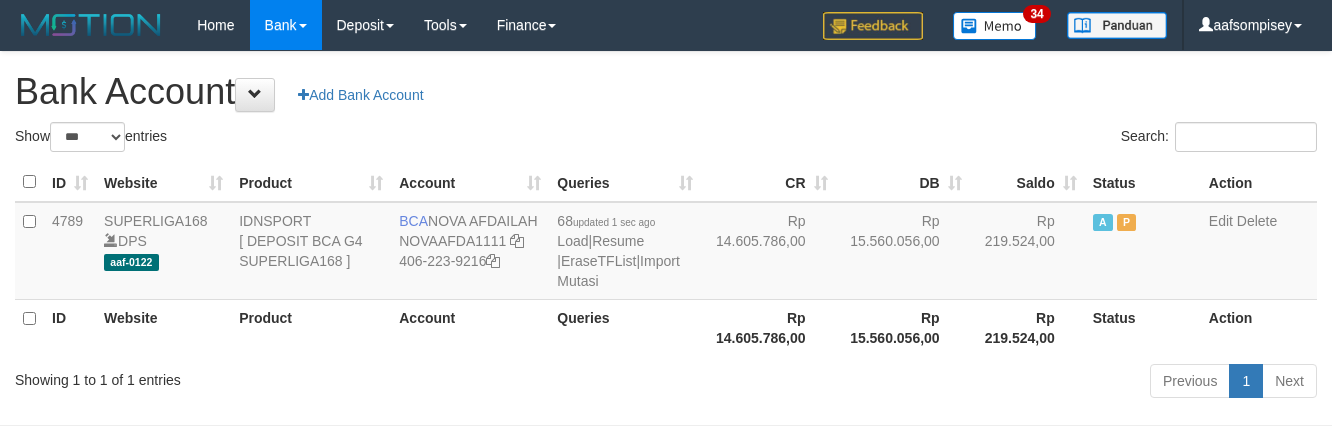 select on "***" 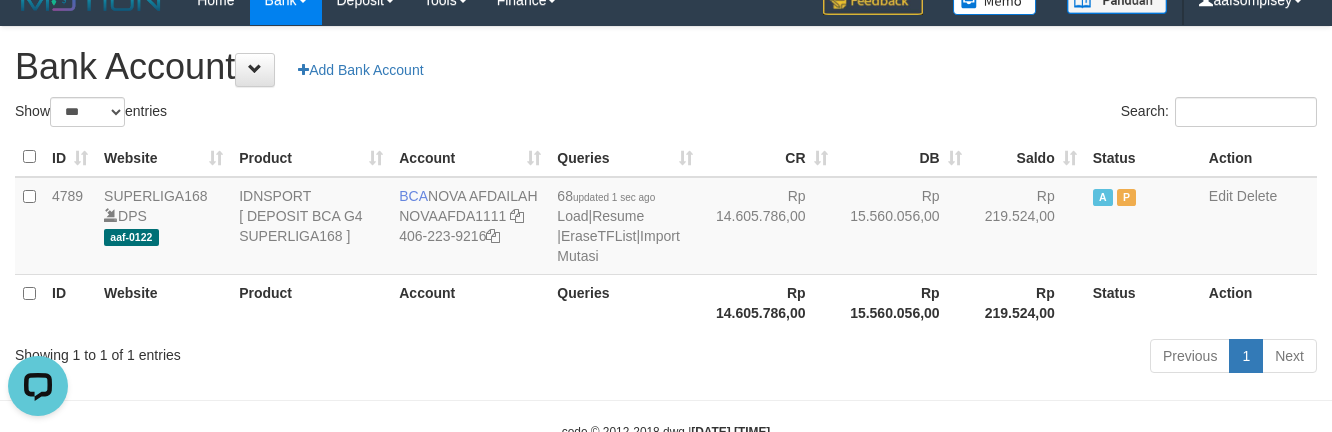 scroll, scrollTop: 0, scrollLeft: 0, axis: both 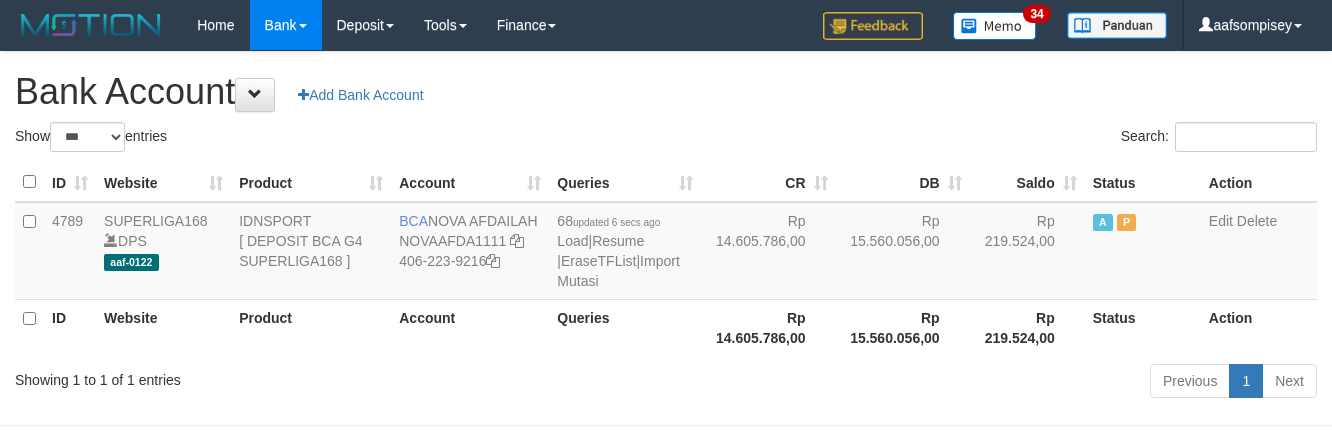 select on "***" 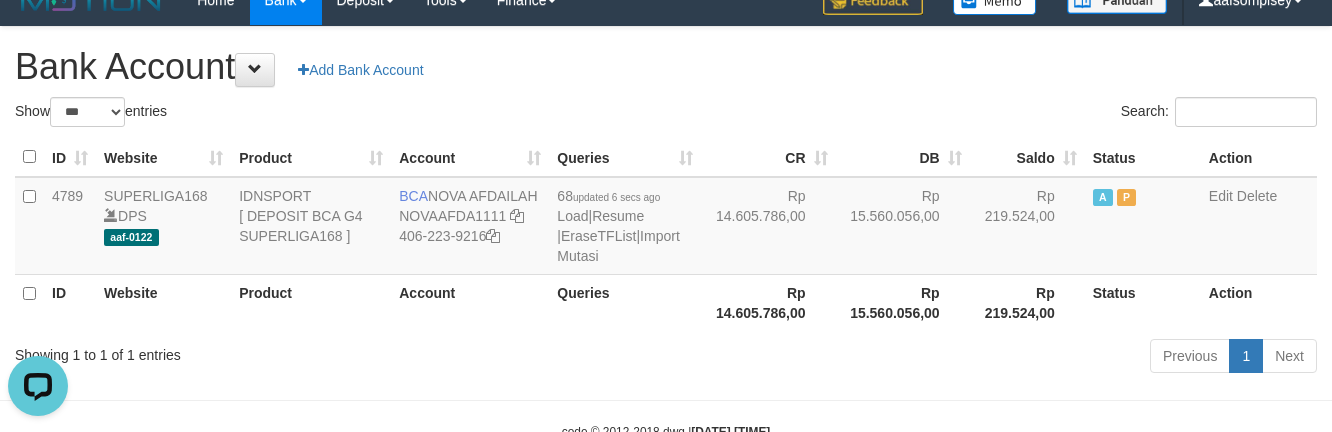 scroll, scrollTop: 0, scrollLeft: 0, axis: both 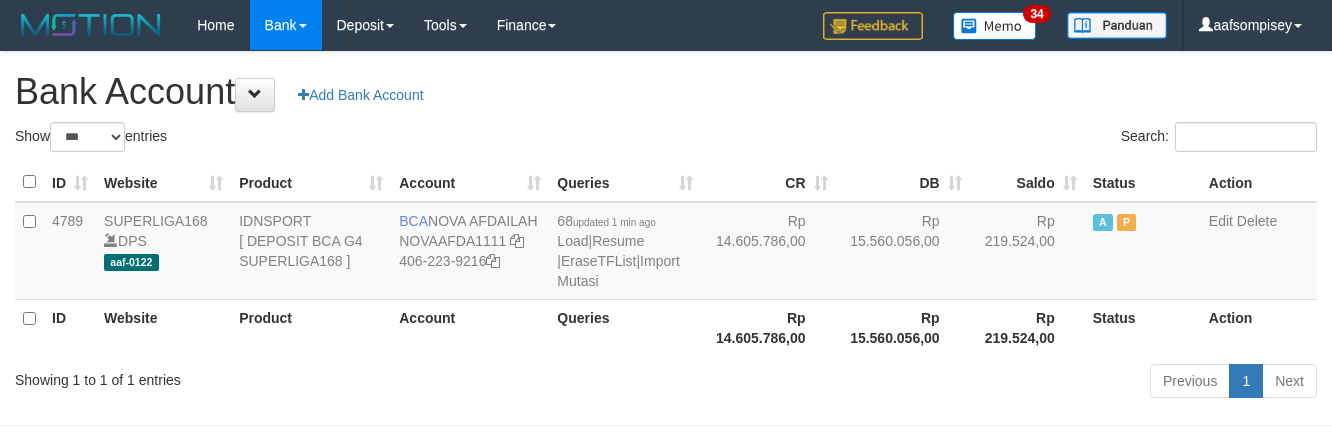 select on "***" 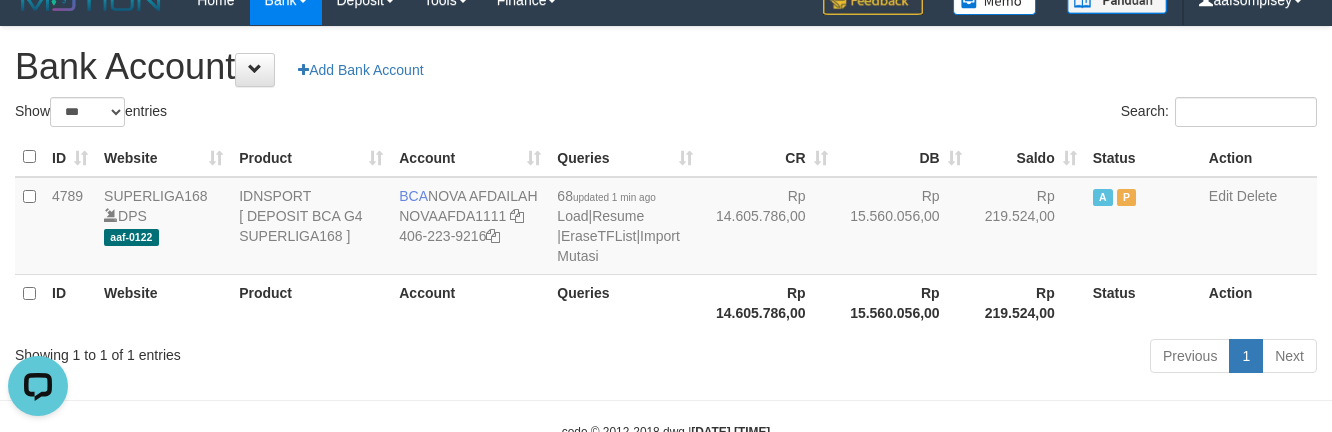 scroll, scrollTop: 0, scrollLeft: 0, axis: both 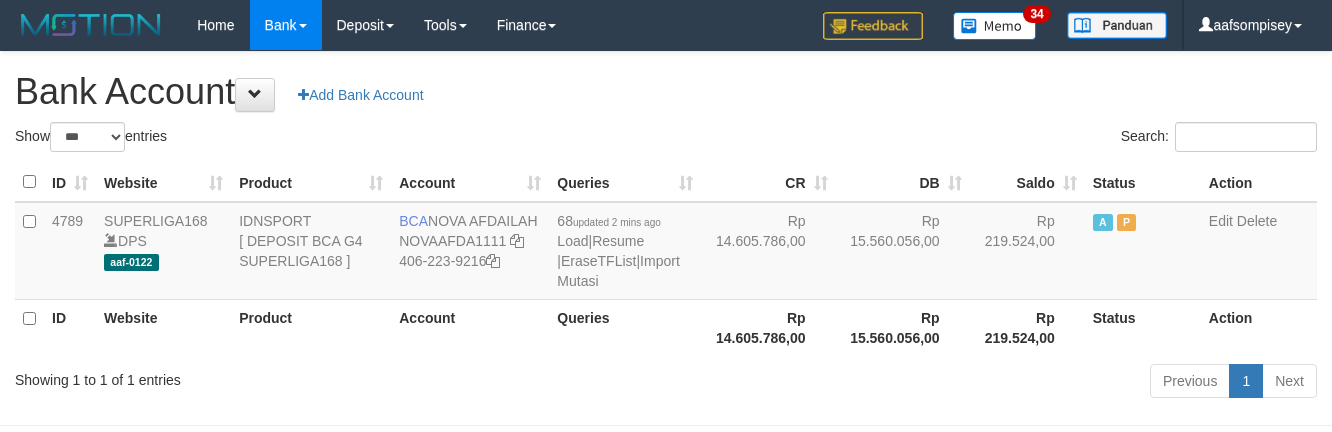 select on "***" 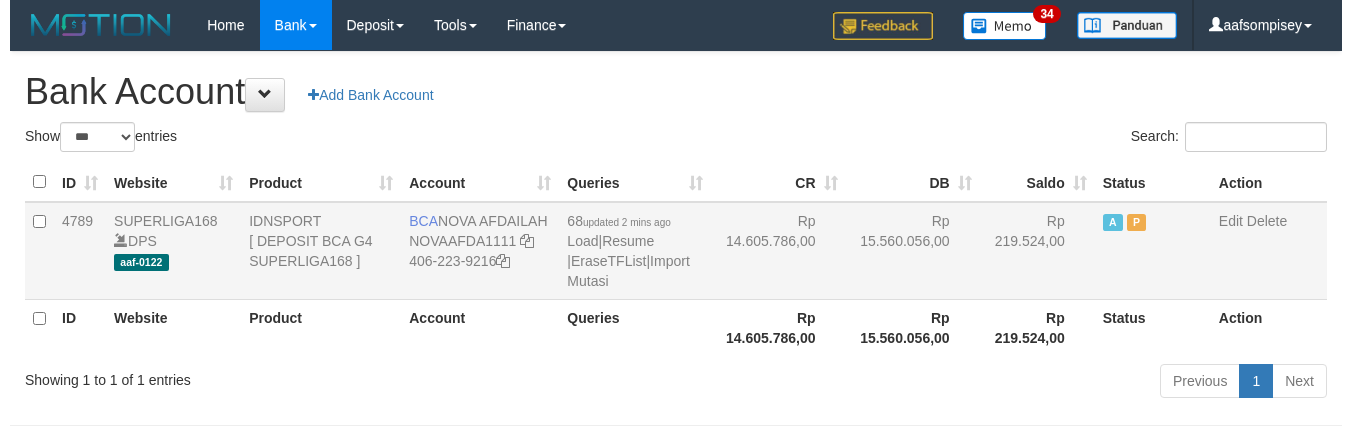 scroll, scrollTop: 25, scrollLeft: 0, axis: vertical 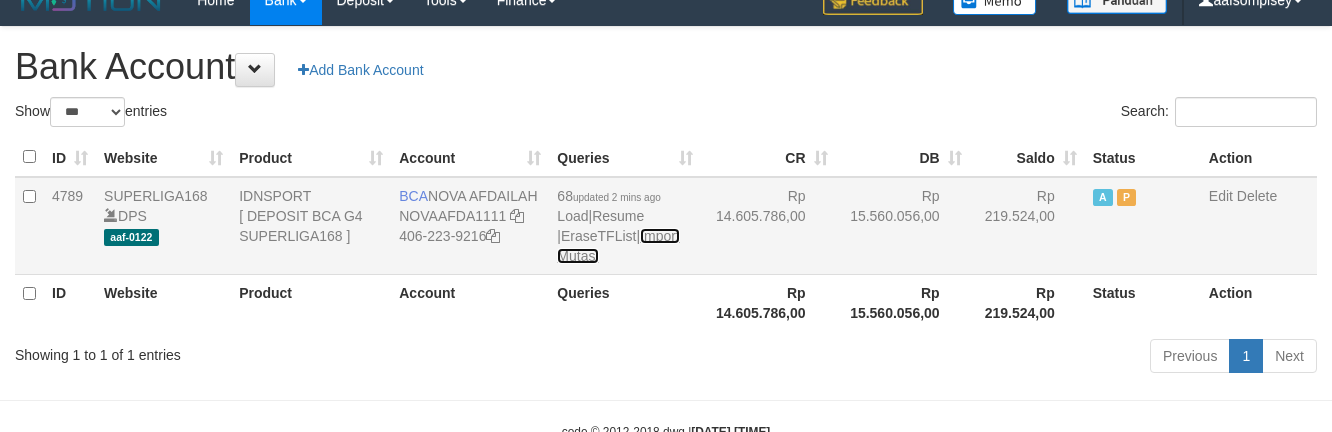 click on "Import Mutasi" at bounding box center [618, 246] 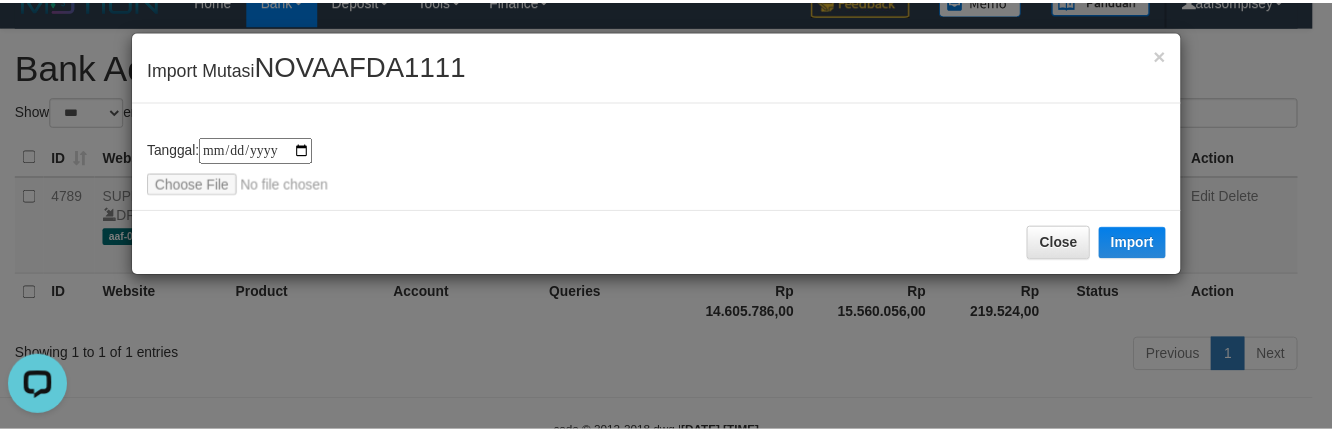 scroll, scrollTop: 0, scrollLeft: 0, axis: both 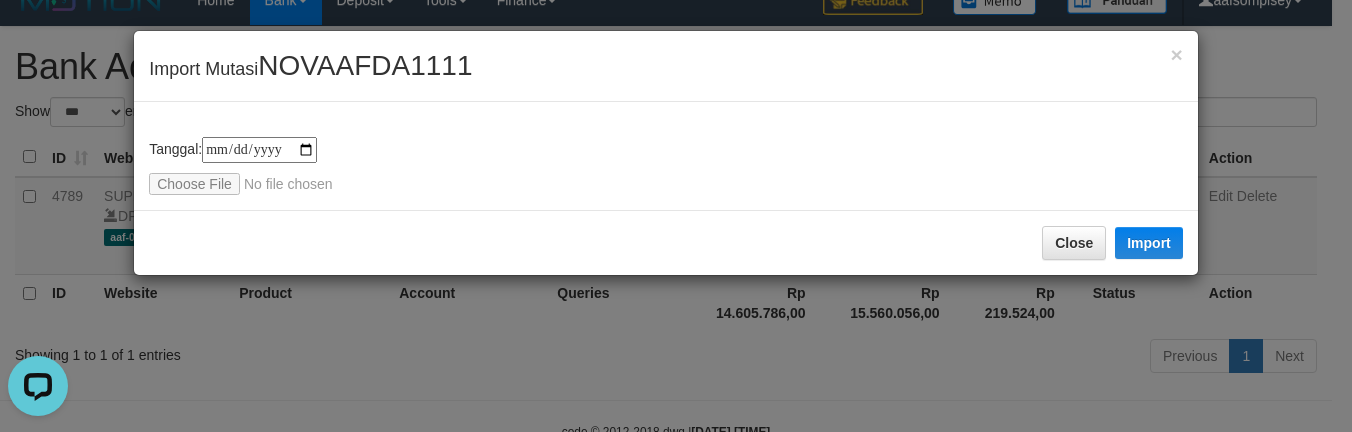 type on "**********" 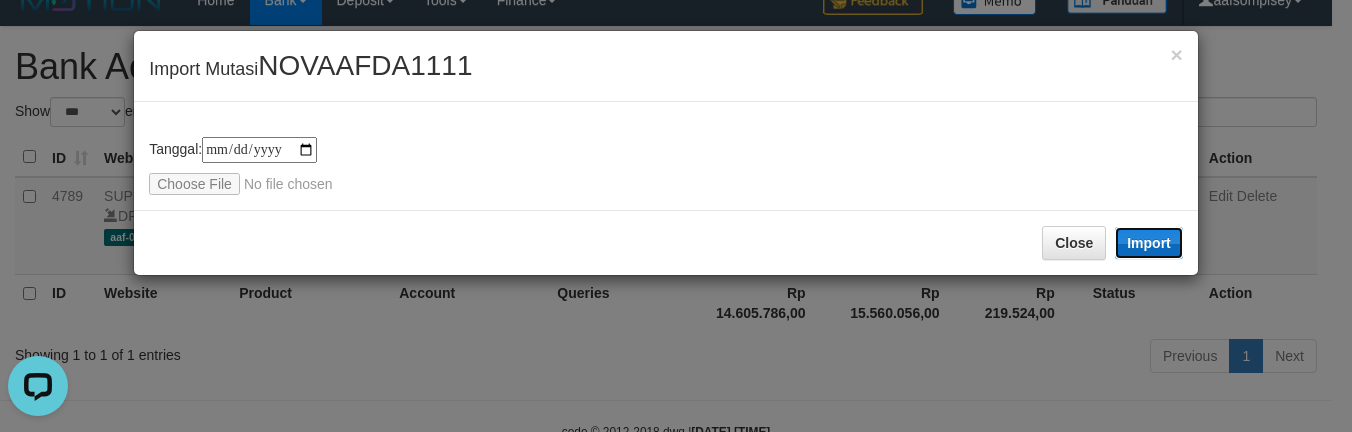 click on "Import" at bounding box center (1149, 243) 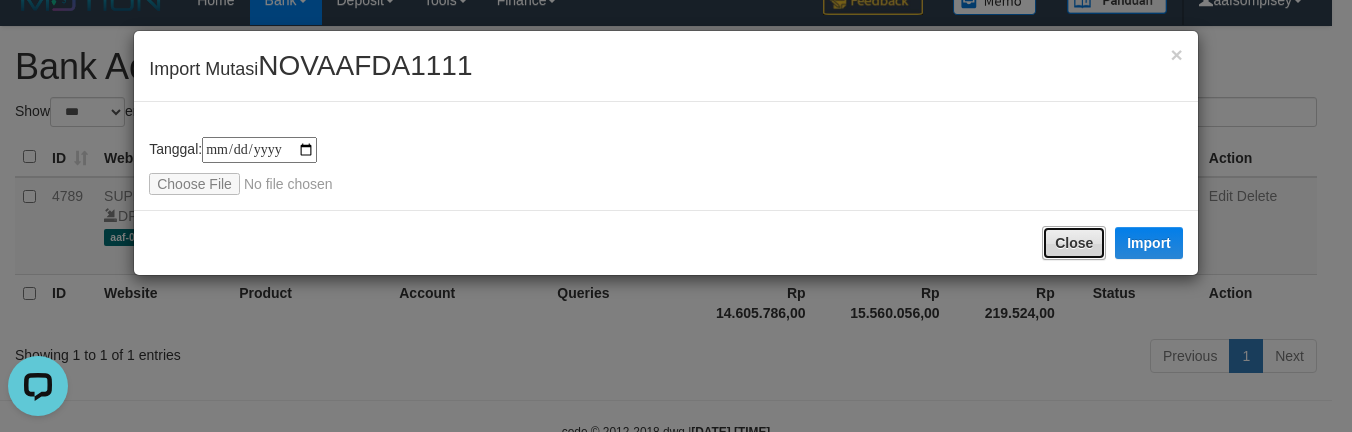 click on "Close" at bounding box center [1074, 243] 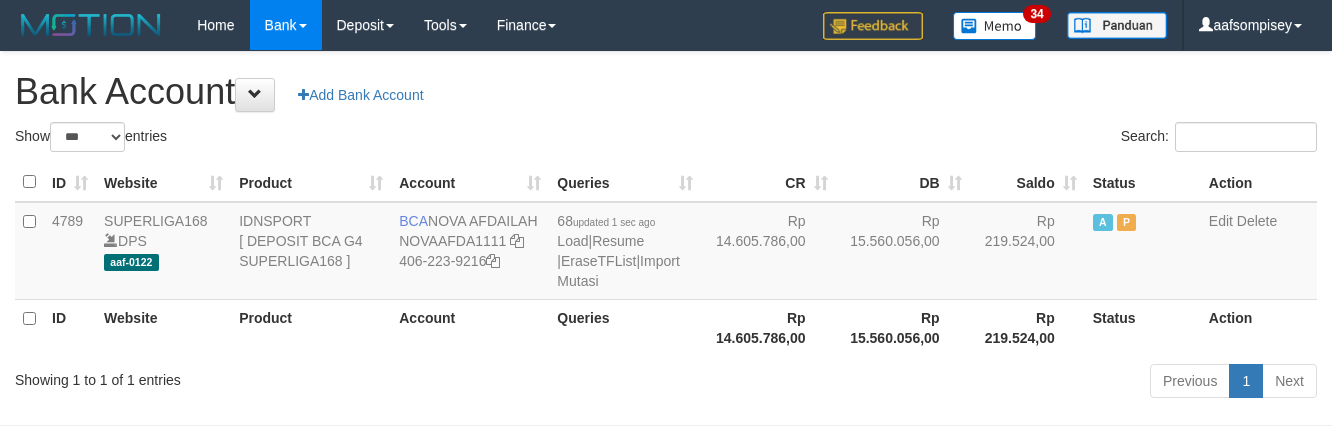 select on "***" 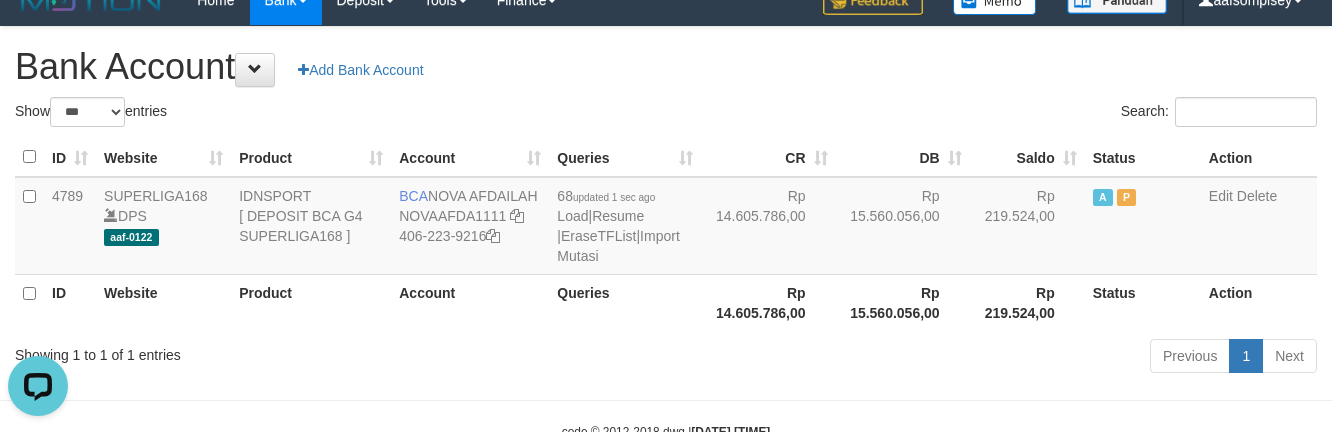 scroll, scrollTop: 0, scrollLeft: 0, axis: both 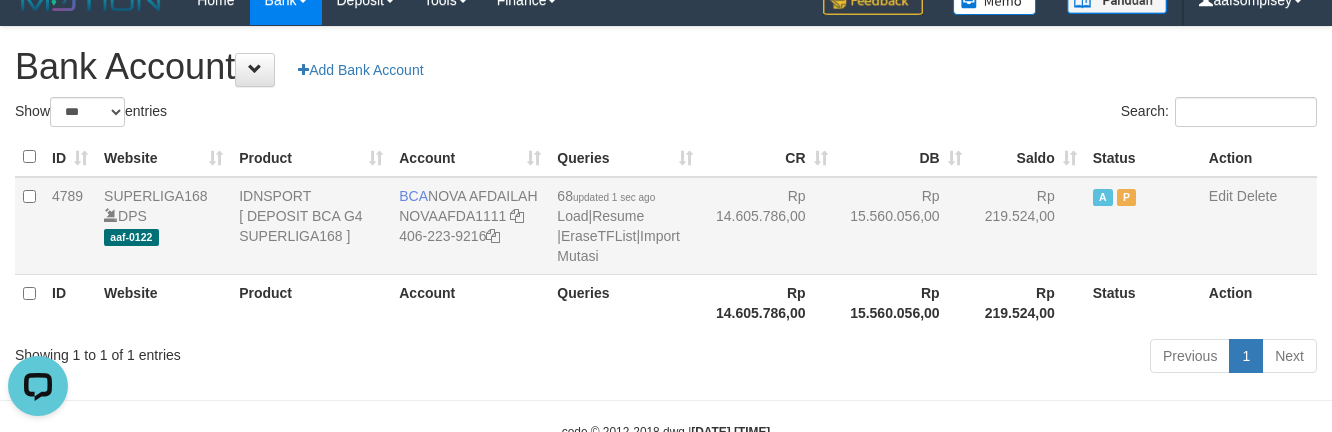 click on "Rp 14.605.786,00" at bounding box center (768, 226) 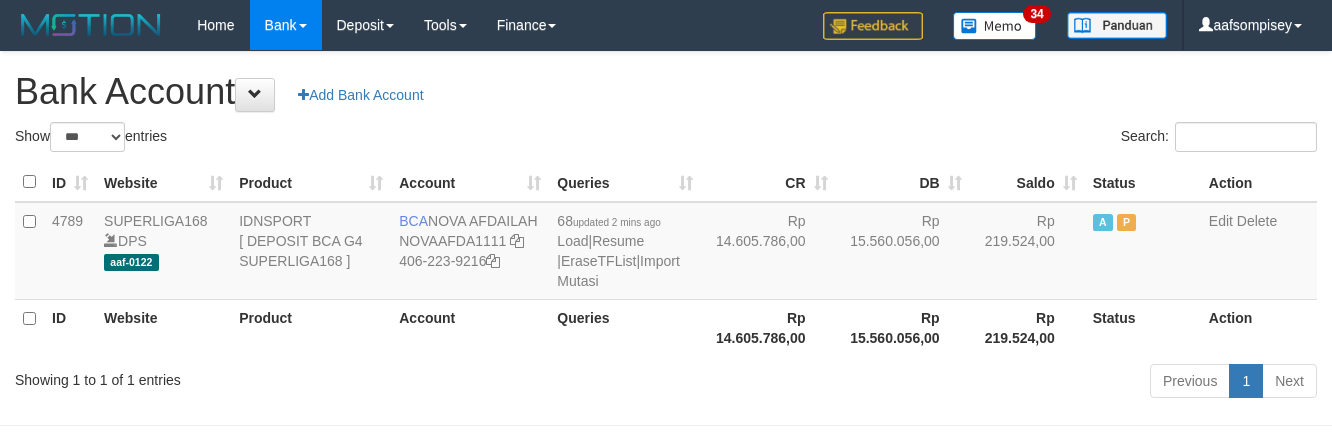 select on "***" 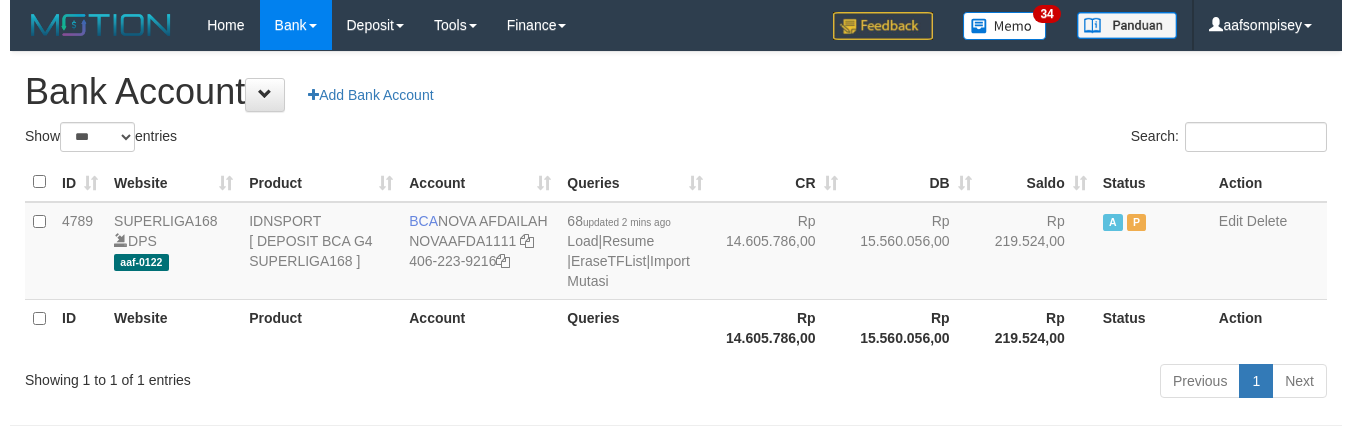scroll, scrollTop: 25, scrollLeft: 0, axis: vertical 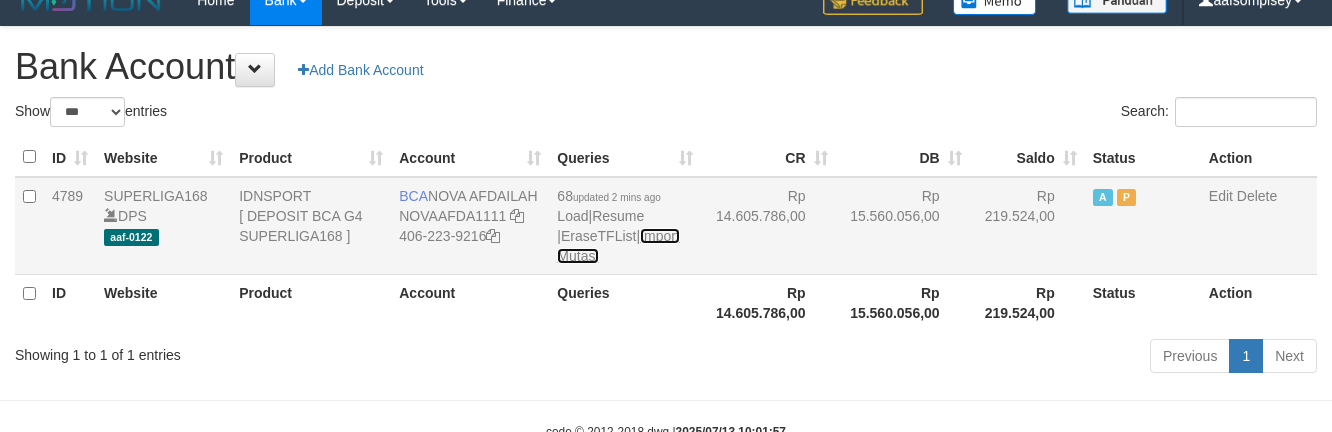 click on "Import Mutasi" at bounding box center [618, 246] 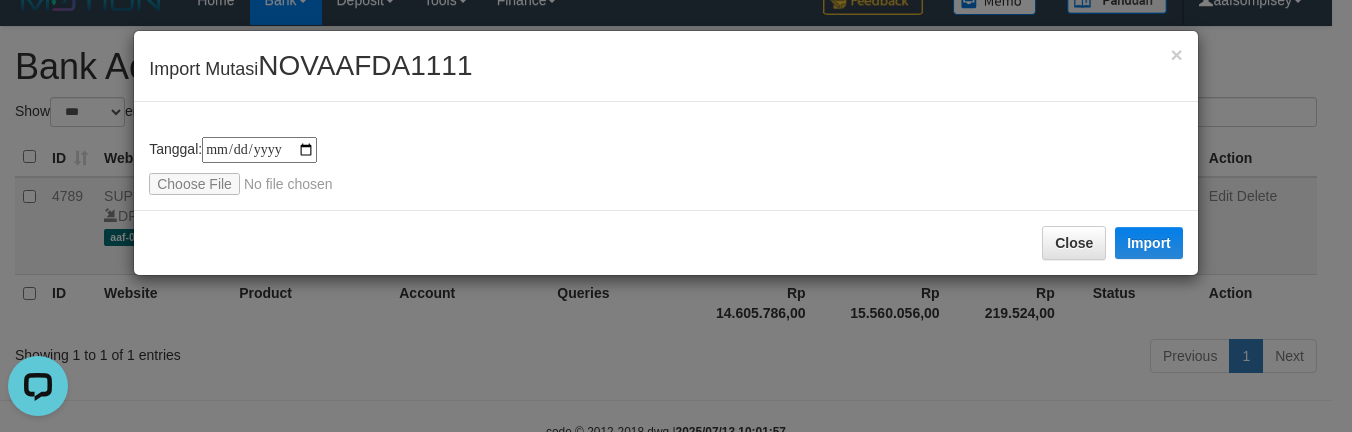 scroll, scrollTop: 0, scrollLeft: 0, axis: both 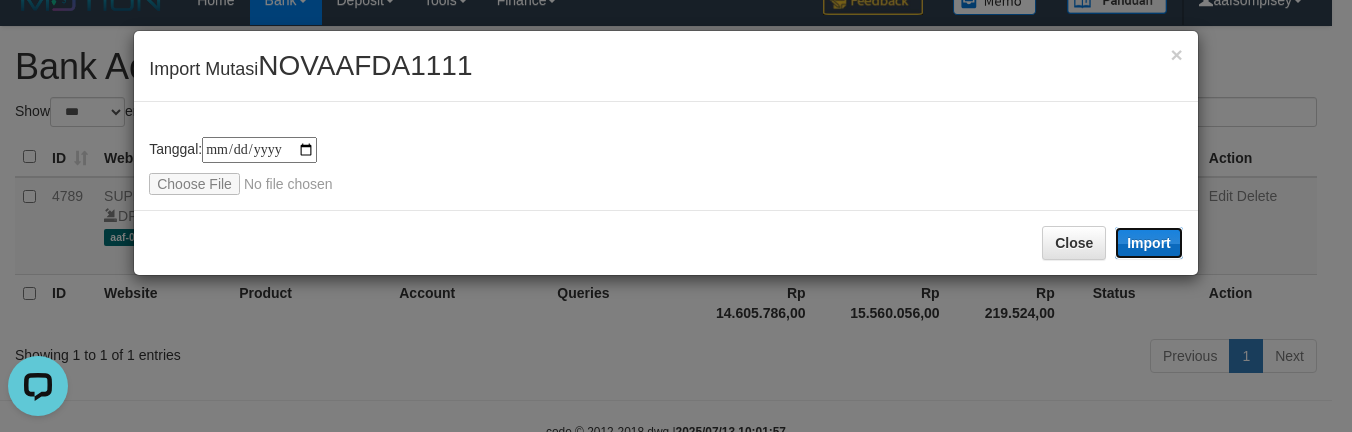 click on "Import" at bounding box center (1149, 243) 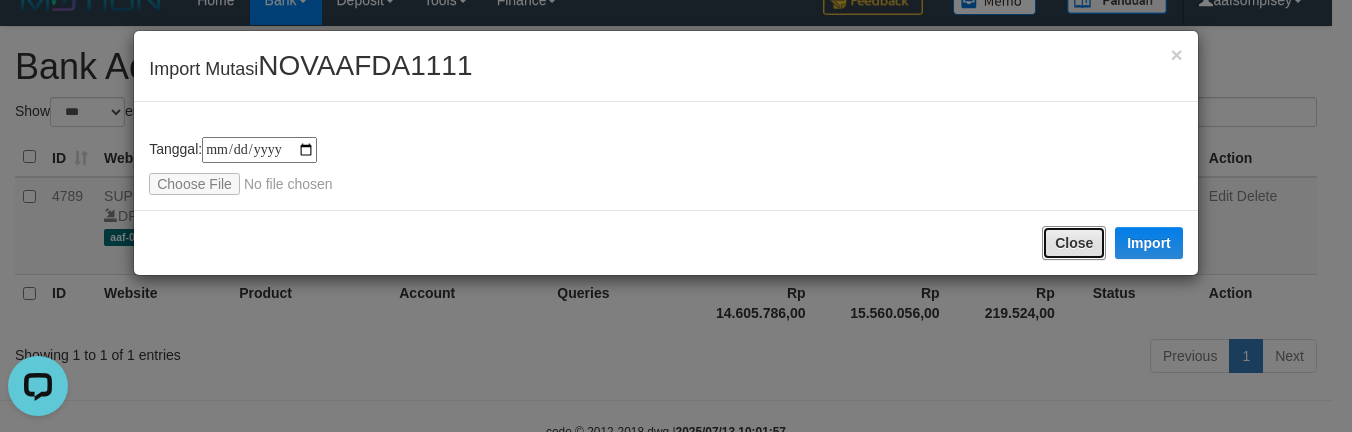 click on "Close" at bounding box center (1074, 243) 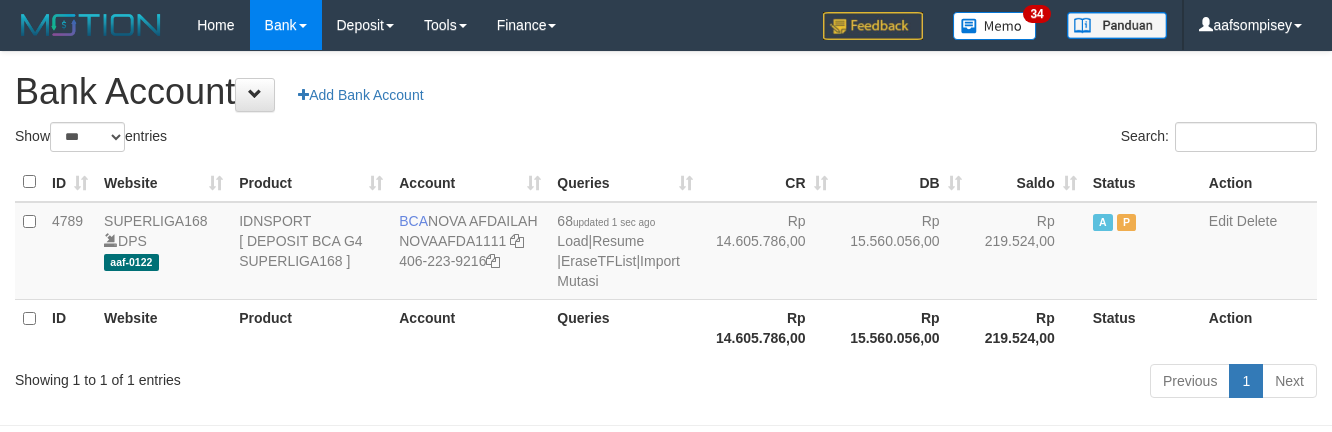 select on "***" 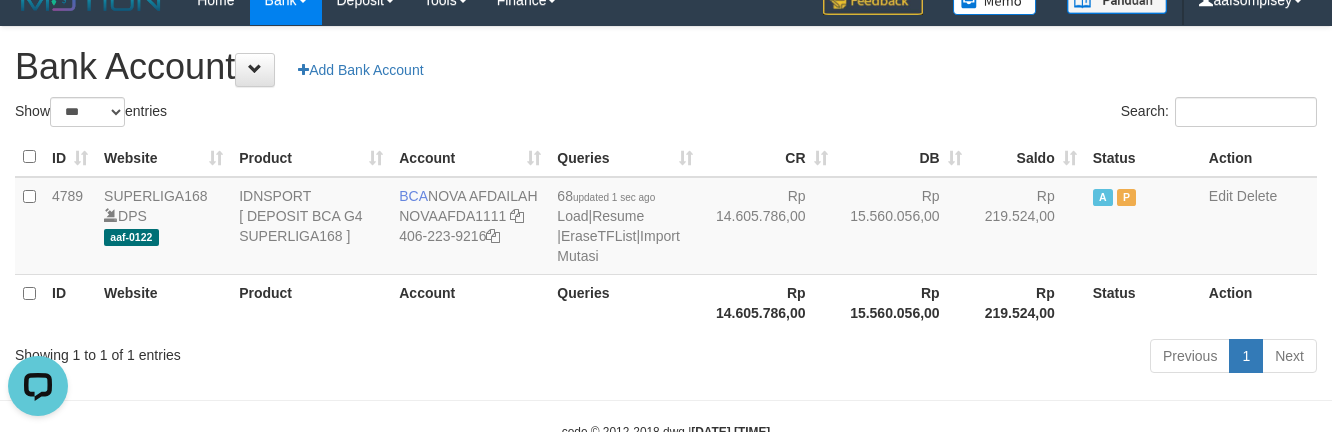 scroll, scrollTop: 0, scrollLeft: 0, axis: both 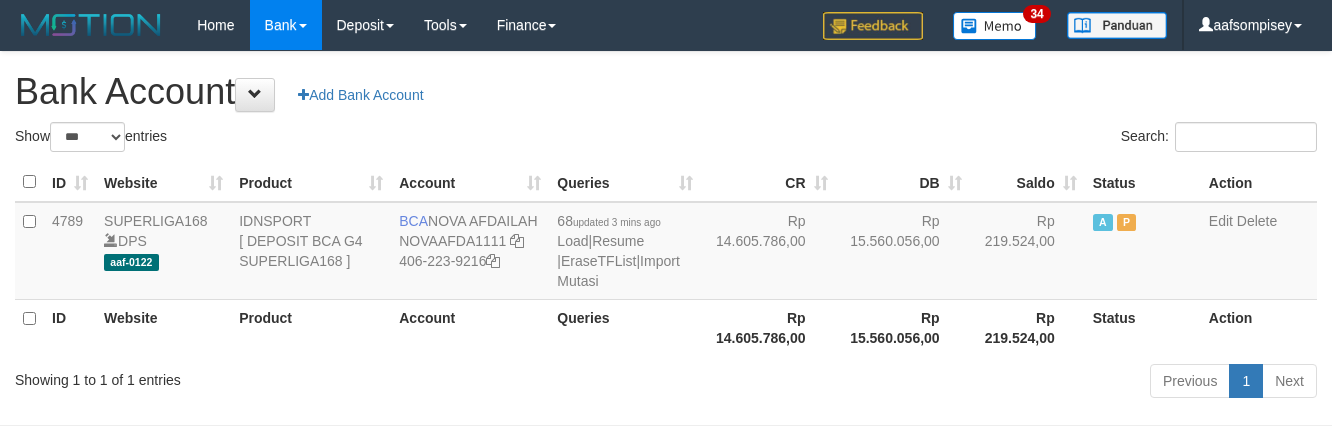 select on "***" 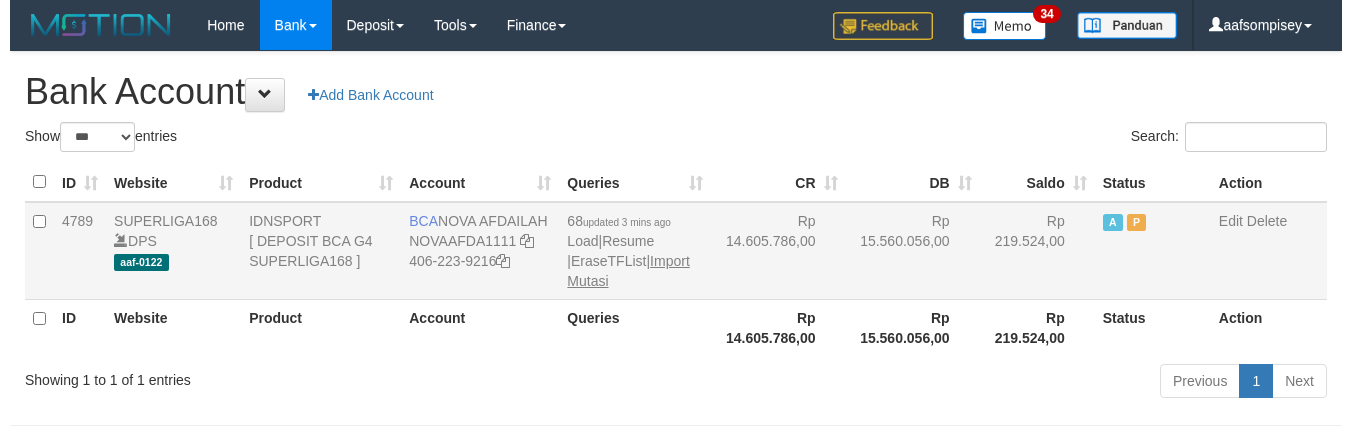 scroll, scrollTop: 25, scrollLeft: 0, axis: vertical 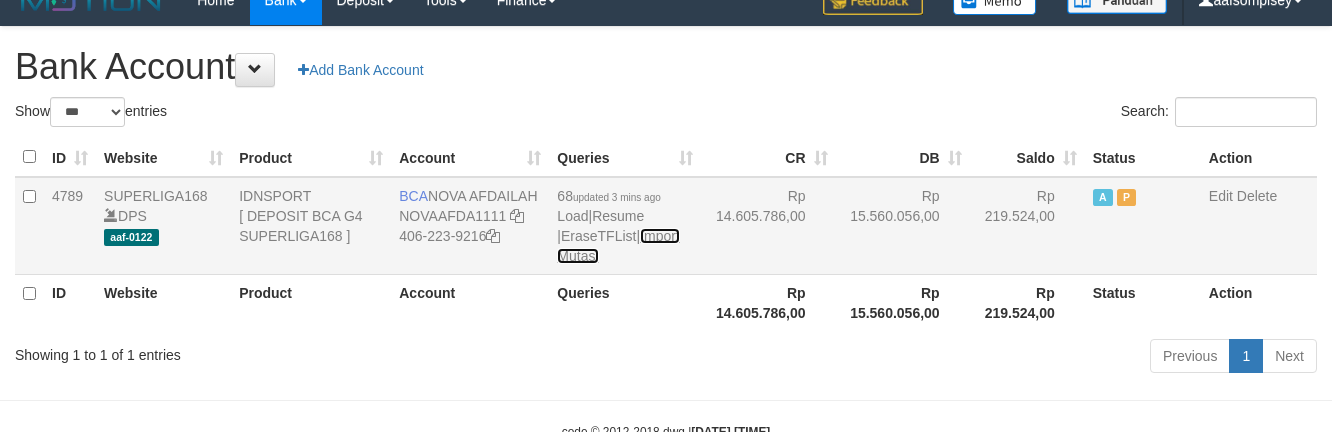 click on "Import Mutasi" at bounding box center [618, 246] 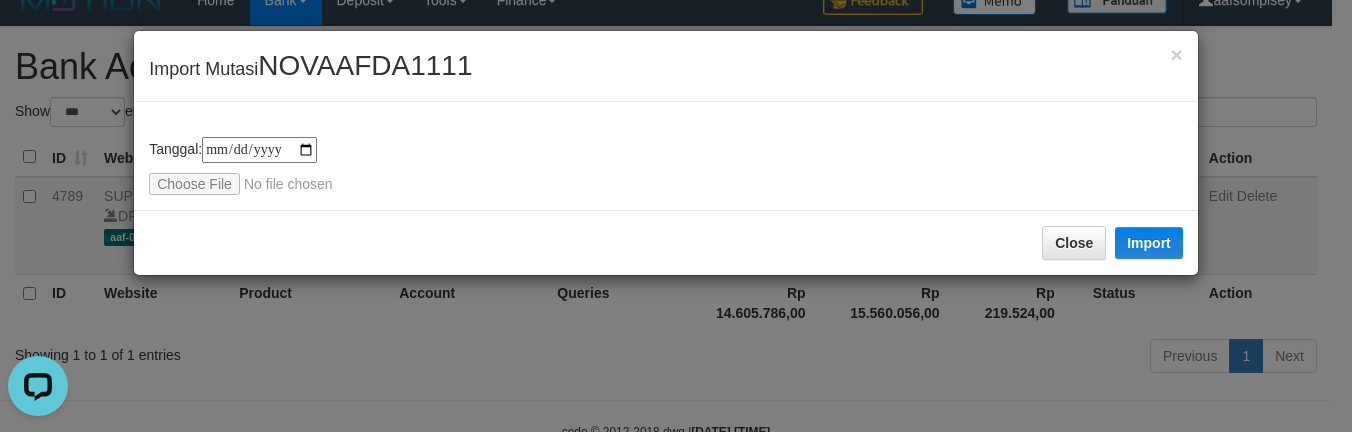 scroll, scrollTop: 0, scrollLeft: 0, axis: both 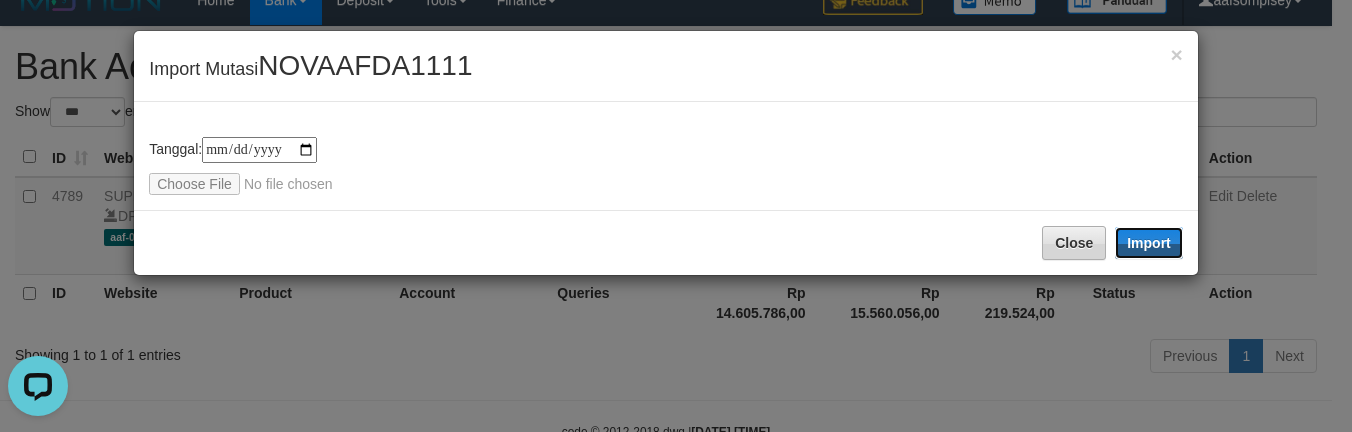 click on "Import" at bounding box center (1149, 243) 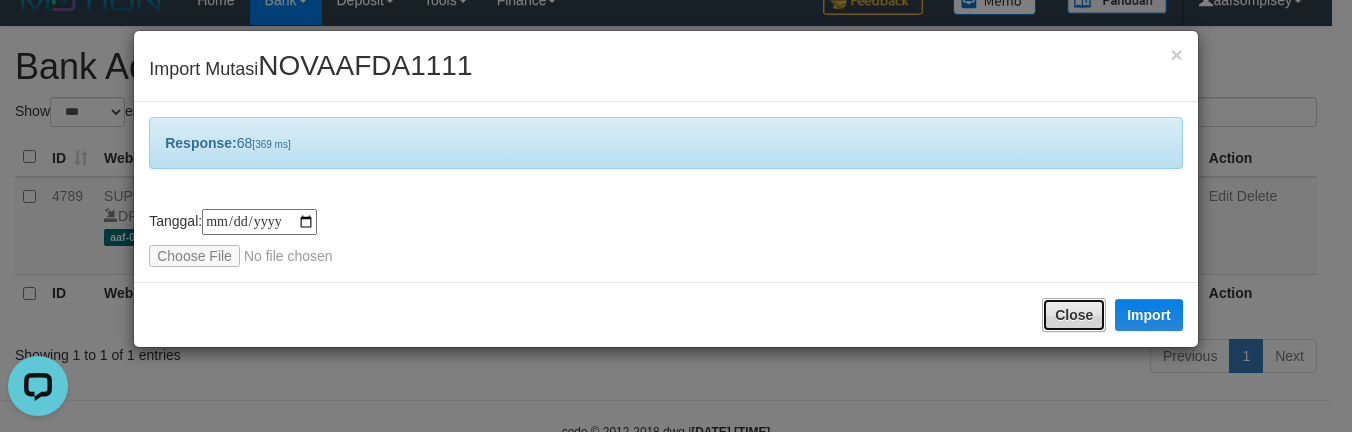 click on "Close" at bounding box center (1074, 315) 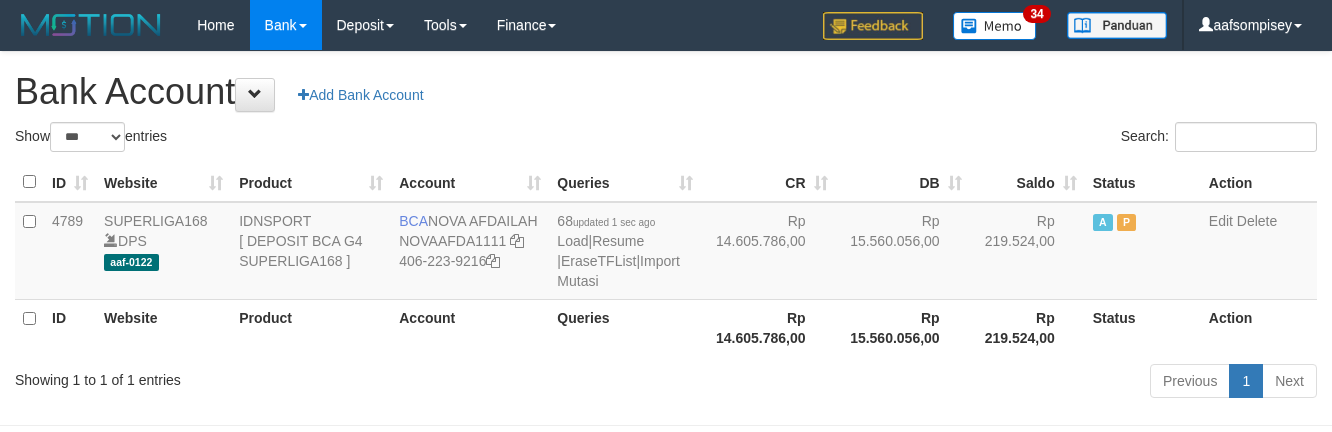 select on "***" 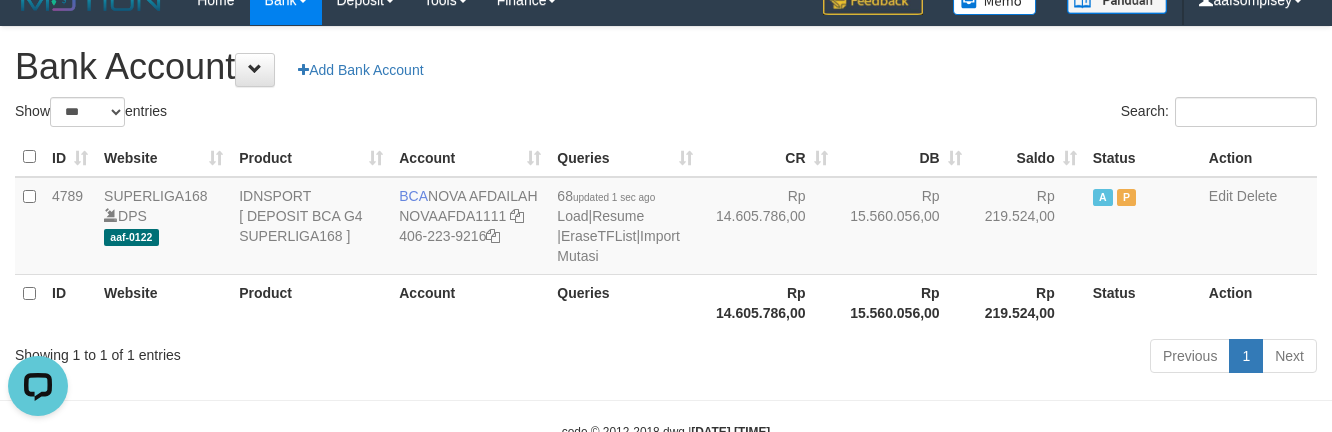 scroll, scrollTop: 0, scrollLeft: 0, axis: both 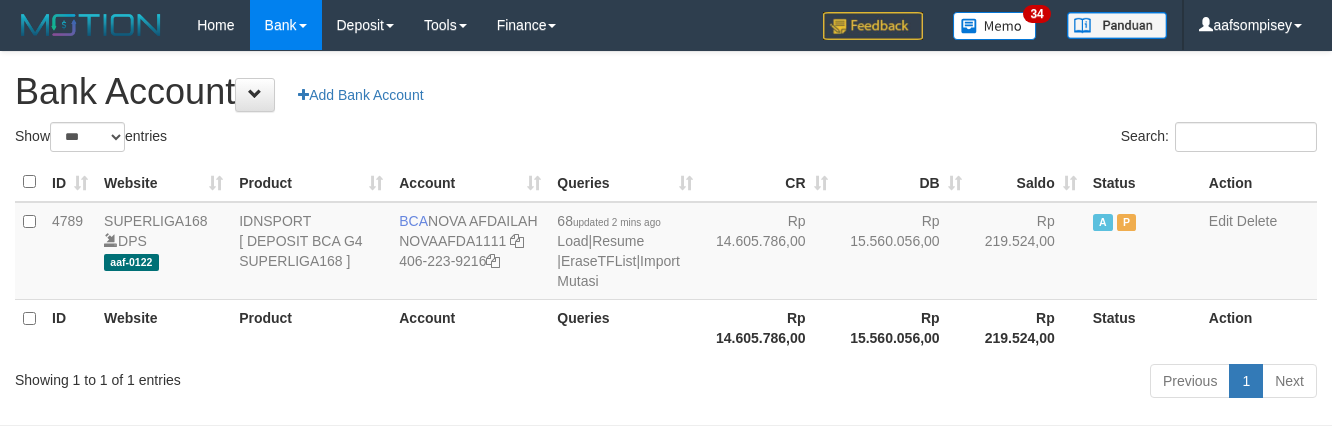 select on "***" 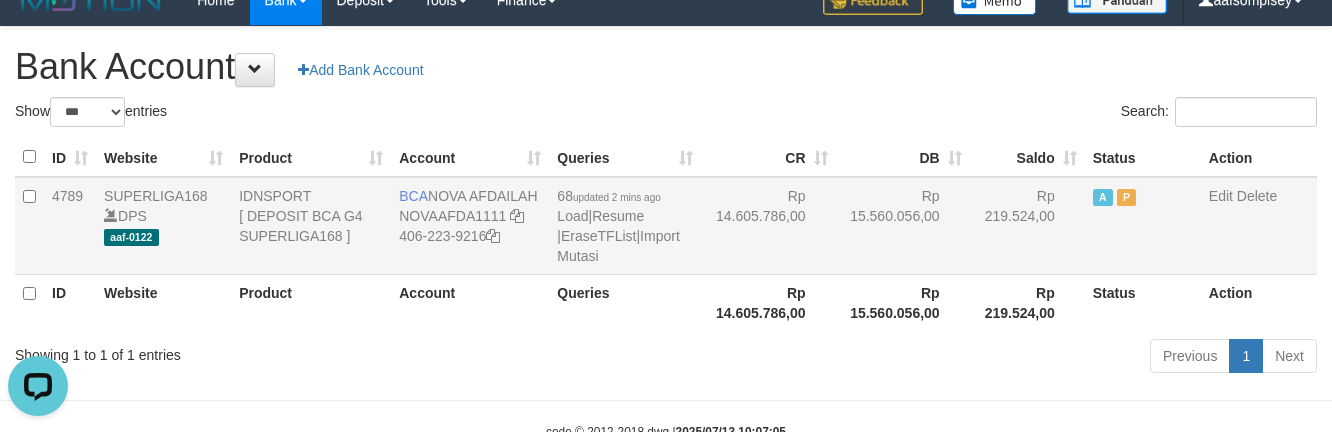 scroll, scrollTop: 0, scrollLeft: 0, axis: both 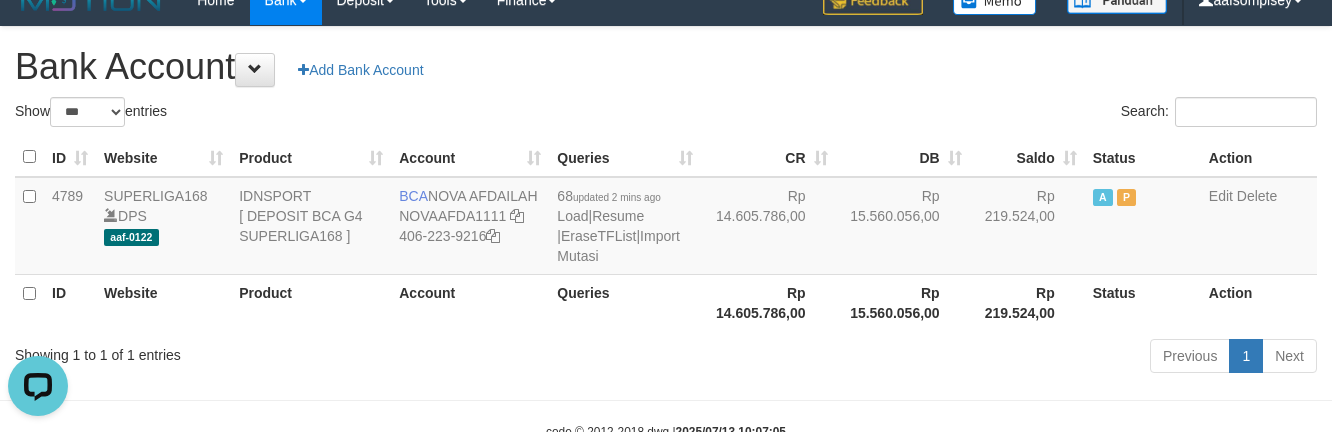 click on "CR" at bounding box center (768, 157) 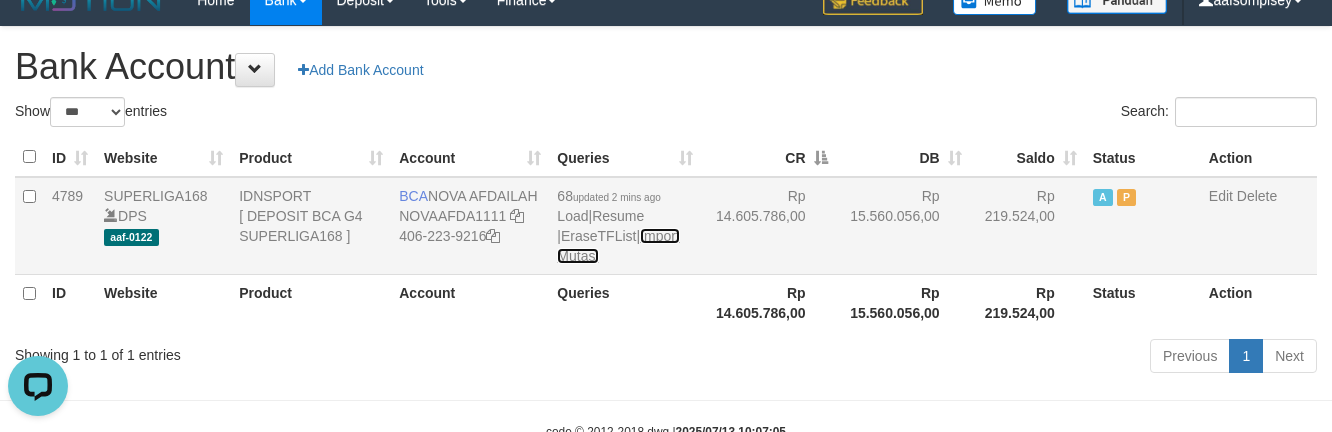 click on "Import Mutasi" at bounding box center (618, 246) 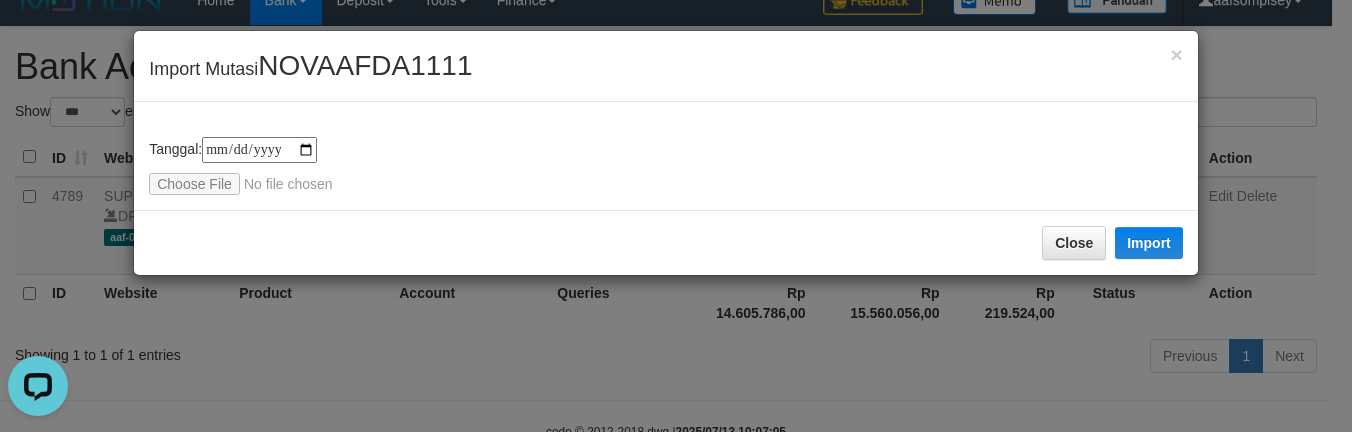 type on "**********" 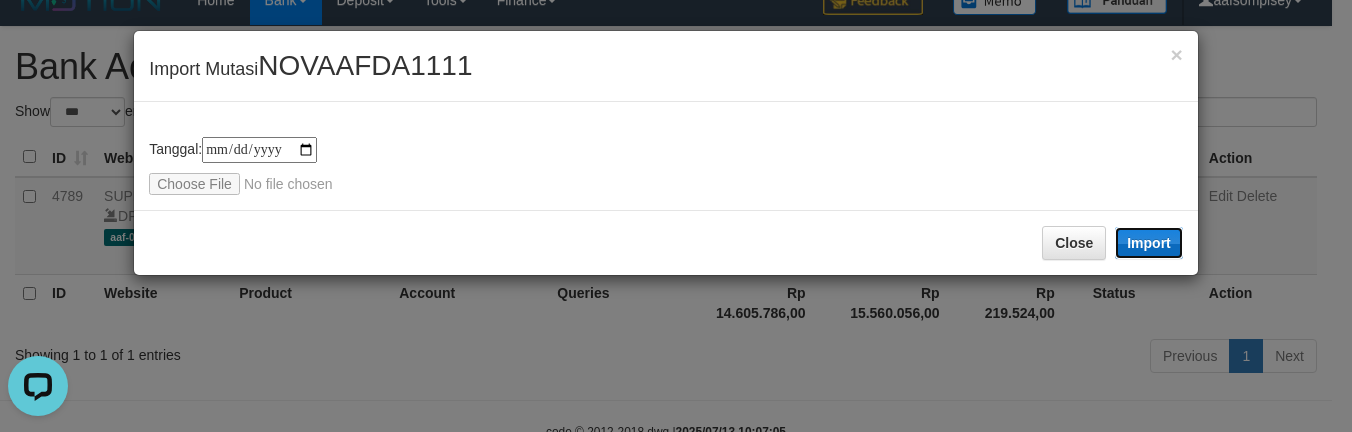 click on "Import" at bounding box center [1149, 243] 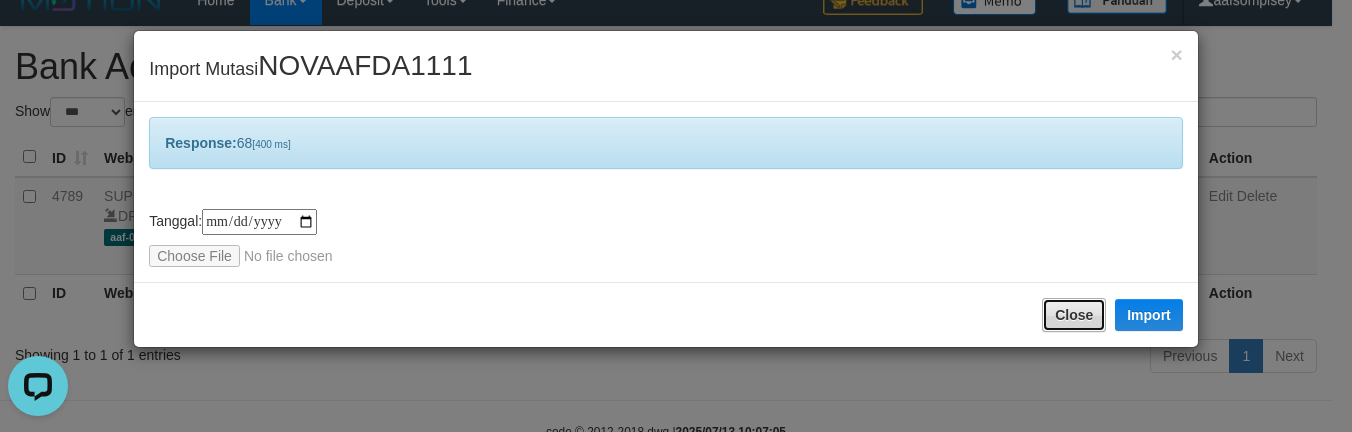 click on "Close" at bounding box center (1074, 315) 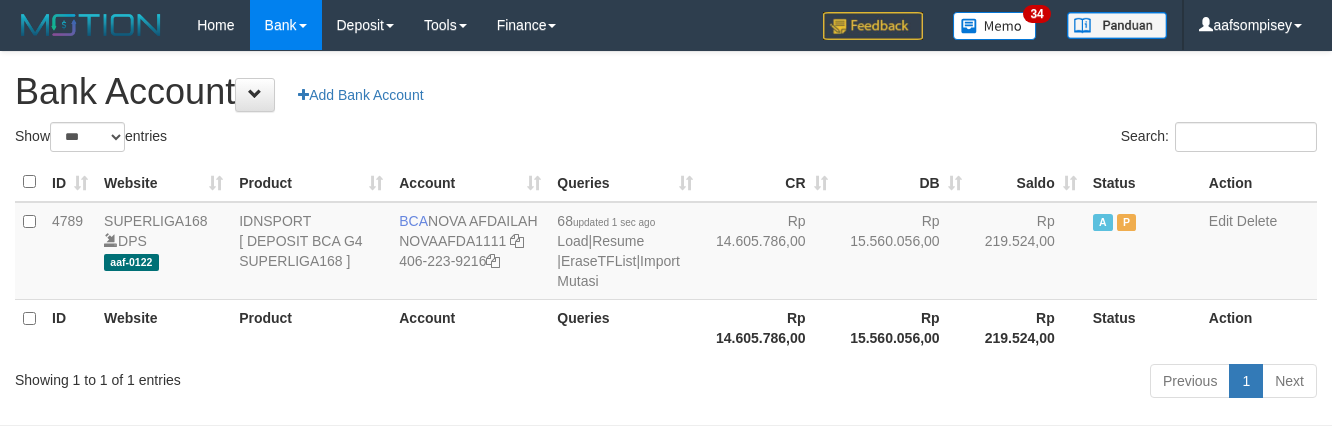 select on "***" 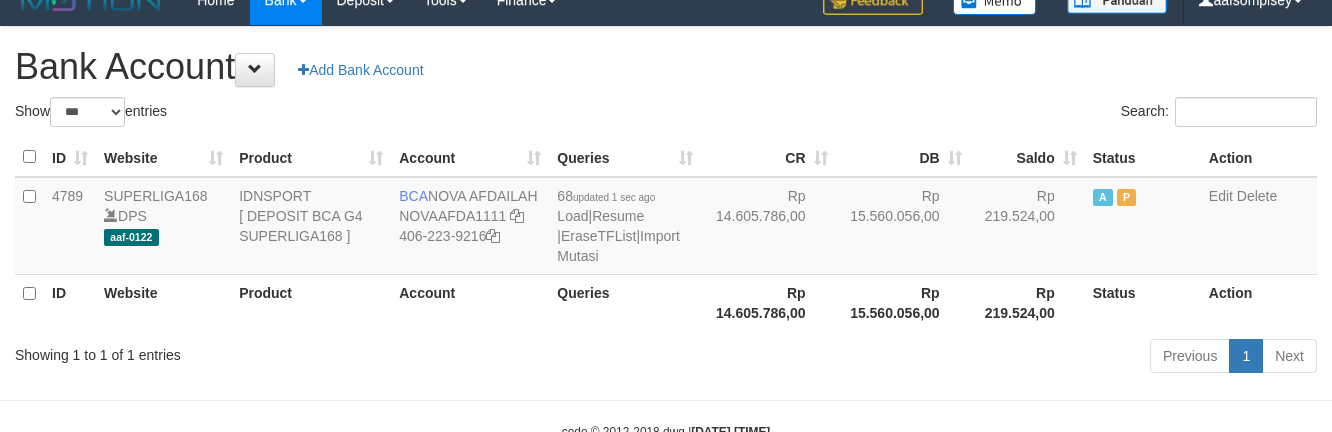 drag, startPoint x: 621, startPoint y: 302, endPoint x: 664, endPoint y: 345, distance: 60.811184 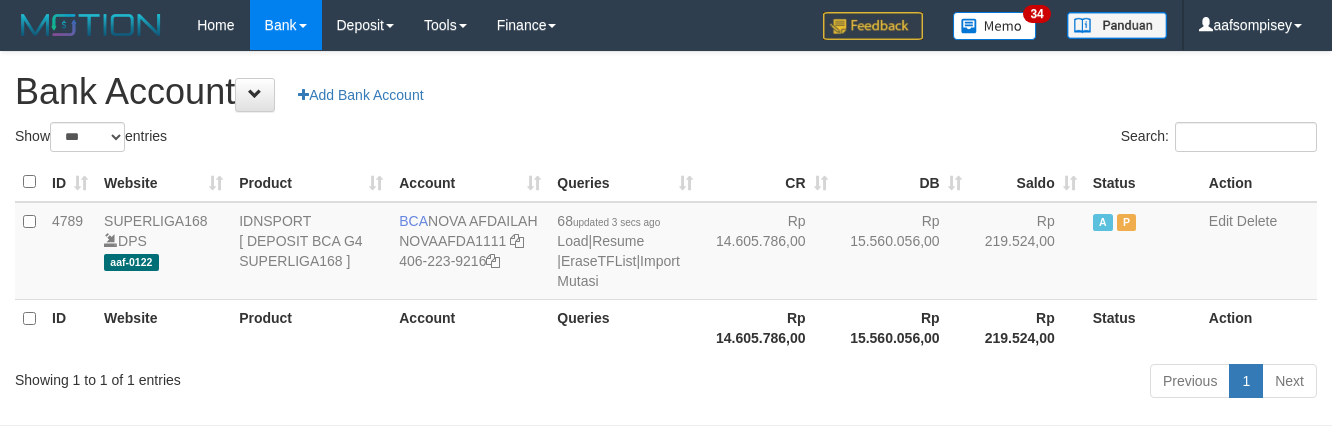 select on "***" 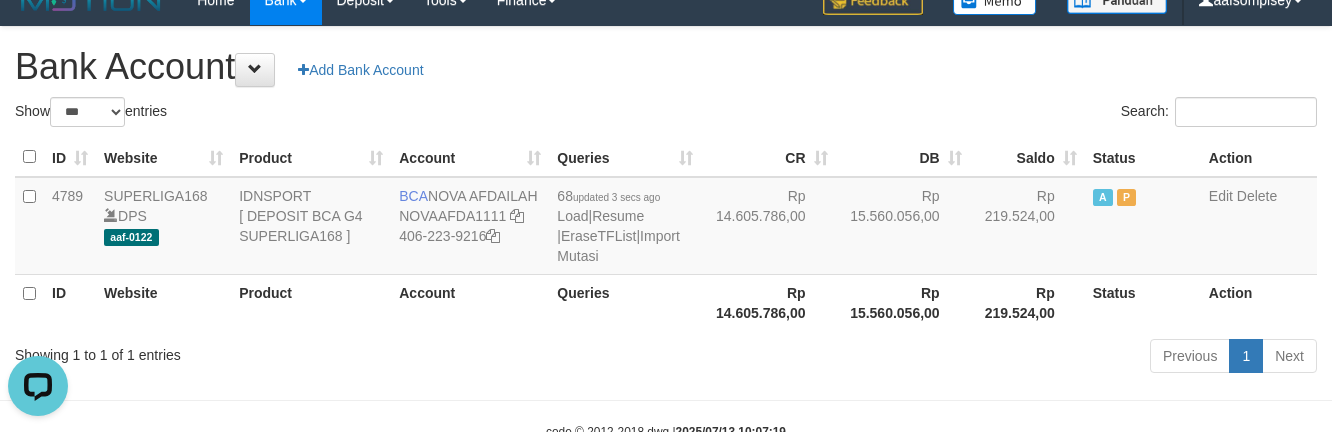 scroll, scrollTop: 0, scrollLeft: 0, axis: both 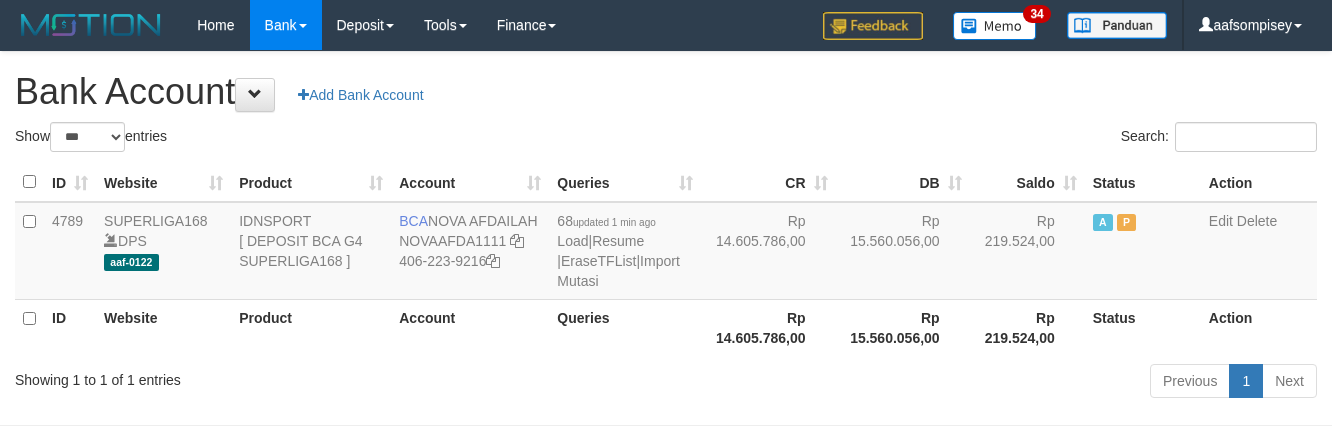 select on "***" 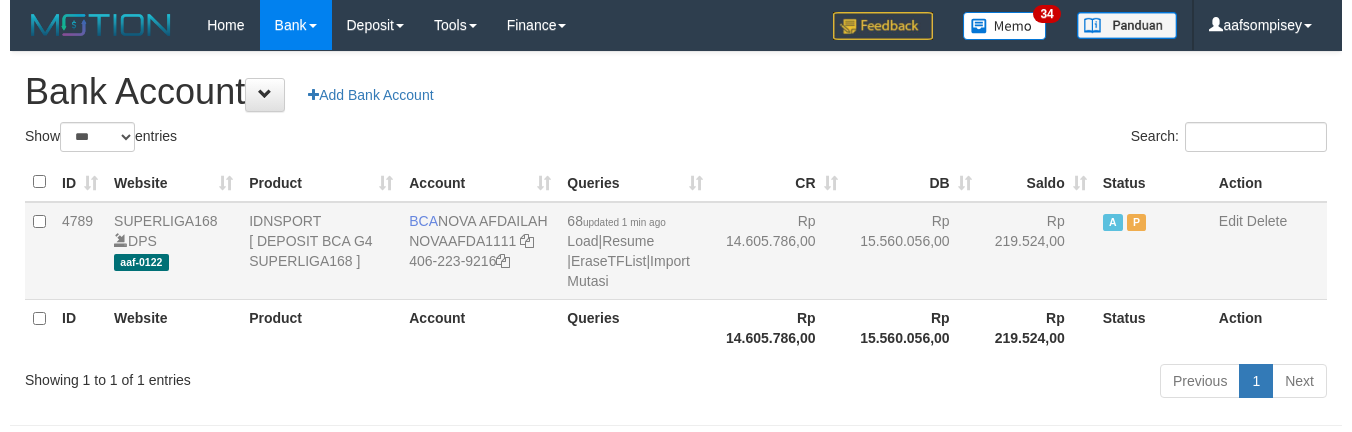scroll, scrollTop: 25, scrollLeft: 0, axis: vertical 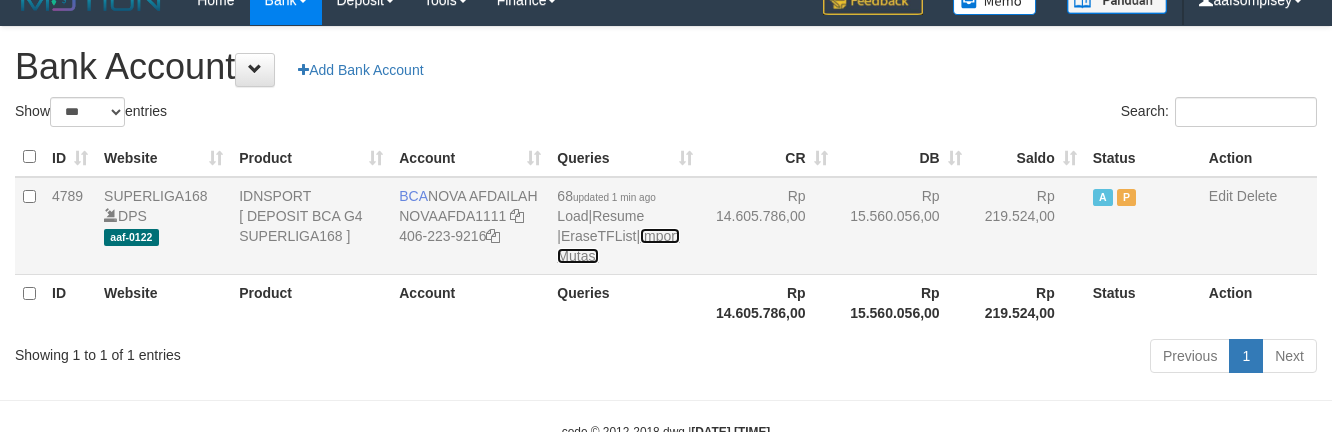 click on "Import Mutasi" at bounding box center [618, 246] 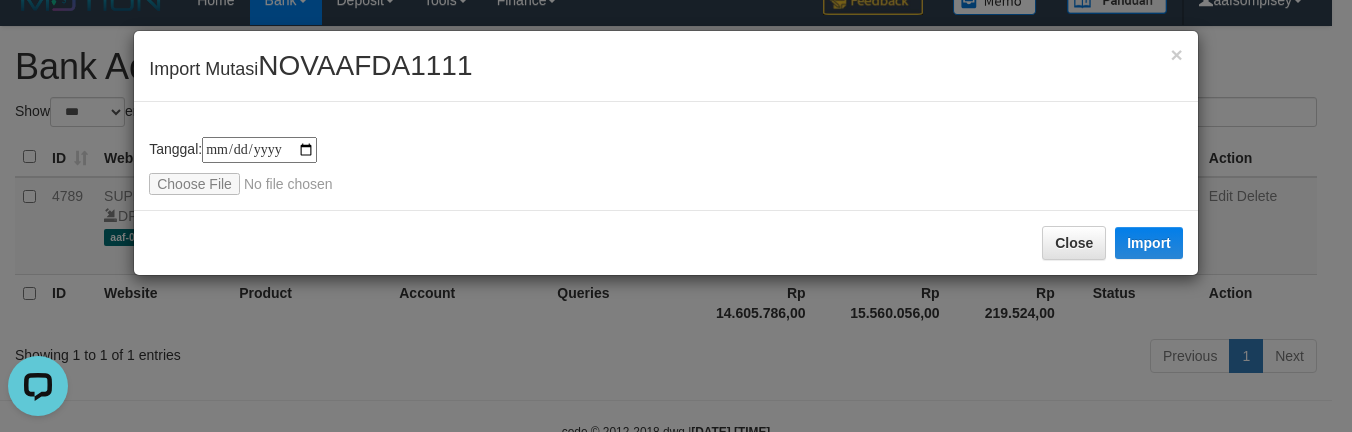 scroll, scrollTop: 0, scrollLeft: 0, axis: both 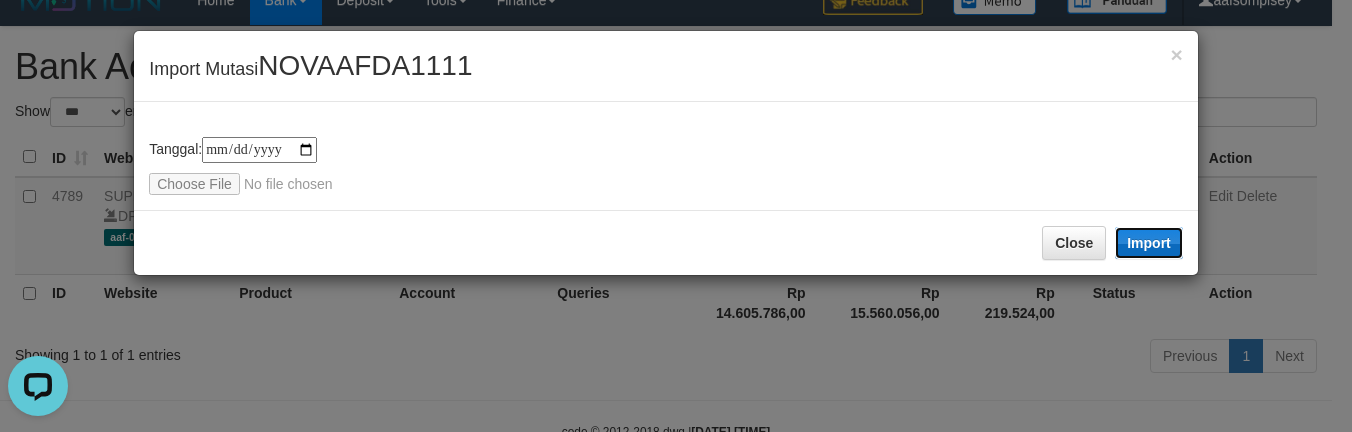 click on "Import" at bounding box center [1149, 243] 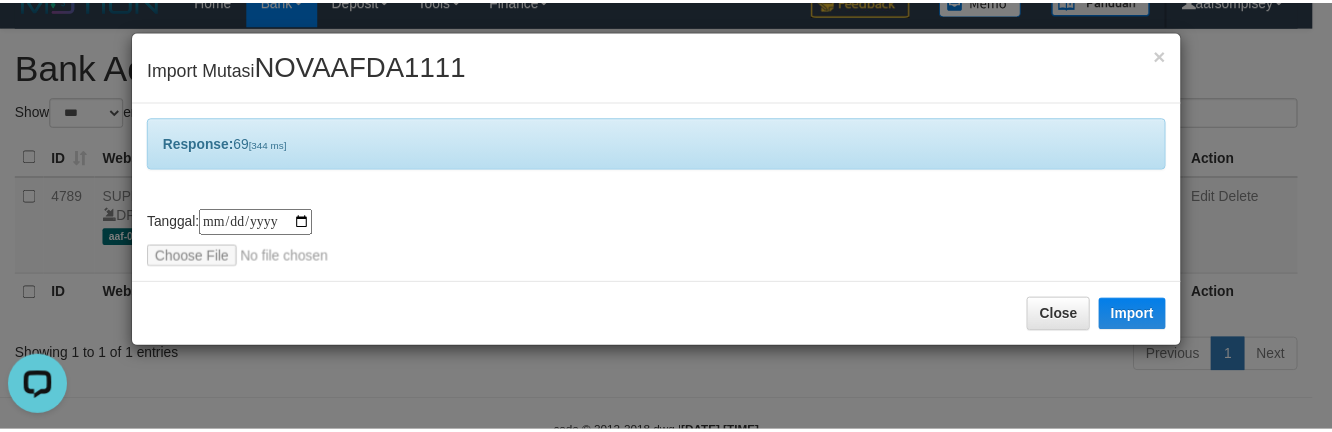 scroll, scrollTop: 0, scrollLeft: 0, axis: both 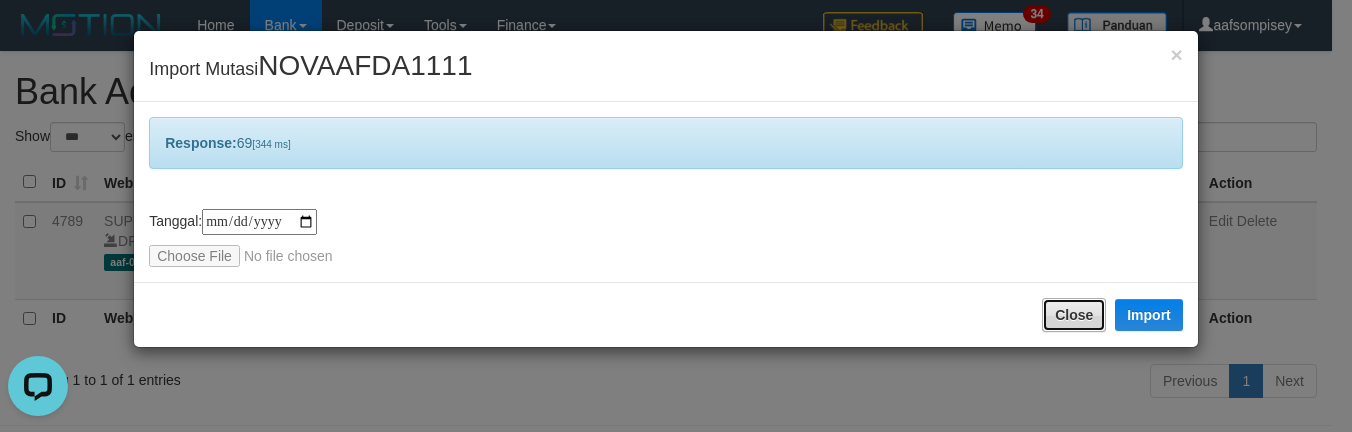 click on "Close" at bounding box center [1074, 315] 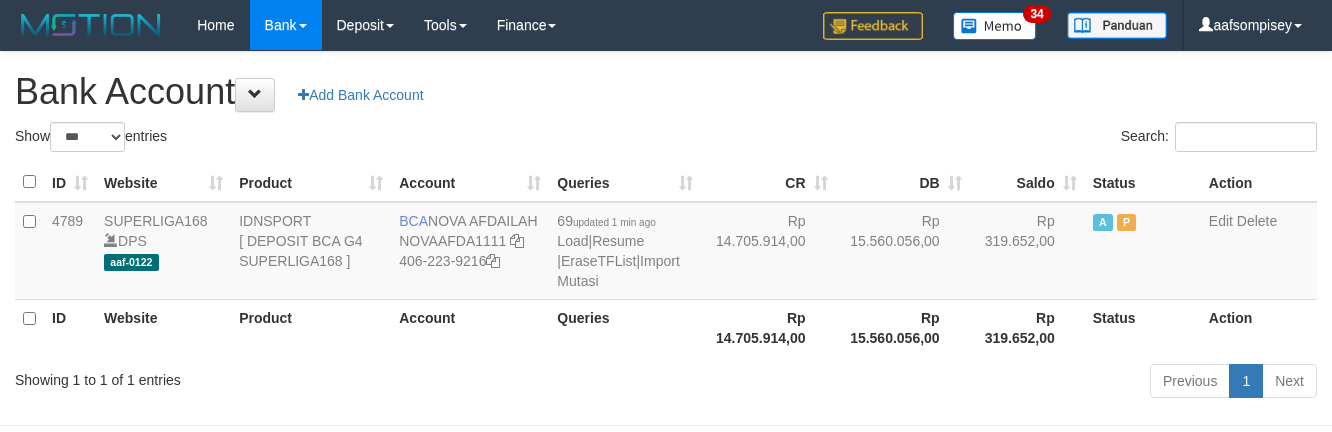 select on "***" 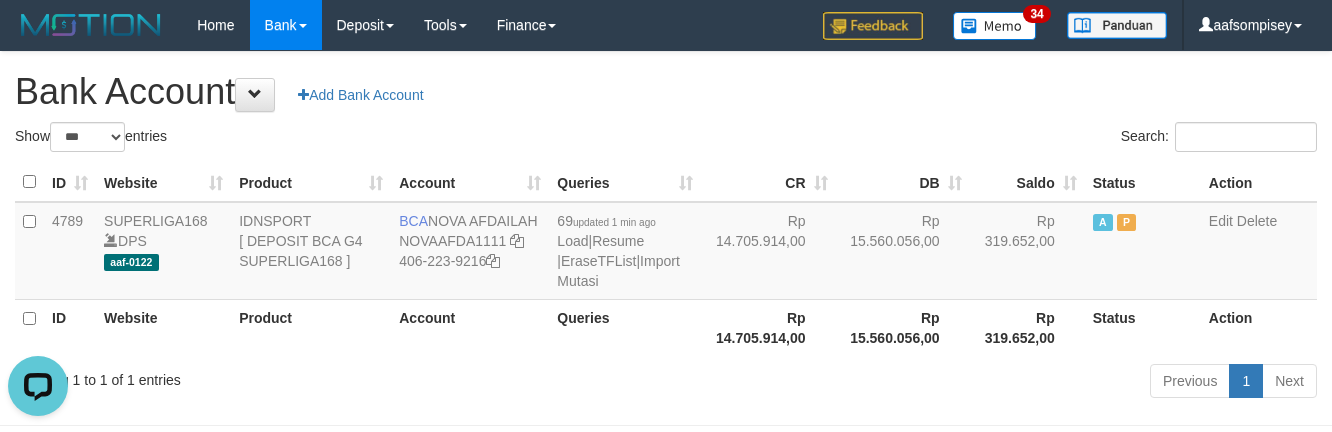 scroll, scrollTop: 0, scrollLeft: 0, axis: both 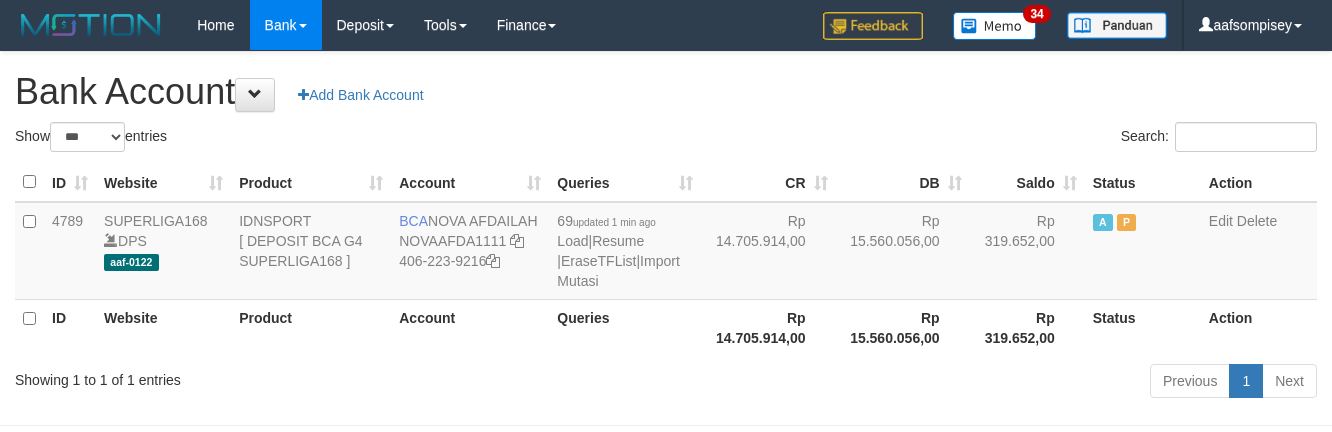 select on "***" 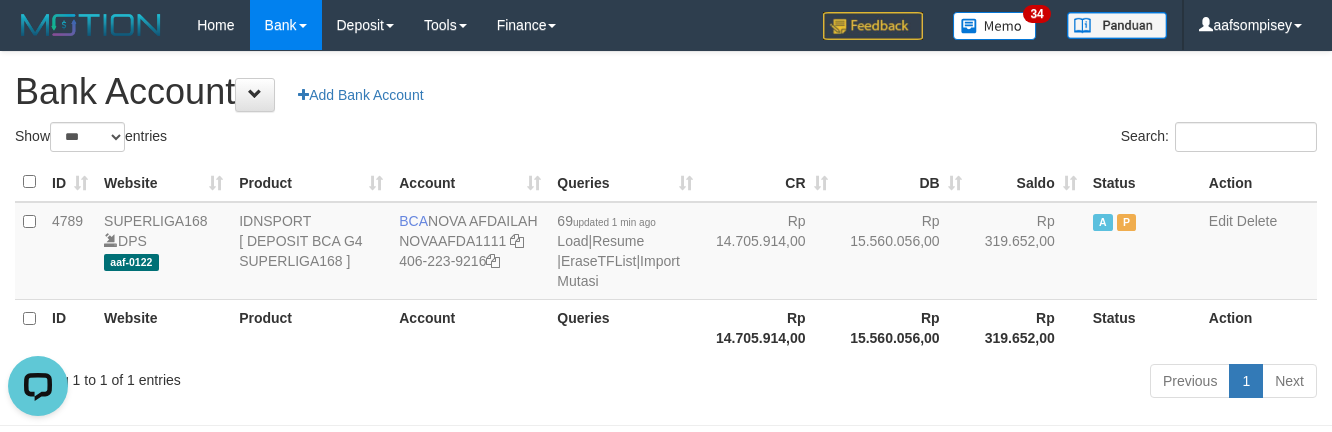 scroll, scrollTop: 0, scrollLeft: 0, axis: both 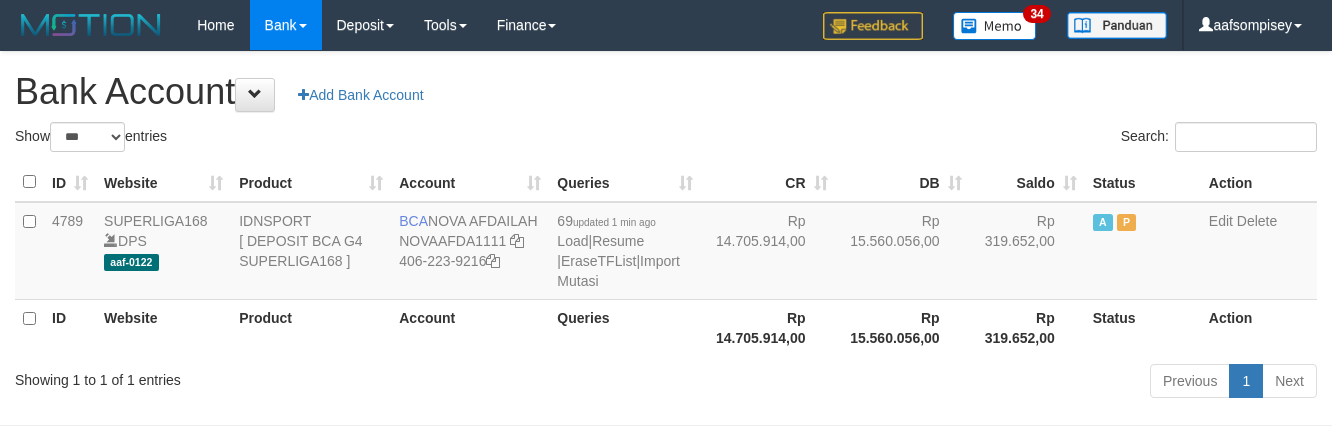 select on "***" 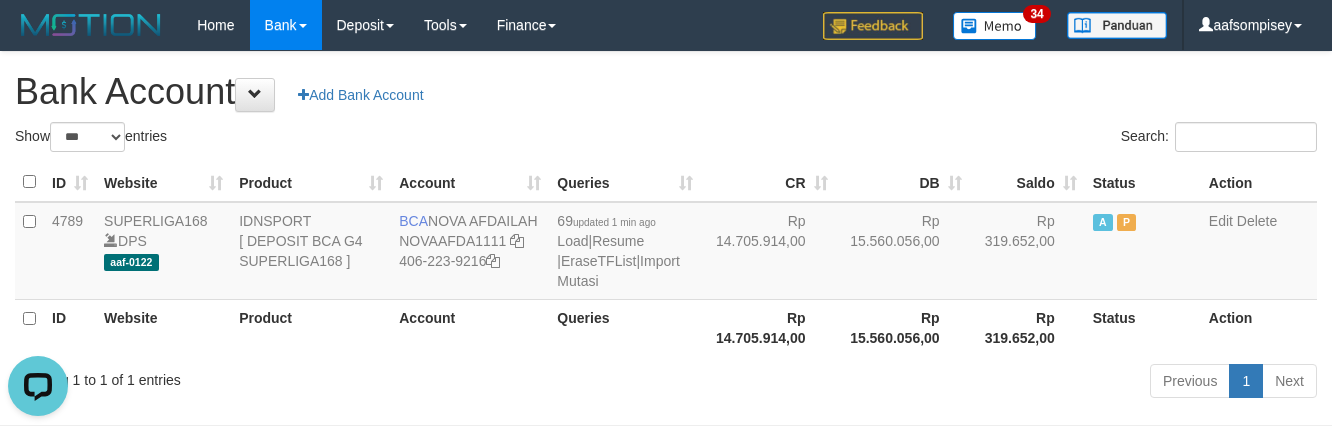 scroll, scrollTop: 0, scrollLeft: 0, axis: both 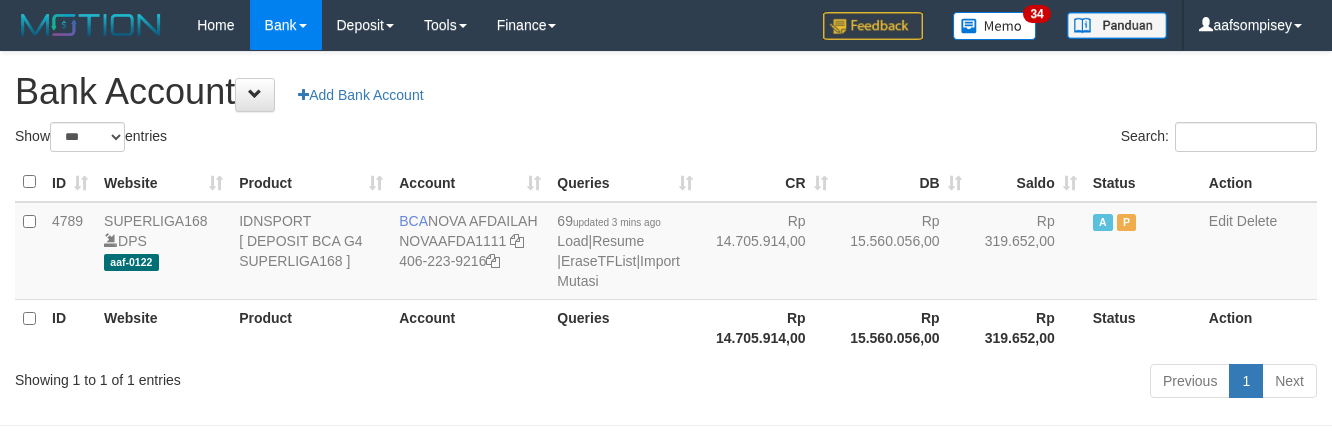 select on "***" 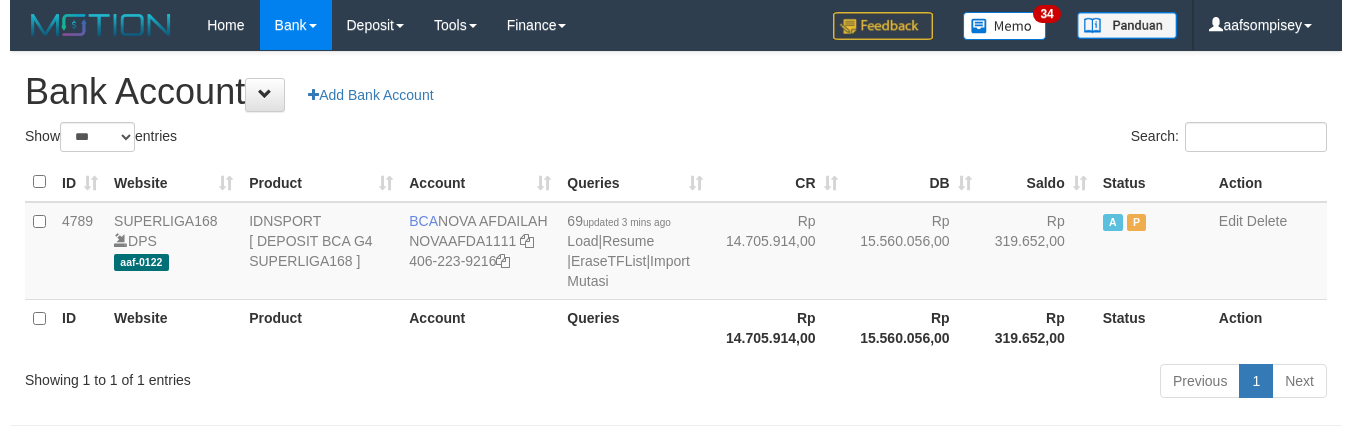 scroll, scrollTop: 0, scrollLeft: 0, axis: both 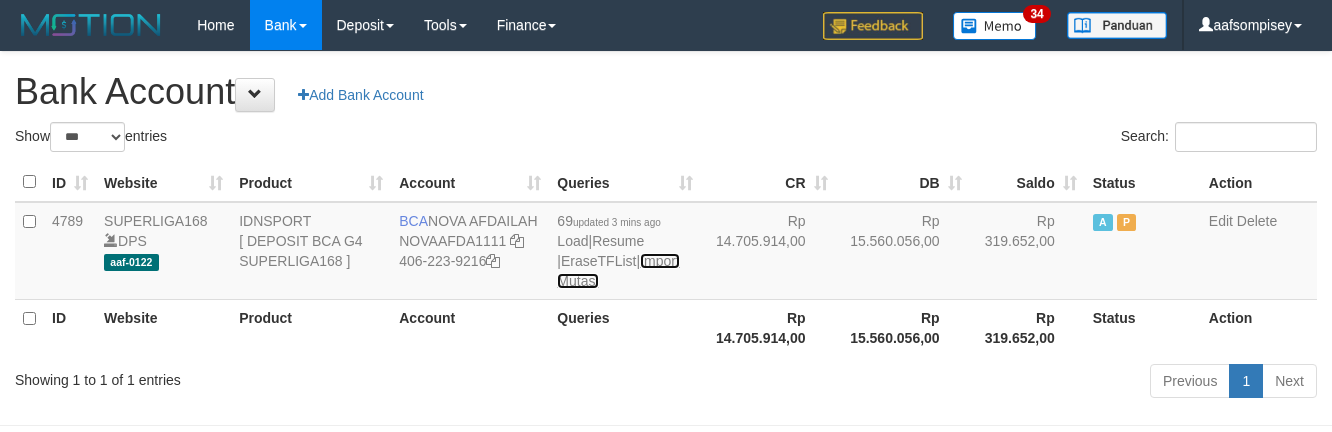 click on "Import Mutasi" at bounding box center (618, 271) 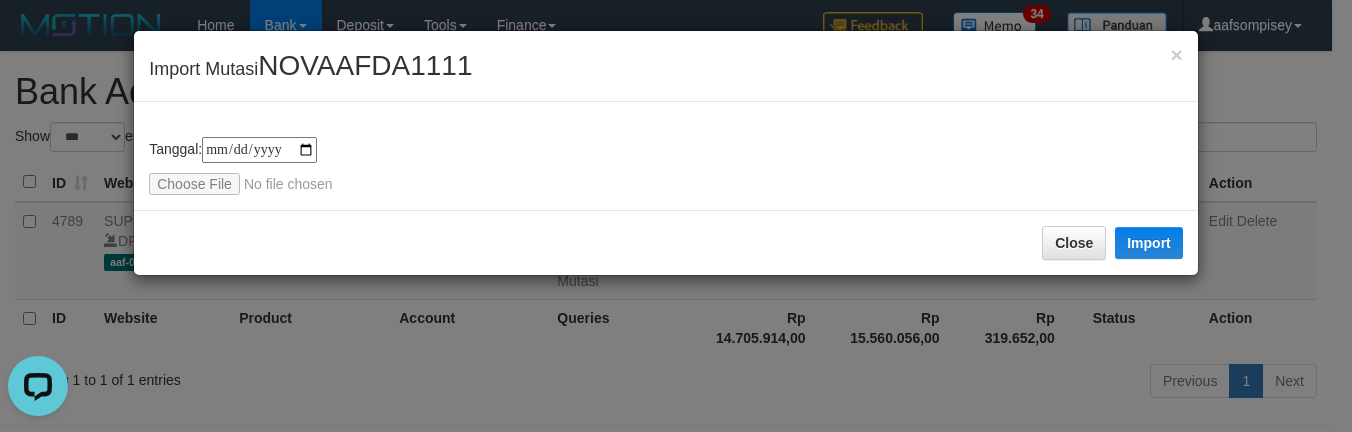 scroll, scrollTop: 0, scrollLeft: 0, axis: both 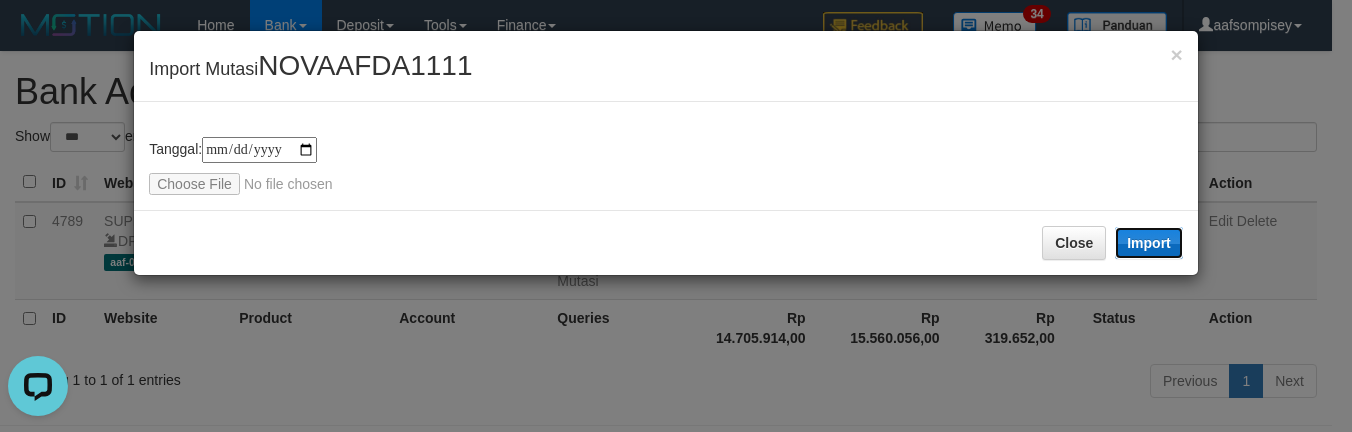 click on "Import" at bounding box center [1149, 243] 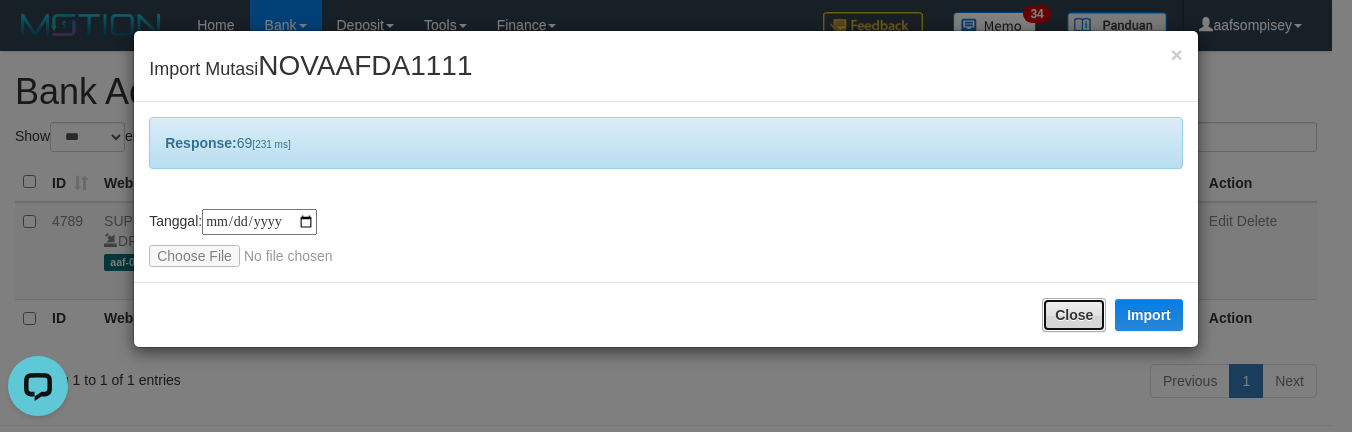 click on "Close" at bounding box center [1074, 315] 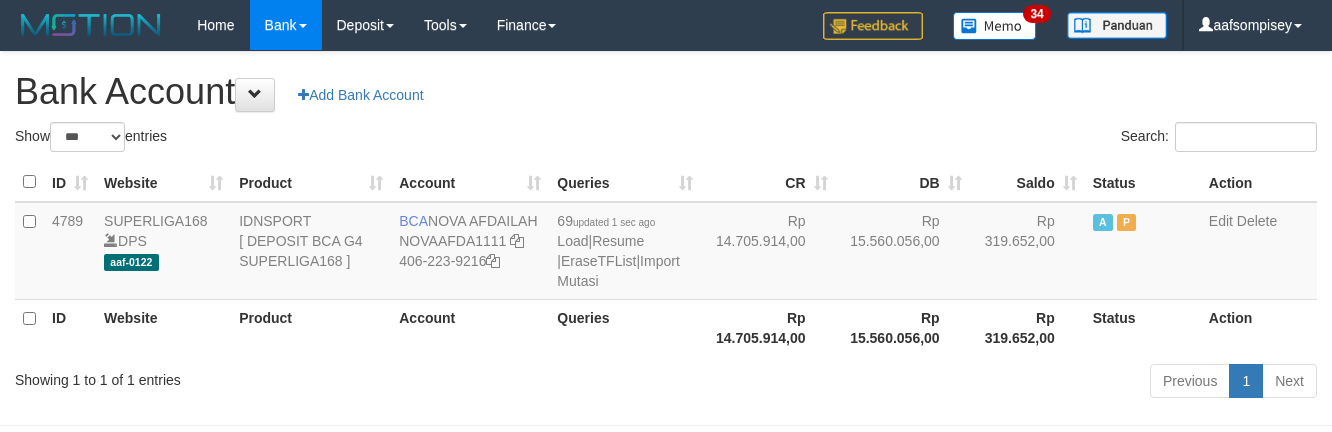 select on "***" 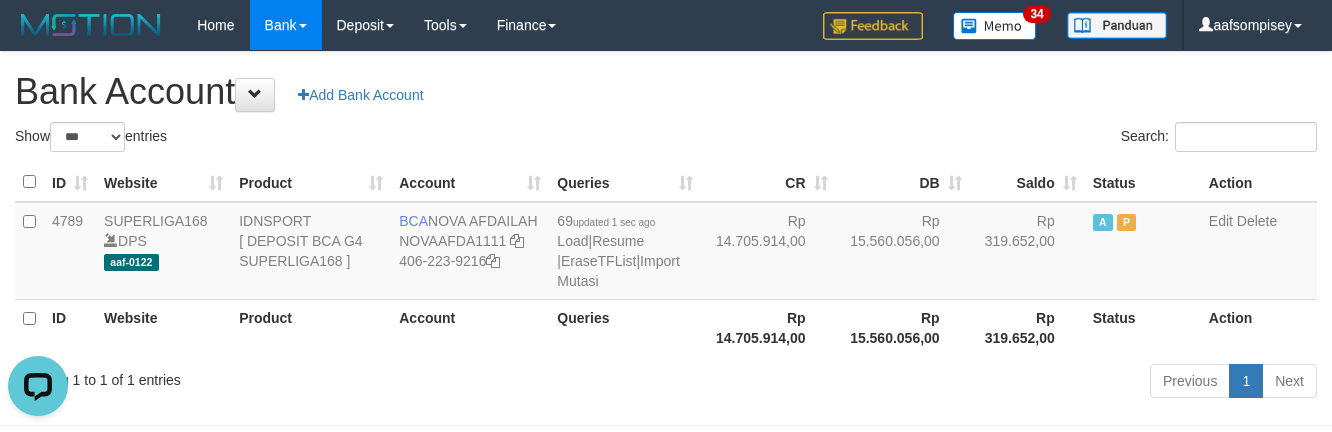 scroll, scrollTop: 0, scrollLeft: 0, axis: both 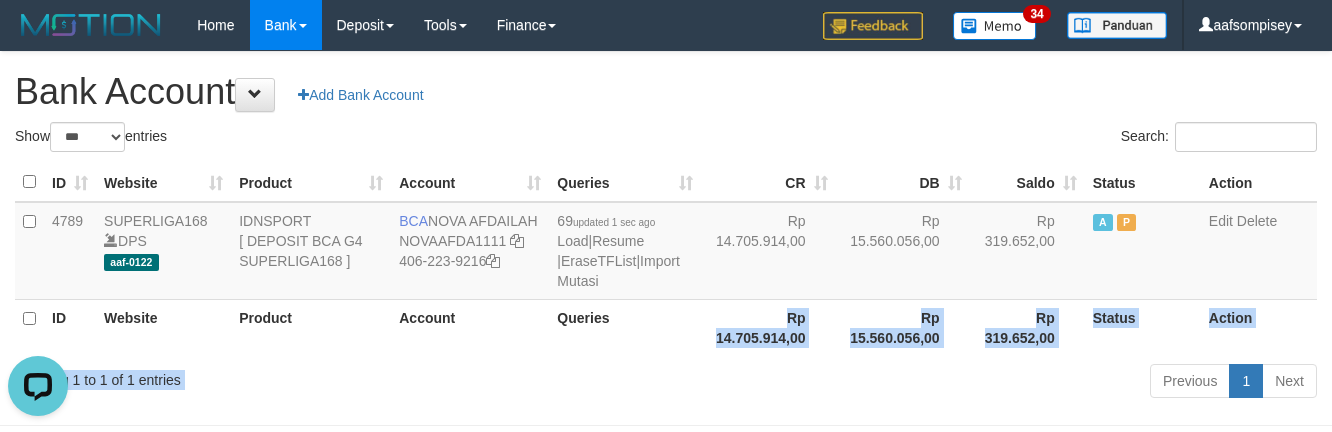 click on "Show  ** ** ** *** ***  entries Search:
ID Website Product Account Queries CR DB Saldo Status Action
4789
SUPERLIGA168
DPS
aaf-0122
IDNSPORT
[ DEPOSIT BCA G4 SUPERLIGA168 ]
BCA
NOVA AFDAILAH
NOVAAFDA1111
406-223-9216
69  updated 1 sec ago
Load
|
Resume
|
EraseTFList
|
Import Mutasi
Rp 14.705.914,00
Rp 15.560.056,00
Rp 319.652,00
A
P
Edit
Delete
ID Website Product Account Queries 1" at bounding box center [666, 263] 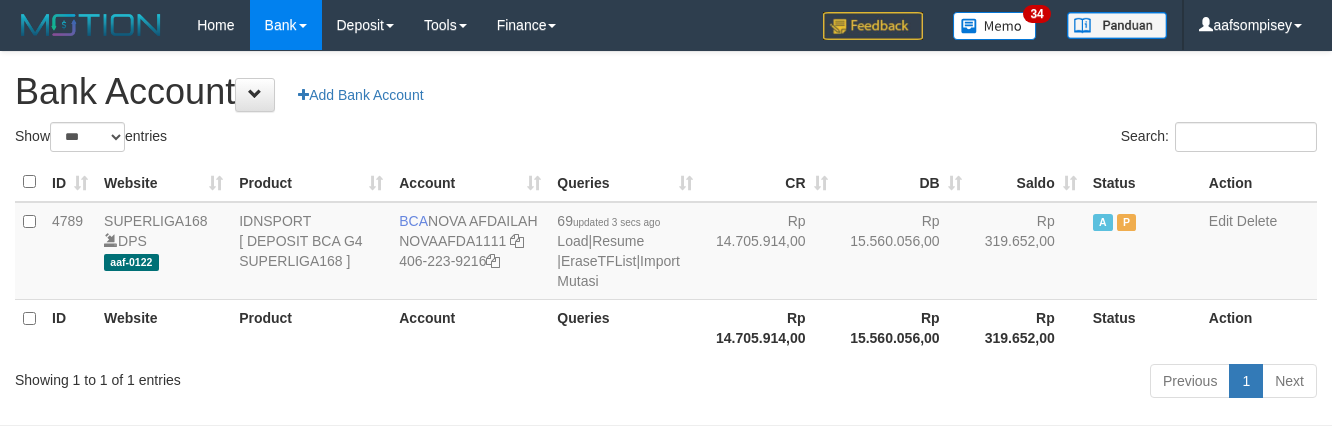 select on "***" 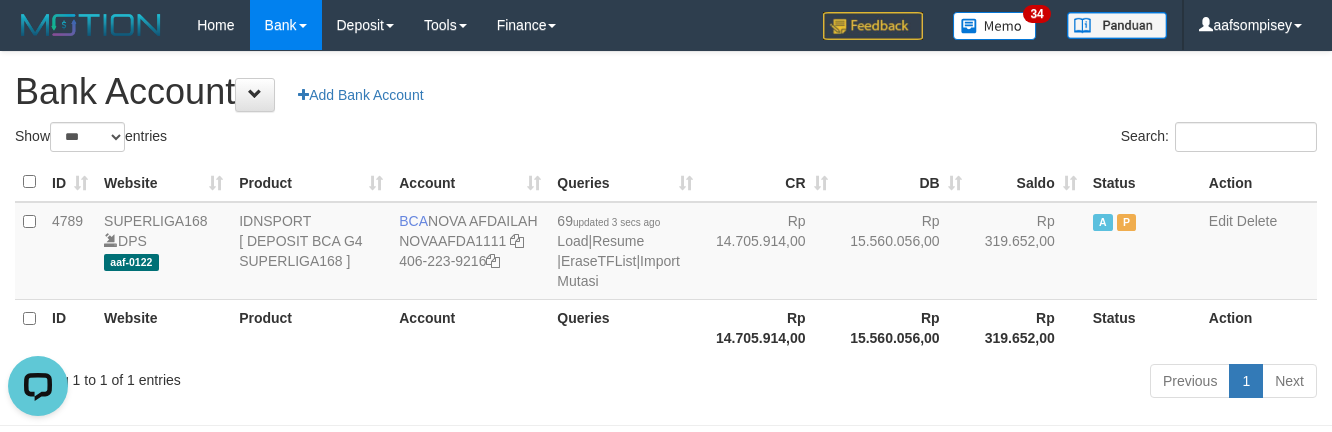 scroll, scrollTop: 0, scrollLeft: 0, axis: both 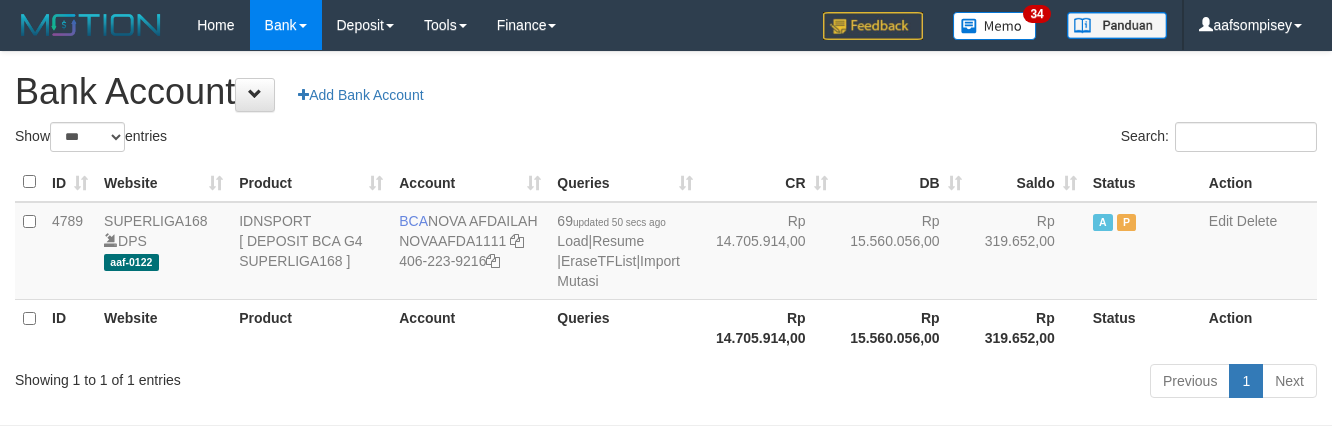 select on "***" 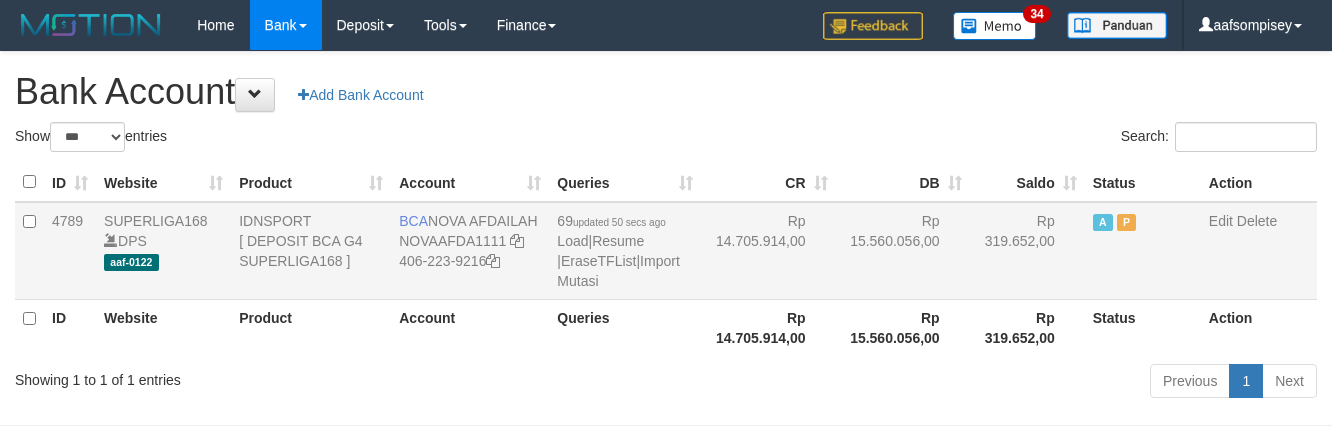 scroll, scrollTop: 0, scrollLeft: 0, axis: both 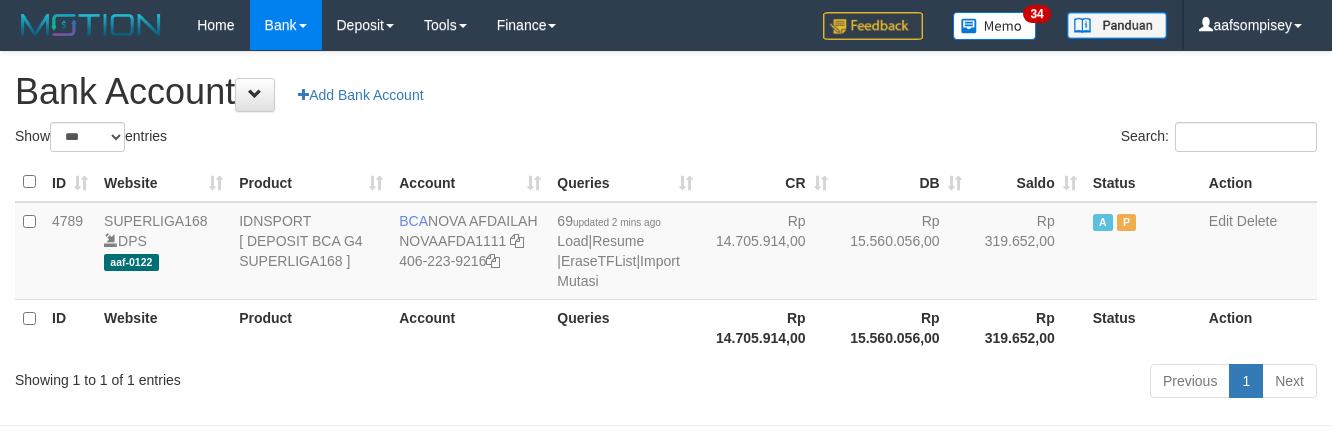 select on "***" 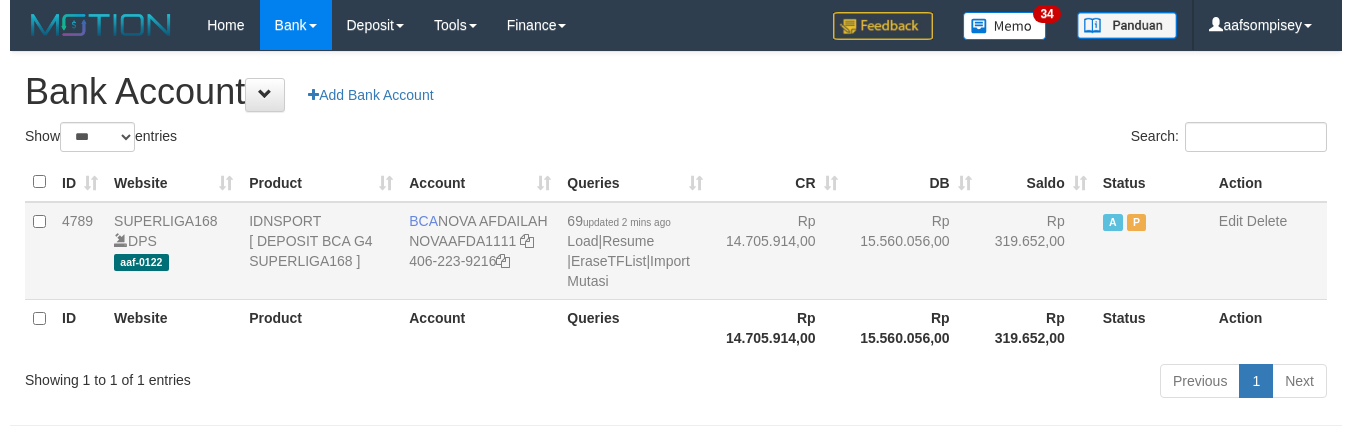 scroll, scrollTop: 0, scrollLeft: 0, axis: both 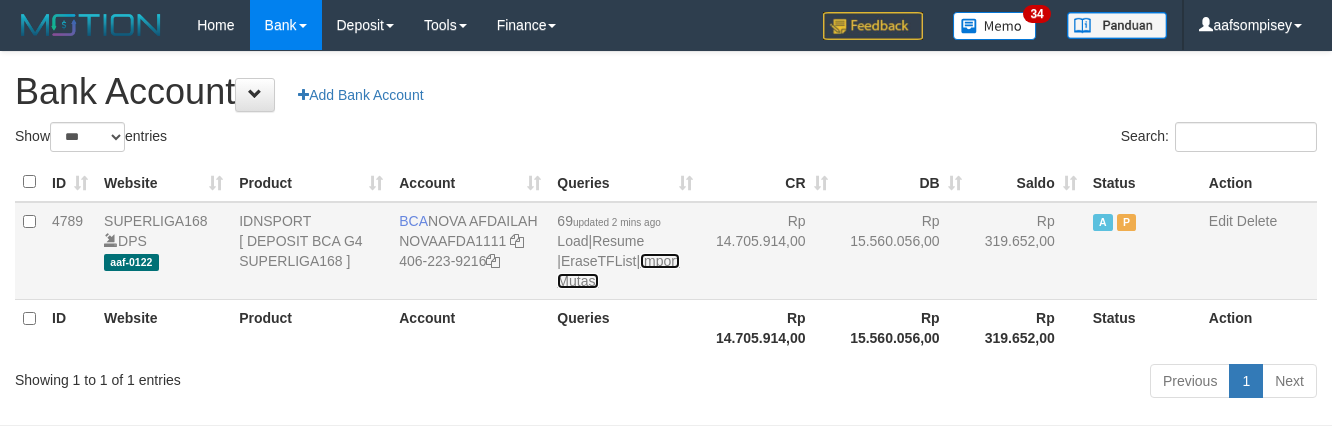 click on "Import Mutasi" at bounding box center (618, 271) 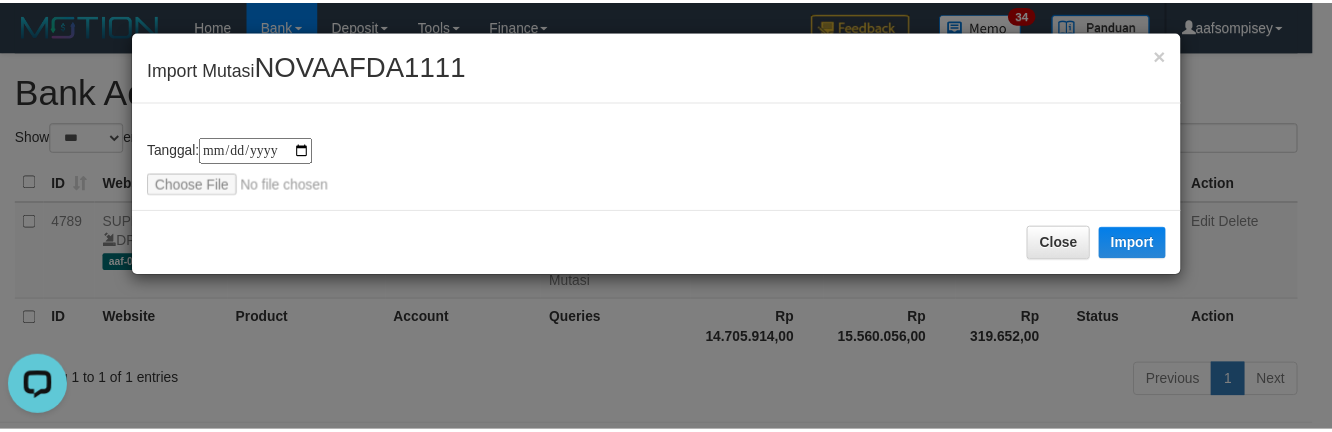 scroll, scrollTop: 0, scrollLeft: 0, axis: both 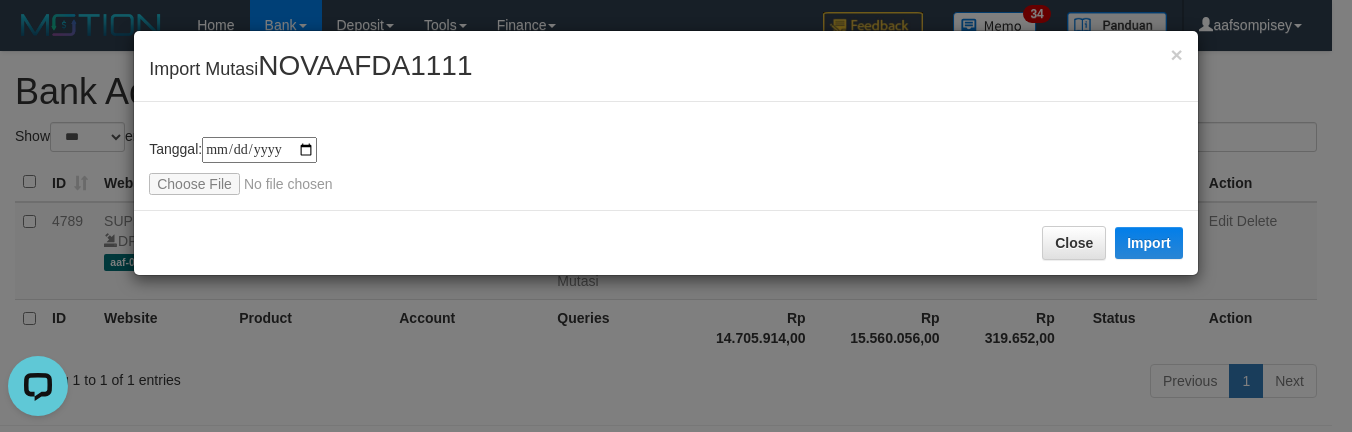 type on "**********" 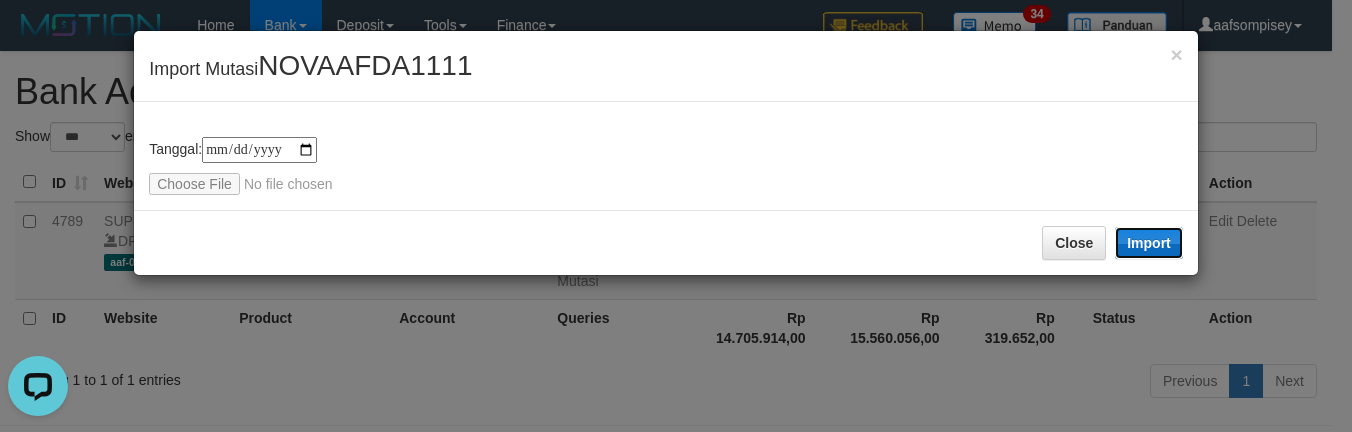 click on "Import" at bounding box center (1149, 243) 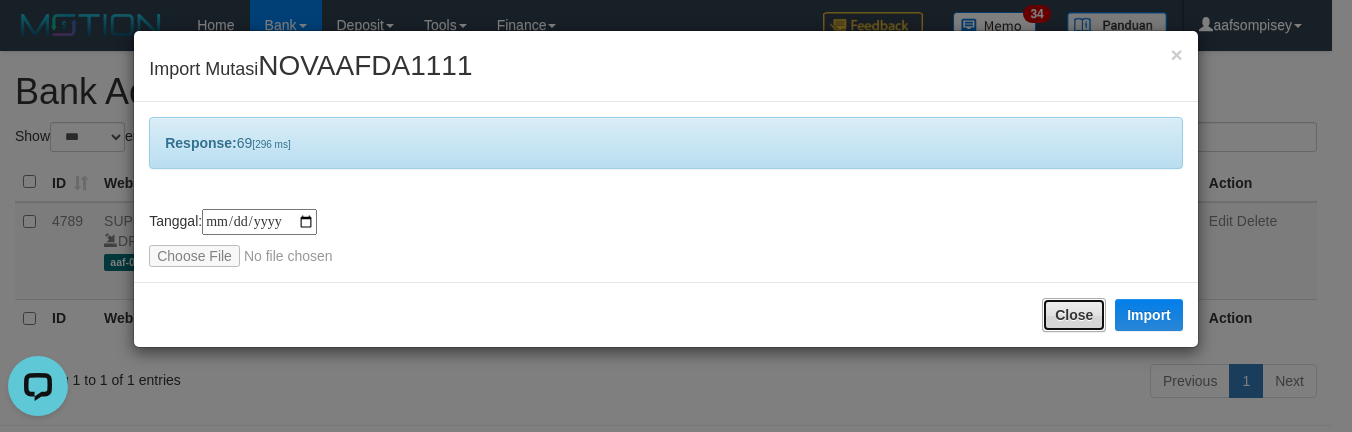 click on "Close" at bounding box center [1074, 315] 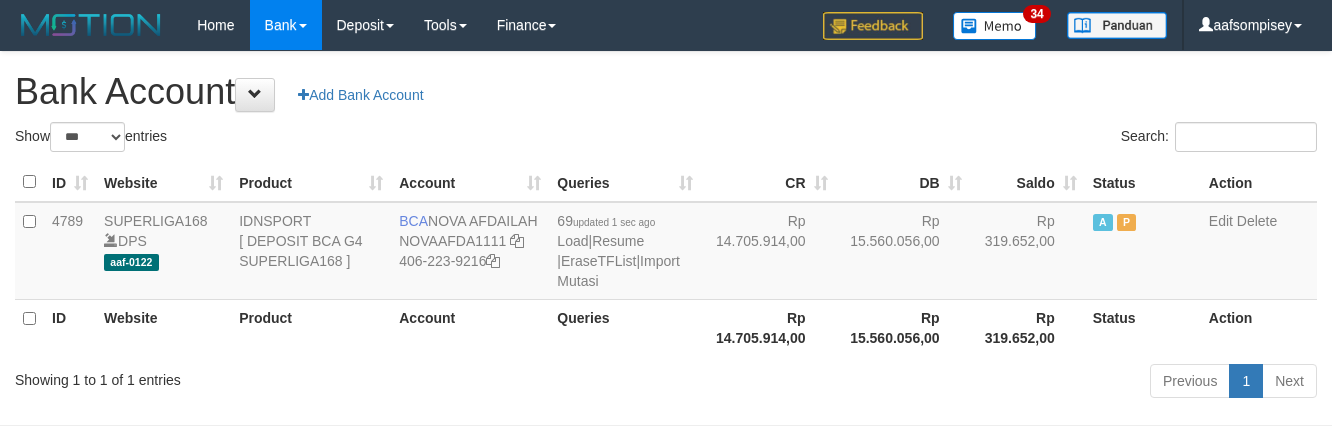 select on "***" 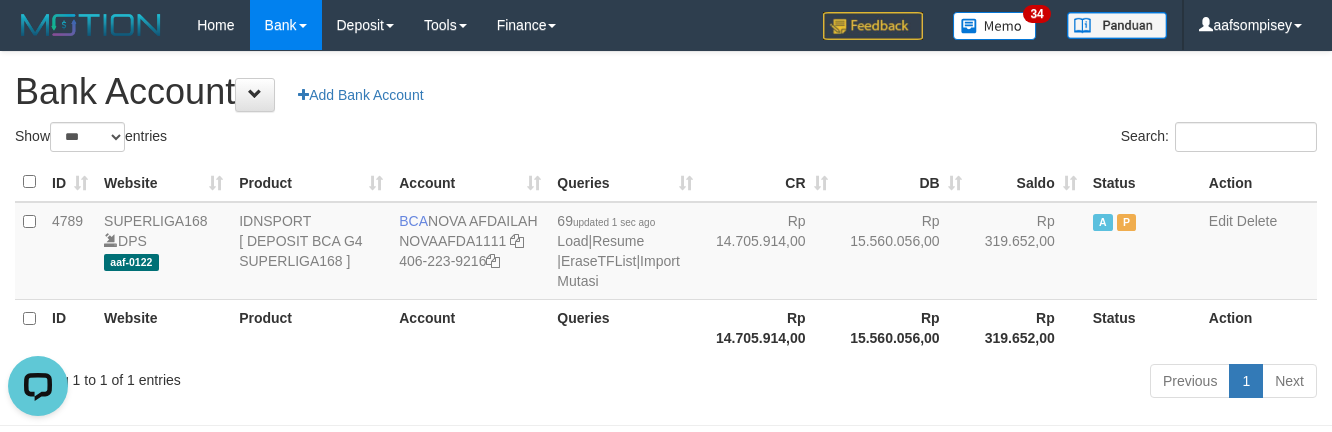 scroll, scrollTop: 0, scrollLeft: 0, axis: both 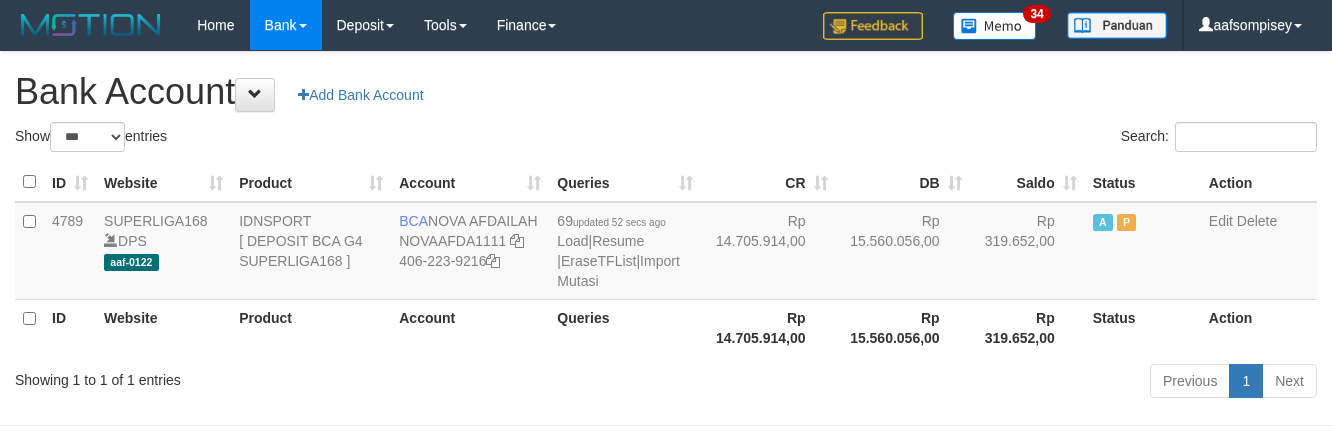 select on "***" 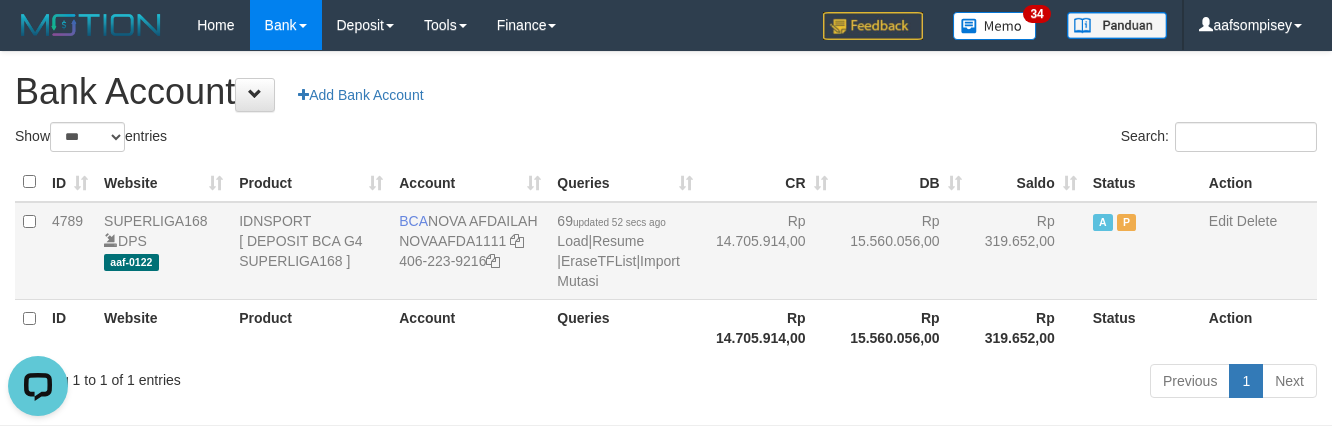 scroll, scrollTop: 0, scrollLeft: 0, axis: both 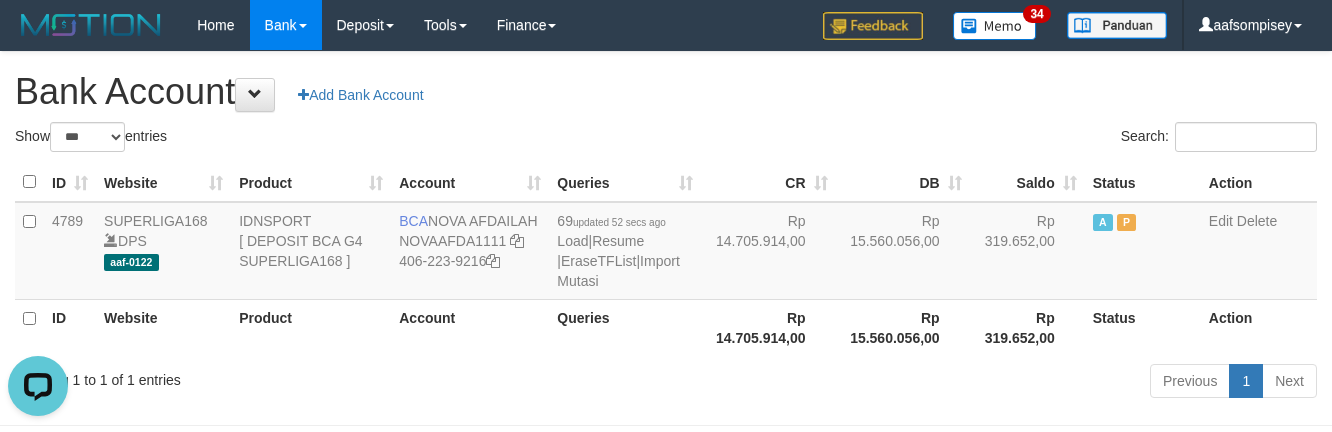 click on "Queries" at bounding box center [625, 327] 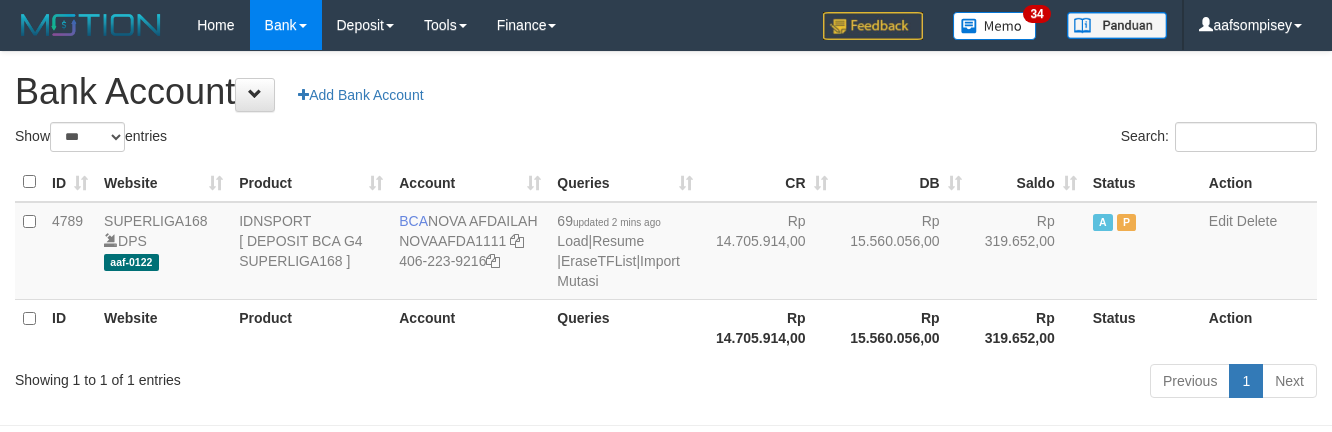 select on "***" 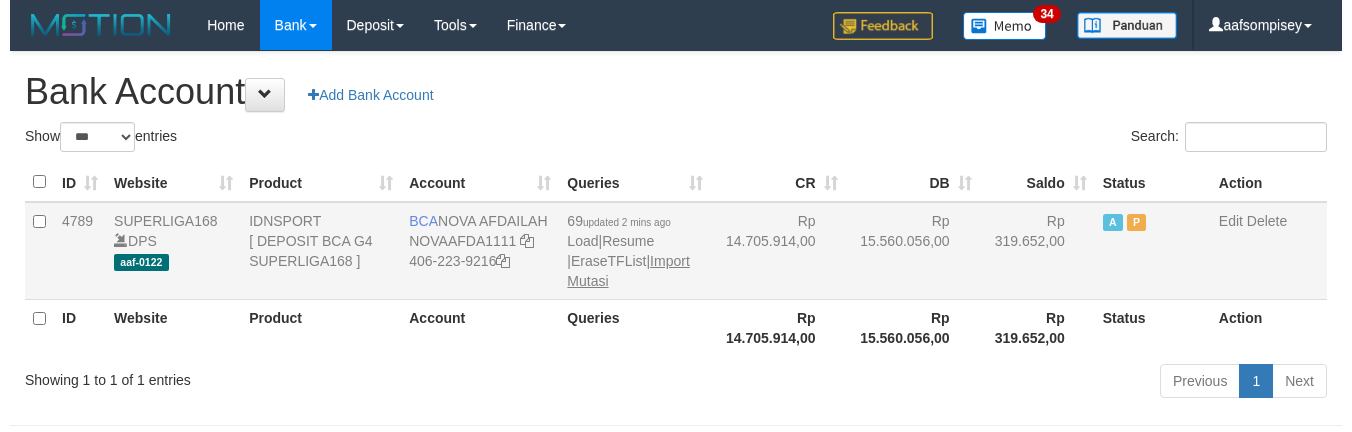 scroll, scrollTop: 0, scrollLeft: 0, axis: both 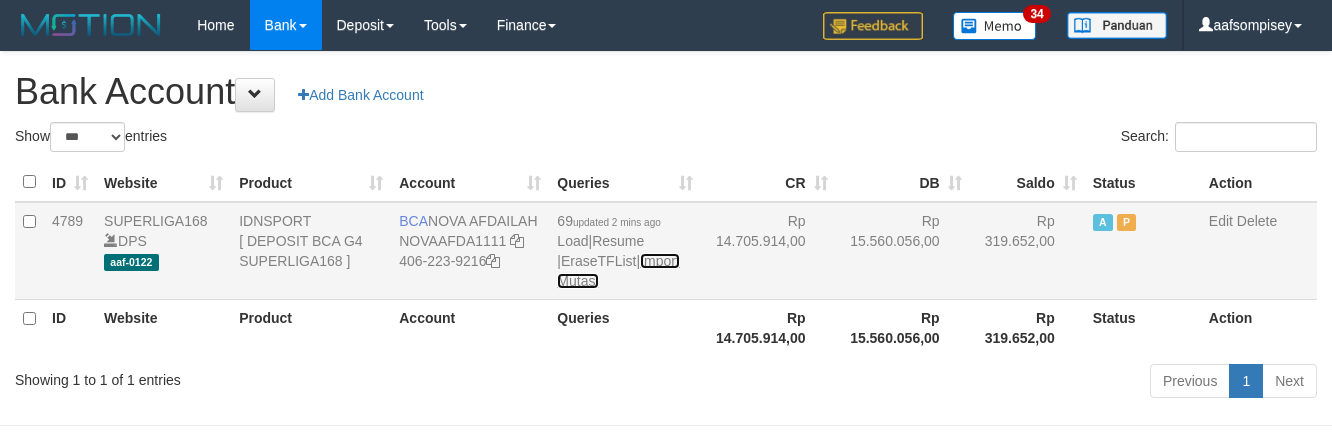 click on "Import Mutasi" at bounding box center (618, 271) 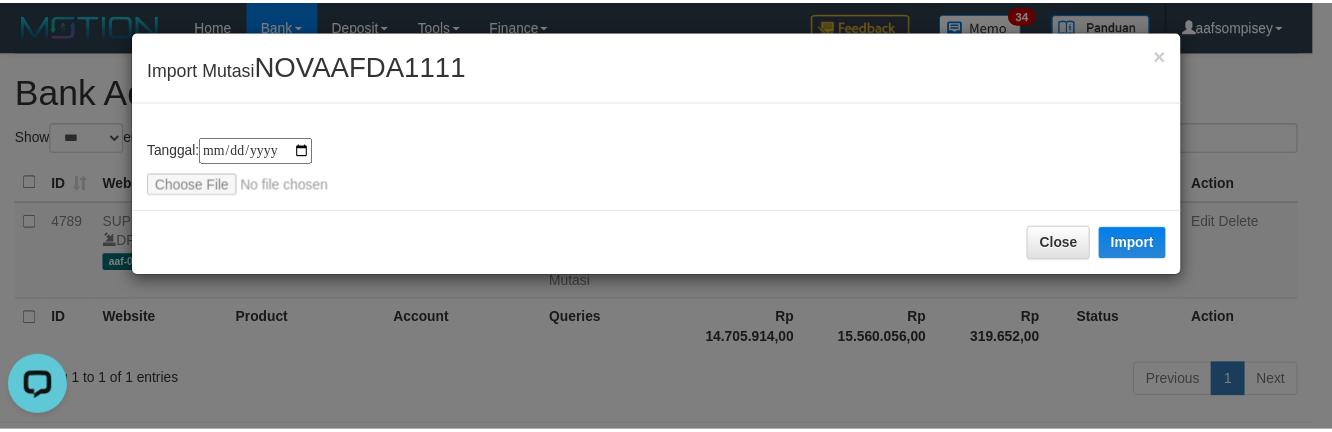 scroll, scrollTop: 0, scrollLeft: 0, axis: both 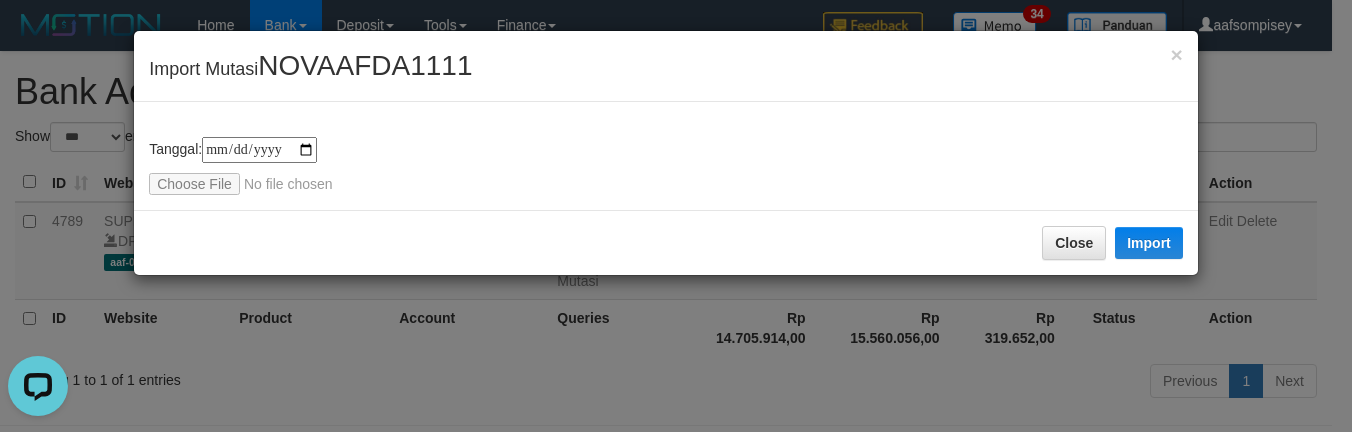 type on "**********" 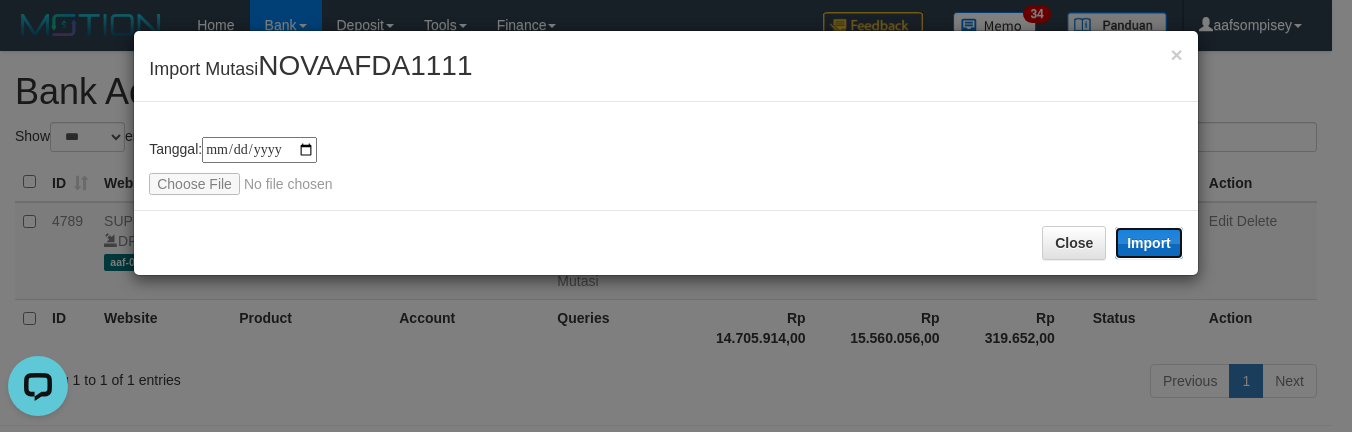 click on "Import" at bounding box center (1149, 243) 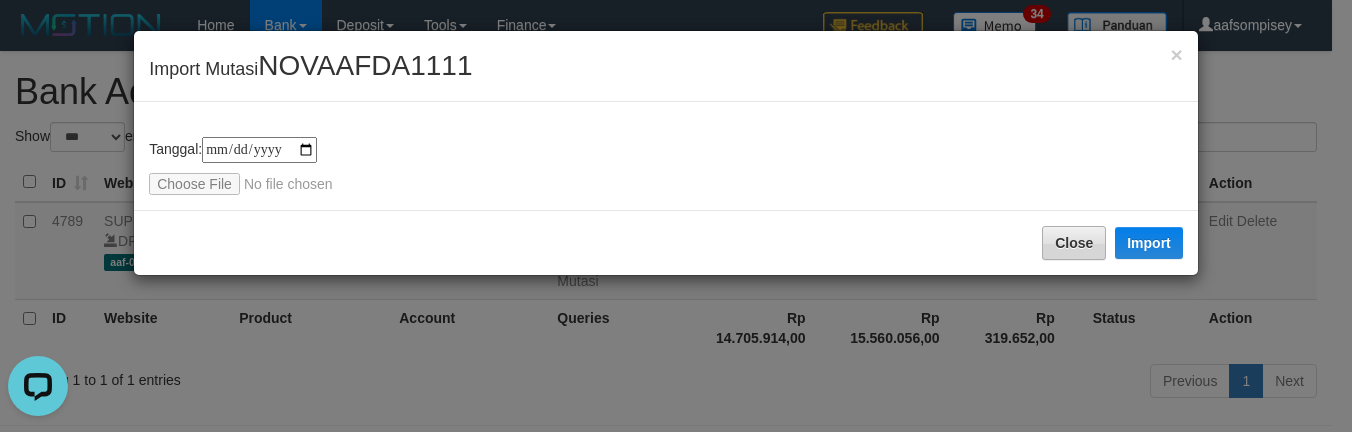 click on "Close
Import" at bounding box center (666, 242) 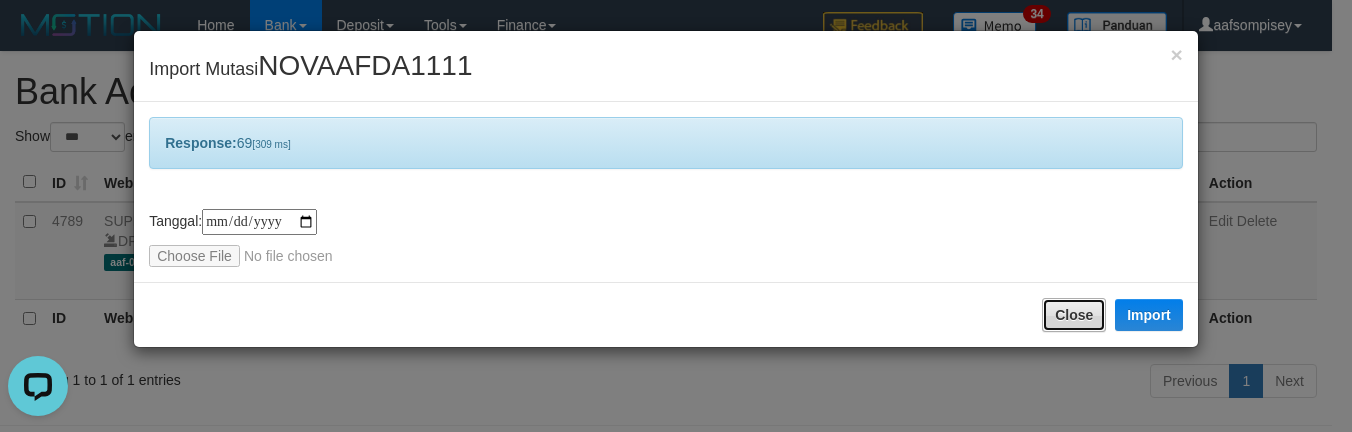 click on "Close" at bounding box center [1074, 315] 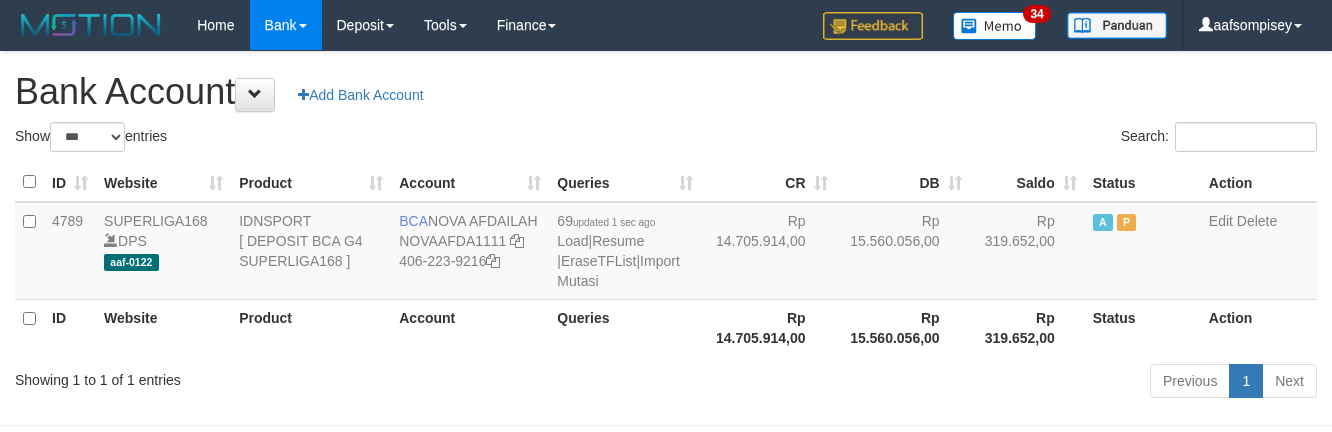 select on "***" 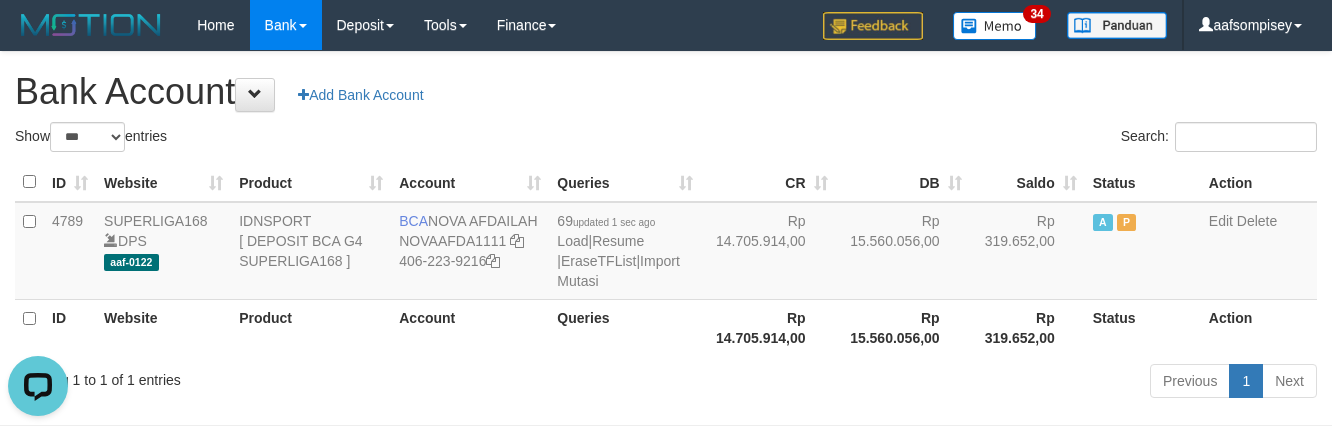 scroll, scrollTop: 0, scrollLeft: 0, axis: both 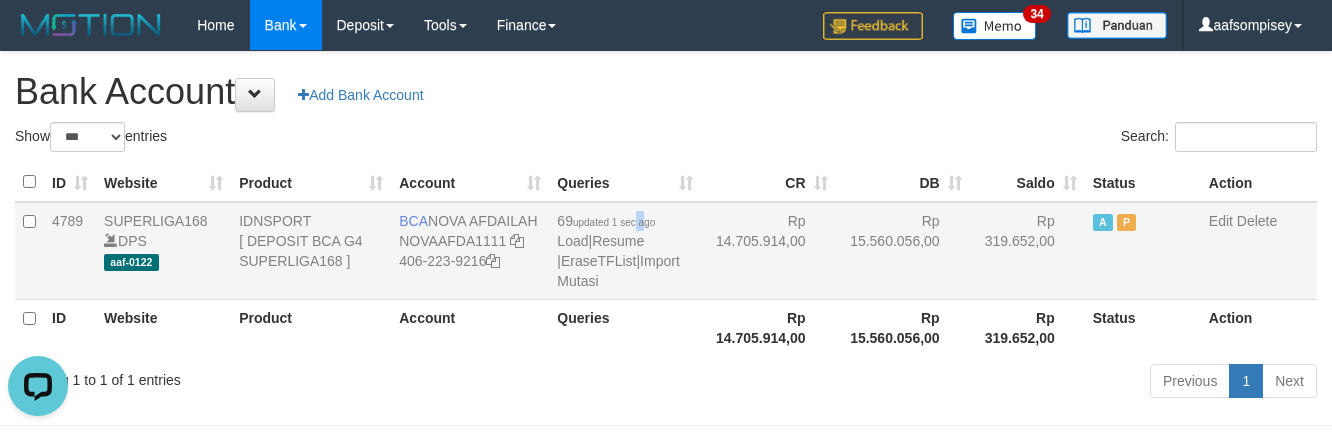 drag, startPoint x: 649, startPoint y: 214, endPoint x: 640, endPoint y: 222, distance: 12.0415945 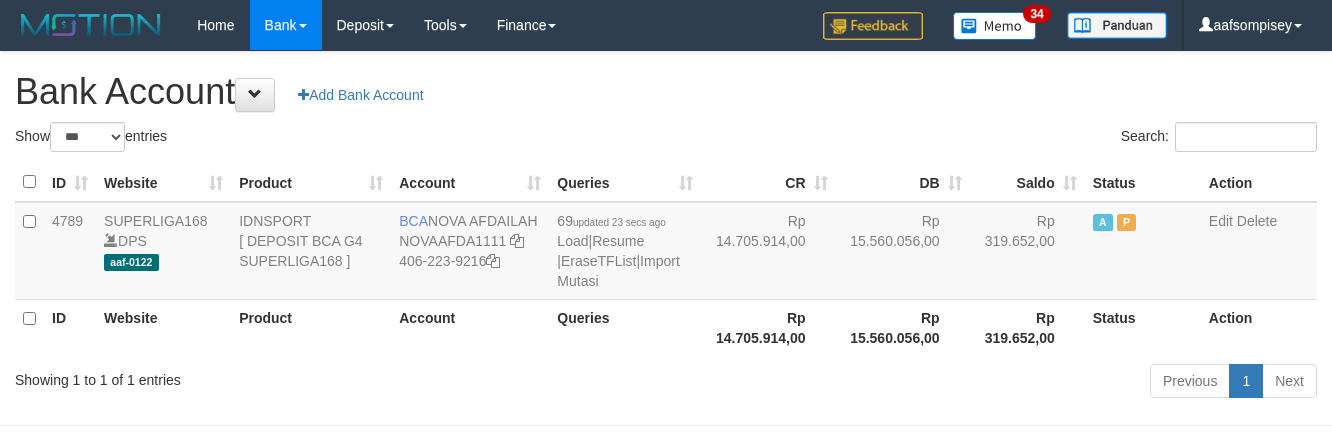 select on "***" 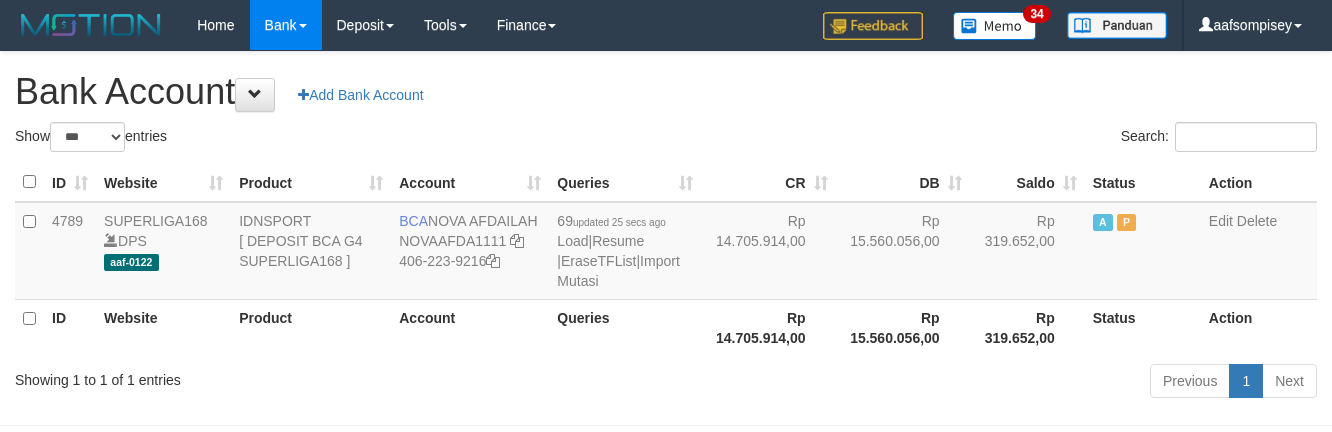 select on "***" 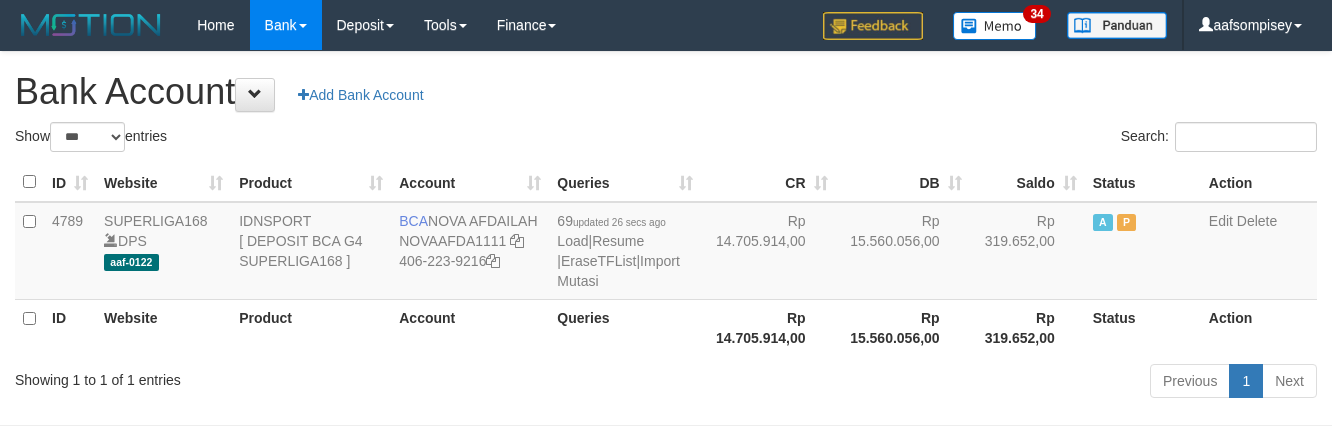 select on "***" 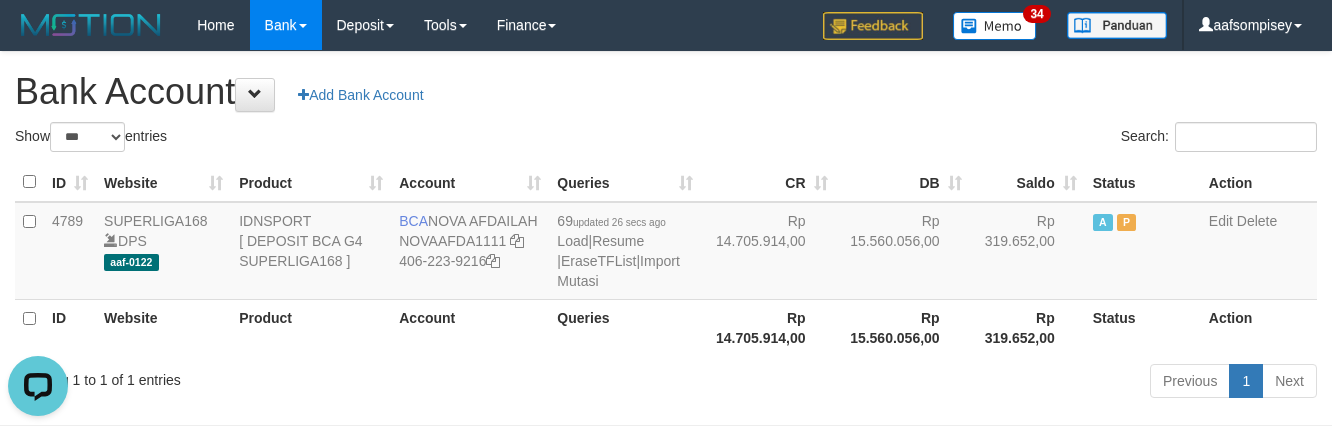 scroll, scrollTop: 0, scrollLeft: 0, axis: both 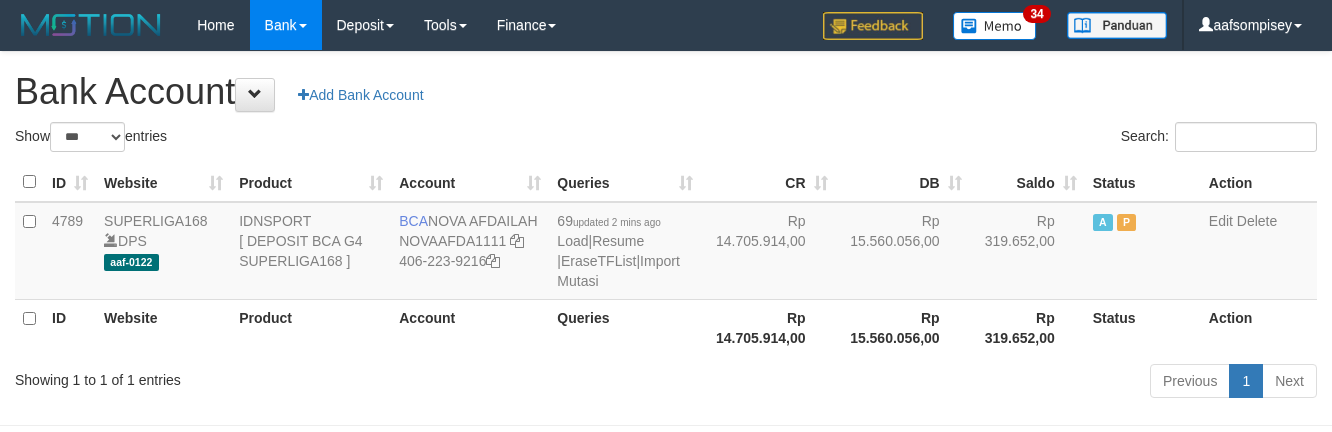 select on "***" 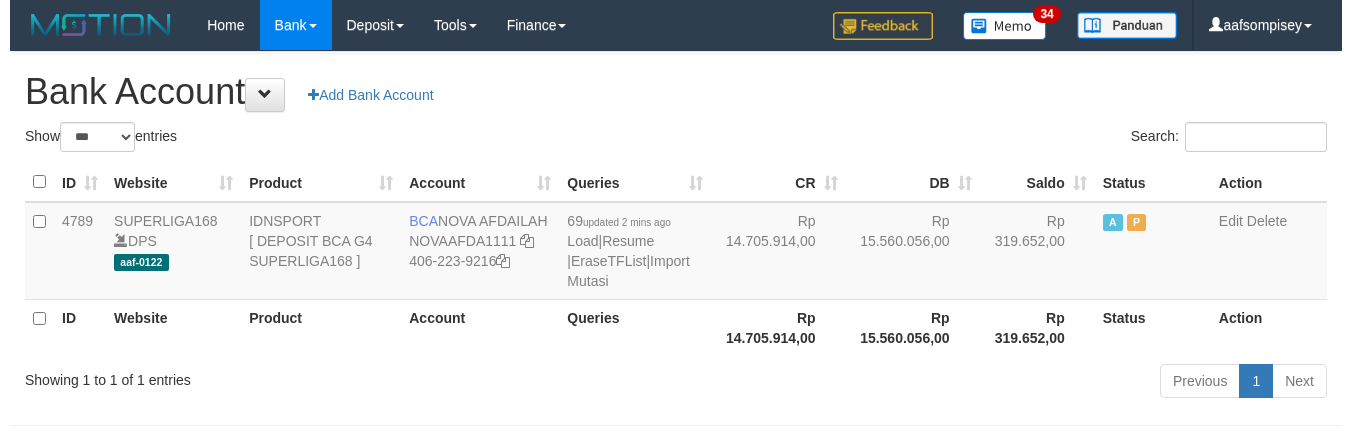 scroll, scrollTop: 0, scrollLeft: 0, axis: both 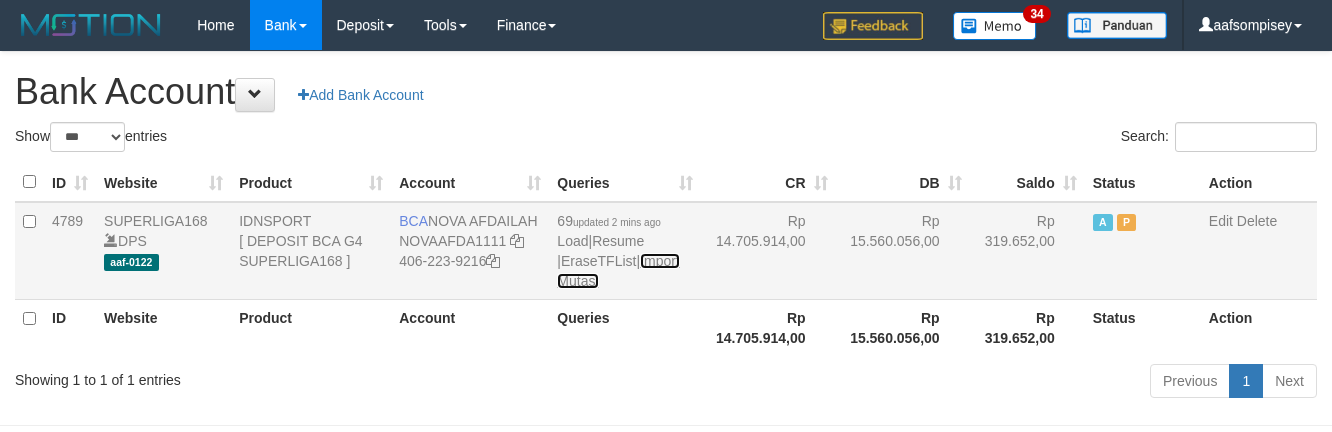 click on "Import Mutasi" at bounding box center (618, 271) 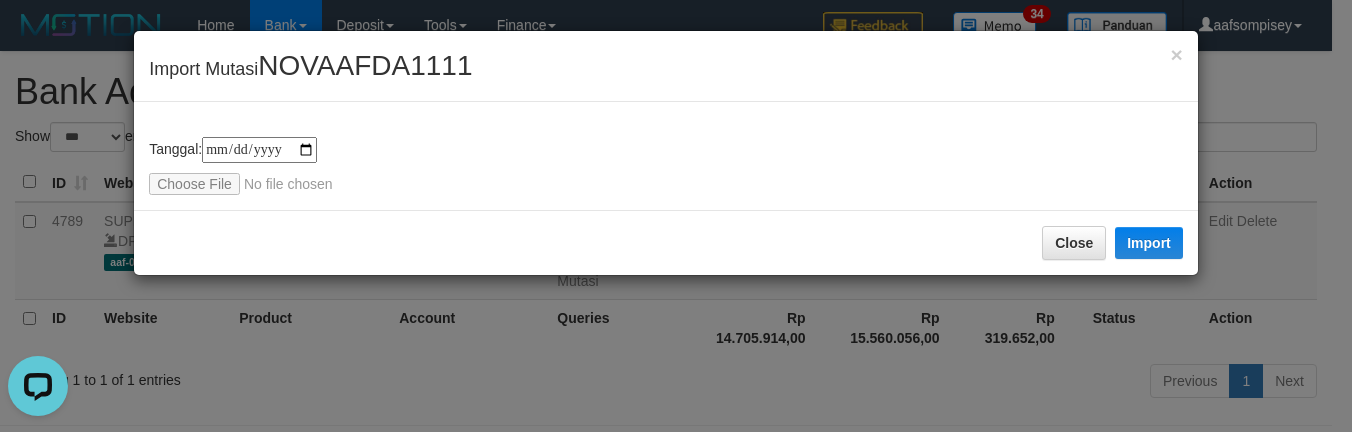 scroll, scrollTop: 0, scrollLeft: 0, axis: both 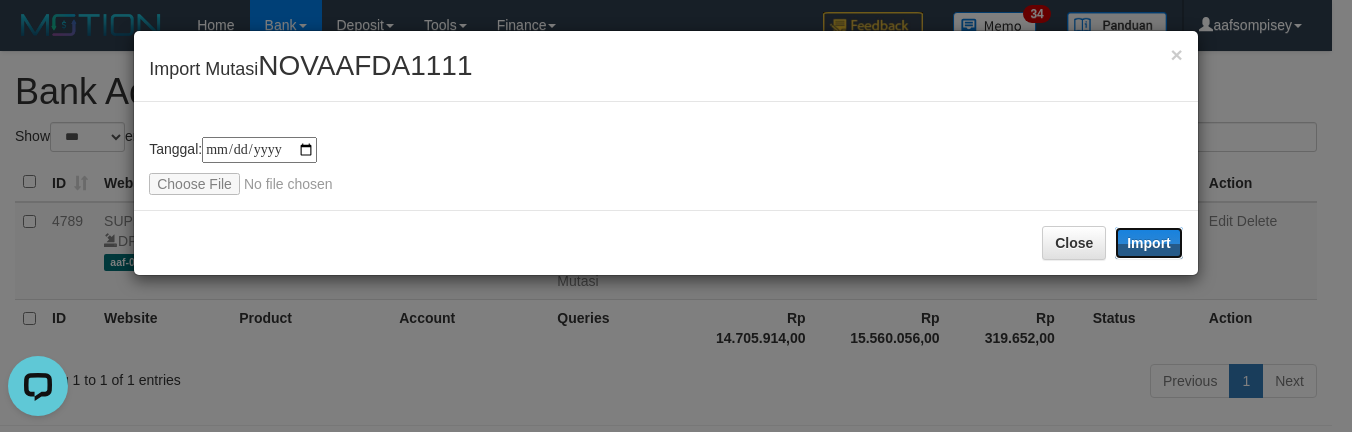 click on "Import" at bounding box center [1149, 243] 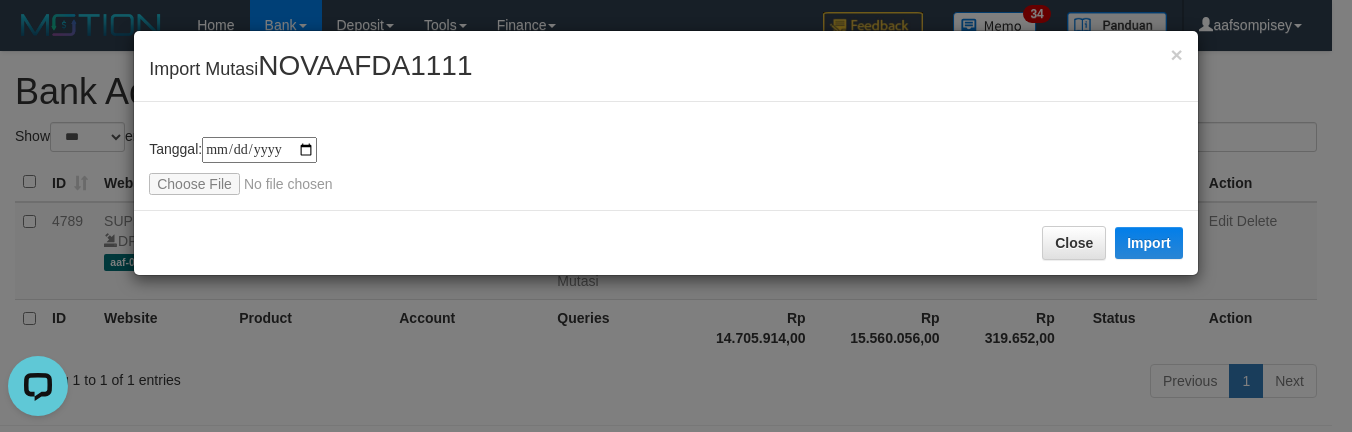click on "Close
Import" at bounding box center (666, 242) 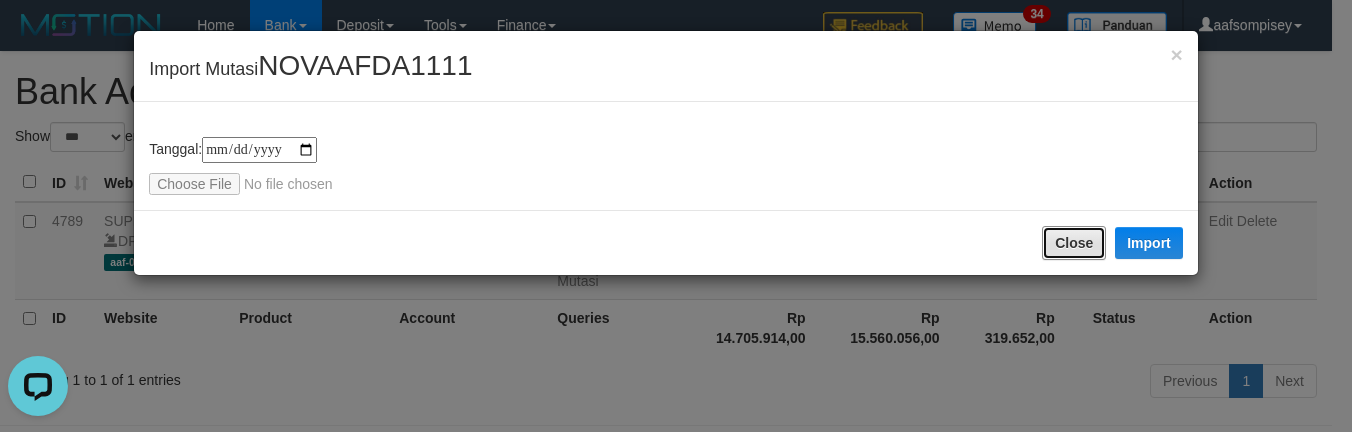 click on "Close" at bounding box center (1074, 243) 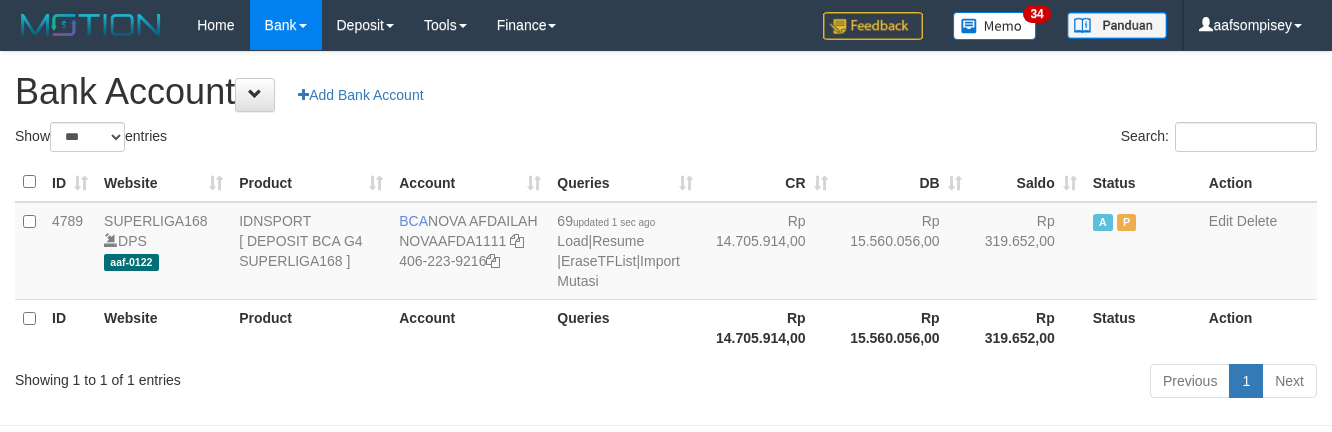 select on "***" 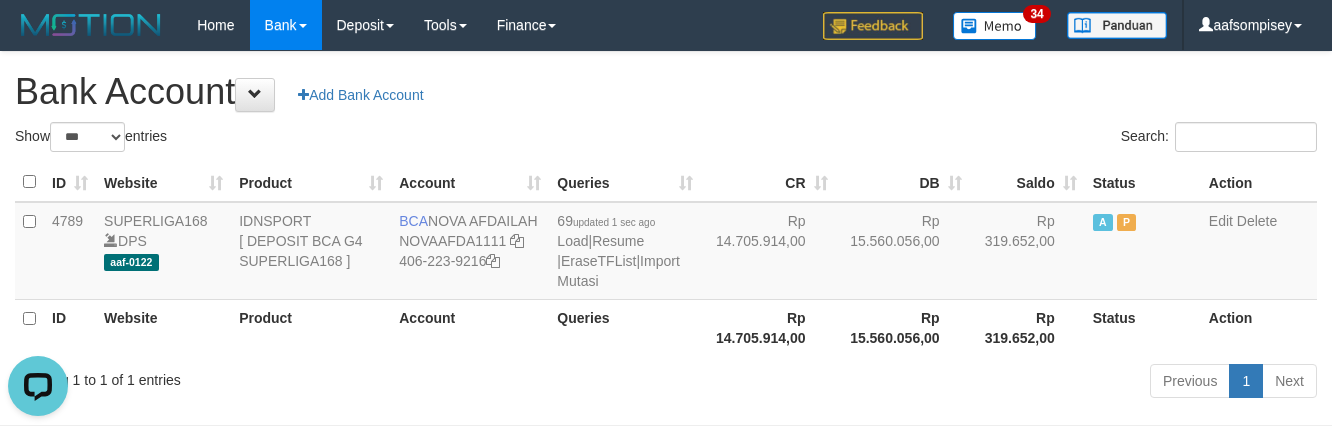 scroll, scrollTop: 0, scrollLeft: 0, axis: both 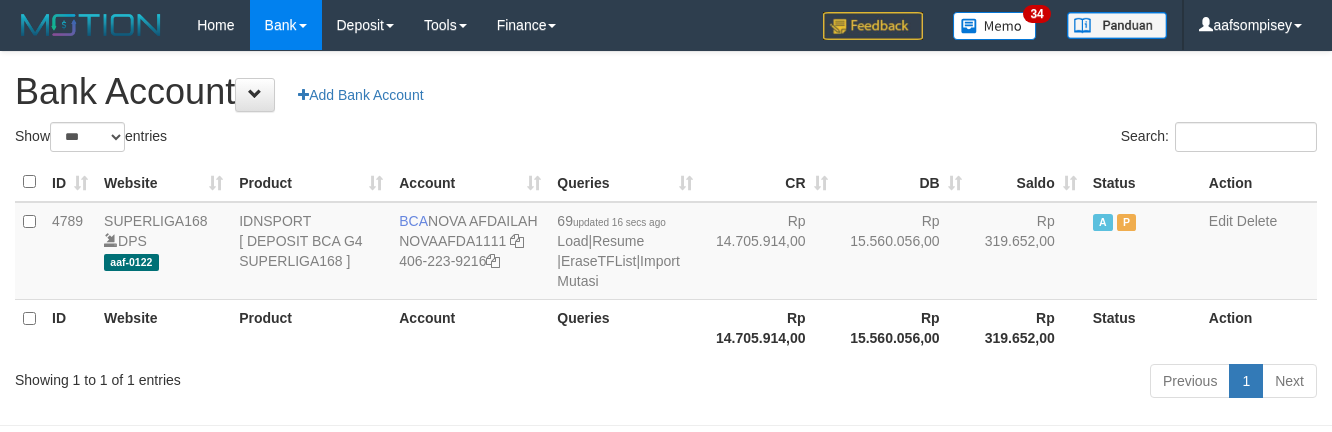 select on "***" 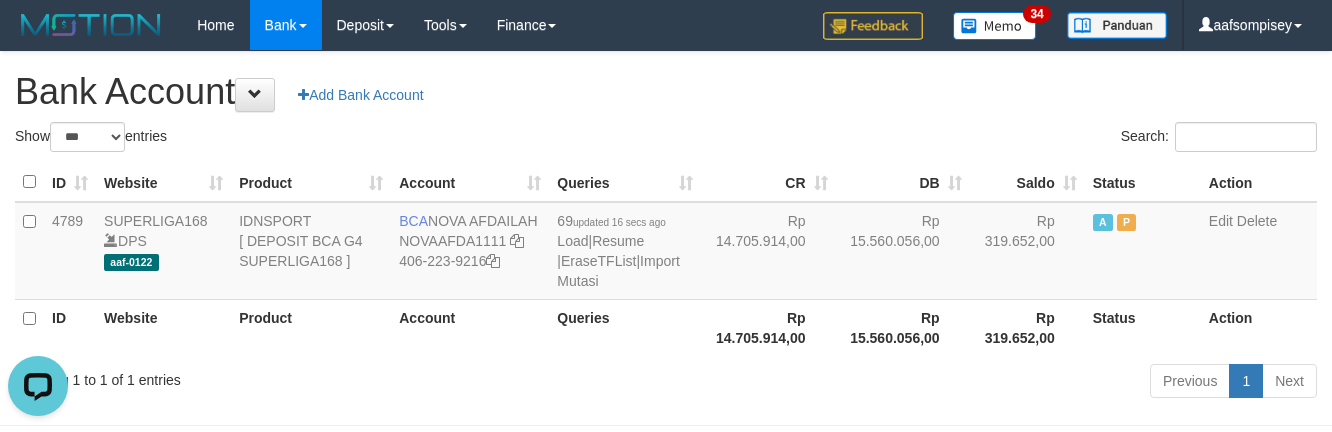 scroll, scrollTop: 0, scrollLeft: 0, axis: both 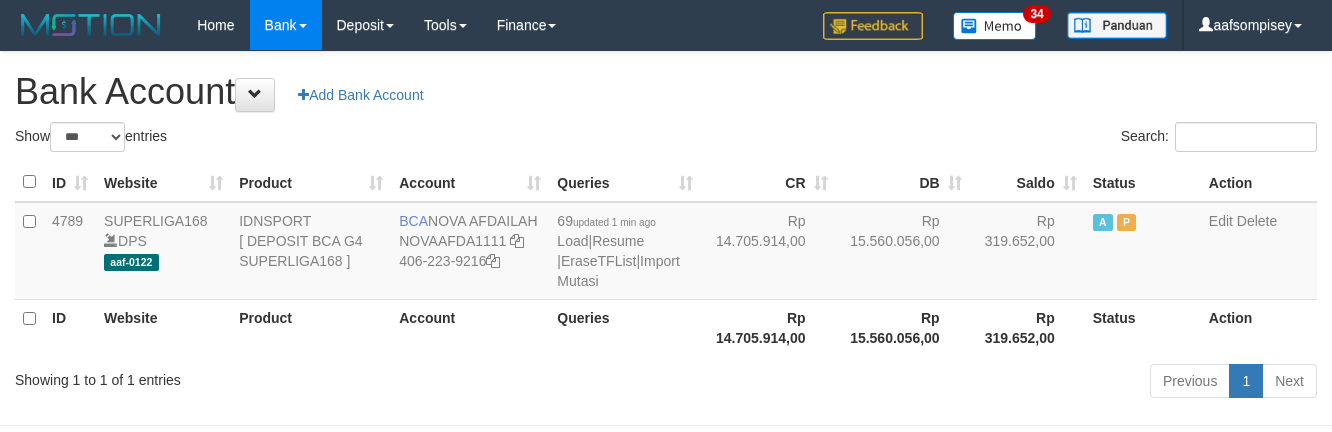 select on "***" 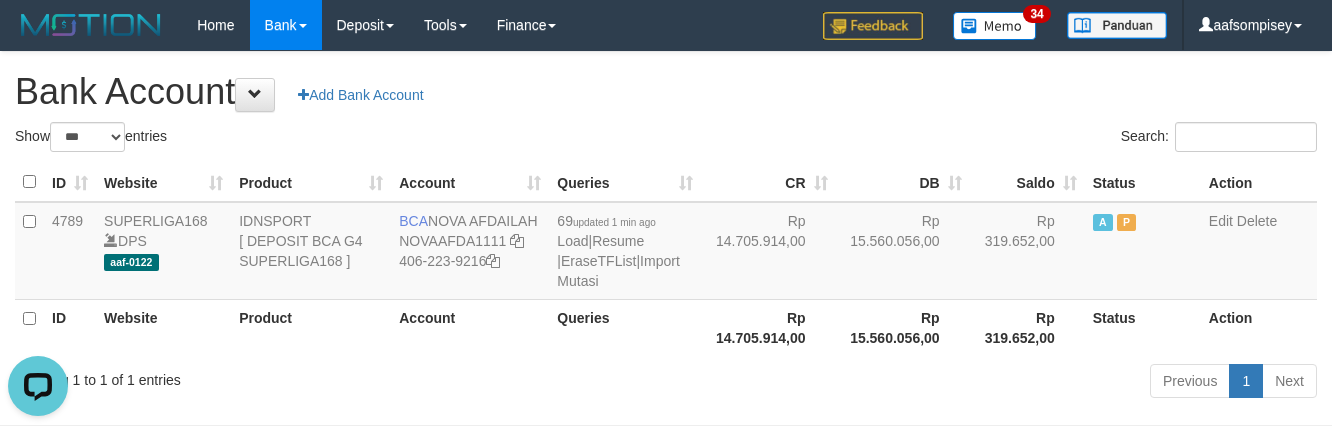 scroll, scrollTop: 0, scrollLeft: 0, axis: both 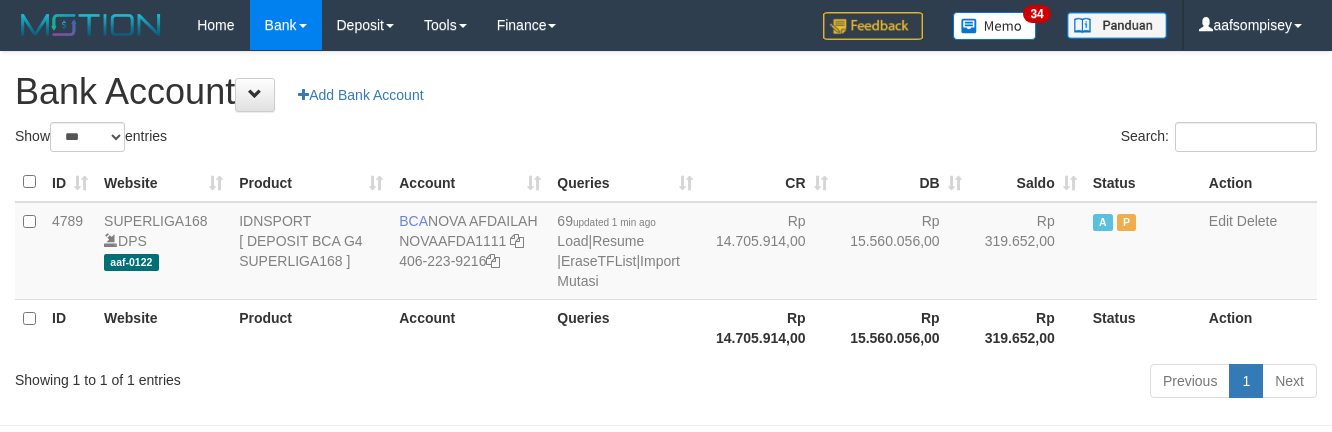 select on "***" 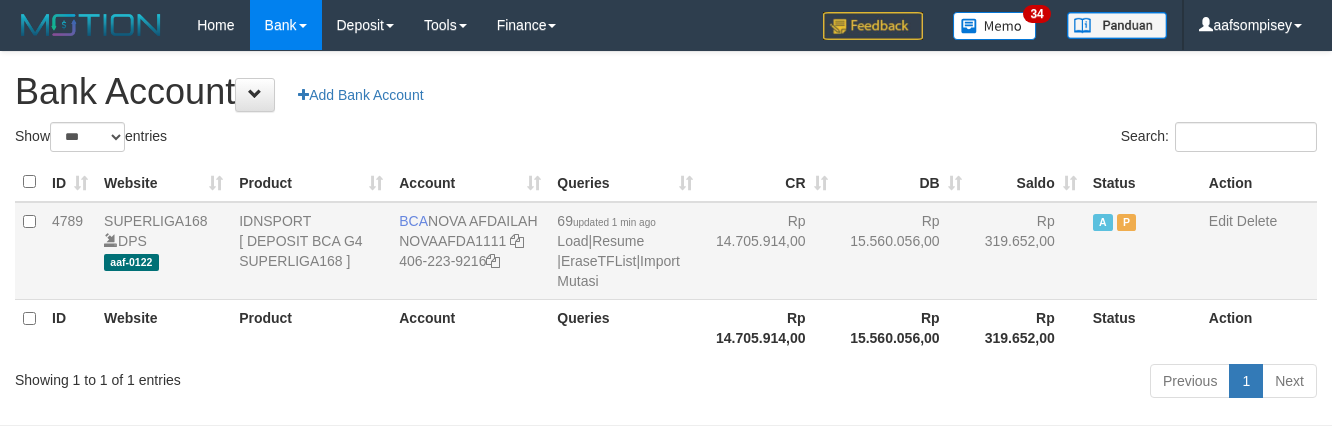 scroll, scrollTop: 0, scrollLeft: 0, axis: both 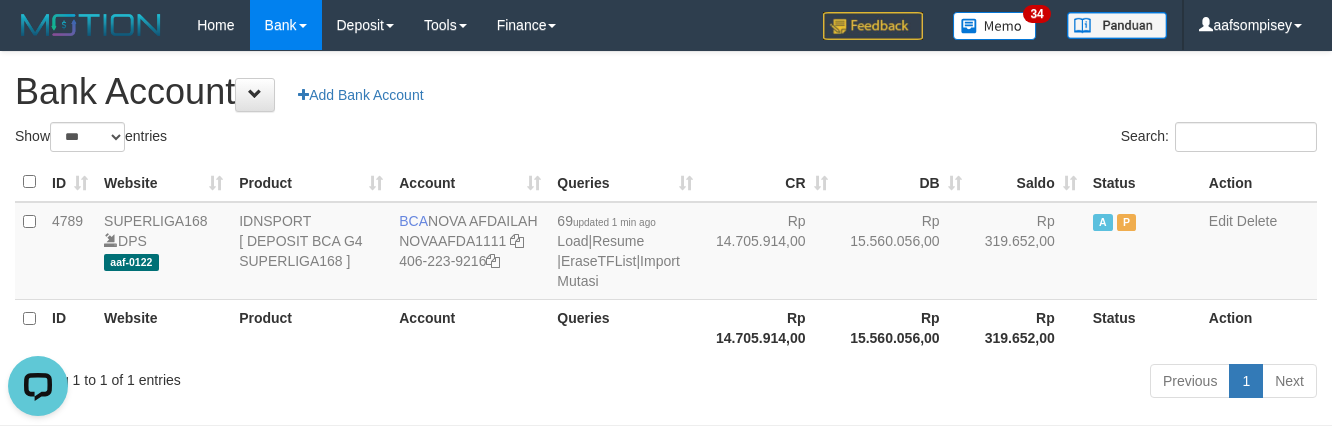 click on "Previous 1 Next" at bounding box center [943, 383] 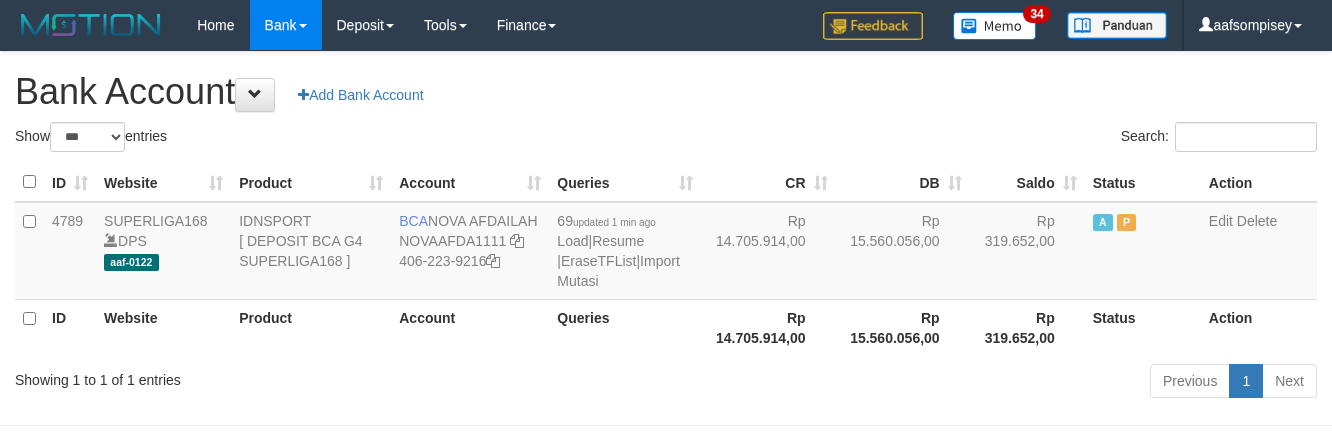 select on "***" 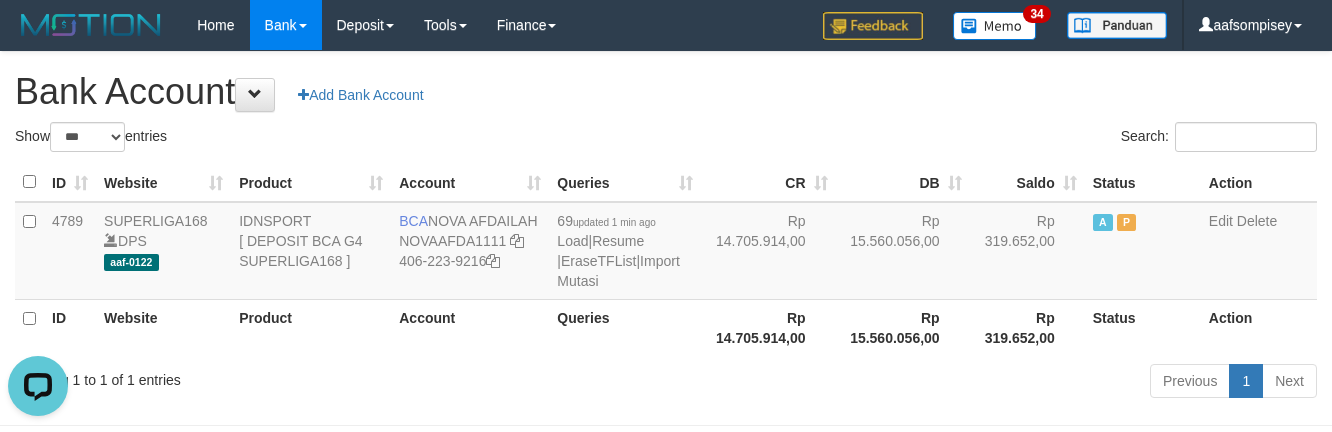 scroll, scrollTop: 0, scrollLeft: 0, axis: both 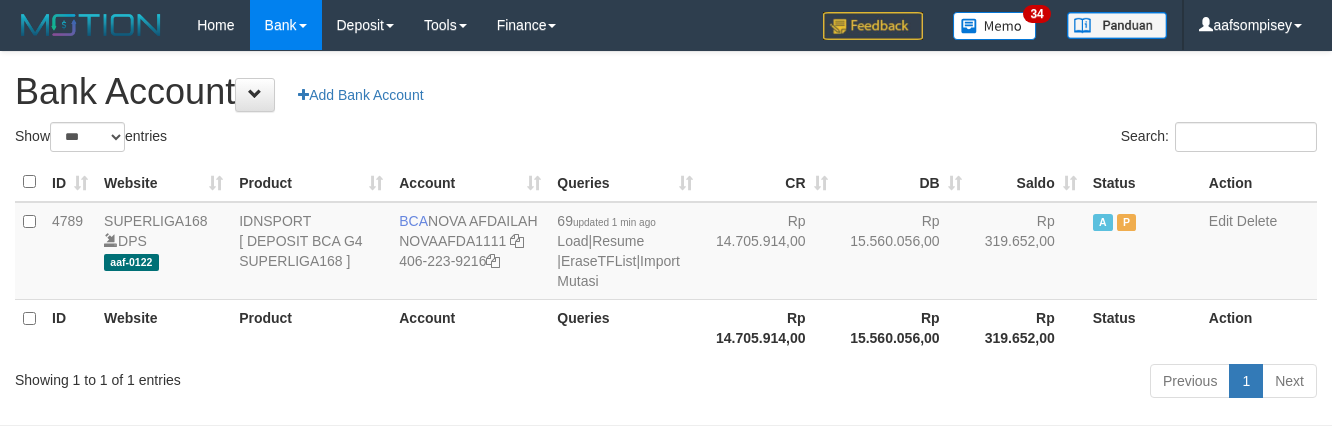 select on "***" 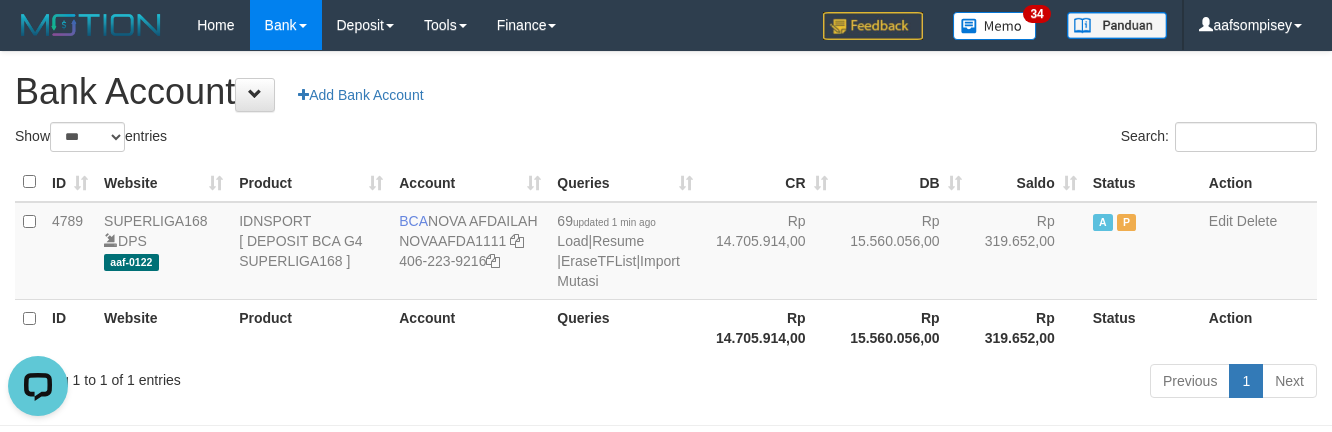 scroll, scrollTop: 0, scrollLeft: 0, axis: both 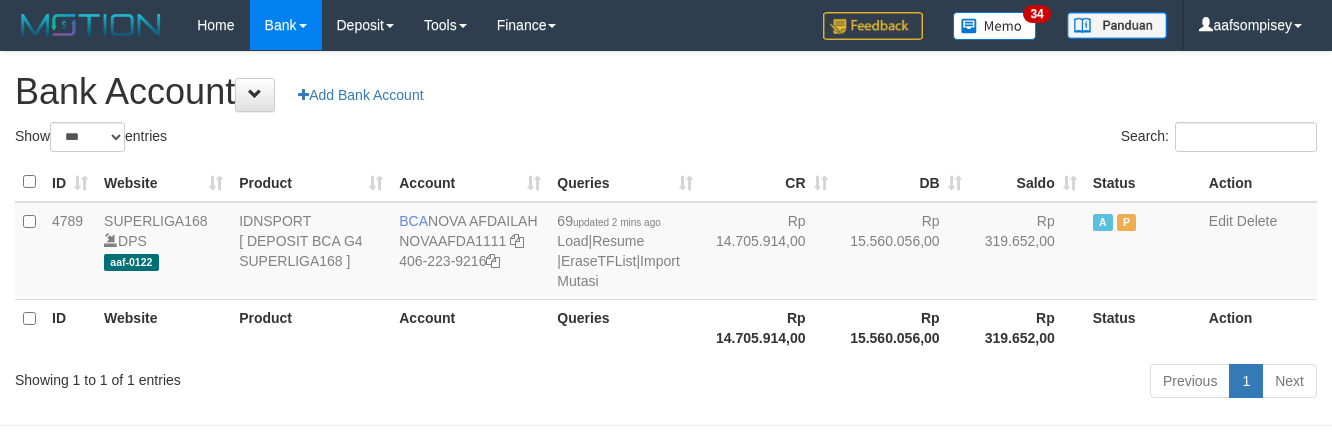 select on "***" 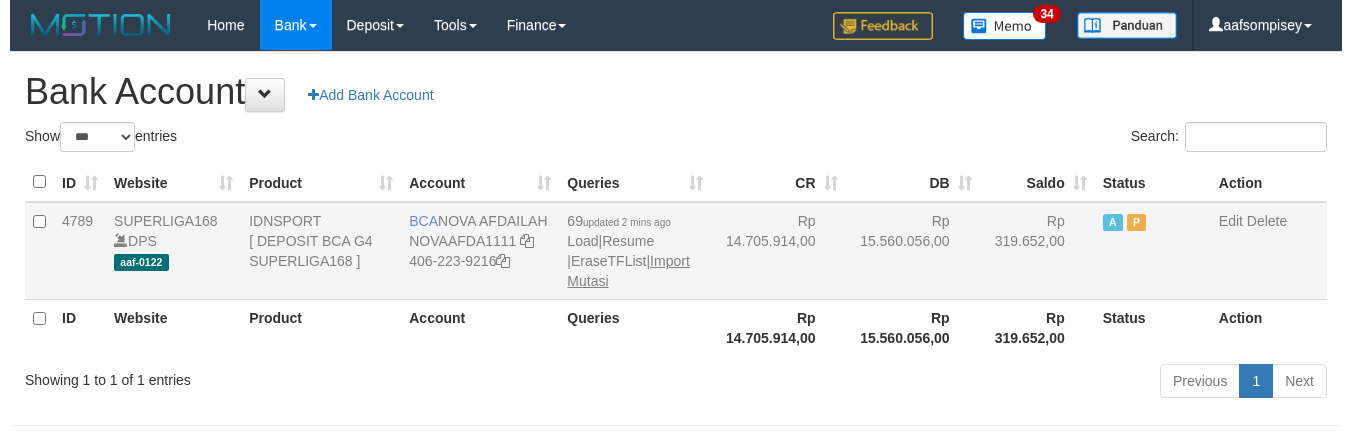 scroll, scrollTop: 0, scrollLeft: 0, axis: both 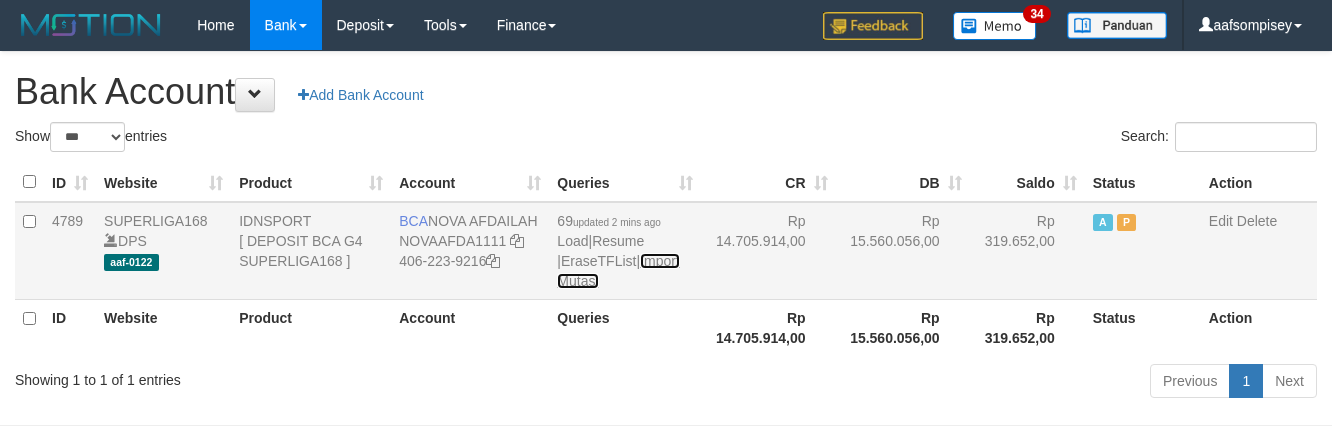 click on "Import Mutasi" at bounding box center (618, 271) 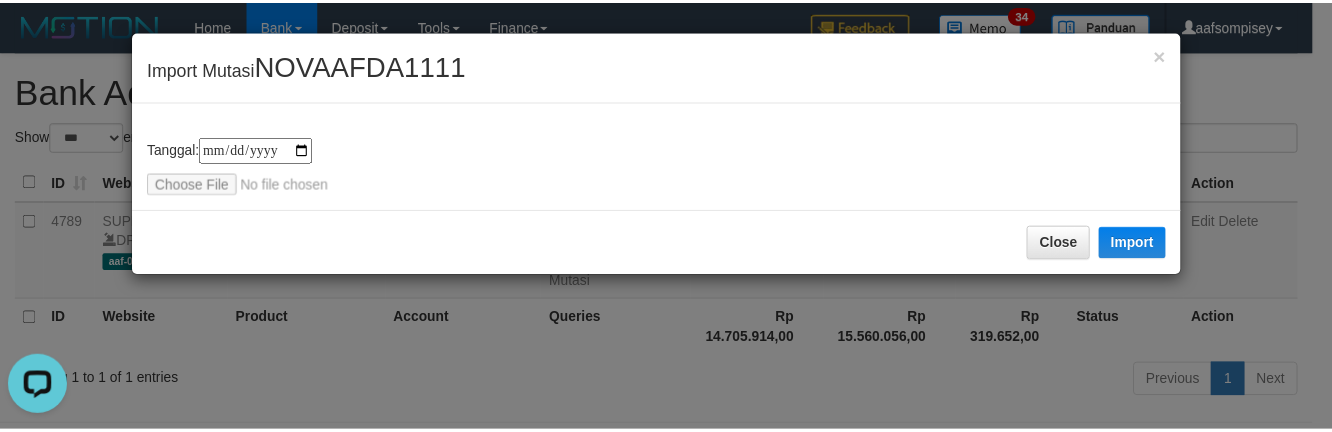 scroll, scrollTop: 0, scrollLeft: 0, axis: both 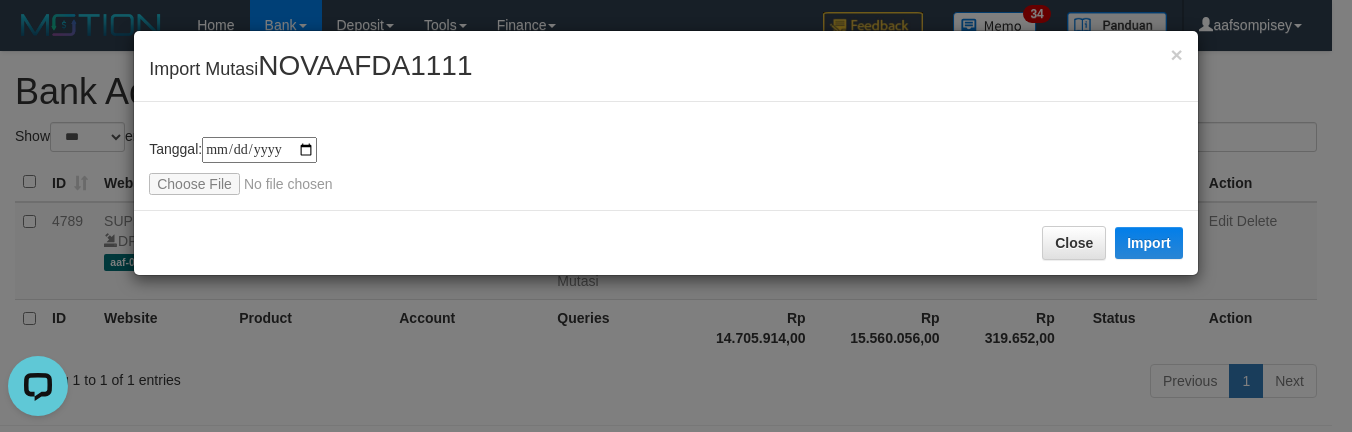 type on "**********" 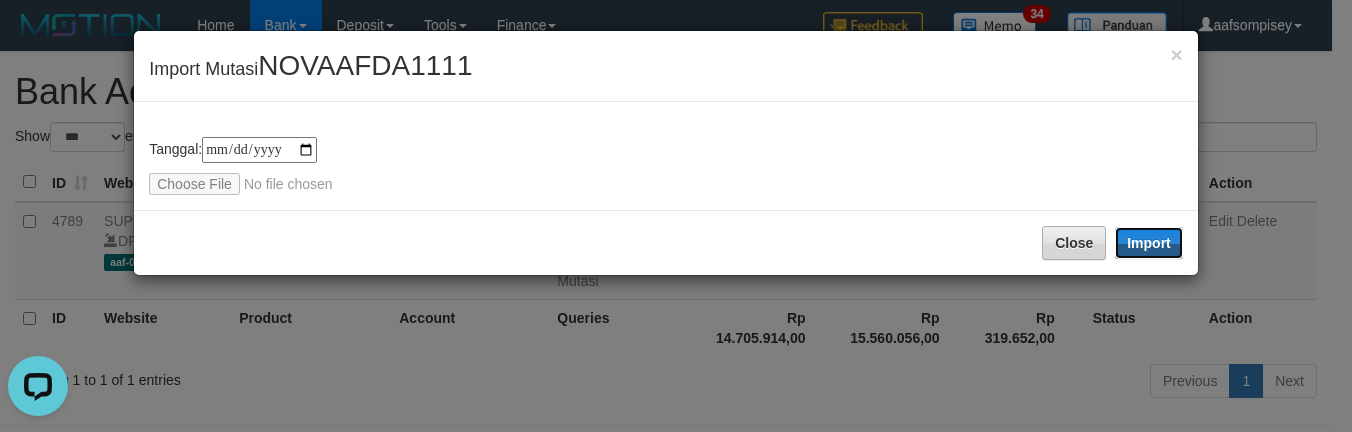 drag, startPoint x: 1126, startPoint y: 249, endPoint x: 1097, endPoint y: 321, distance: 77.62087 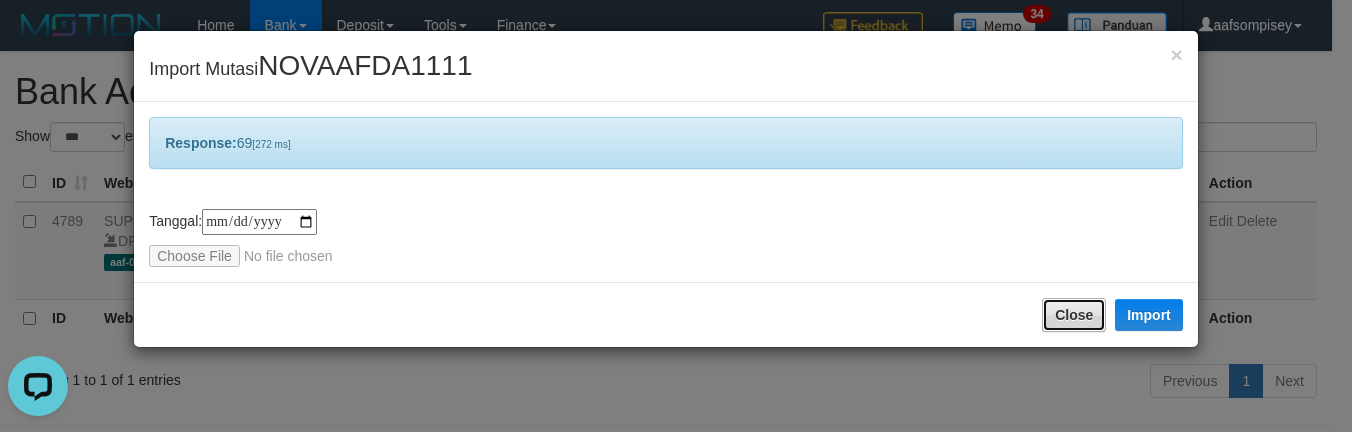 click on "Close" at bounding box center [1074, 315] 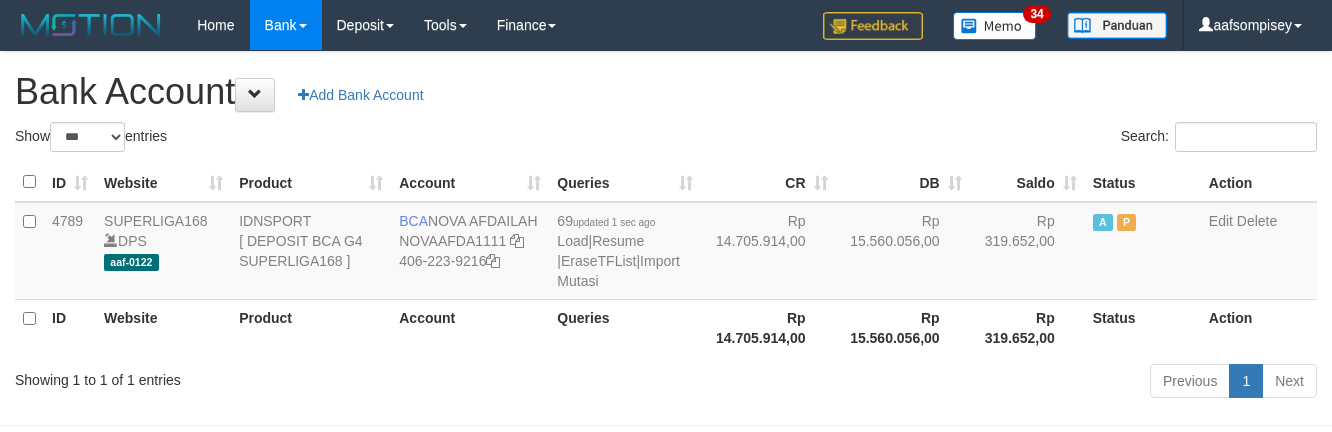 select on "***" 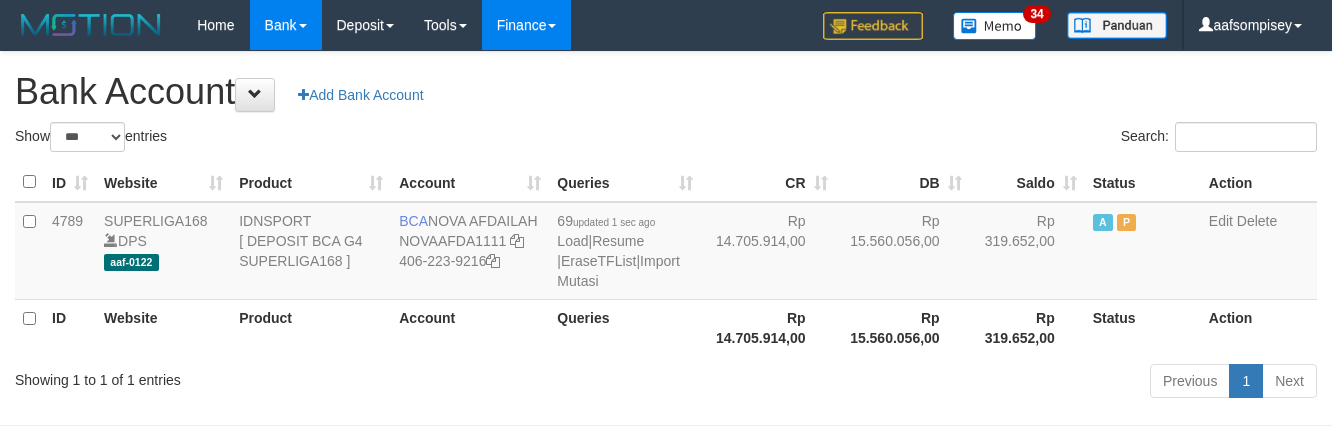 scroll, scrollTop: 0, scrollLeft: 0, axis: both 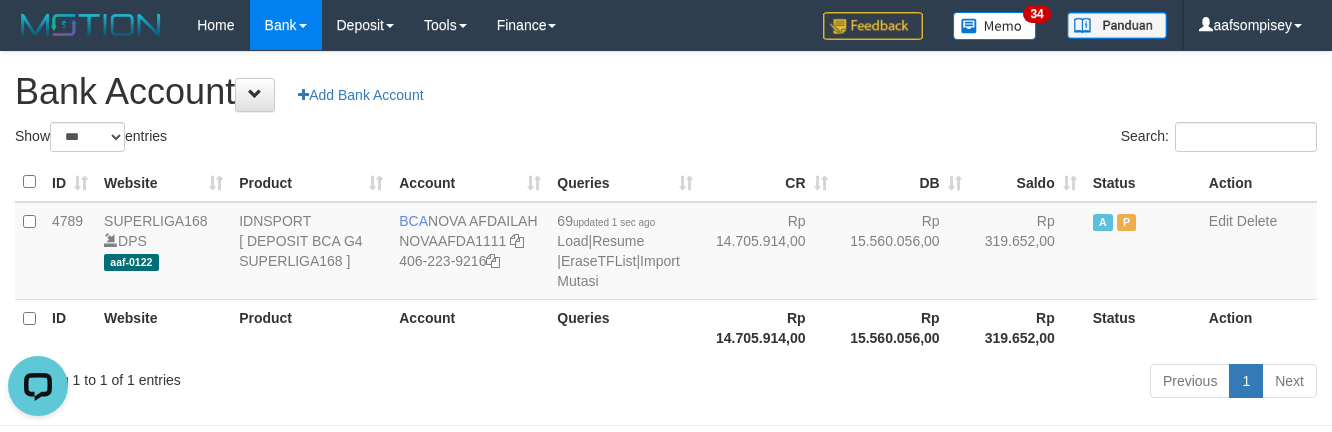 click on "Previous 1 Next" at bounding box center (943, 383) 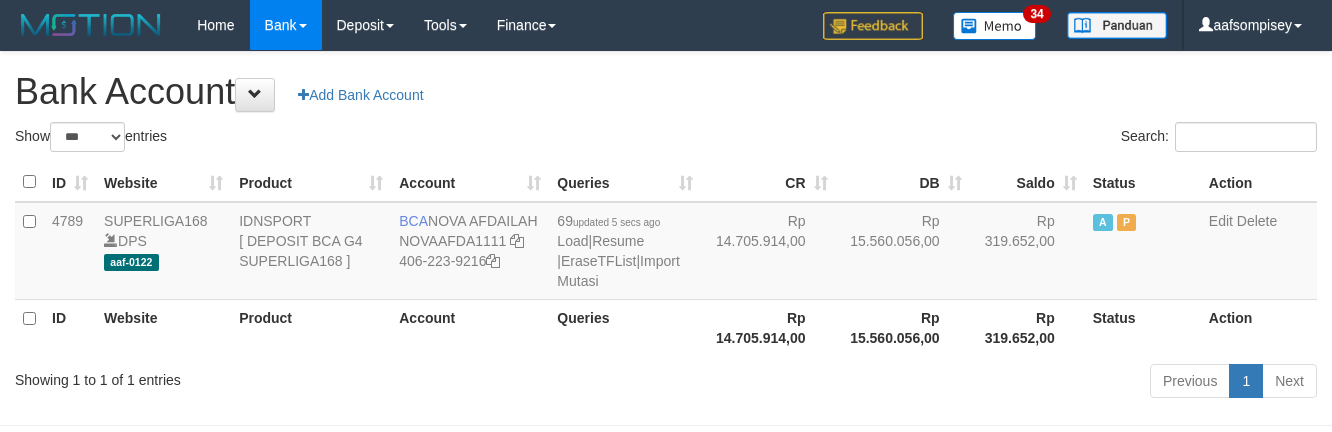 select on "***" 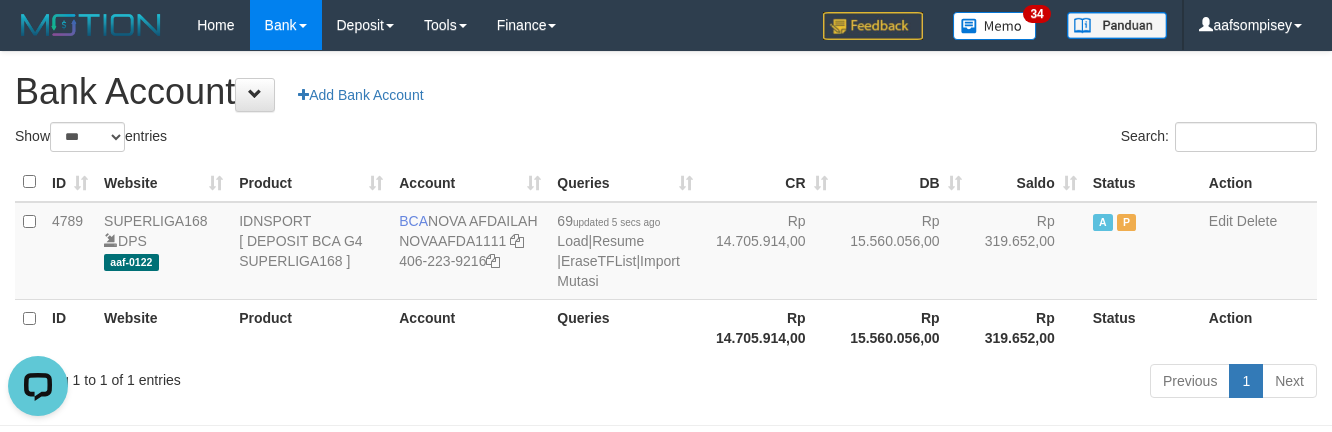 scroll, scrollTop: 0, scrollLeft: 0, axis: both 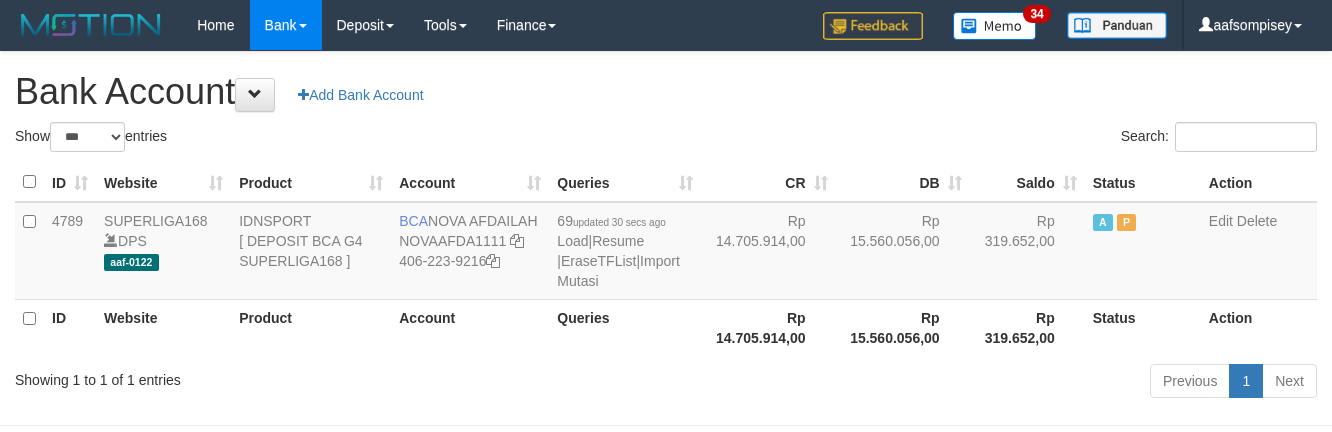 select on "***" 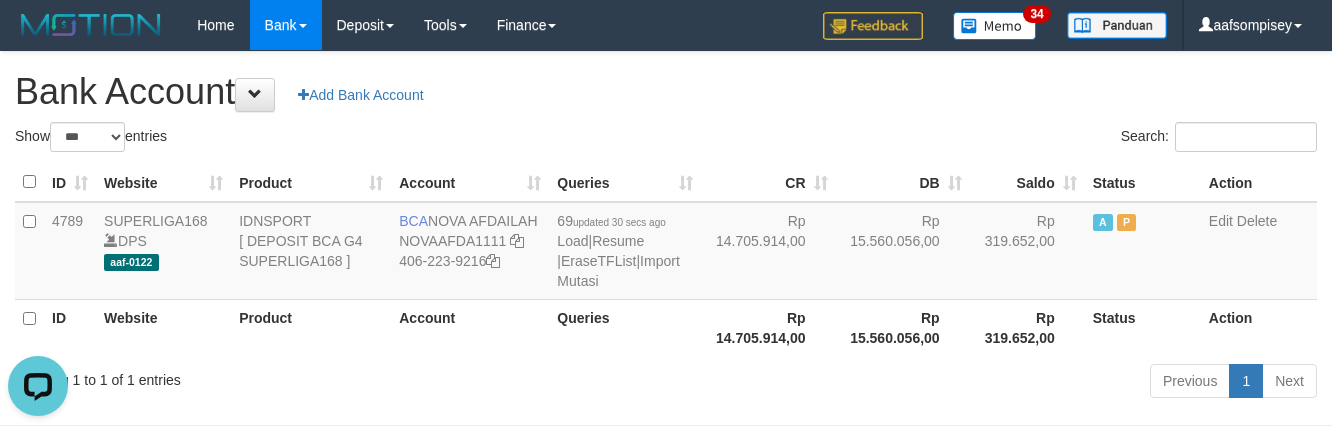 scroll, scrollTop: 0, scrollLeft: 0, axis: both 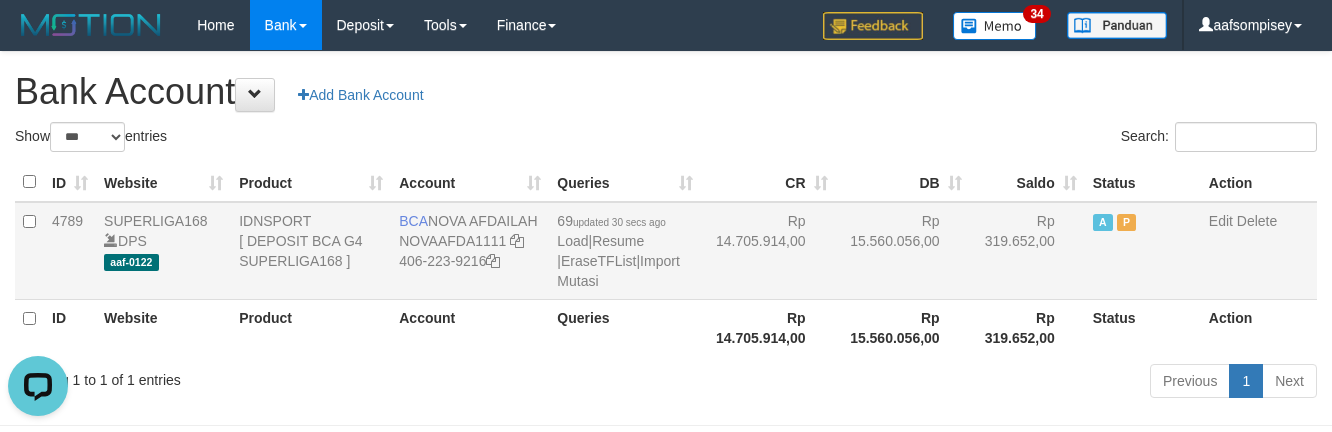 click on "Rp 14.705.914,00" at bounding box center [768, 251] 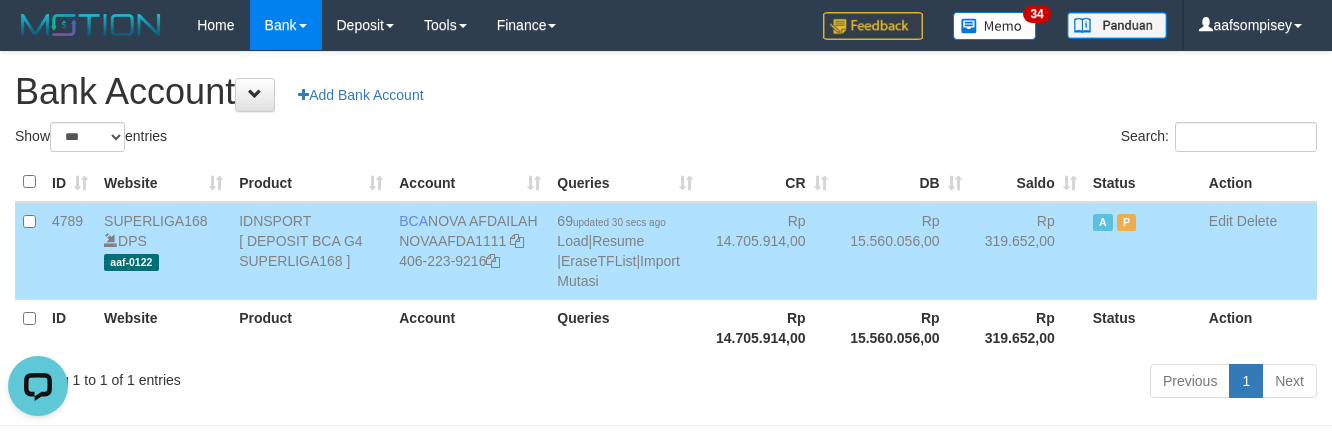 click on "Queries" at bounding box center [625, 327] 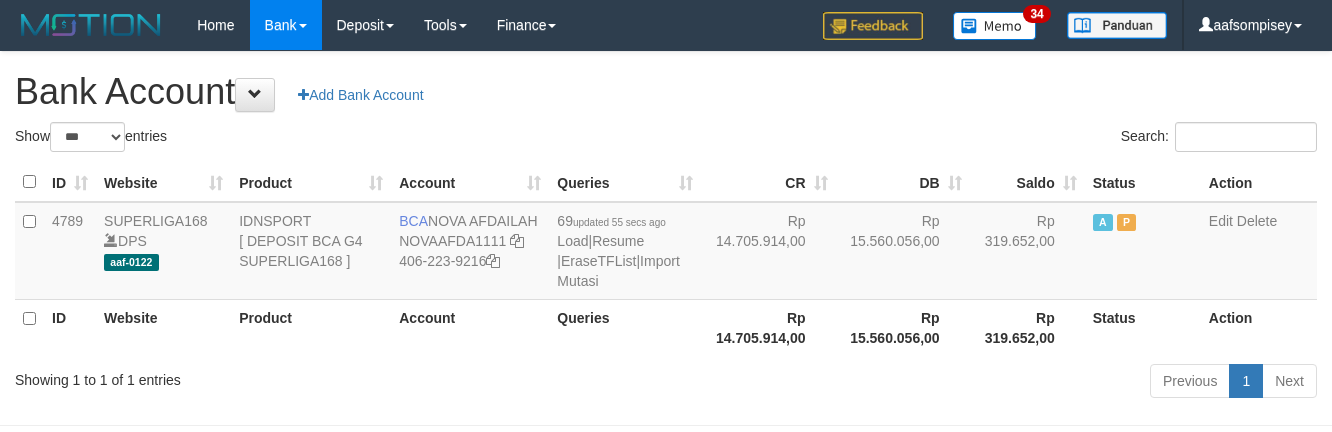 select on "***" 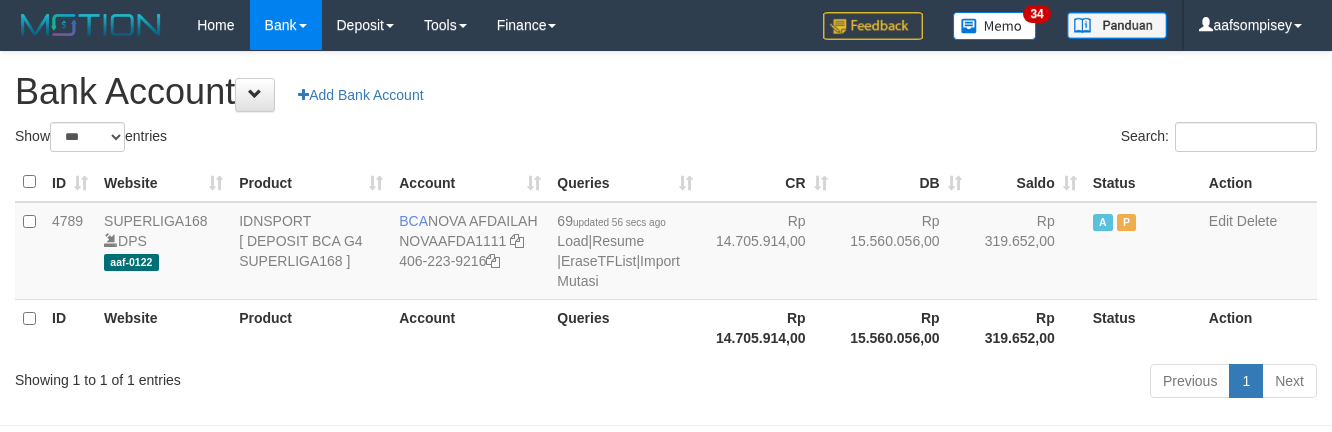 select on "***" 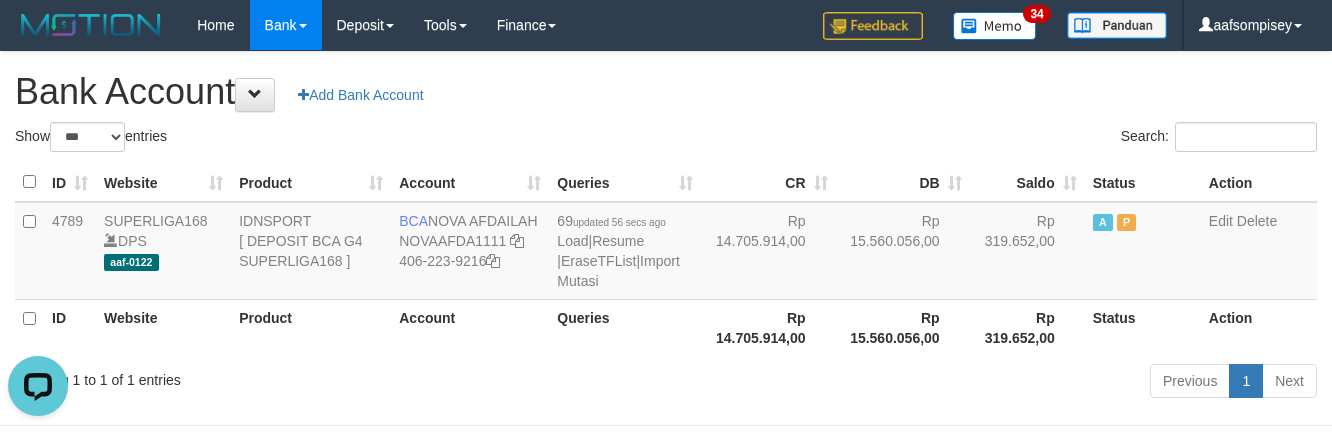 scroll, scrollTop: 0, scrollLeft: 0, axis: both 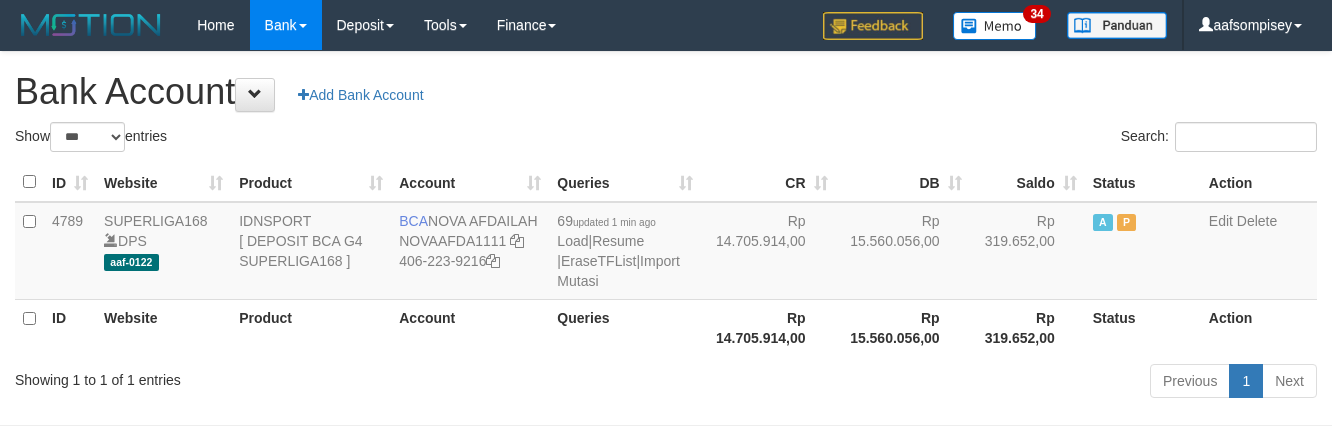 select on "***" 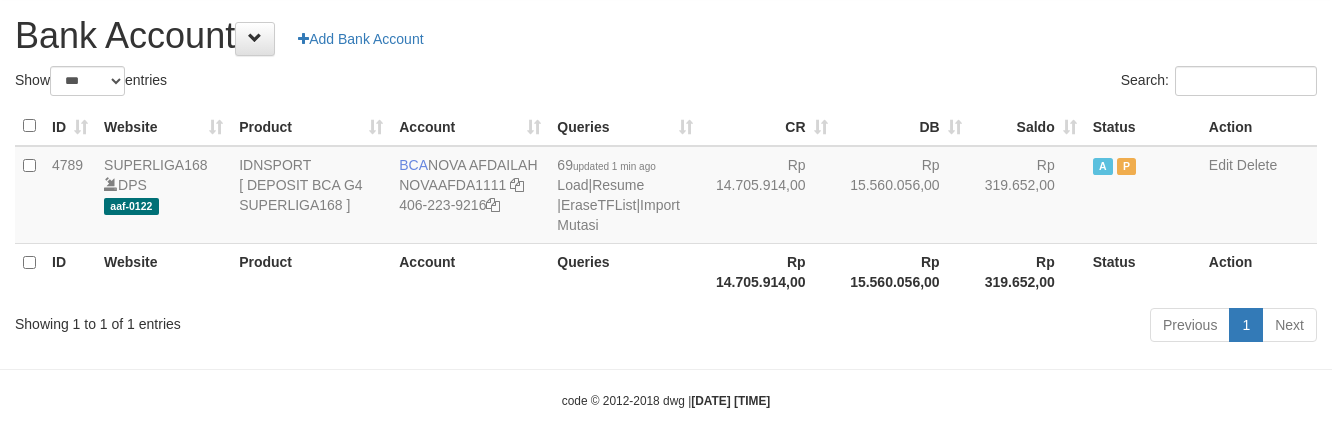scroll, scrollTop: 85, scrollLeft: 0, axis: vertical 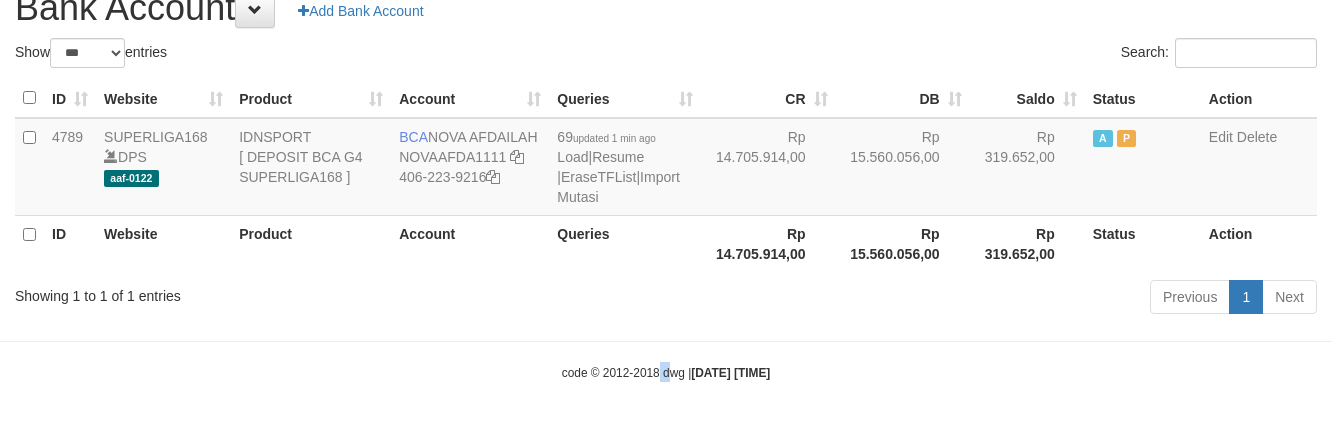 drag, startPoint x: 652, startPoint y: 349, endPoint x: 642, endPoint y: 408, distance: 59.841457 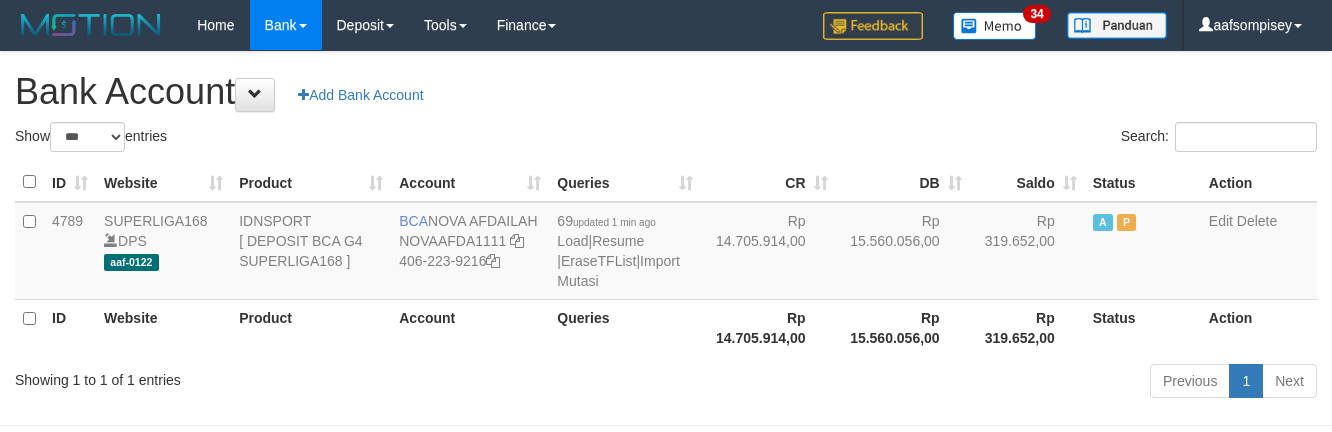select on "***" 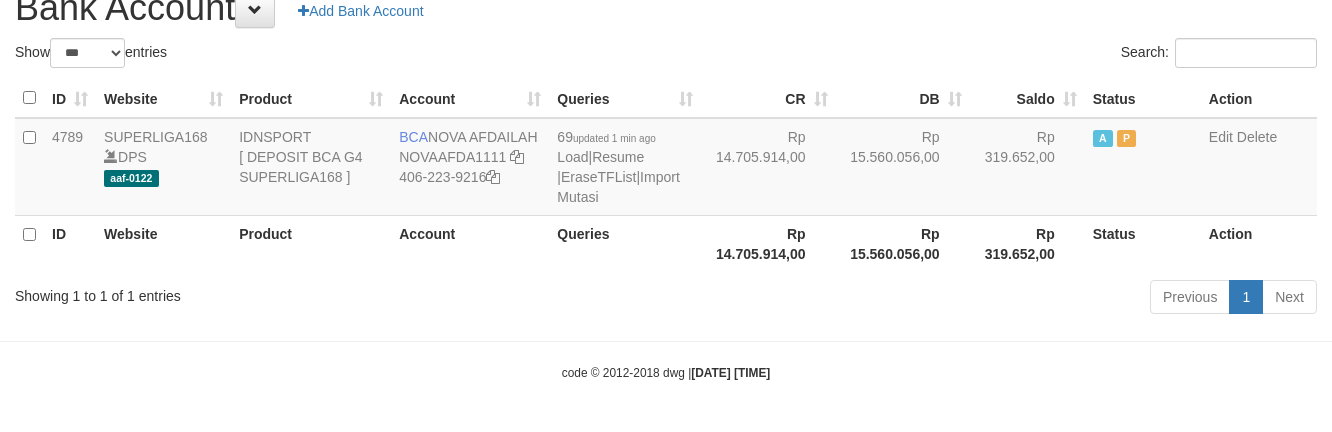 drag, startPoint x: 0, startPoint y: 0, endPoint x: 678, endPoint y: 288, distance: 736.6329 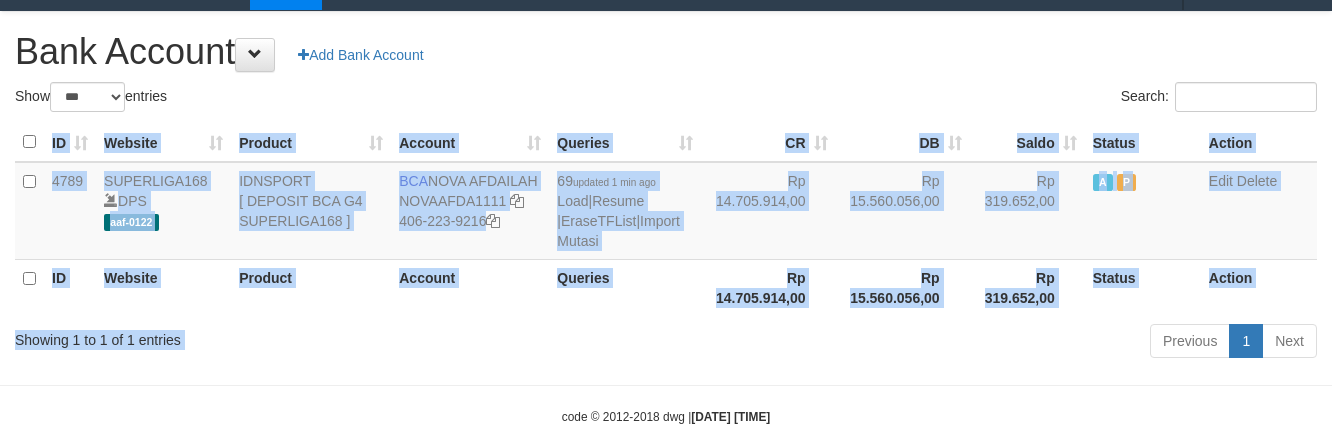 scroll, scrollTop: 0, scrollLeft: 0, axis: both 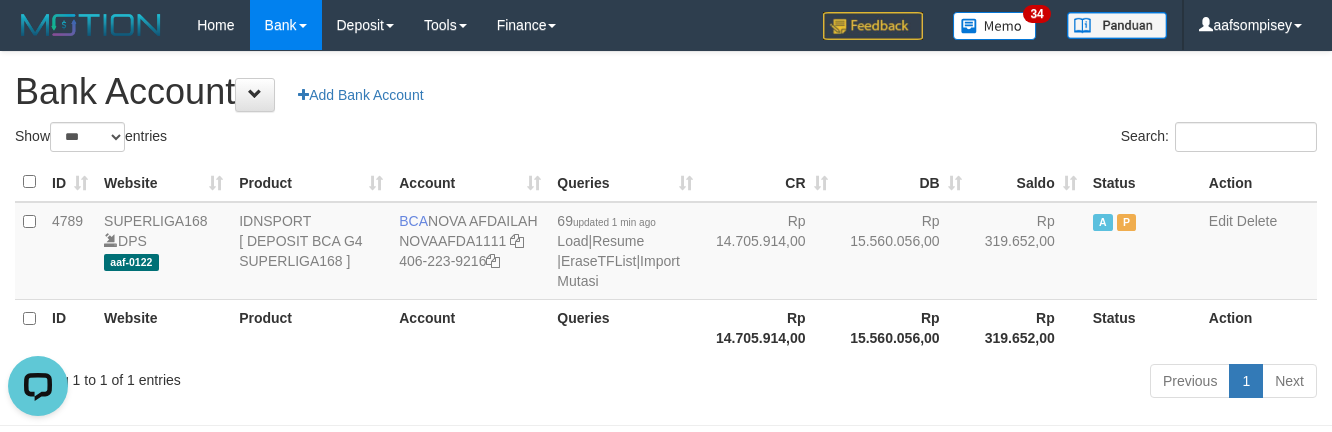 click on "Rp 14.705.914,00" at bounding box center [768, 327] 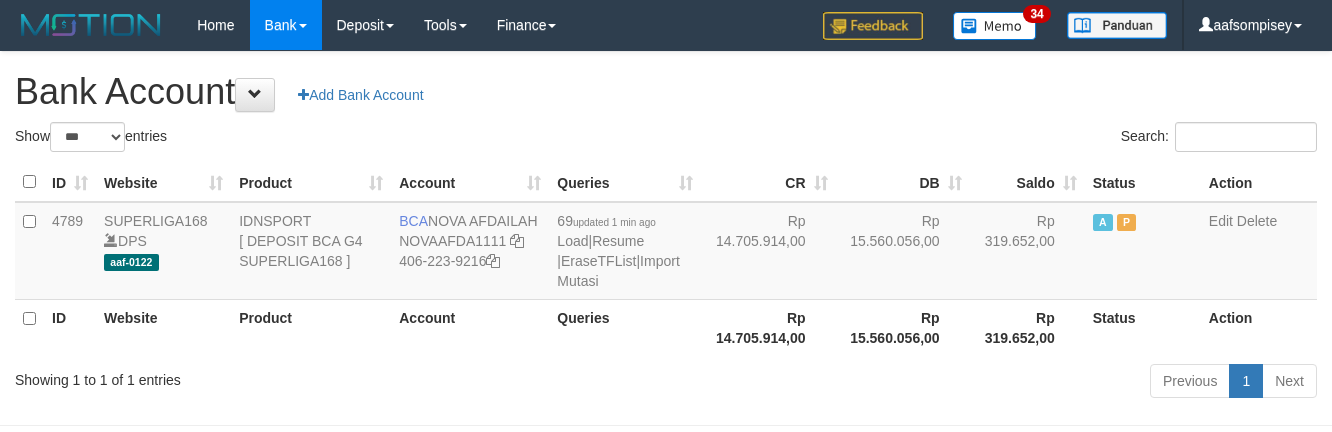 select on "***" 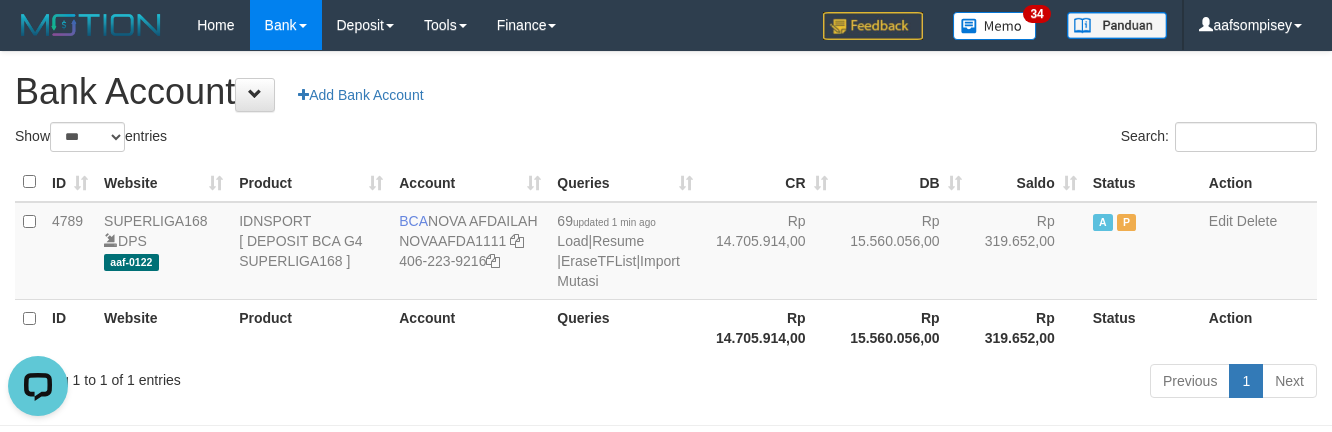 scroll, scrollTop: 0, scrollLeft: 0, axis: both 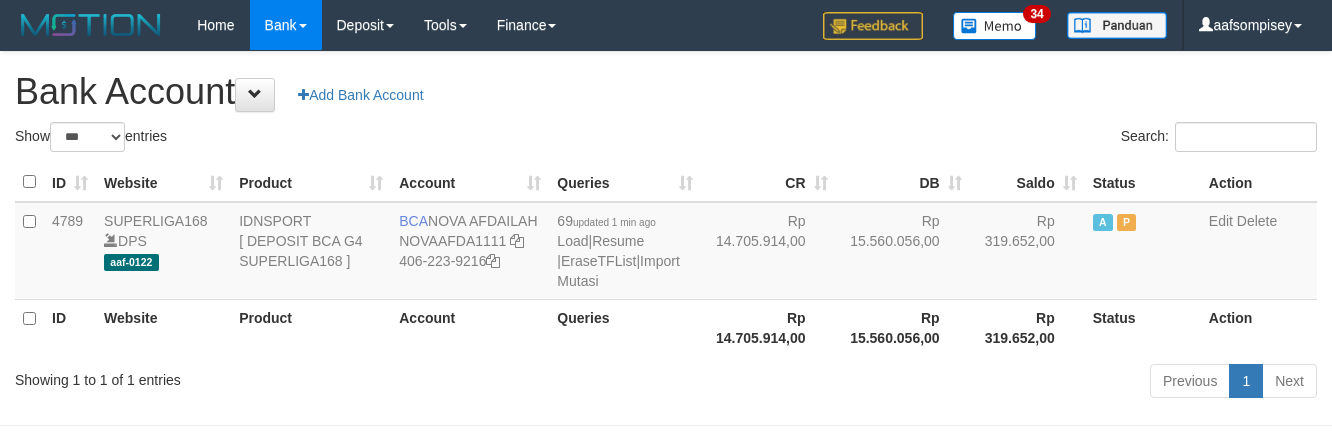 select on "***" 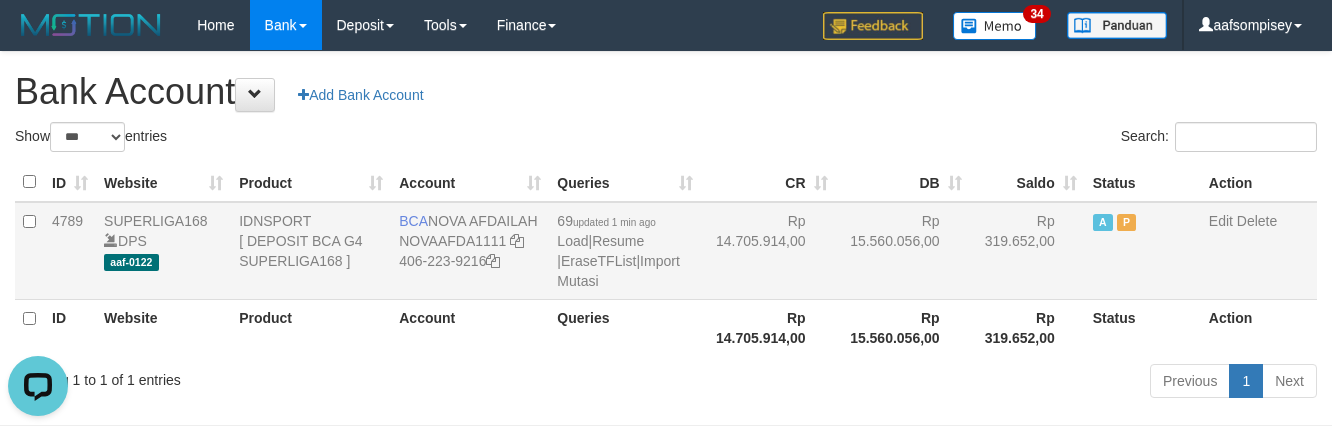 scroll, scrollTop: 0, scrollLeft: 0, axis: both 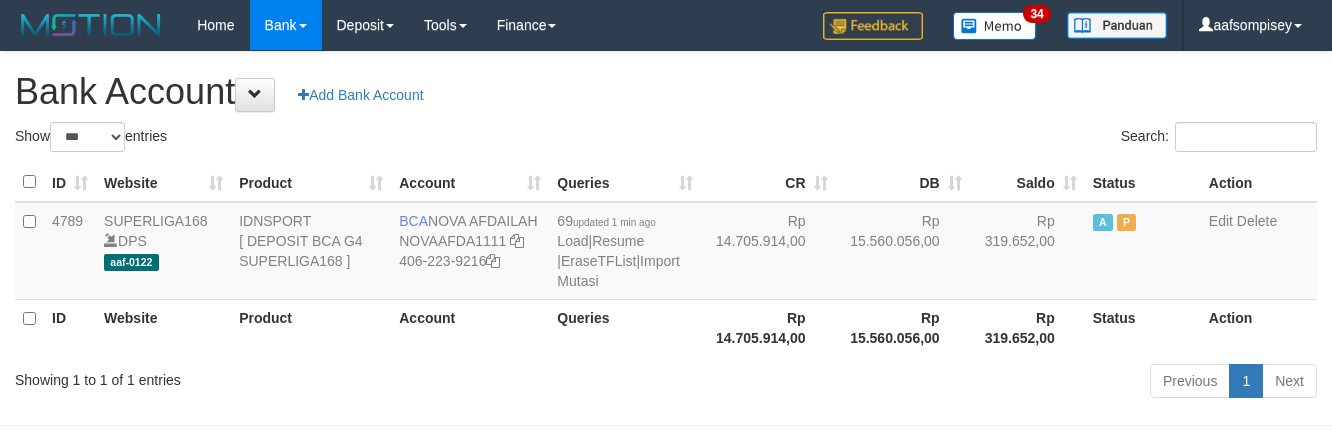 select on "***" 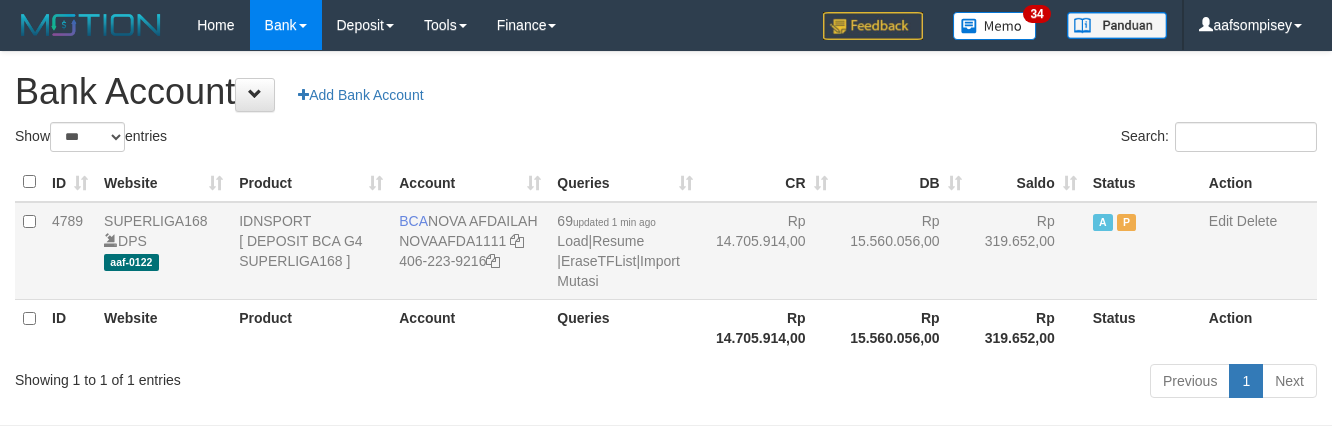 scroll, scrollTop: 0, scrollLeft: 0, axis: both 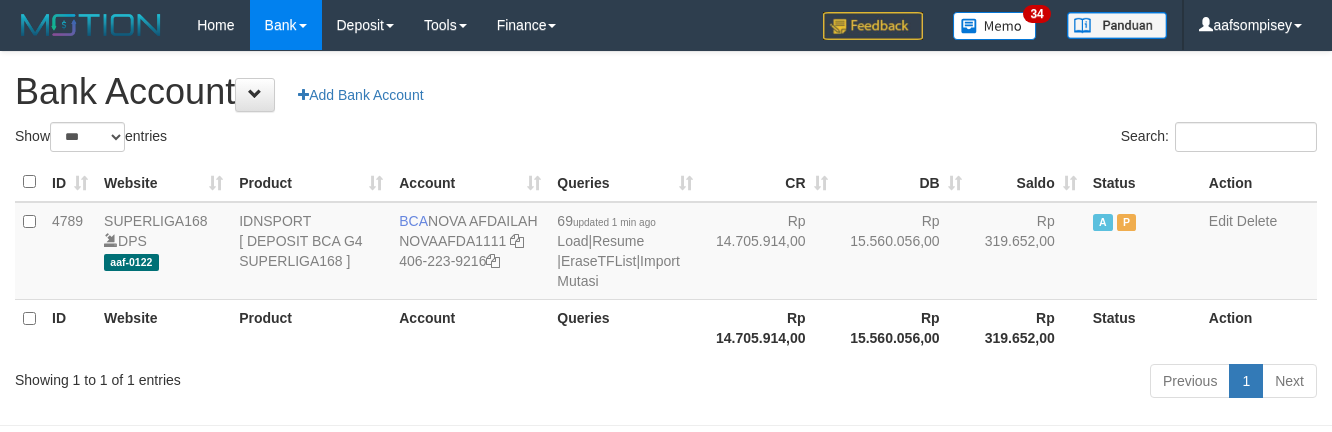 select on "***" 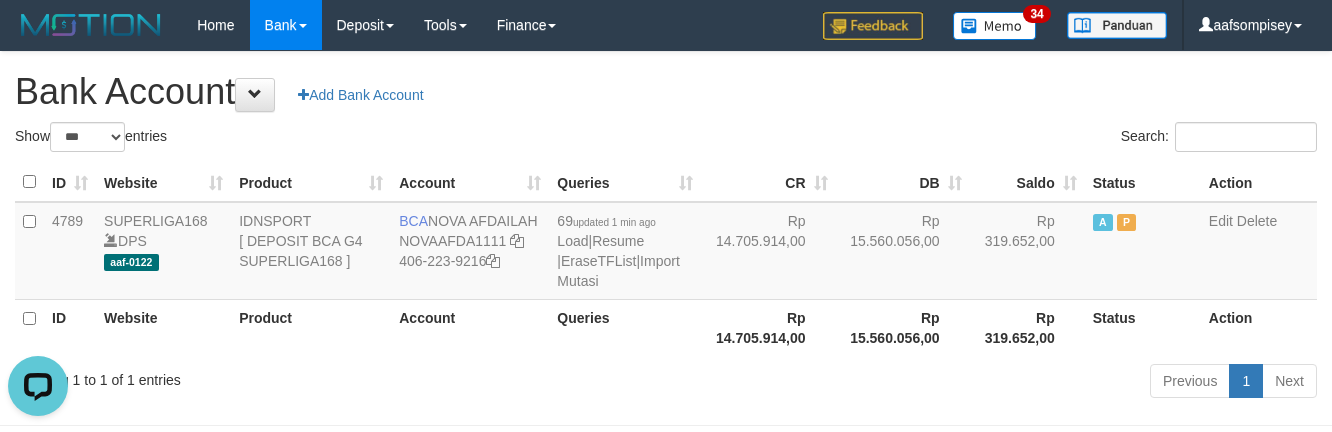 scroll, scrollTop: 0, scrollLeft: 0, axis: both 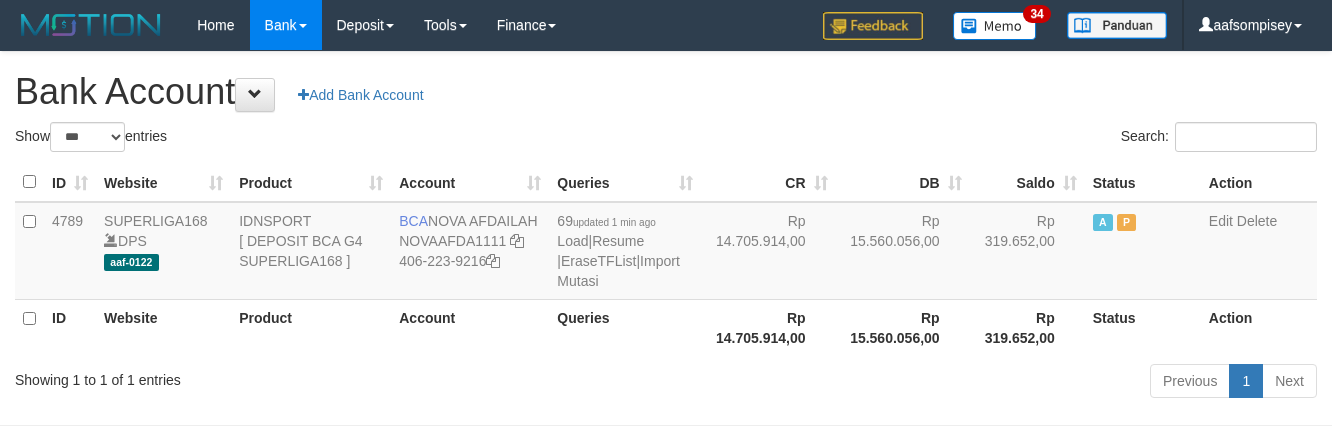 select on "***" 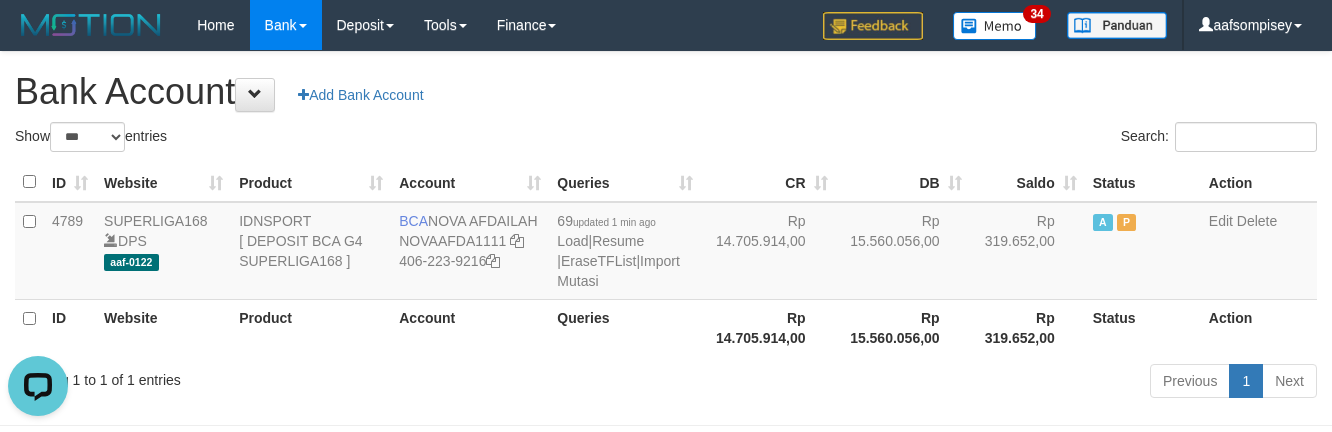 scroll, scrollTop: 0, scrollLeft: 0, axis: both 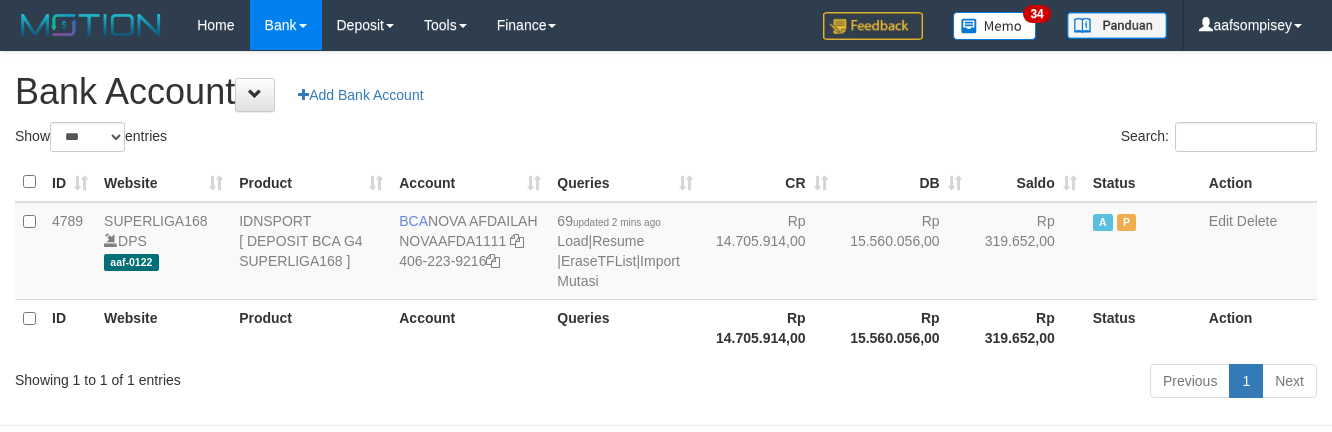 select on "***" 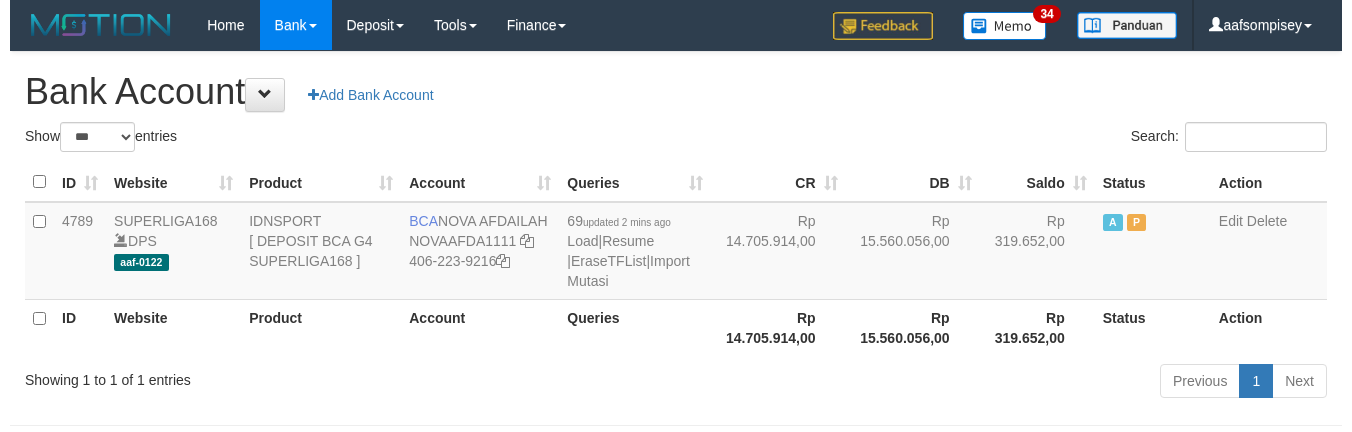 scroll, scrollTop: 0, scrollLeft: 0, axis: both 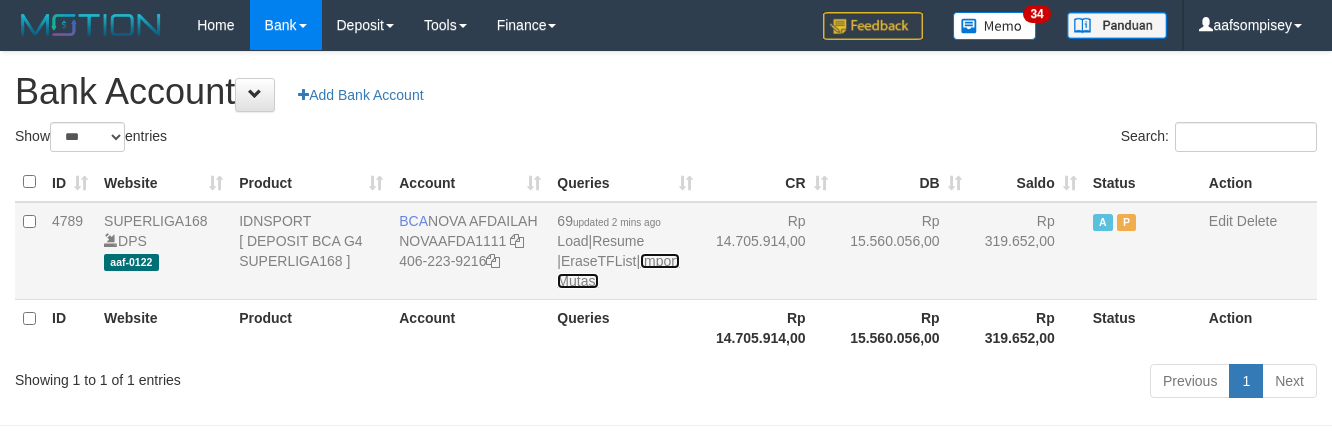 click on "Import Mutasi" at bounding box center (618, 271) 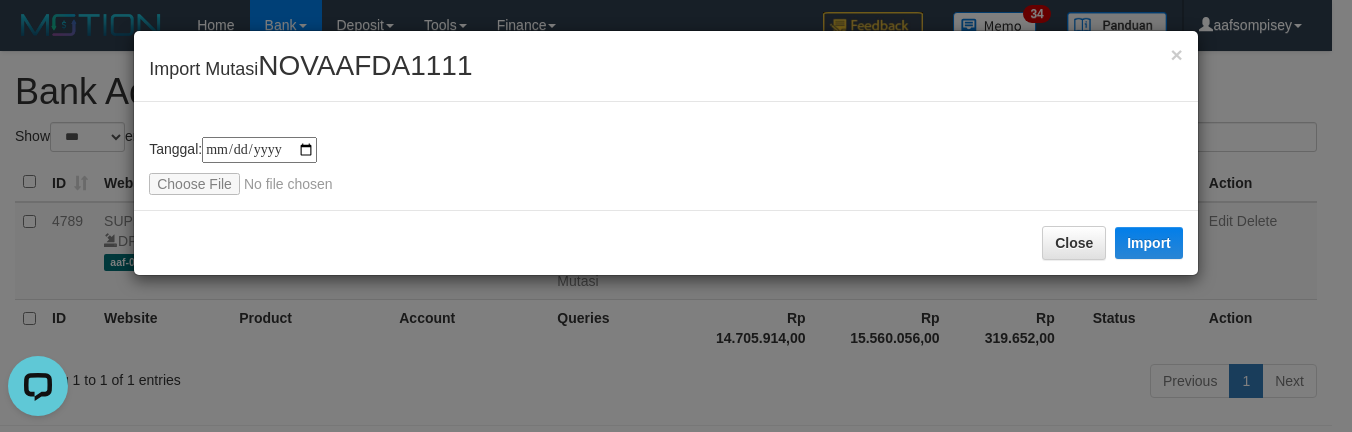 scroll, scrollTop: 0, scrollLeft: 0, axis: both 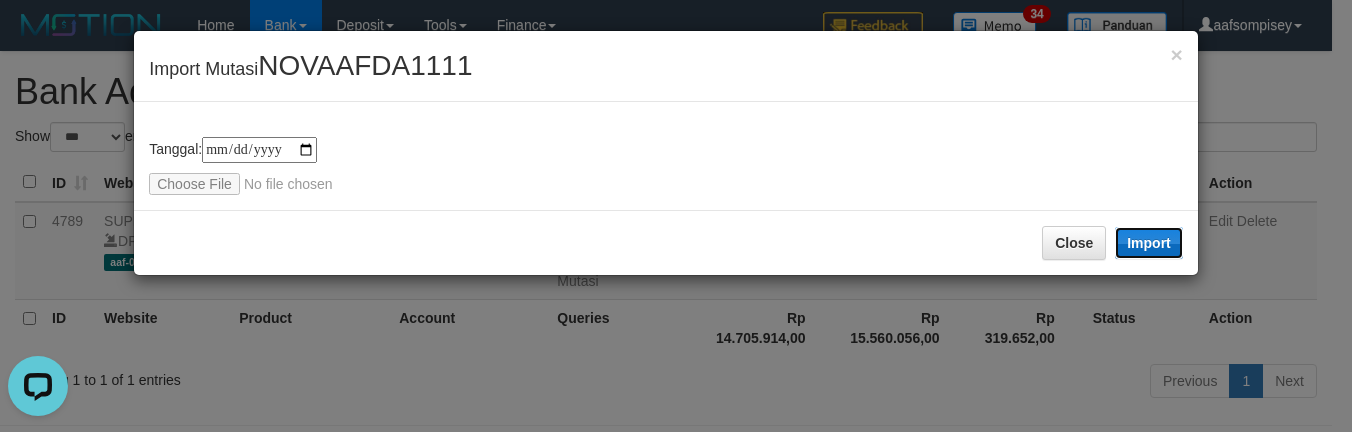 click on "Import" at bounding box center (1149, 243) 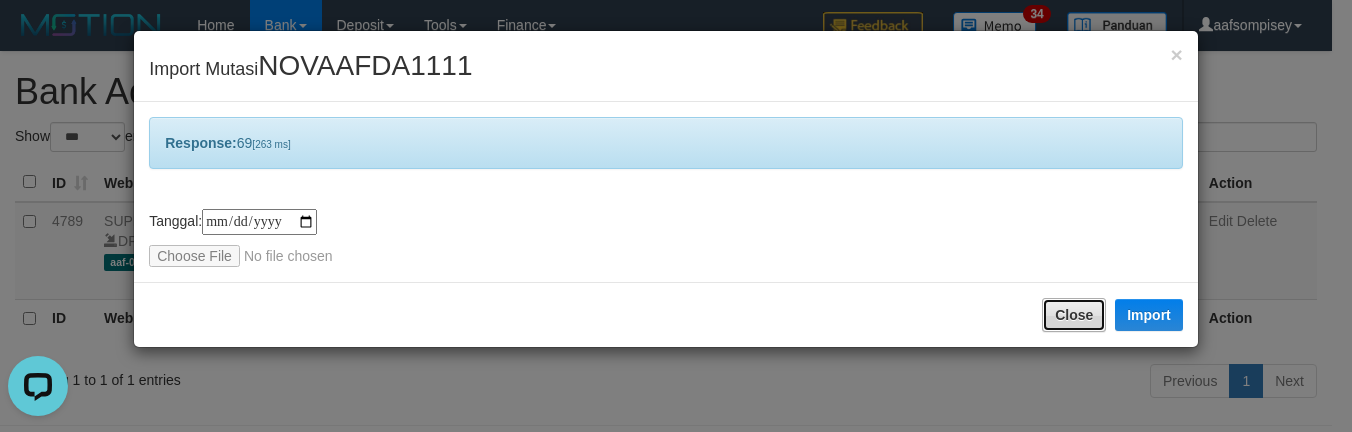 click on "Close" at bounding box center (1074, 315) 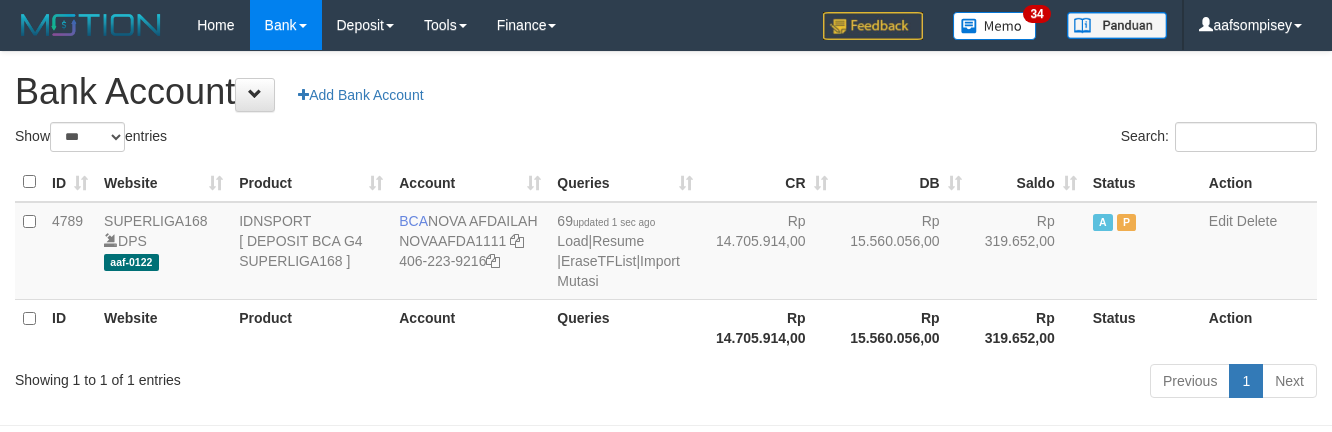 select on "***" 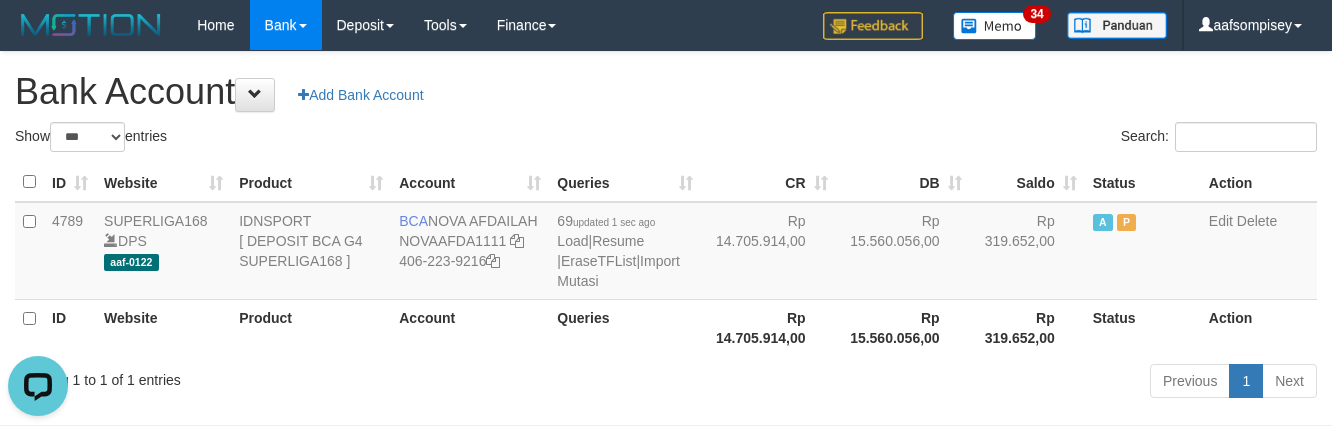 scroll, scrollTop: 0, scrollLeft: 0, axis: both 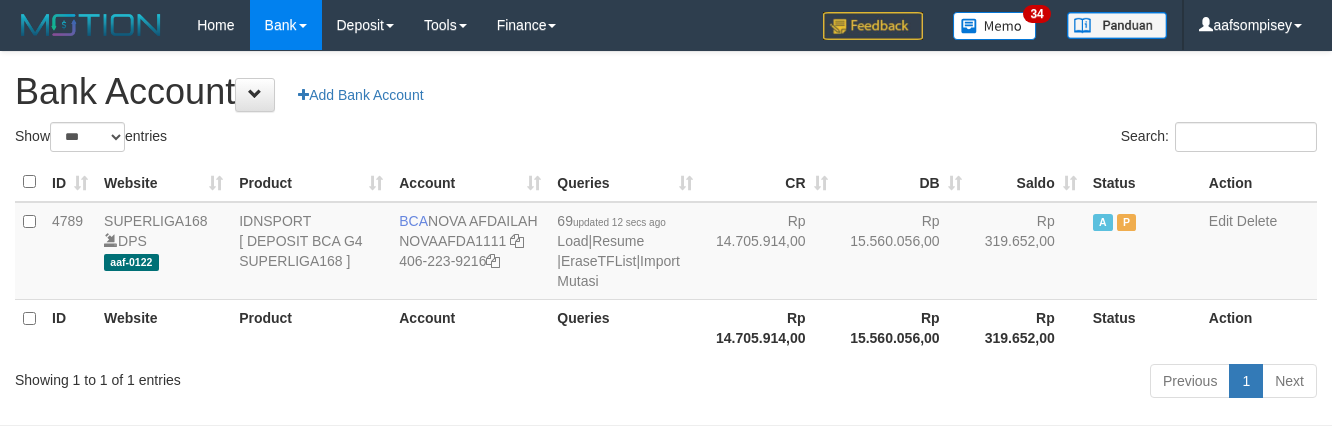 select on "***" 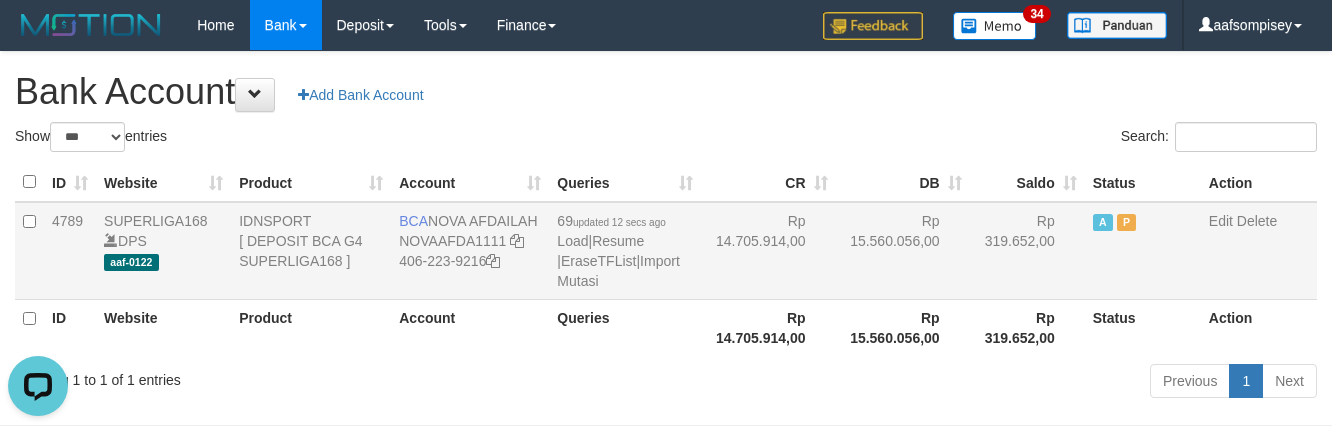 scroll, scrollTop: 0, scrollLeft: 0, axis: both 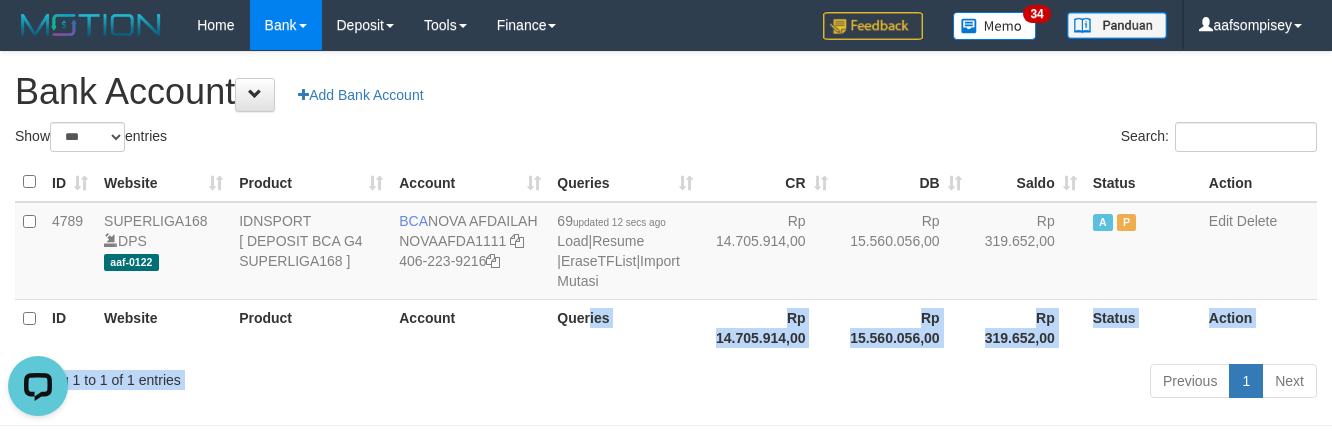 click on "Show  ** ** ** *** ***  entries Search:
ID Website Product Account Queries CR DB Saldo Status Action
4789
SUPERLIGA168
DPS
aaf-0122
IDNSPORT
[ DEPOSIT BCA G4 SUPERLIGA168 ]
BCA
NOVA AFDAILAH
NOVAAFDA1111
406-223-9216
69  updated 12 secs ago
Load
|
Resume
|
EraseTFList
|
Import Mutasi
Rp 14.705.914,00
Rp 15.560.056,00
Rp 319.652,00
A
P
Edit
Delete
ID Website Product Account Queries" at bounding box center (666, 263) 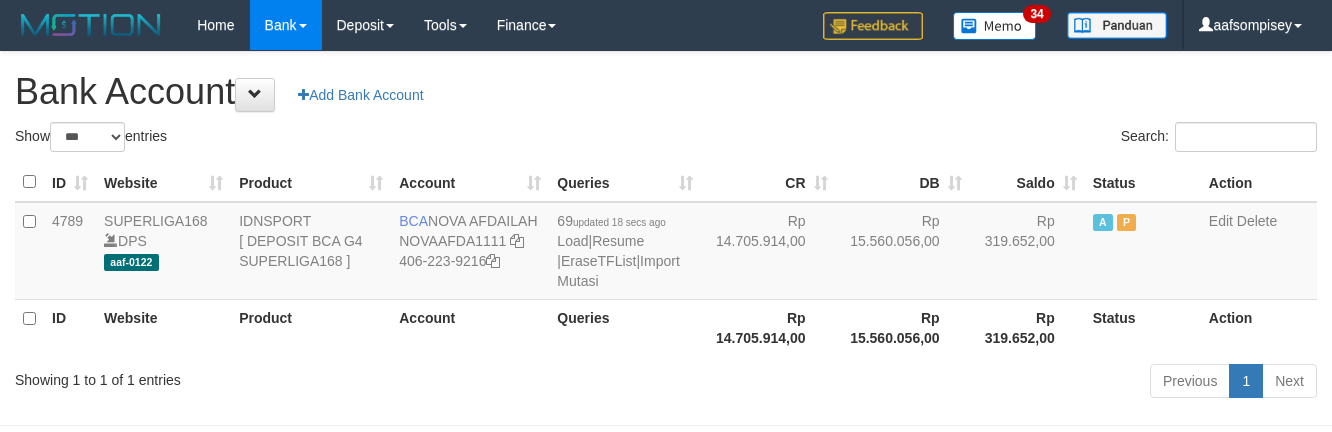 select on "***" 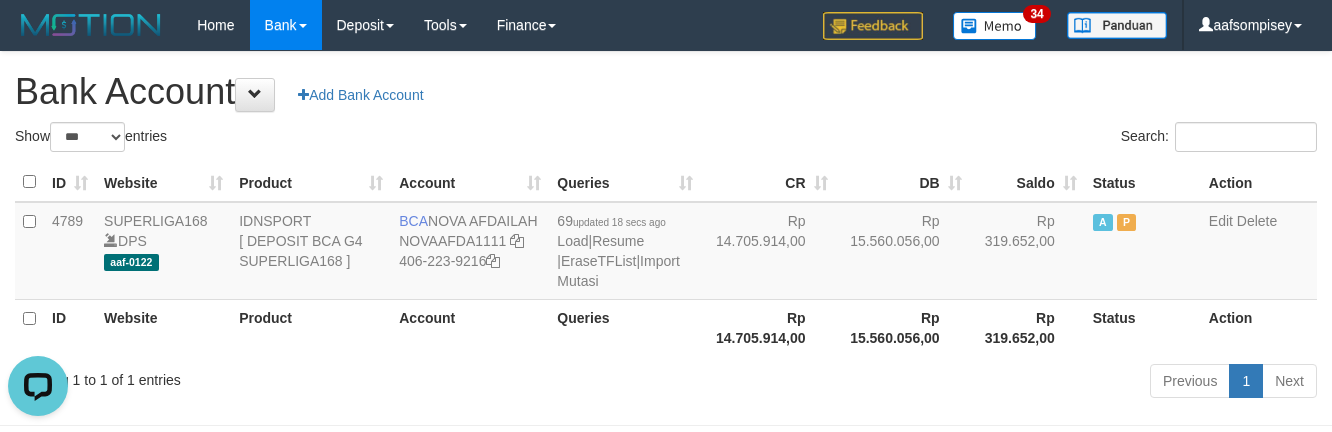 scroll, scrollTop: 0, scrollLeft: 0, axis: both 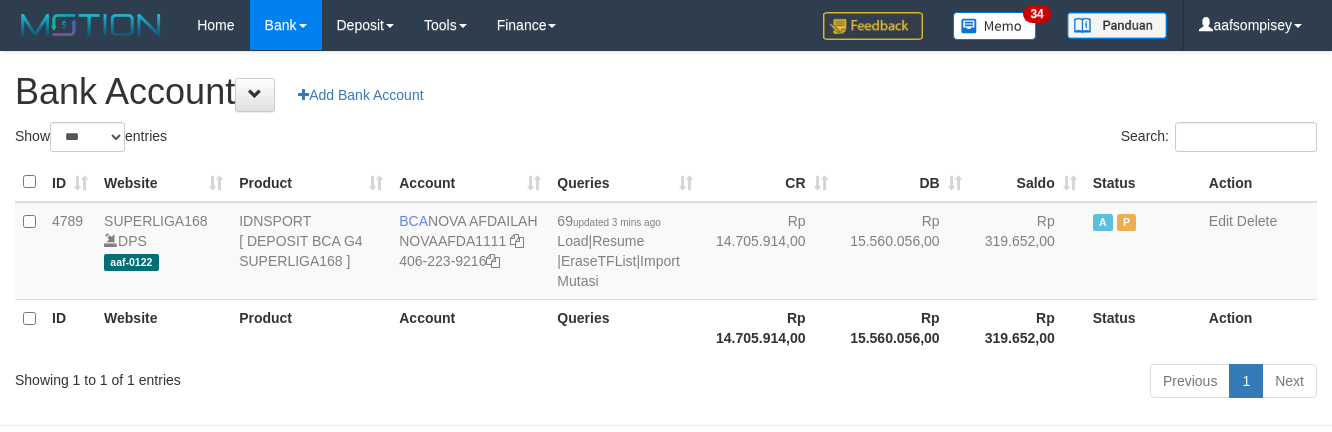 select on "***" 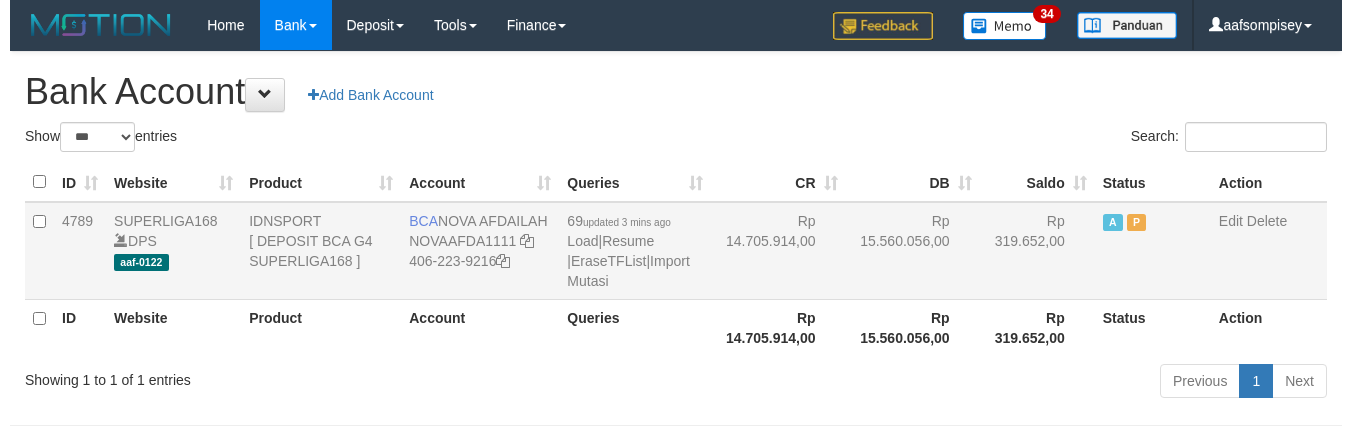 scroll, scrollTop: 0, scrollLeft: 0, axis: both 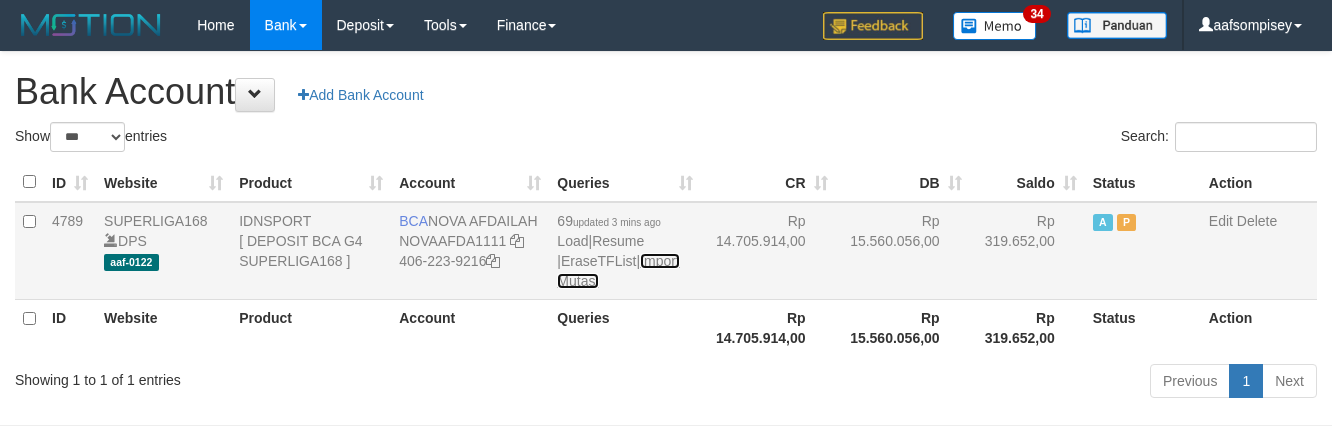 click on "Import Mutasi" at bounding box center (618, 271) 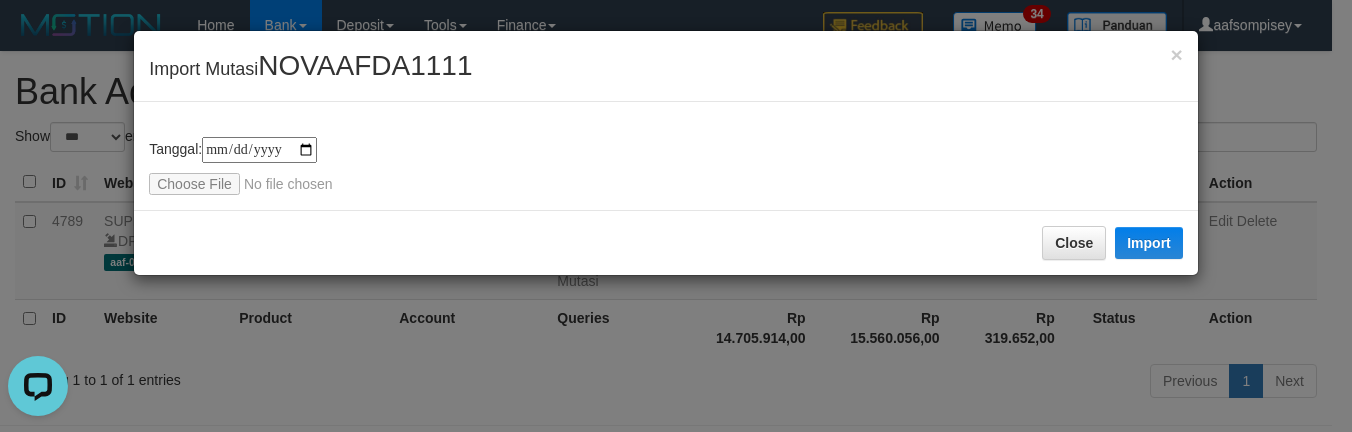 scroll, scrollTop: 0, scrollLeft: 0, axis: both 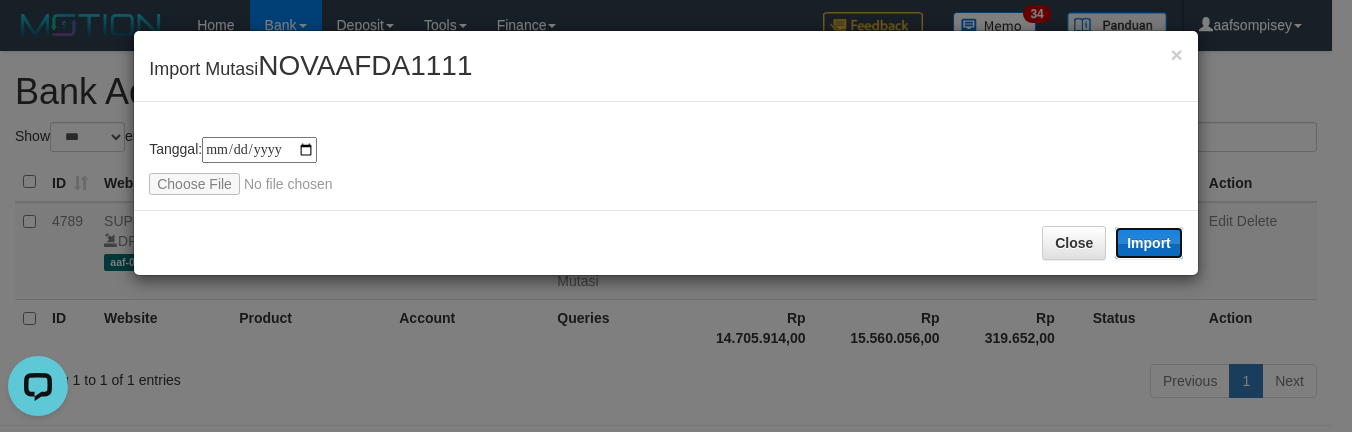click on "Import" at bounding box center (1149, 243) 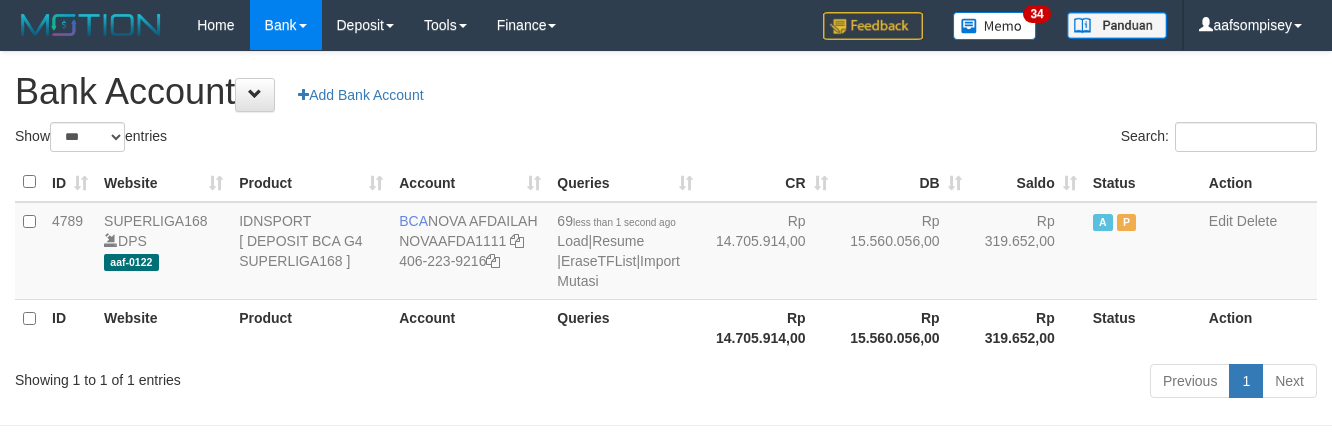 select on "***" 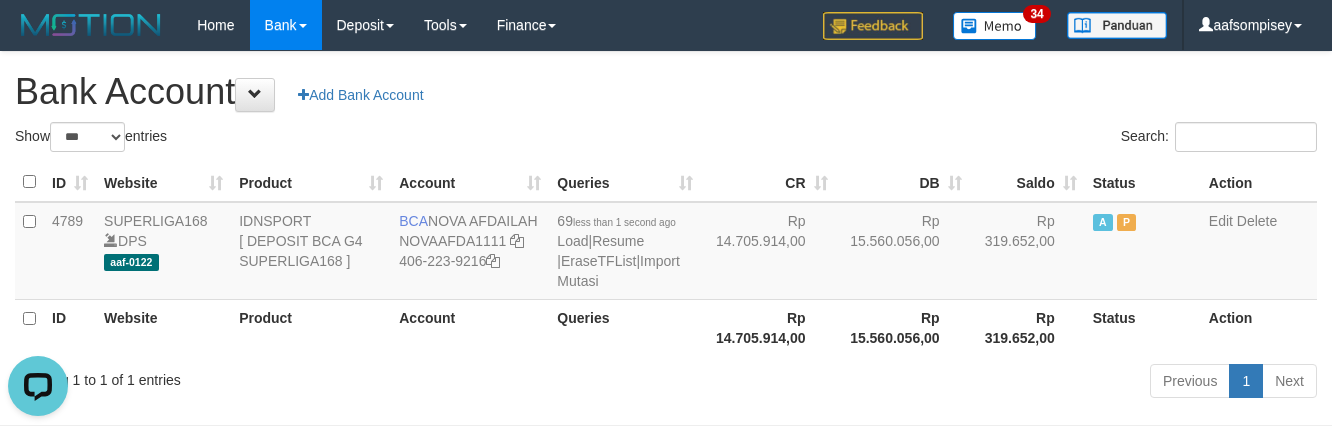 scroll, scrollTop: 0, scrollLeft: 0, axis: both 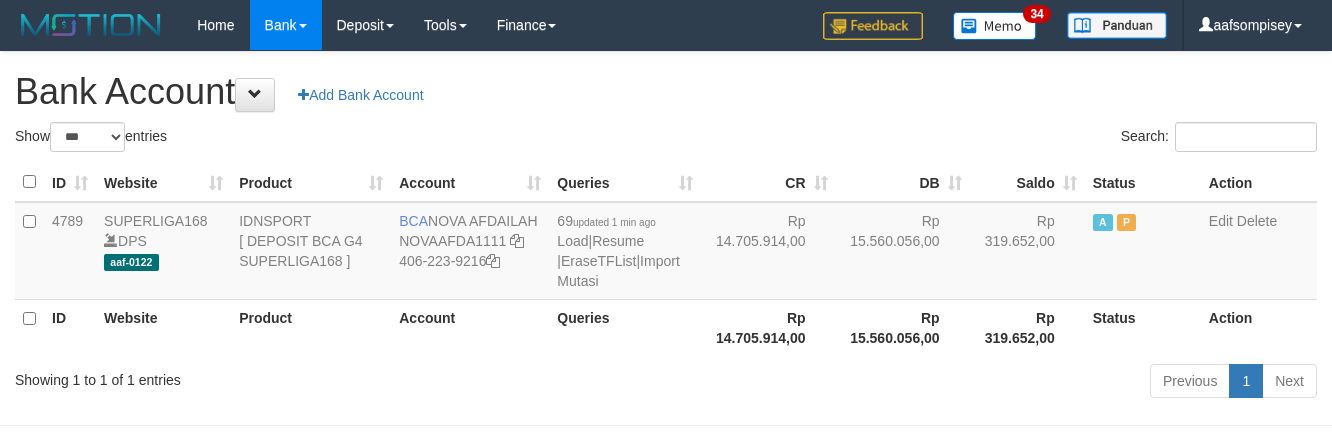 select on "***" 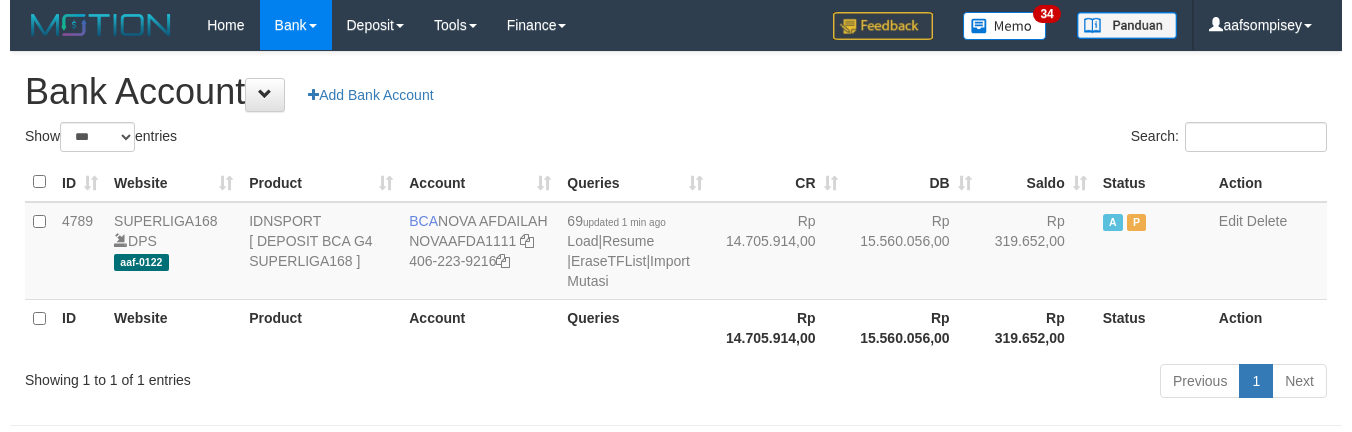 scroll, scrollTop: 0, scrollLeft: 0, axis: both 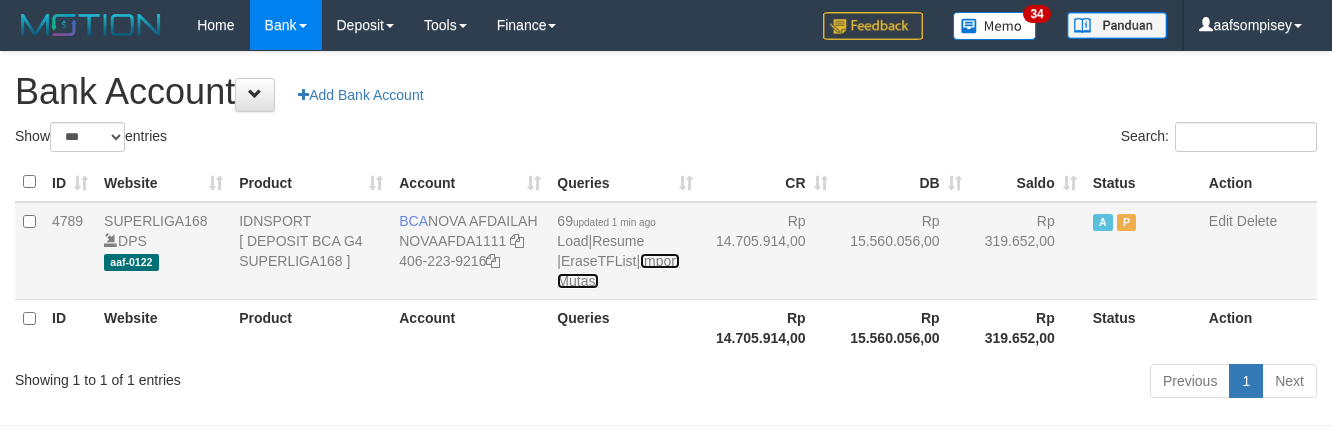 click on "Import Mutasi" at bounding box center [618, 271] 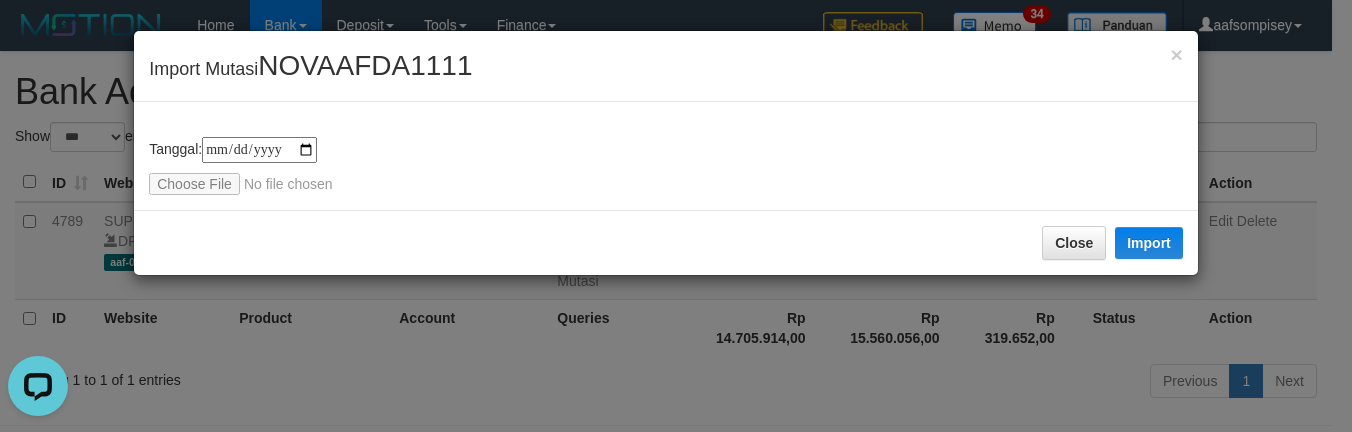 scroll, scrollTop: 0, scrollLeft: 0, axis: both 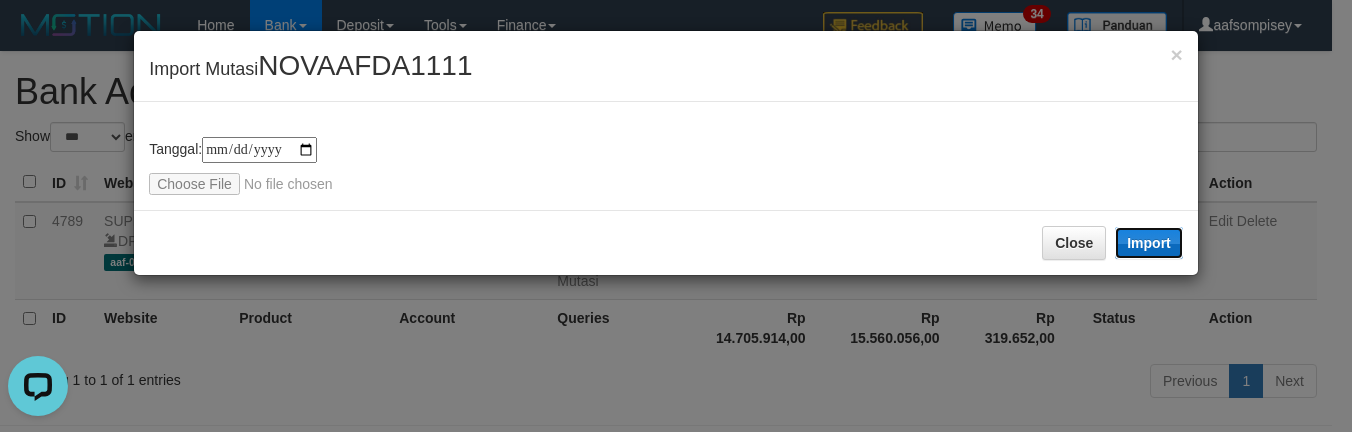 click on "Import" at bounding box center [1149, 243] 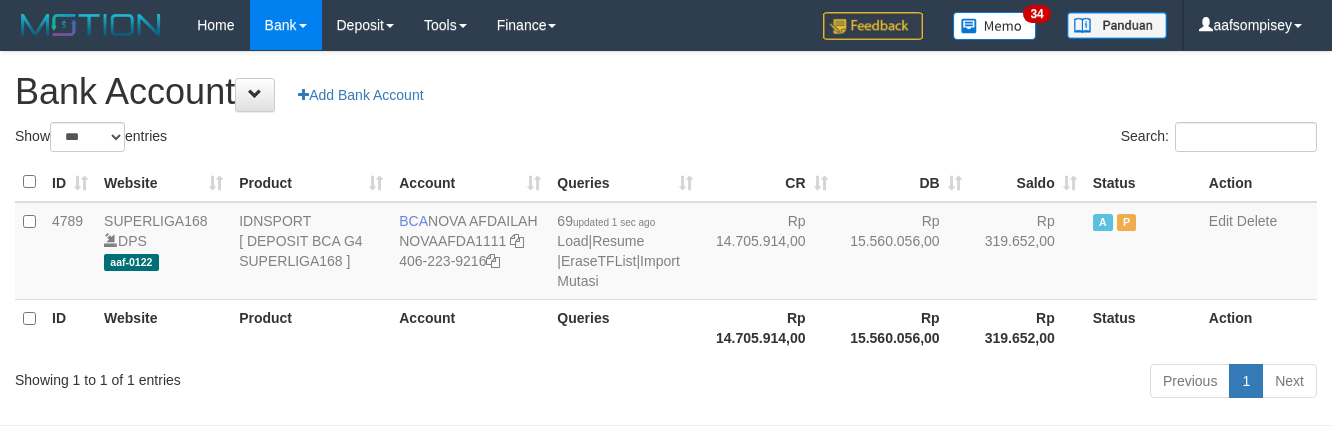 select on "***" 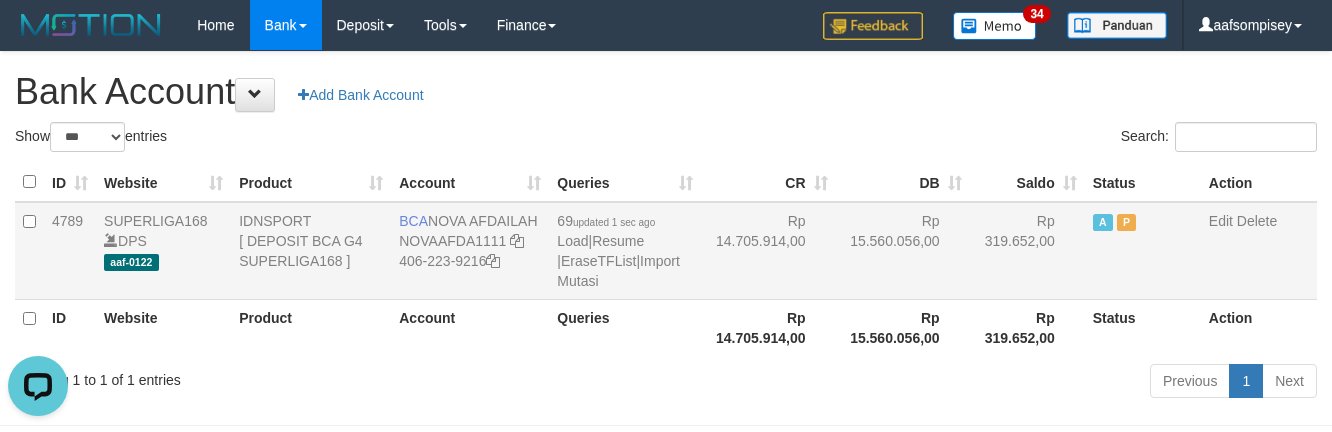 scroll, scrollTop: 0, scrollLeft: 0, axis: both 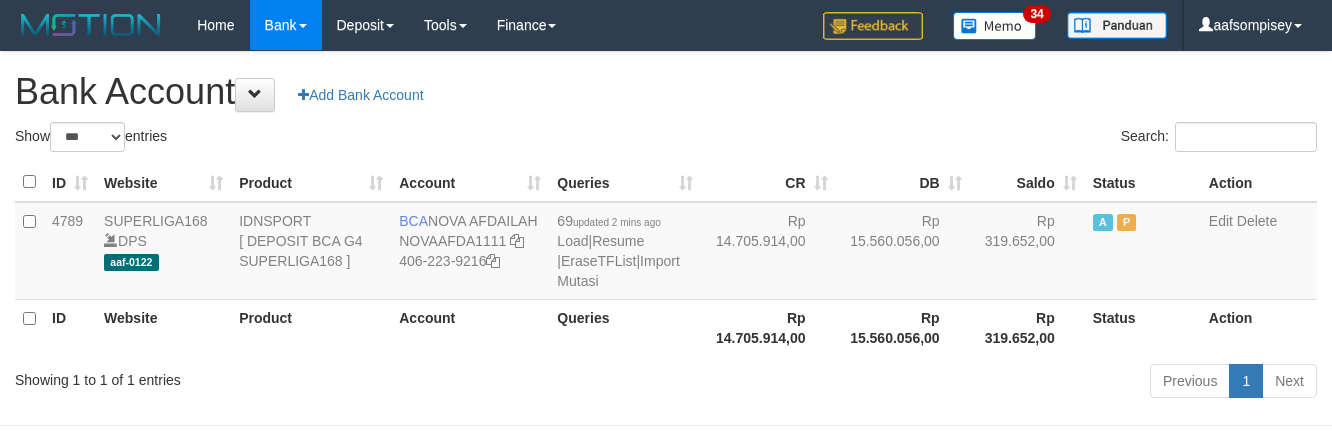 select on "***" 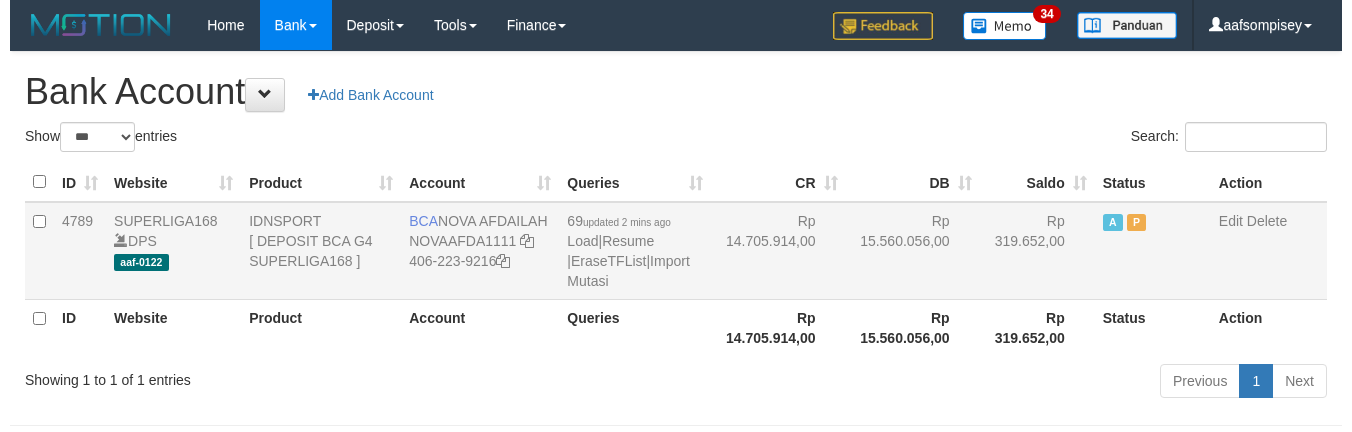 scroll, scrollTop: 0, scrollLeft: 0, axis: both 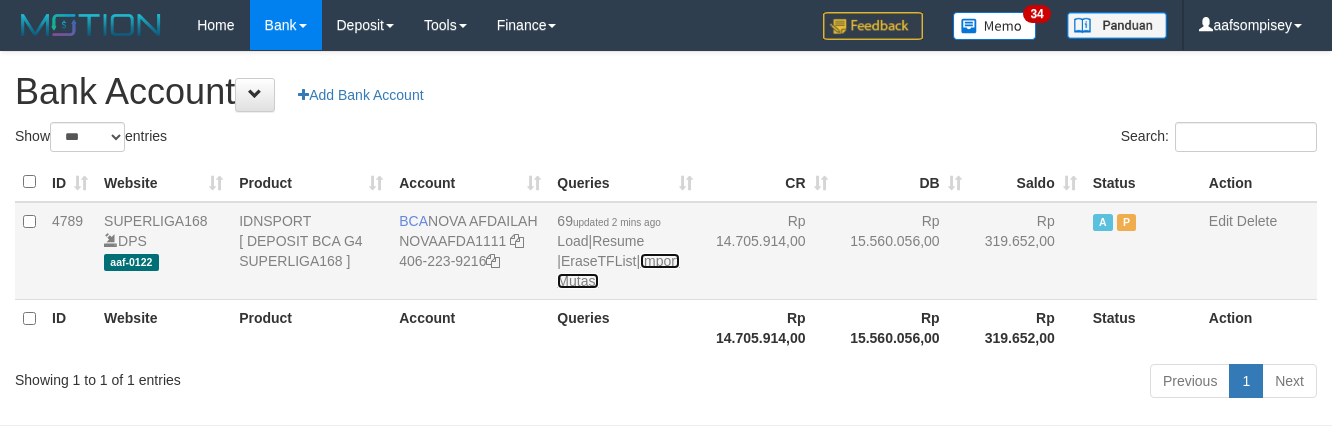 click on "Import Mutasi" at bounding box center [618, 271] 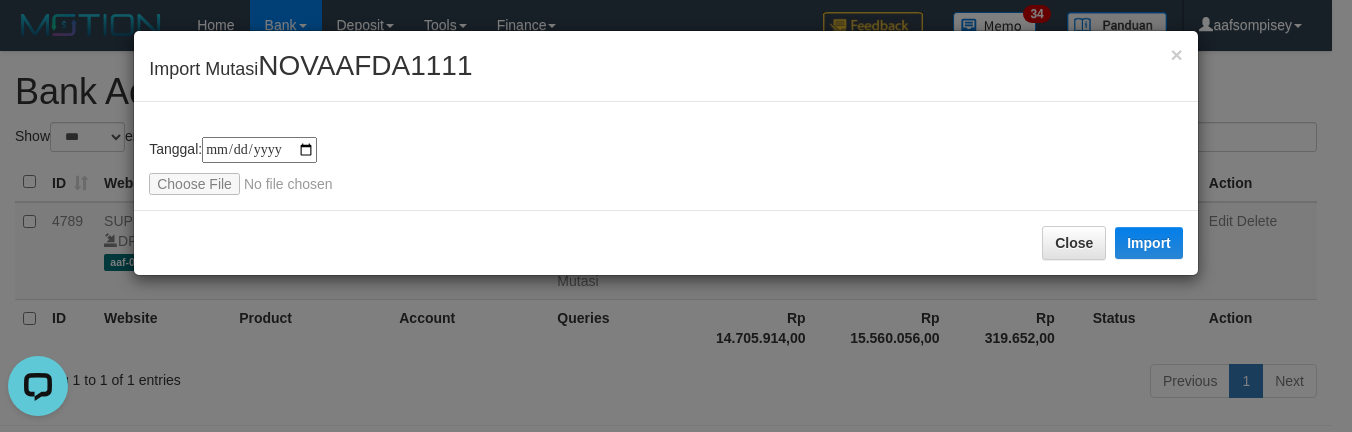 scroll, scrollTop: 0, scrollLeft: 0, axis: both 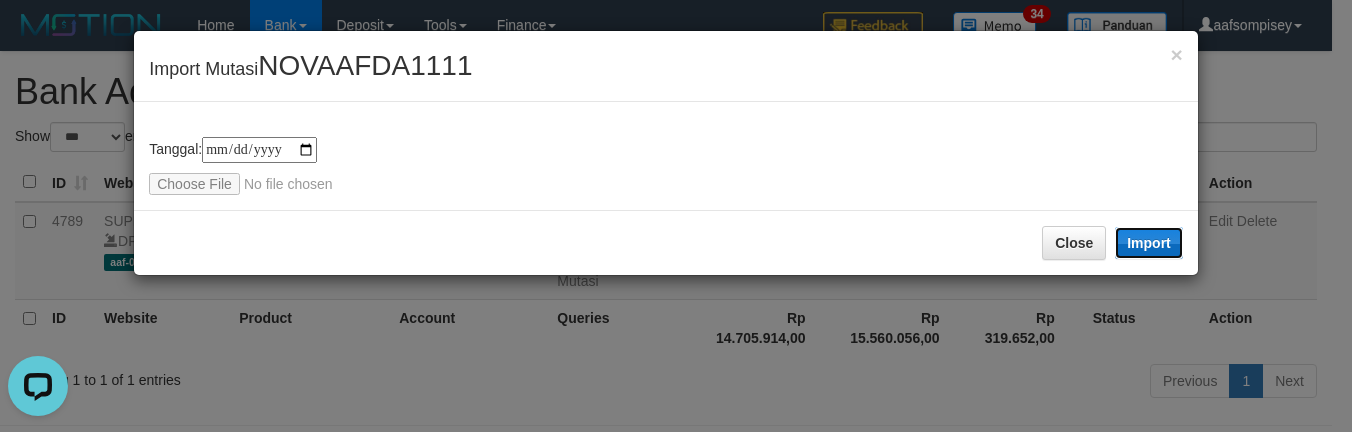 click on "Import" at bounding box center [1149, 243] 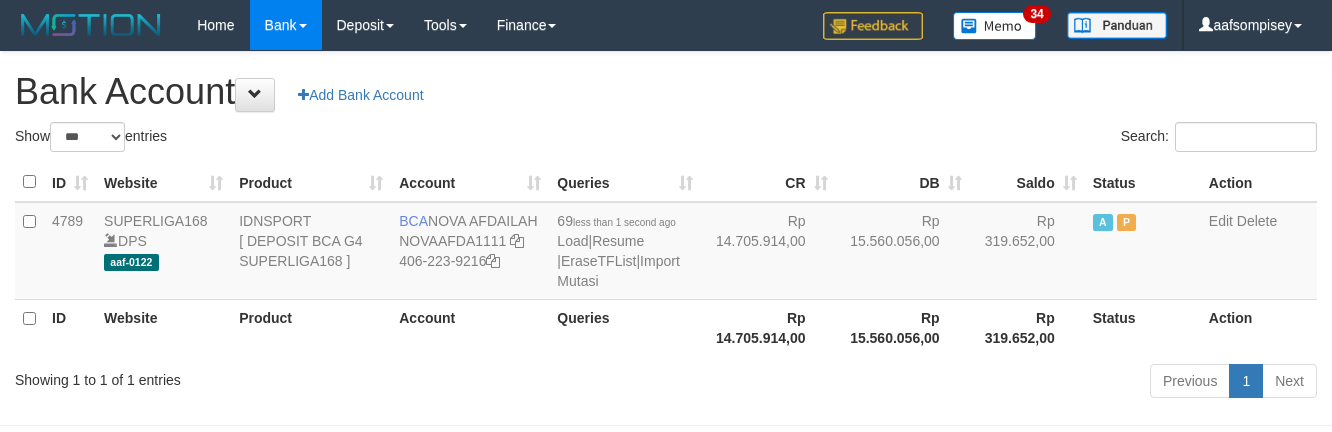 select on "***" 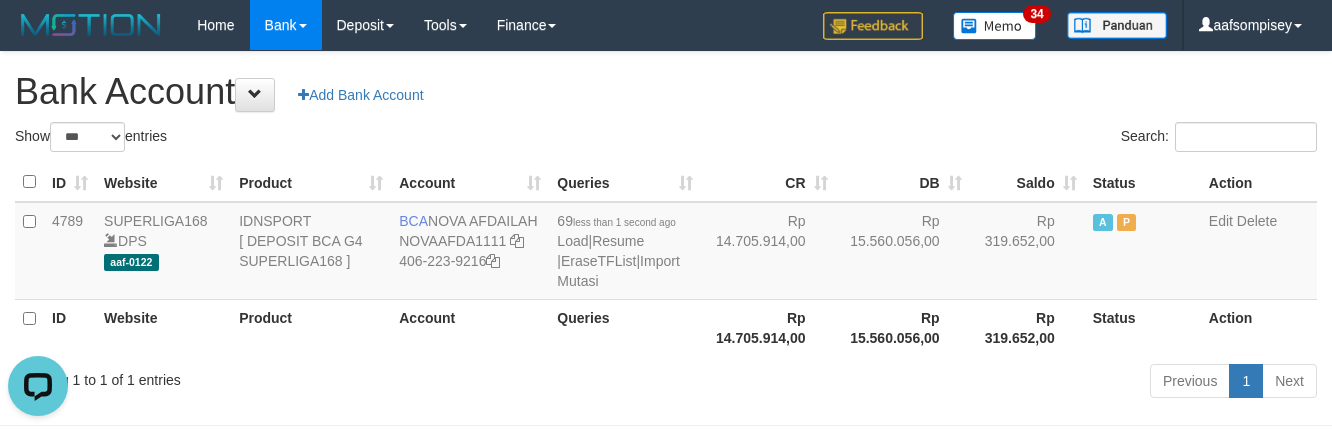 scroll, scrollTop: 0, scrollLeft: 0, axis: both 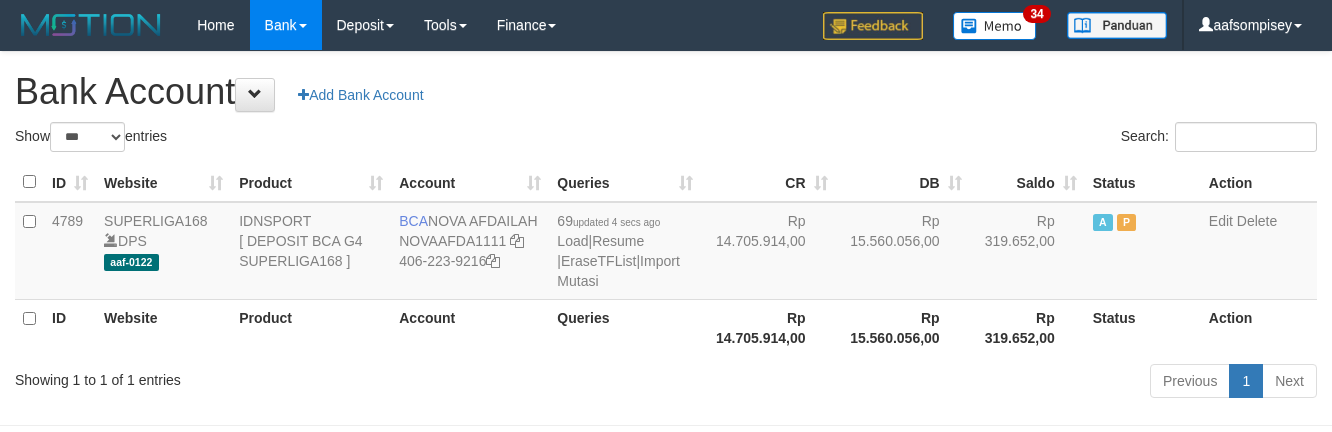 select on "***" 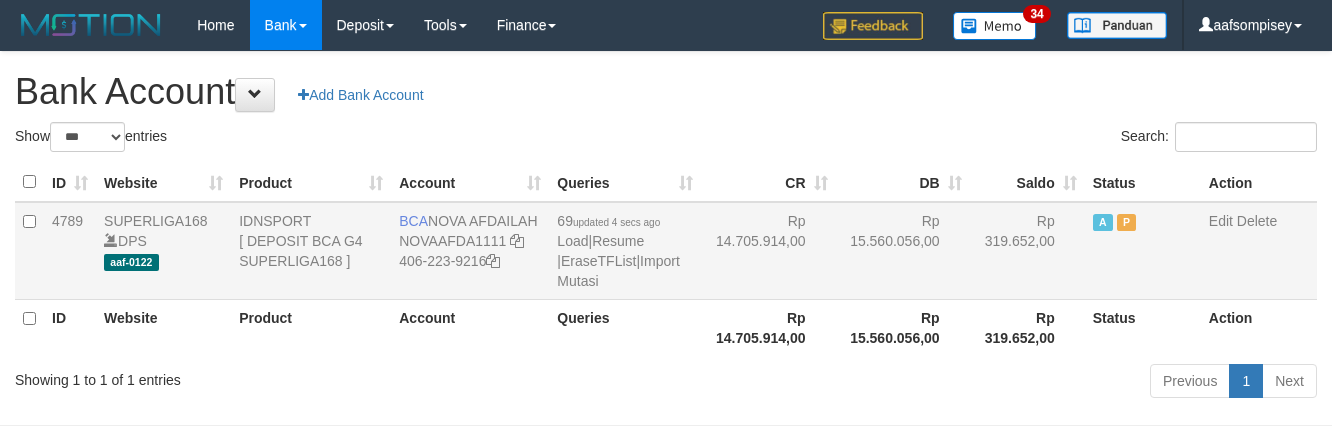 scroll, scrollTop: 0, scrollLeft: 0, axis: both 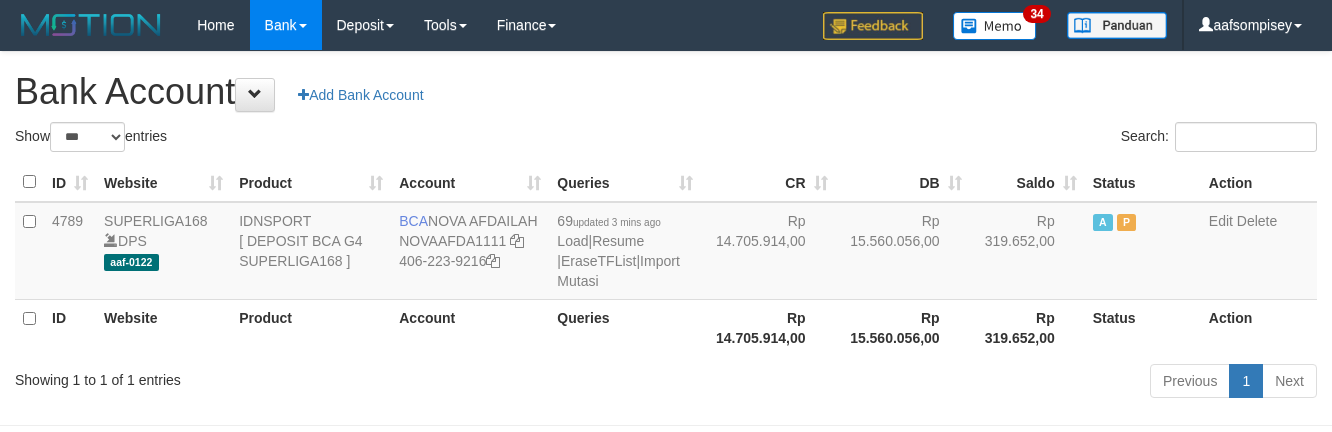 select on "***" 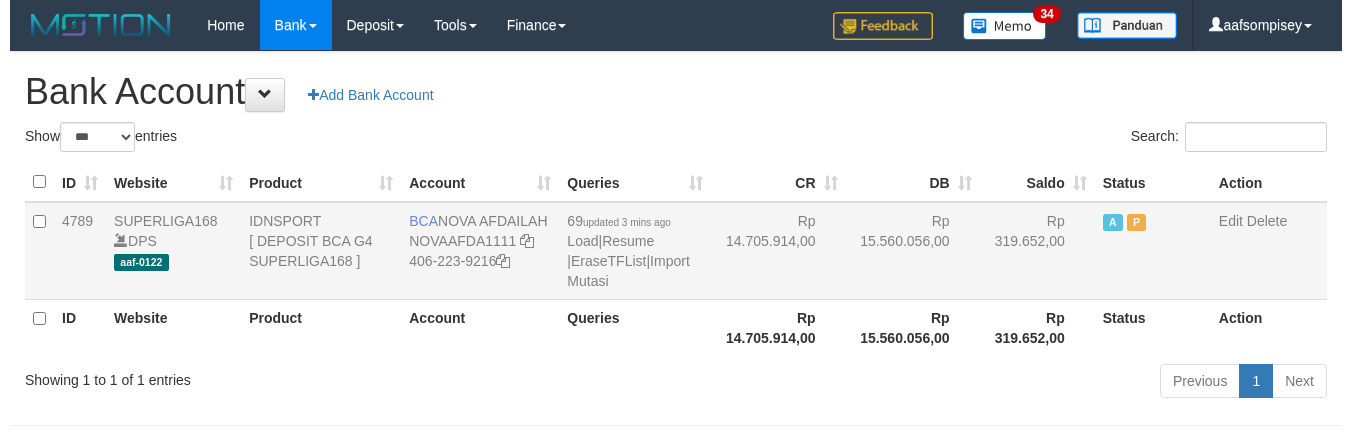 scroll, scrollTop: 0, scrollLeft: 0, axis: both 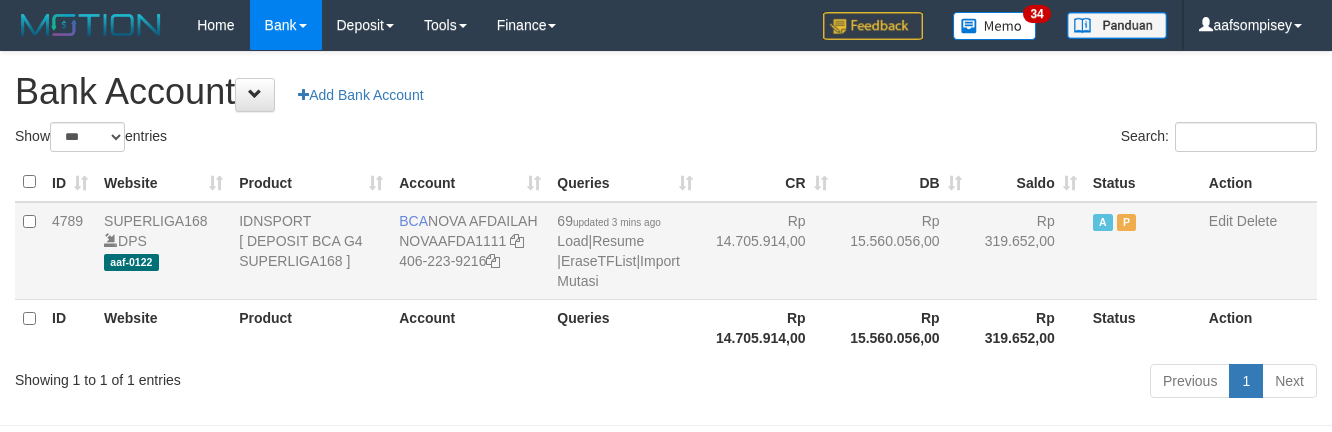 click on "69  updated 3 mins ago
Load
|
Resume
|
EraseTFList
|
Import Mutasi" at bounding box center [625, 251] 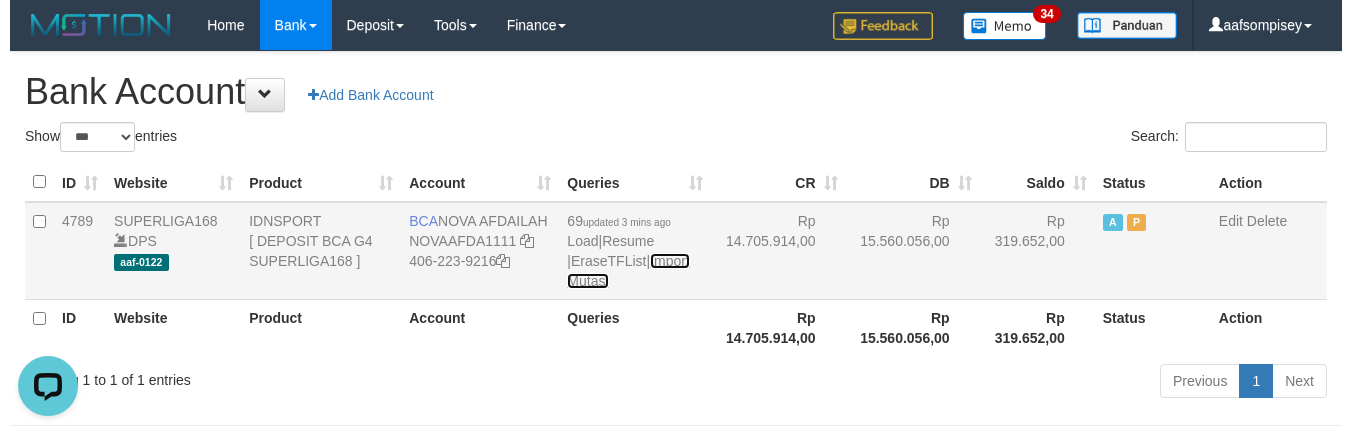 scroll, scrollTop: 0, scrollLeft: 0, axis: both 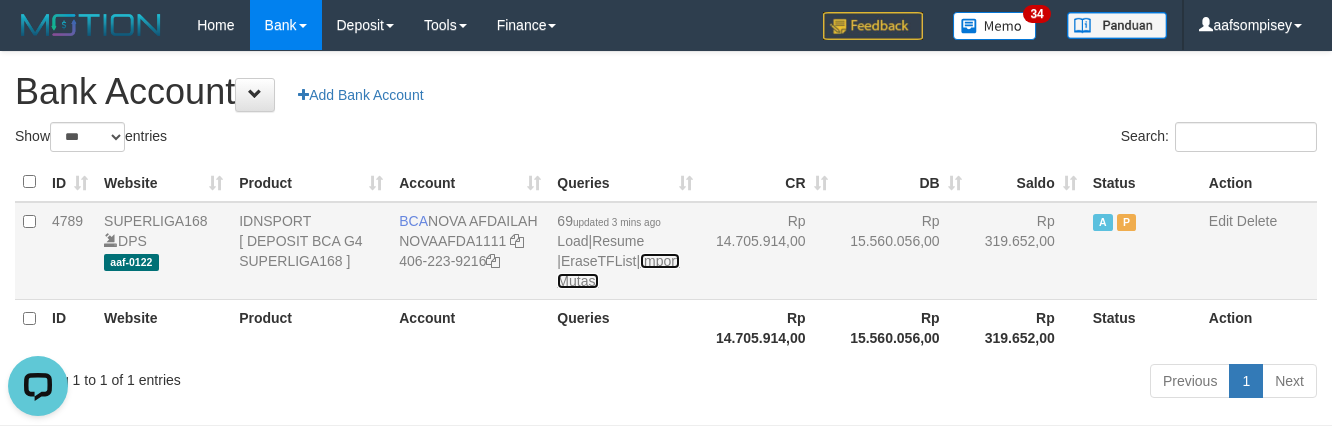 click on "Import Mutasi" at bounding box center [618, 271] 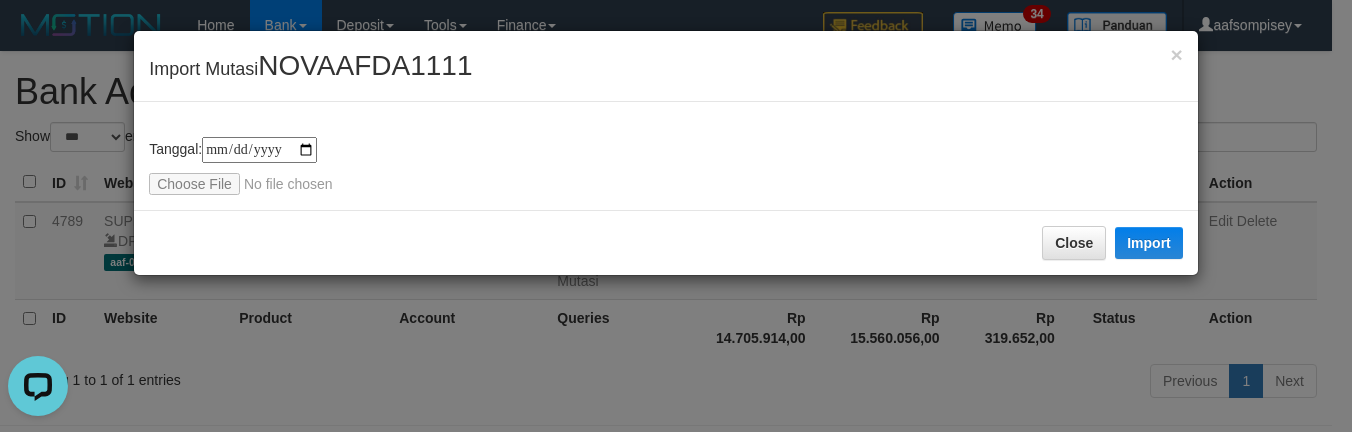 type on "**********" 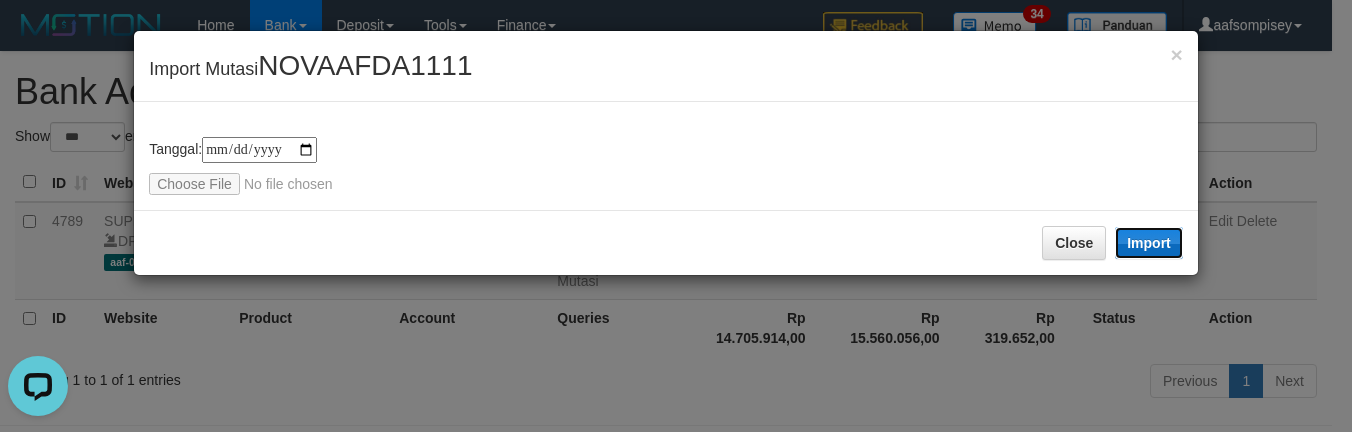 click on "Import" at bounding box center [1149, 243] 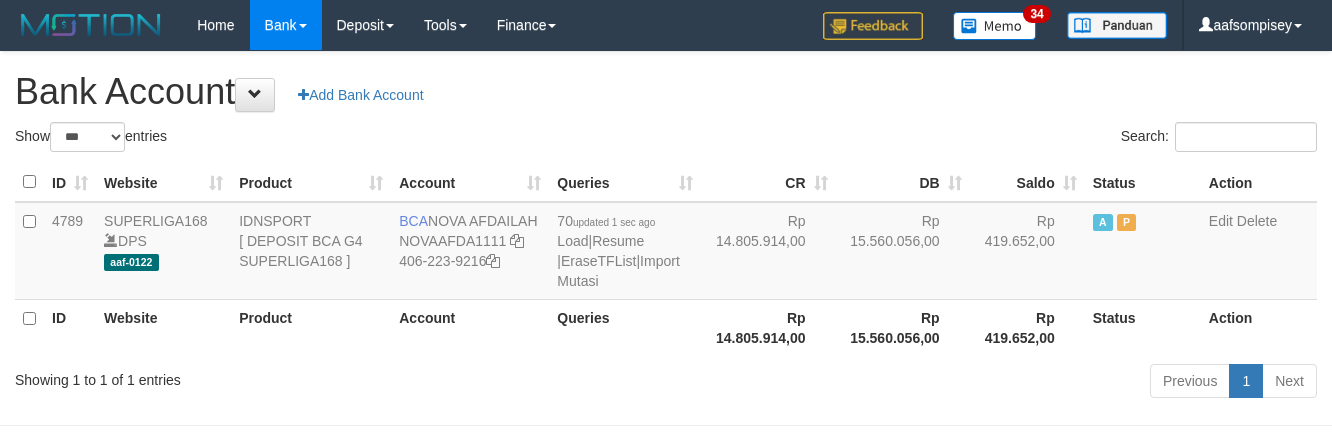 select on "***" 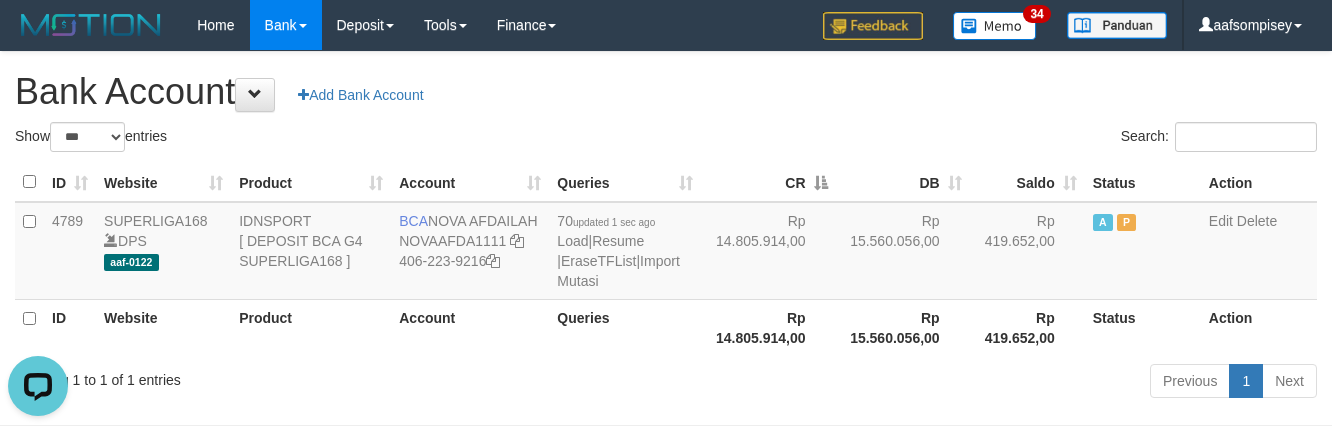 scroll, scrollTop: 0, scrollLeft: 0, axis: both 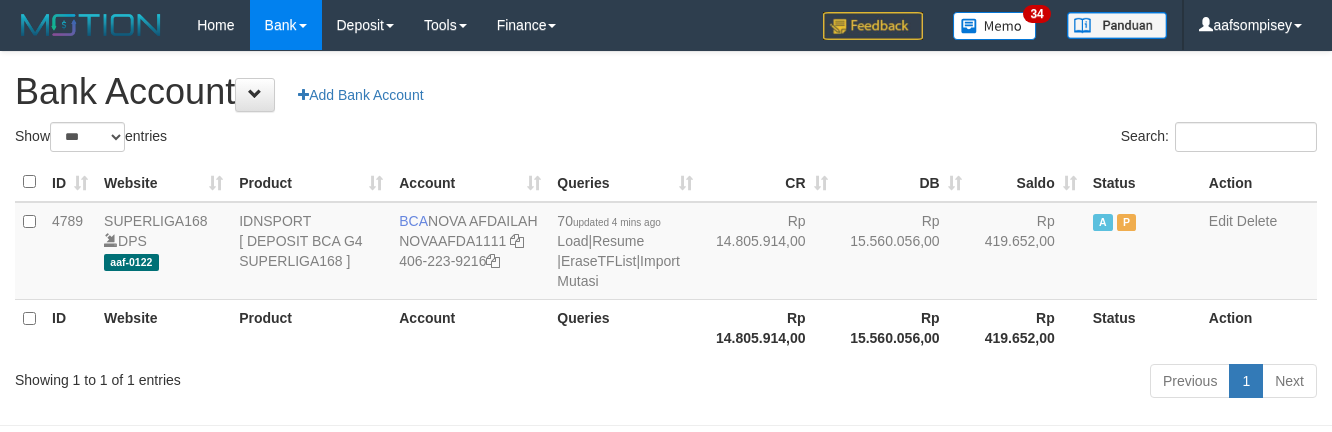 select on "***" 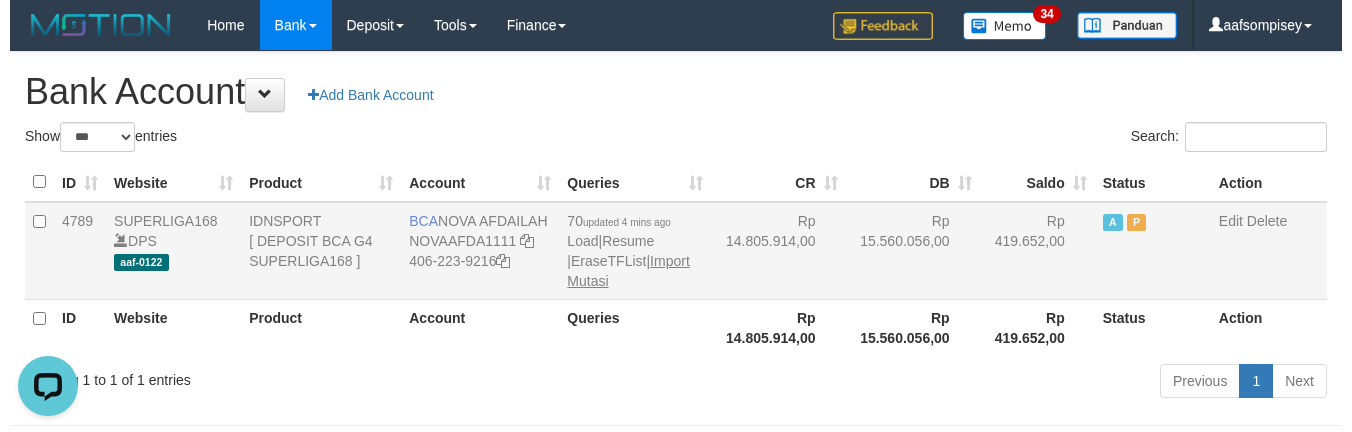 scroll, scrollTop: 0, scrollLeft: 0, axis: both 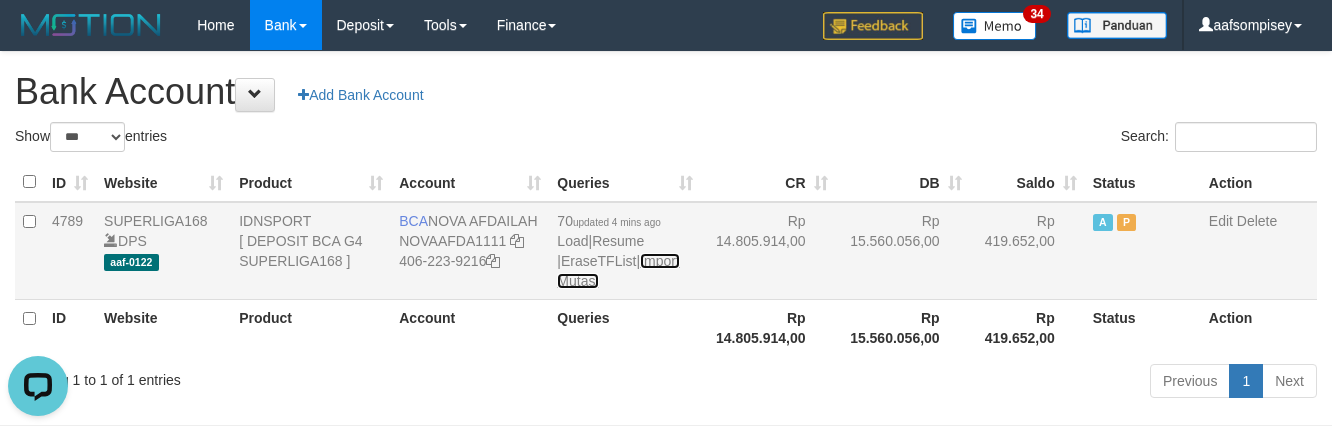 click on "Import Mutasi" at bounding box center (618, 271) 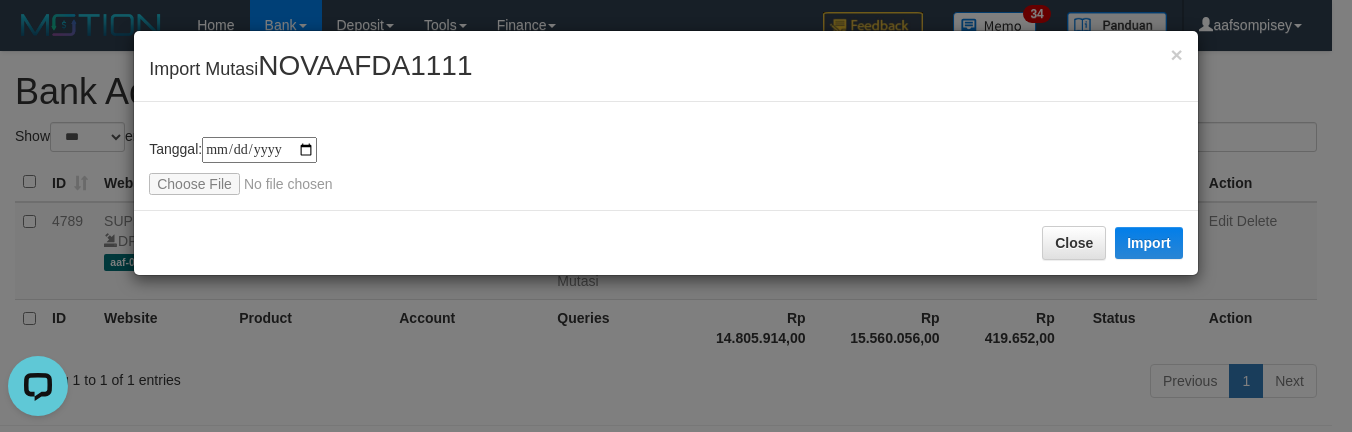 type on "**********" 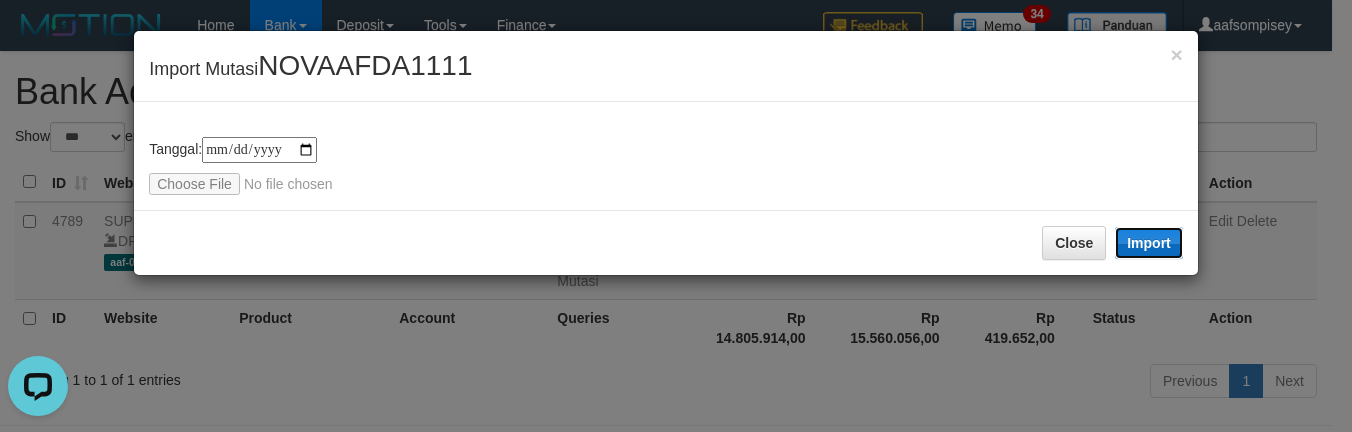 click on "Import" at bounding box center (1149, 243) 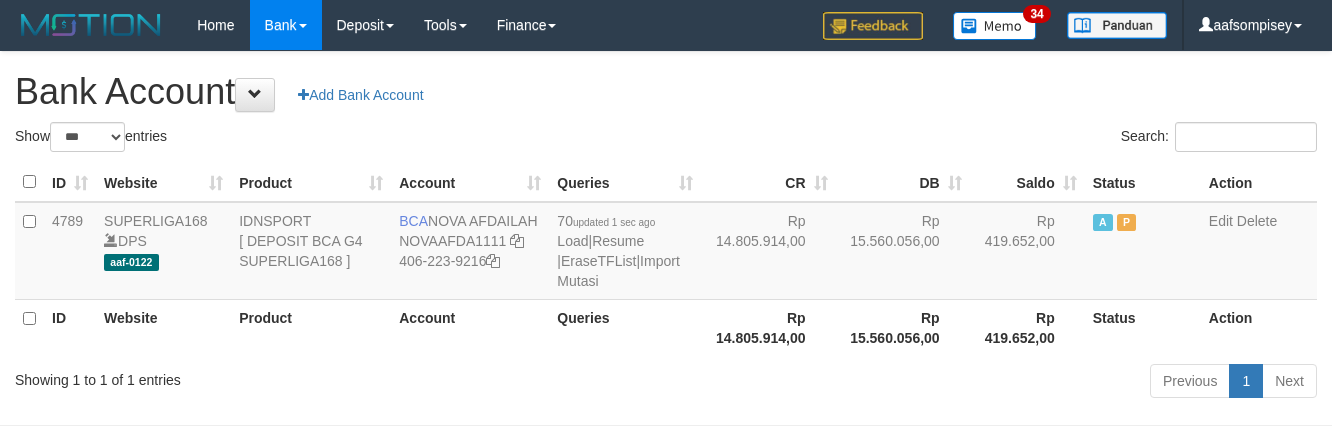 select on "***" 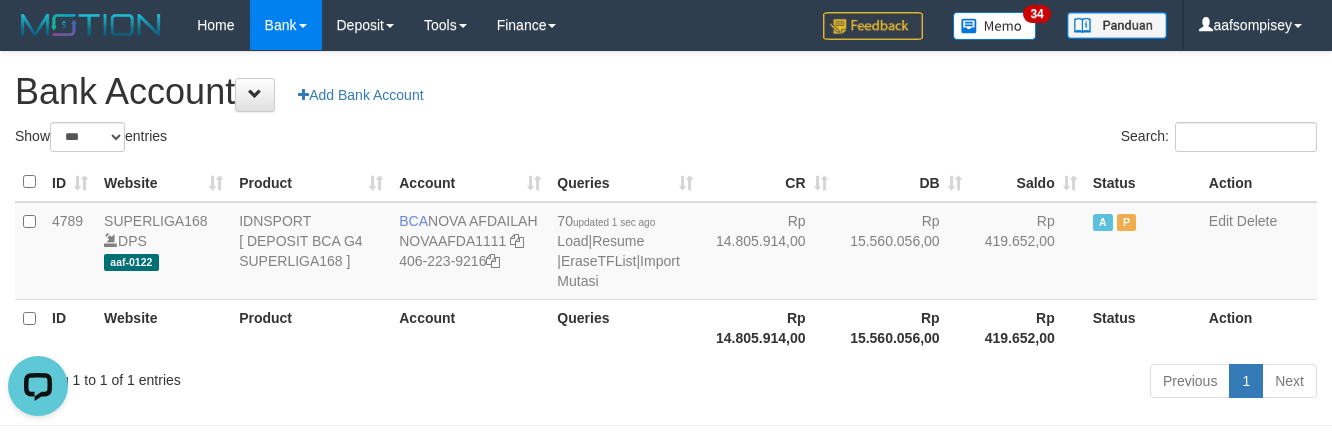 scroll, scrollTop: 0, scrollLeft: 0, axis: both 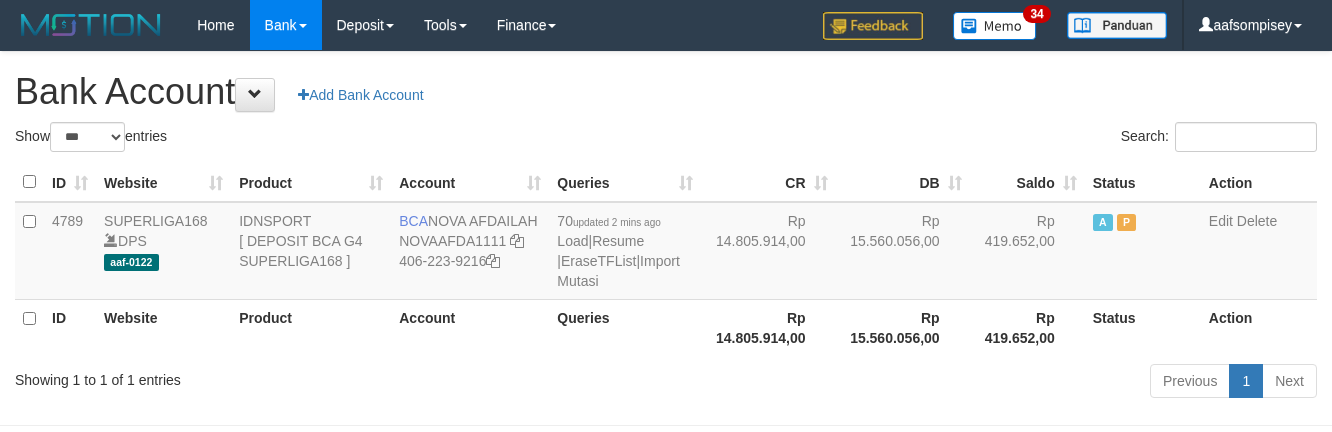 select on "***" 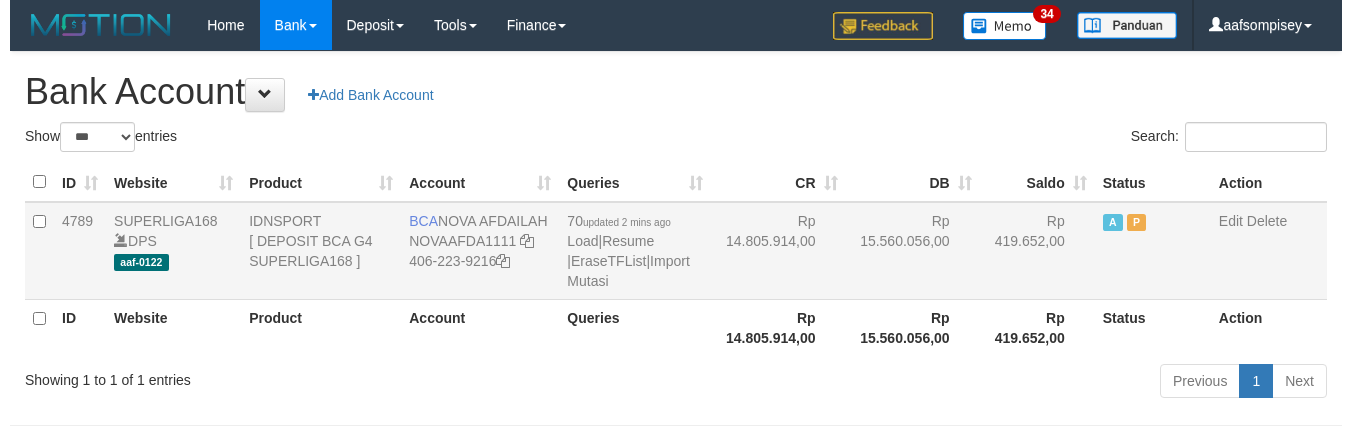 scroll, scrollTop: 0, scrollLeft: 0, axis: both 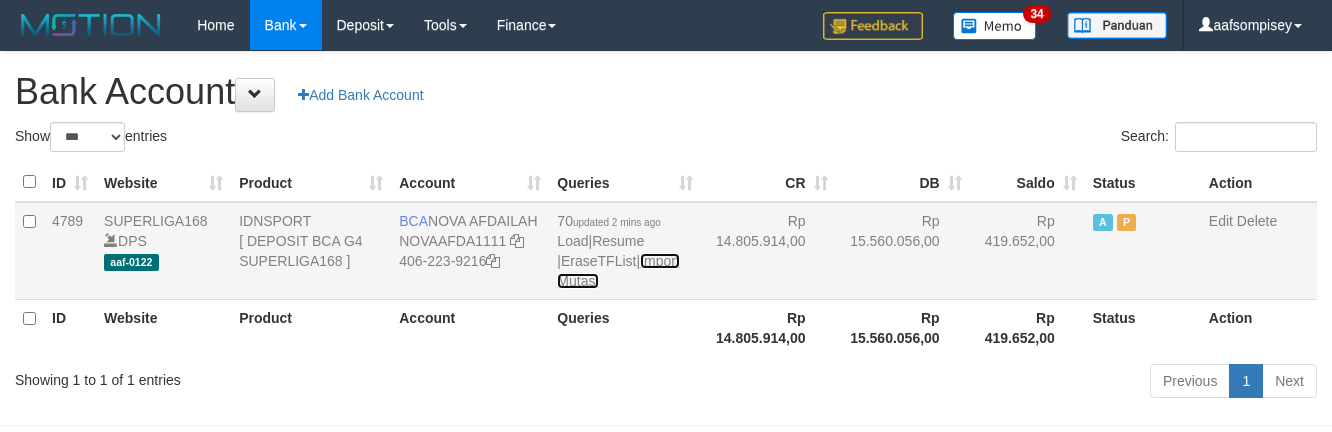 click on "Import Mutasi" at bounding box center (618, 271) 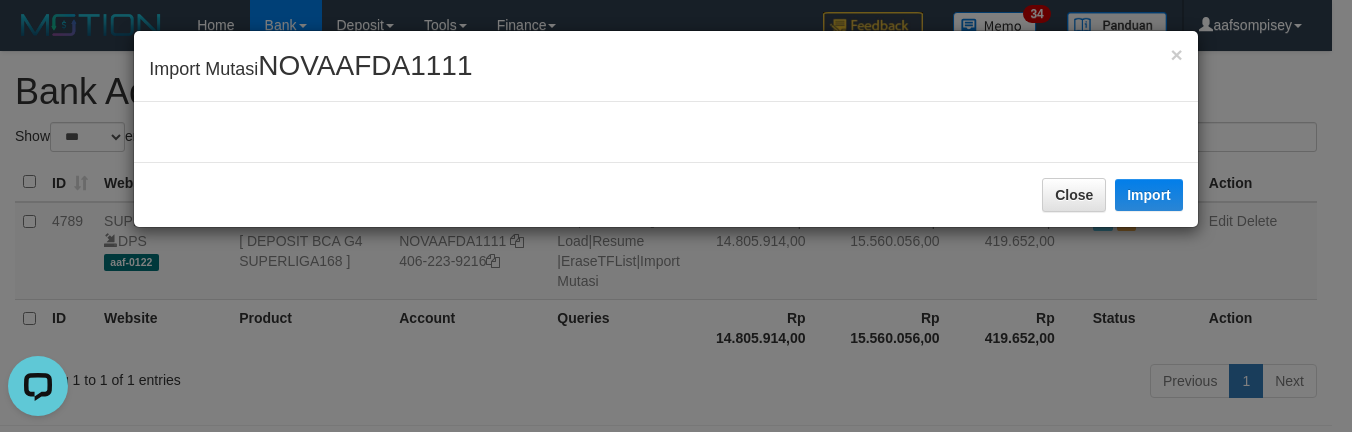 scroll, scrollTop: 0, scrollLeft: 0, axis: both 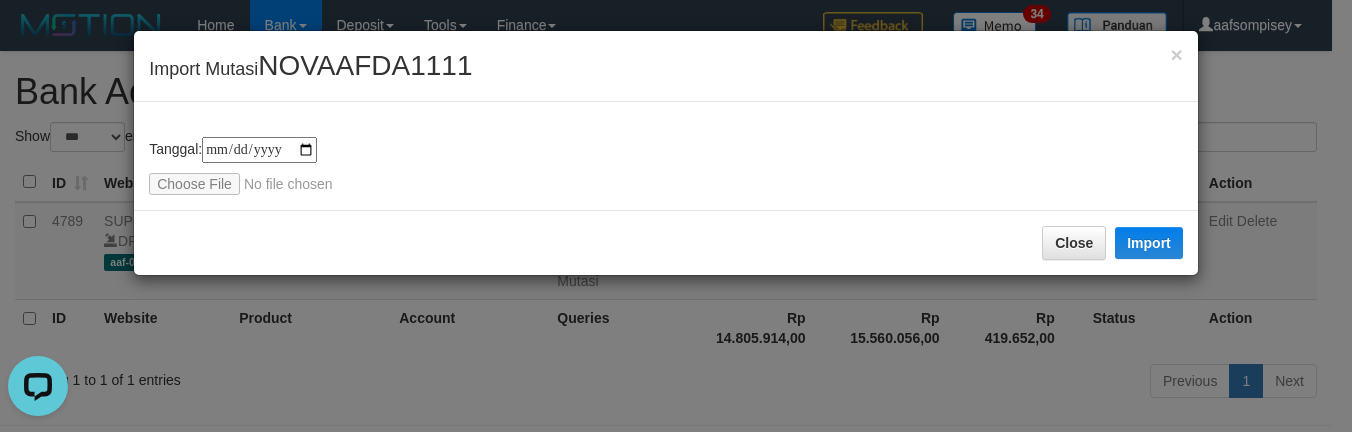 type on "**********" 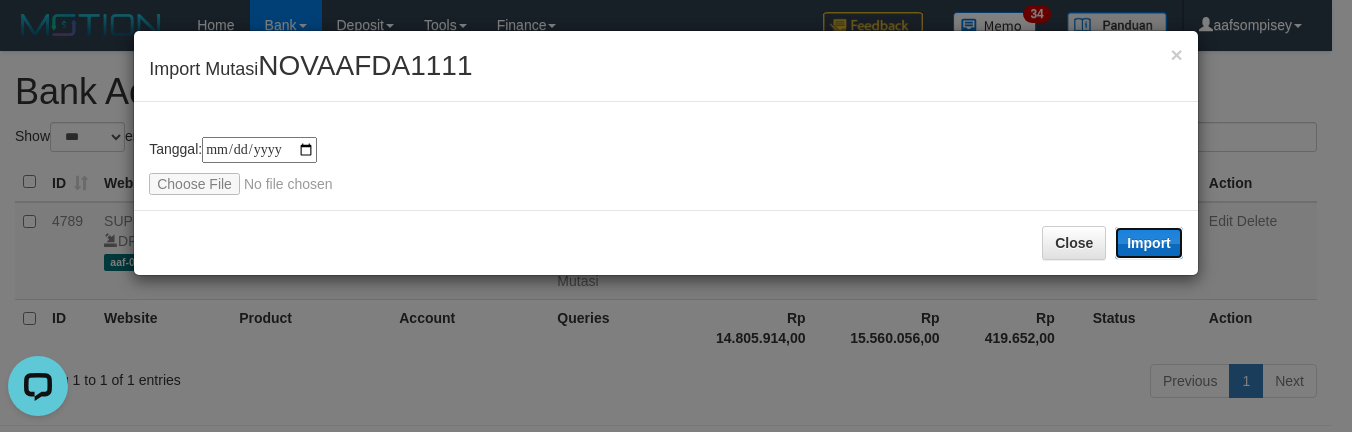 click on "Import" at bounding box center (1149, 243) 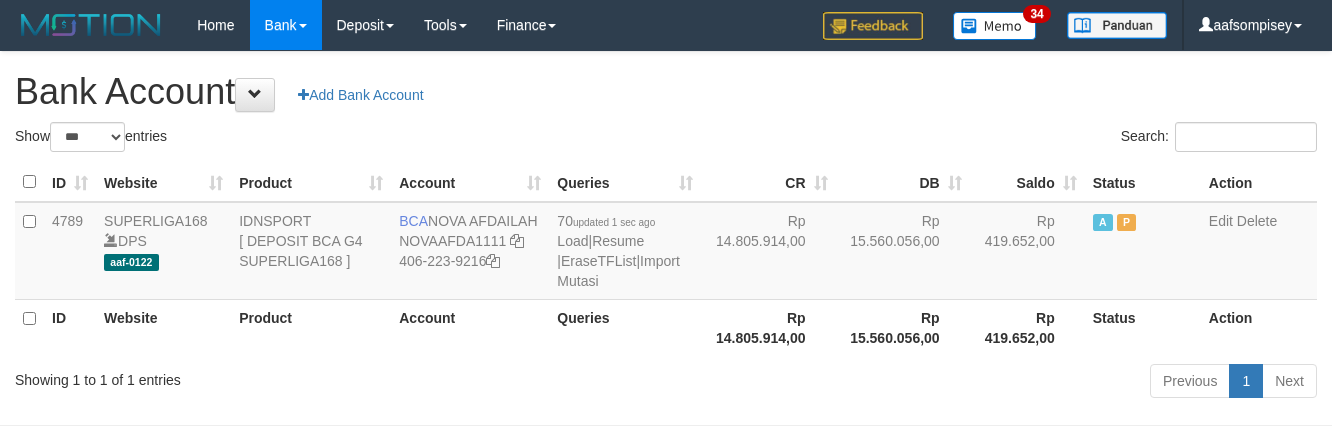 select on "***" 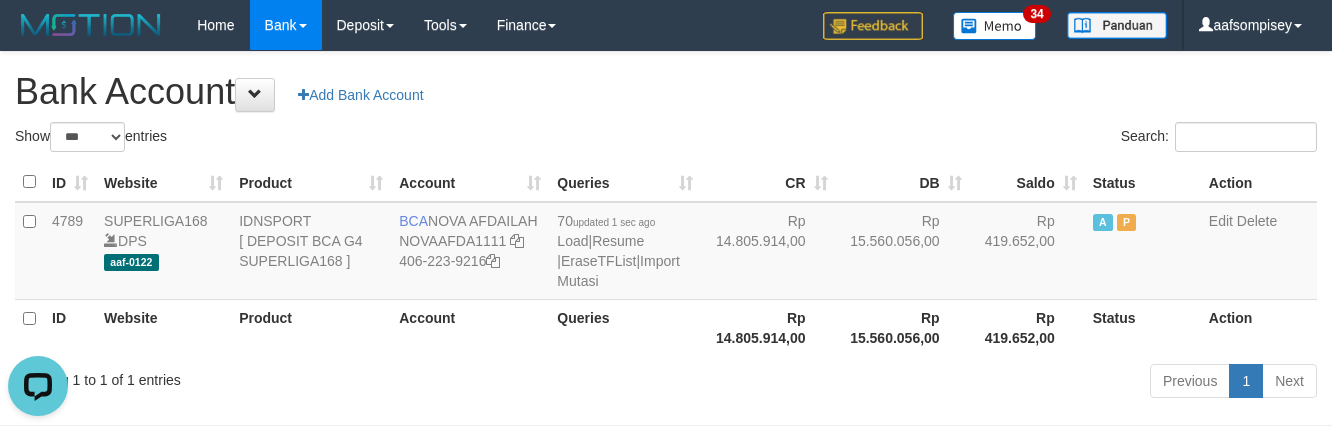 scroll, scrollTop: 0, scrollLeft: 0, axis: both 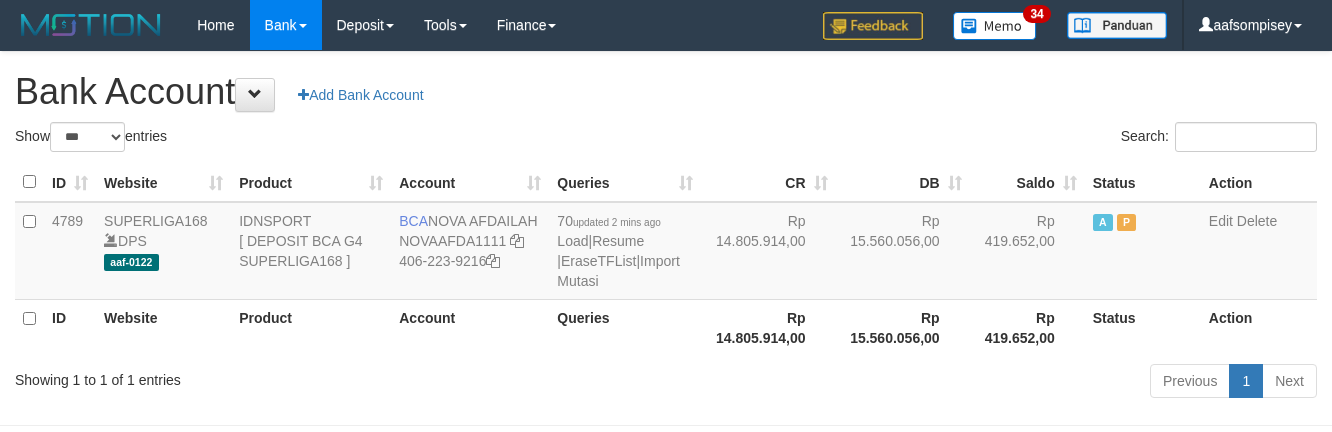 select on "***" 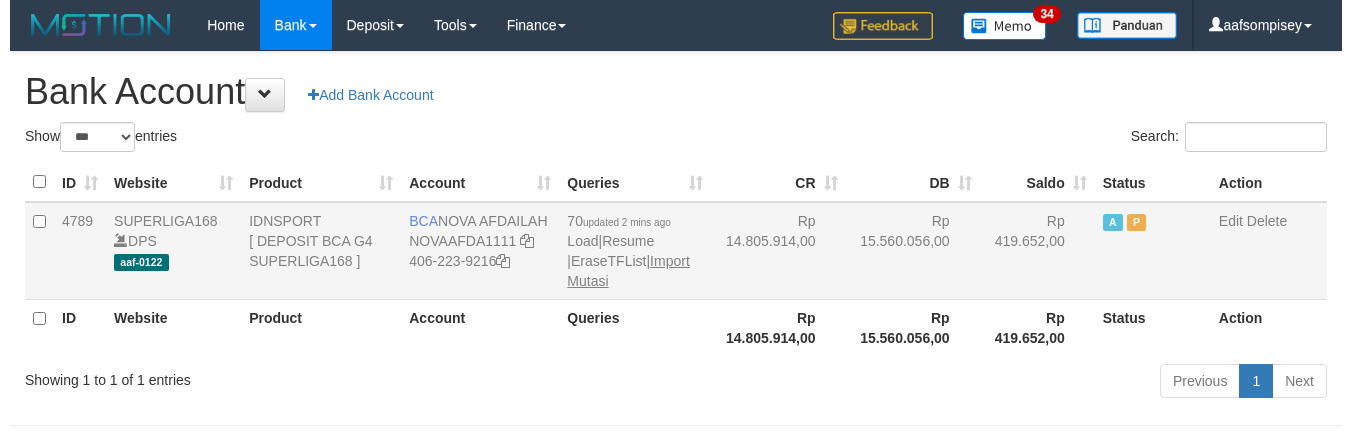 scroll, scrollTop: 0, scrollLeft: 0, axis: both 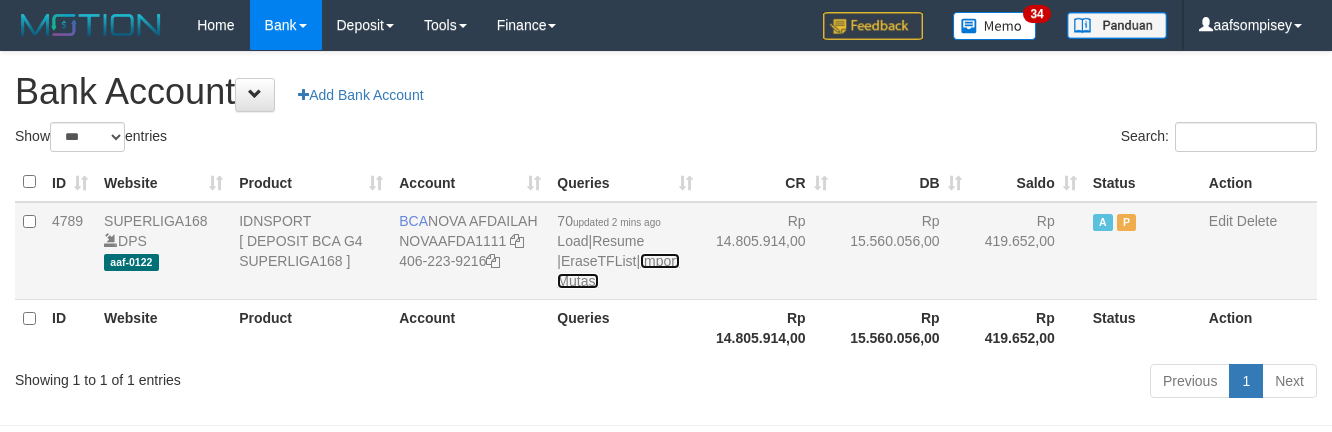 click on "Import Mutasi" at bounding box center (618, 271) 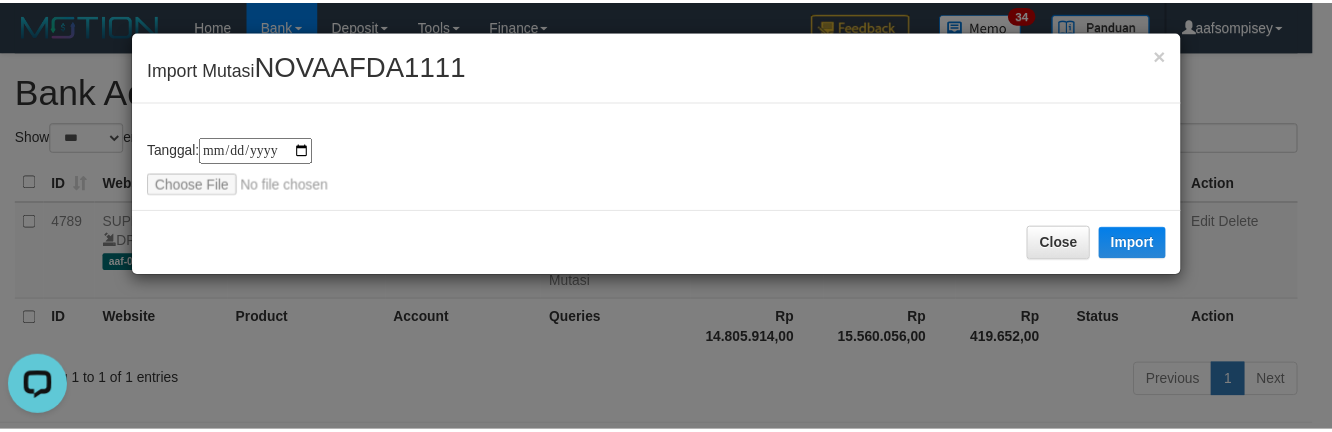 scroll, scrollTop: 0, scrollLeft: 0, axis: both 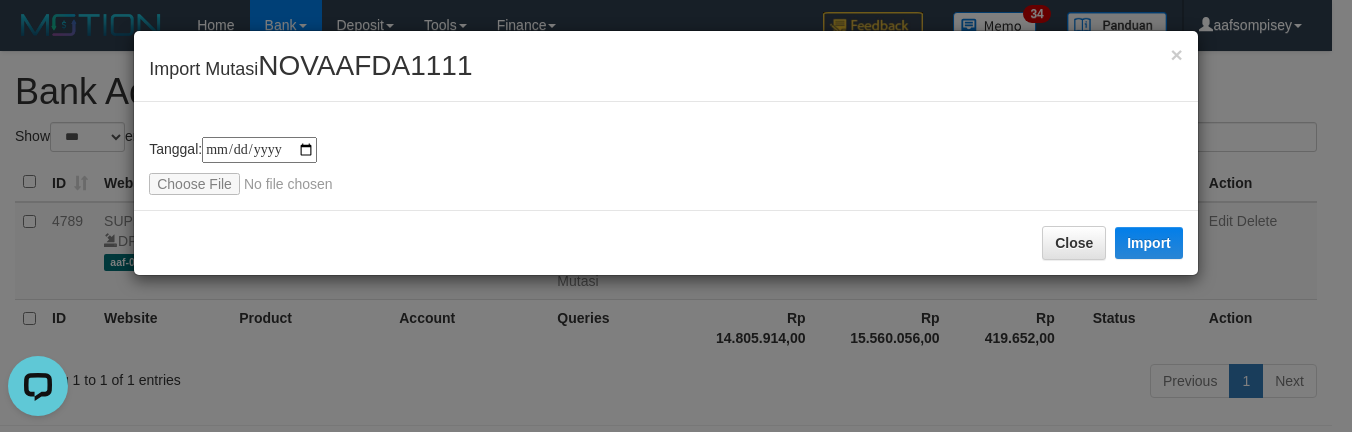 type on "**********" 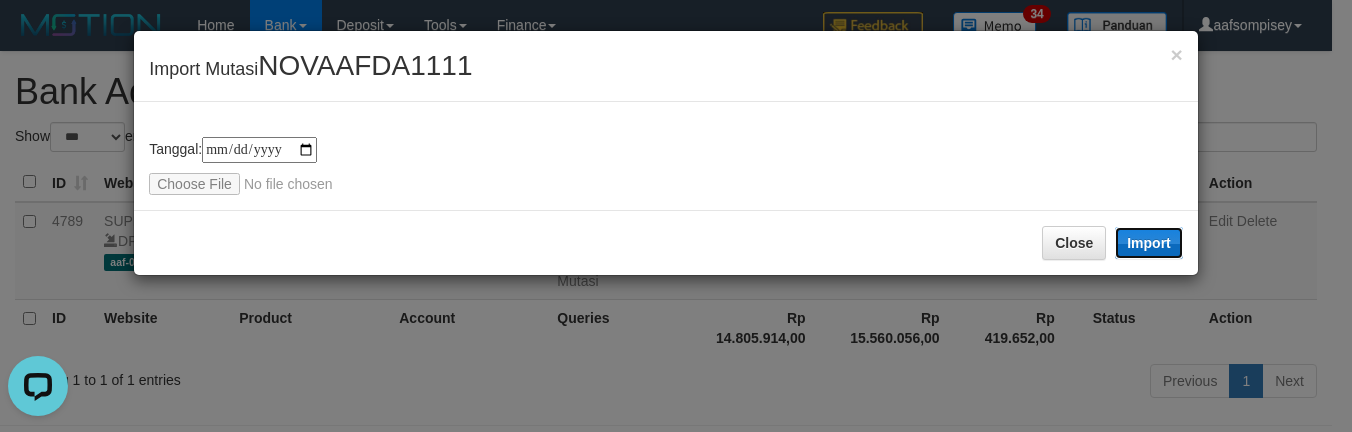 click on "Import" at bounding box center [1149, 243] 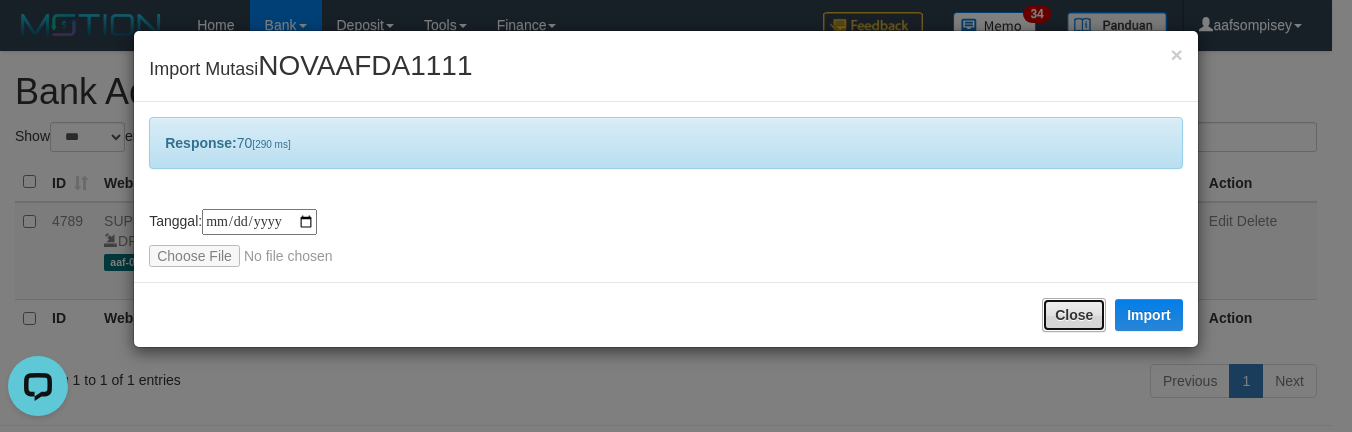 click on "Close" at bounding box center [1074, 315] 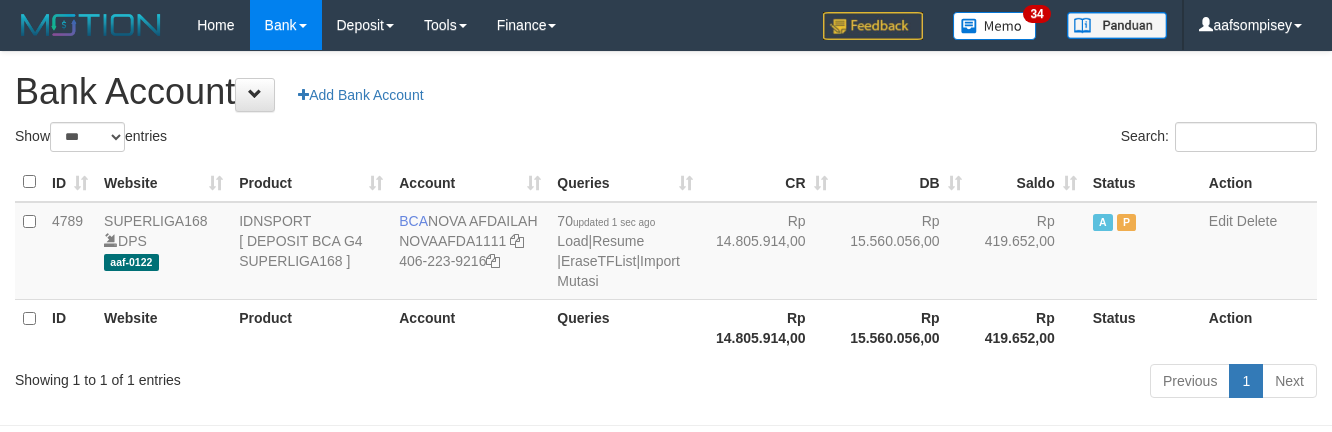 select on "***" 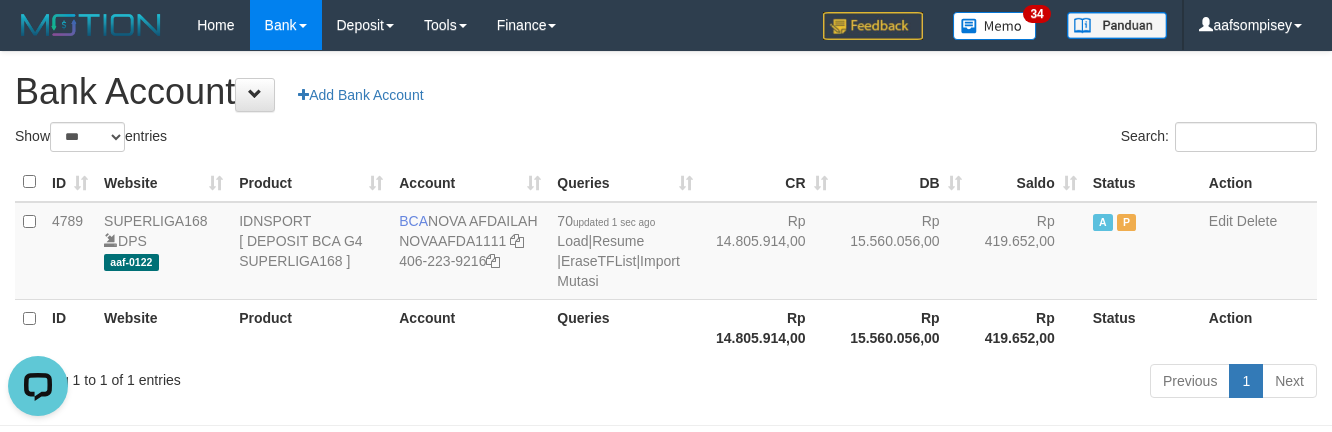 scroll, scrollTop: 0, scrollLeft: 0, axis: both 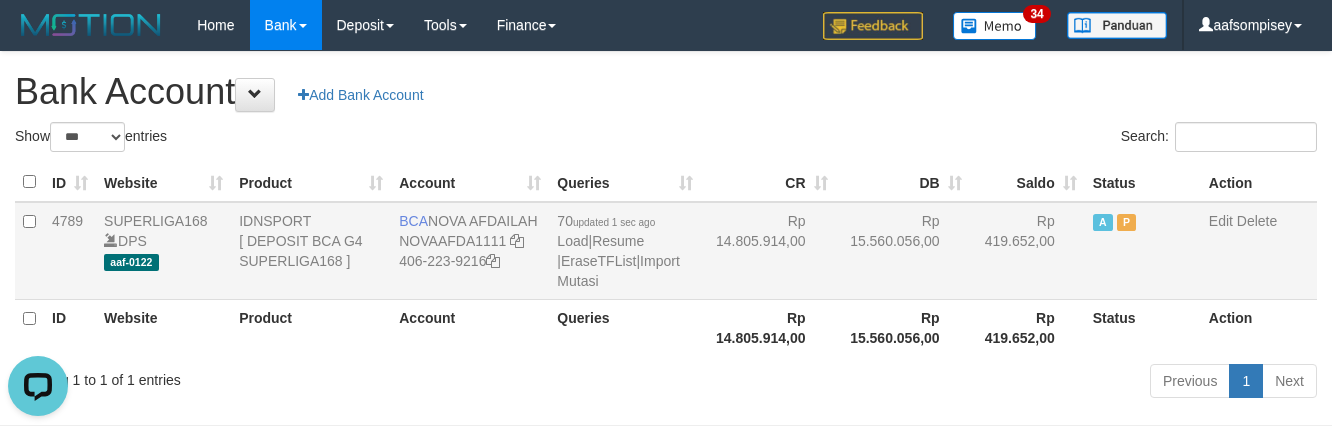 click on "Queries" at bounding box center (625, 182) 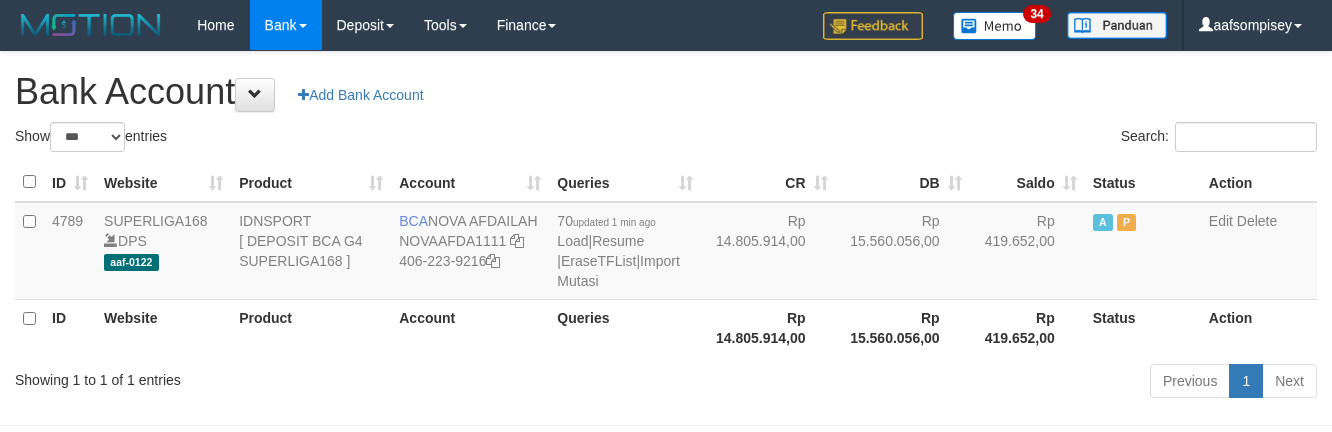 select on "***" 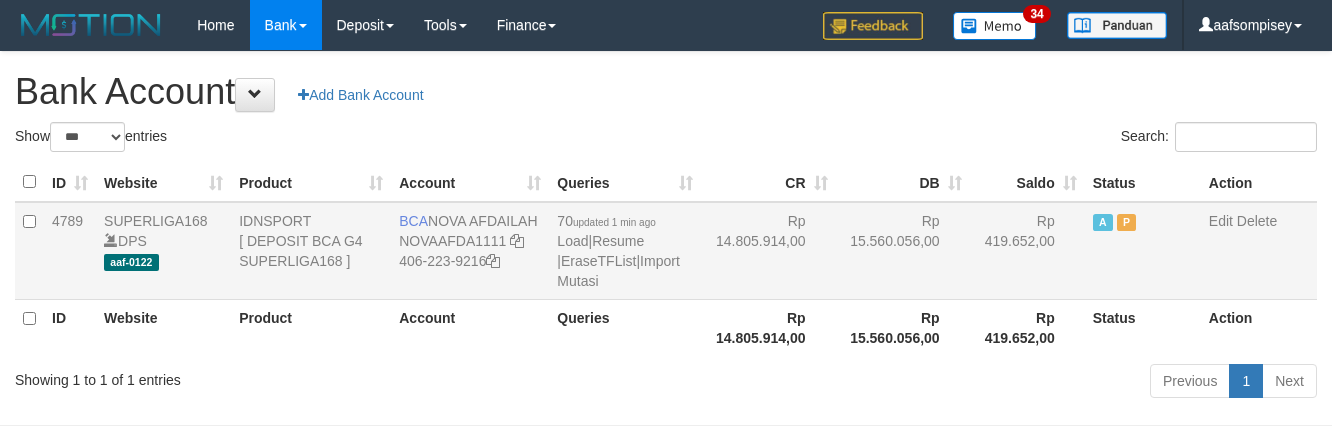 scroll, scrollTop: 0, scrollLeft: 0, axis: both 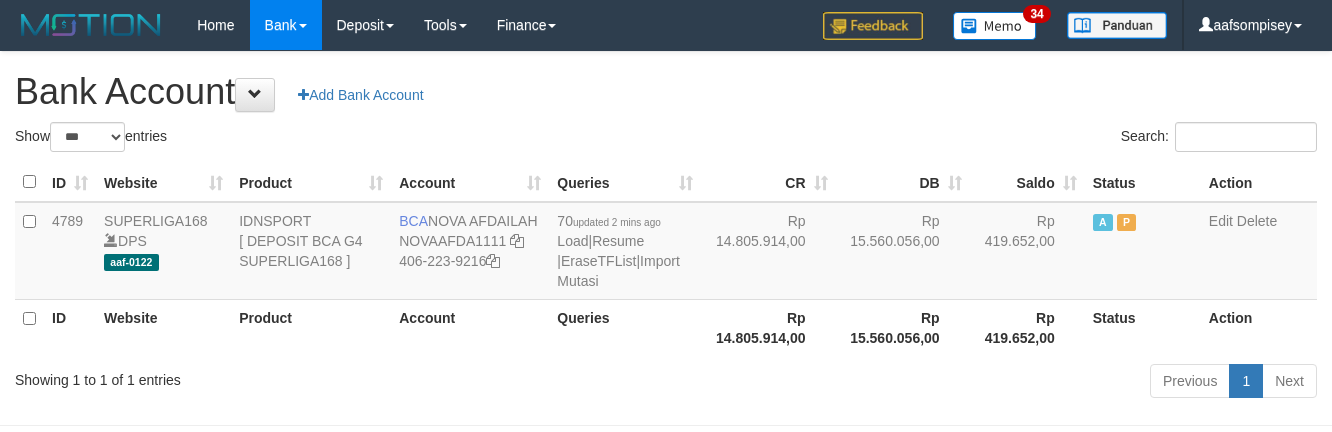 select on "***" 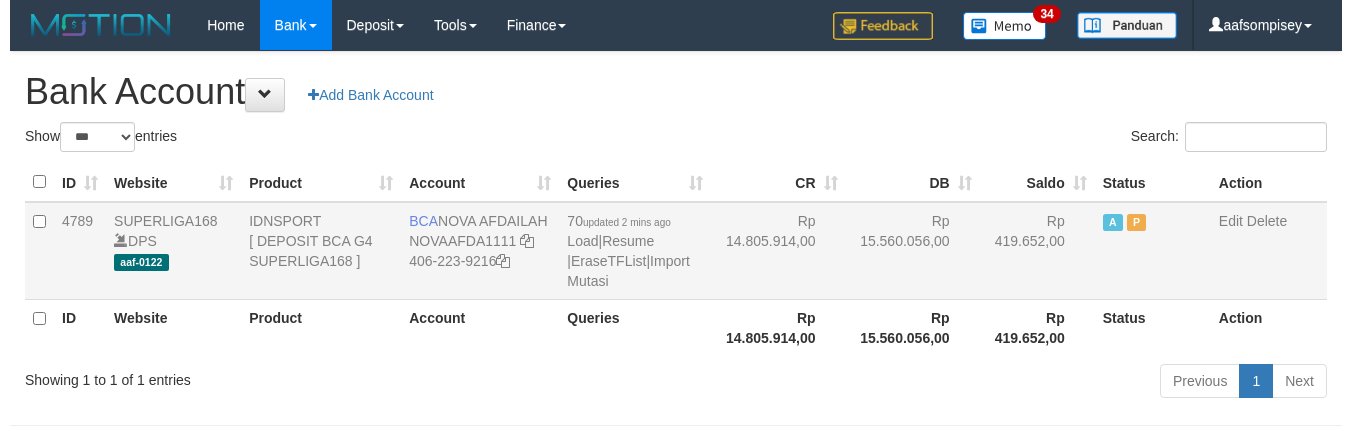 scroll, scrollTop: 0, scrollLeft: 0, axis: both 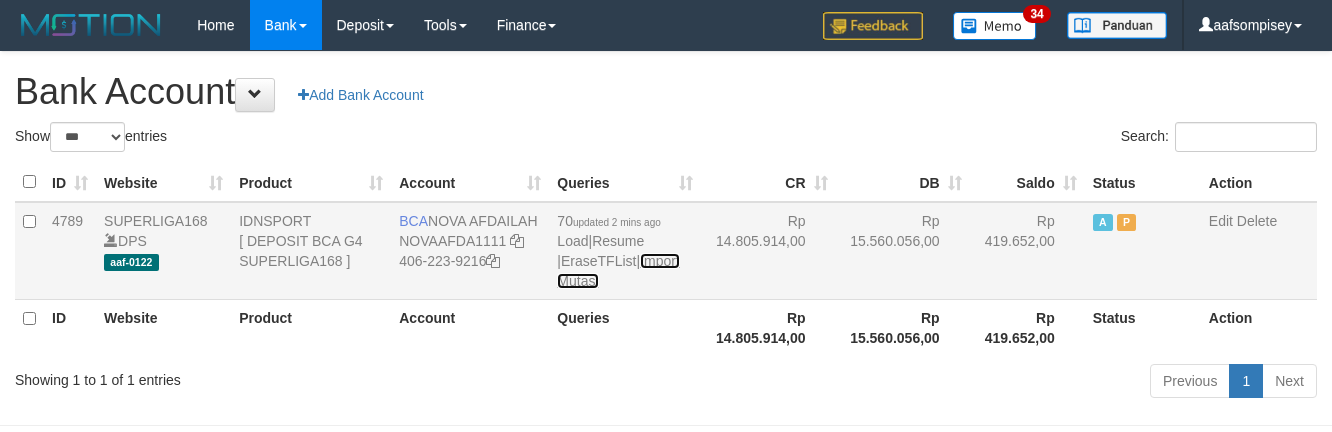 click on "Import Mutasi" at bounding box center (618, 271) 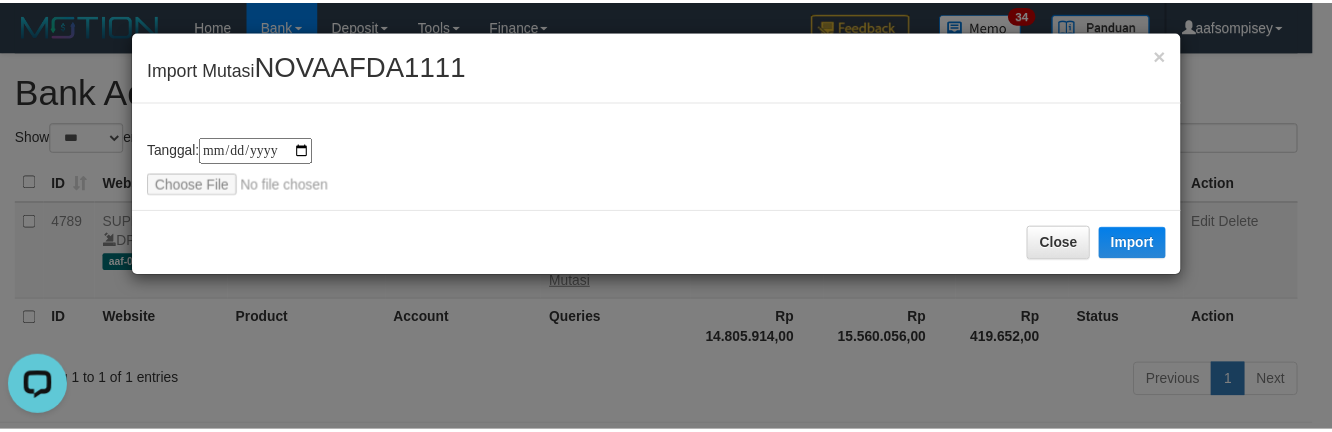 scroll, scrollTop: 0, scrollLeft: 0, axis: both 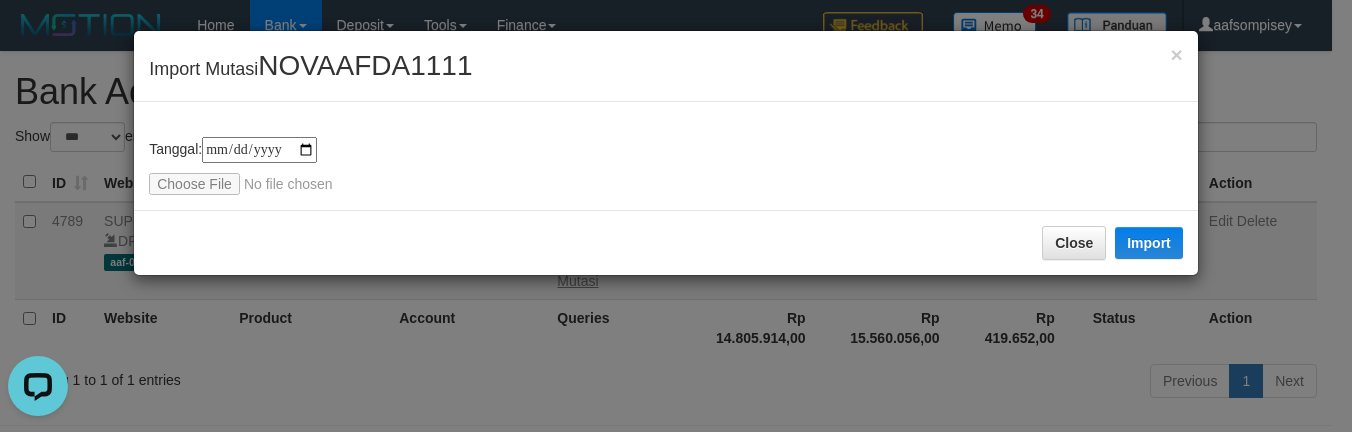 type on "**********" 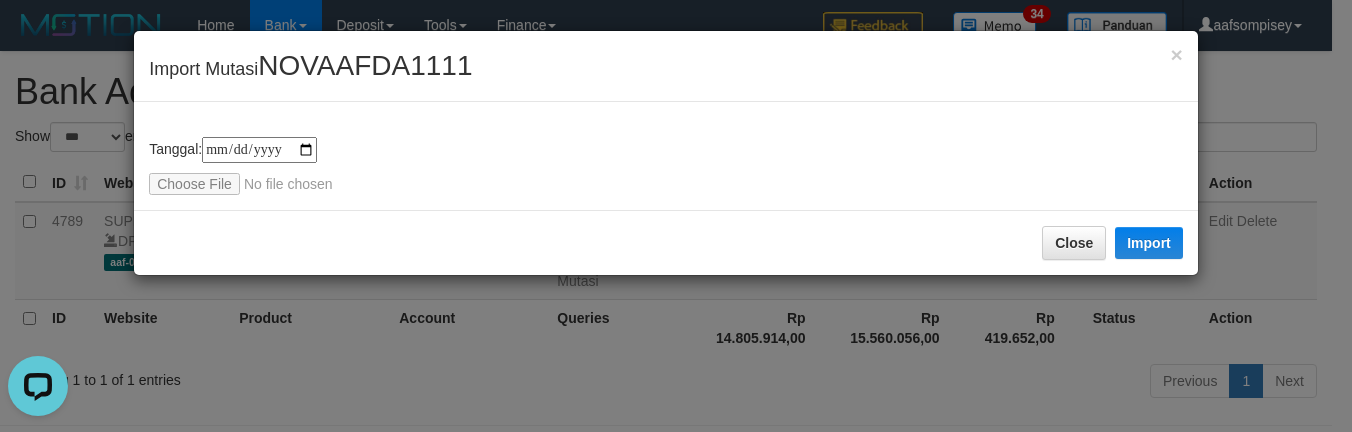 click on "Close
Import" at bounding box center [666, 242] 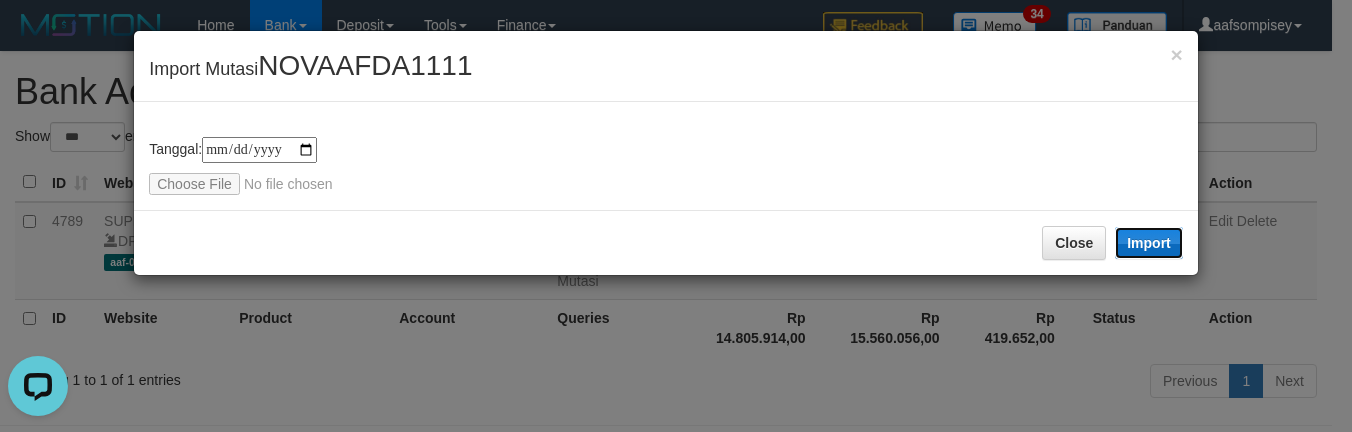 click on "Import" at bounding box center [1149, 243] 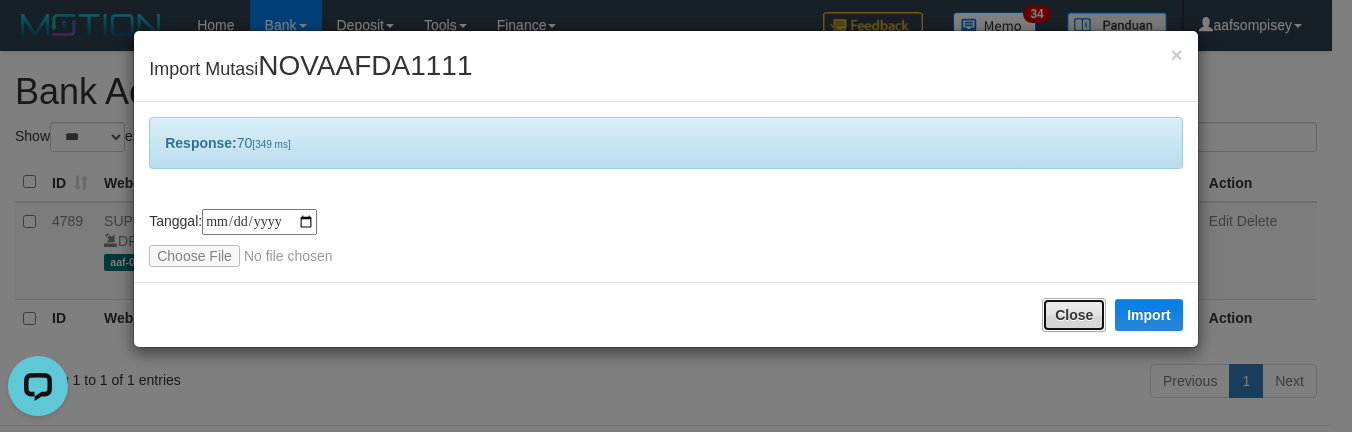 click on "Close" at bounding box center [1074, 315] 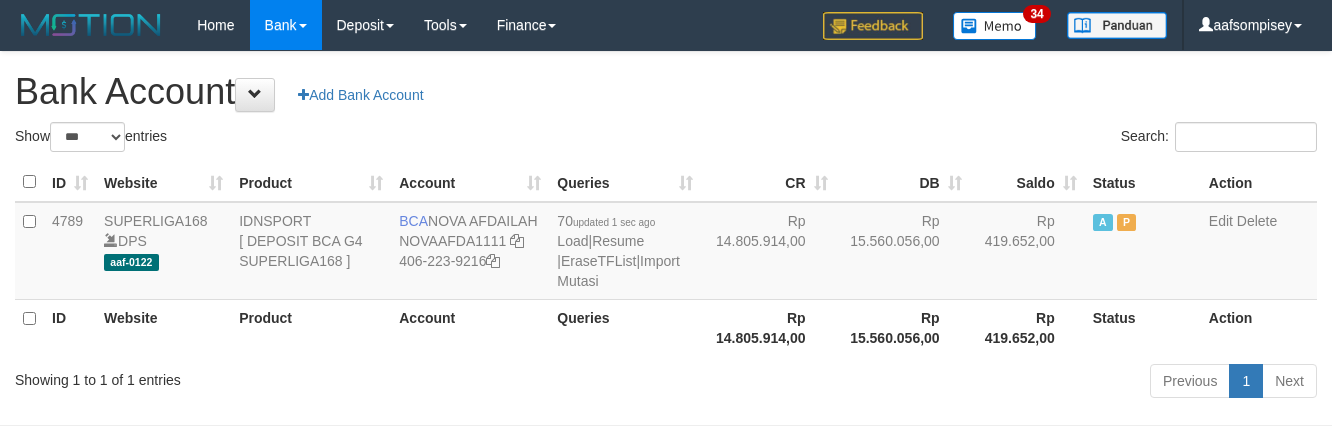 select on "***" 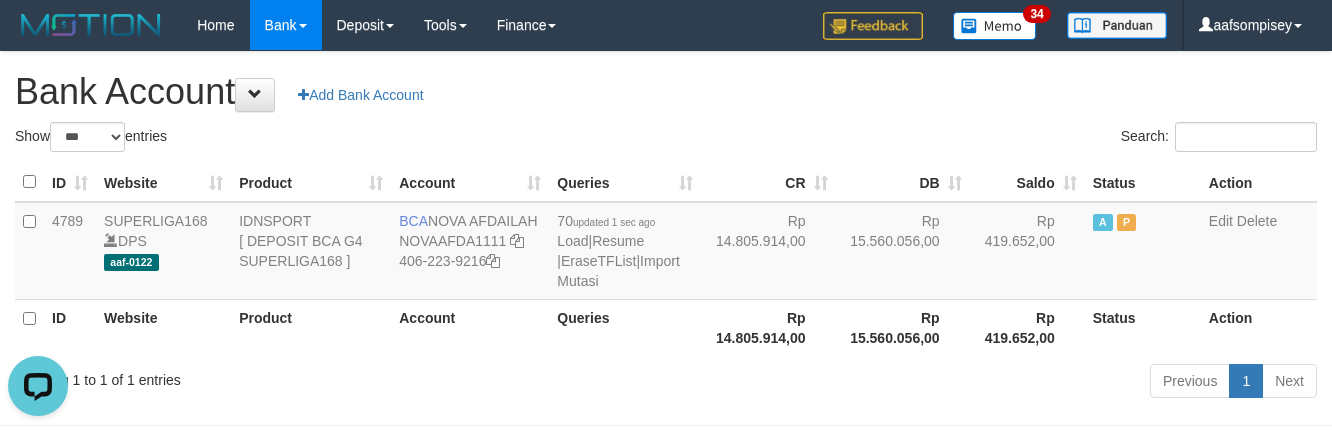 scroll, scrollTop: 0, scrollLeft: 0, axis: both 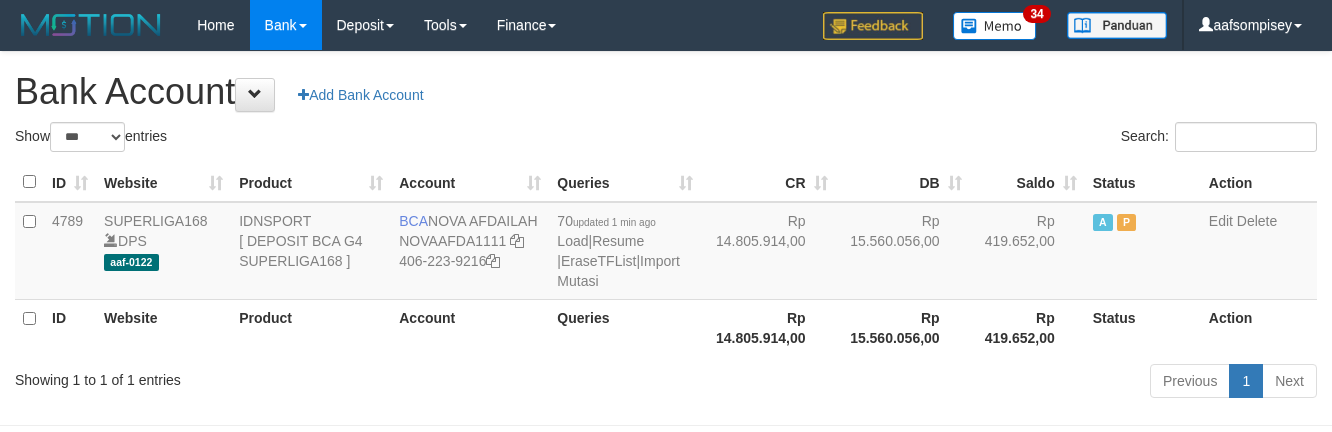 select on "***" 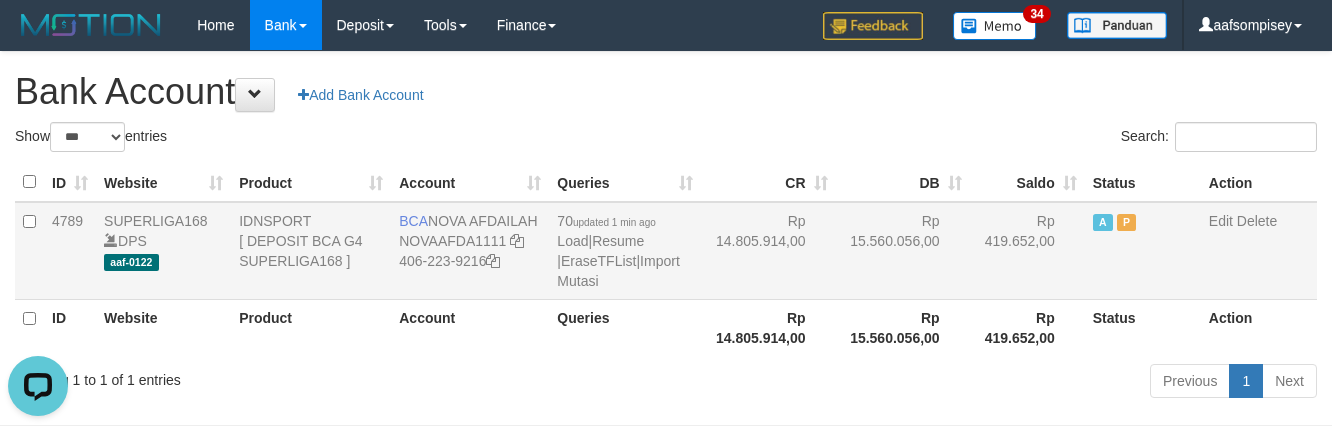 scroll, scrollTop: 0, scrollLeft: 0, axis: both 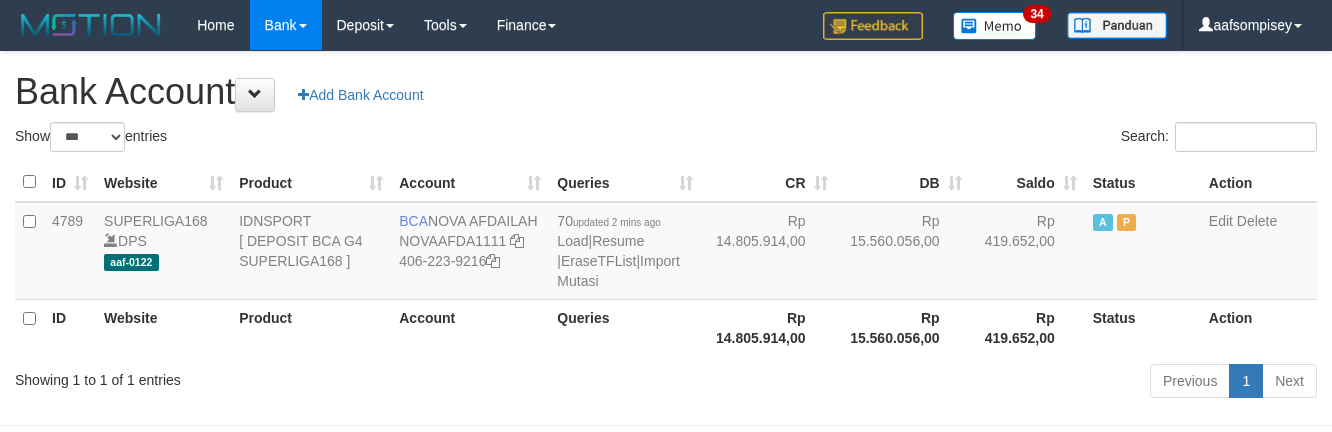 select on "***" 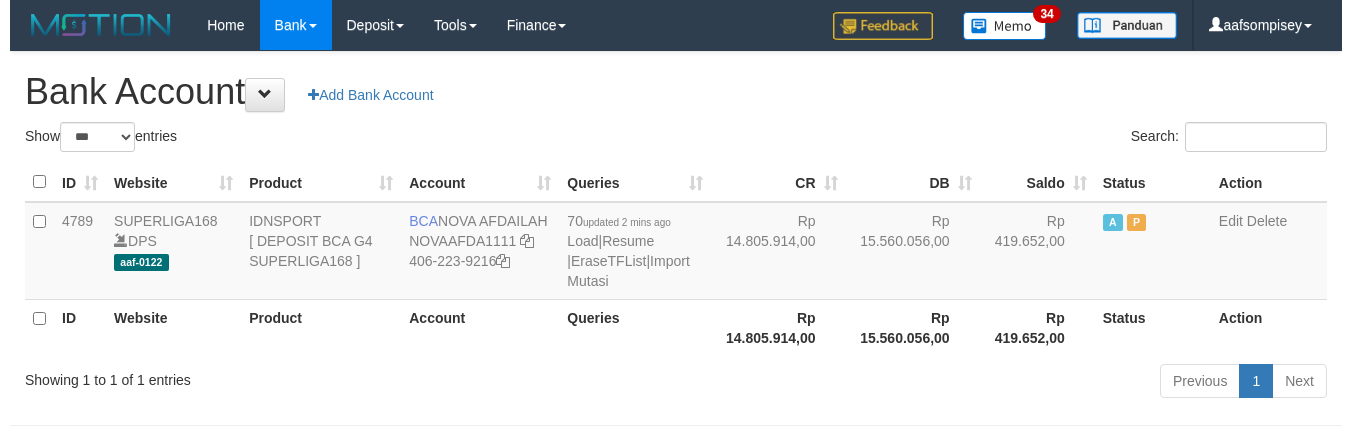 scroll, scrollTop: 0, scrollLeft: 0, axis: both 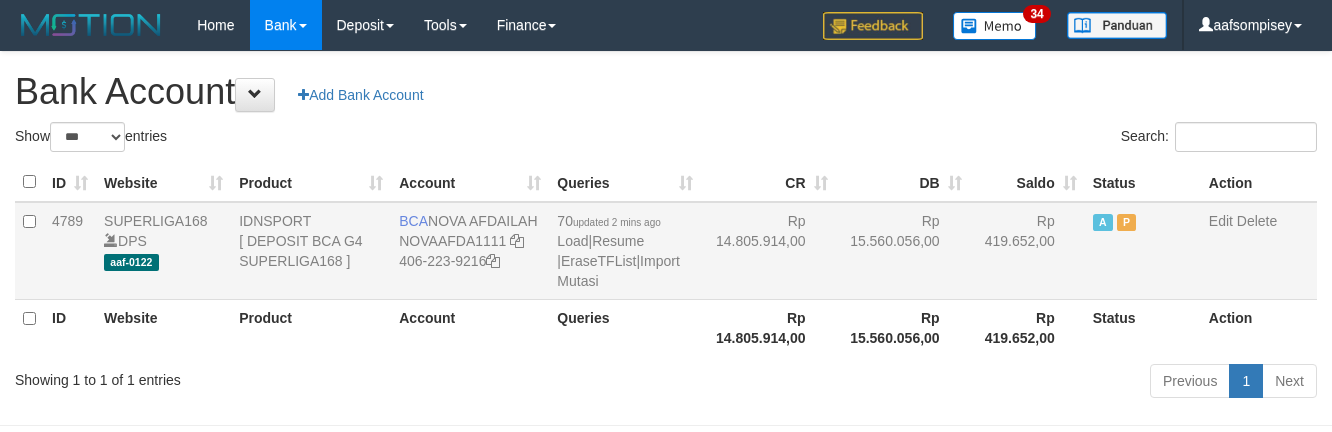 click on "70  updated 2 mins ago
Load
|
Resume
|
EraseTFList
|
Import Mutasi" at bounding box center [625, 251] 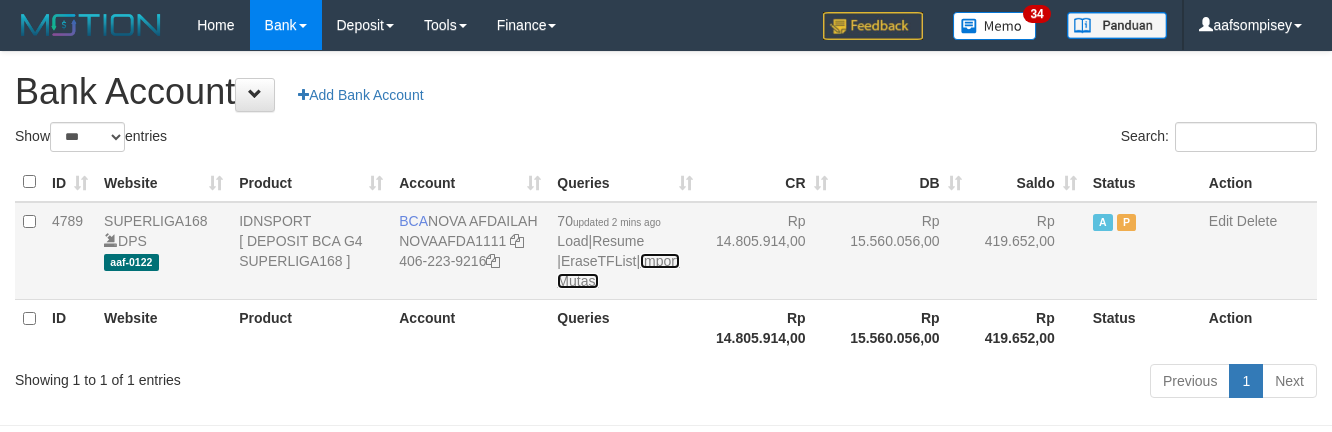 click on "Import Mutasi" at bounding box center (618, 271) 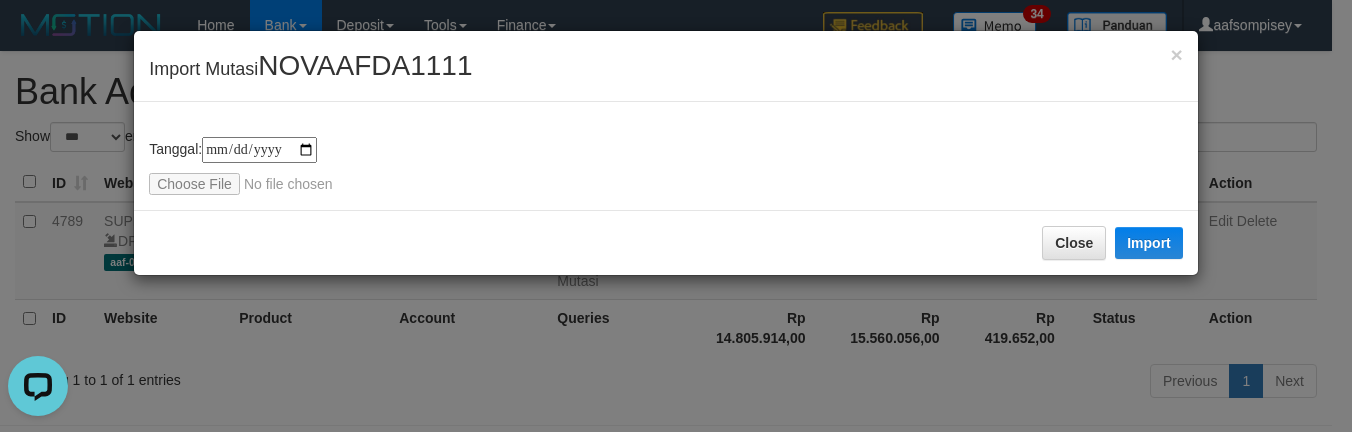 scroll, scrollTop: 0, scrollLeft: 0, axis: both 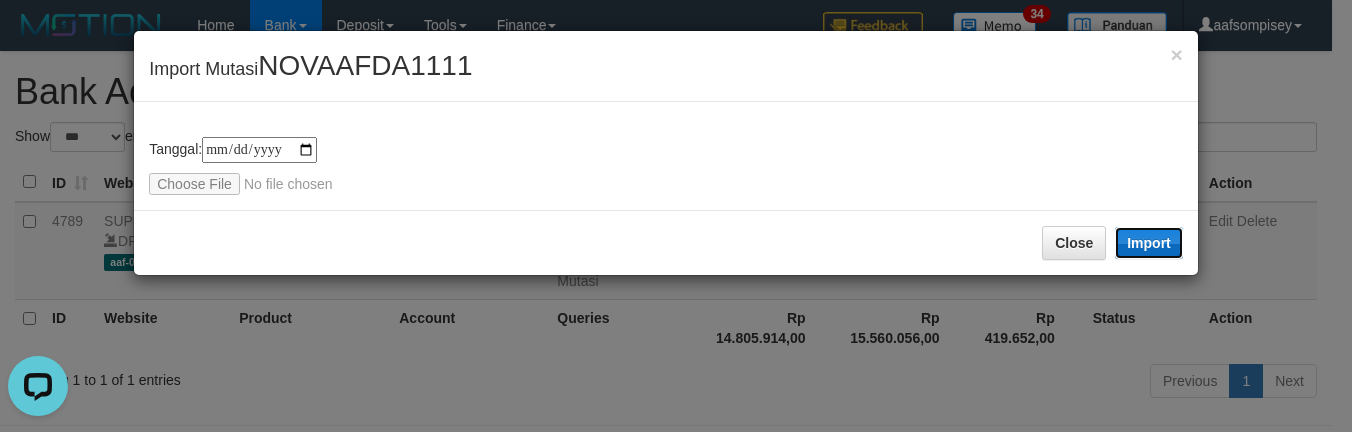 click on "Import" at bounding box center (1149, 243) 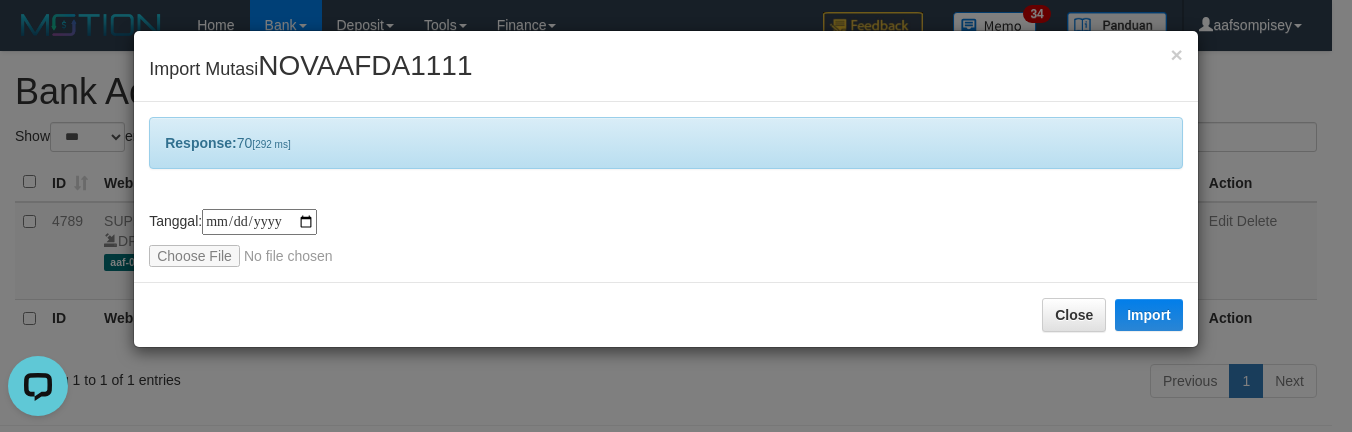 click on "Close
Import" at bounding box center (666, 314) 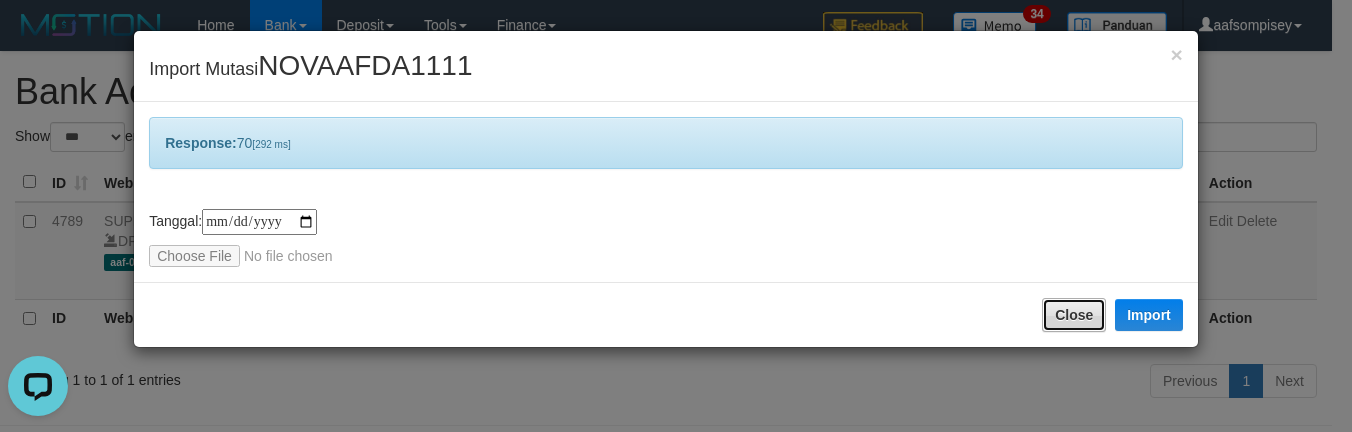 click on "Close" at bounding box center [1074, 315] 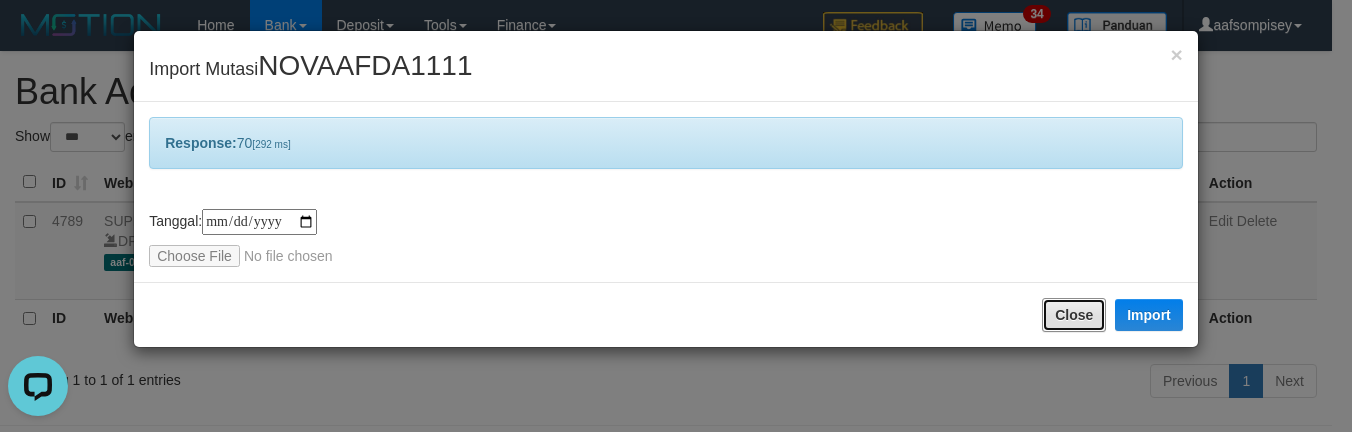 type 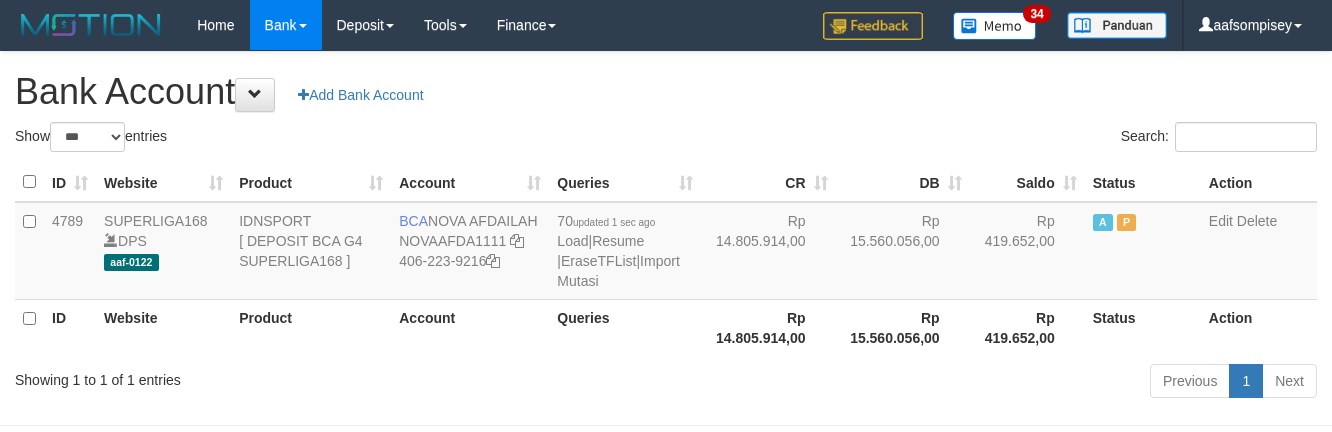 select on "***" 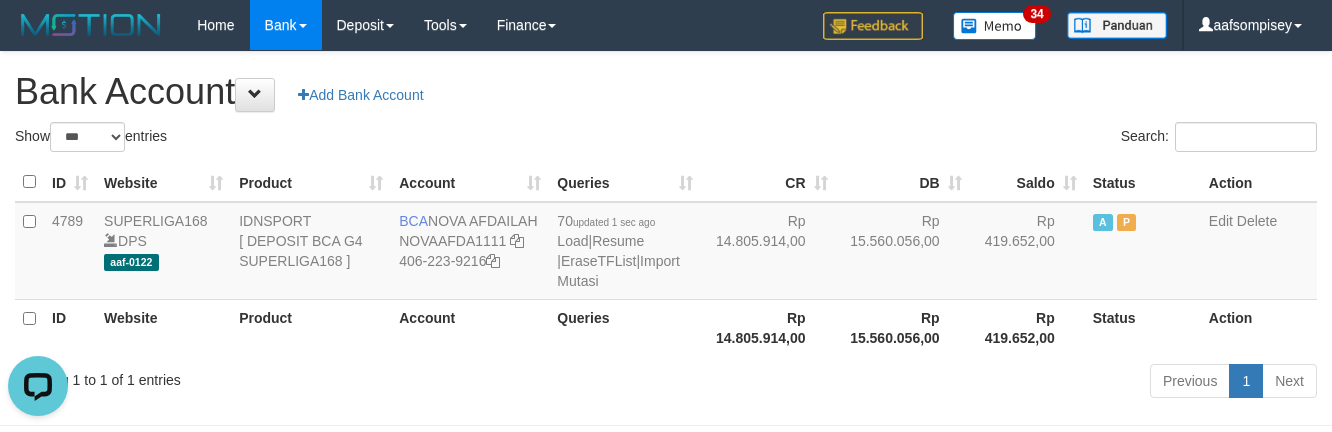 scroll, scrollTop: 0, scrollLeft: 0, axis: both 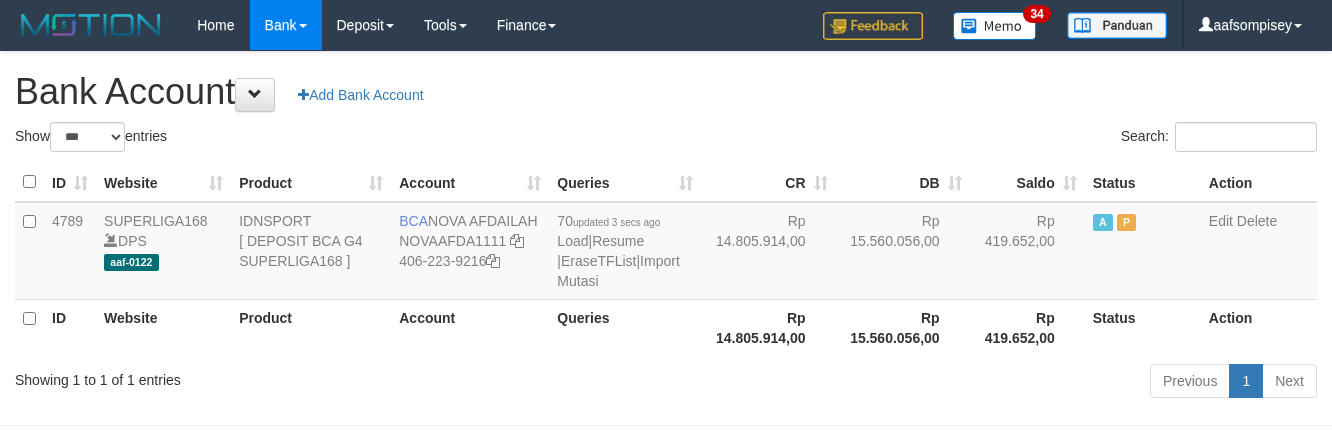 select on "***" 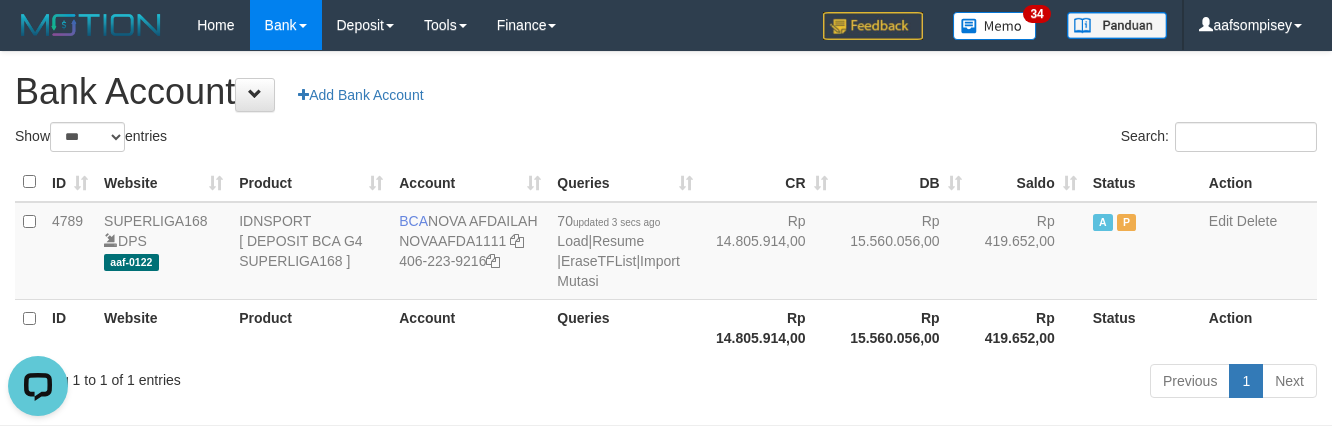 scroll, scrollTop: 0, scrollLeft: 0, axis: both 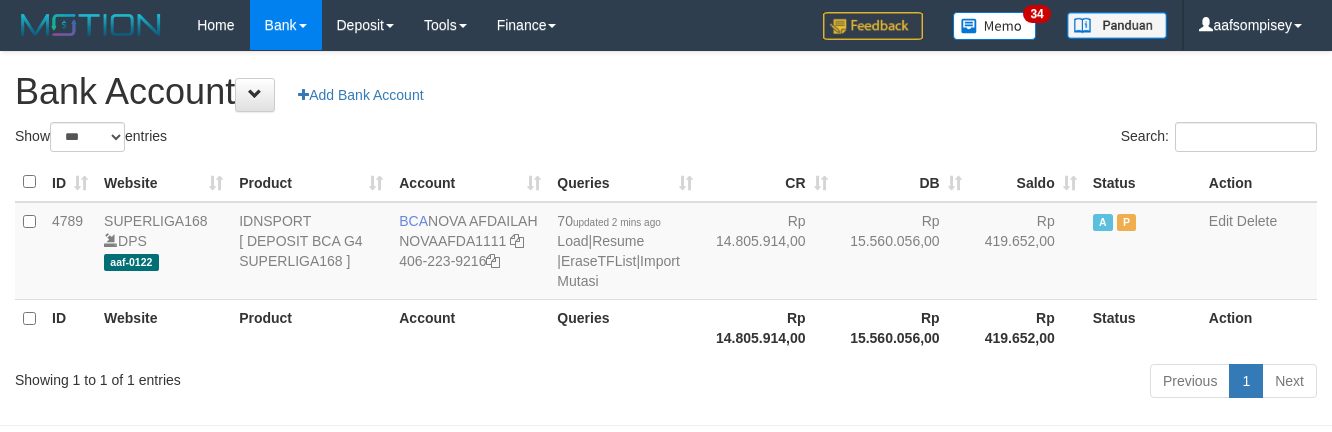 select on "***" 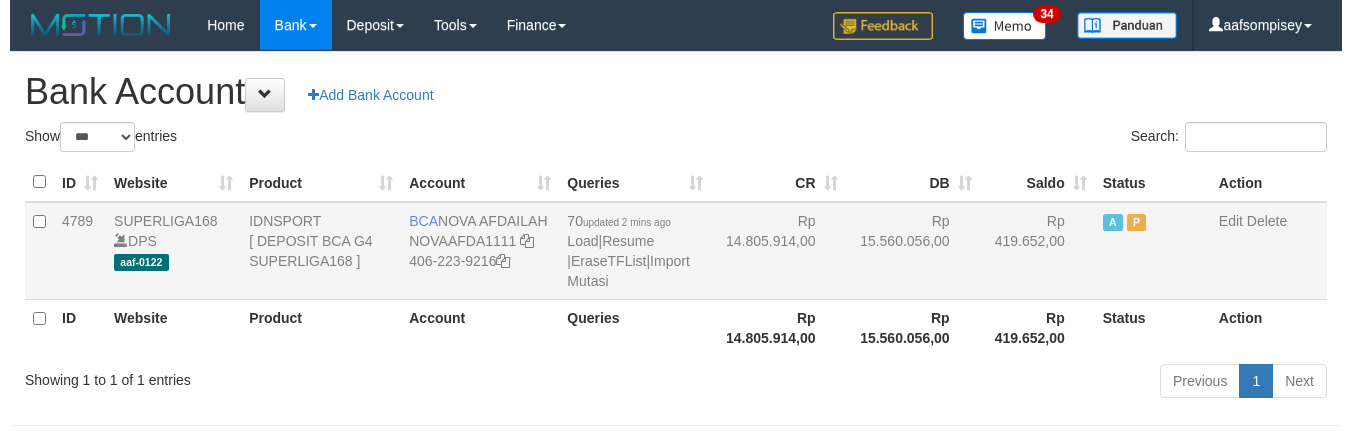 scroll, scrollTop: 0, scrollLeft: 0, axis: both 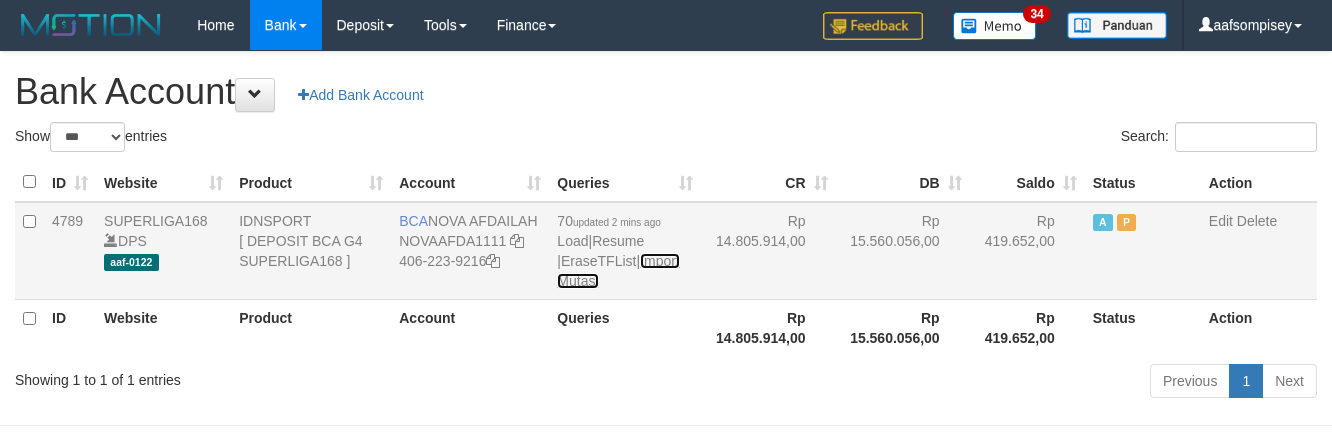 click on "Import Mutasi" at bounding box center [618, 271] 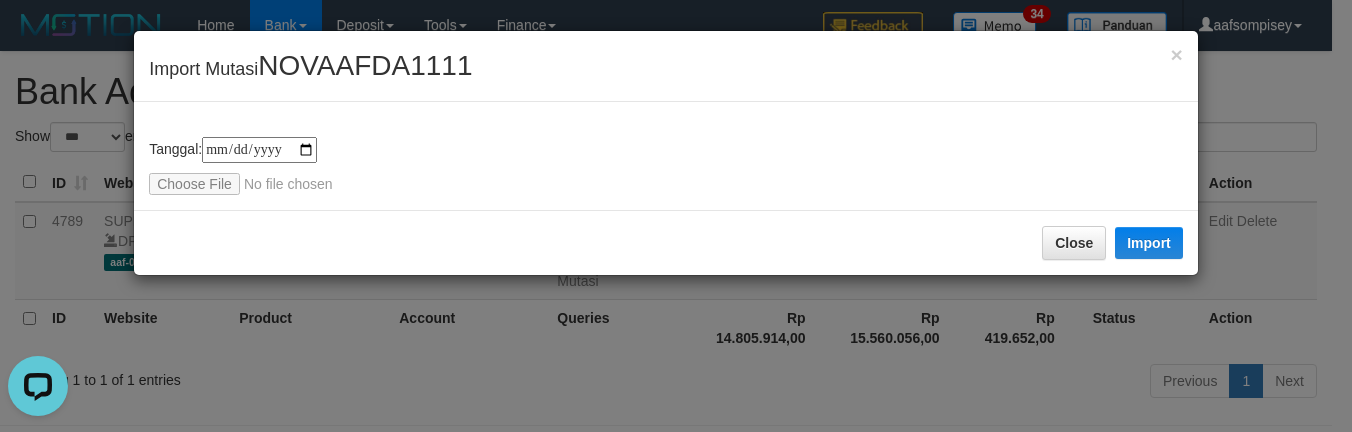 scroll, scrollTop: 0, scrollLeft: 0, axis: both 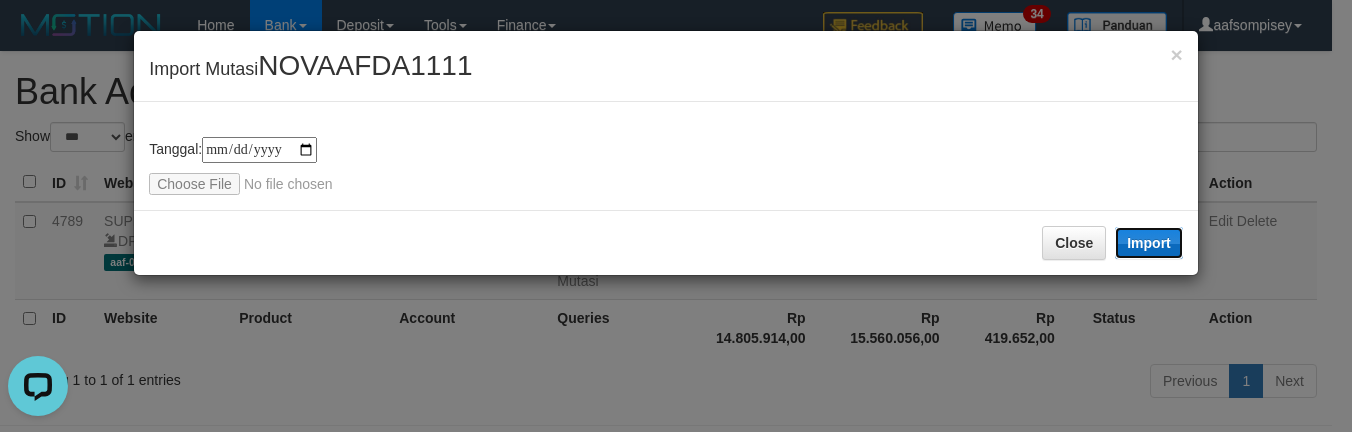 click on "Import" at bounding box center [1149, 243] 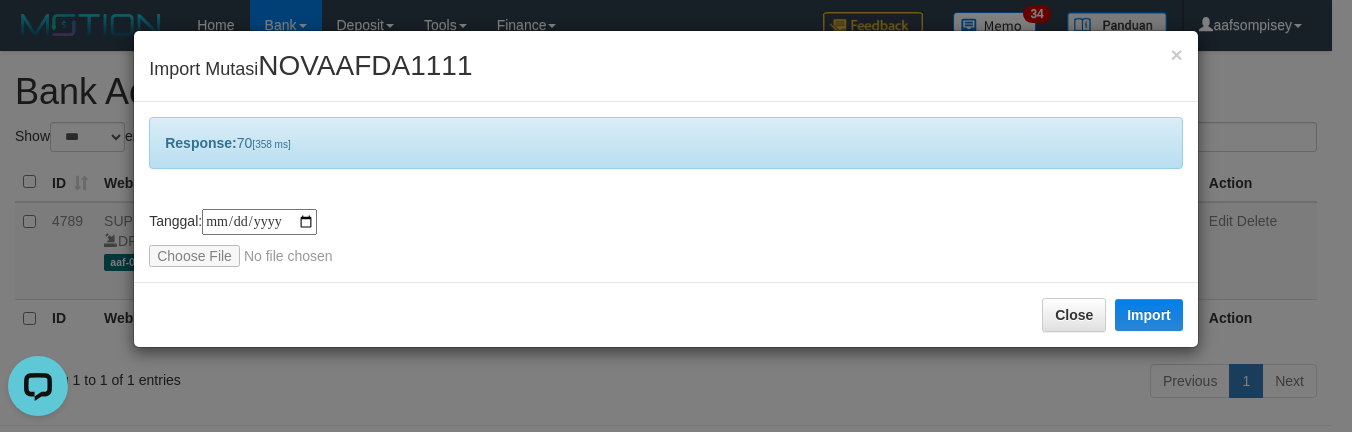 click on "Close
Import" at bounding box center (666, 314) 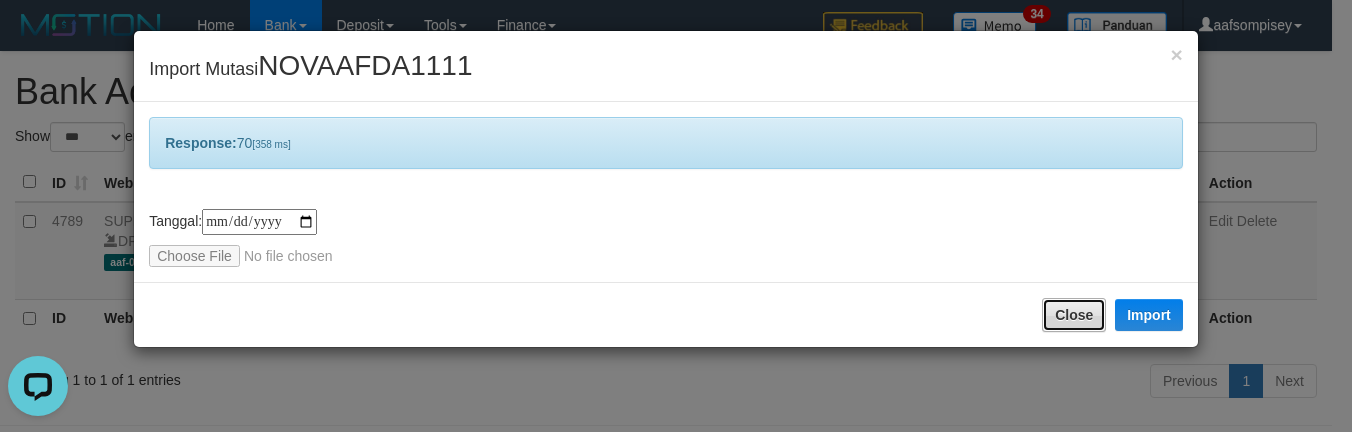 click on "Close" at bounding box center [1074, 315] 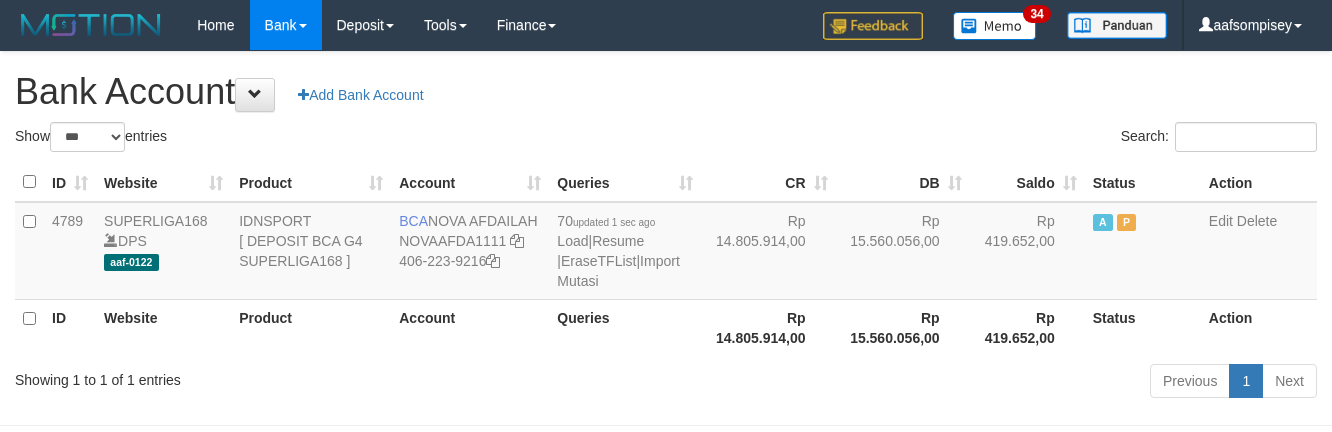 select on "***" 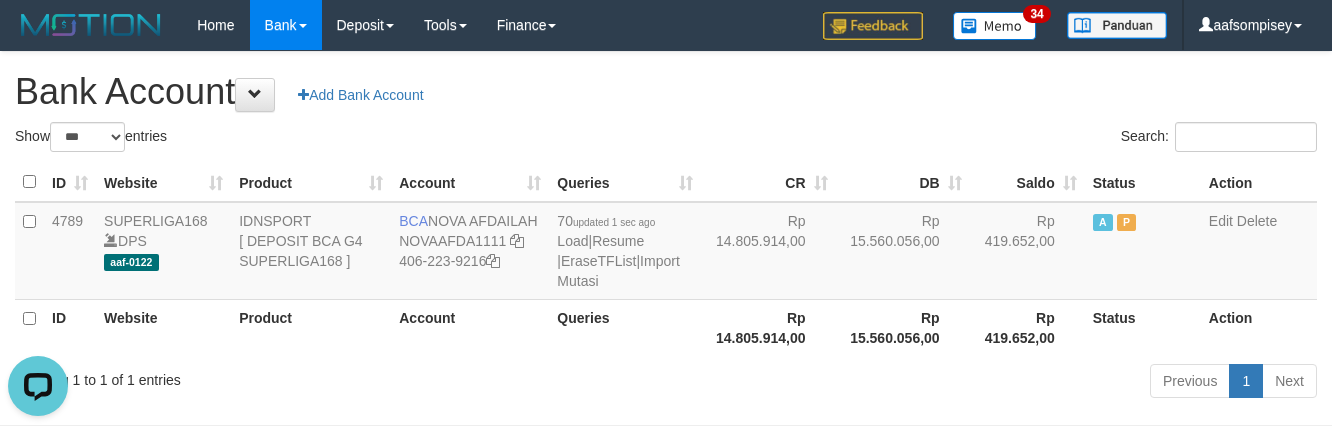 scroll, scrollTop: 0, scrollLeft: 0, axis: both 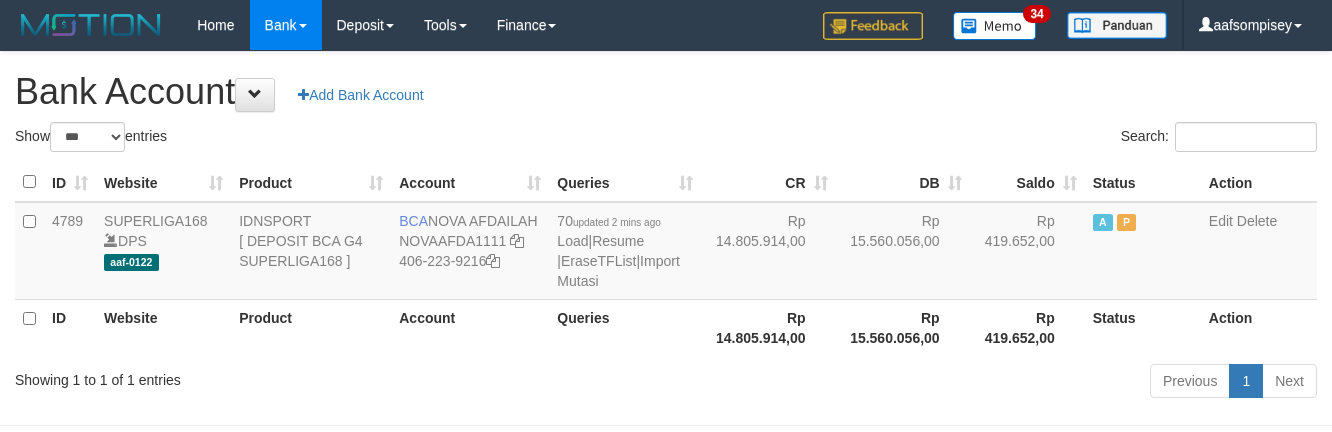select on "***" 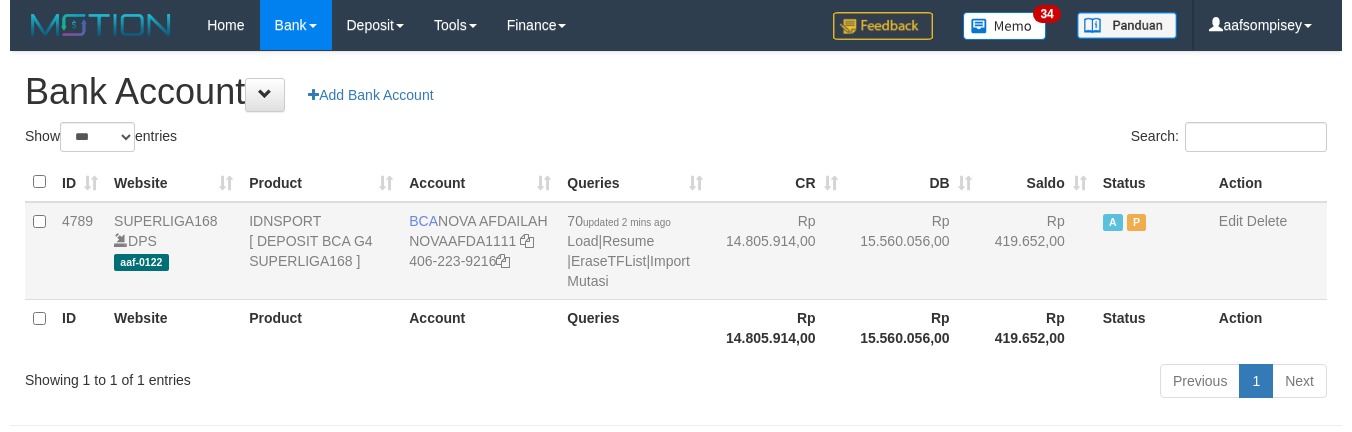 scroll, scrollTop: 0, scrollLeft: 0, axis: both 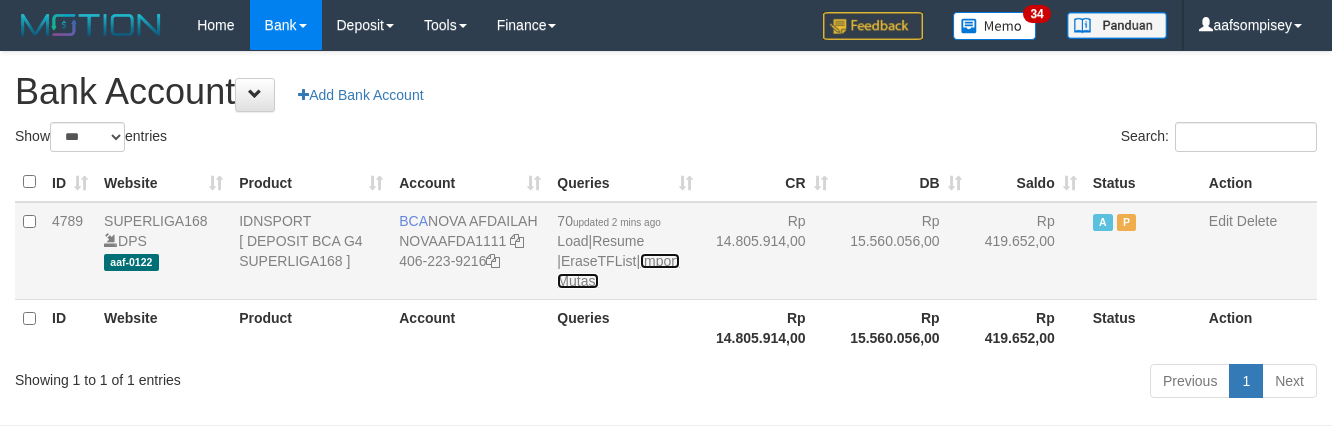 click on "Import Mutasi" at bounding box center [618, 271] 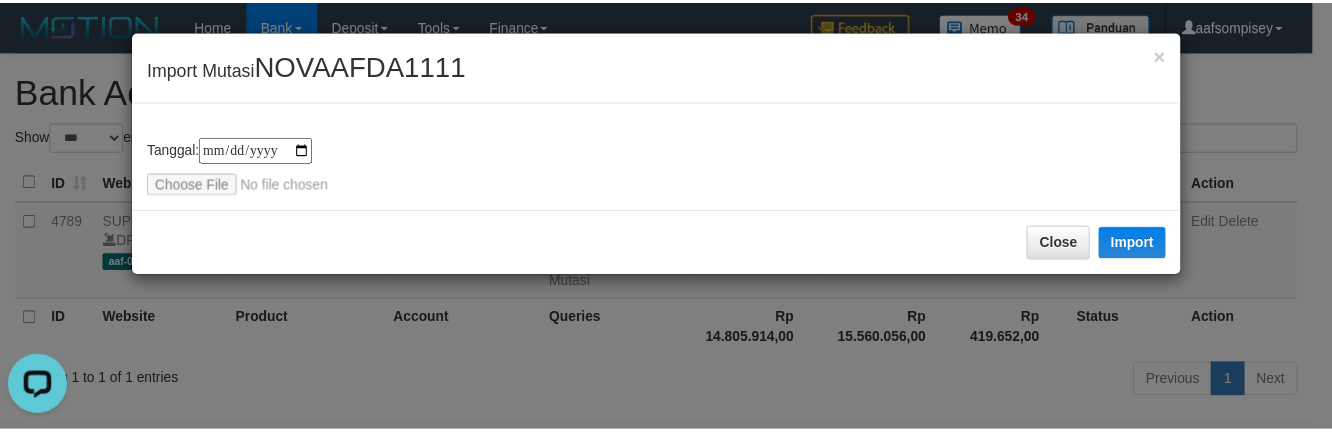scroll, scrollTop: 0, scrollLeft: 0, axis: both 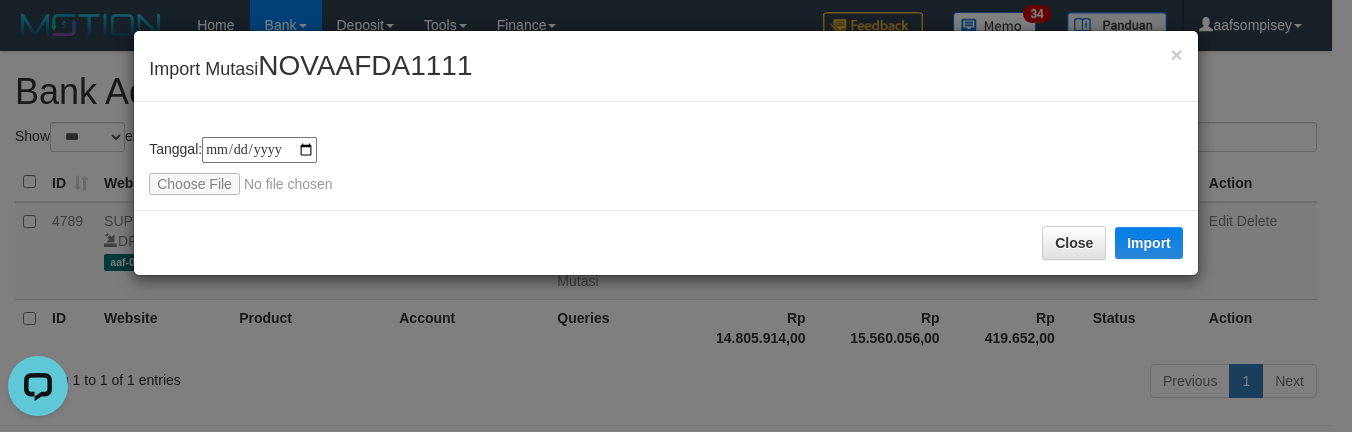 type on "**********" 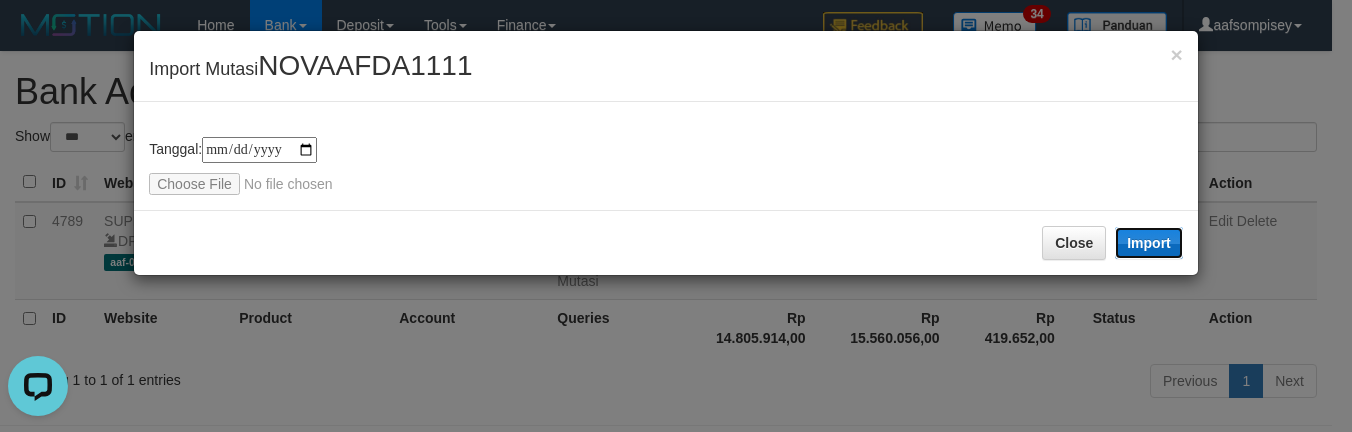 click on "Import" at bounding box center (1149, 243) 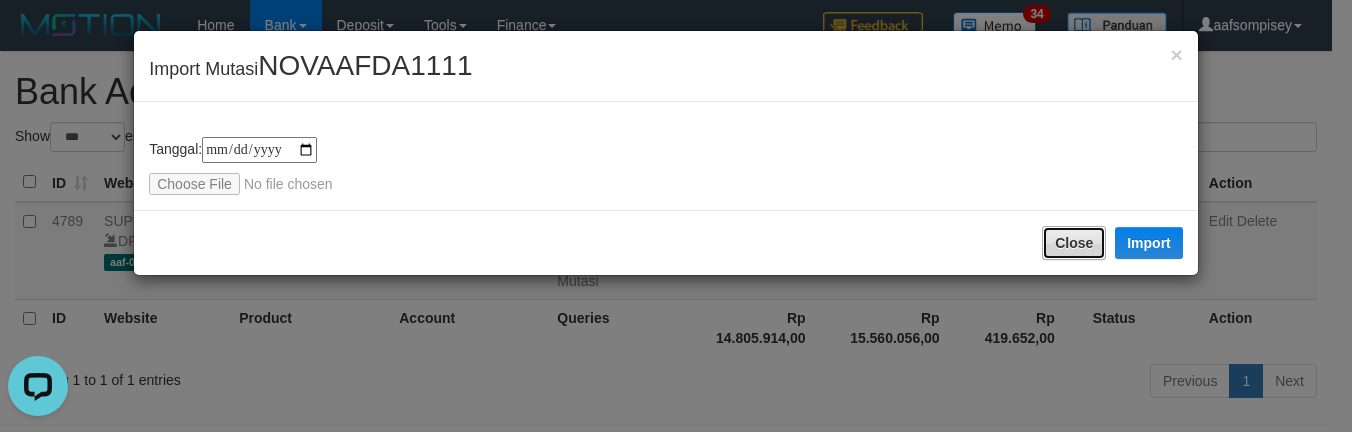 click on "Close" at bounding box center [1074, 243] 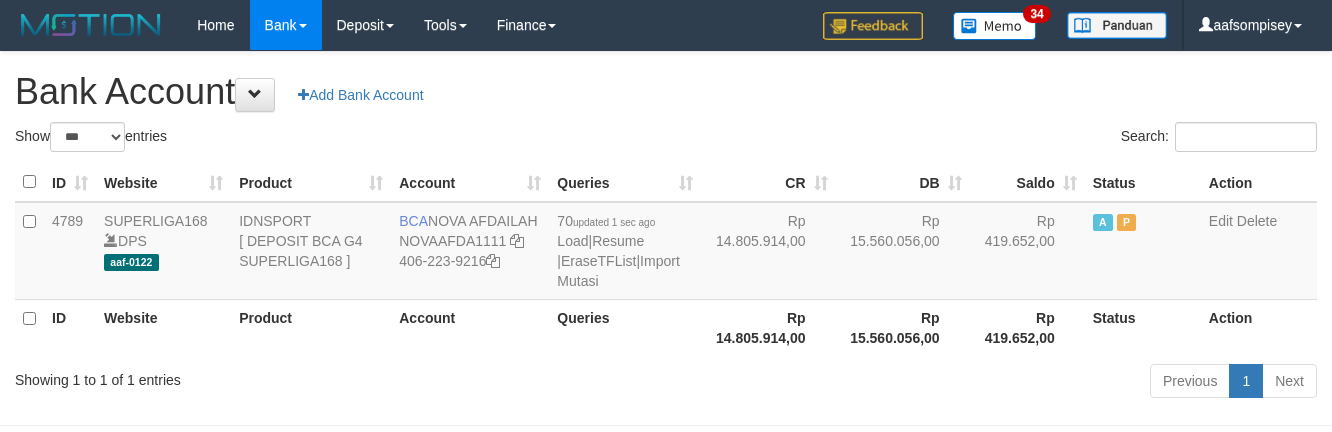 select on "***" 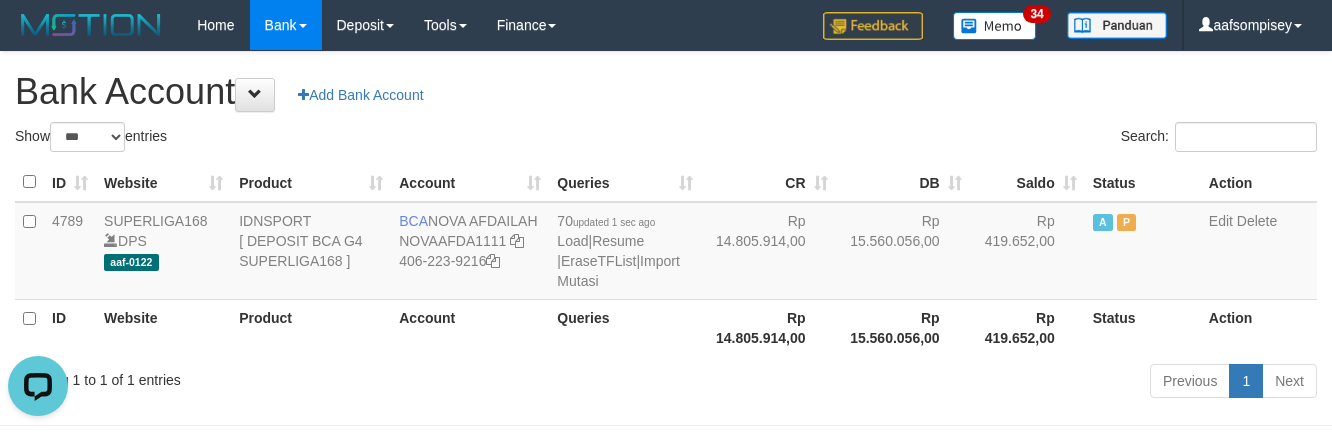 scroll, scrollTop: 0, scrollLeft: 0, axis: both 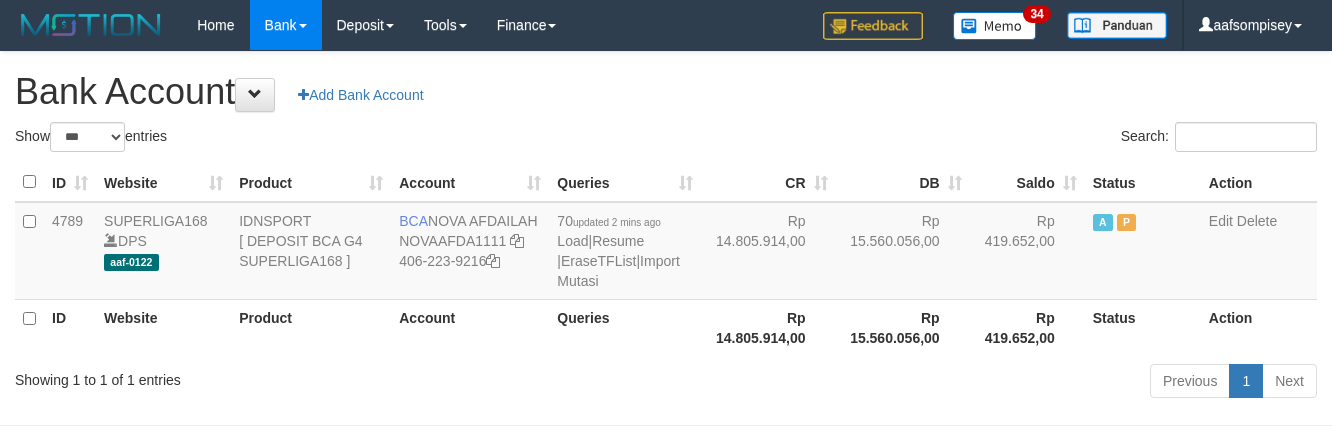 select on "***" 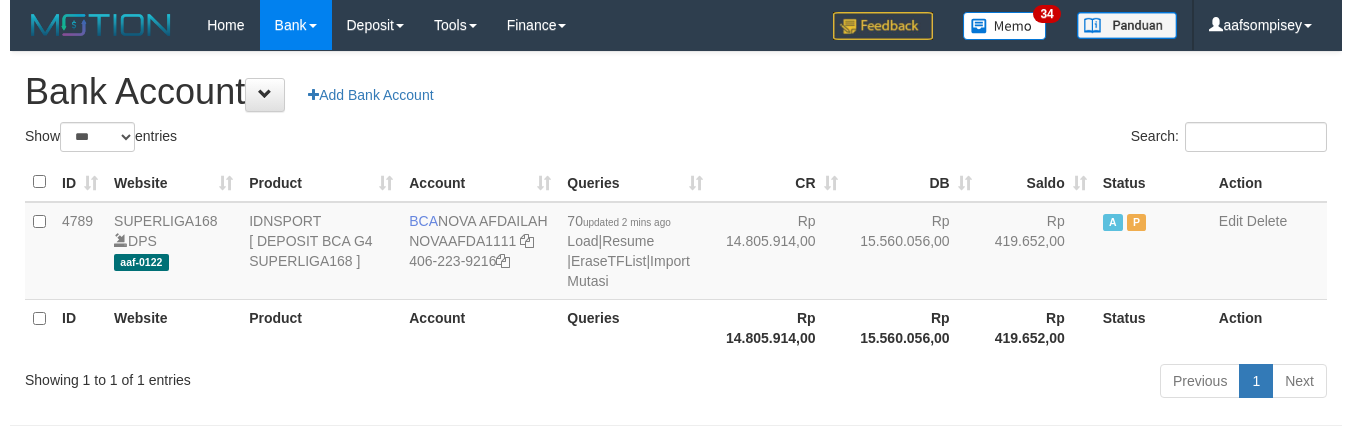 scroll, scrollTop: 0, scrollLeft: 0, axis: both 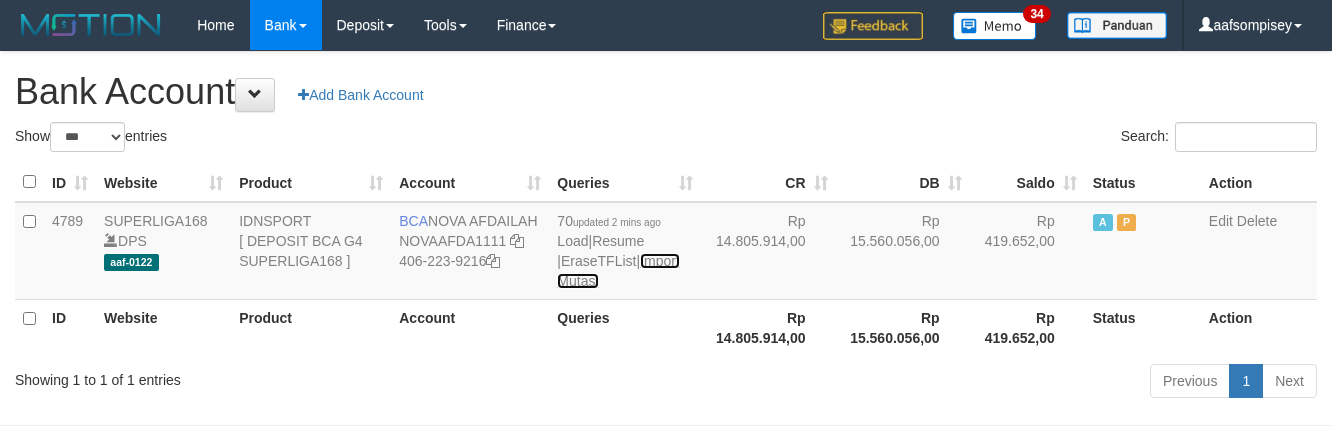 click on "Import Mutasi" at bounding box center (618, 271) 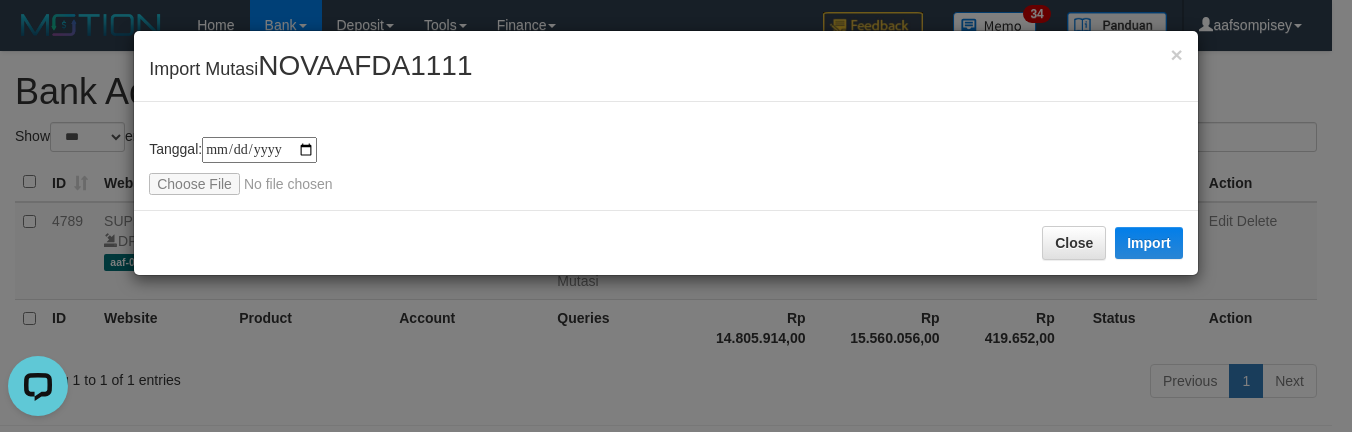 scroll, scrollTop: 0, scrollLeft: 0, axis: both 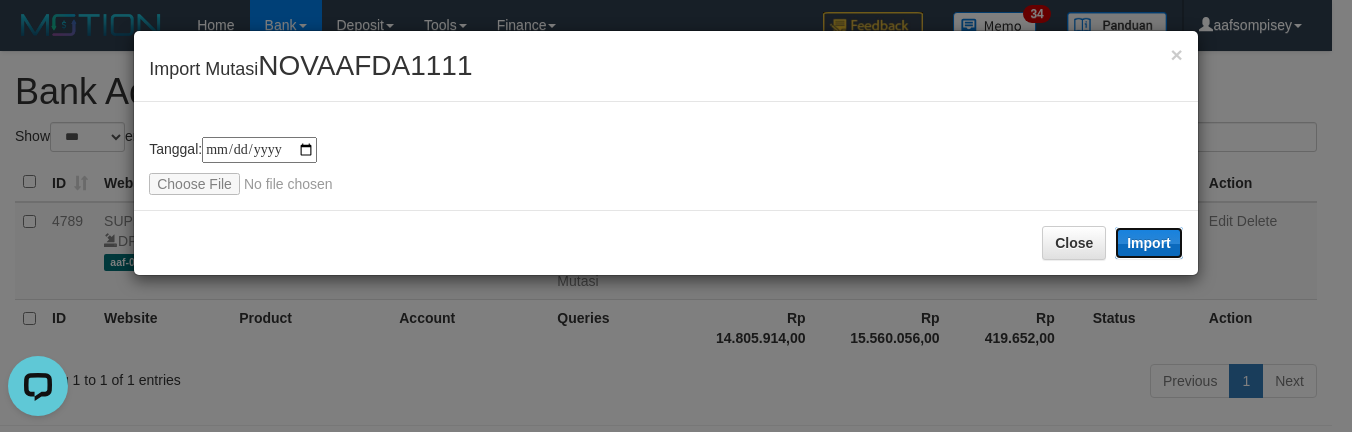 click on "Import" at bounding box center (1149, 243) 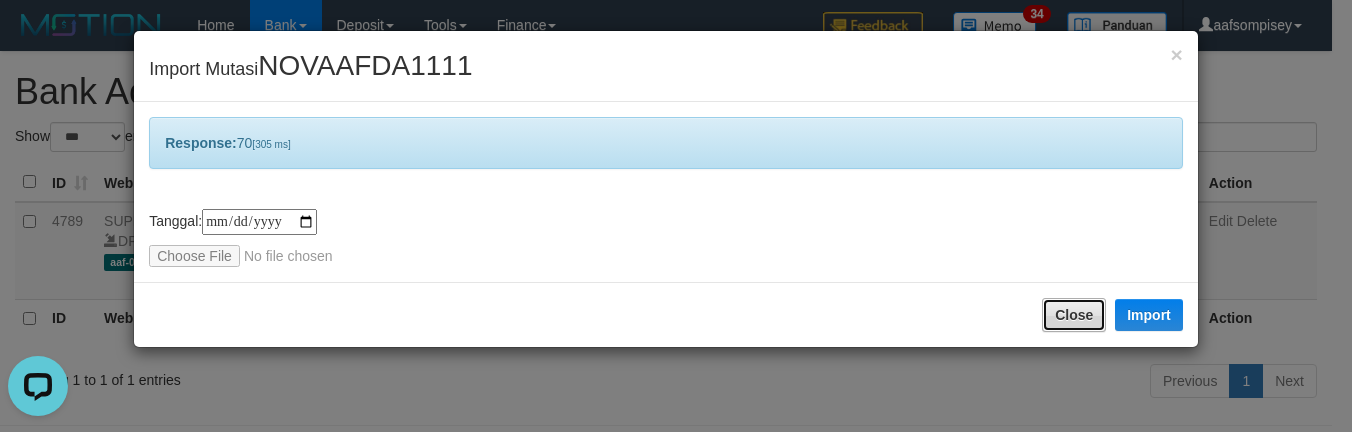 click on "Close" at bounding box center (1074, 315) 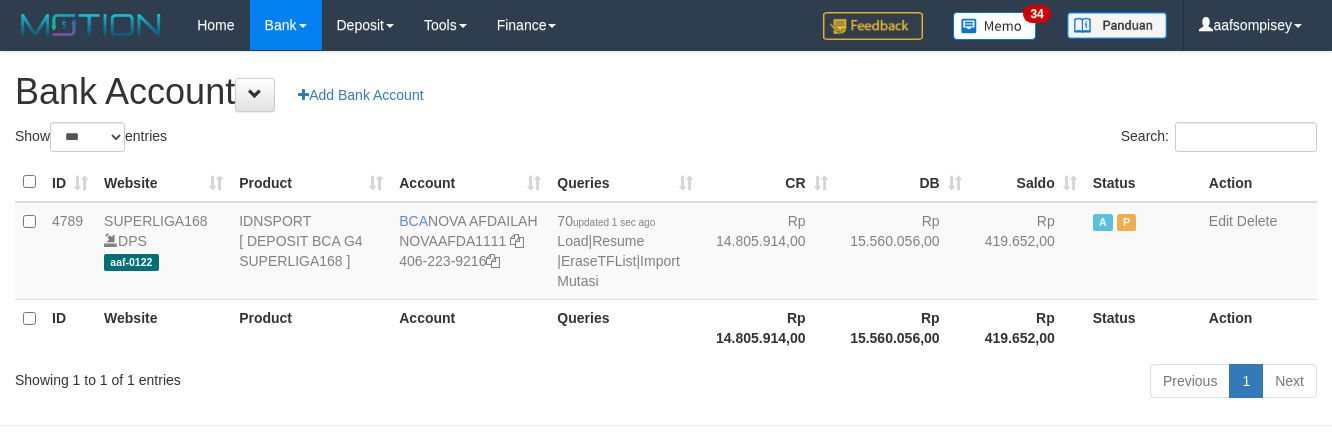 select on "***" 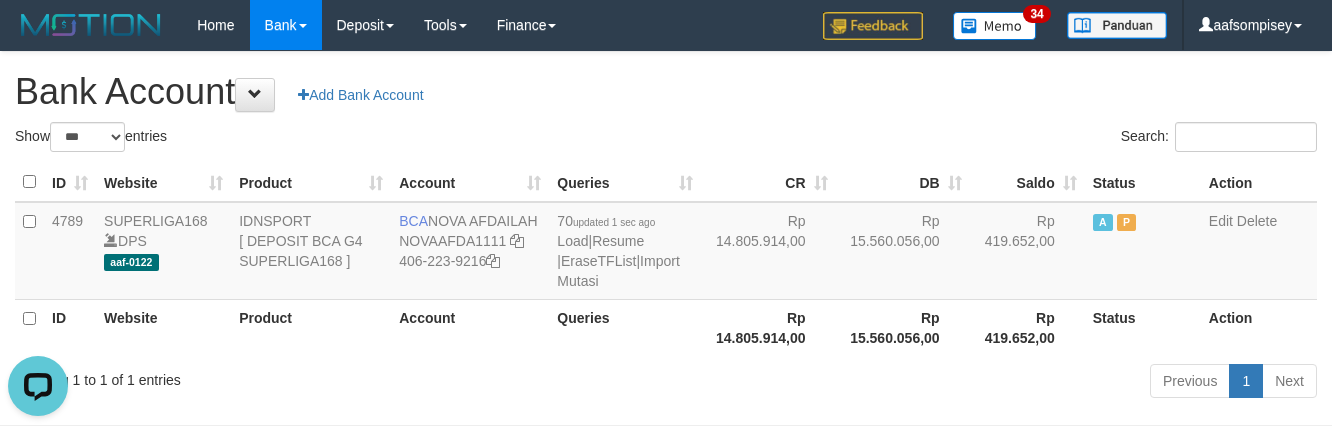 scroll, scrollTop: 0, scrollLeft: 0, axis: both 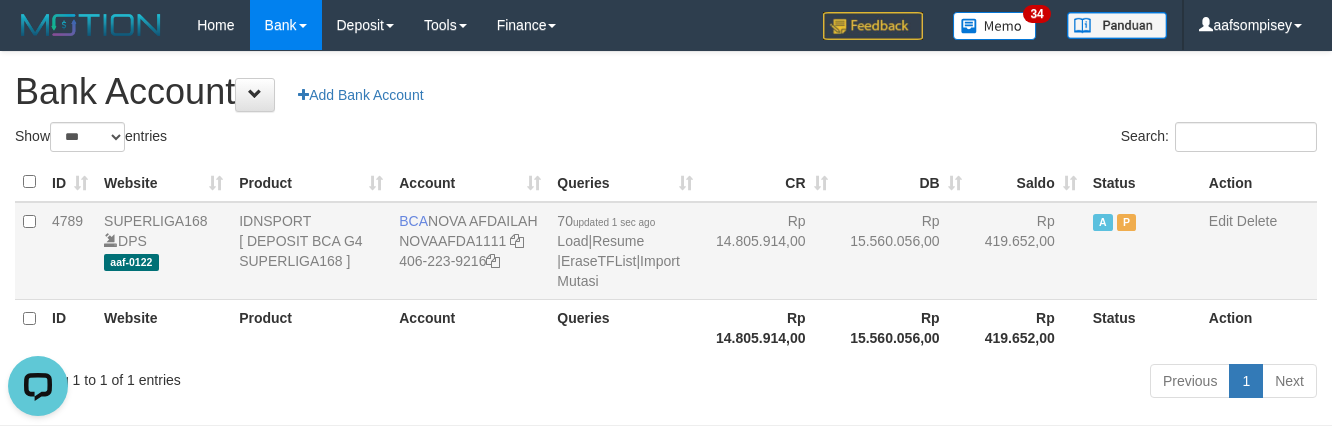 drag, startPoint x: 654, startPoint y: 173, endPoint x: 696, endPoint y: 204, distance: 52.201534 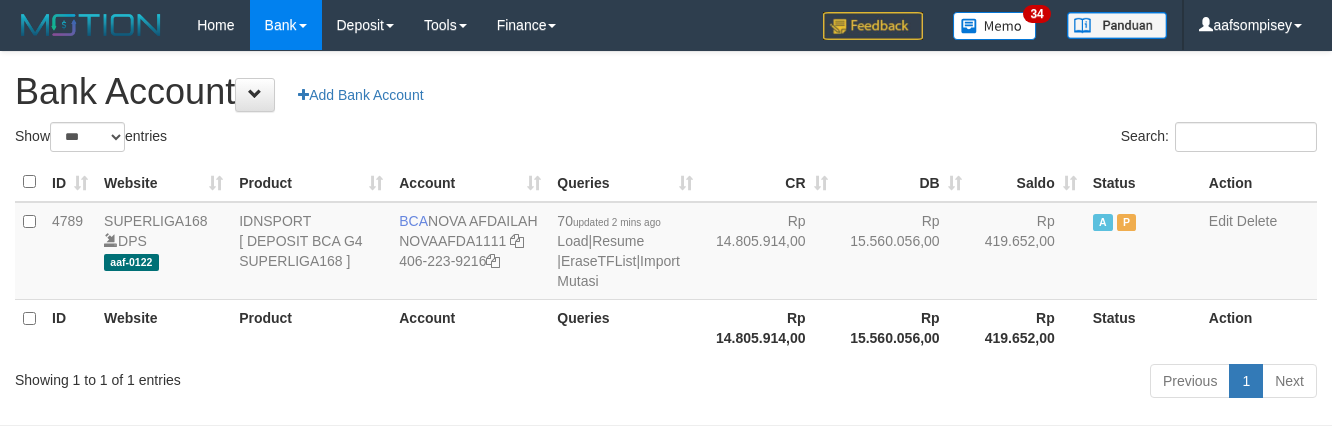 select on "***" 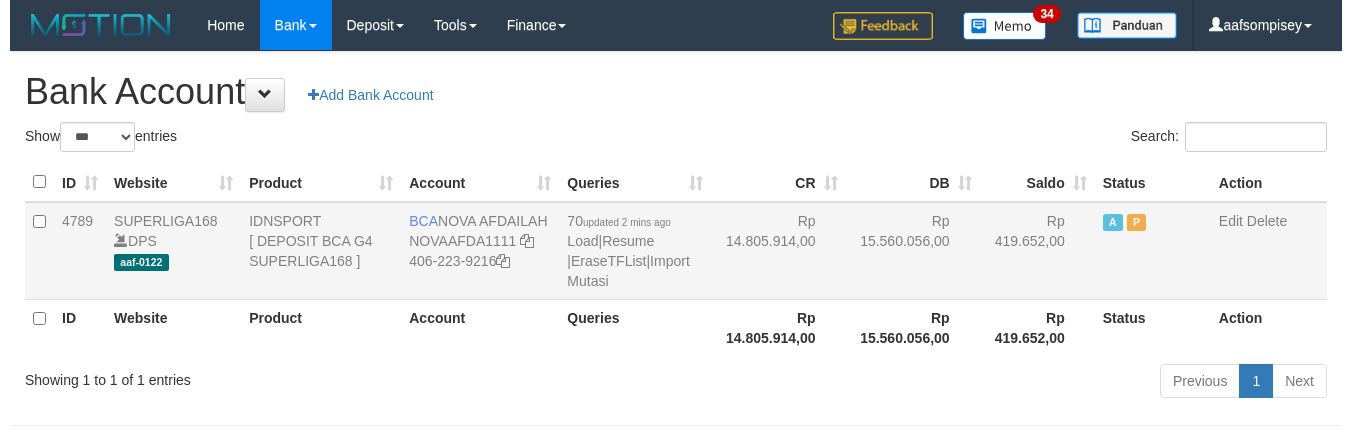 scroll, scrollTop: 0, scrollLeft: 0, axis: both 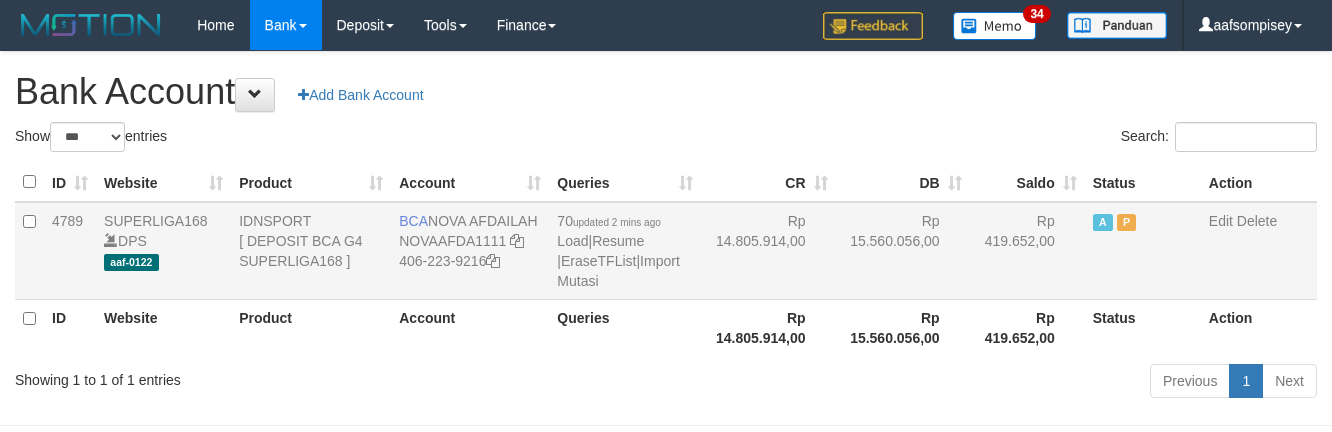 click on "70  updated 2 mins ago
Load
|
Resume
|
EraseTFList
|
Import Mutasi" at bounding box center [625, 251] 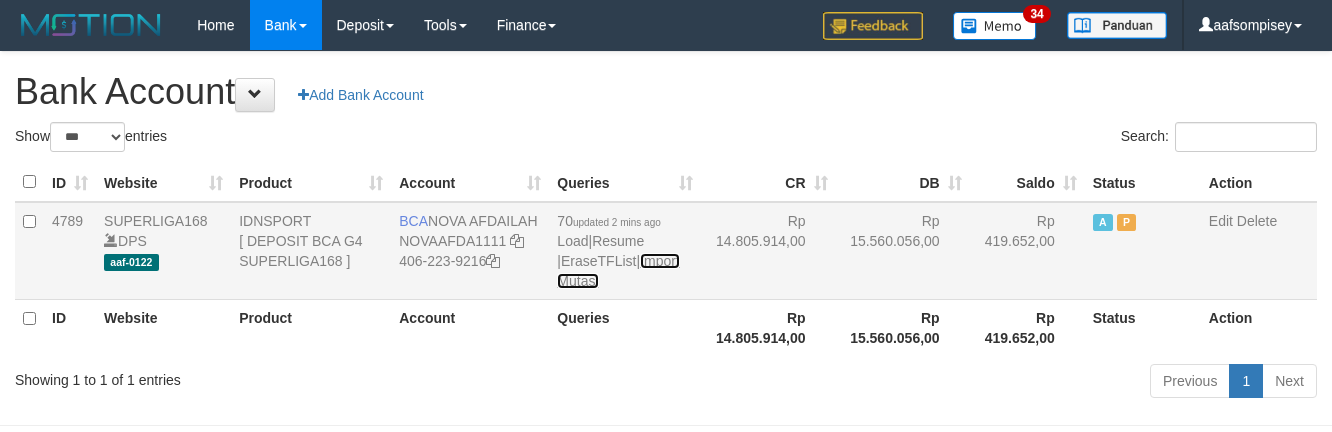 click on "Import Mutasi" at bounding box center (618, 271) 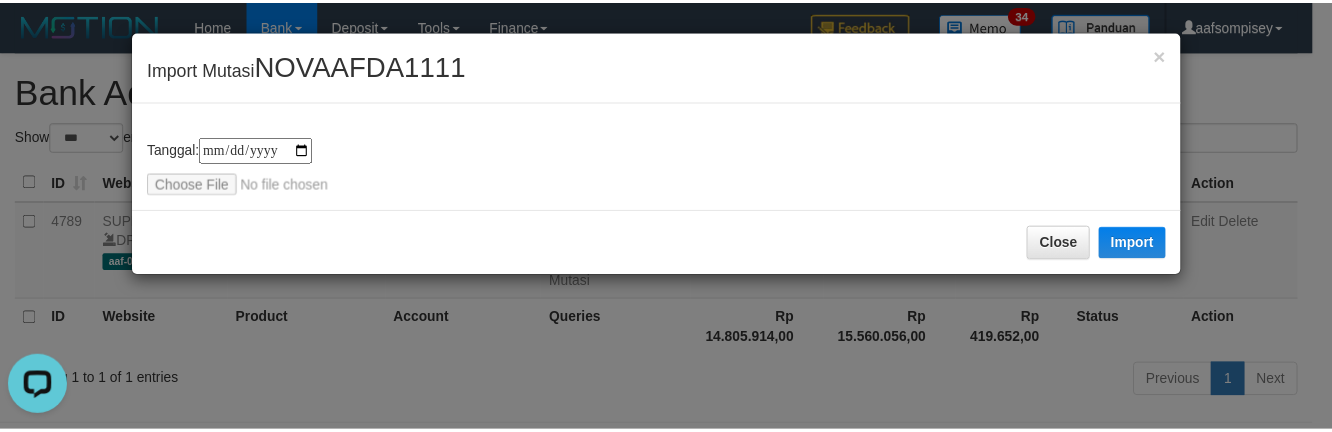 scroll, scrollTop: 0, scrollLeft: 0, axis: both 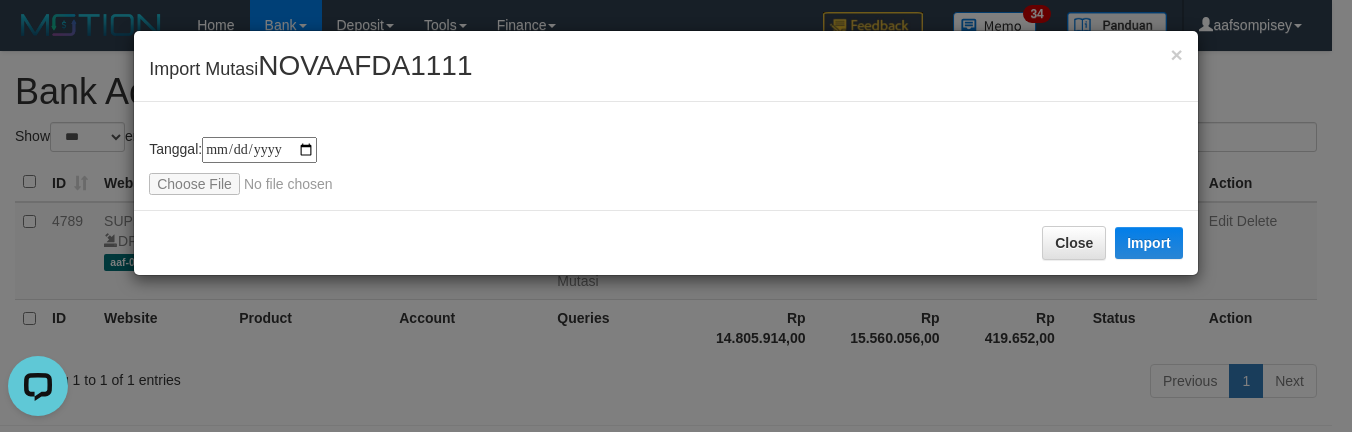 type on "**********" 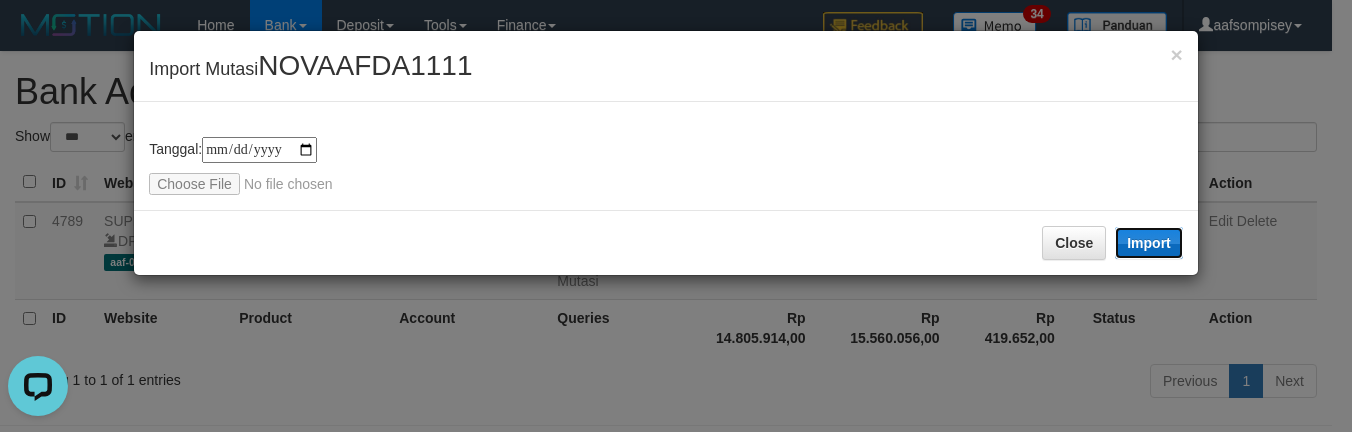 click on "Import" at bounding box center (1149, 243) 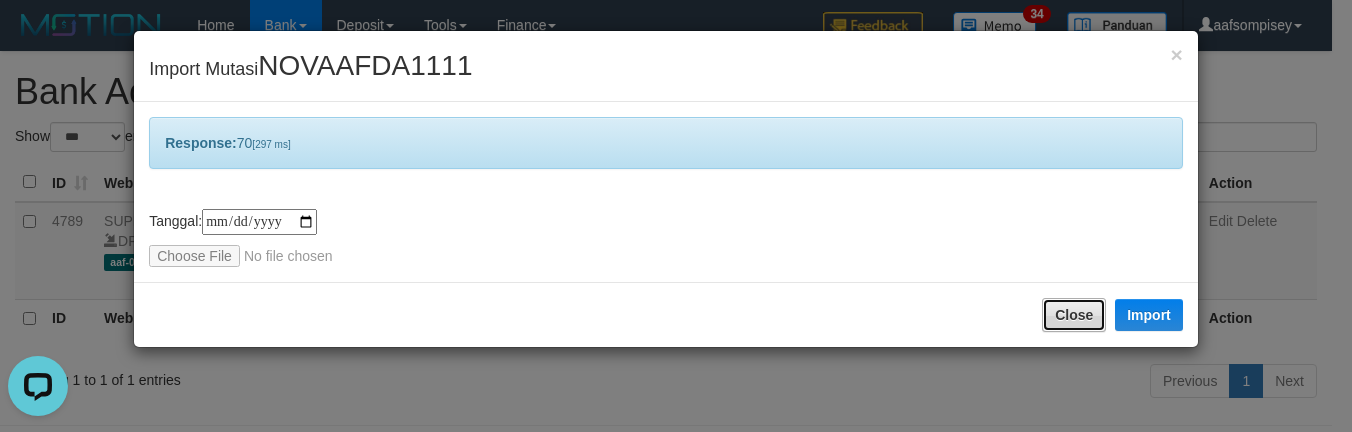 click on "Close" at bounding box center [1074, 315] 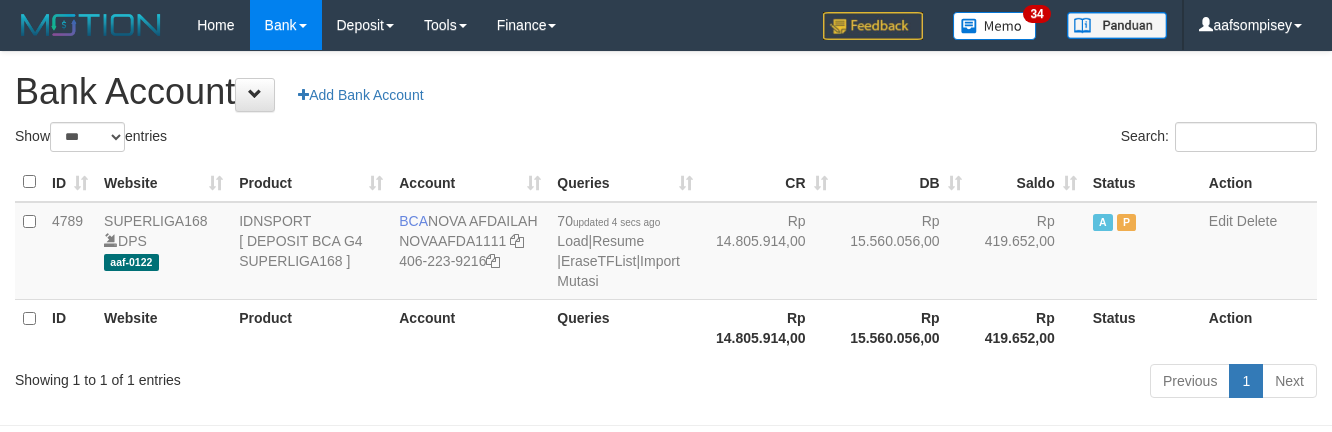 select on "***" 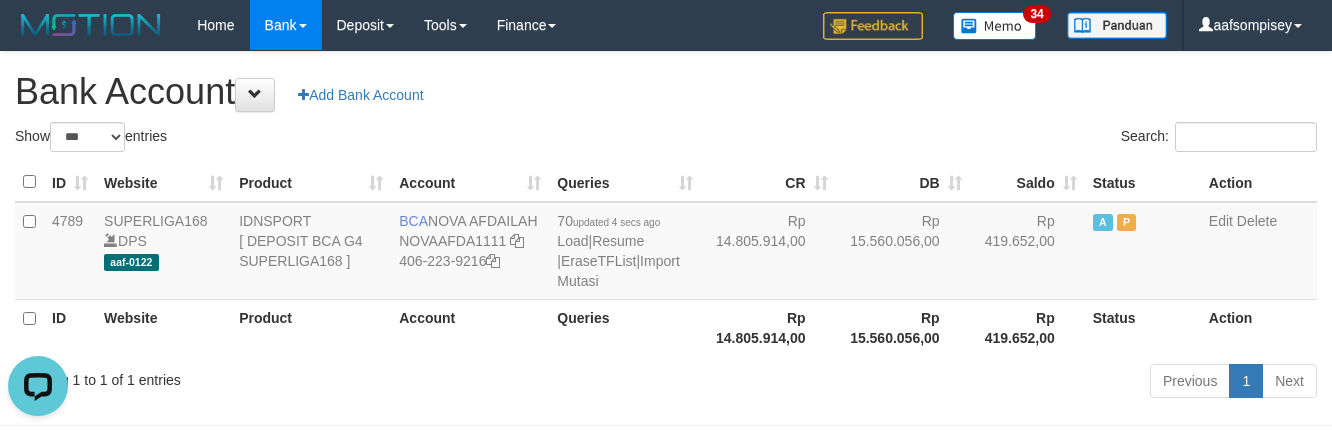 scroll, scrollTop: 0, scrollLeft: 0, axis: both 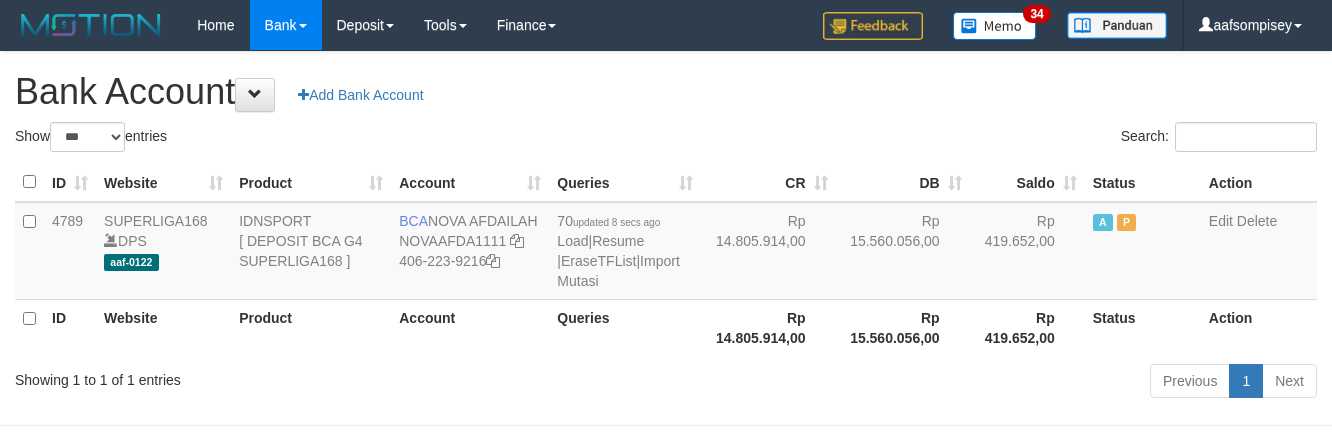 select on "***" 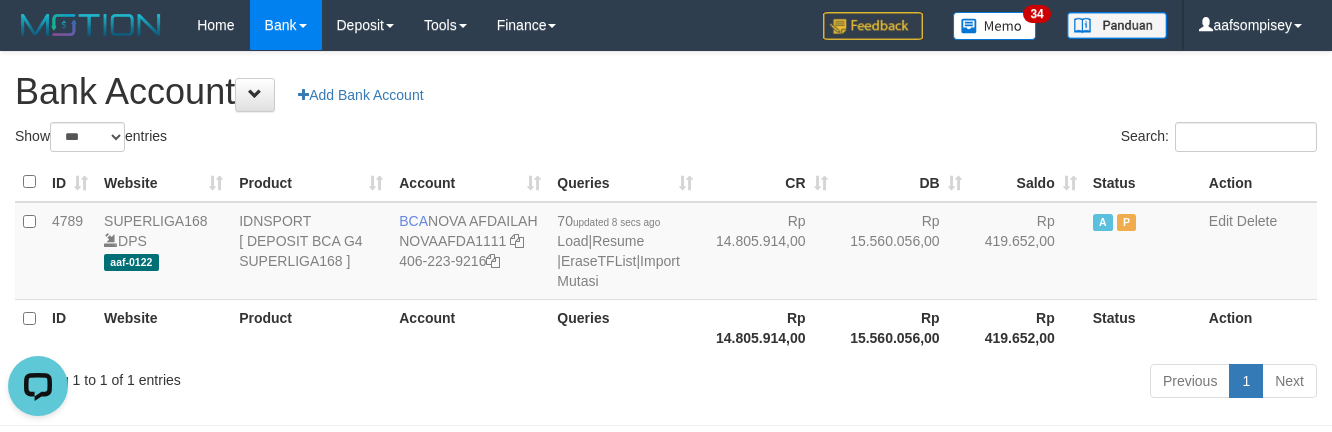 scroll, scrollTop: 0, scrollLeft: 0, axis: both 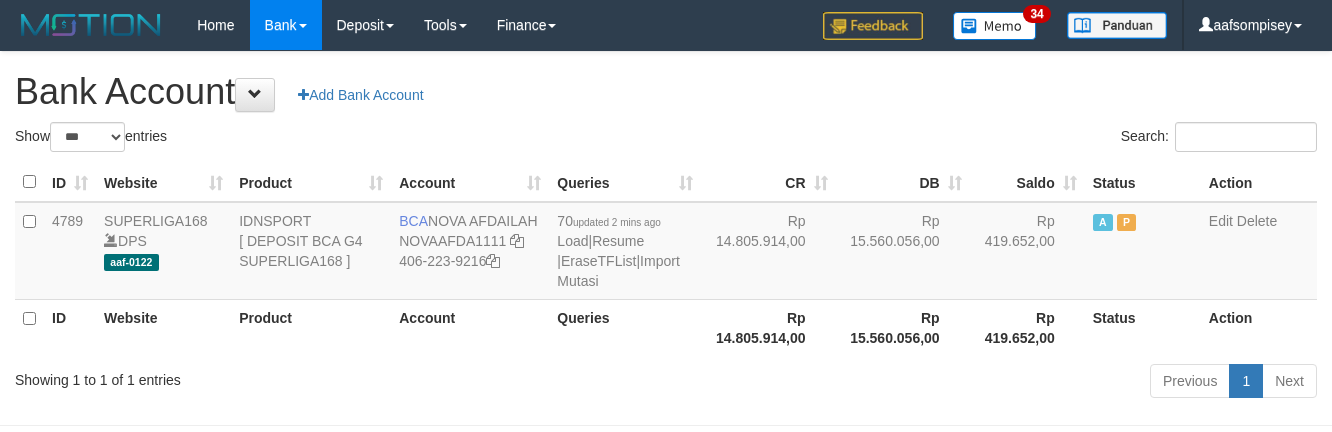 select on "***" 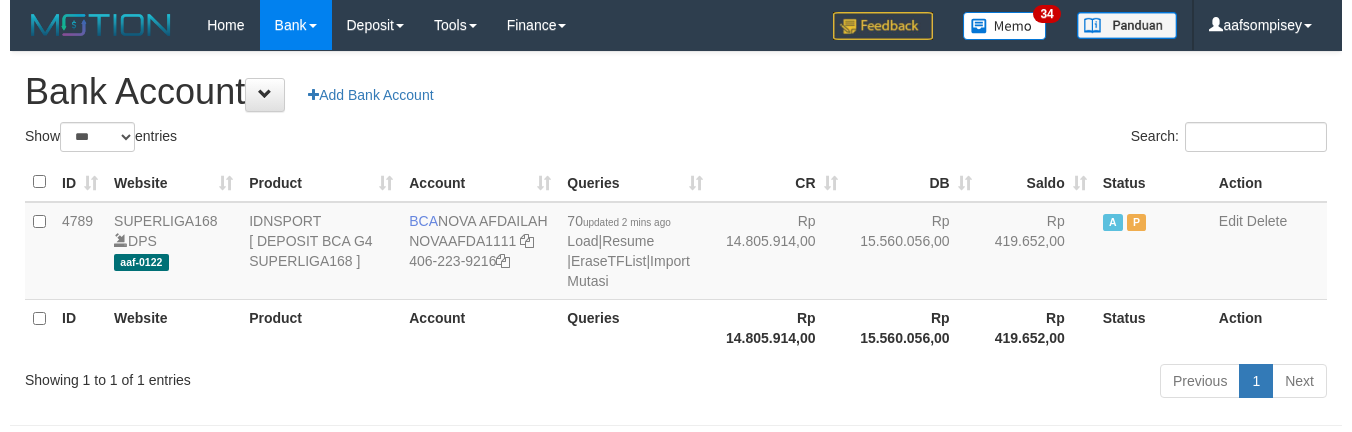 scroll, scrollTop: 0, scrollLeft: 0, axis: both 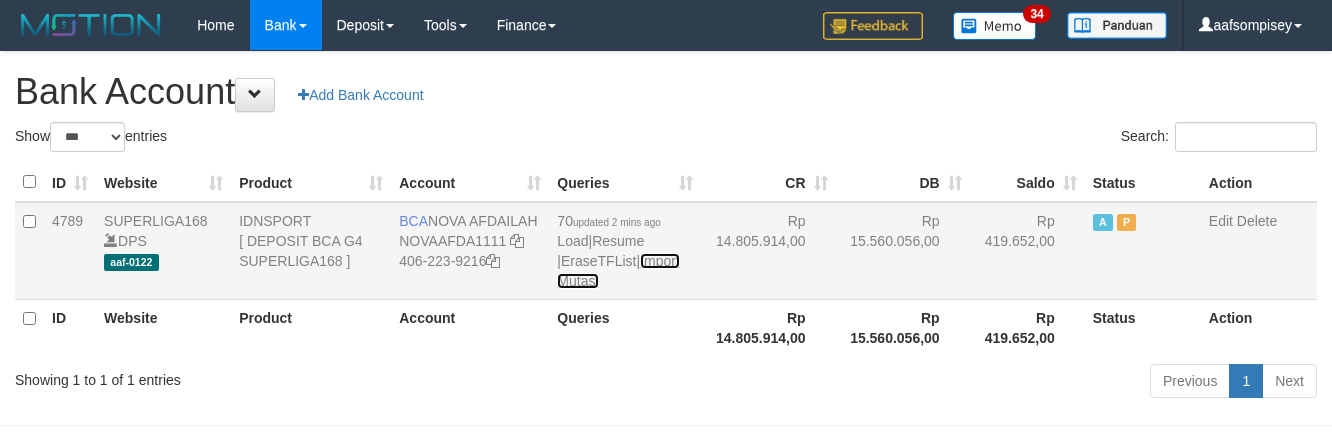 click on "Import Mutasi" at bounding box center (618, 271) 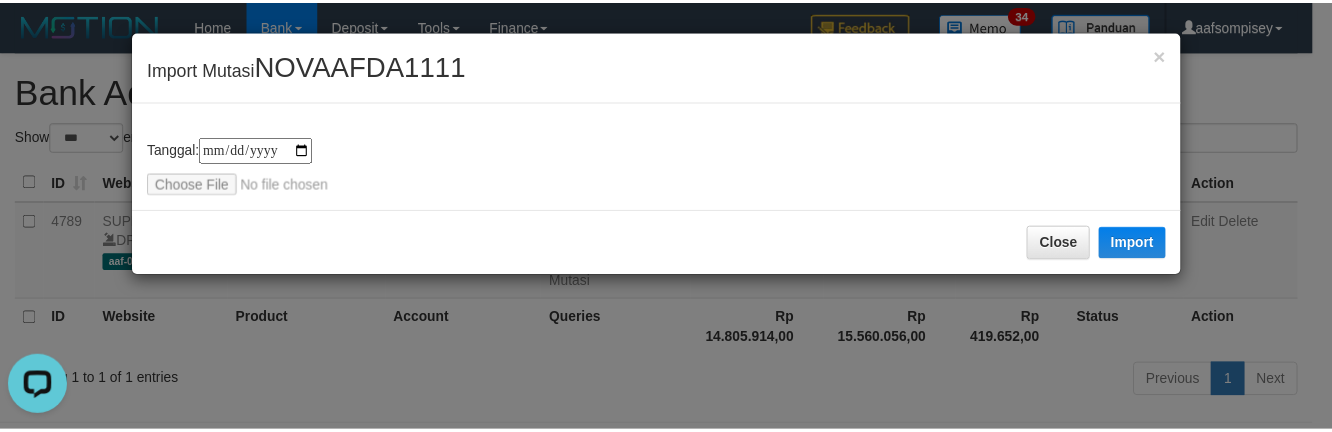 scroll, scrollTop: 0, scrollLeft: 0, axis: both 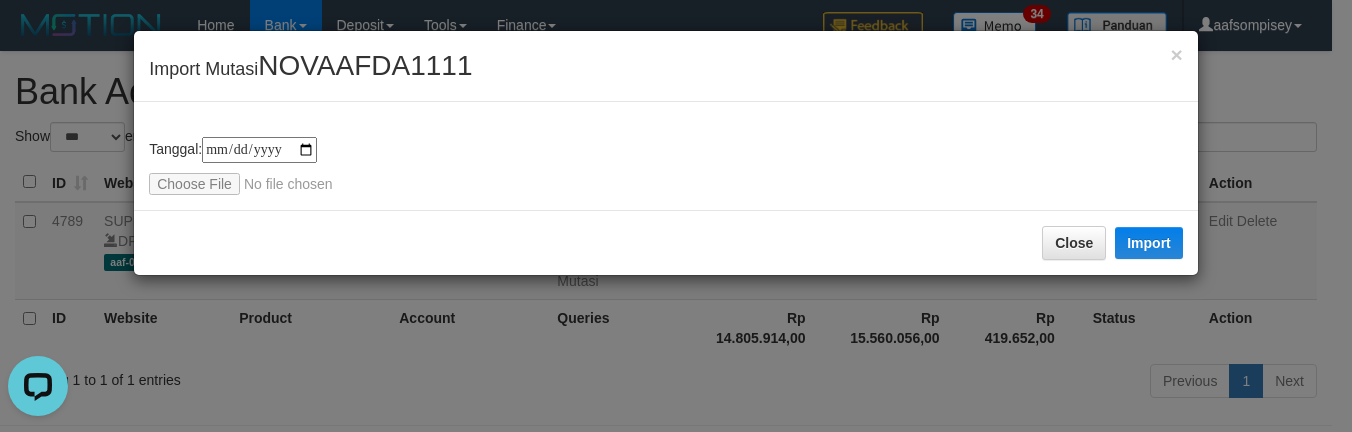 type on "**********" 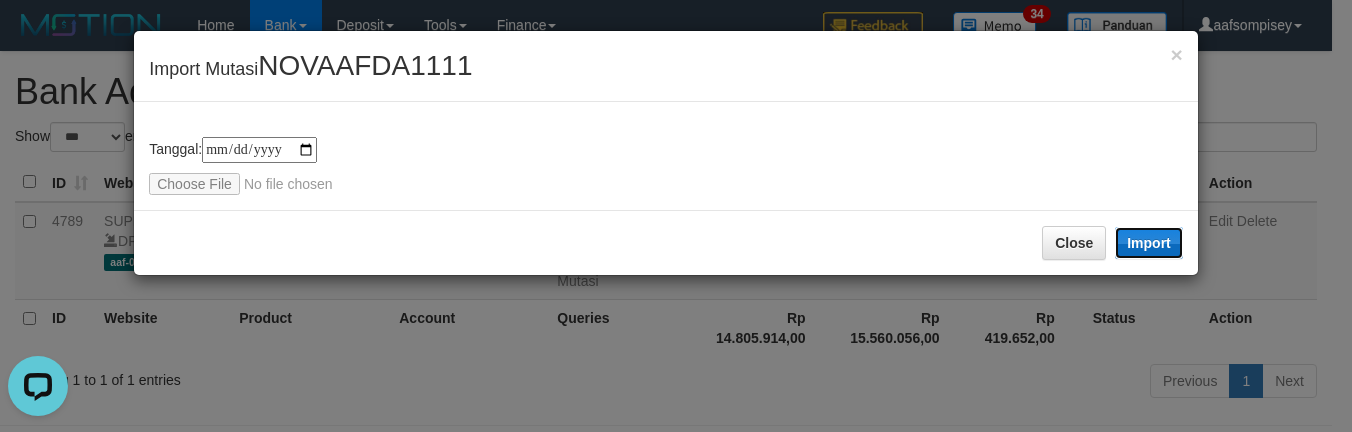 click on "Import" at bounding box center [1149, 243] 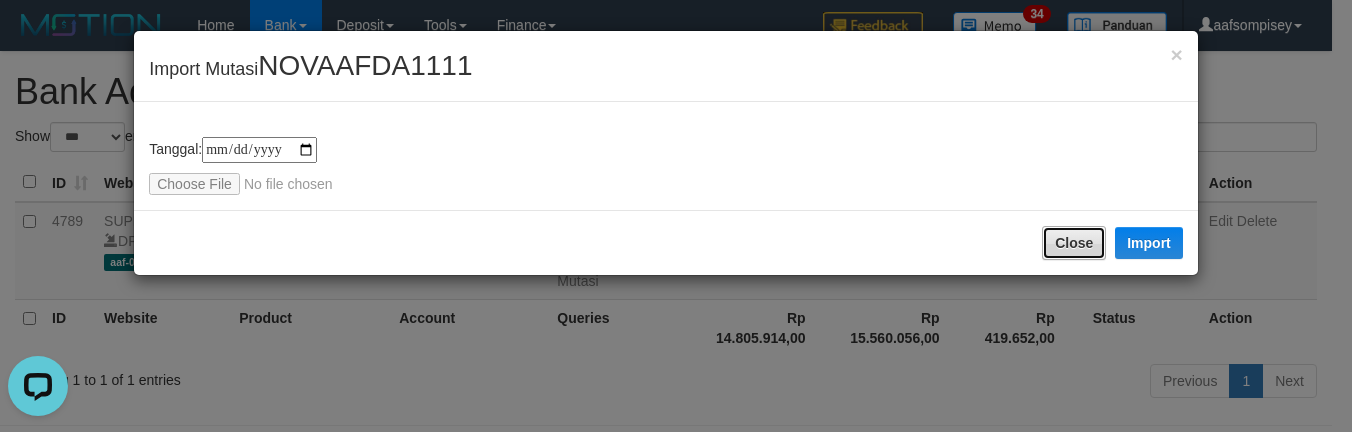 click on "Close" at bounding box center (1074, 243) 